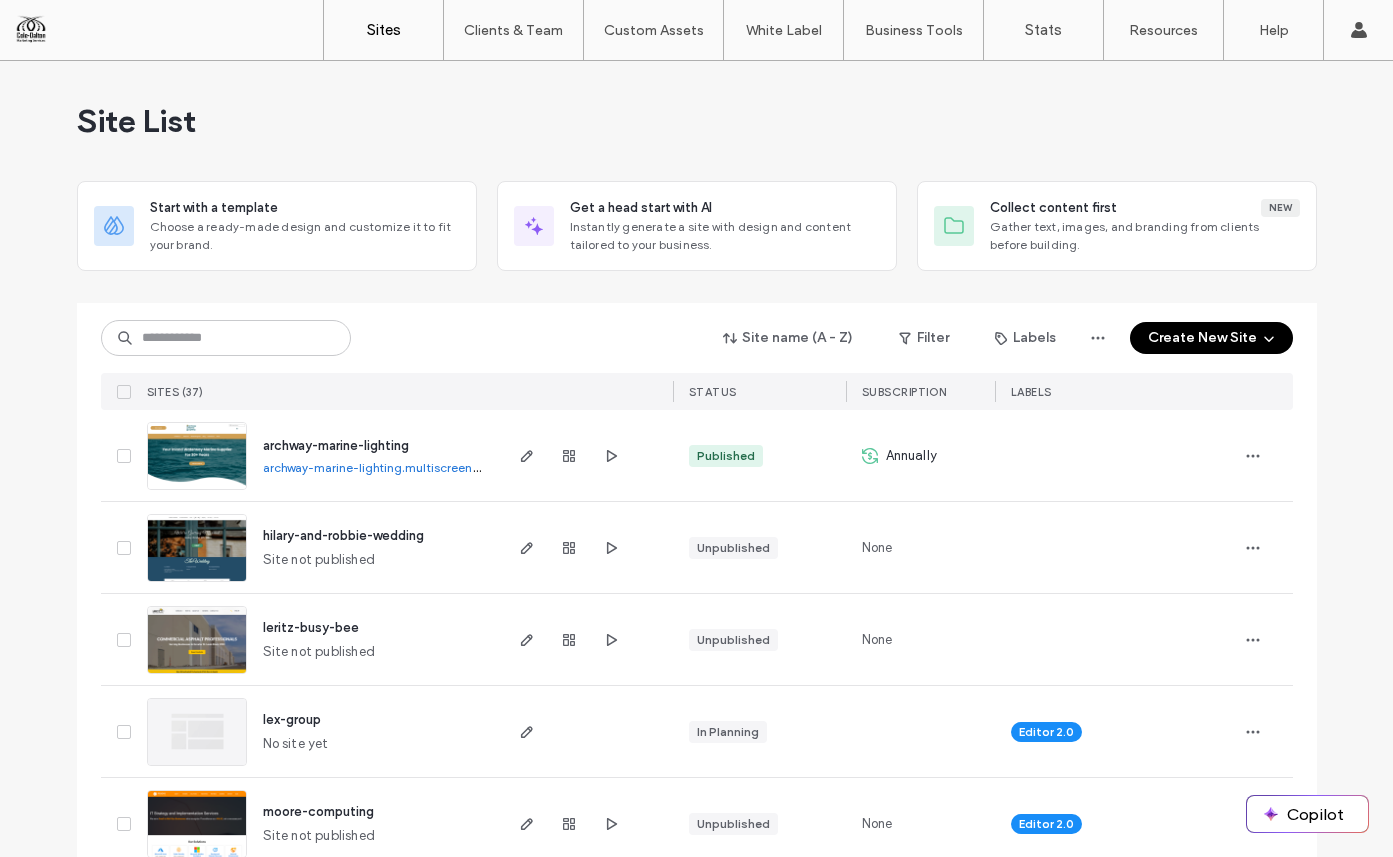 scroll, scrollTop: 0, scrollLeft: 0, axis: both 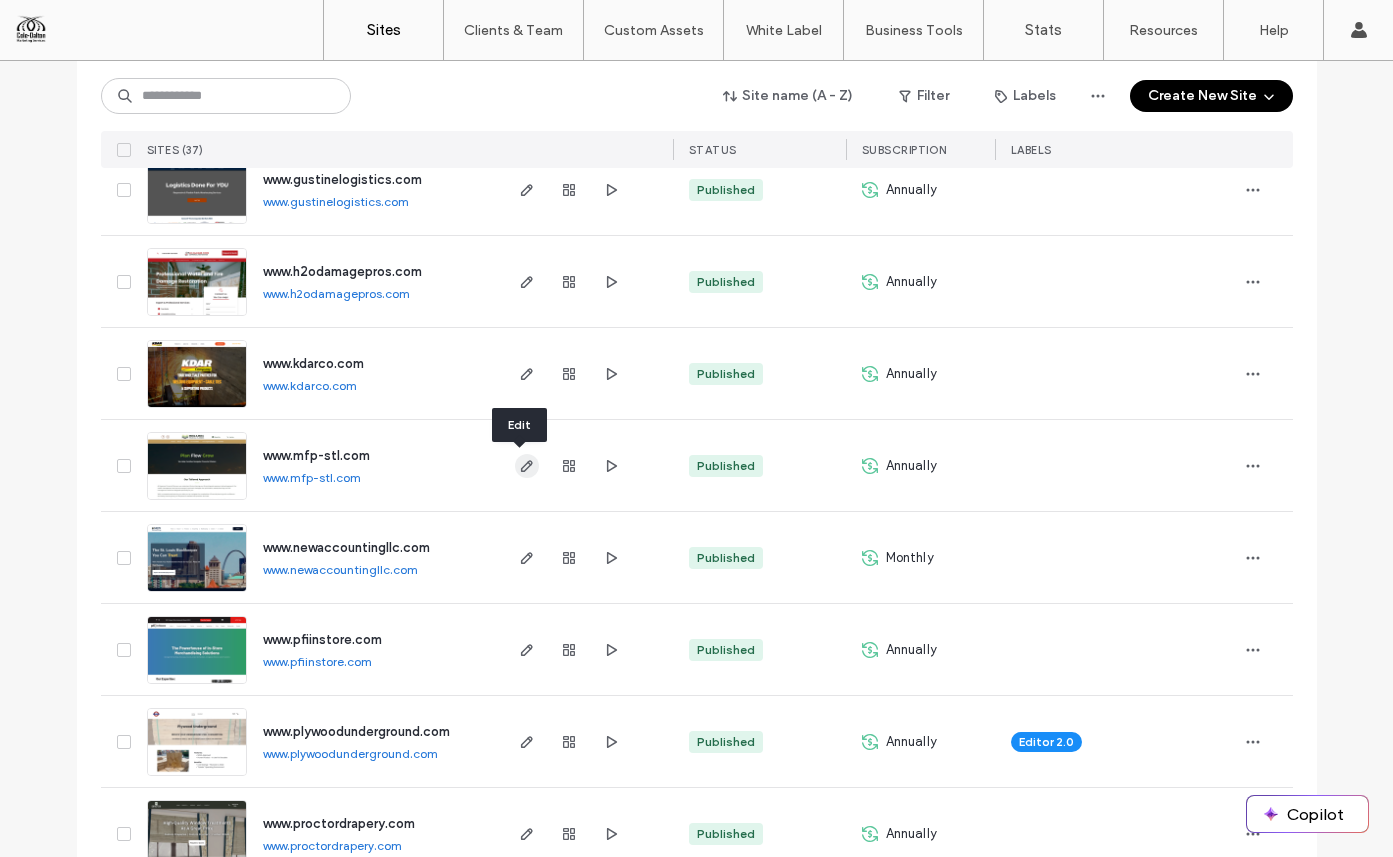 click at bounding box center [527, 466] 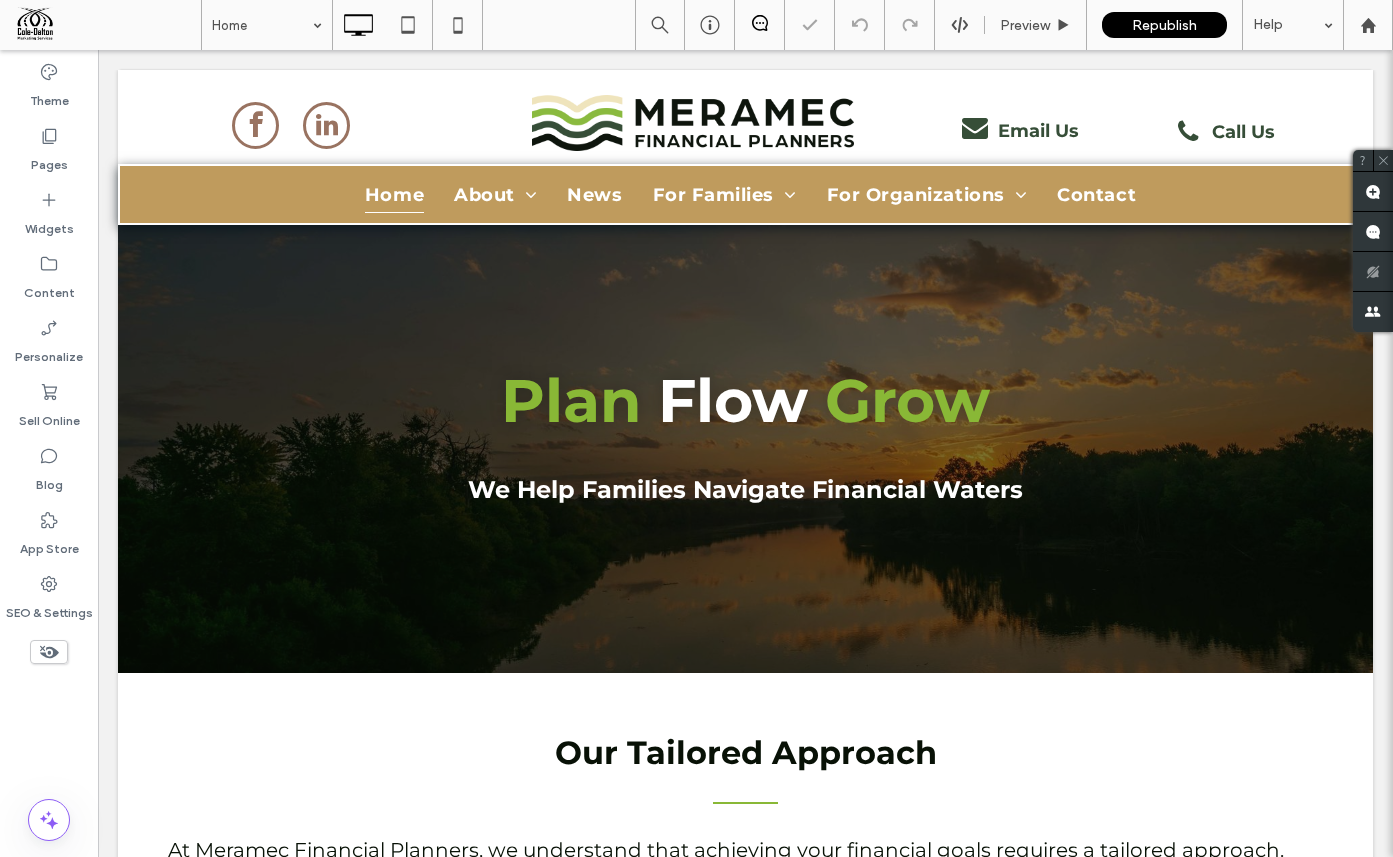 scroll, scrollTop: 0, scrollLeft: 0, axis: both 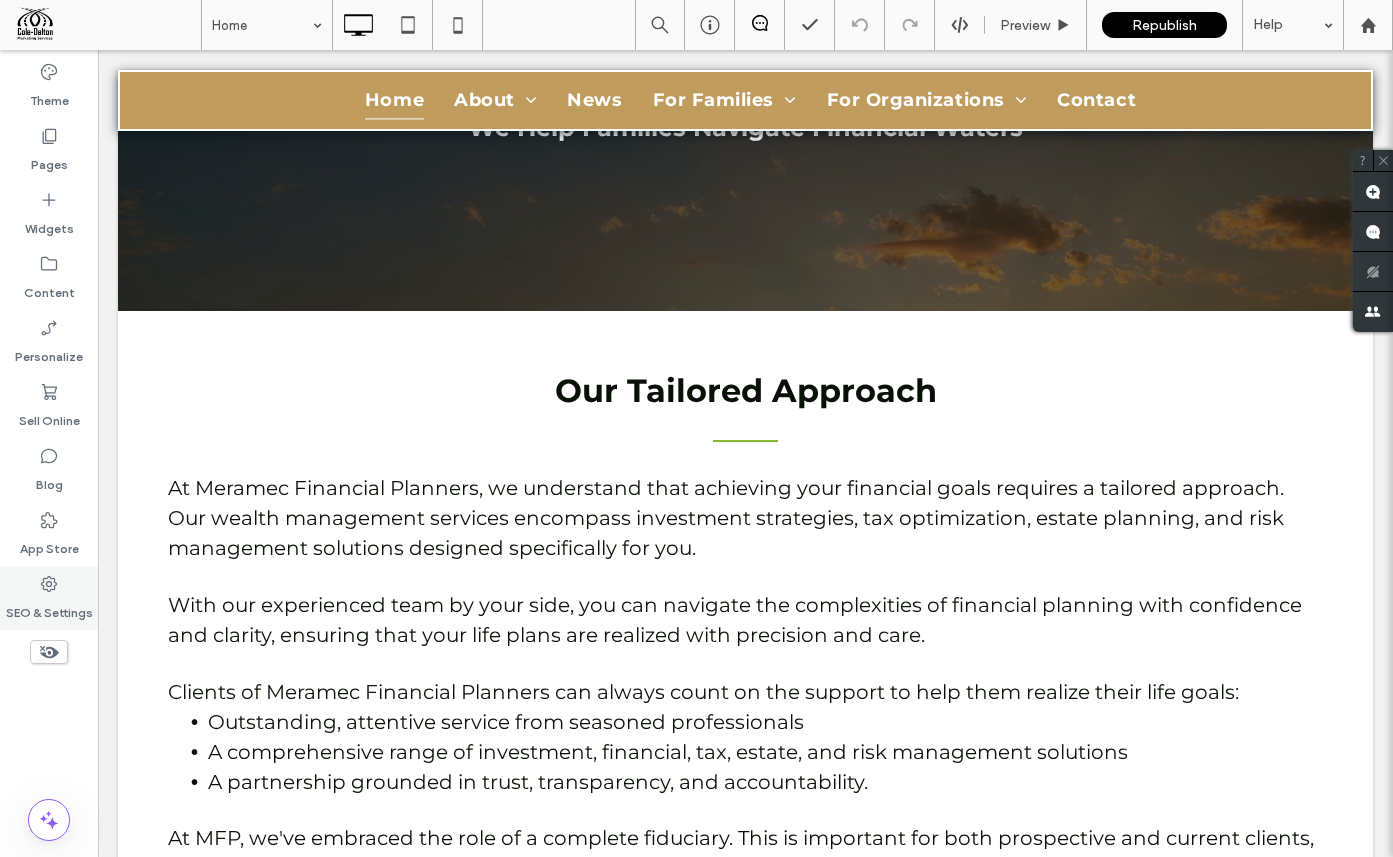 click on "SEO & Settings" at bounding box center (49, 608) 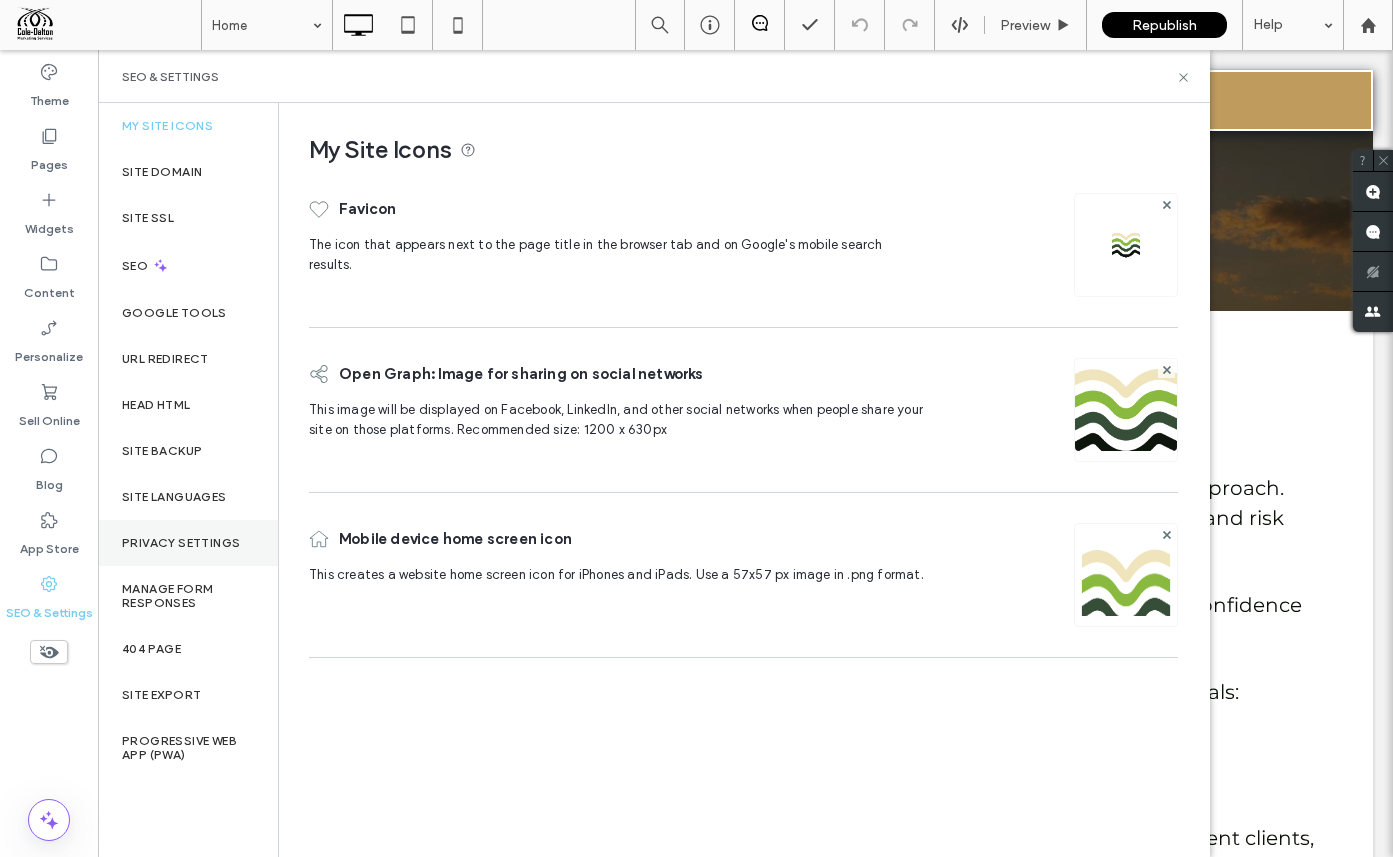 click on "Privacy Settings" at bounding box center (188, 543) 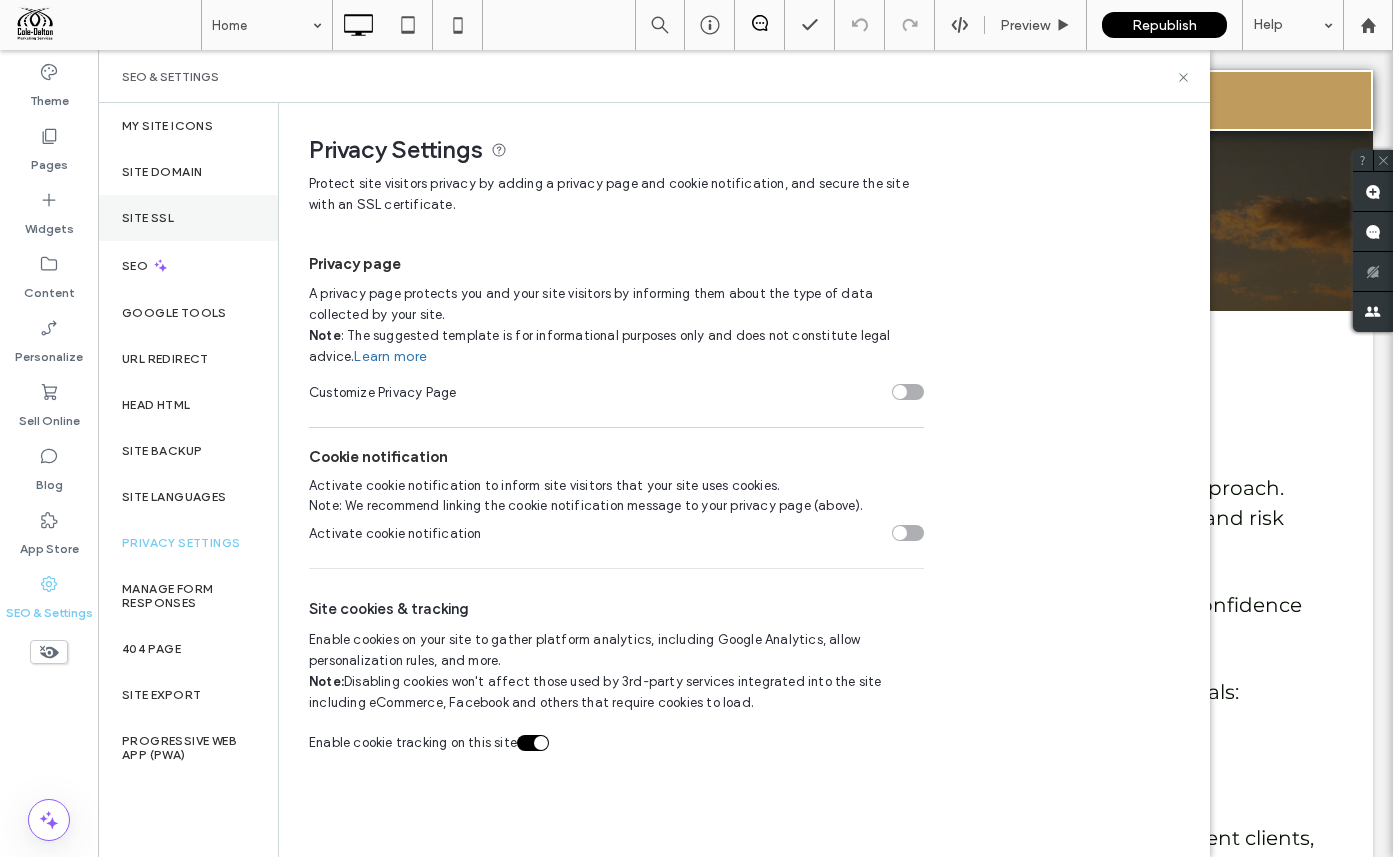 click on "Site SSL" at bounding box center (188, 218) 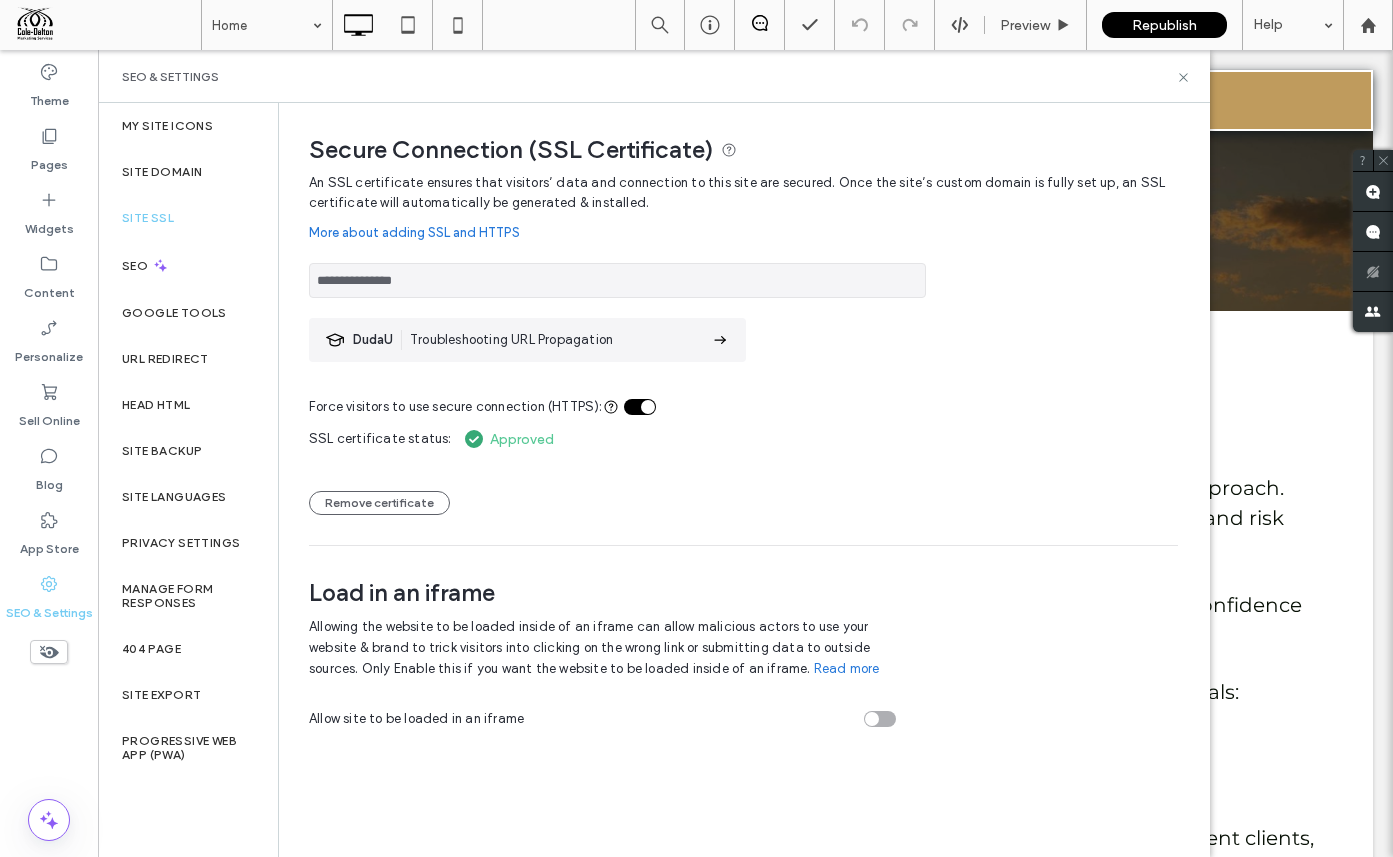 click on "Site SSL" at bounding box center (188, 218) 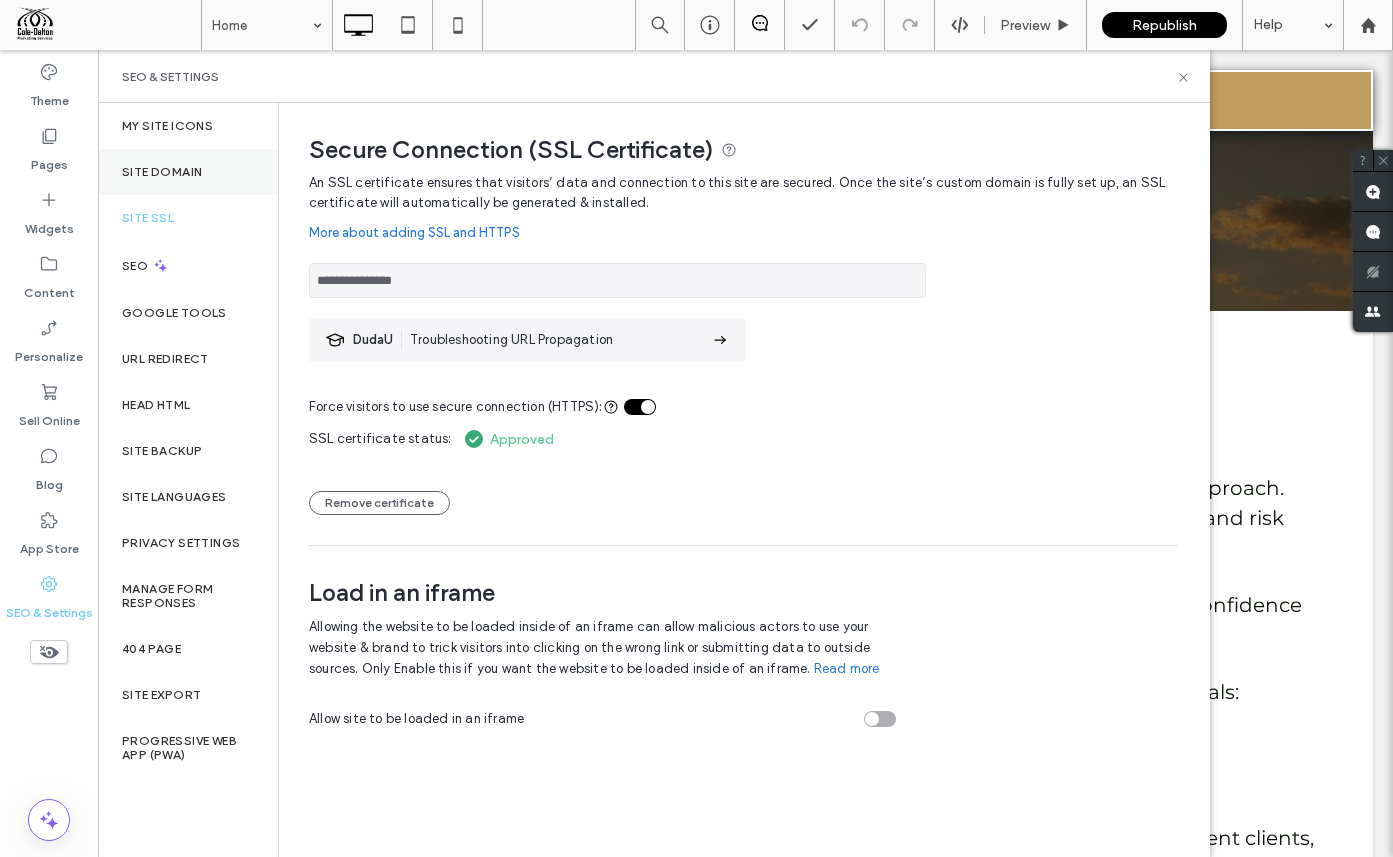 click on "Site Domain" at bounding box center [188, 172] 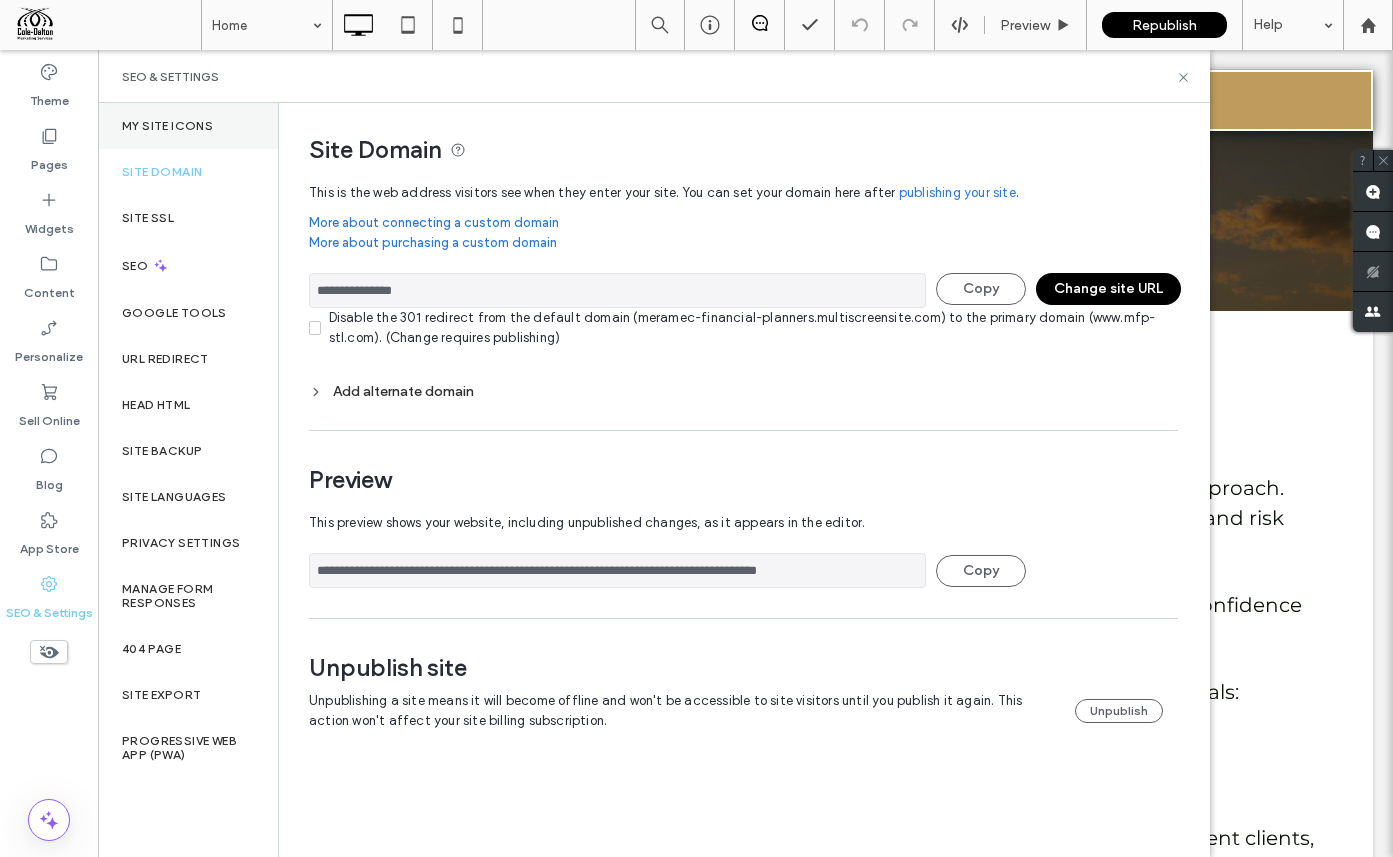 click on "My Site Icons" at bounding box center [188, 126] 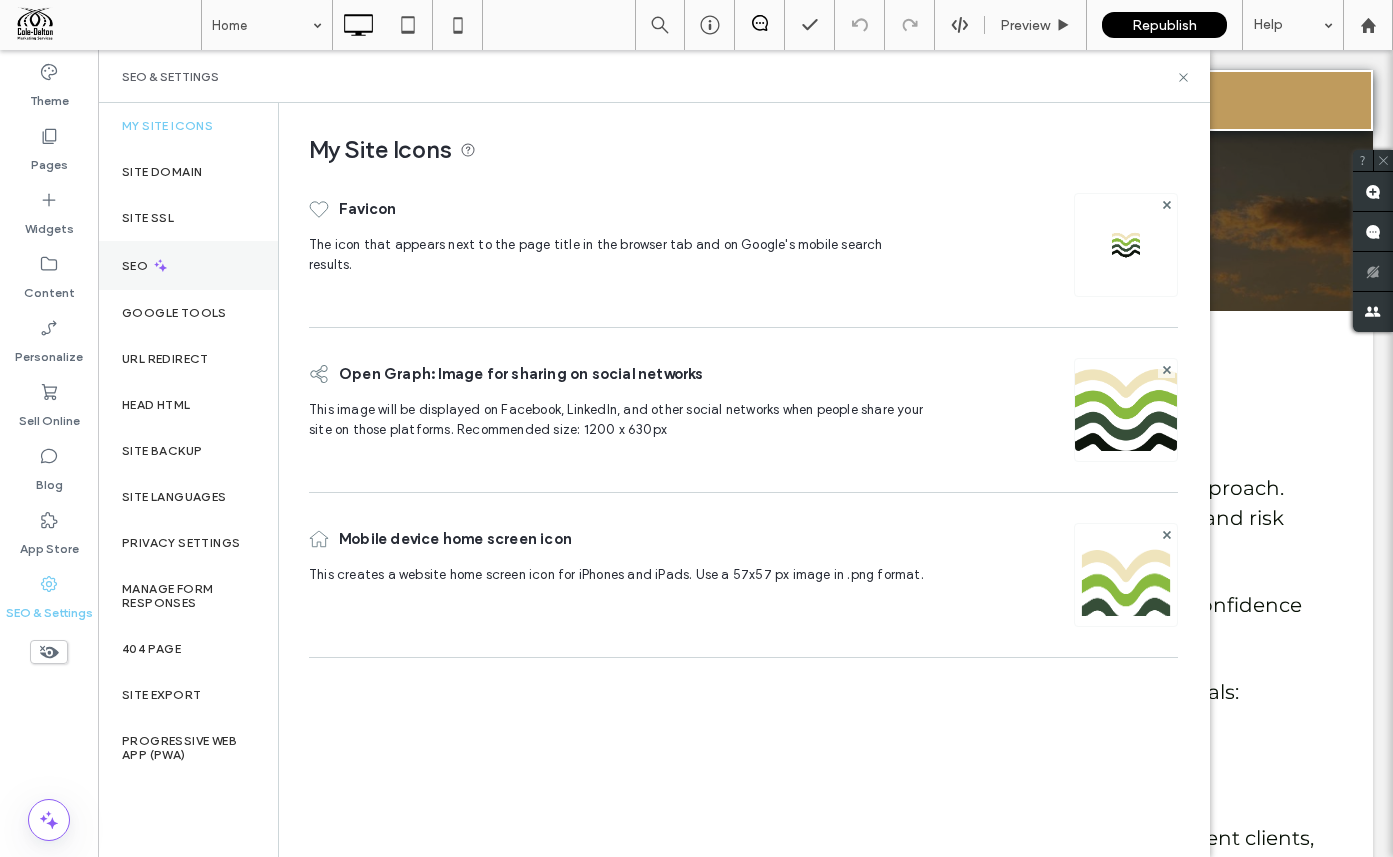 click on "SEO" at bounding box center (188, 265) 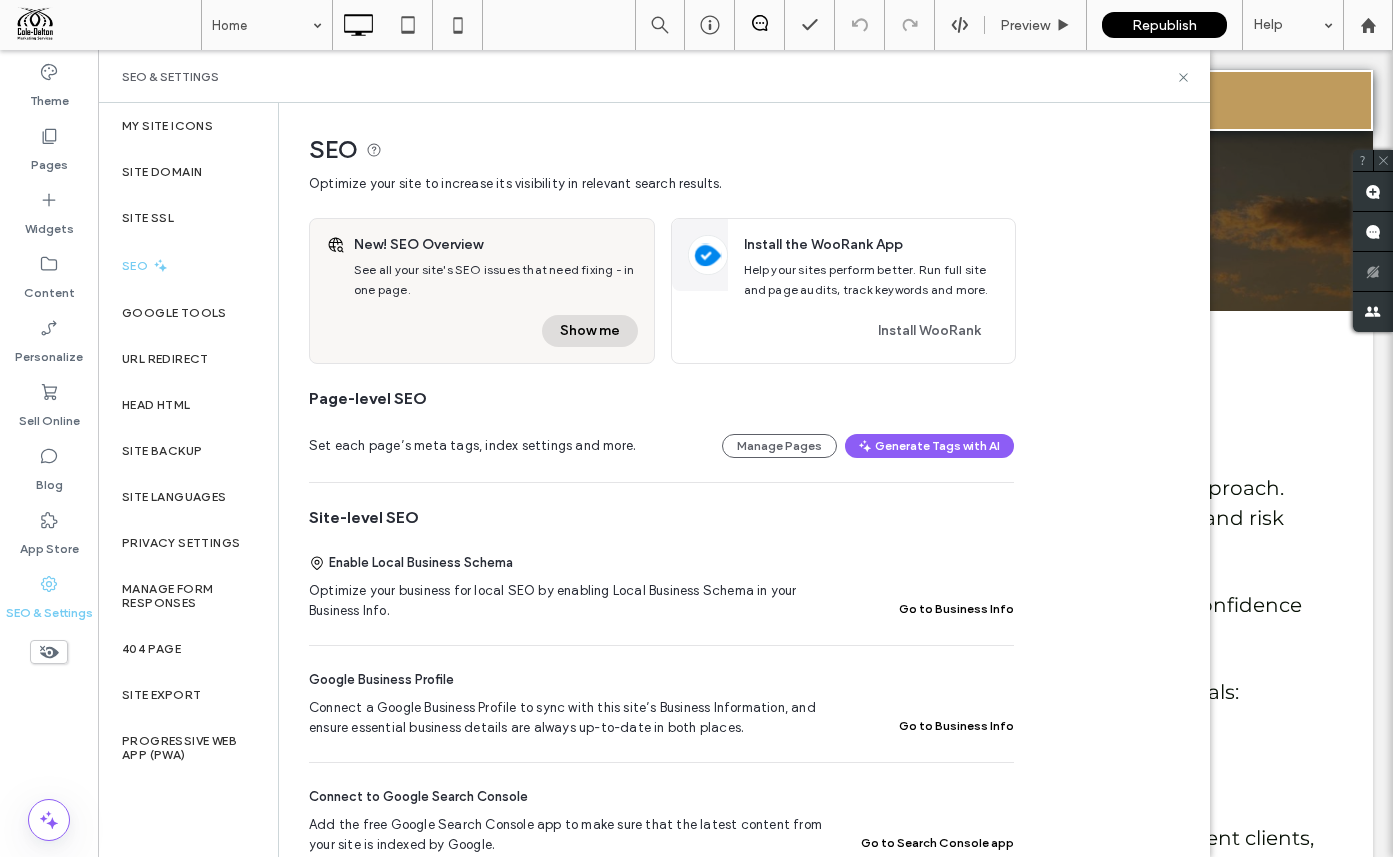 click on "Show me" at bounding box center [590, 331] 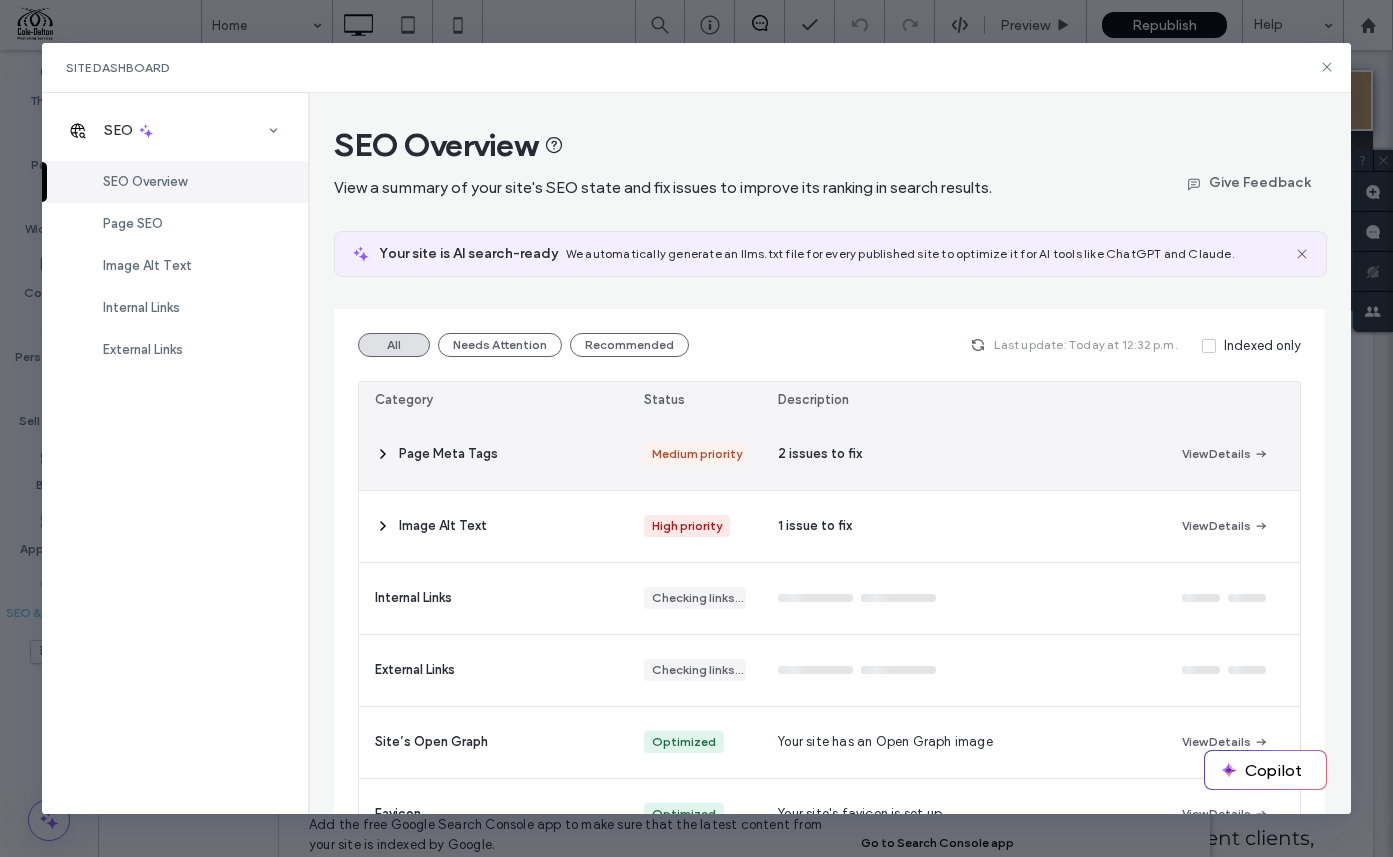 click on "2 issues to fix" at bounding box center [963, 454] 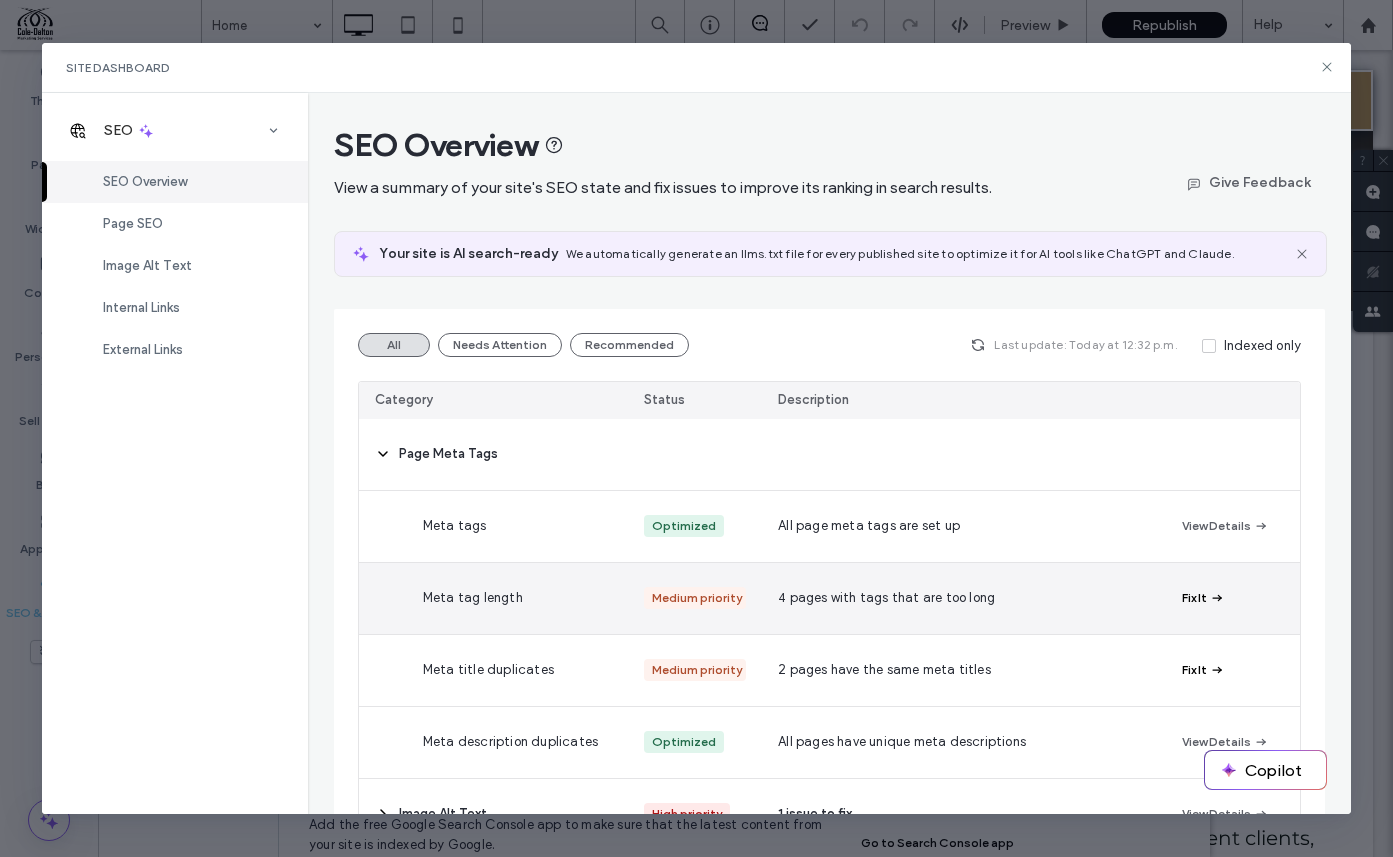 click on "Fix It" at bounding box center [1203, 598] 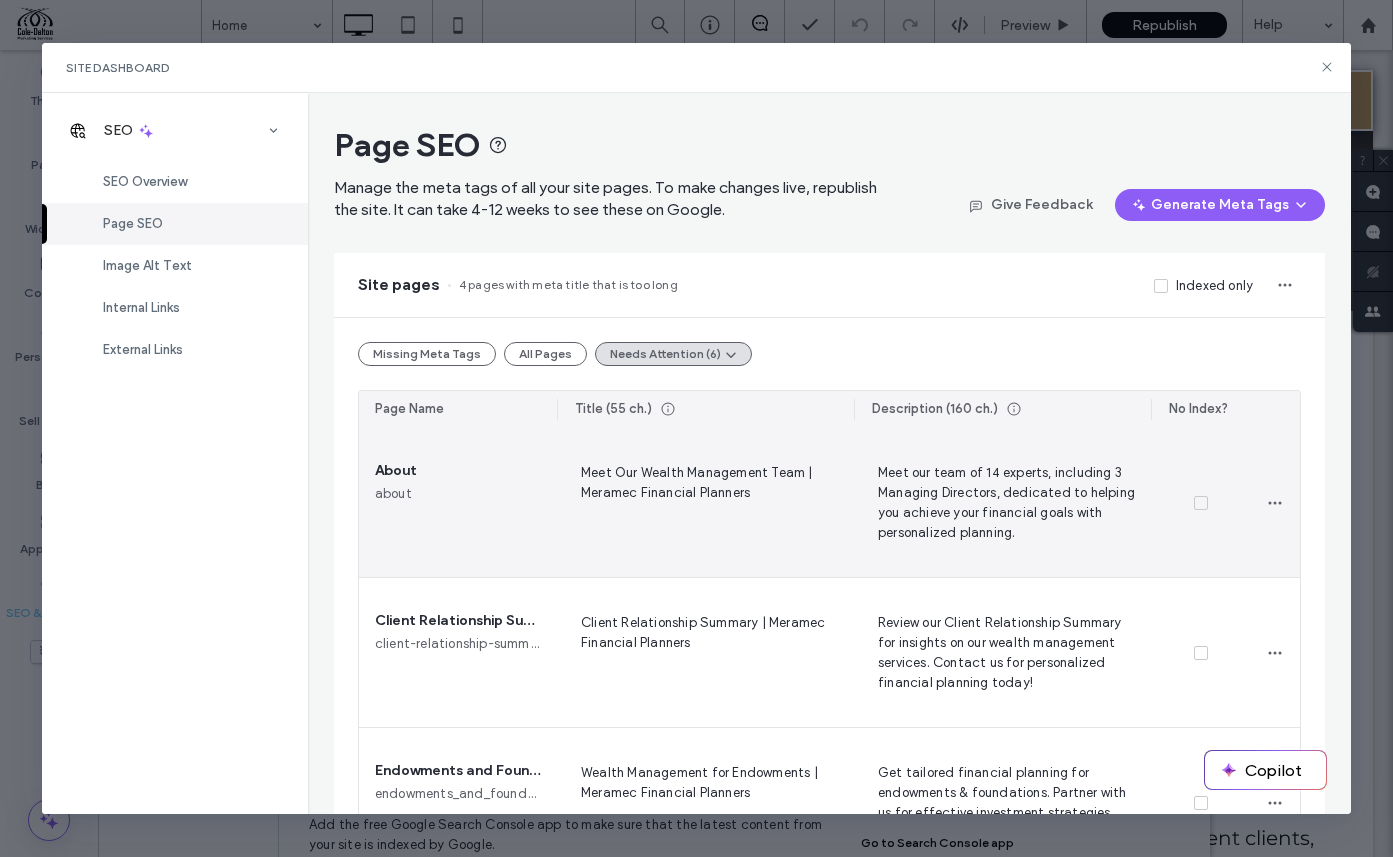 click on "Meet our team of 14 experts, including 3 Managing Directors, dedicated to helping you achieve your financial goals with personalized planning." at bounding box center [1002, 502] 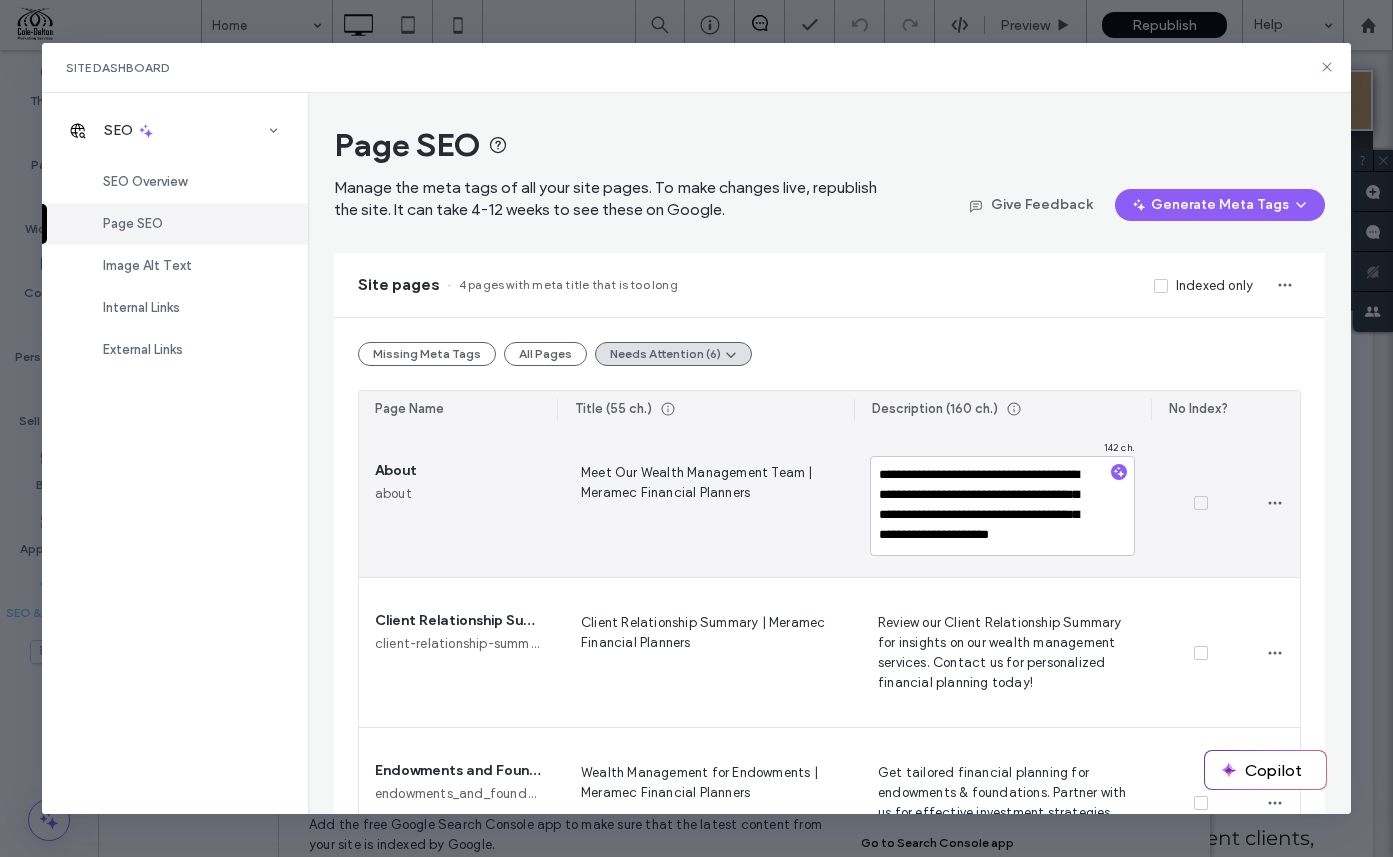 scroll, scrollTop: 18, scrollLeft: 0, axis: vertical 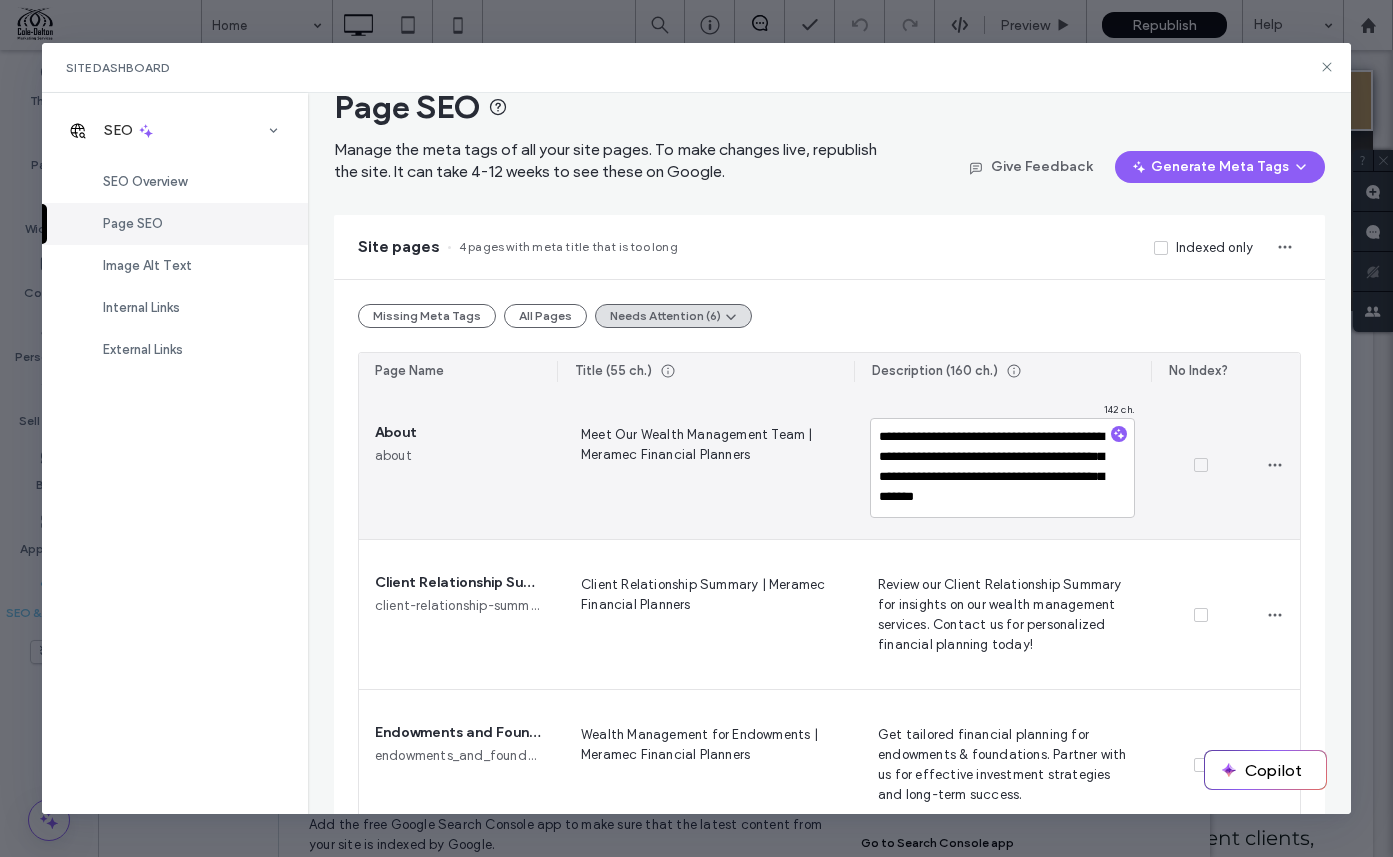 drag, startPoint x: 1023, startPoint y: 506, endPoint x: 994, endPoint y: 490, distance: 33.12099 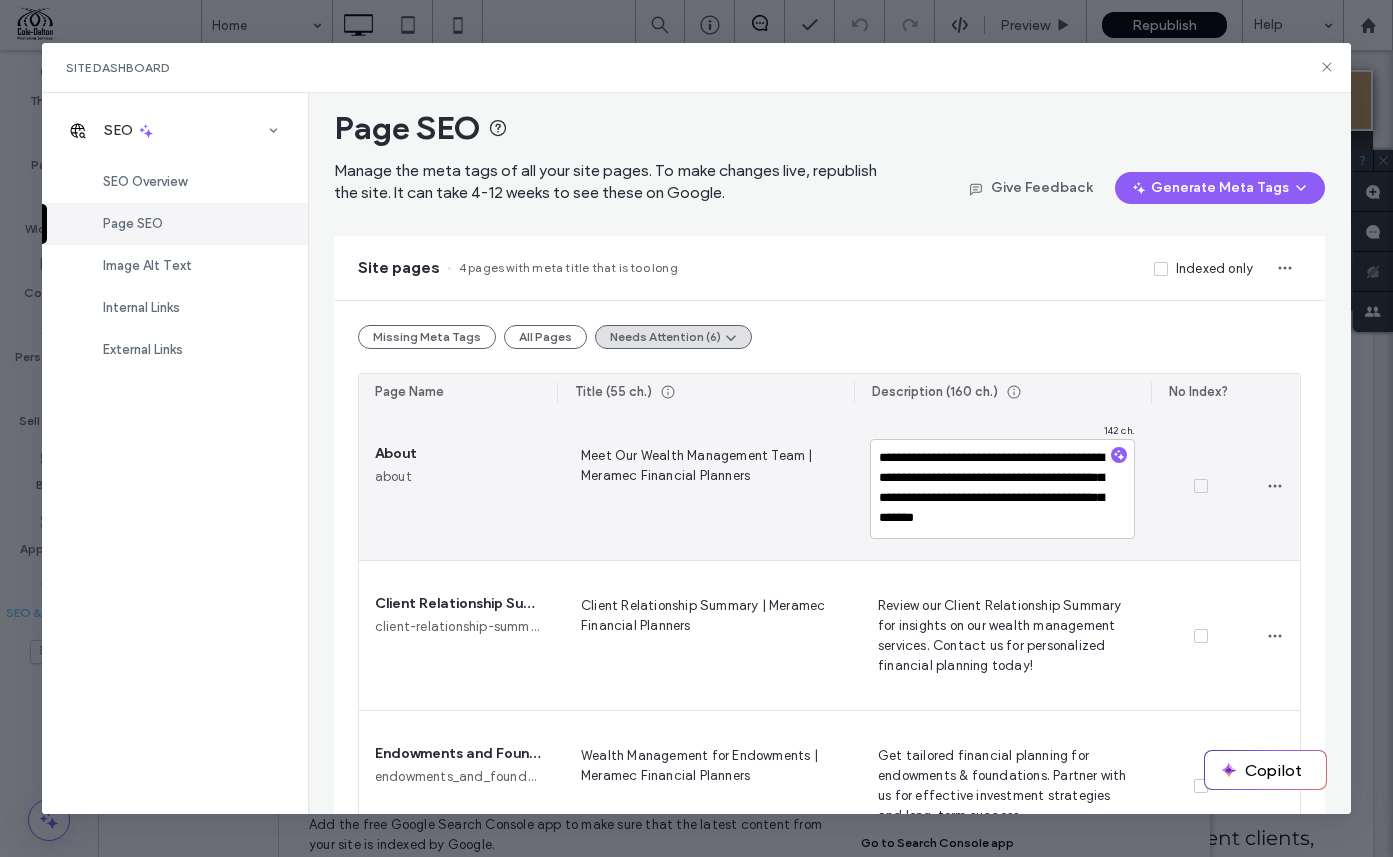 scroll, scrollTop: 0, scrollLeft: 0, axis: both 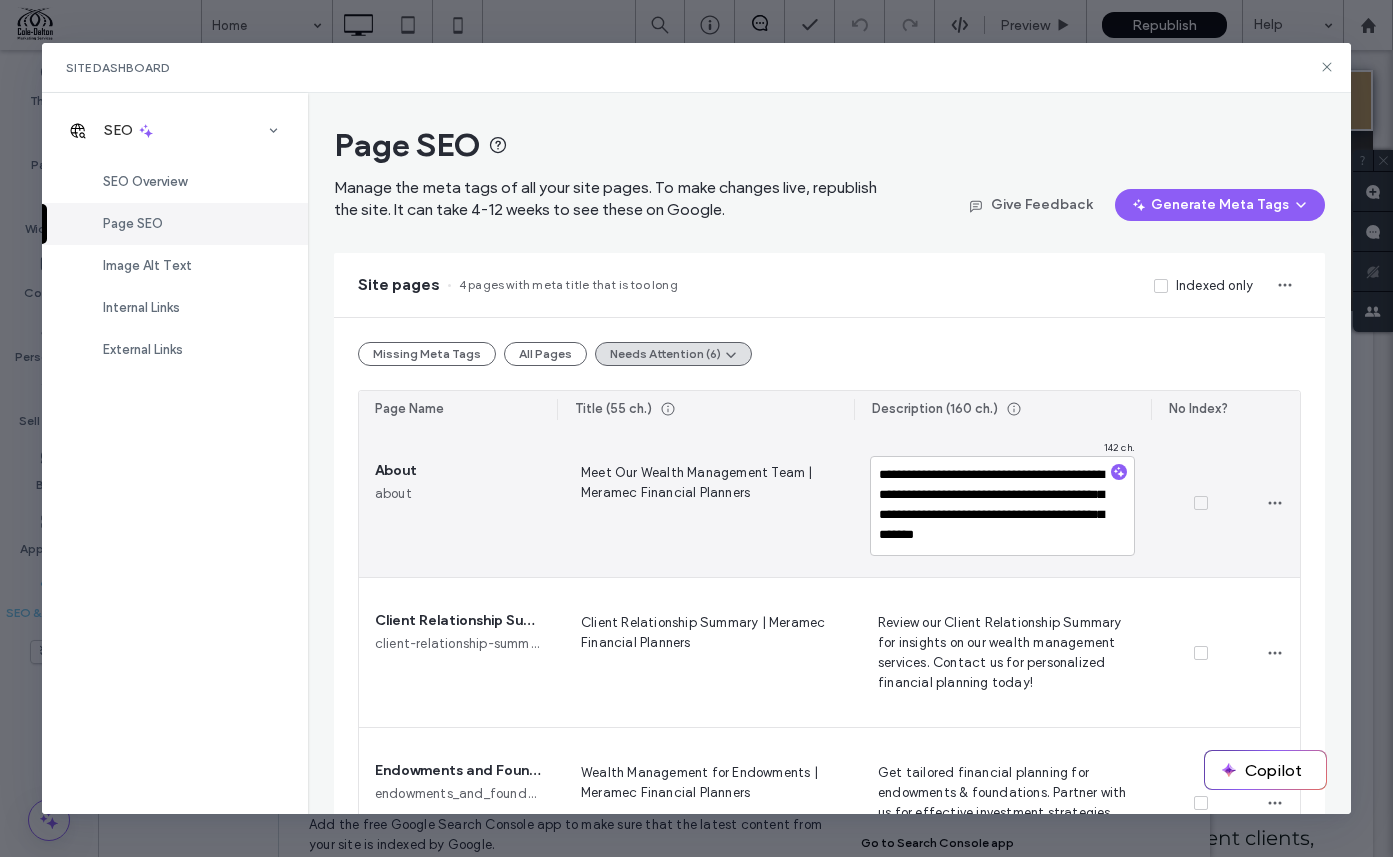 click on "Meet Our Wealth Management Team | Meramec Financial Planners" at bounding box center [705, 502] 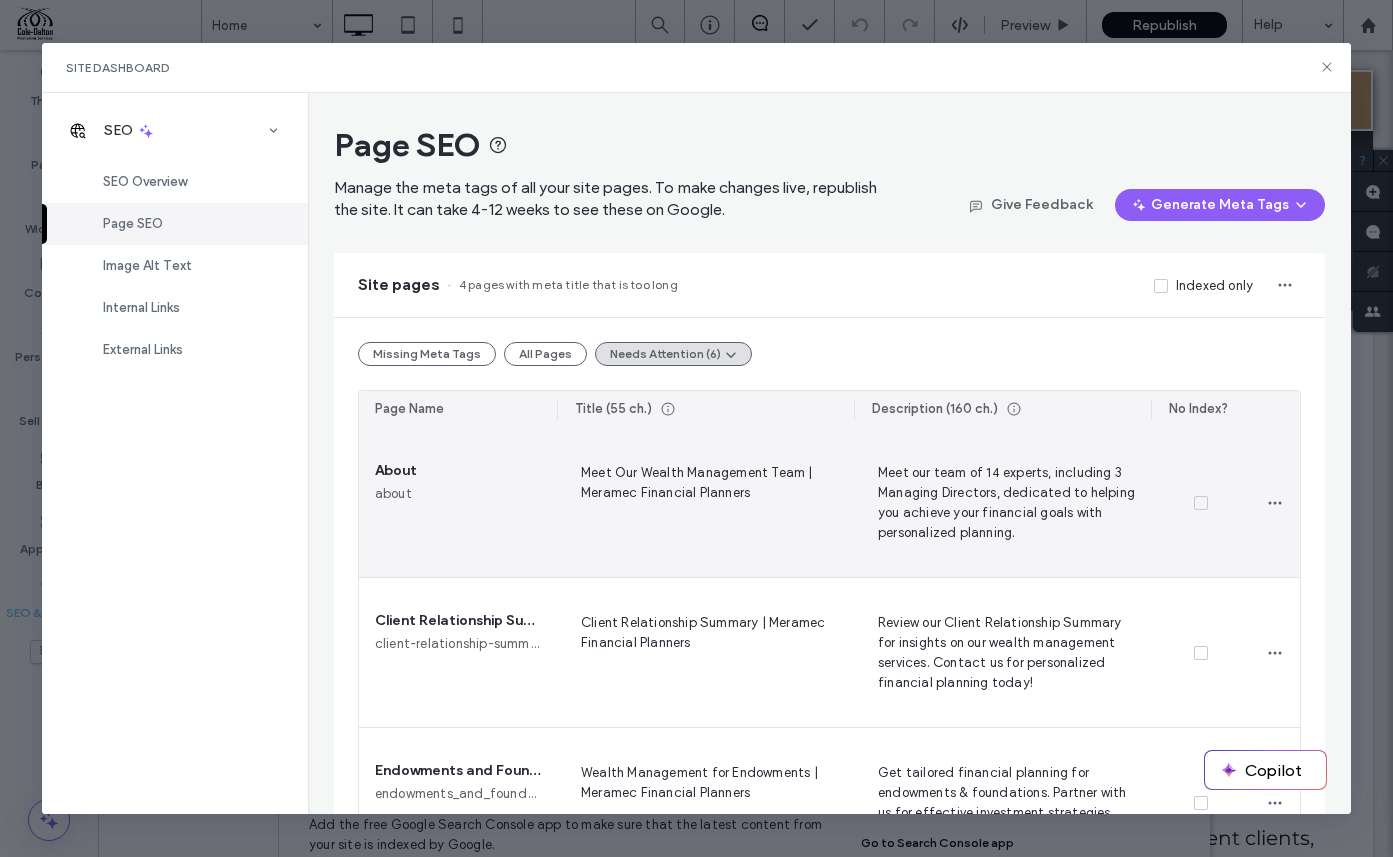 click on "Meet Our Wealth Management Team | Meramec Financial Planners" at bounding box center (705, 502) 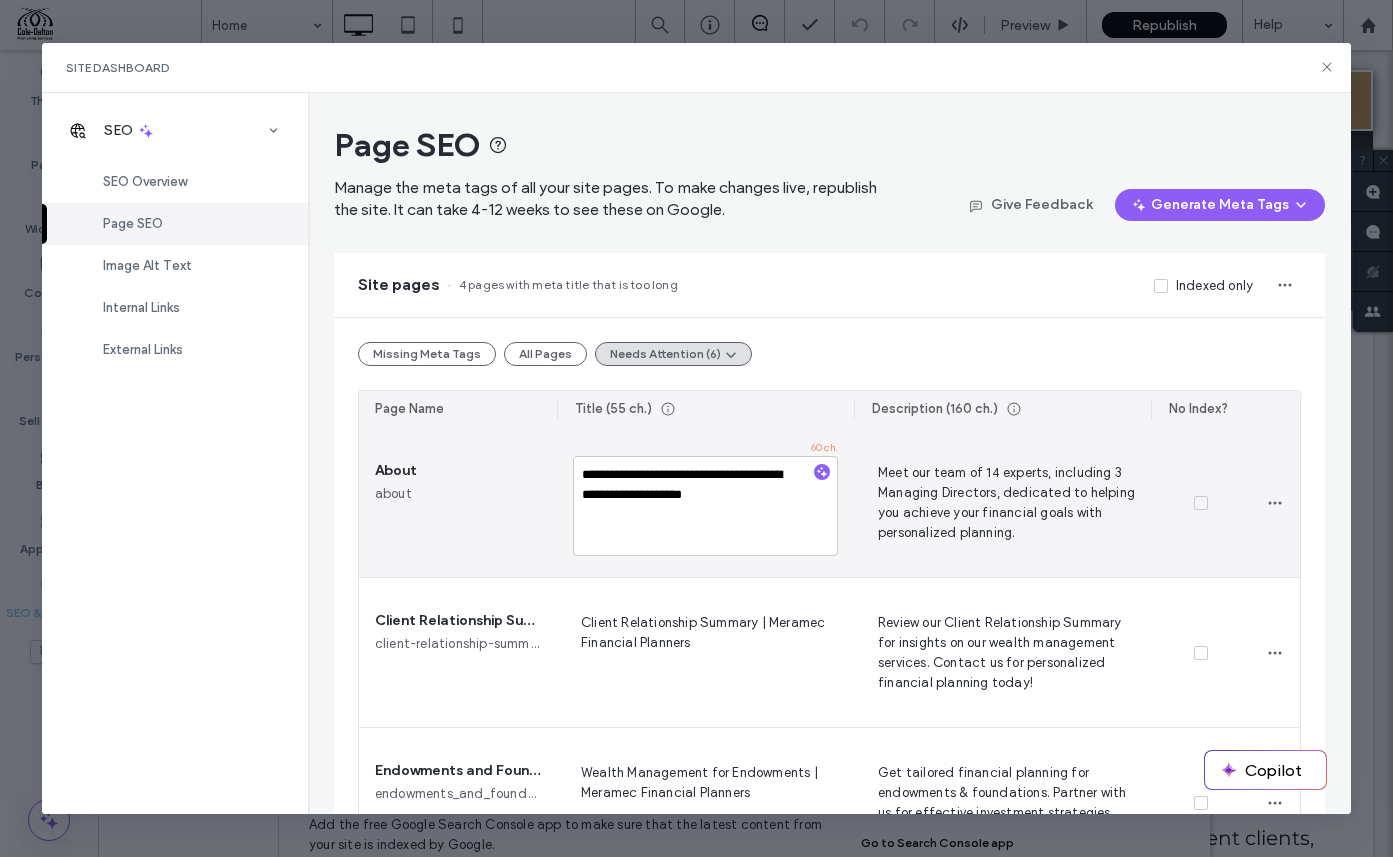 click on "**********" at bounding box center (705, 506) 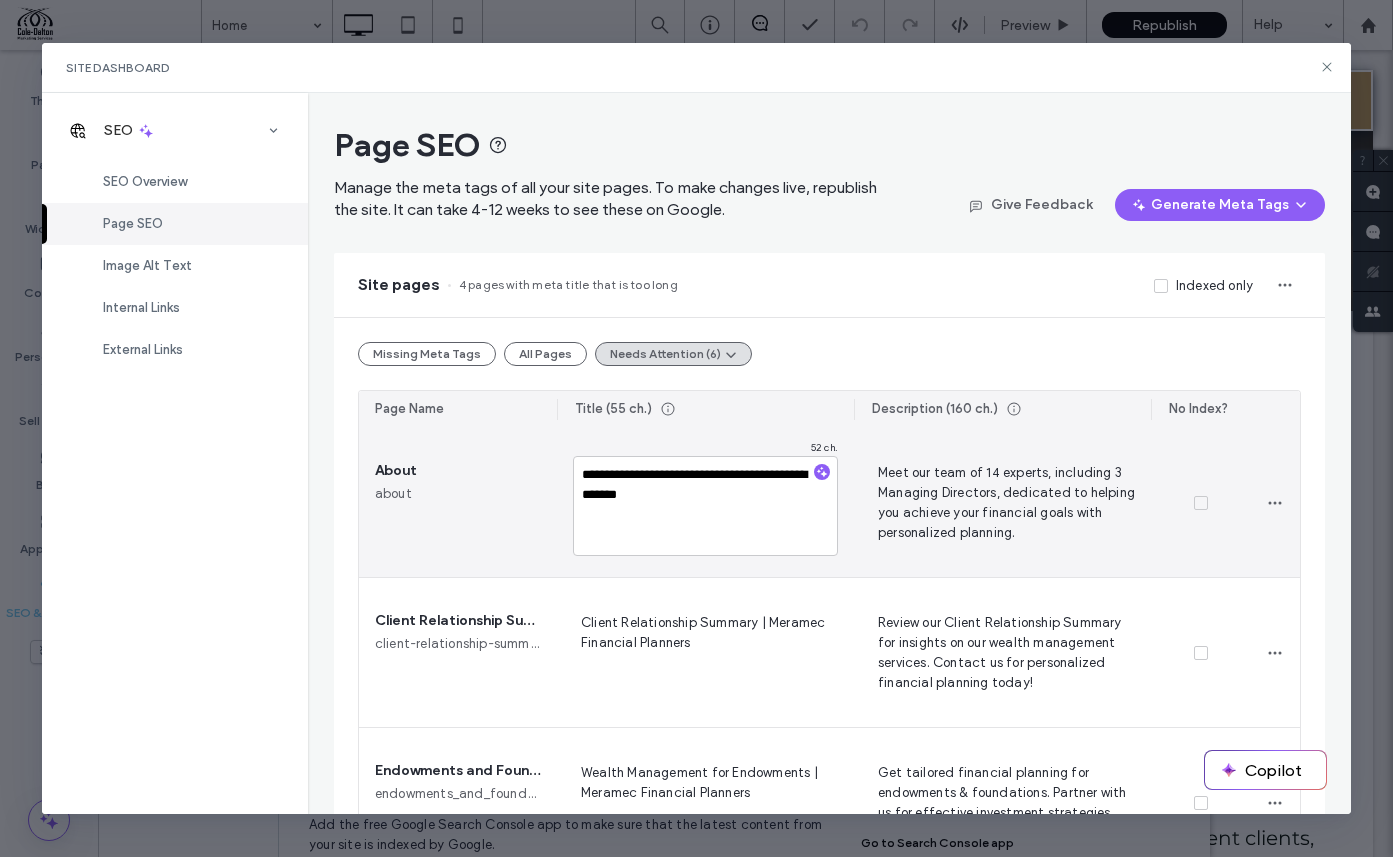 type on "**********" 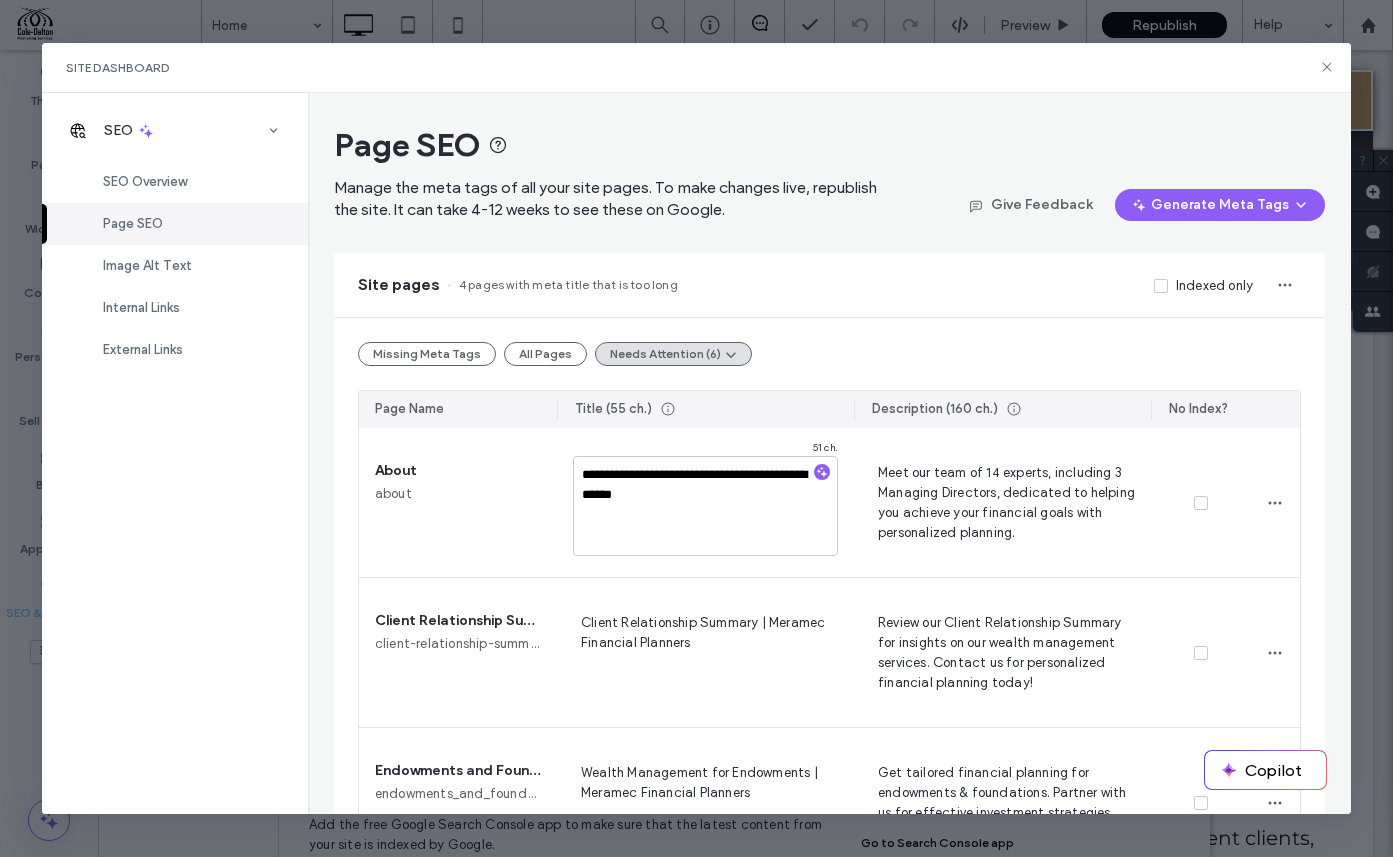 click on "**********" at bounding box center (829, 685) 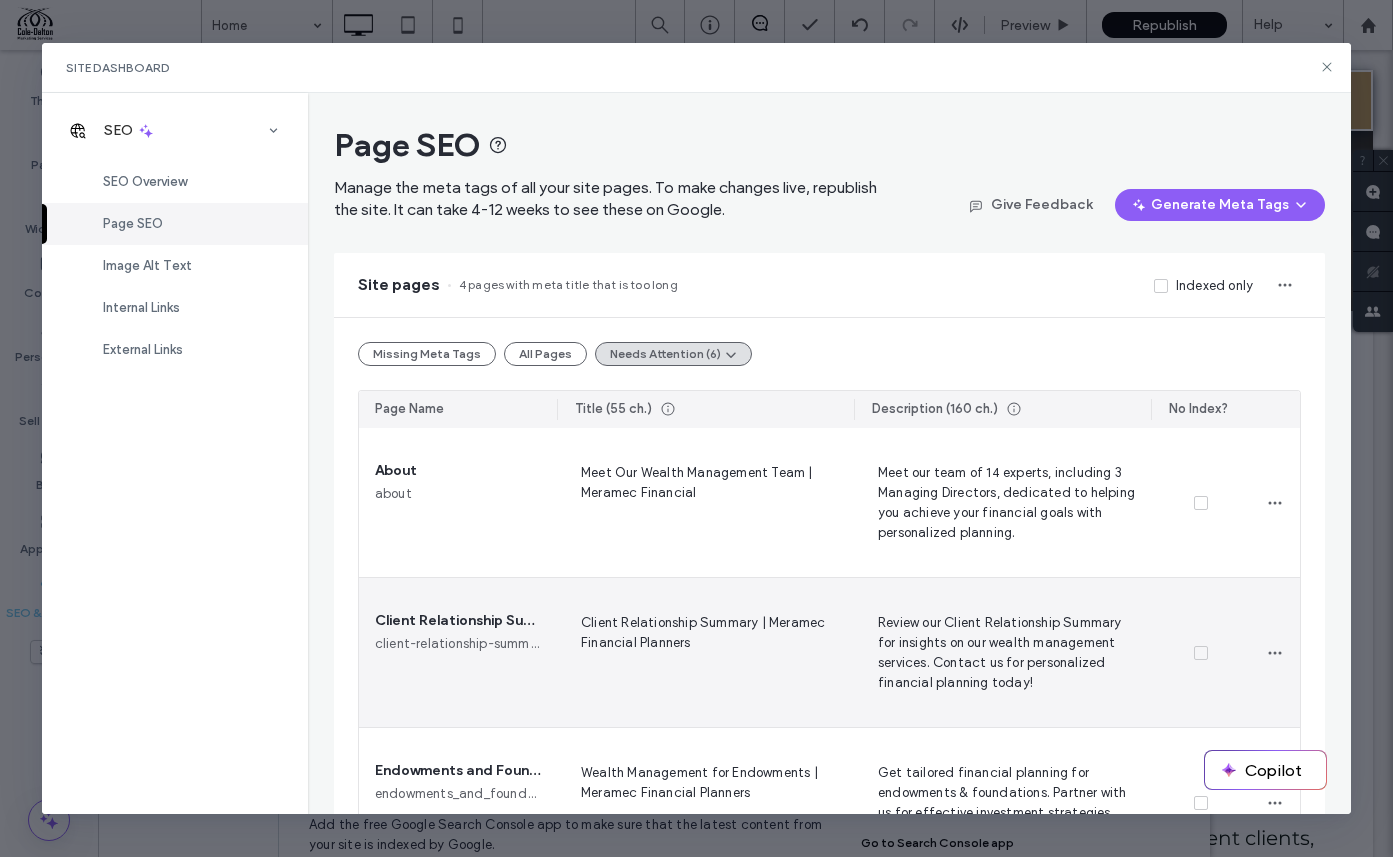 click on "Client Relationship Summary | Meramec Financial Planners" at bounding box center [705, 652] 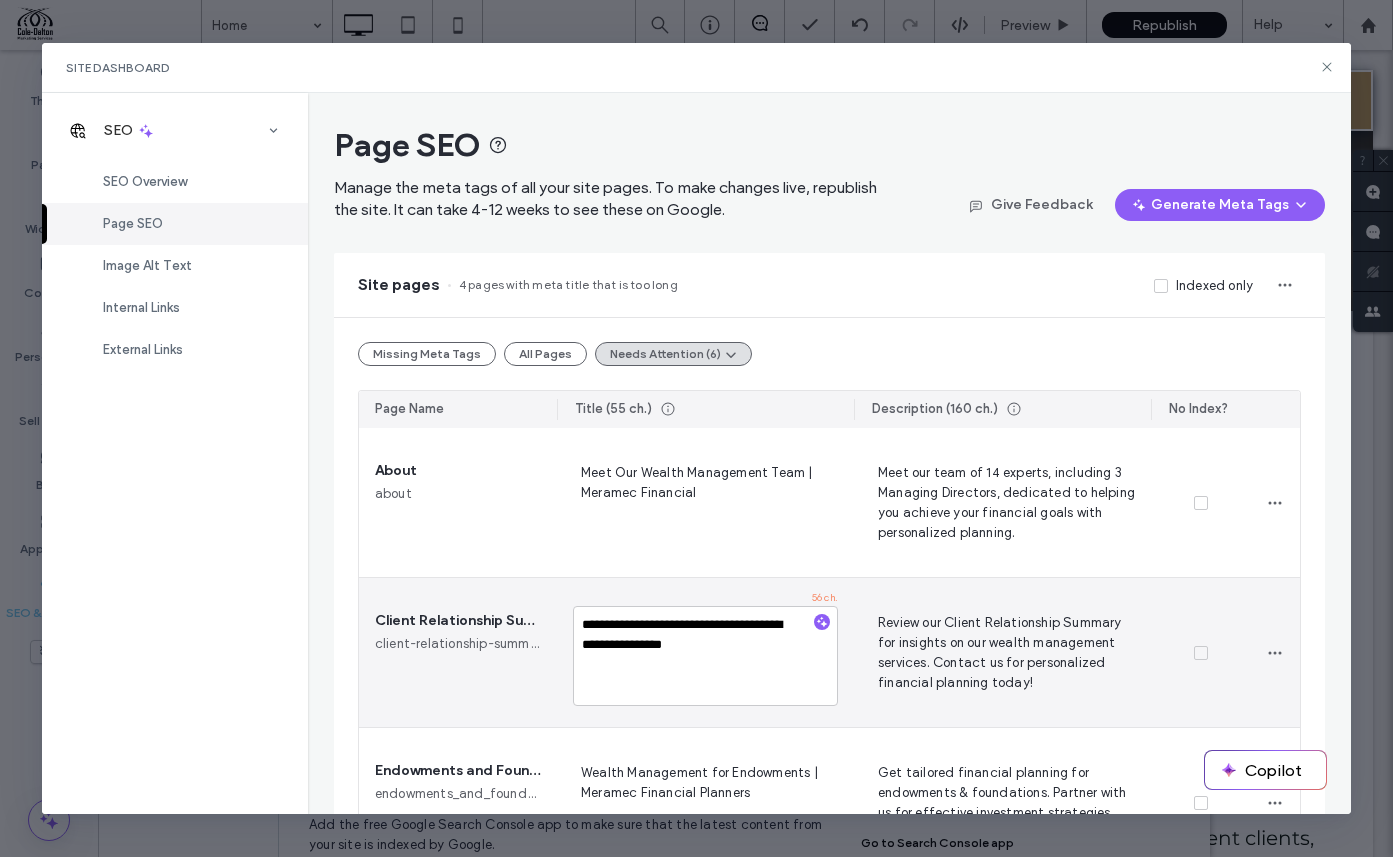 click on "**********" at bounding box center [705, 656] 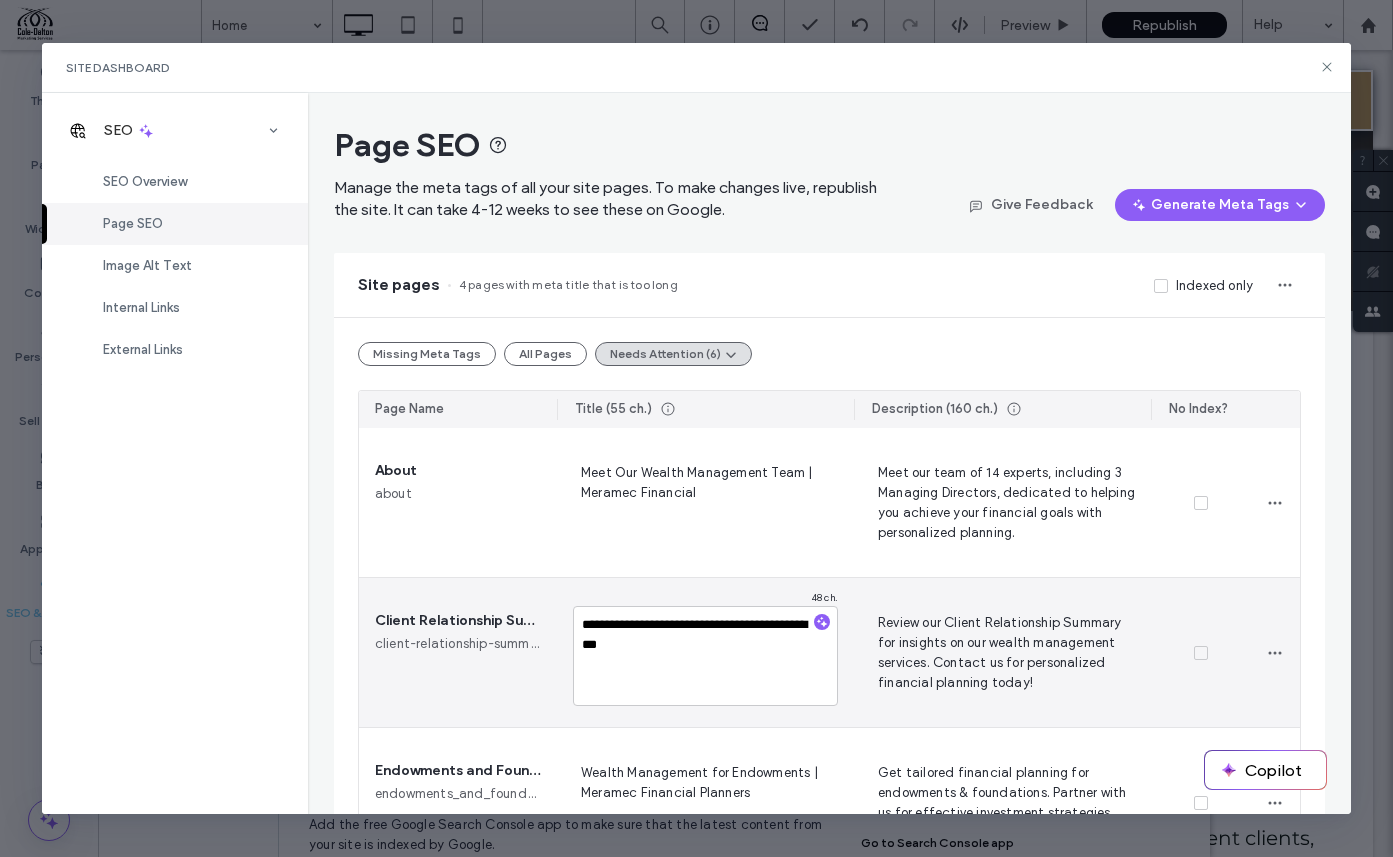 type on "**********" 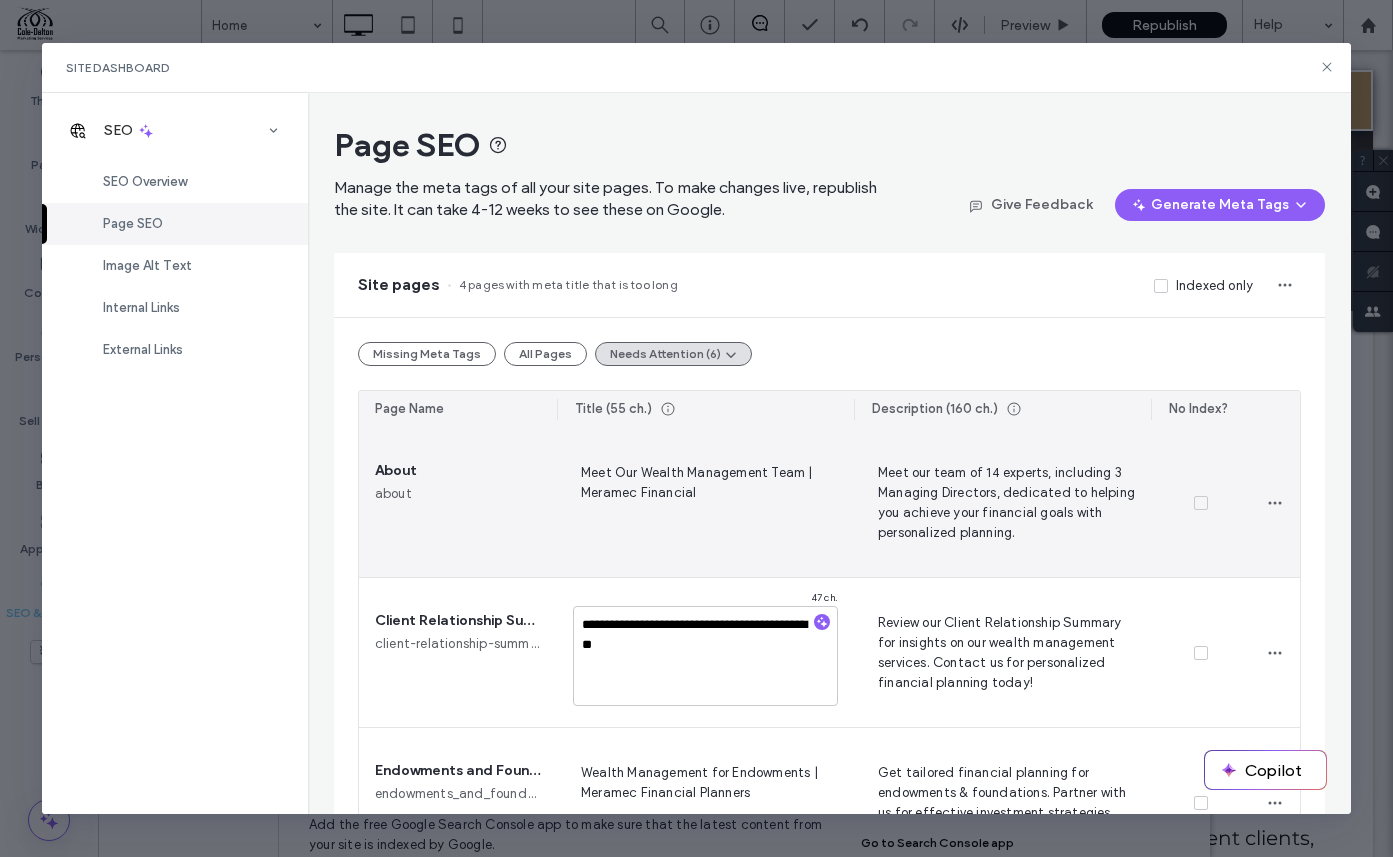 click on "Meet Our Wealth Management Team | Meramec Financial" at bounding box center [705, 502] 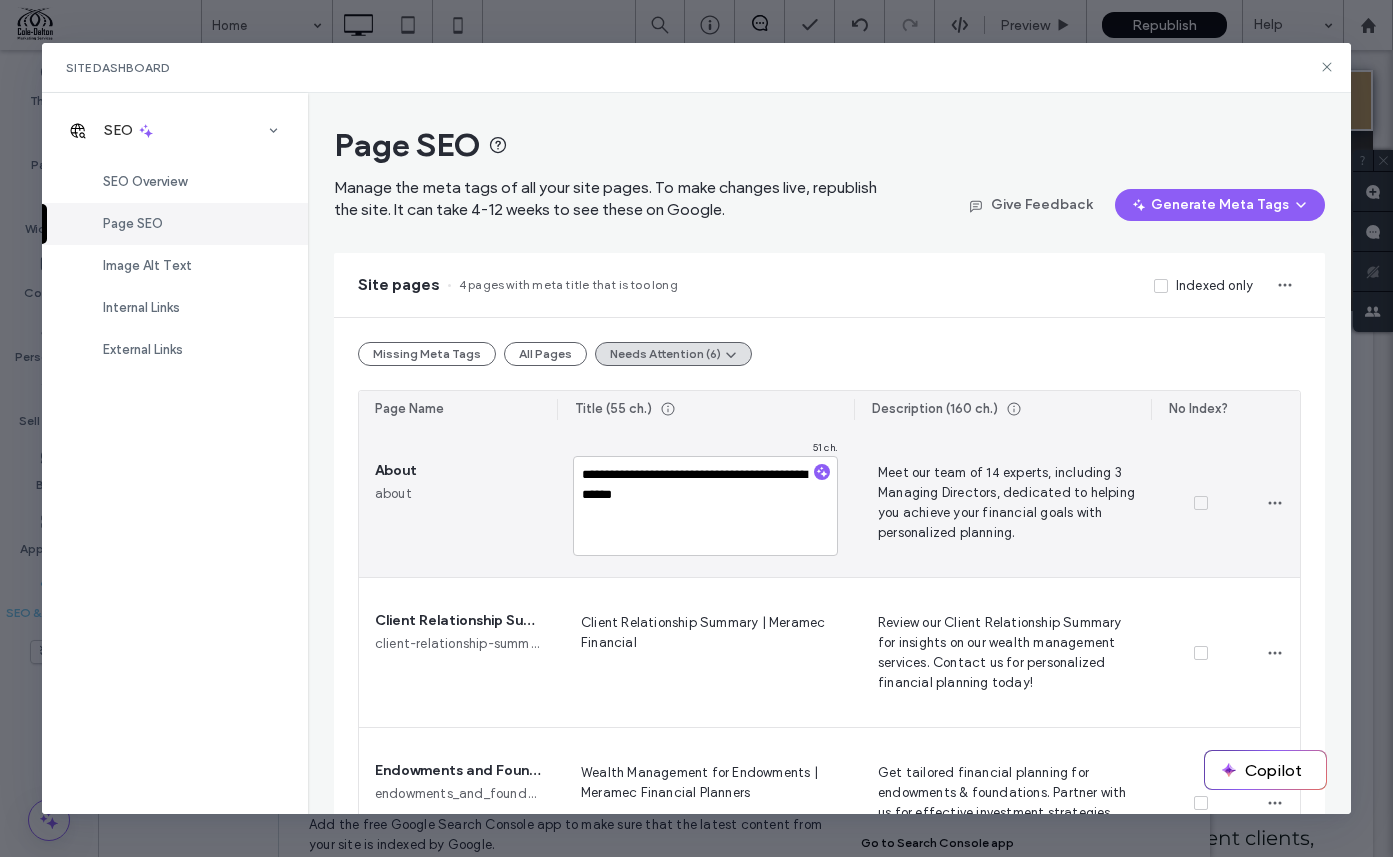 click on "**********" at bounding box center [705, 502] 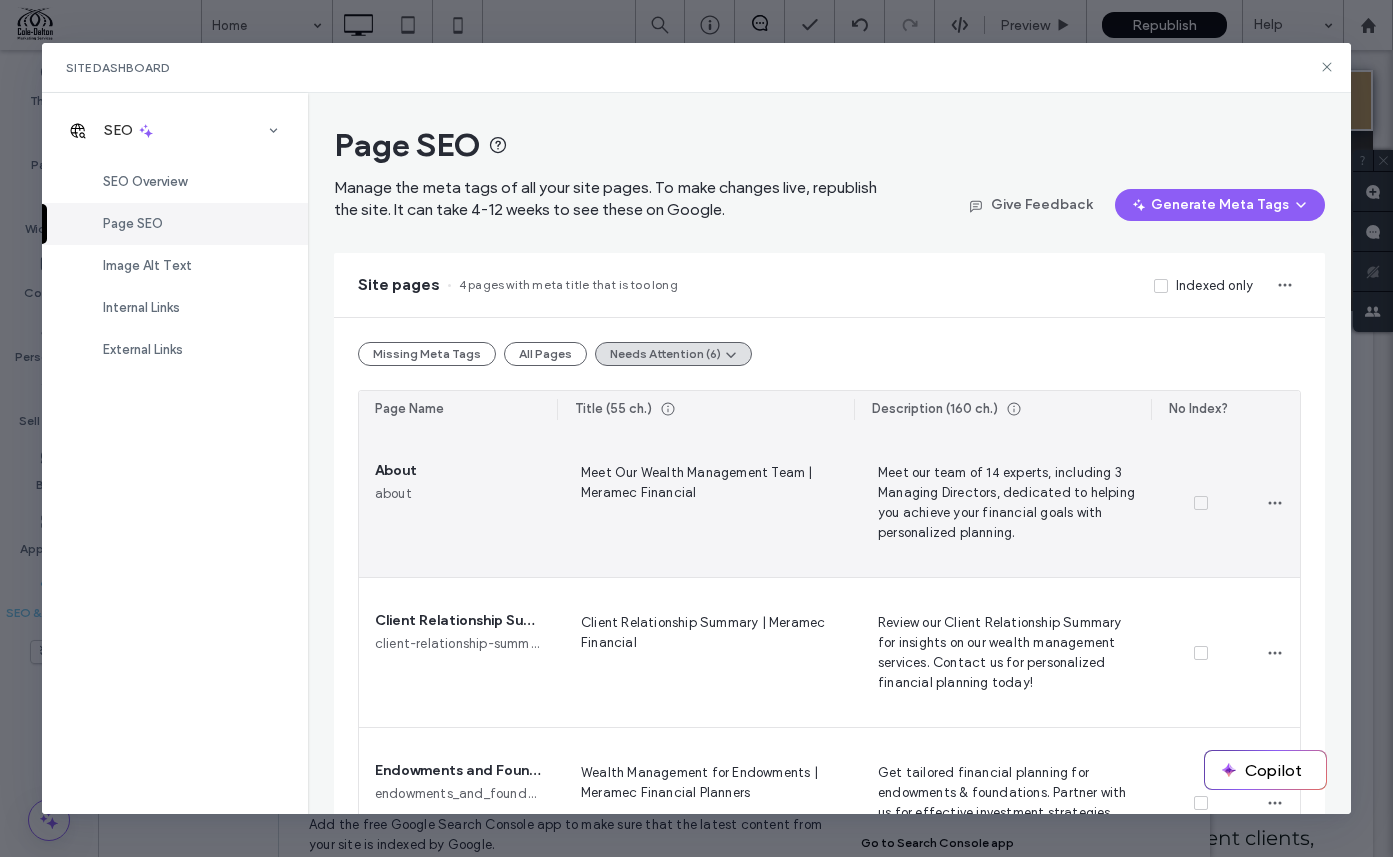click on "Meet our team of 14 experts, including 3 Managing Directors, dedicated to helping you achieve your financial goals with personalized planning." at bounding box center (1002, 502) 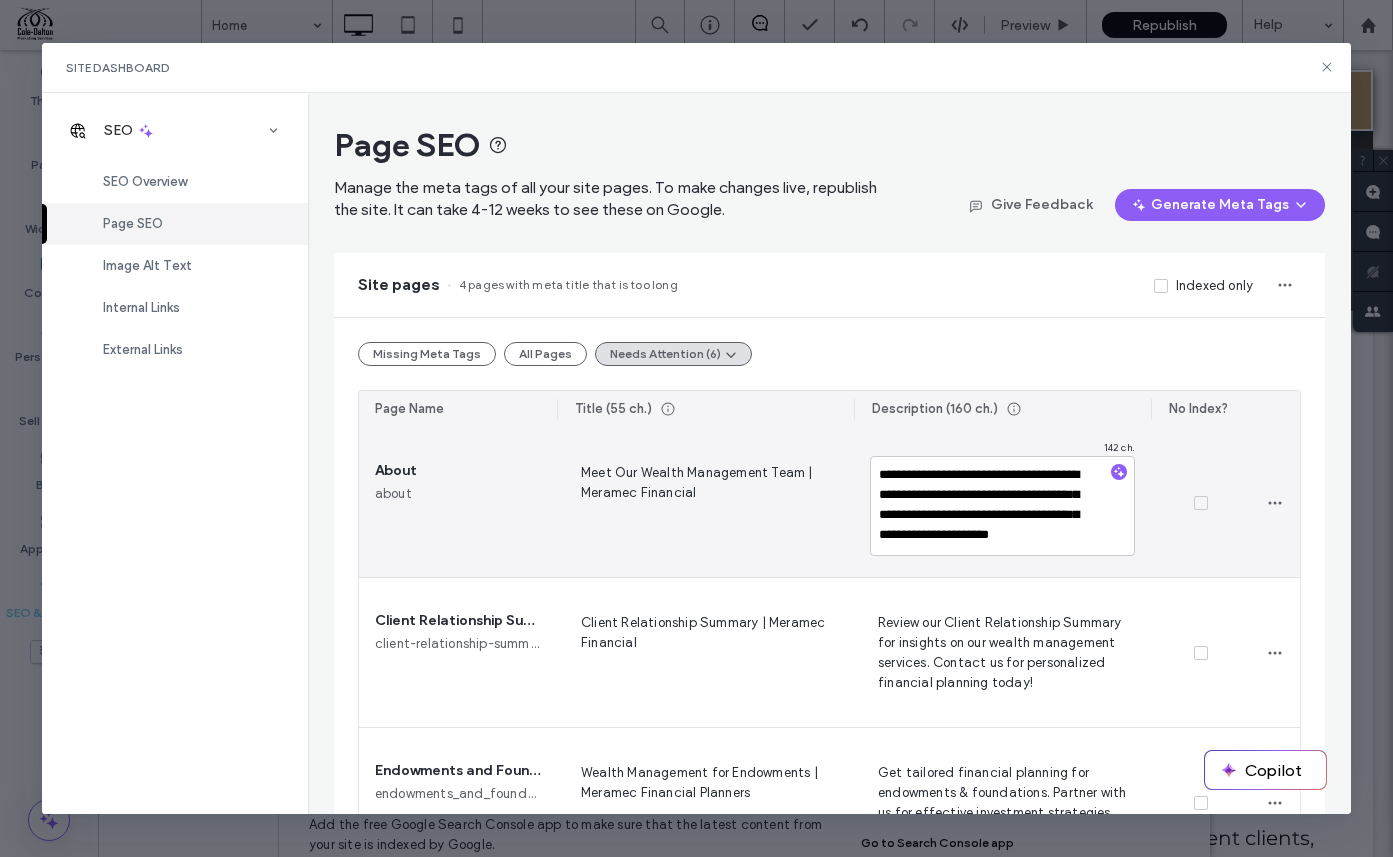 scroll, scrollTop: 18, scrollLeft: 0, axis: vertical 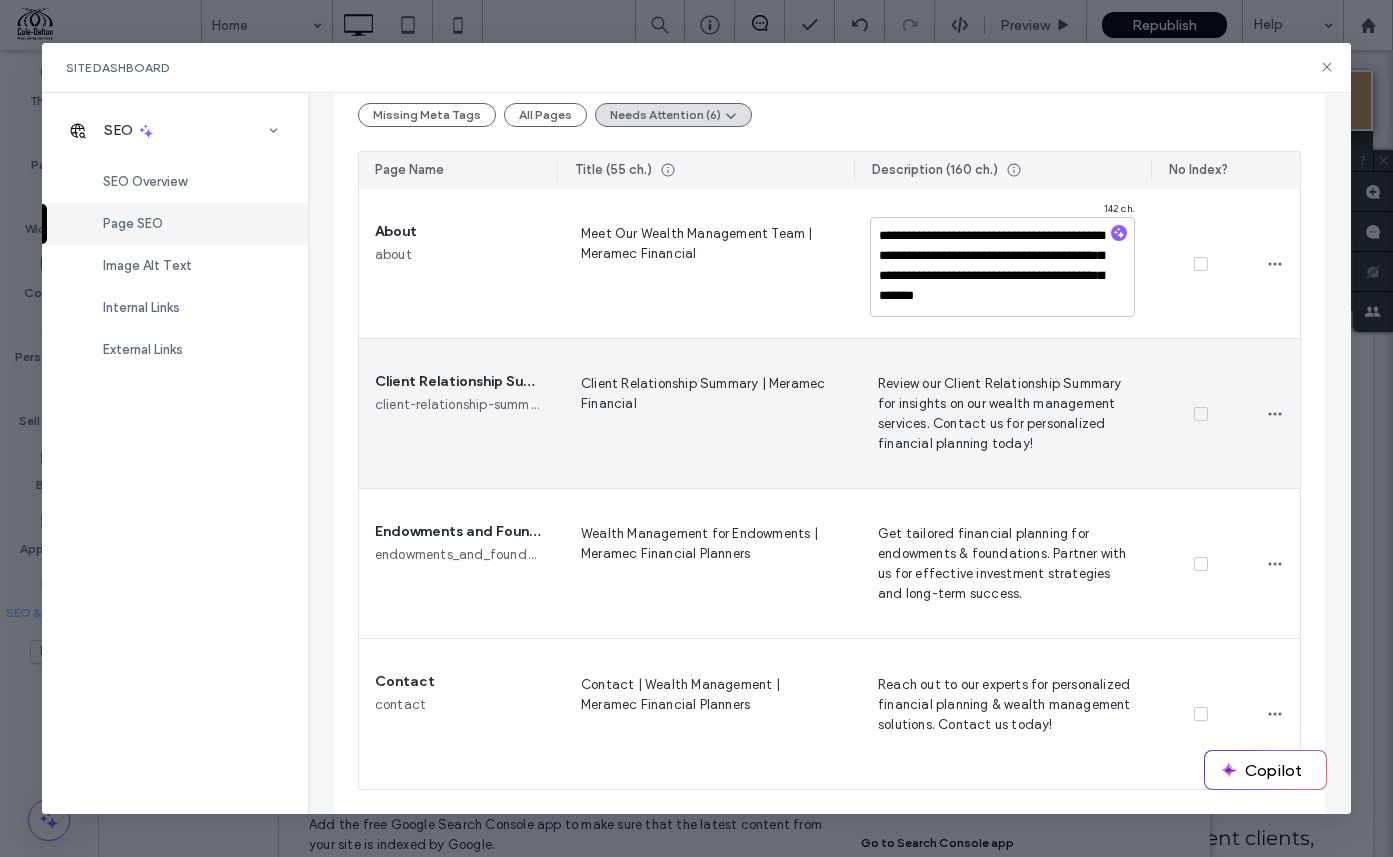 click on "Review our Client Relationship Summary for insights on our wealth management services. Contact us for personalized financial planning today!" at bounding box center (1002, 413) 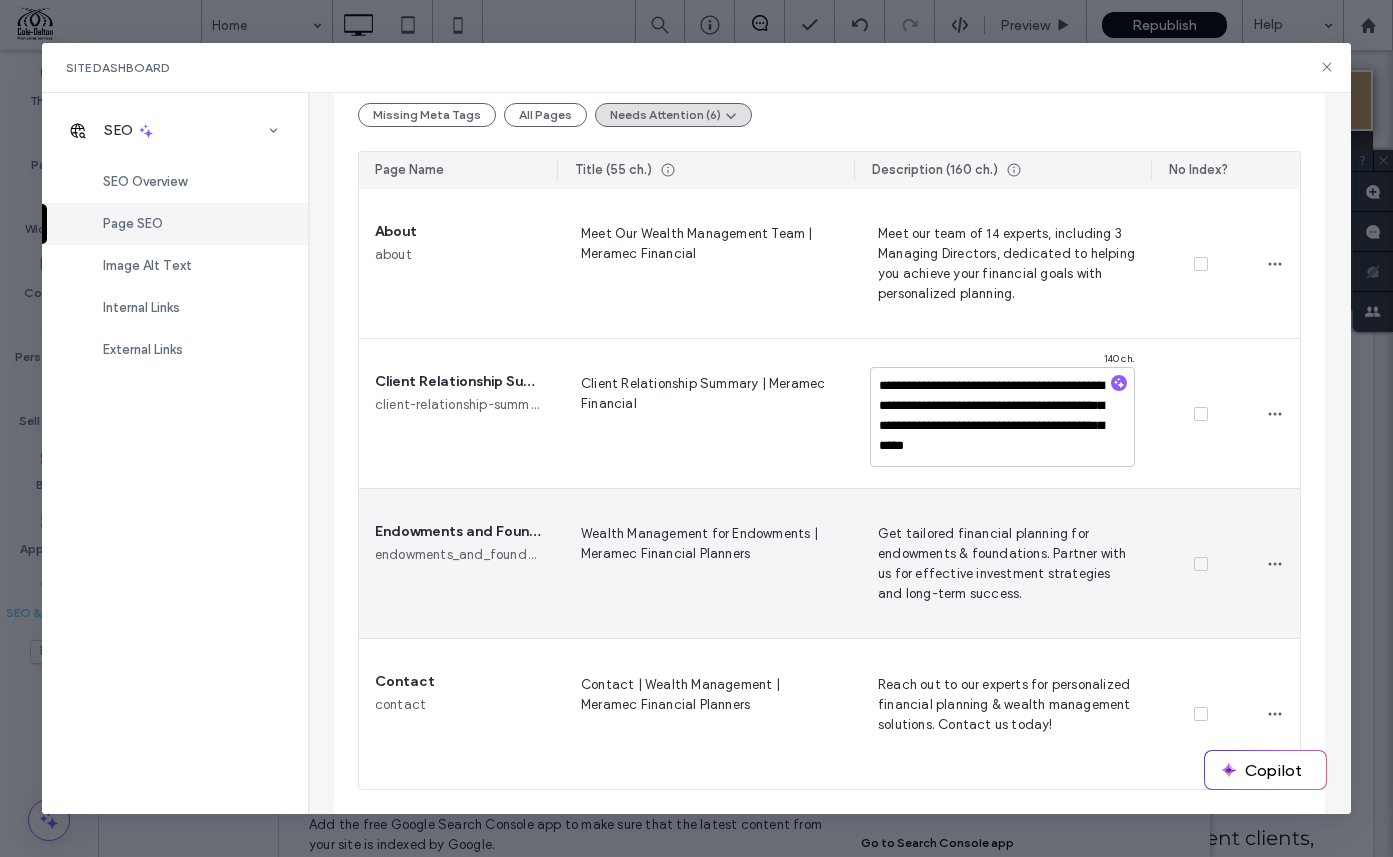 click on "Wealth Management for Endowments | Meramec Financial Planners" at bounding box center [705, 563] 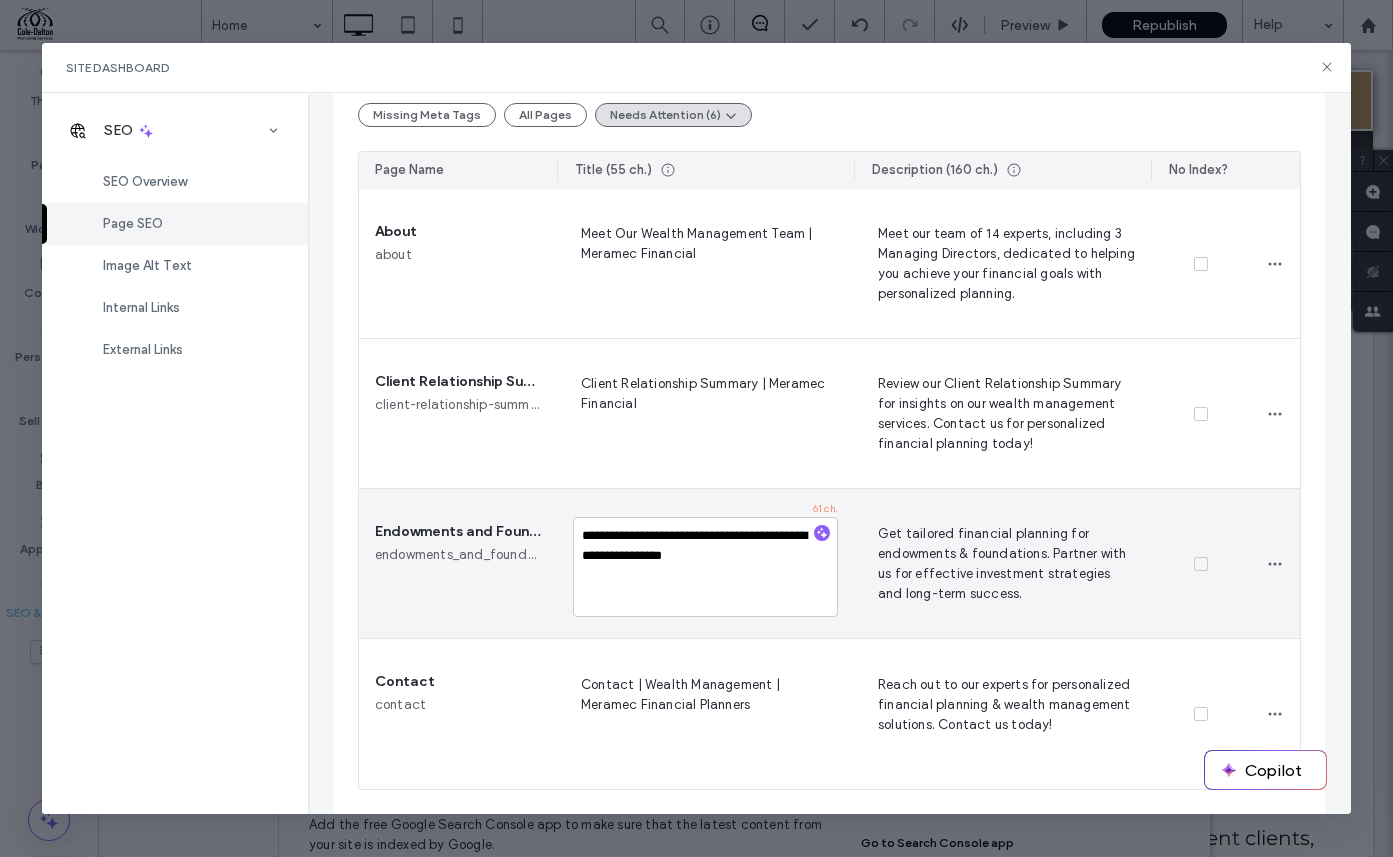 drag, startPoint x: 601, startPoint y: 578, endPoint x: 527, endPoint y: 576, distance: 74.02702 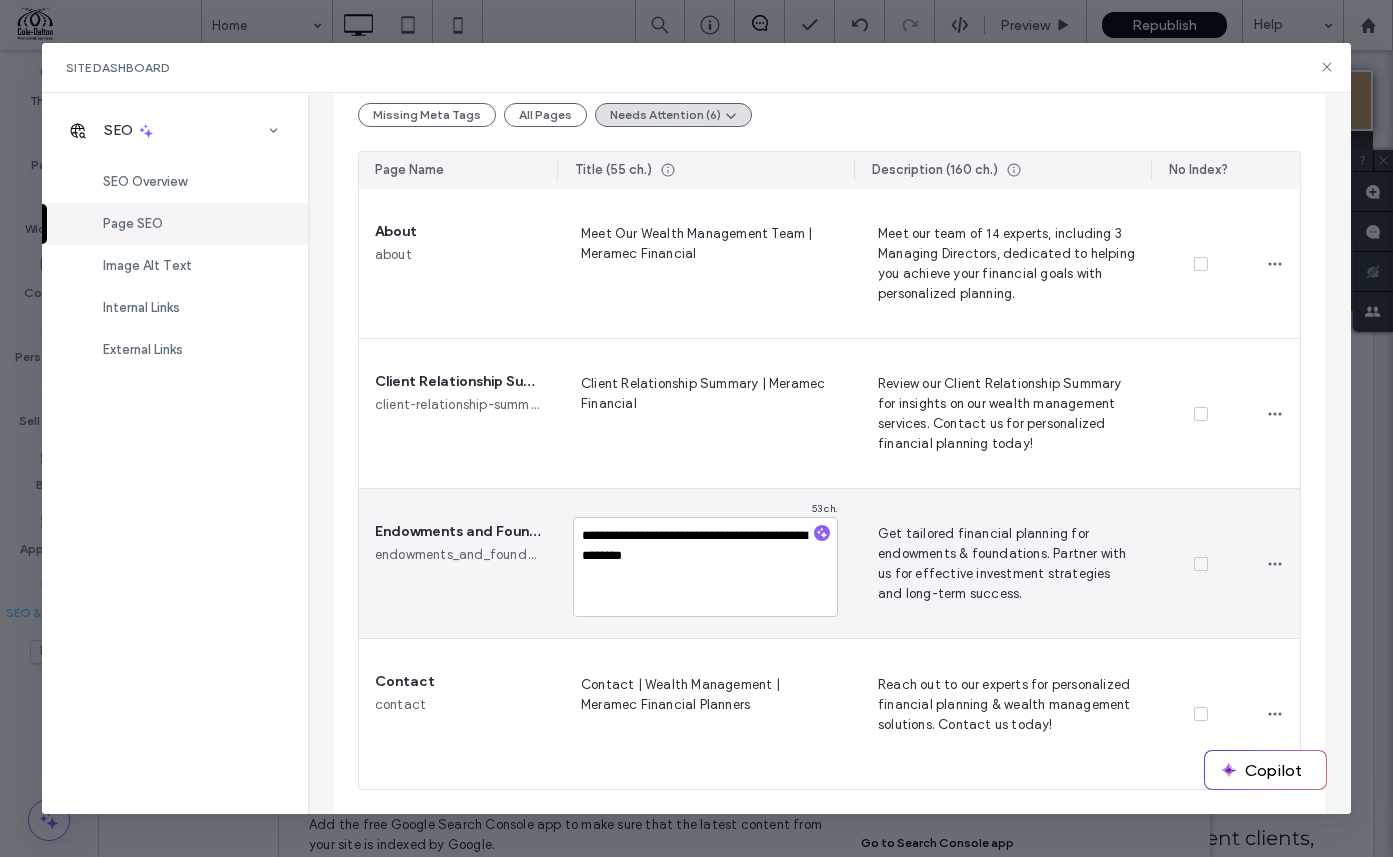 type on "**********" 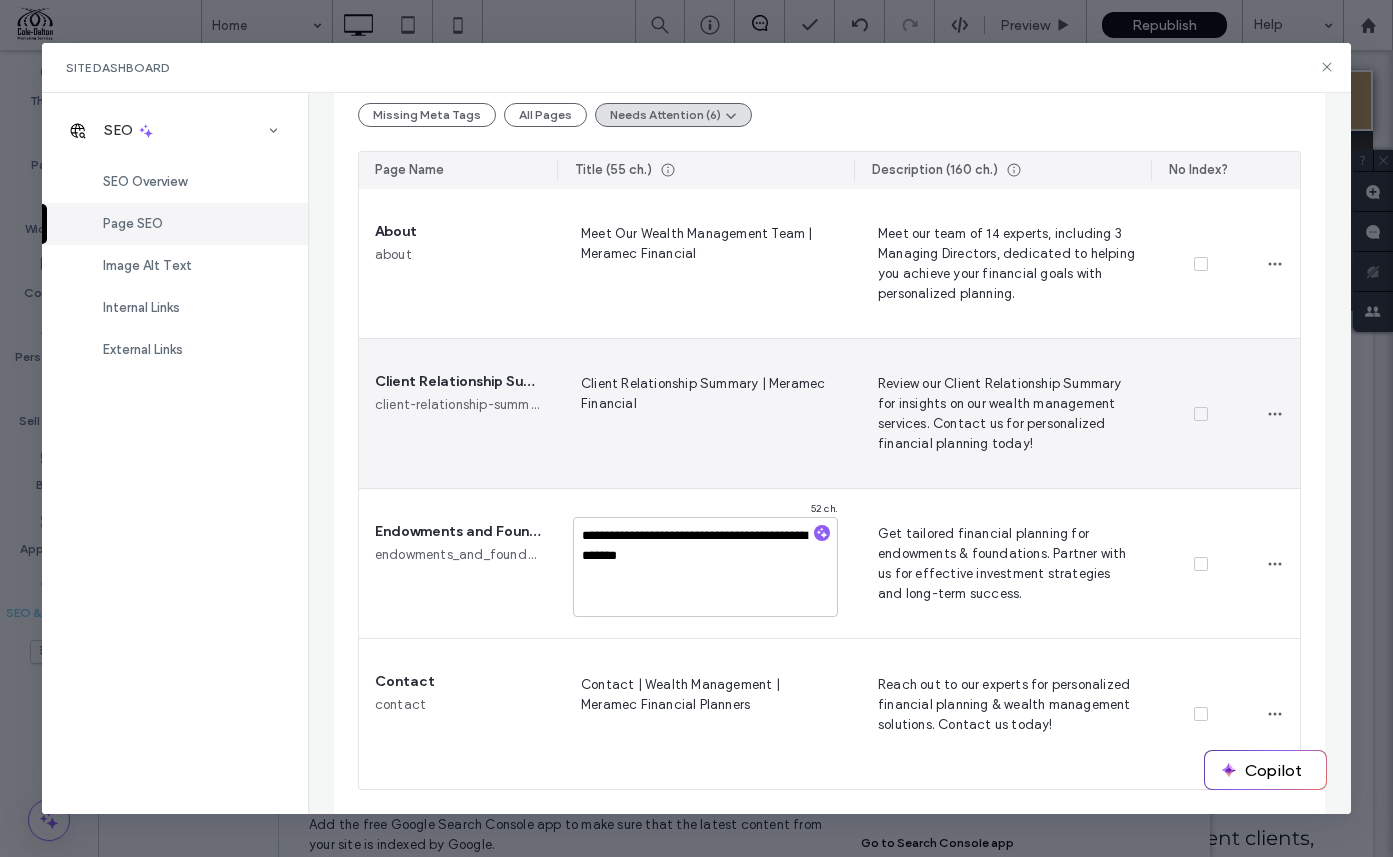 click on "Client Relationship Summary | Meramec Financial" at bounding box center [705, 413] 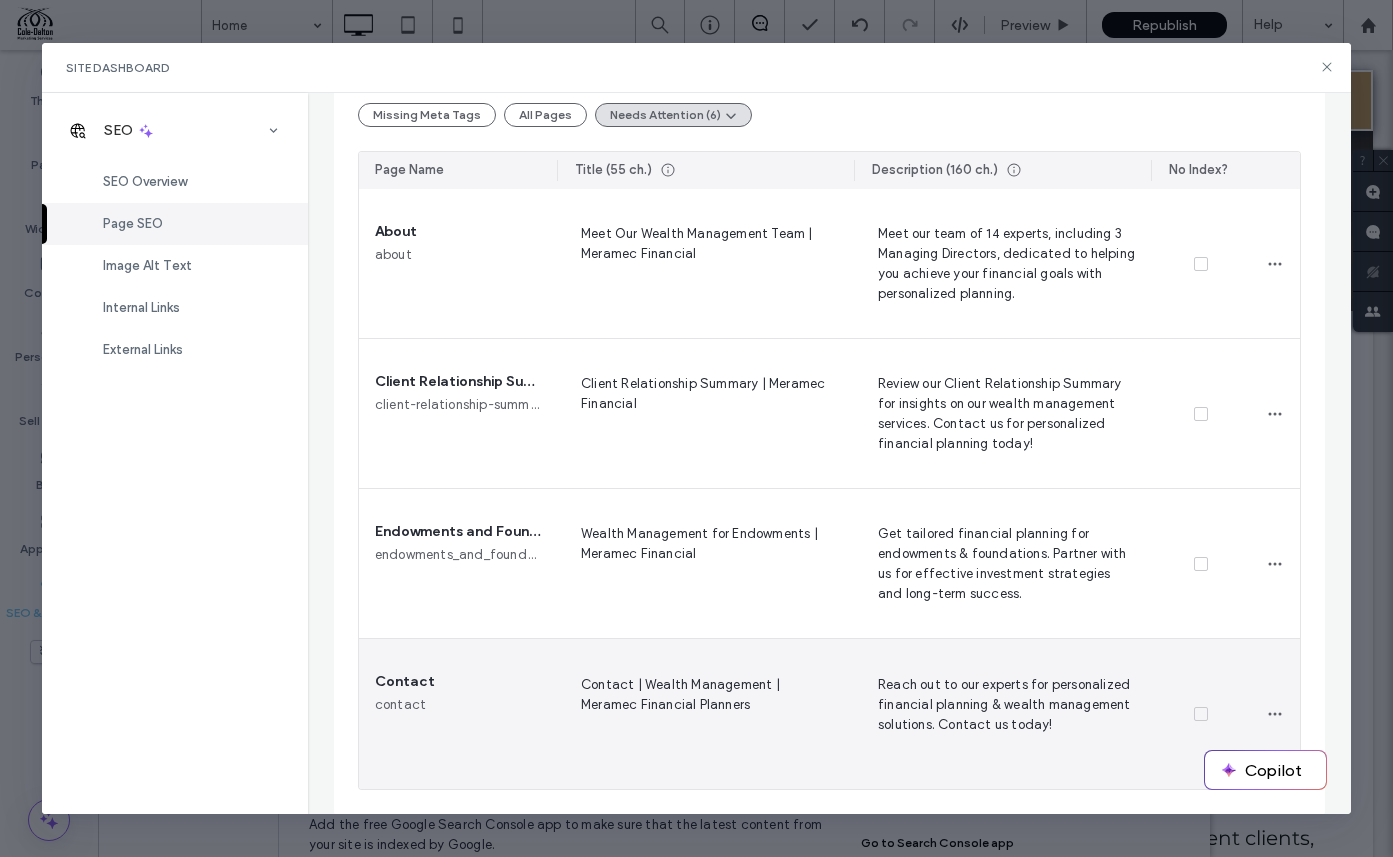 click on "Contact | Wealth Management | Meramec Financial Planners" at bounding box center [705, 714] 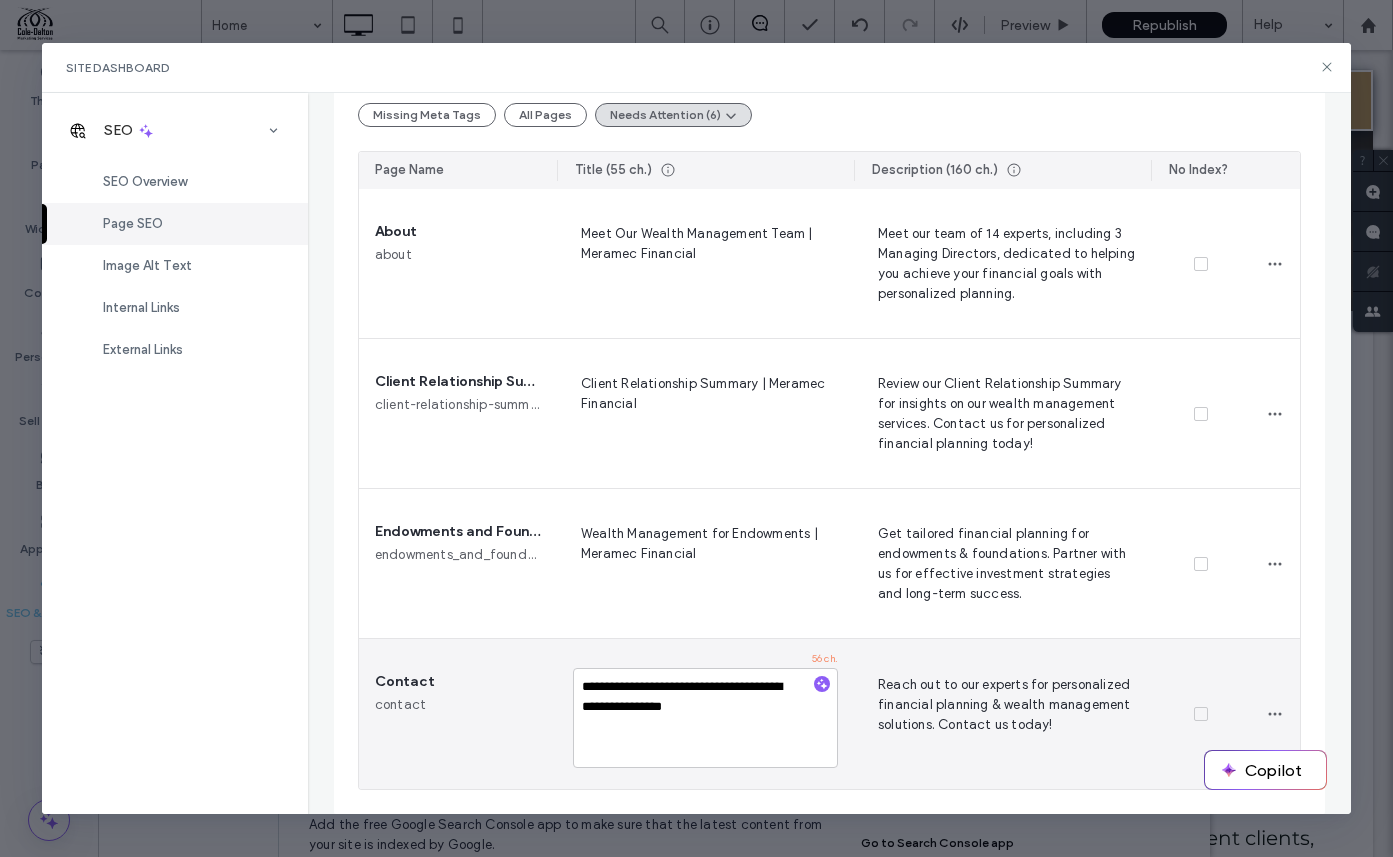 drag, startPoint x: 700, startPoint y: 709, endPoint x: 772, endPoint y: 710, distance: 72.00694 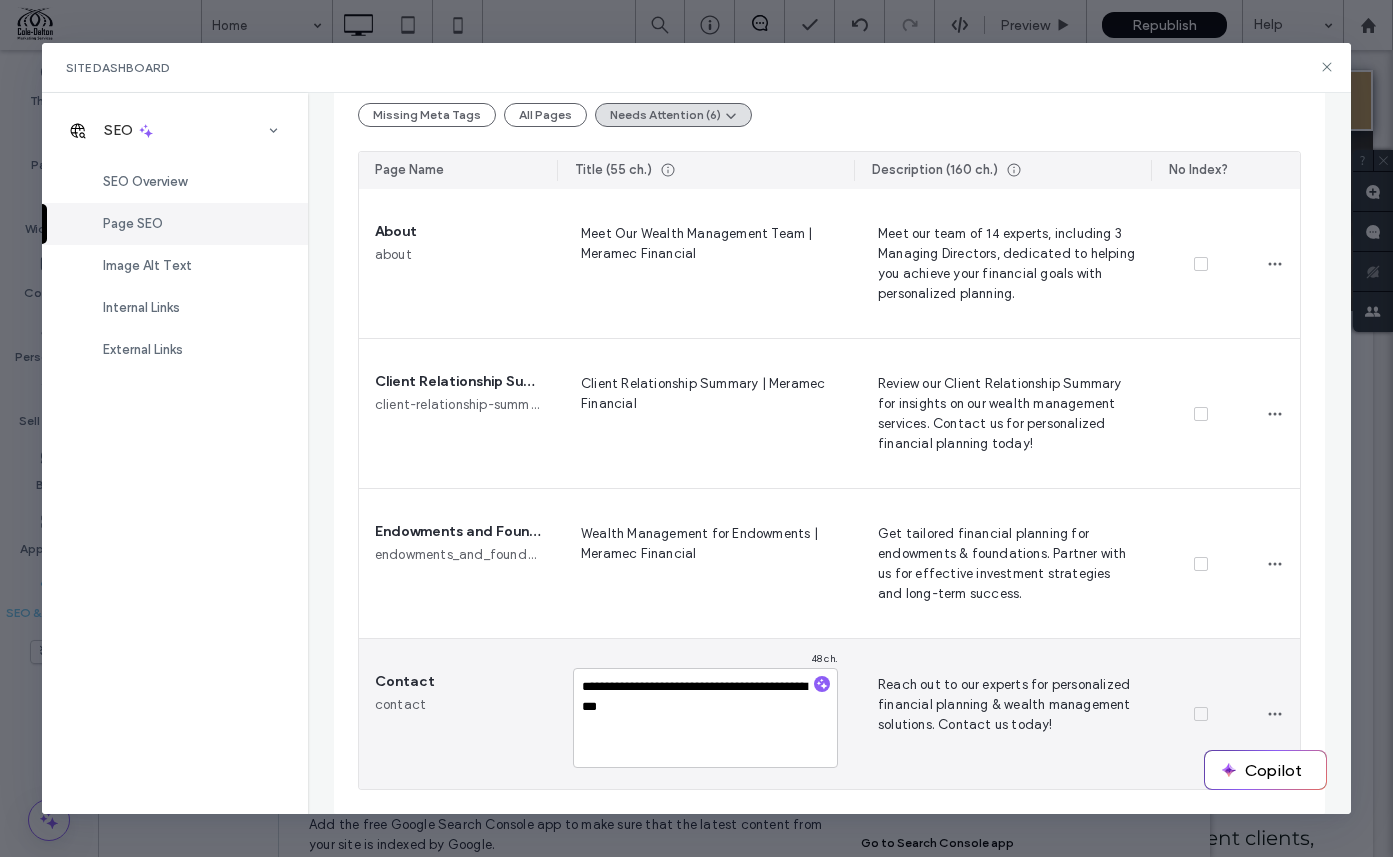 type on "**********" 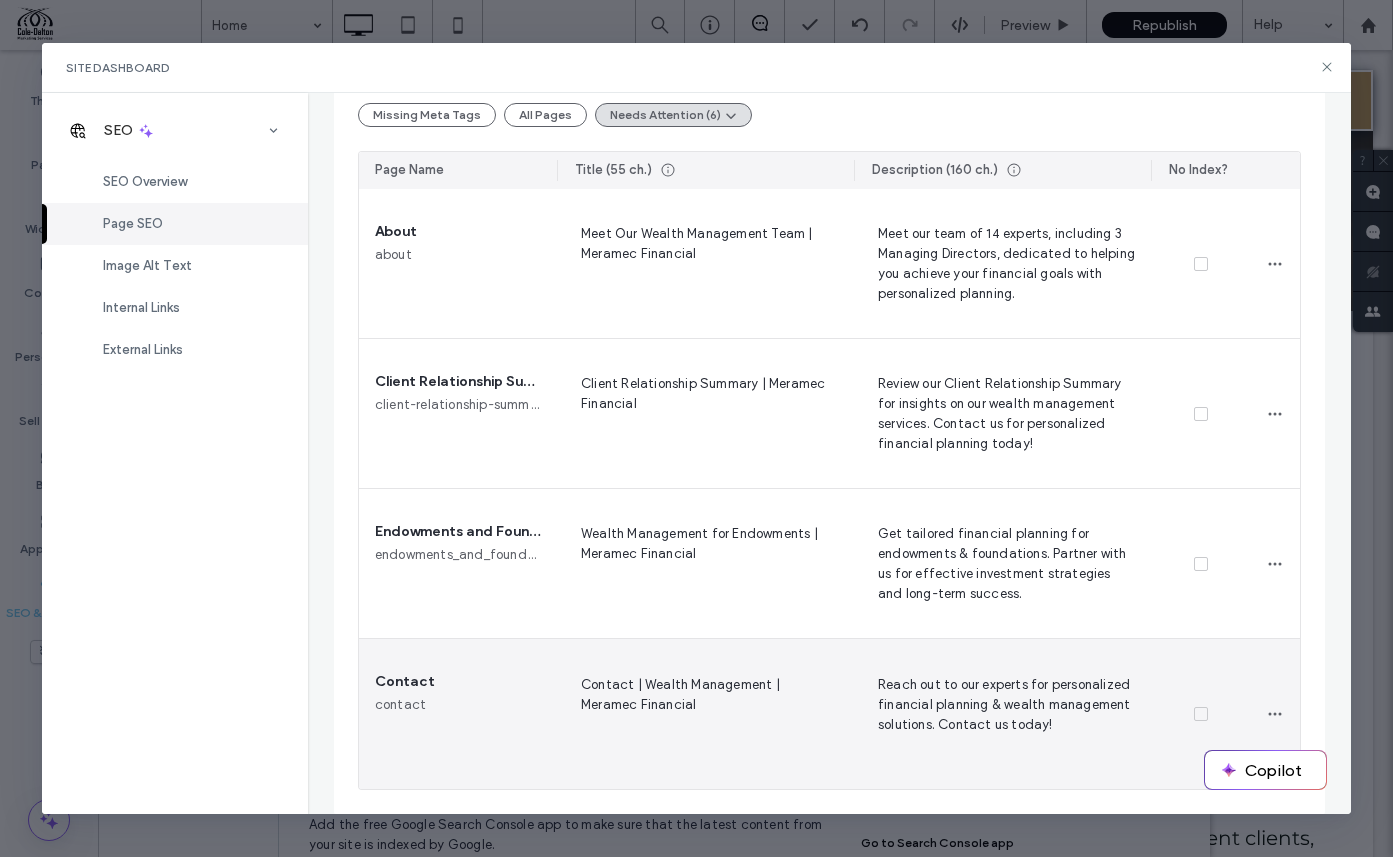 click on "Contact | Wealth Management | Meramec Financial" at bounding box center (705, 714) 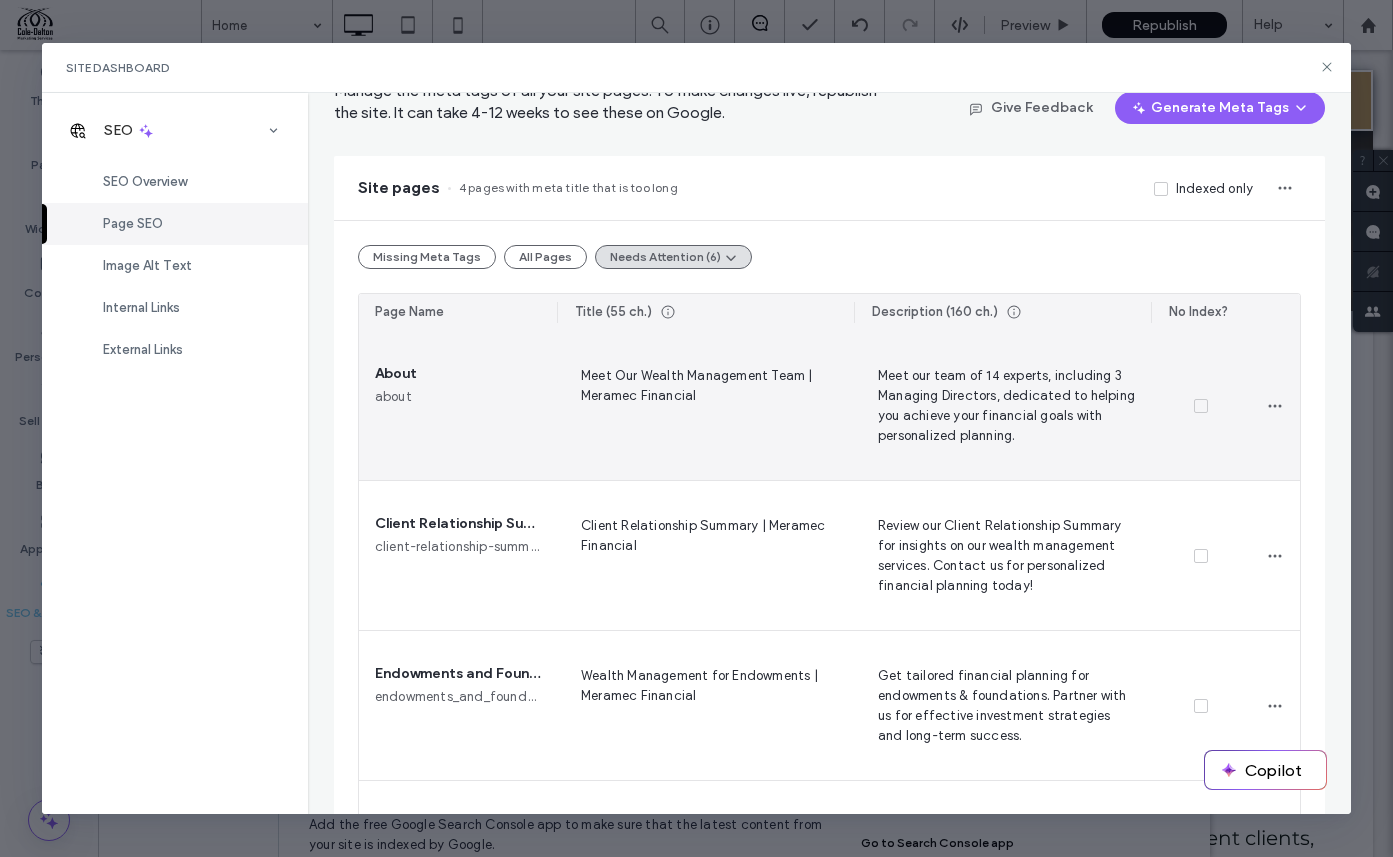scroll, scrollTop: 0, scrollLeft: 0, axis: both 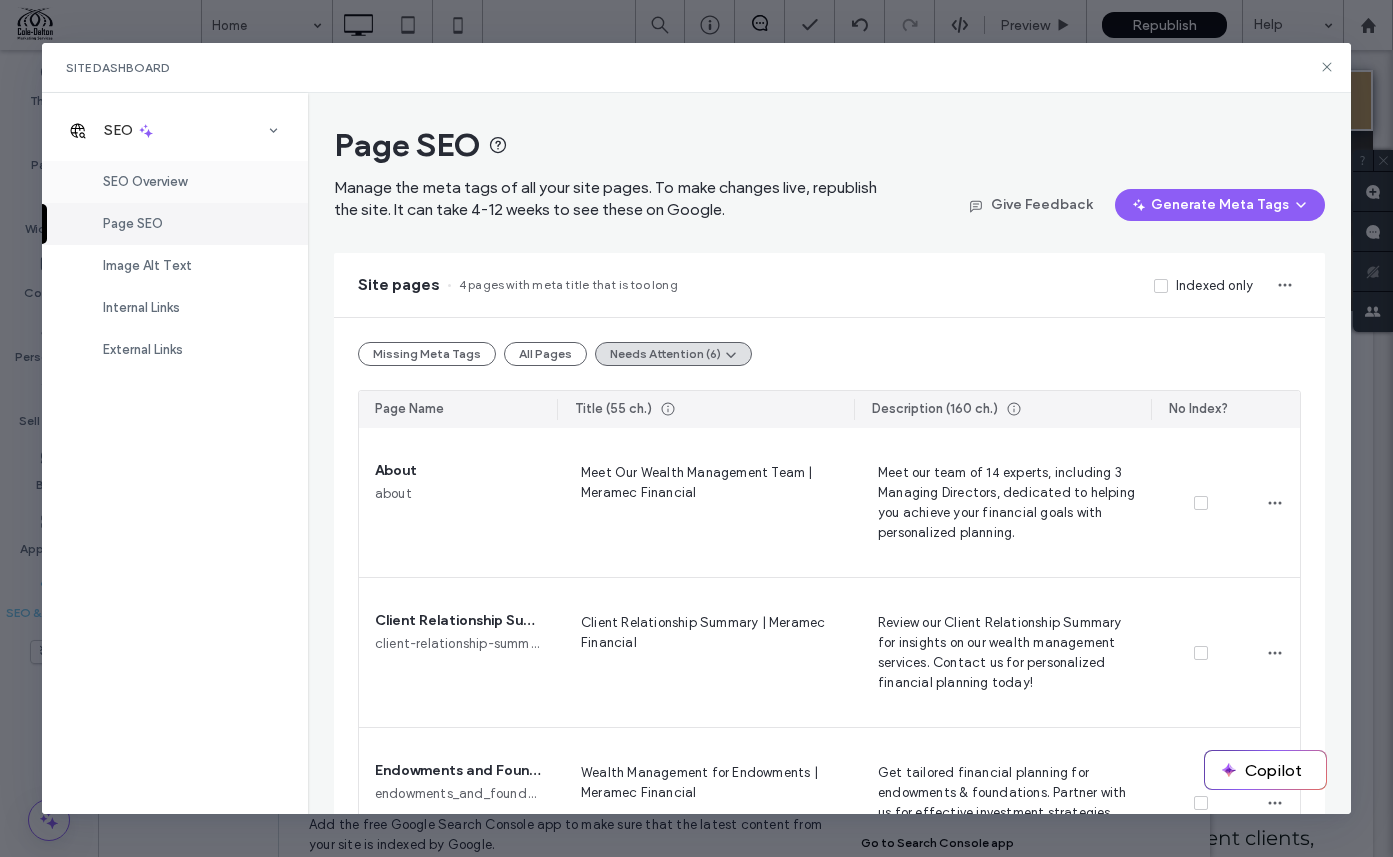 click on "SEO Overview" at bounding box center (145, 181) 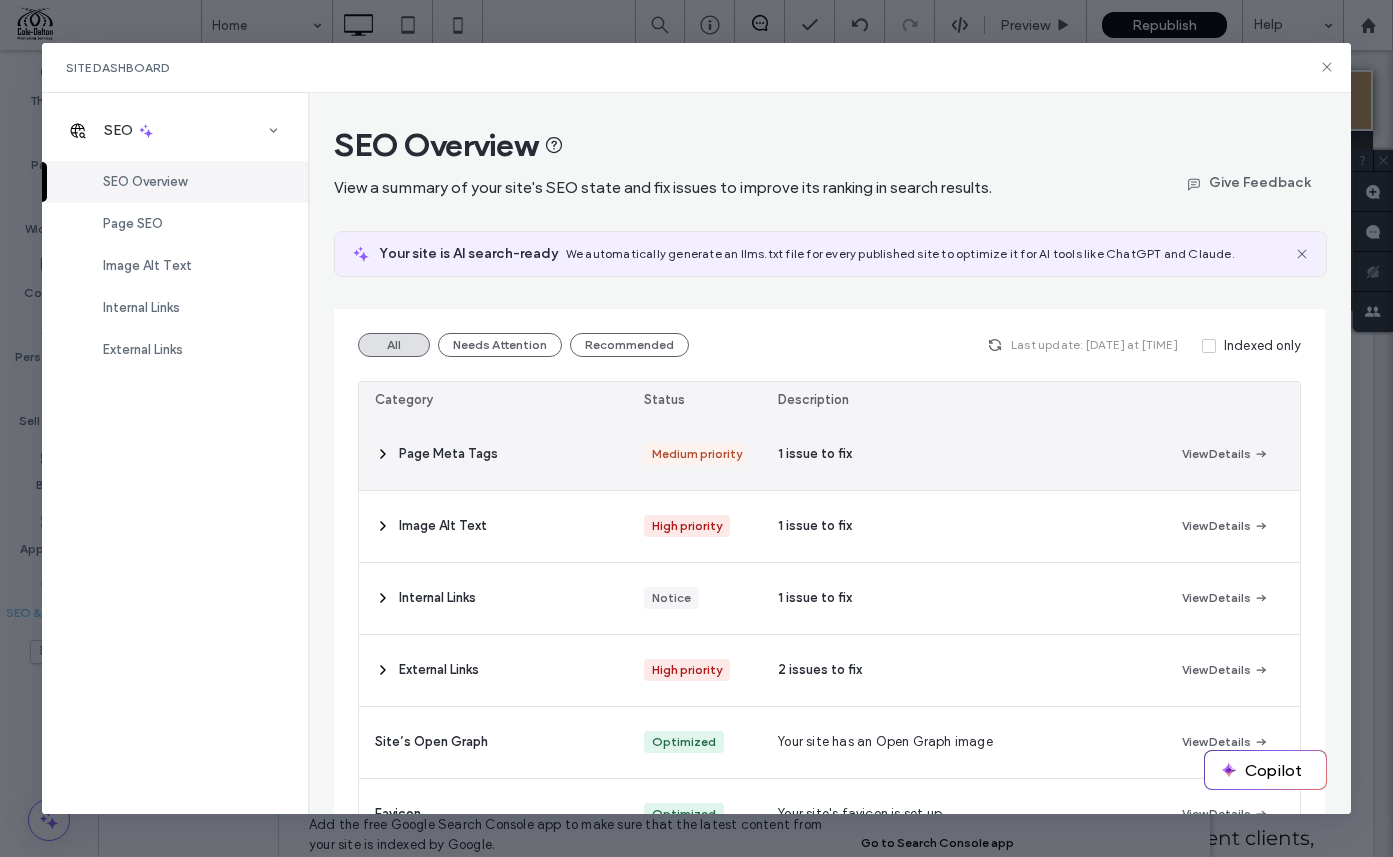 click on "Page Meta Tags" at bounding box center (493, 454) 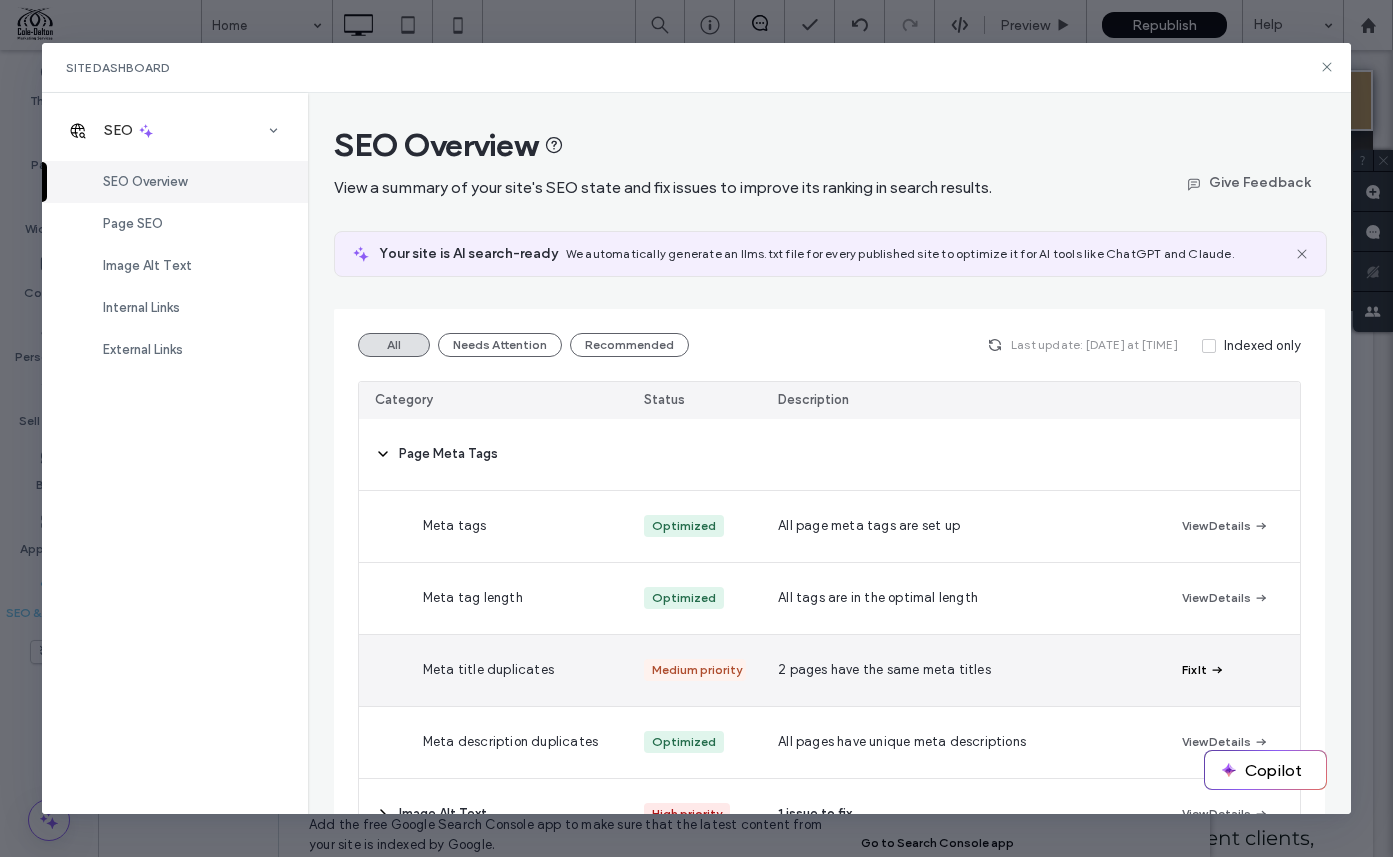 click on "2 pages have the same meta titles" at bounding box center (963, 670) 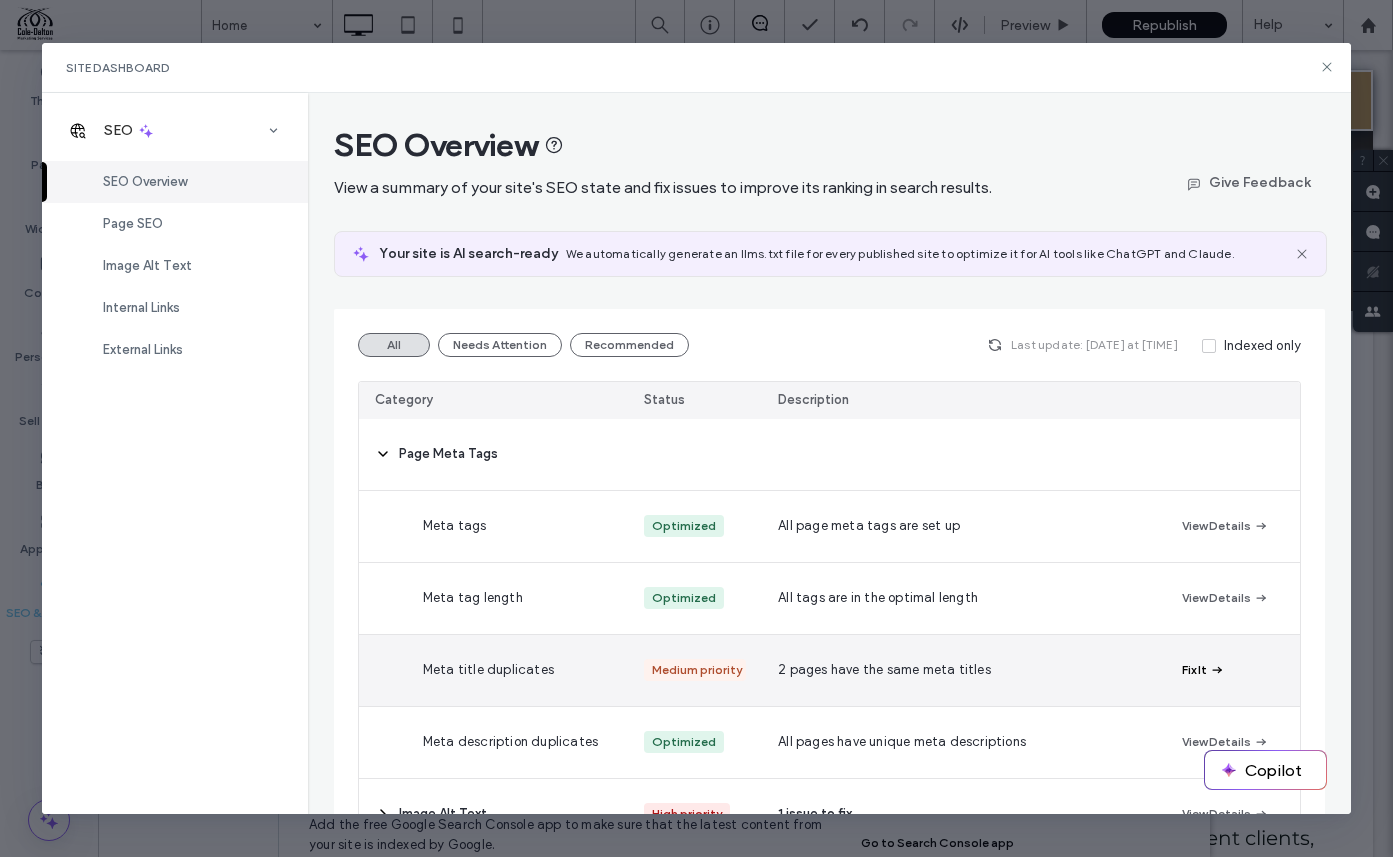 click on "Fix It" at bounding box center [1203, 670] 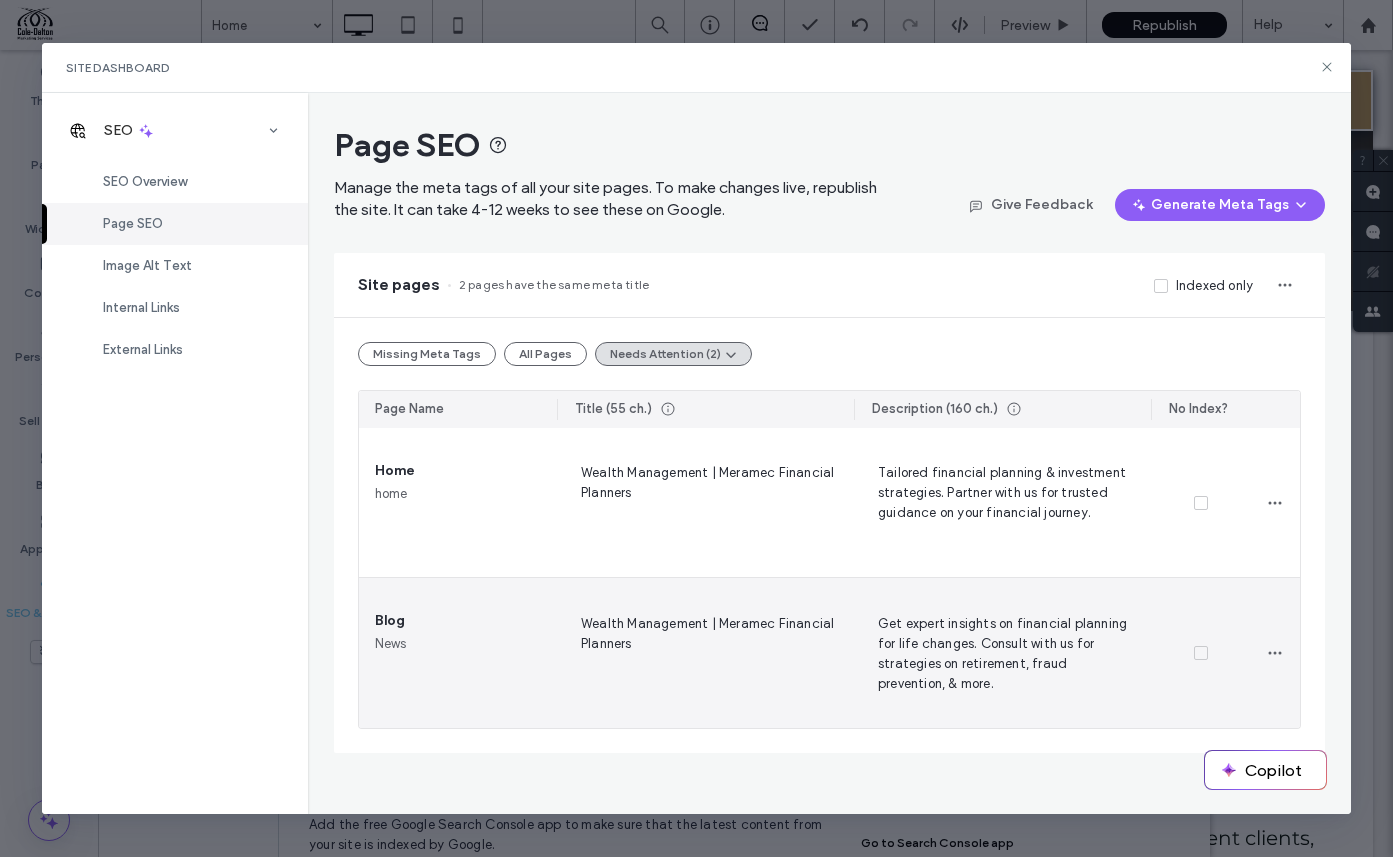 click on "Wealth Management | Meramec Financial Planners" at bounding box center (705, 653) 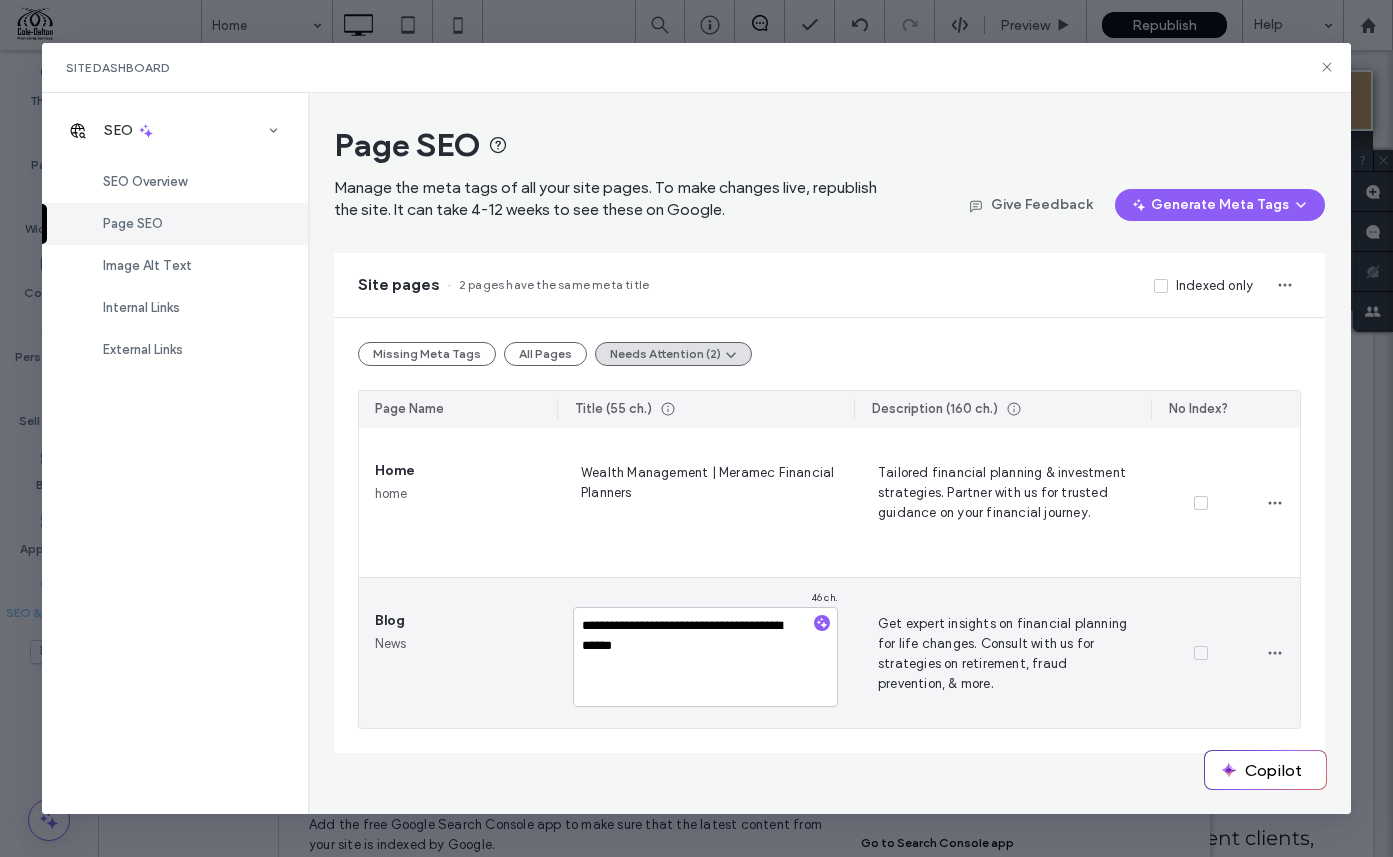 click on "**********" at bounding box center (705, 657) 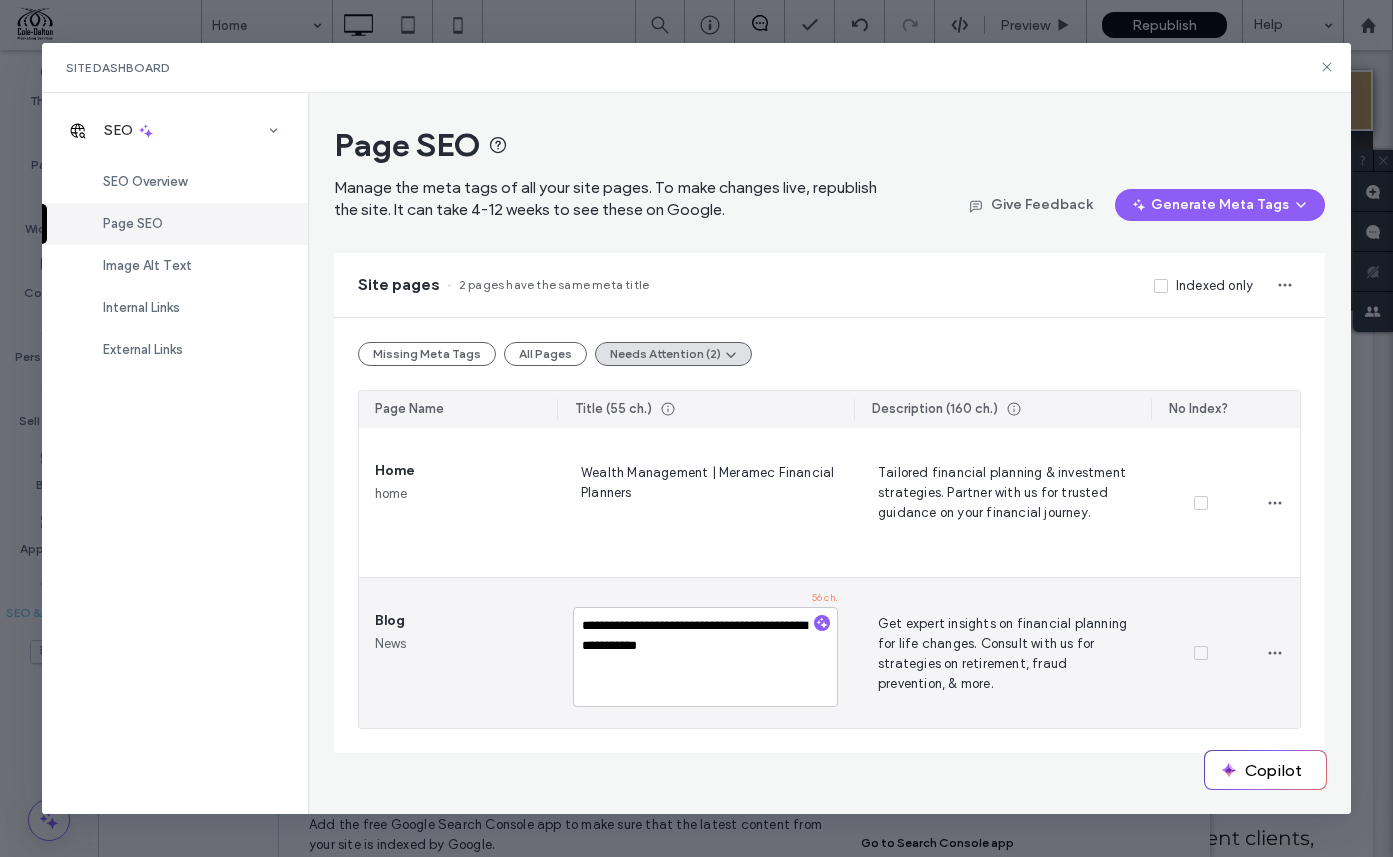 drag, startPoint x: 751, startPoint y: 644, endPoint x: 798, endPoint y: 641, distance: 47.095646 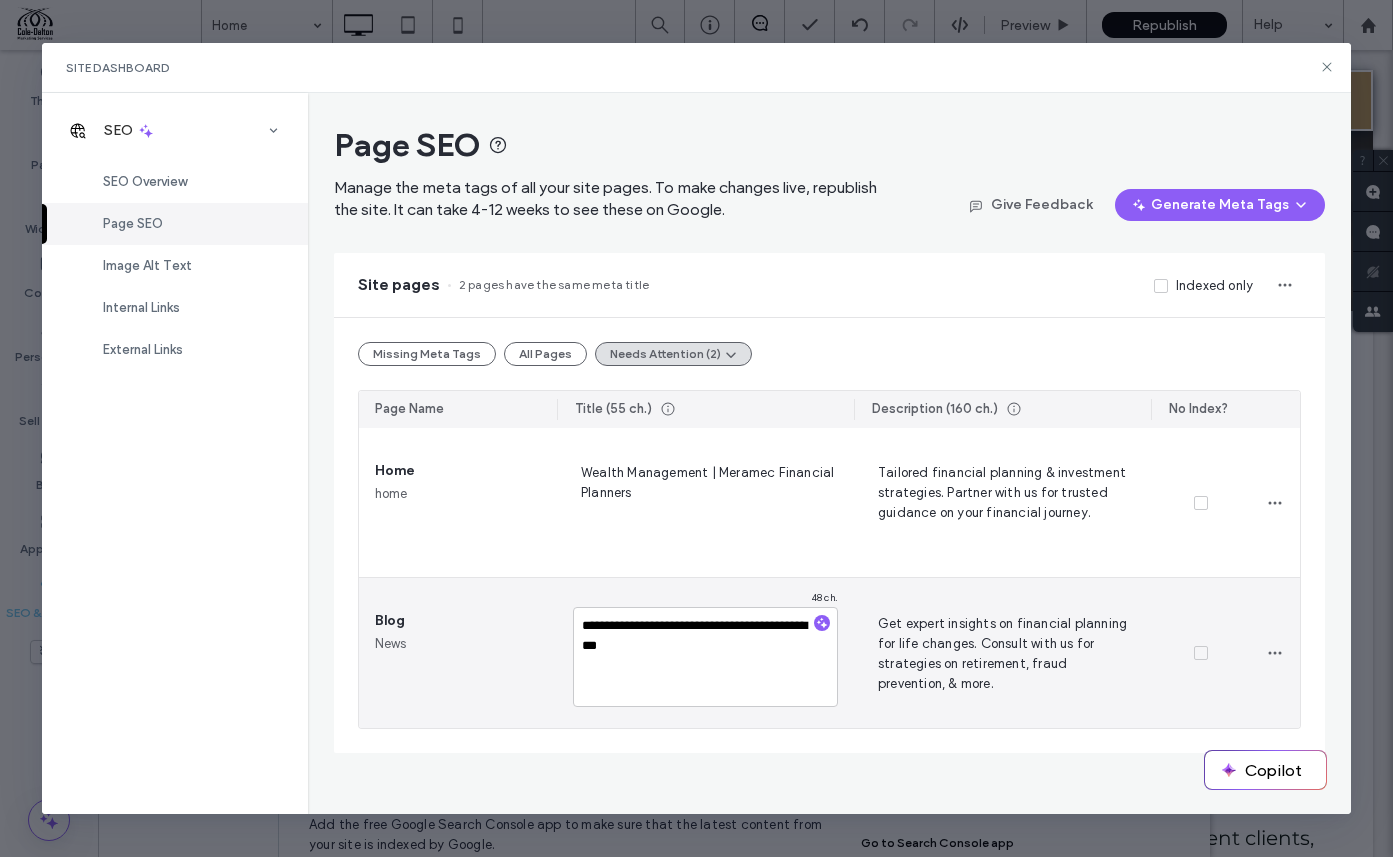 click on "**********" at bounding box center (705, 657) 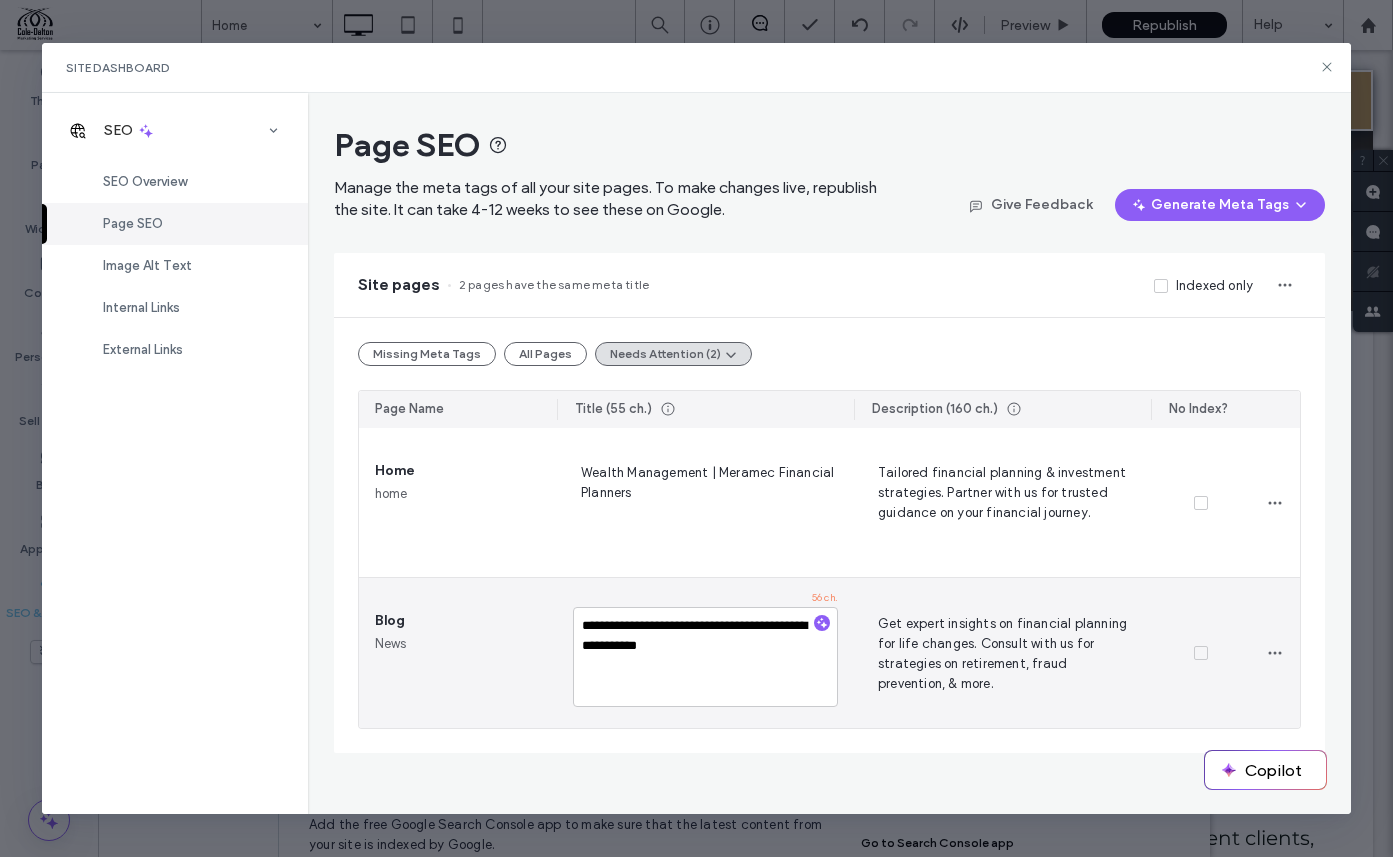 click on "**********" at bounding box center (705, 657) 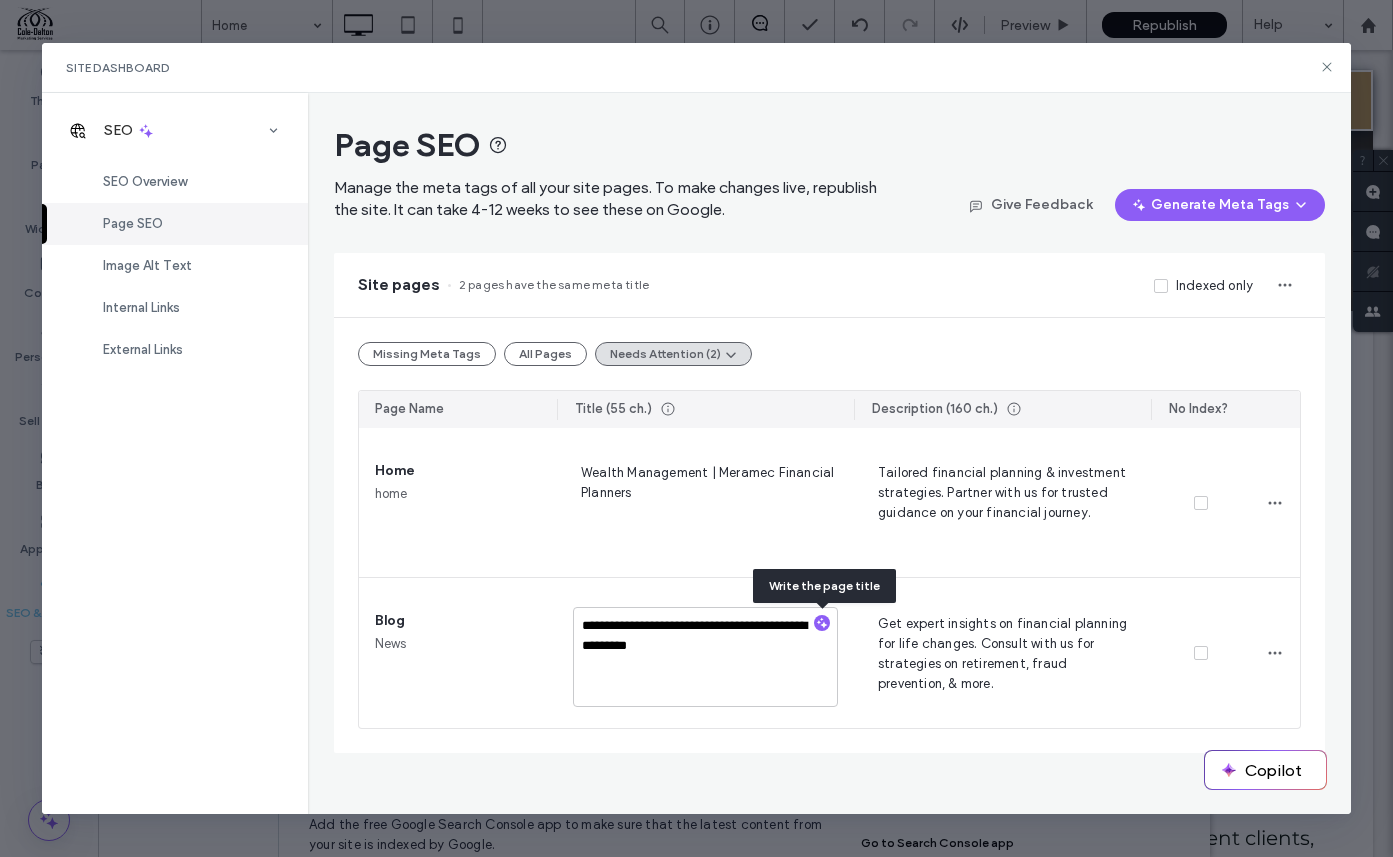 type on "**********" 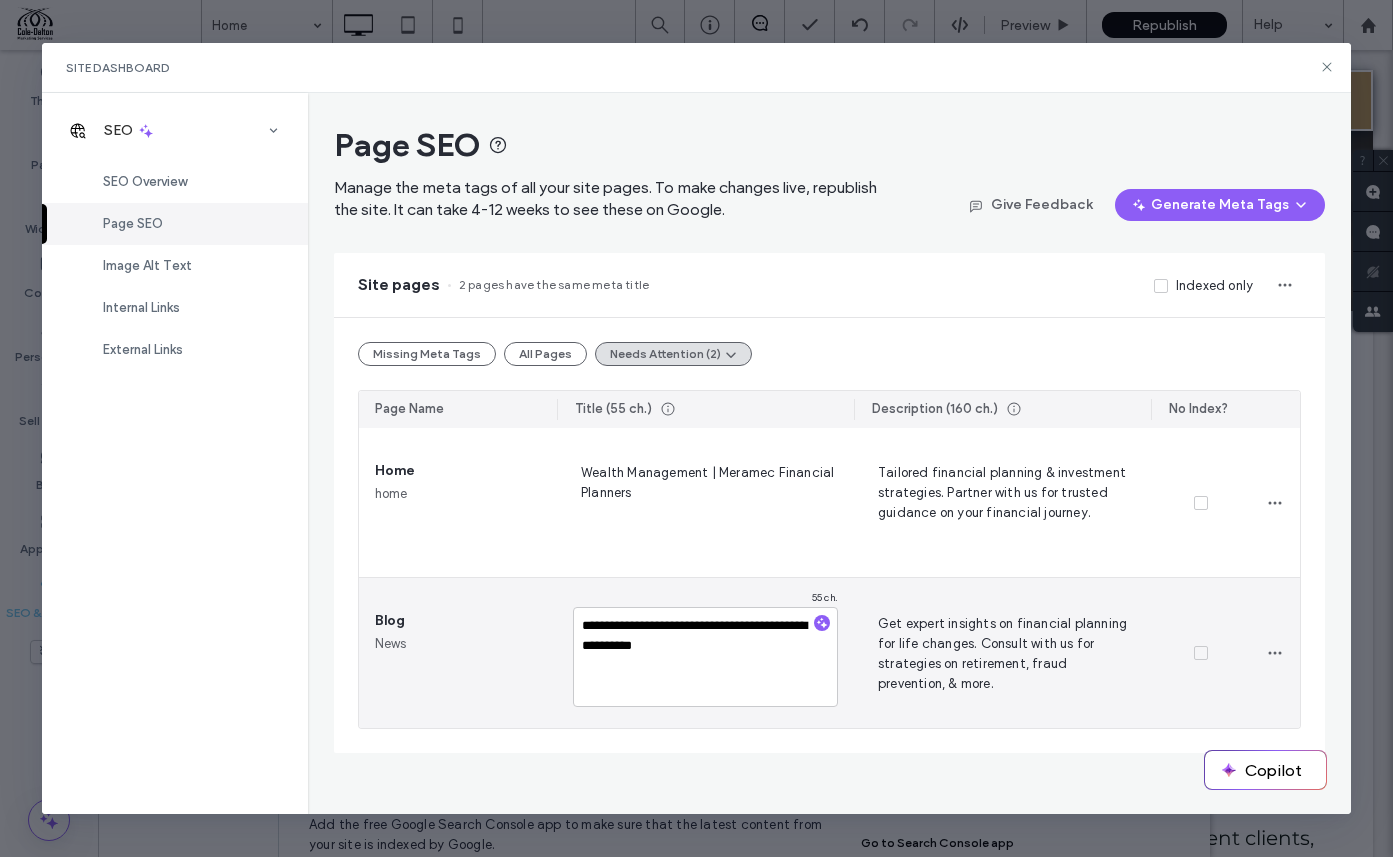 click on "**********" at bounding box center (705, 653) 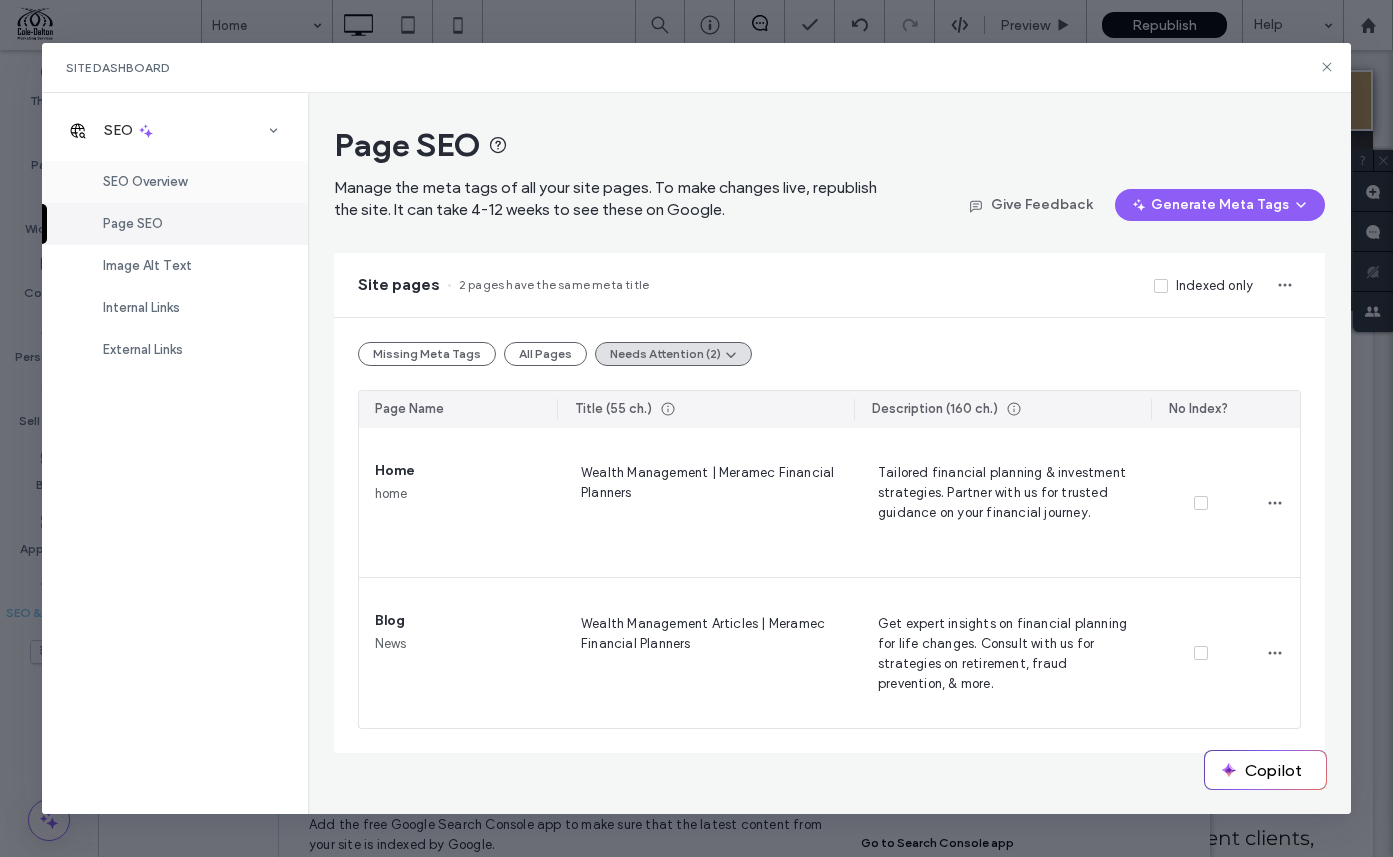 click on "SEO Overview" at bounding box center [175, 182] 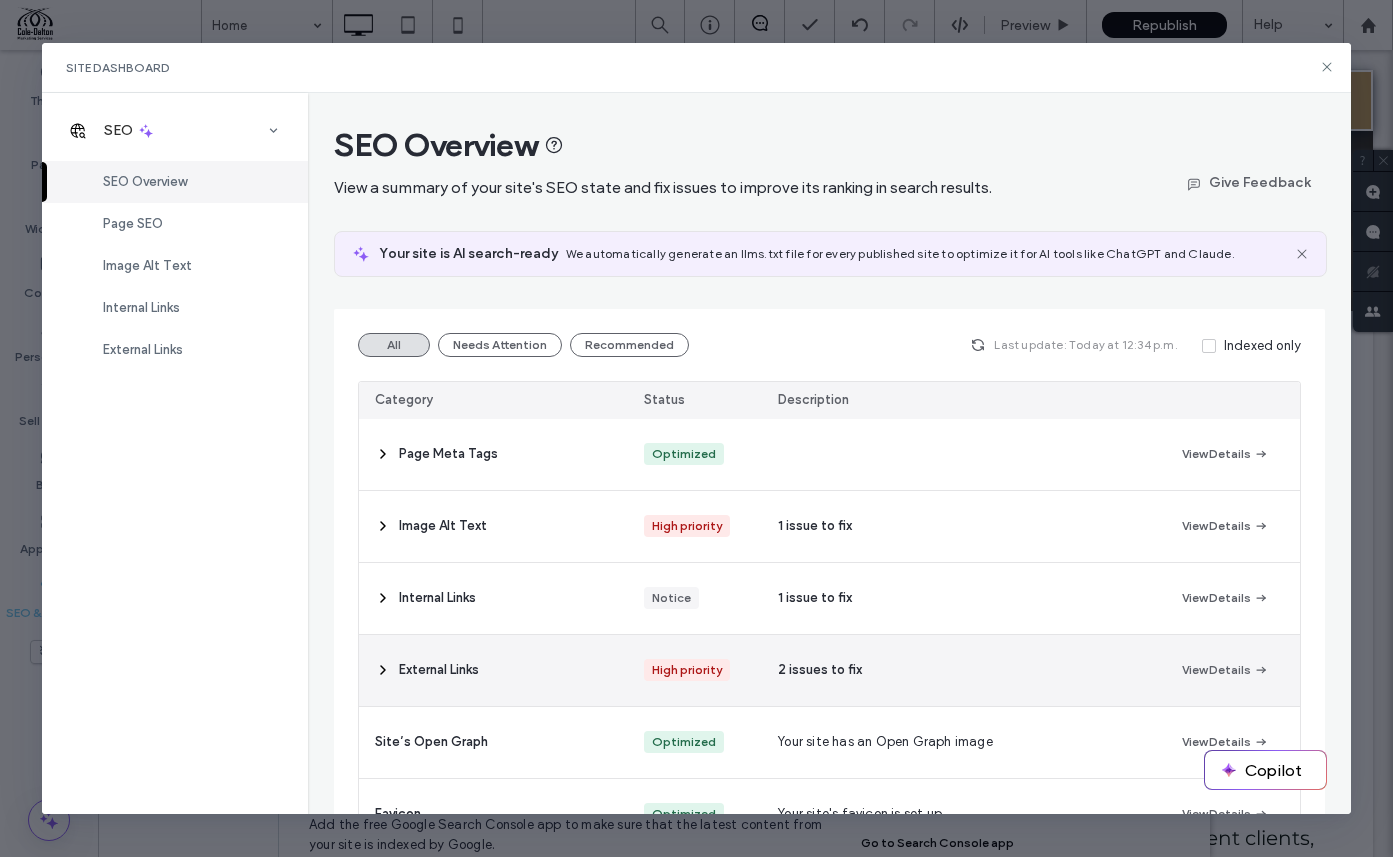 click on "External Links" at bounding box center (493, 670) 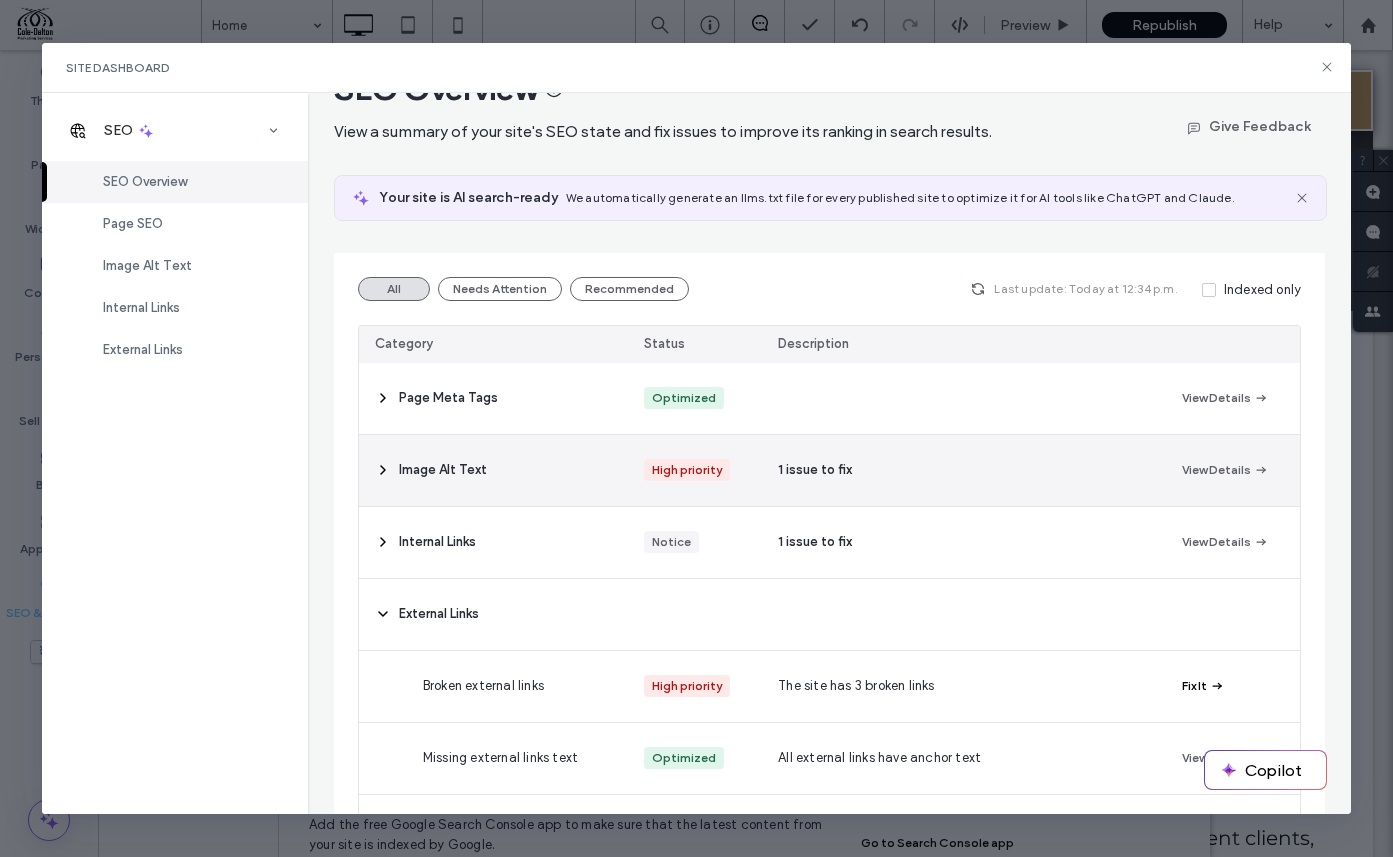 scroll, scrollTop: 387, scrollLeft: 0, axis: vertical 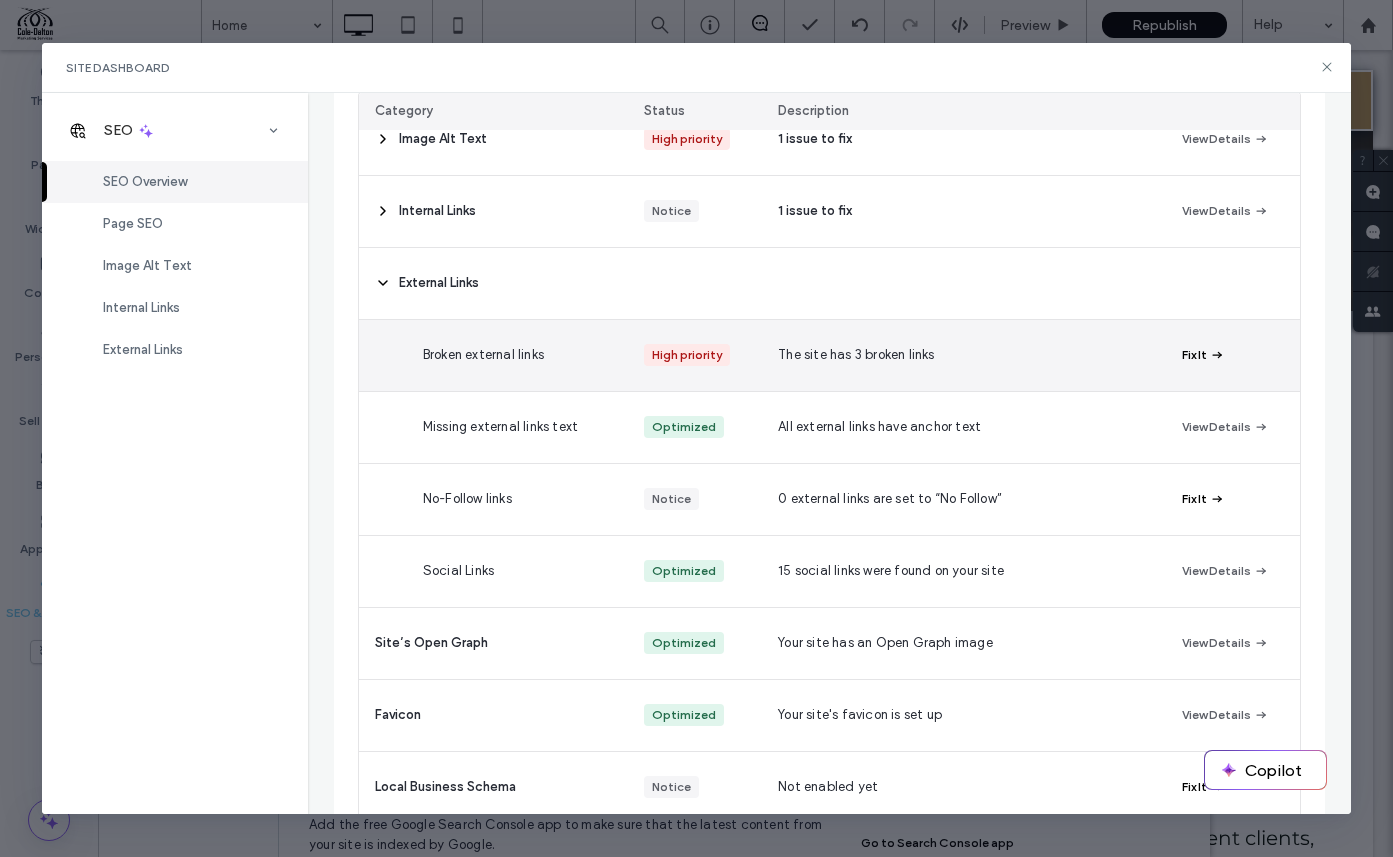click on "Broken external links" at bounding box center (541, 355) 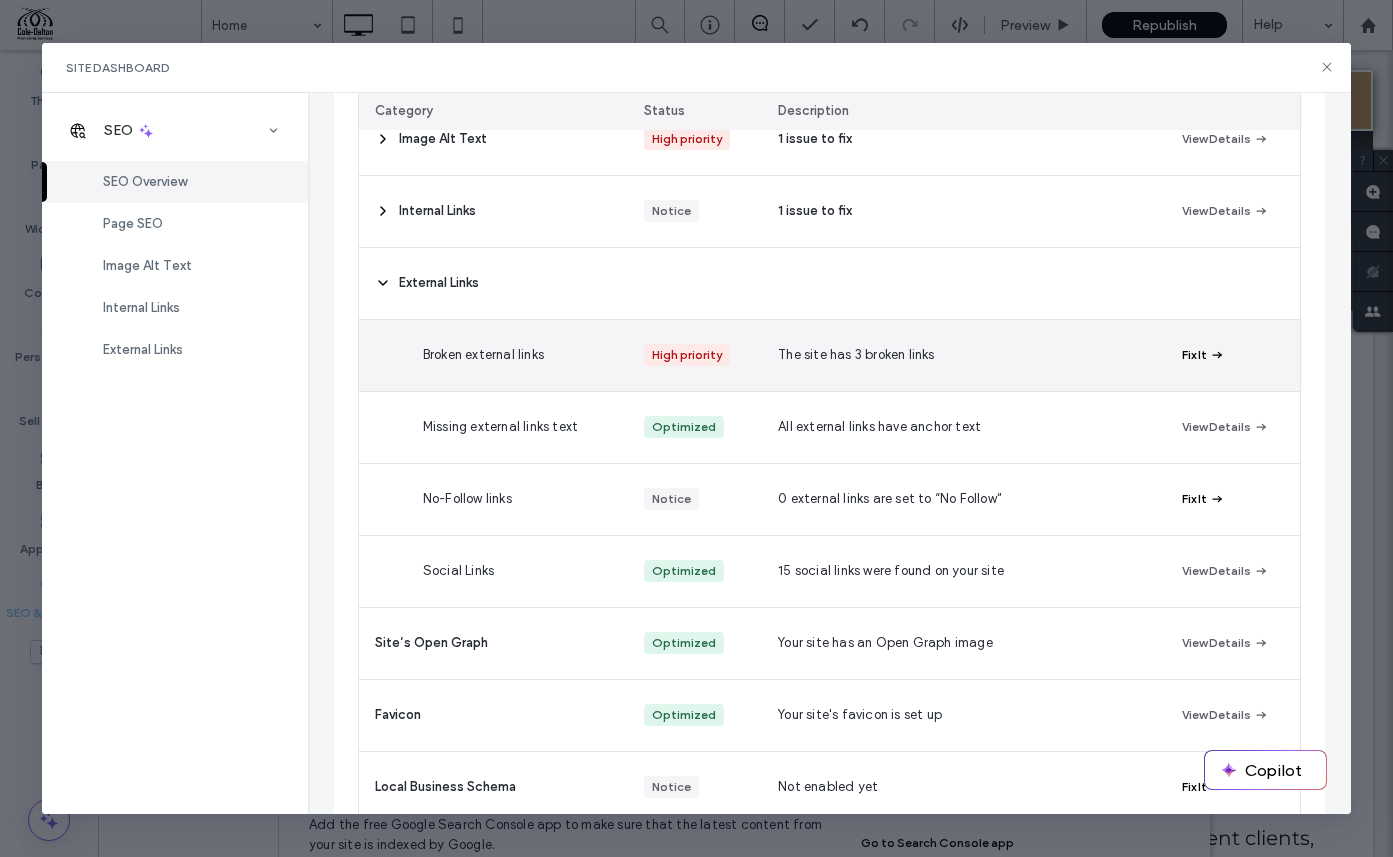 click on "Fix It" at bounding box center [1203, 355] 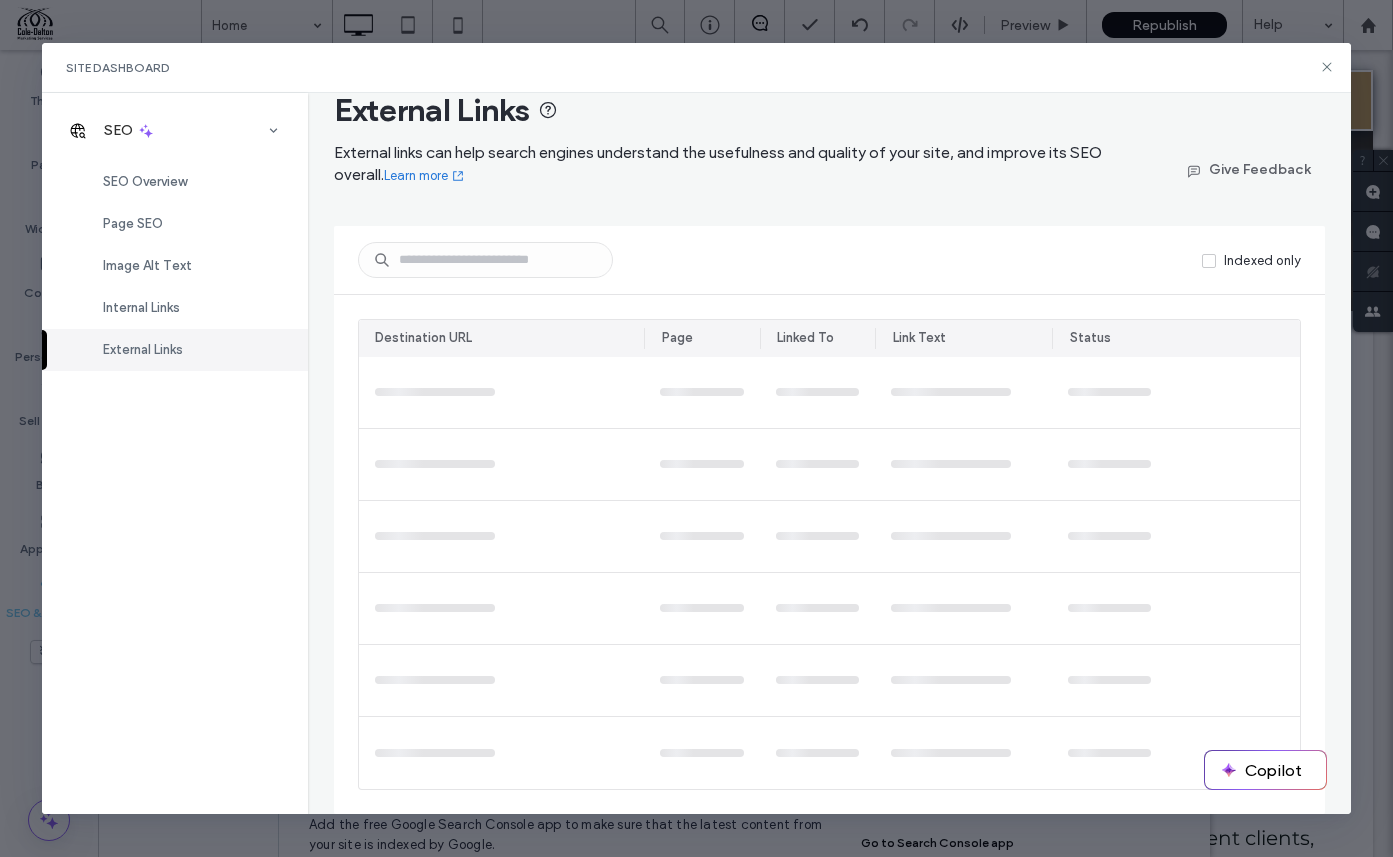 scroll, scrollTop: 0, scrollLeft: 0, axis: both 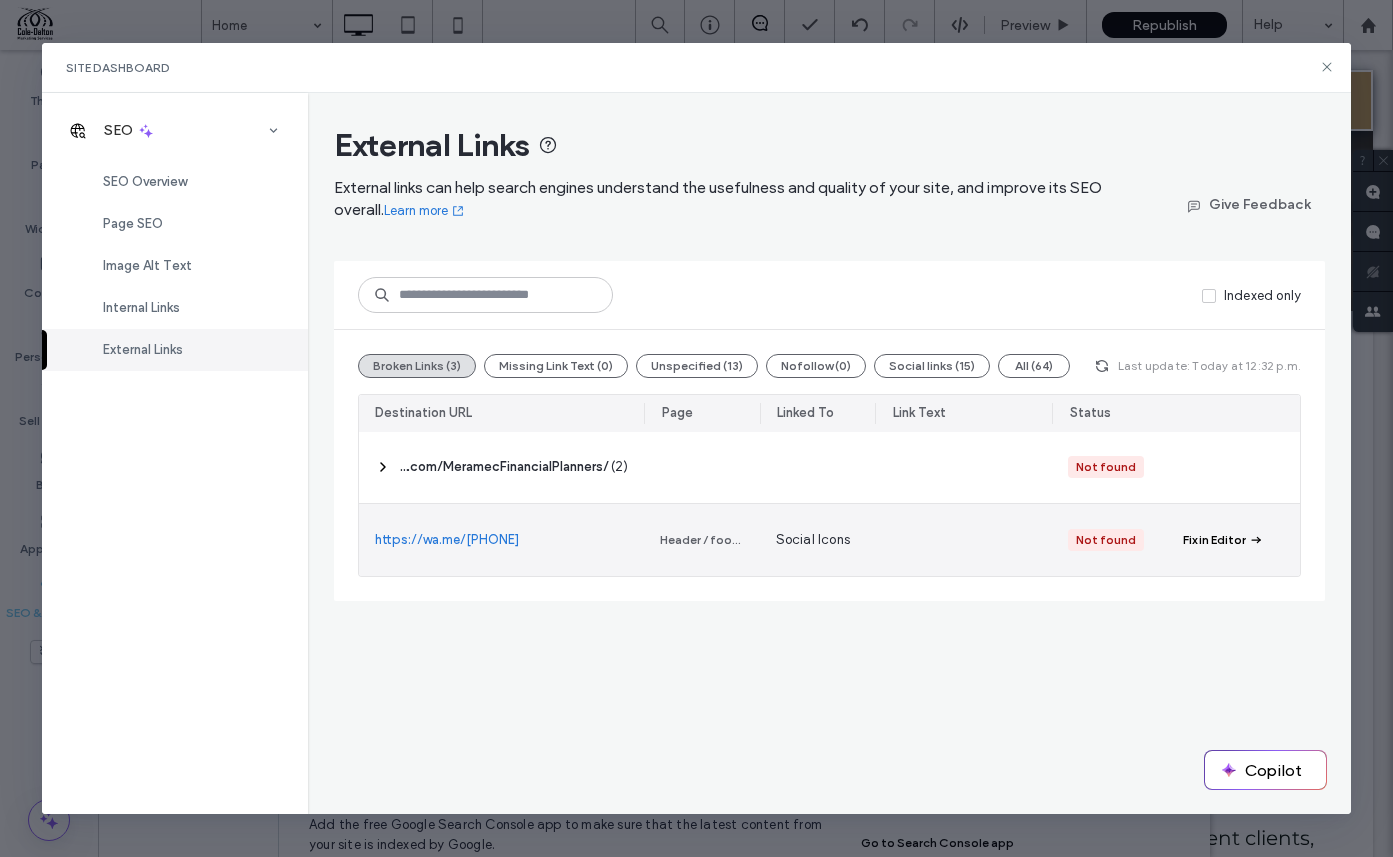 click on "https://wa.me/(314) 579-3295" at bounding box center [447, 540] 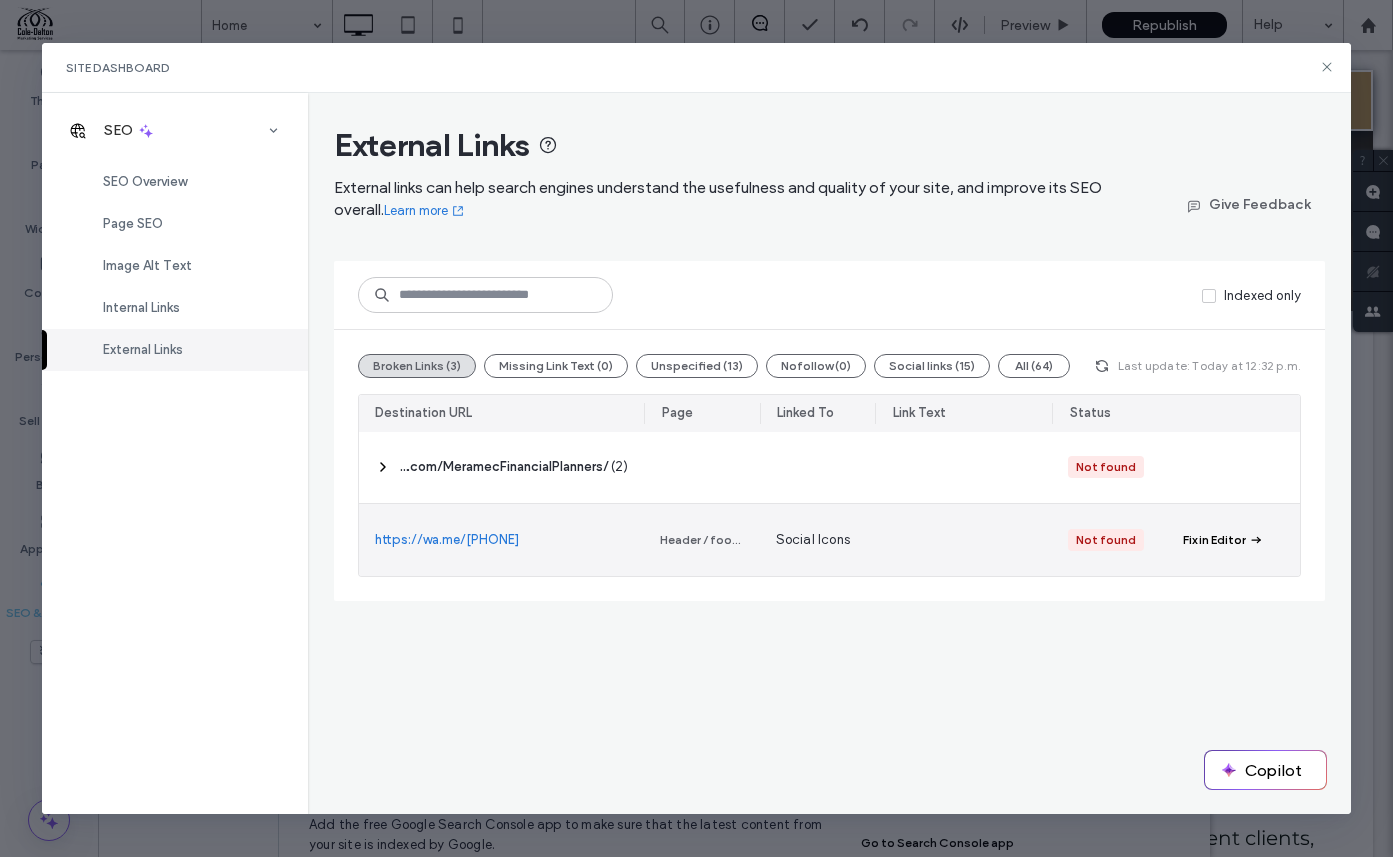 click on "Fix in Editor" at bounding box center [1214, 540] 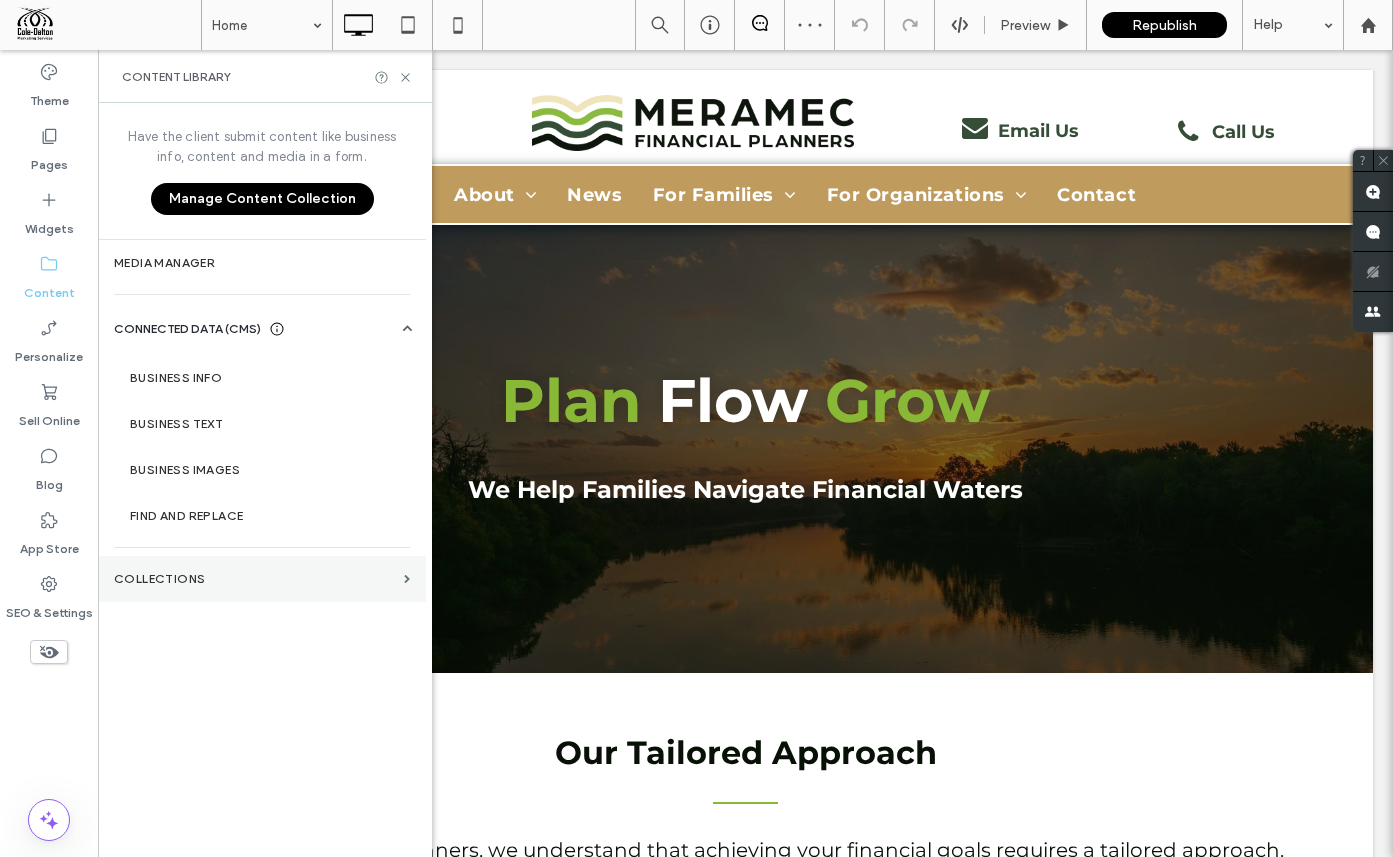 scroll, scrollTop: 0, scrollLeft: 0, axis: both 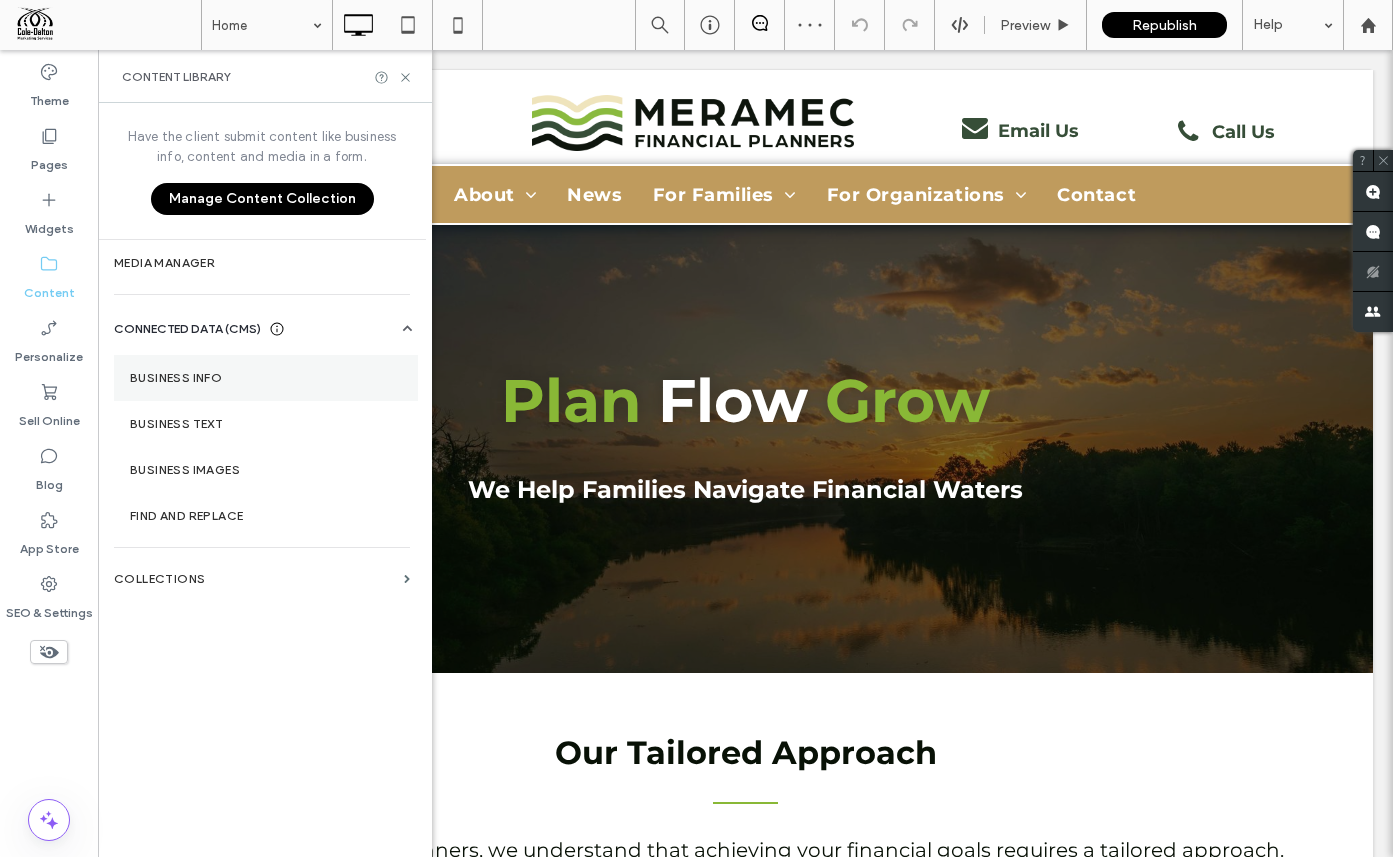 click on "Business Info" at bounding box center (266, 378) 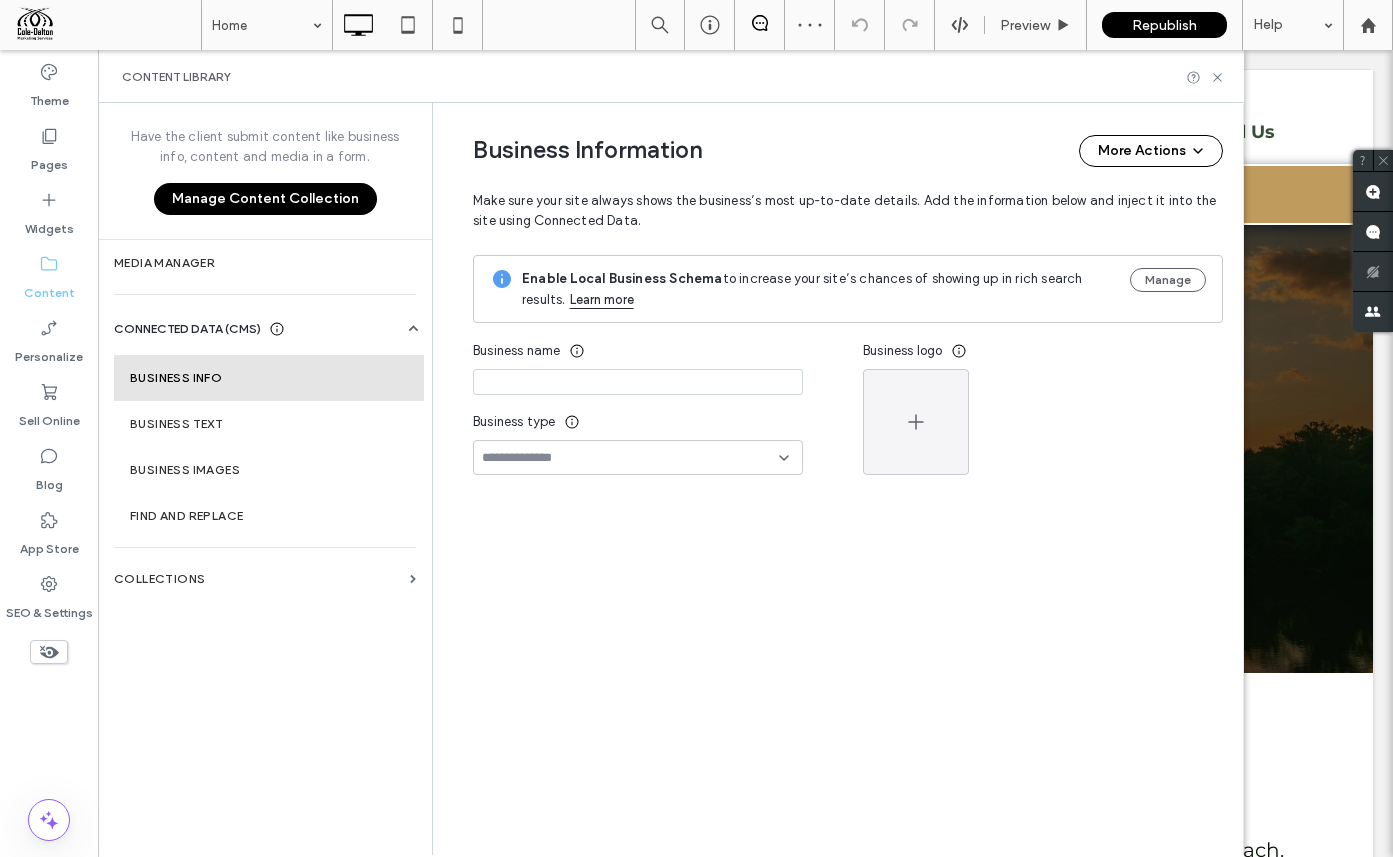 type on "**********" 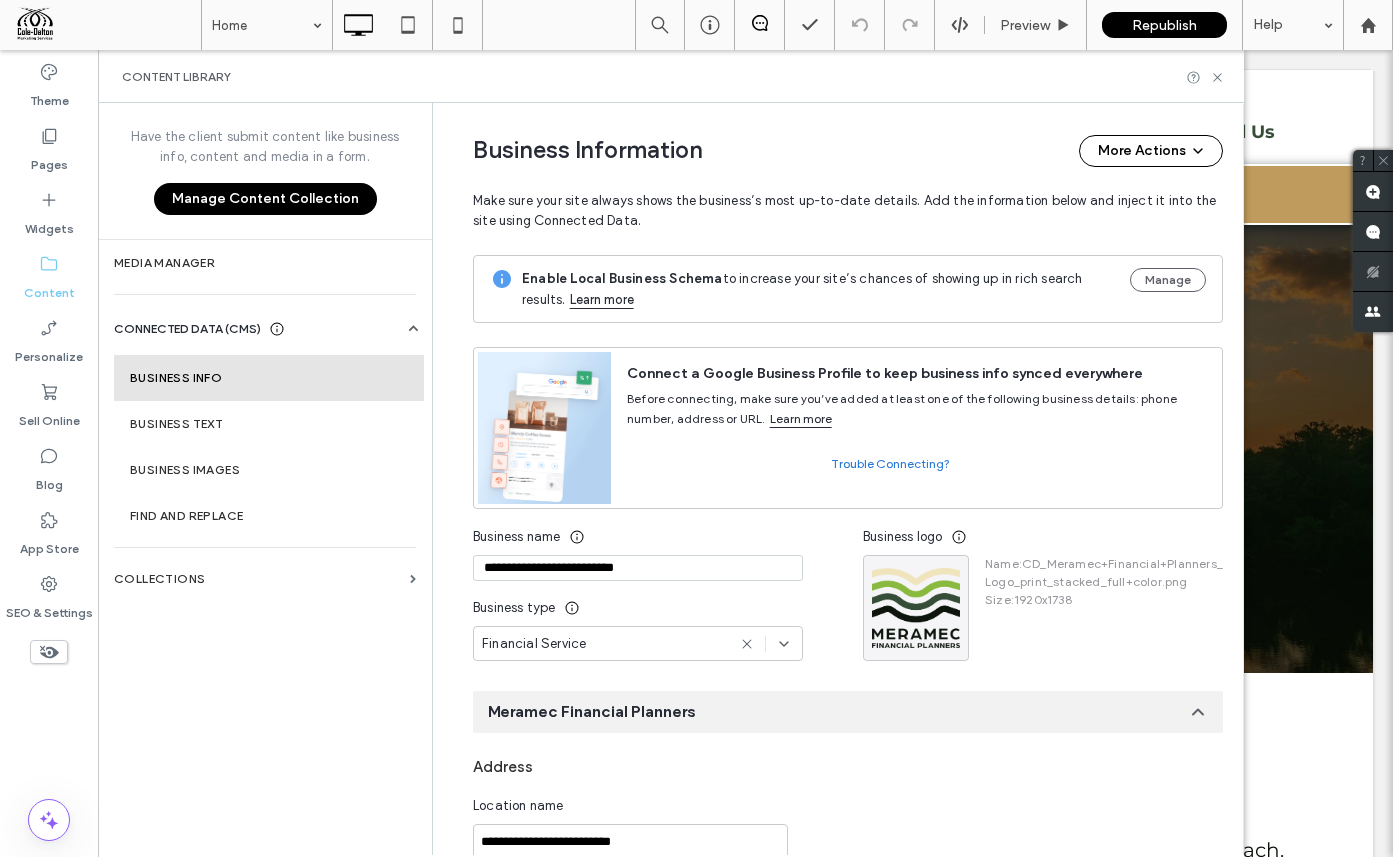 scroll, scrollTop: 184, scrollLeft: 0, axis: vertical 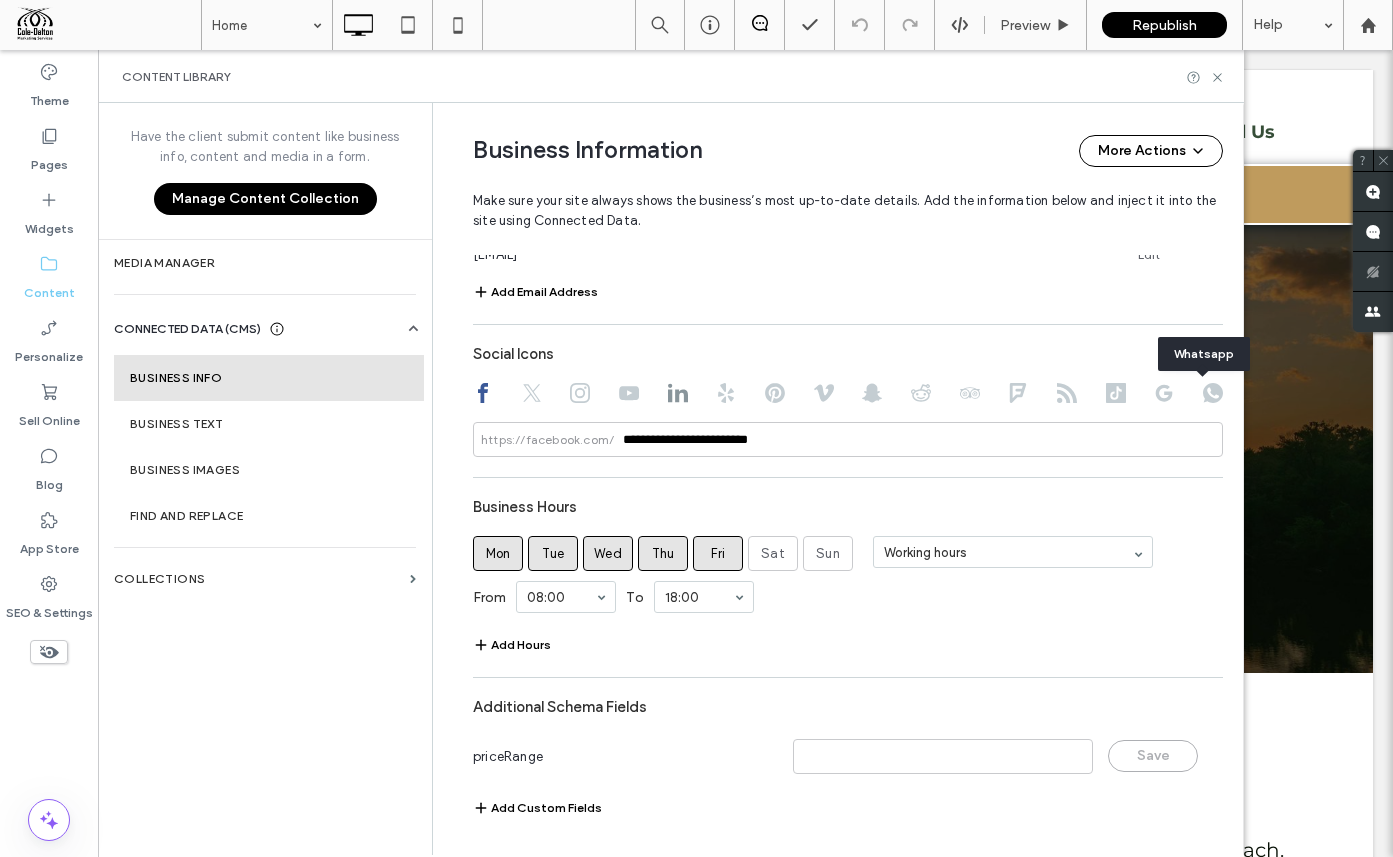 click 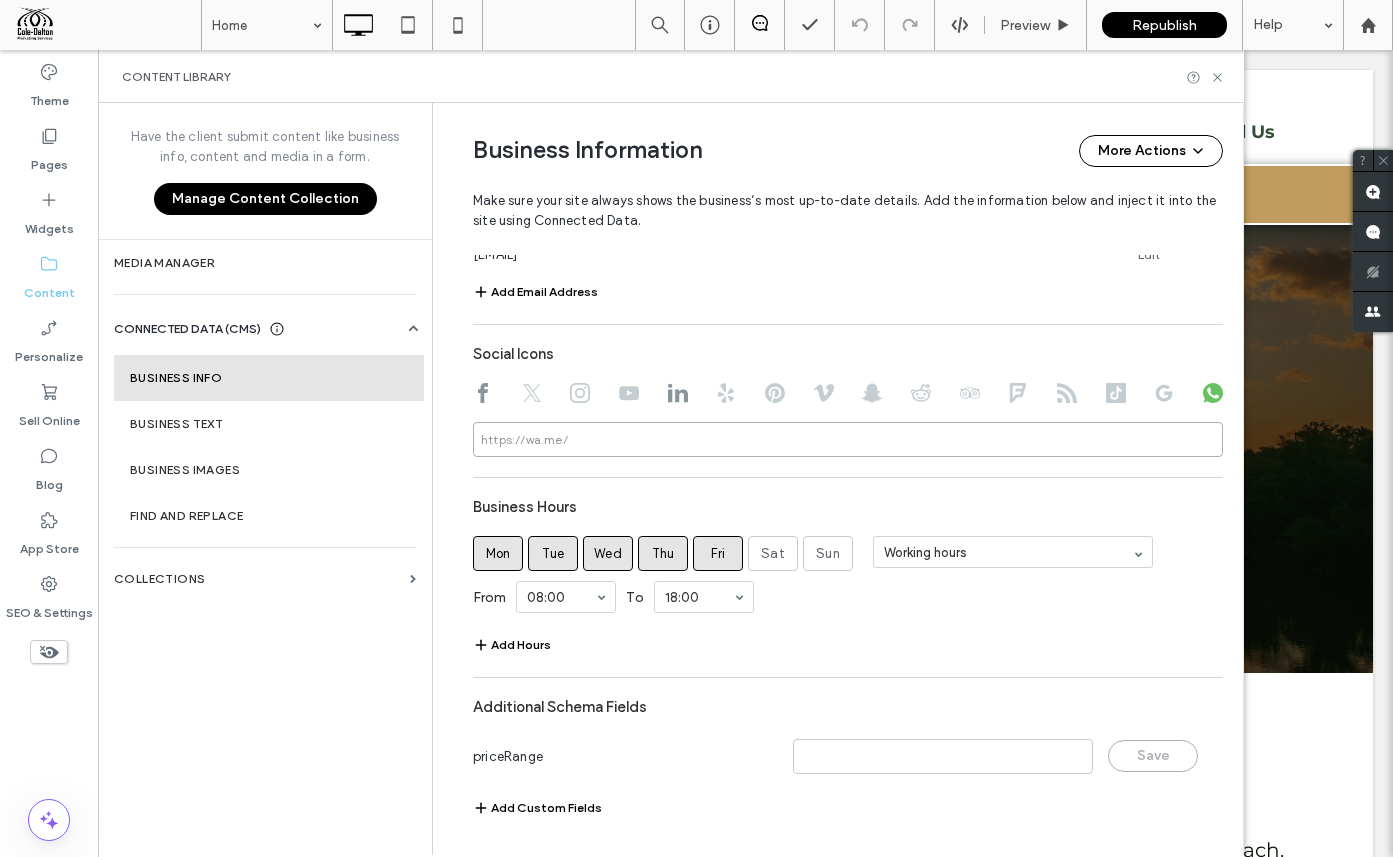 click at bounding box center [848, 439] 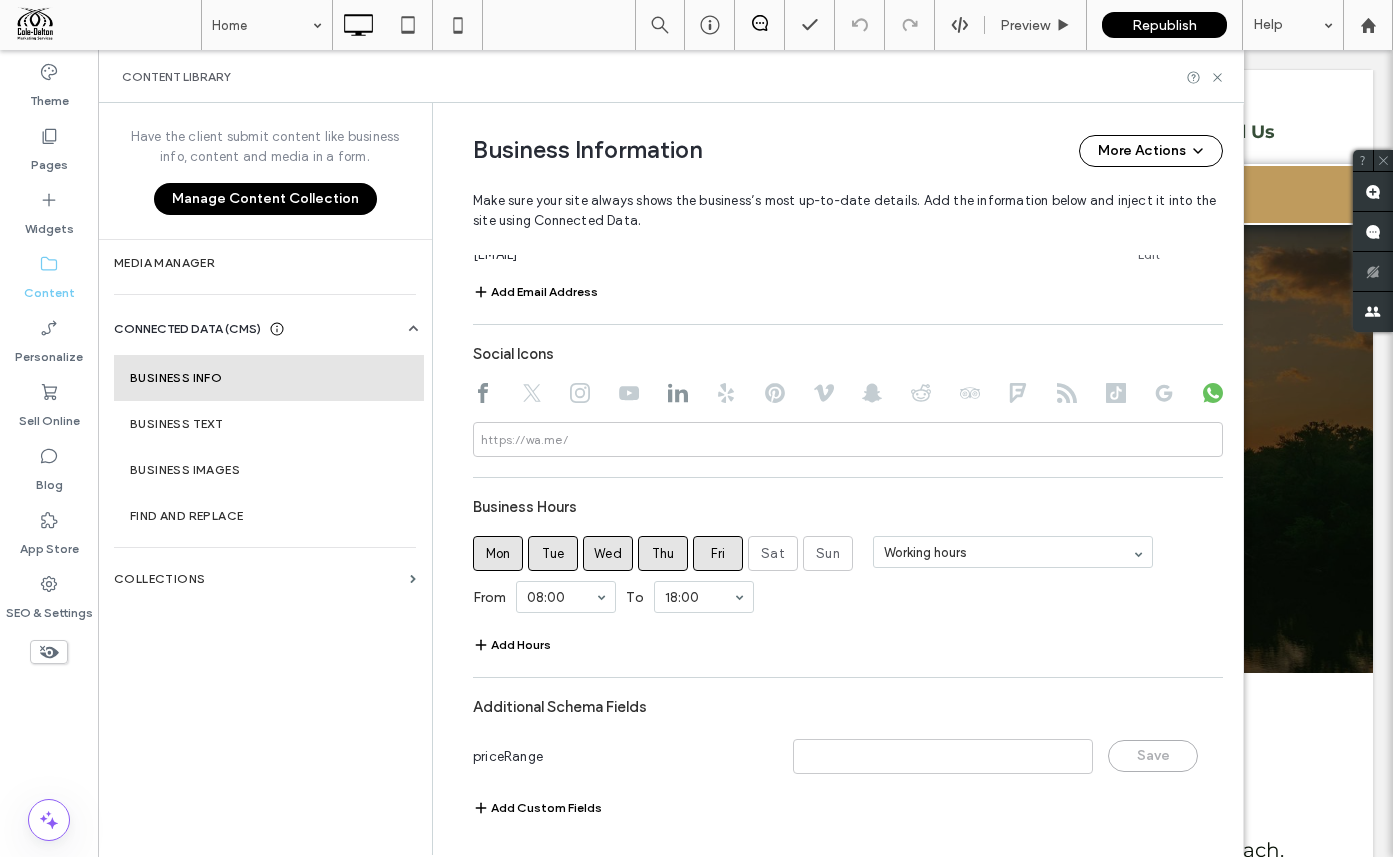 click on "Have the client submit content like business info, content and media in a form. Manage Content Collection Media Manager CONNECTED DATA (CMS) Business Info Business Text Business Images Find and Replace Collections" at bounding box center [265, 478] 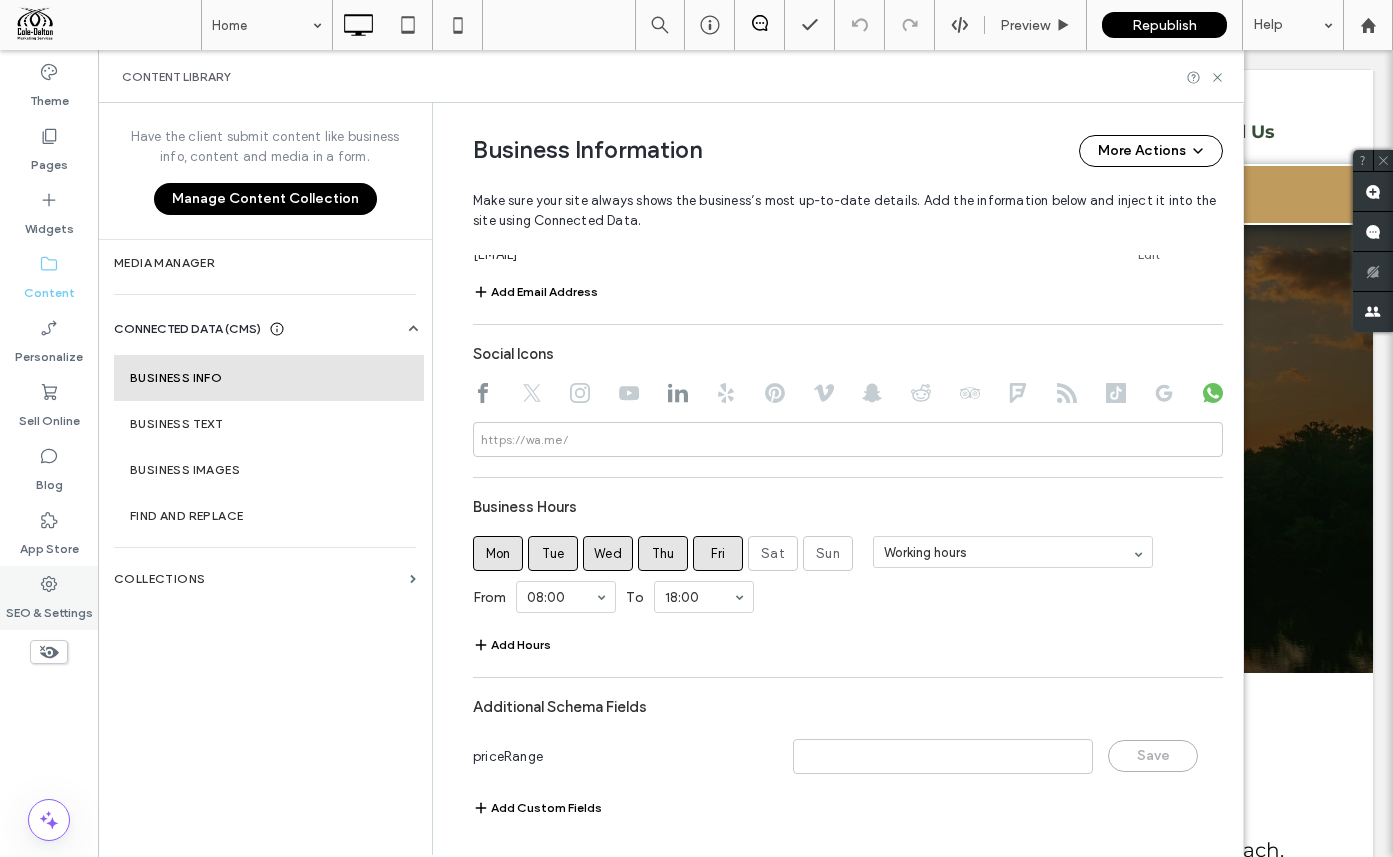 click 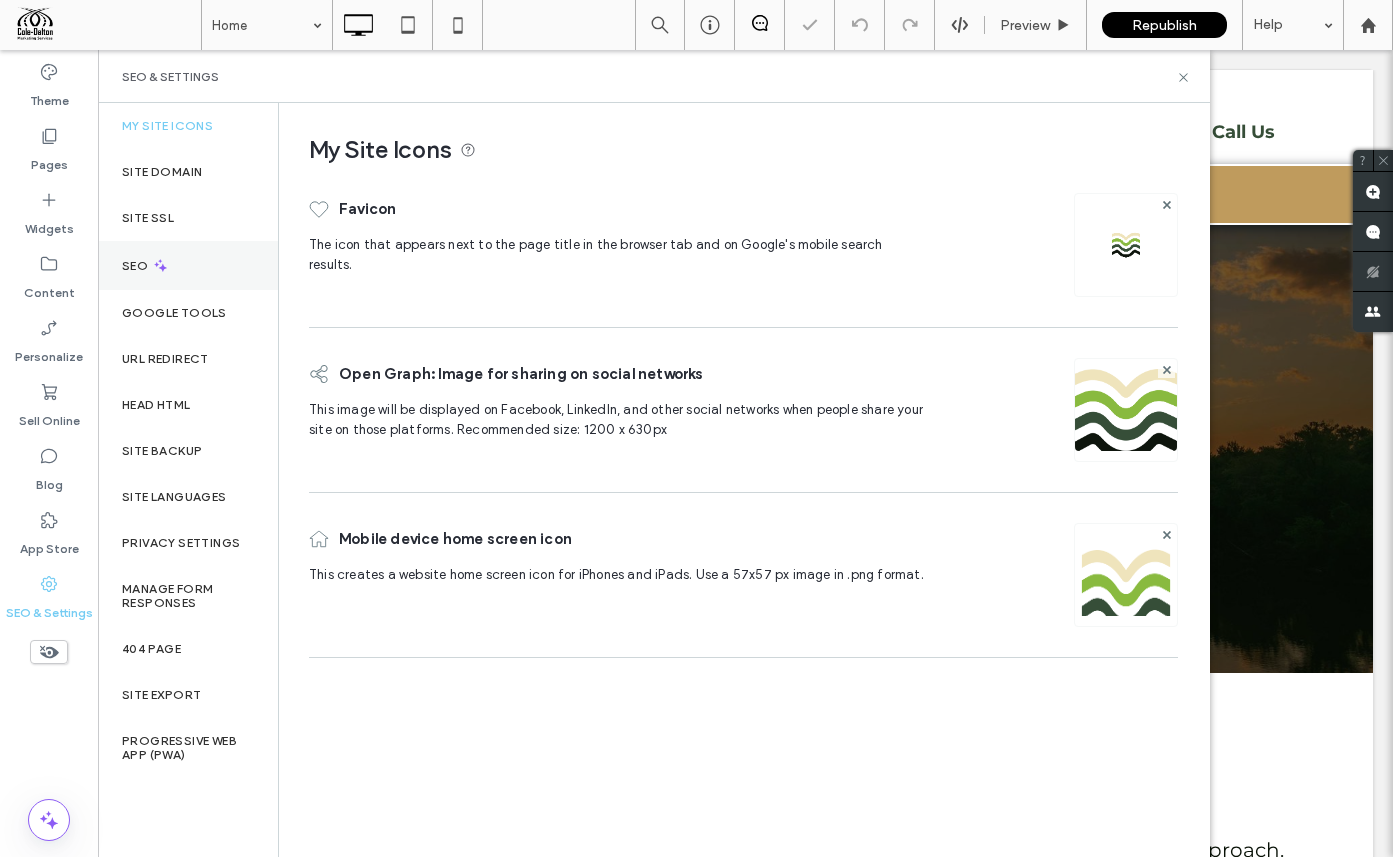 click on "SEO" at bounding box center [188, 265] 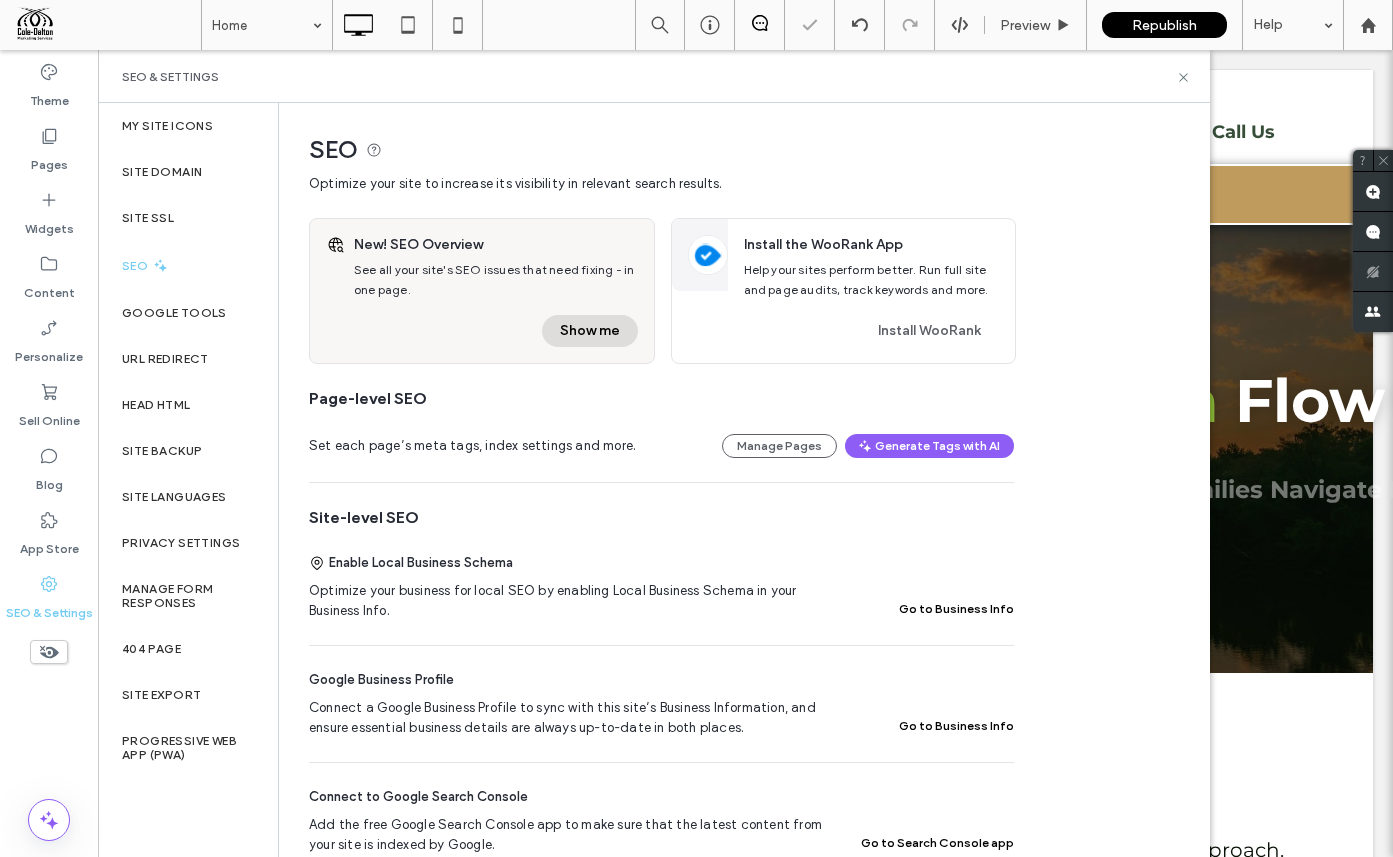 scroll, scrollTop: 0, scrollLeft: 0, axis: both 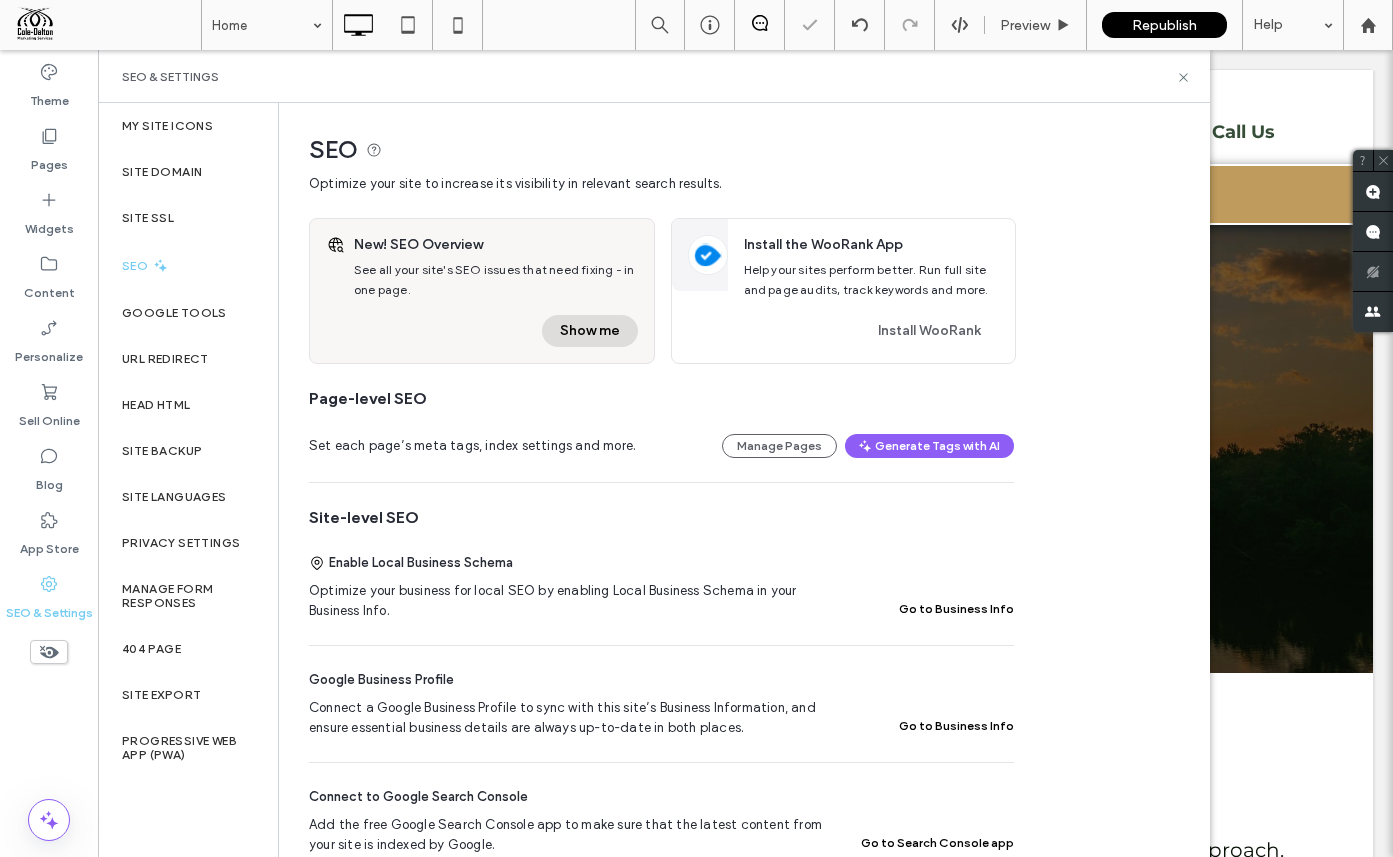 click on "Show me" at bounding box center (590, 331) 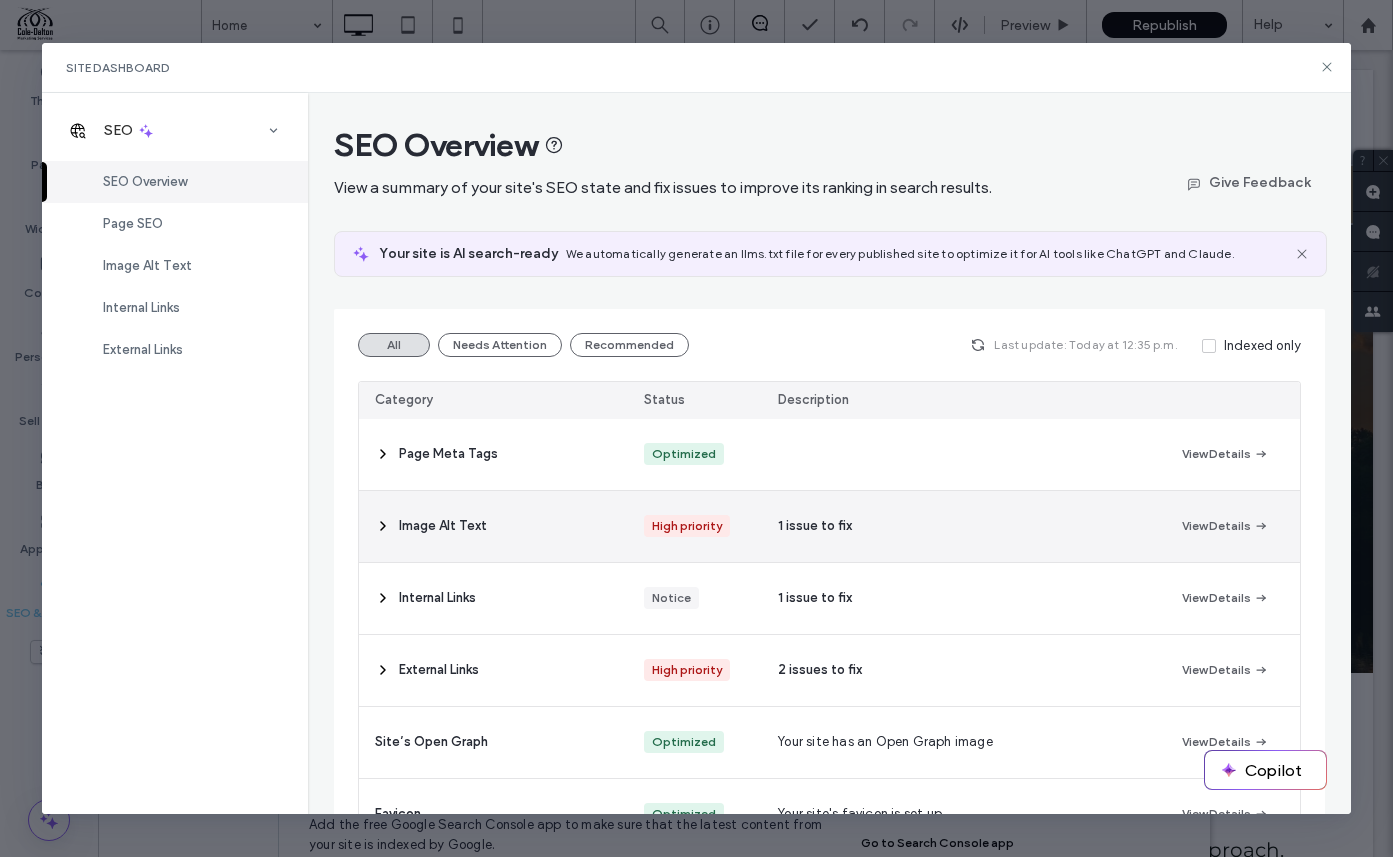 click on "Image Alt Text" at bounding box center [493, 526] 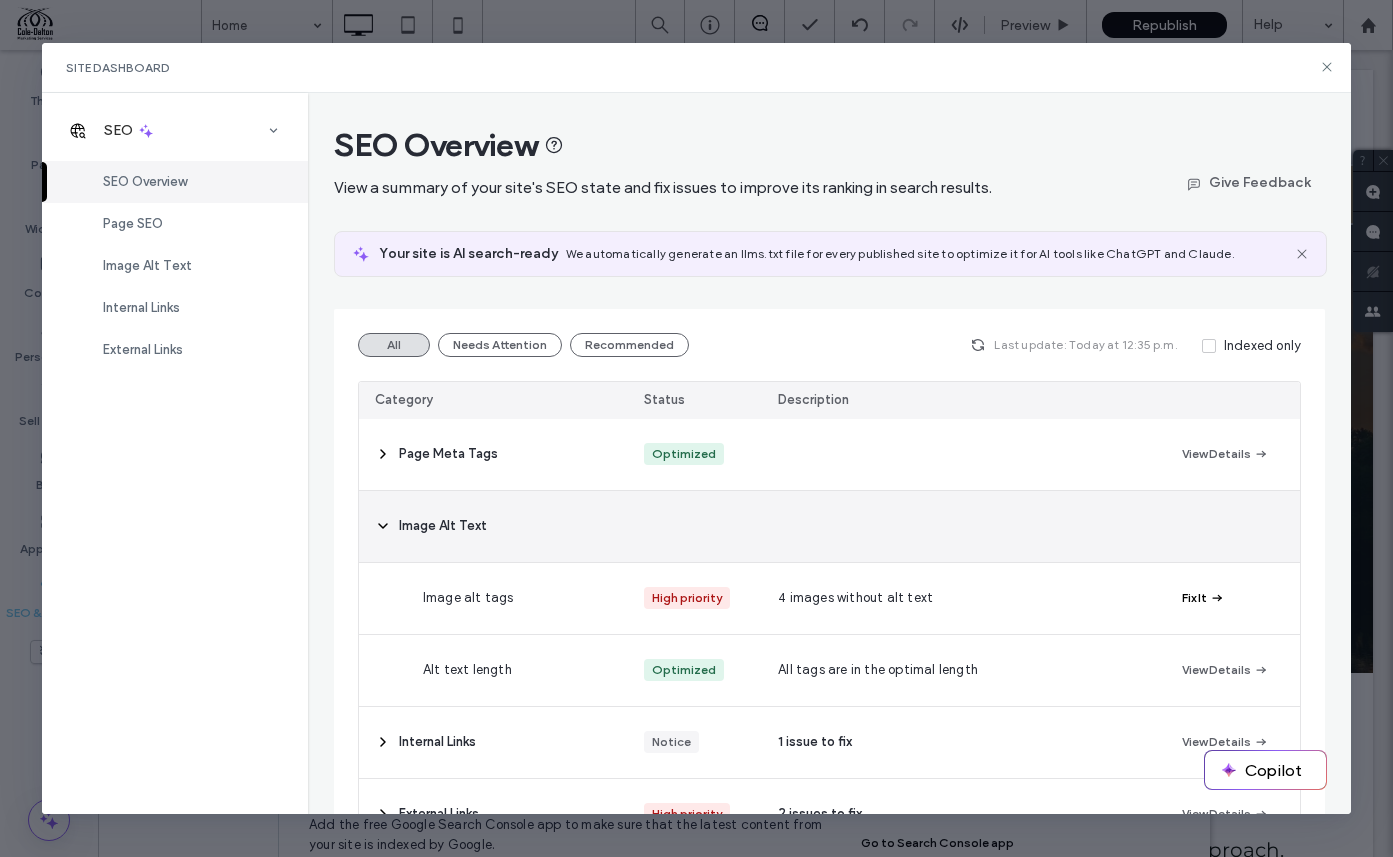 click on "Image Alt Text" at bounding box center (443, 526) 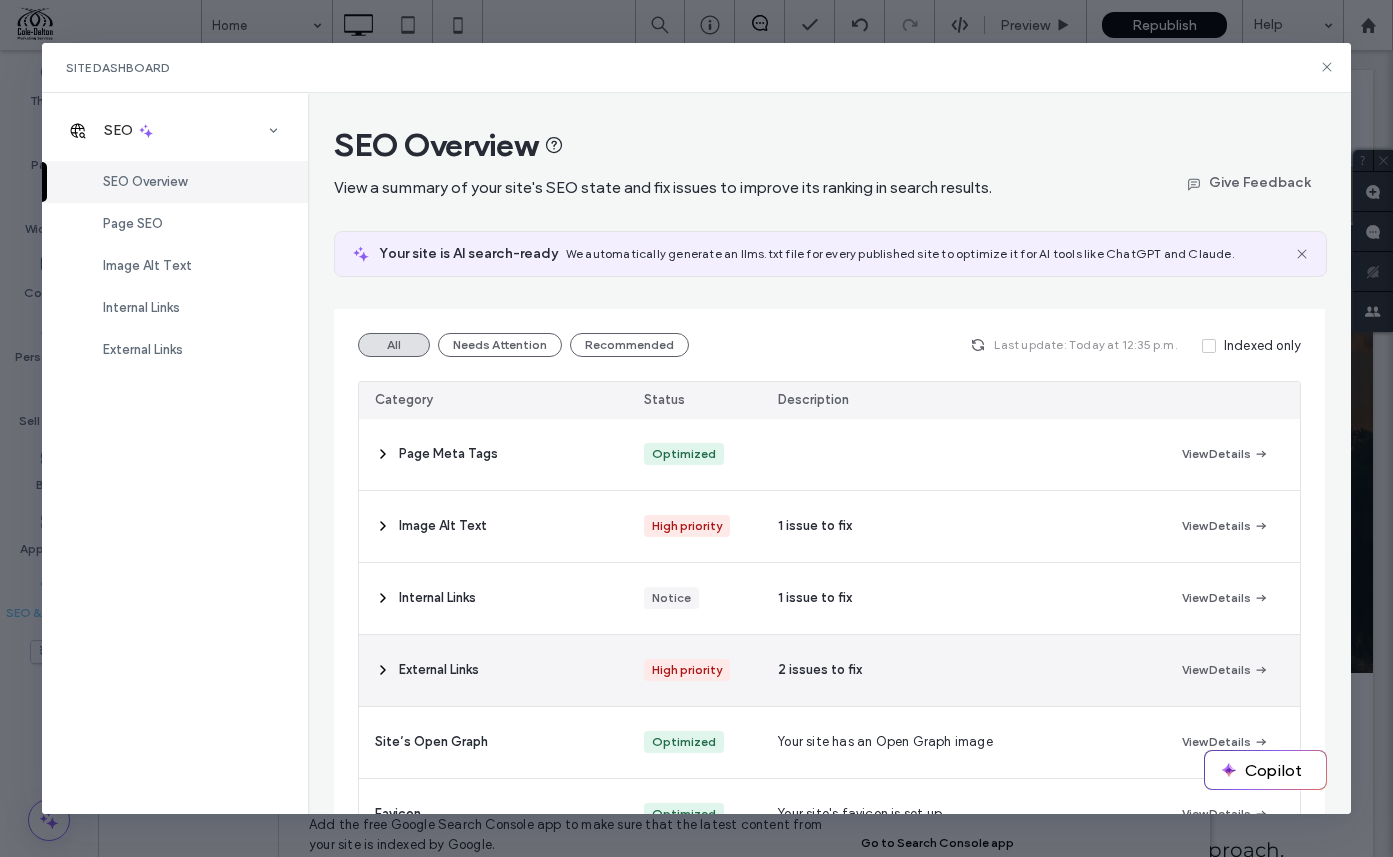 click on "External Links" at bounding box center (493, 670) 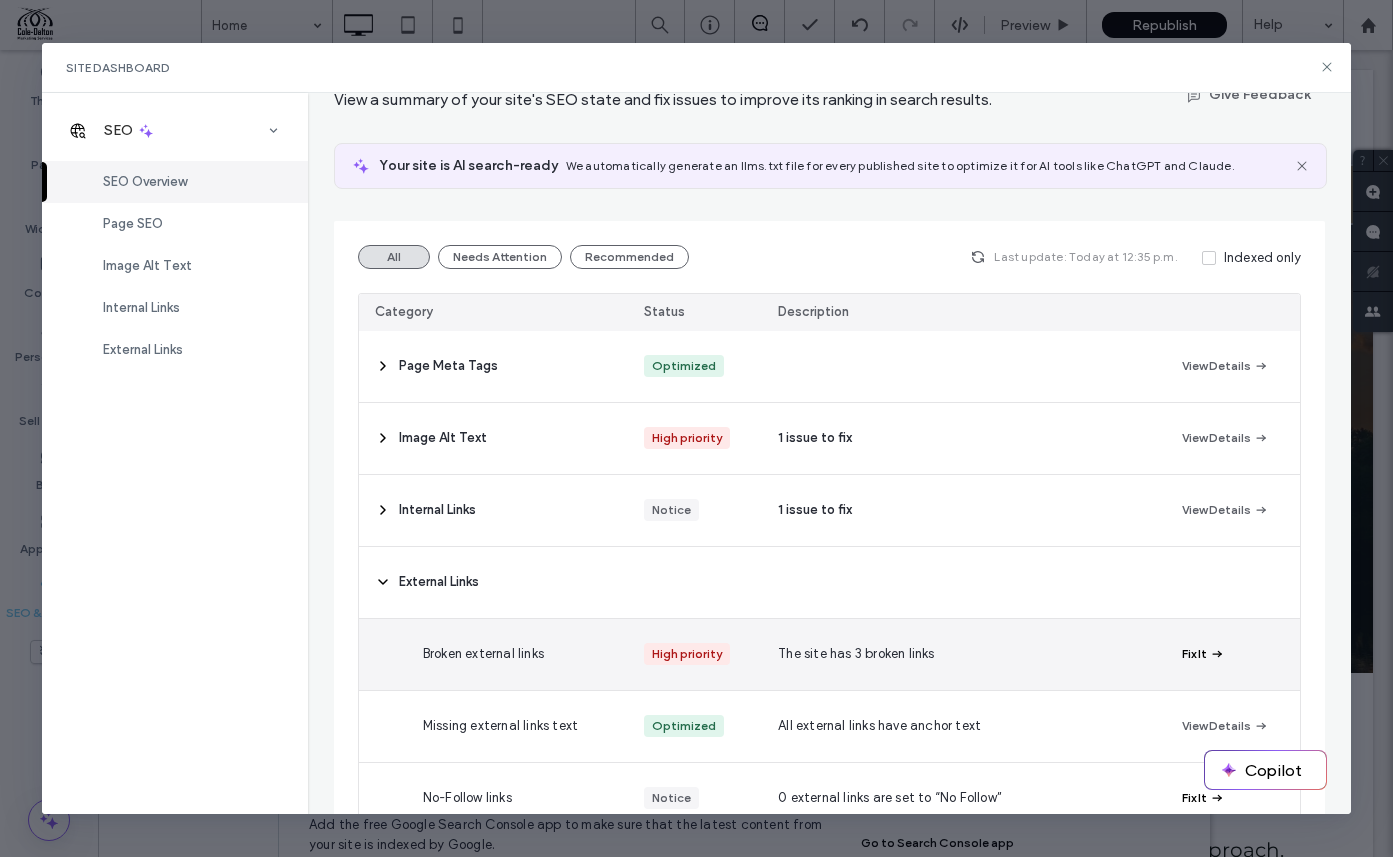 scroll, scrollTop: 191, scrollLeft: 0, axis: vertical 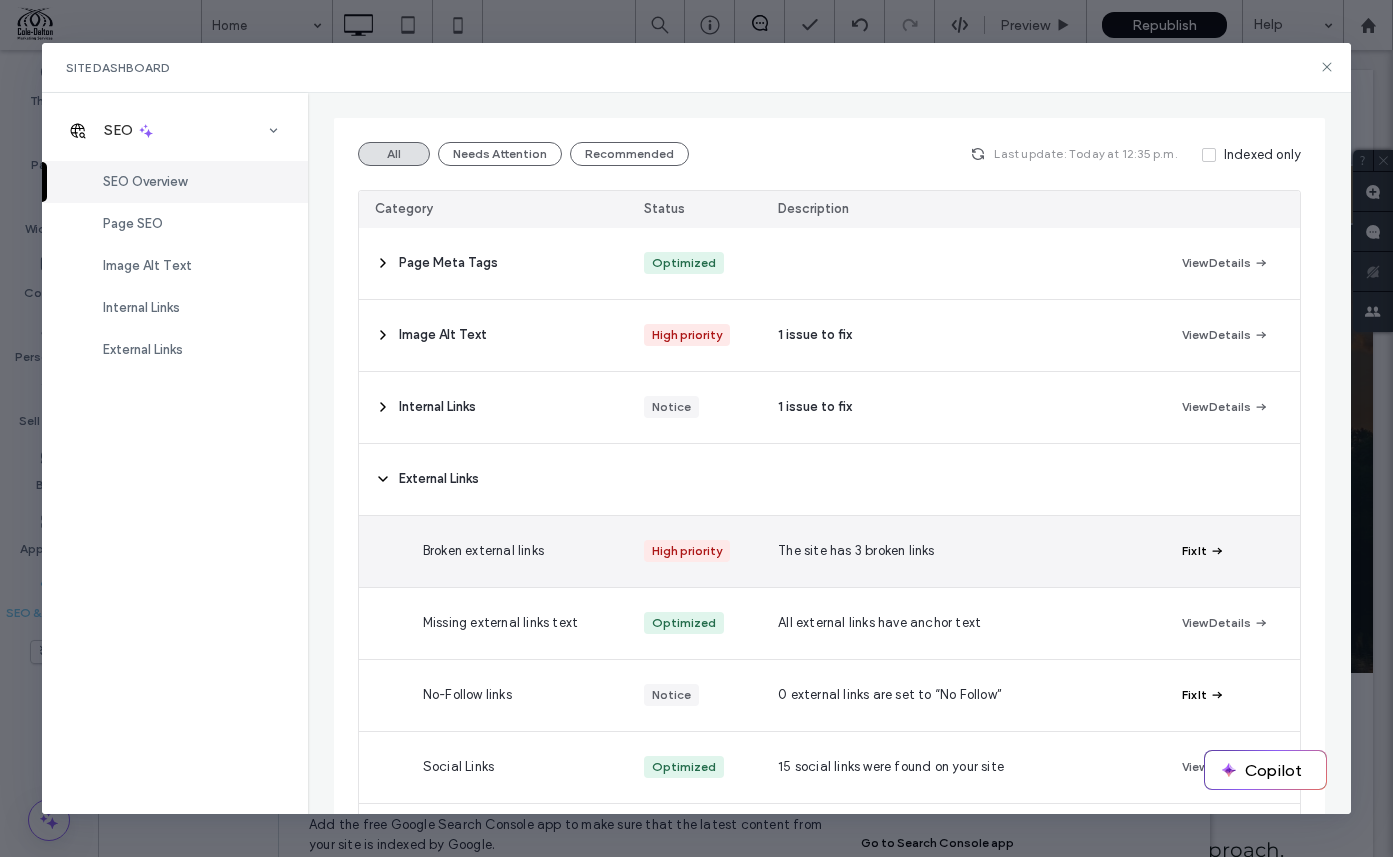 click on "Fix It" at bounding box center (1203, 551) 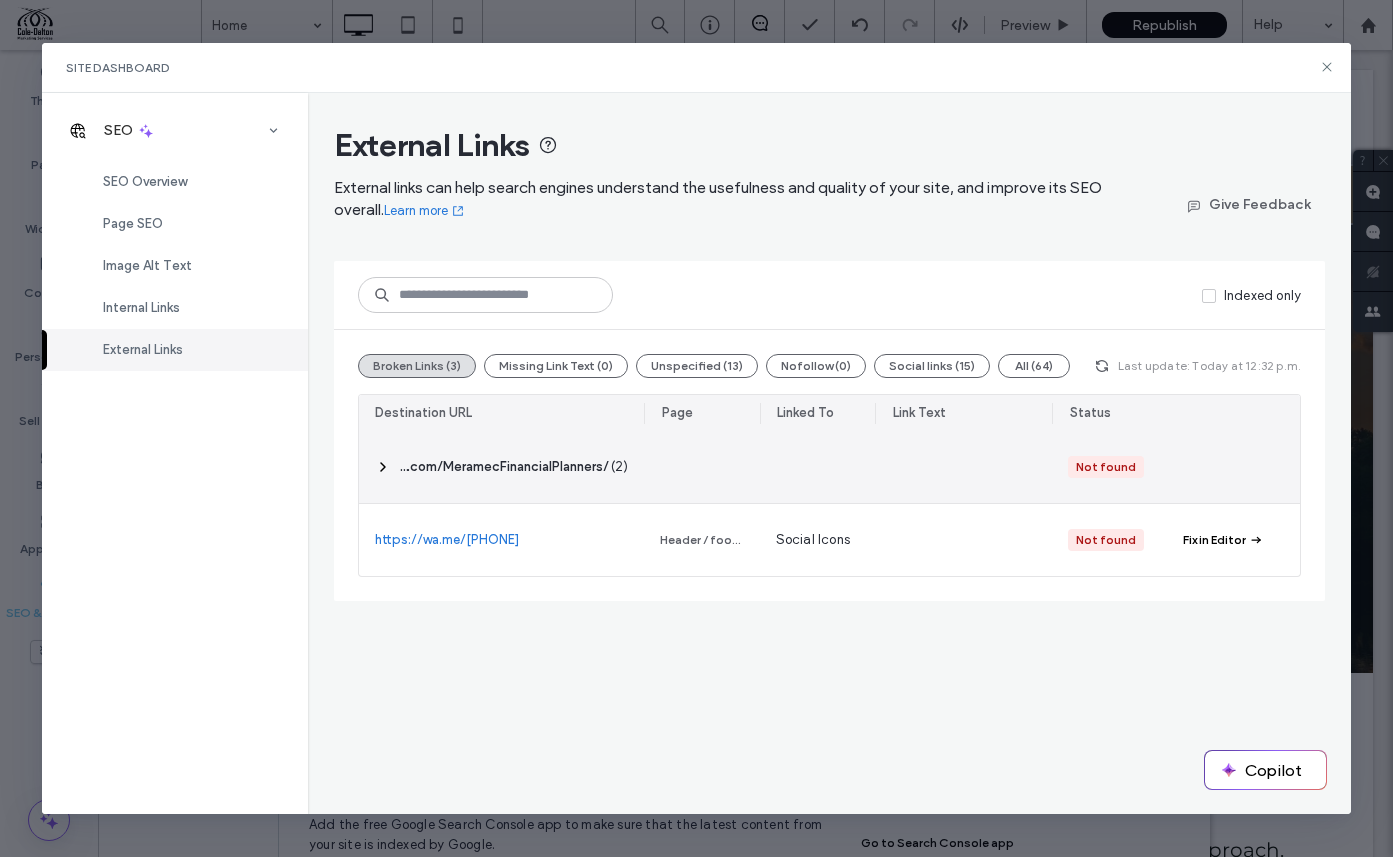 click 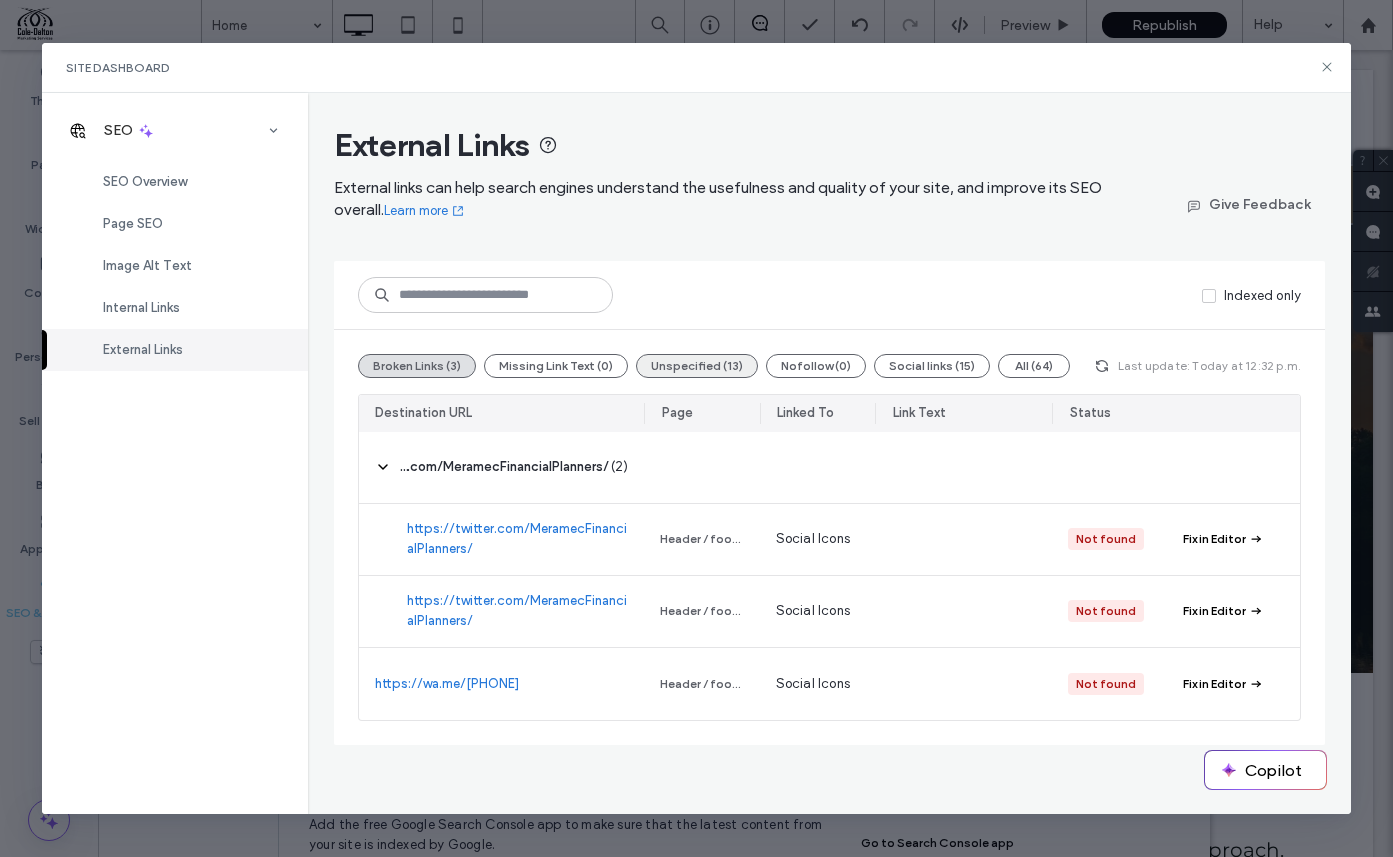 click on "Unspecified (13)" at bounding box center [697, 366] 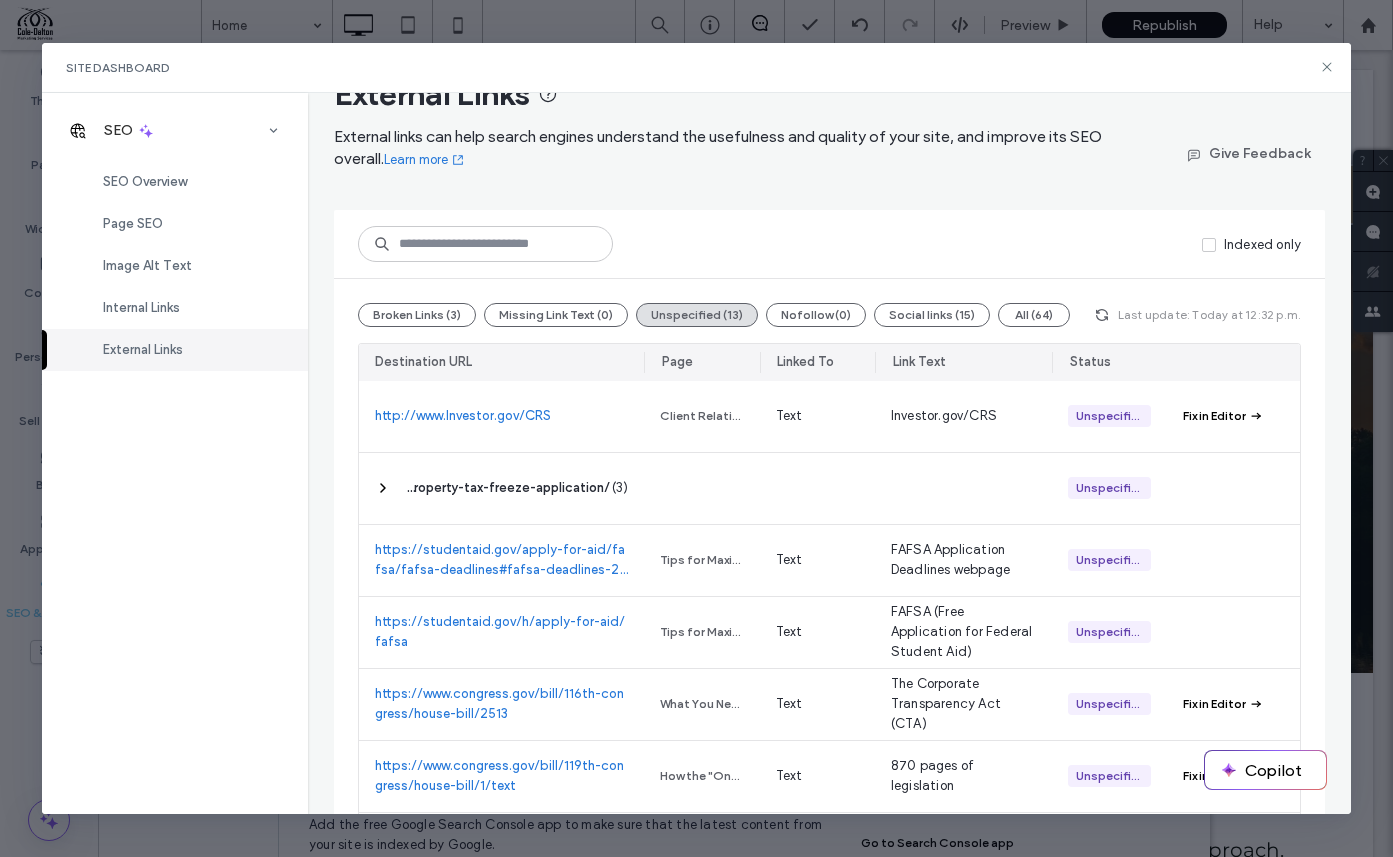 scroll, scrollTop: 0, scrollLeft: 0, axis: both 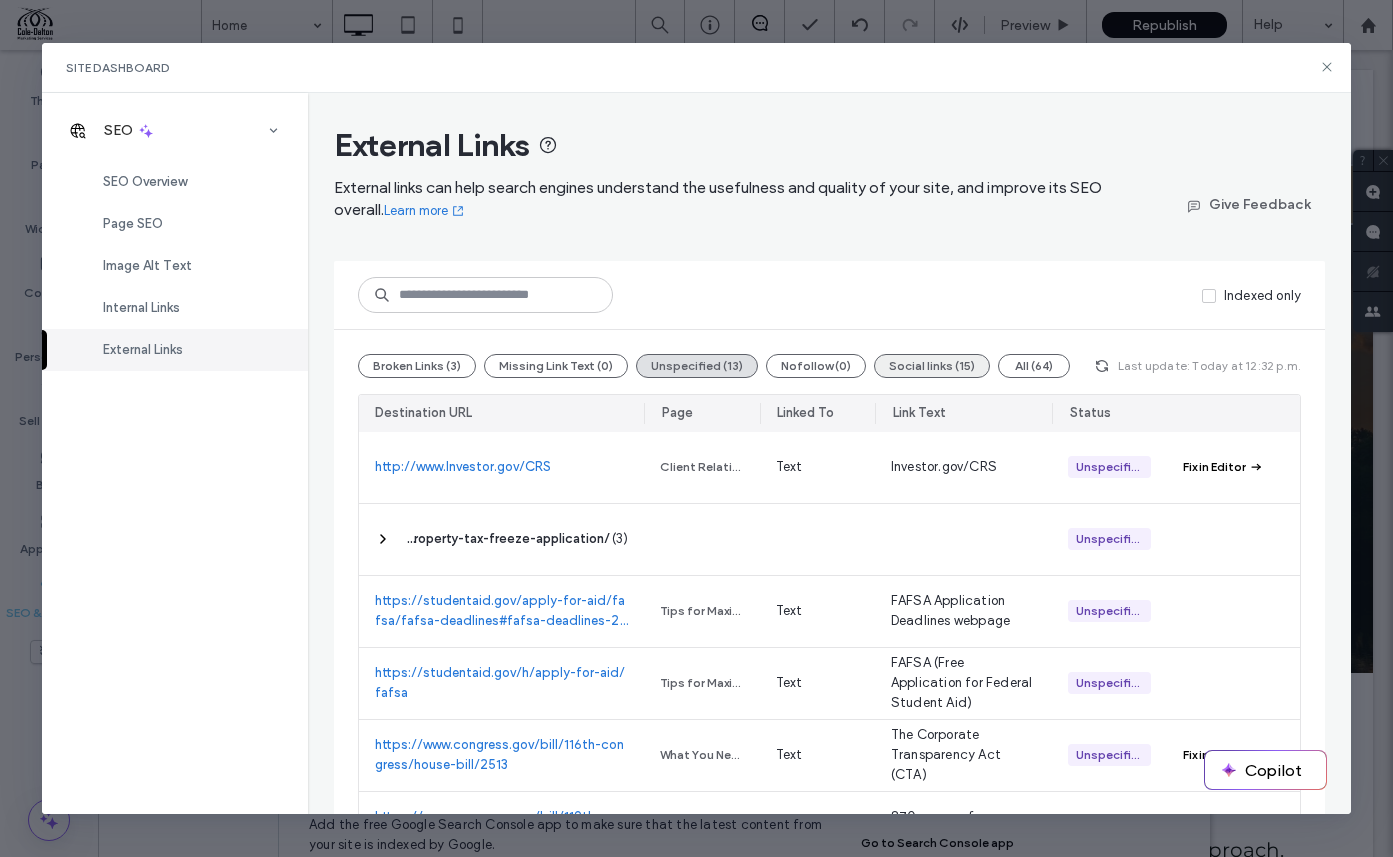 click on "Social links (15)" at bounding box center (932, 366) 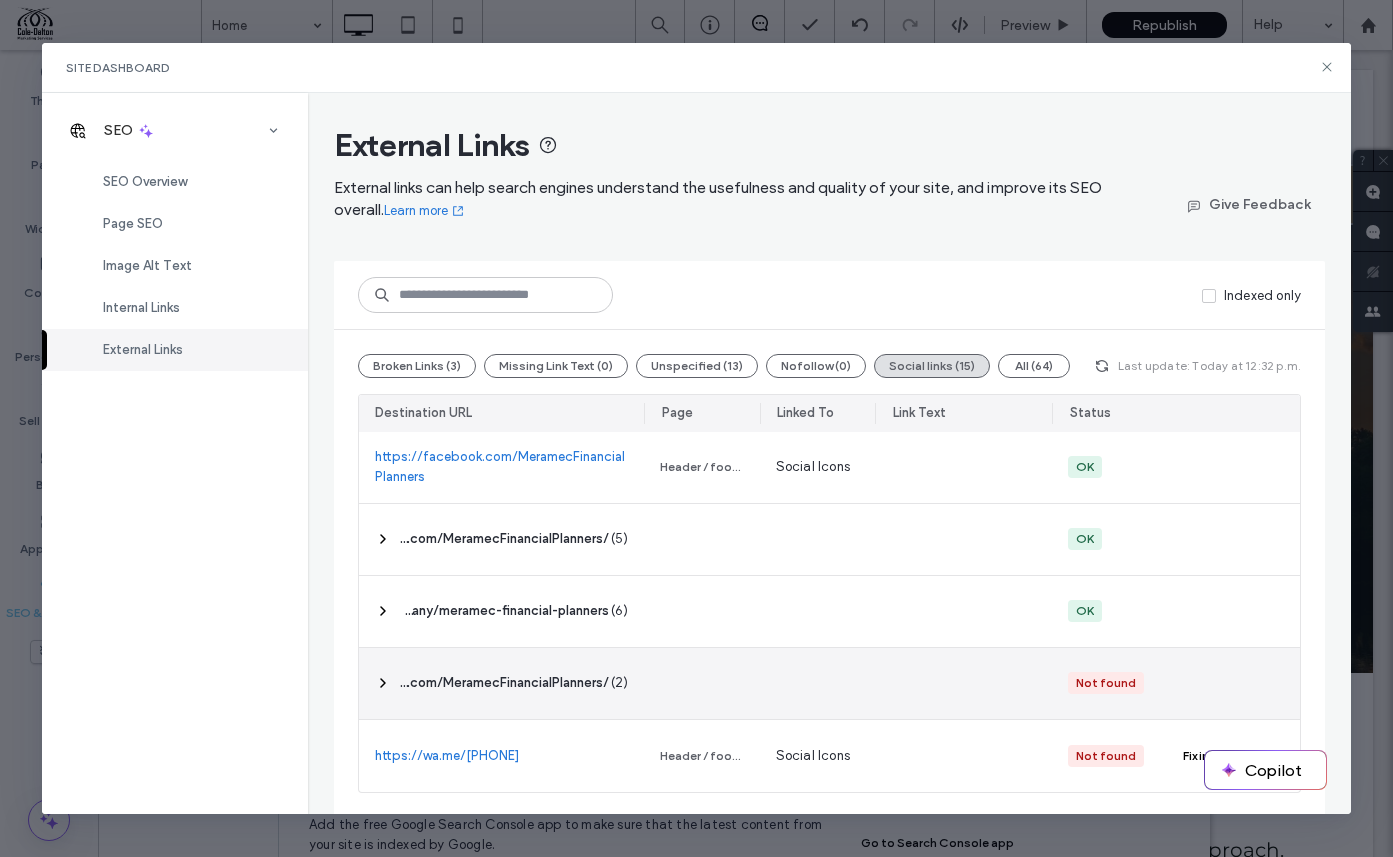 click on "‎ https://twitter.com/MeramecFinancialPlanners/ ‎" at bounding box center [504, 683] 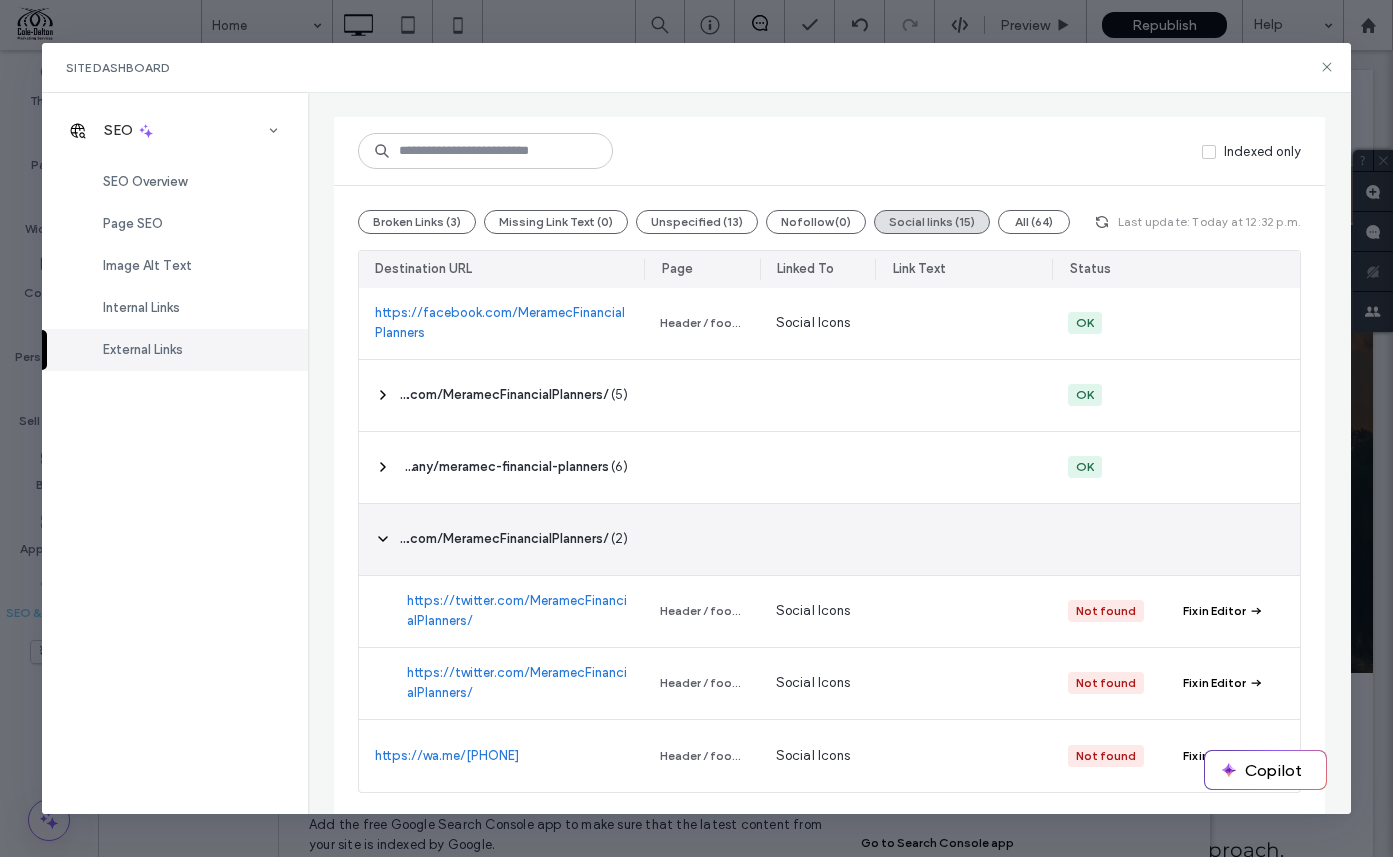 scroll, scrollTop: 147, scrollLeft: 0, axis: vertical 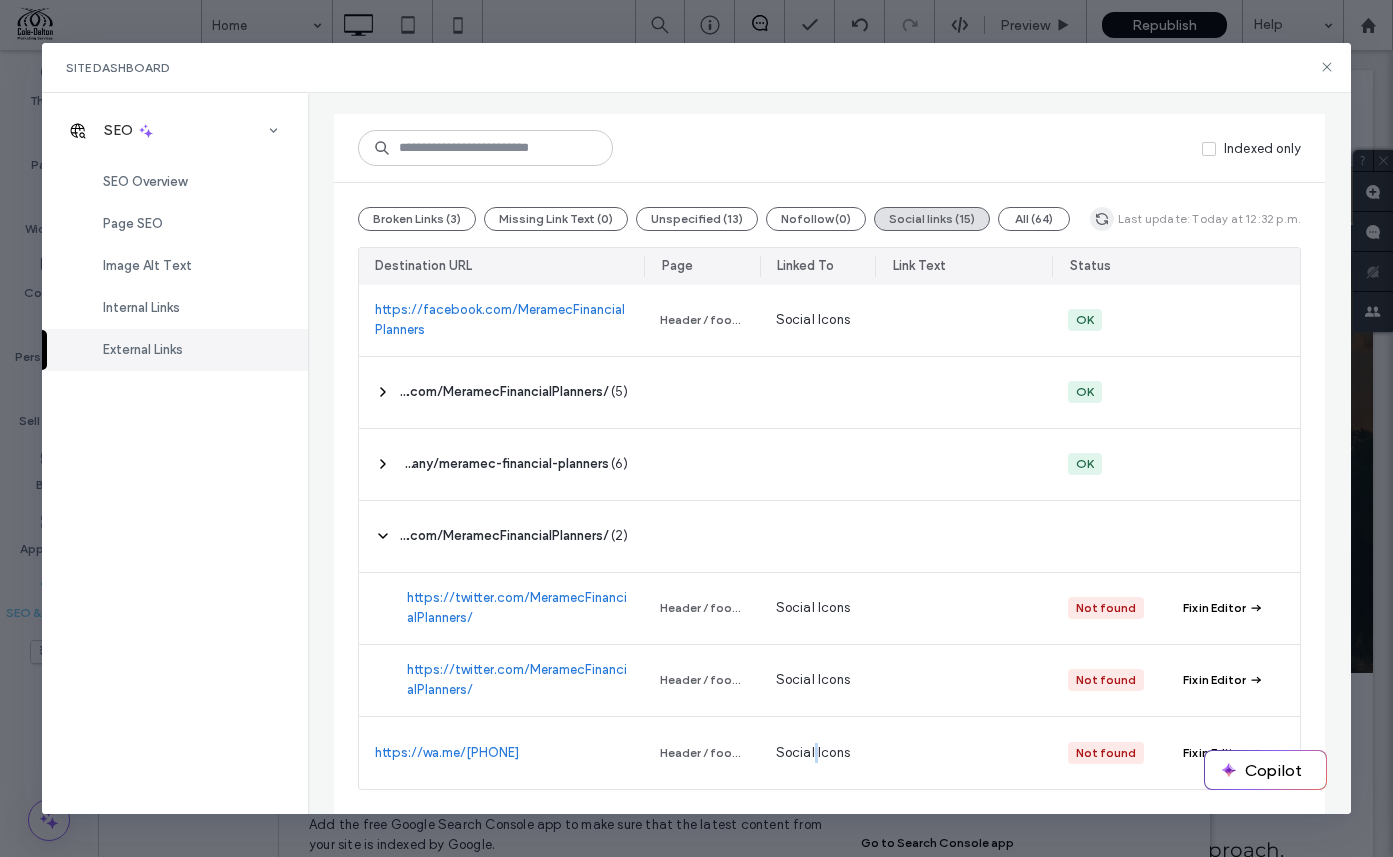 click 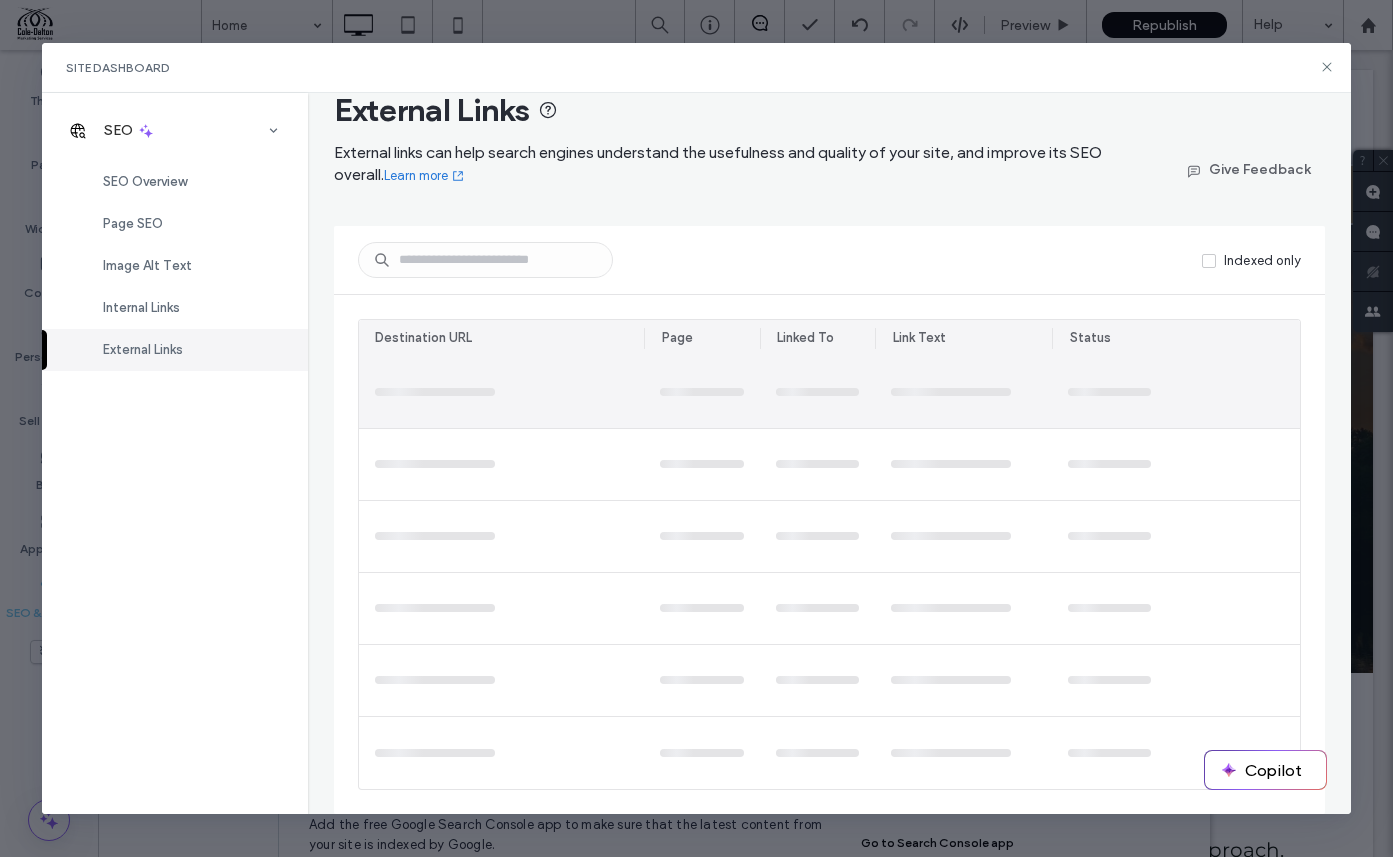 scroll, scrollTop: 147, scrollLeft: 0, axis: vertical 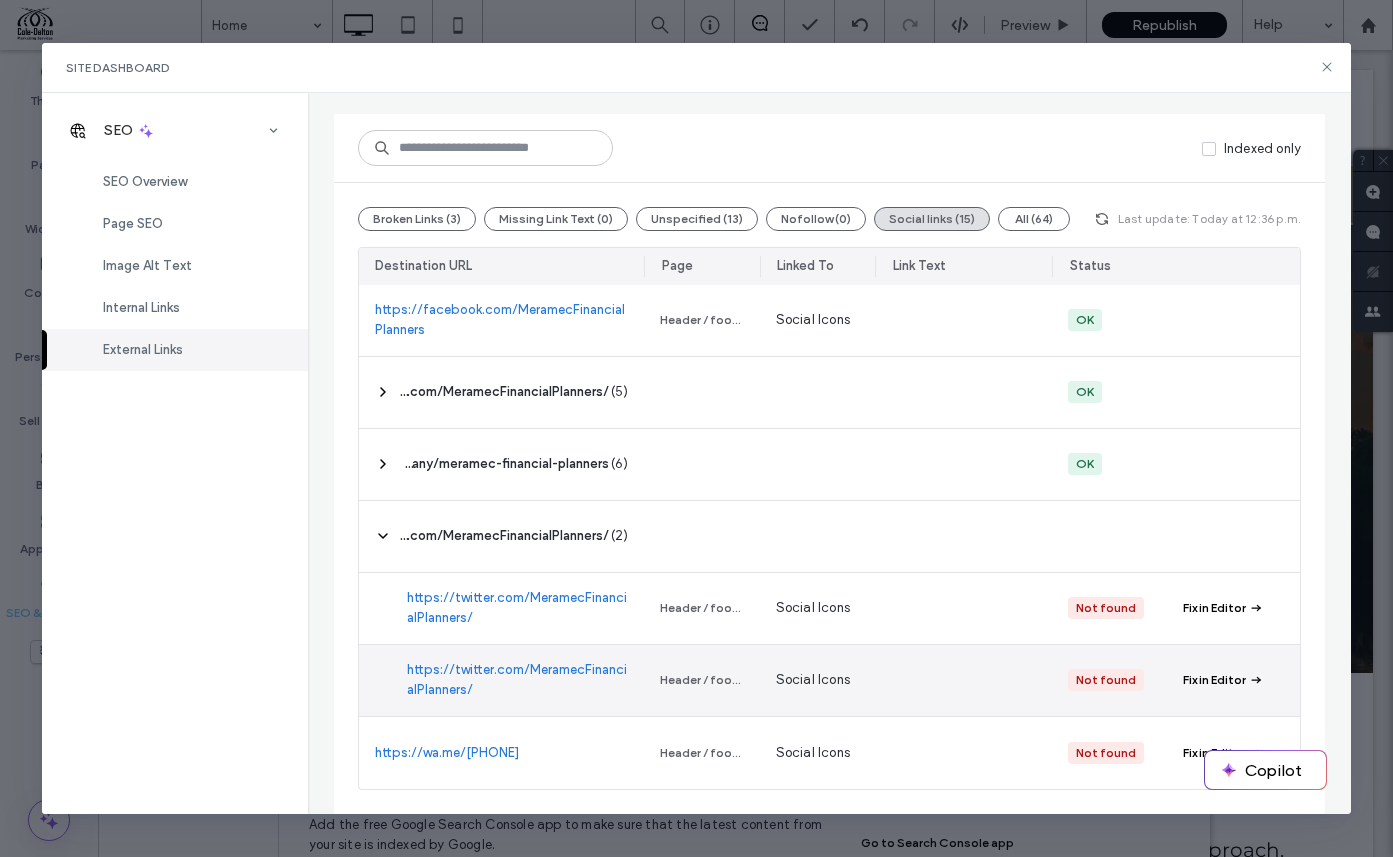 click on "Fix in Editor" at bounding box center (1214, 680) 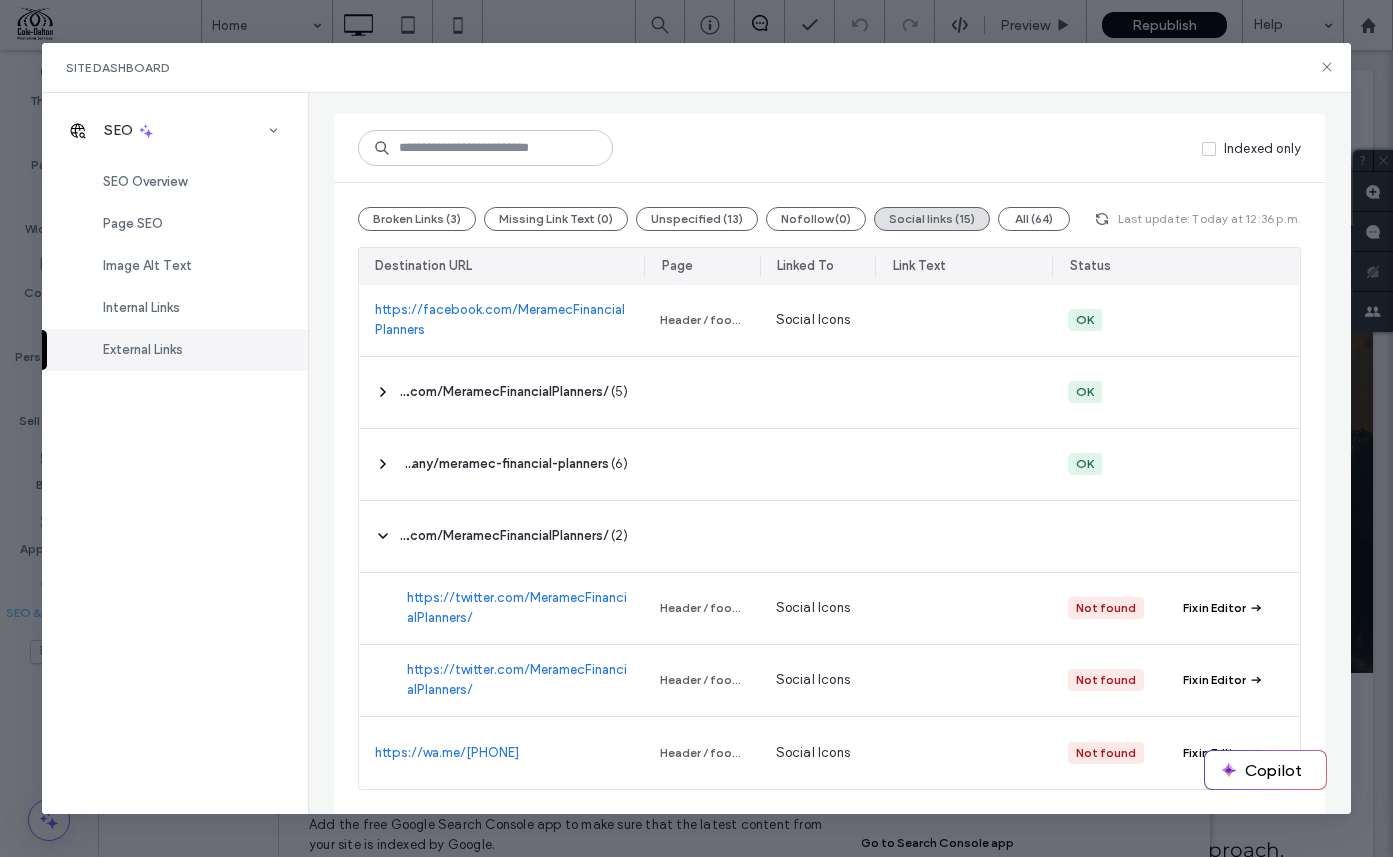 scroll, scrollTop: 147, scrollLeft: 0, axis: vertical 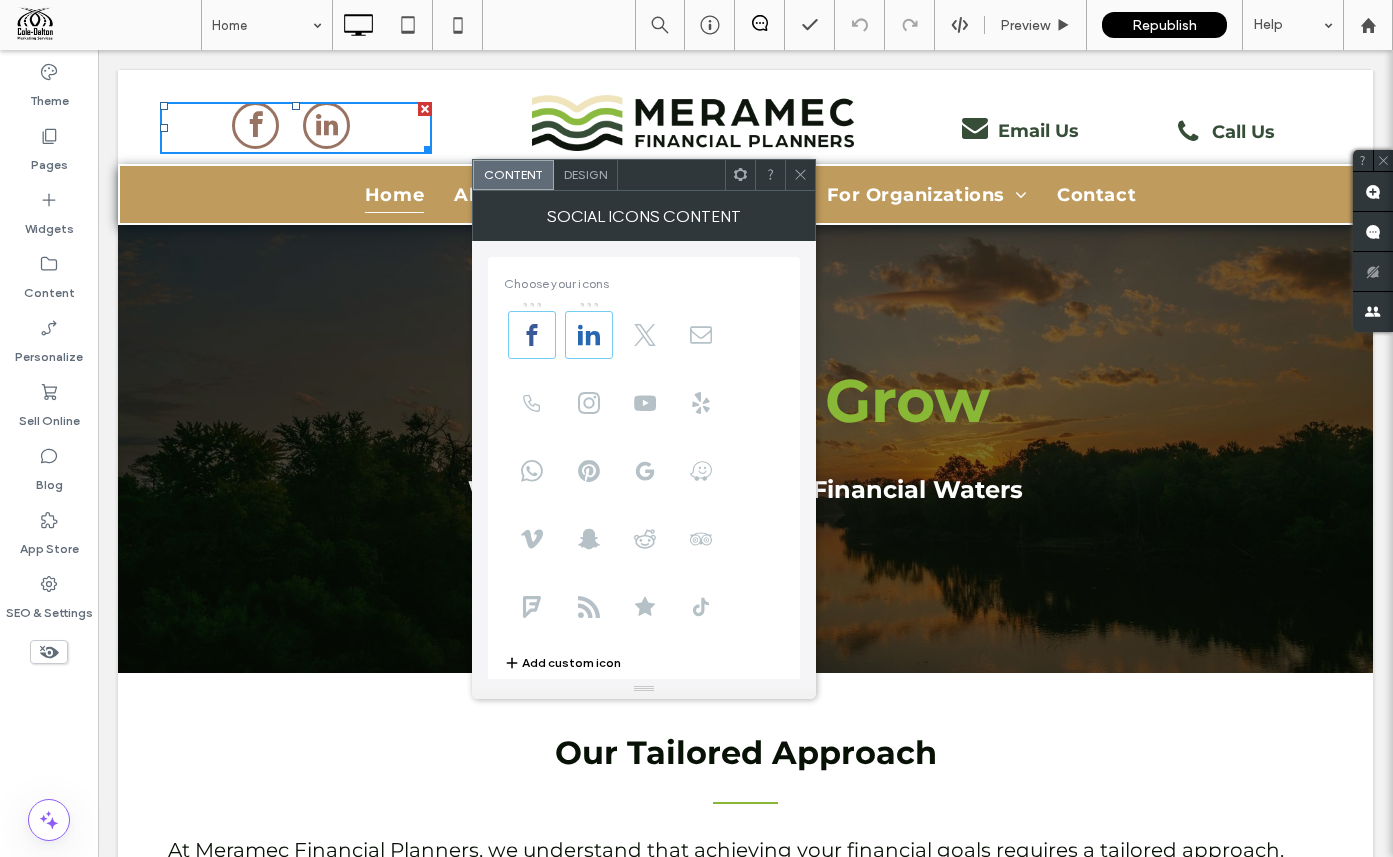 click 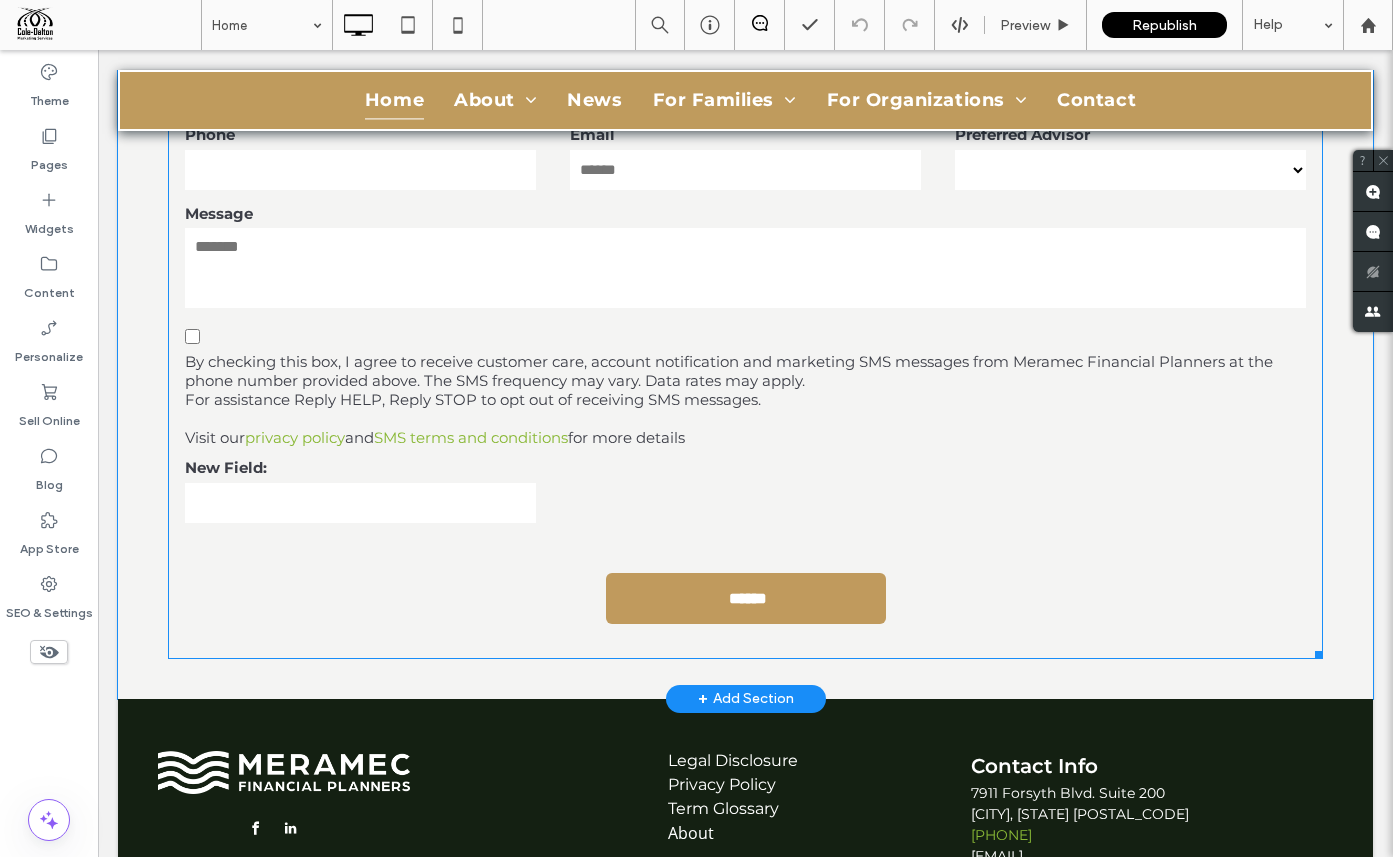 scroll, scrollTop: 2685, scrollLeft: 0, axis: vertical 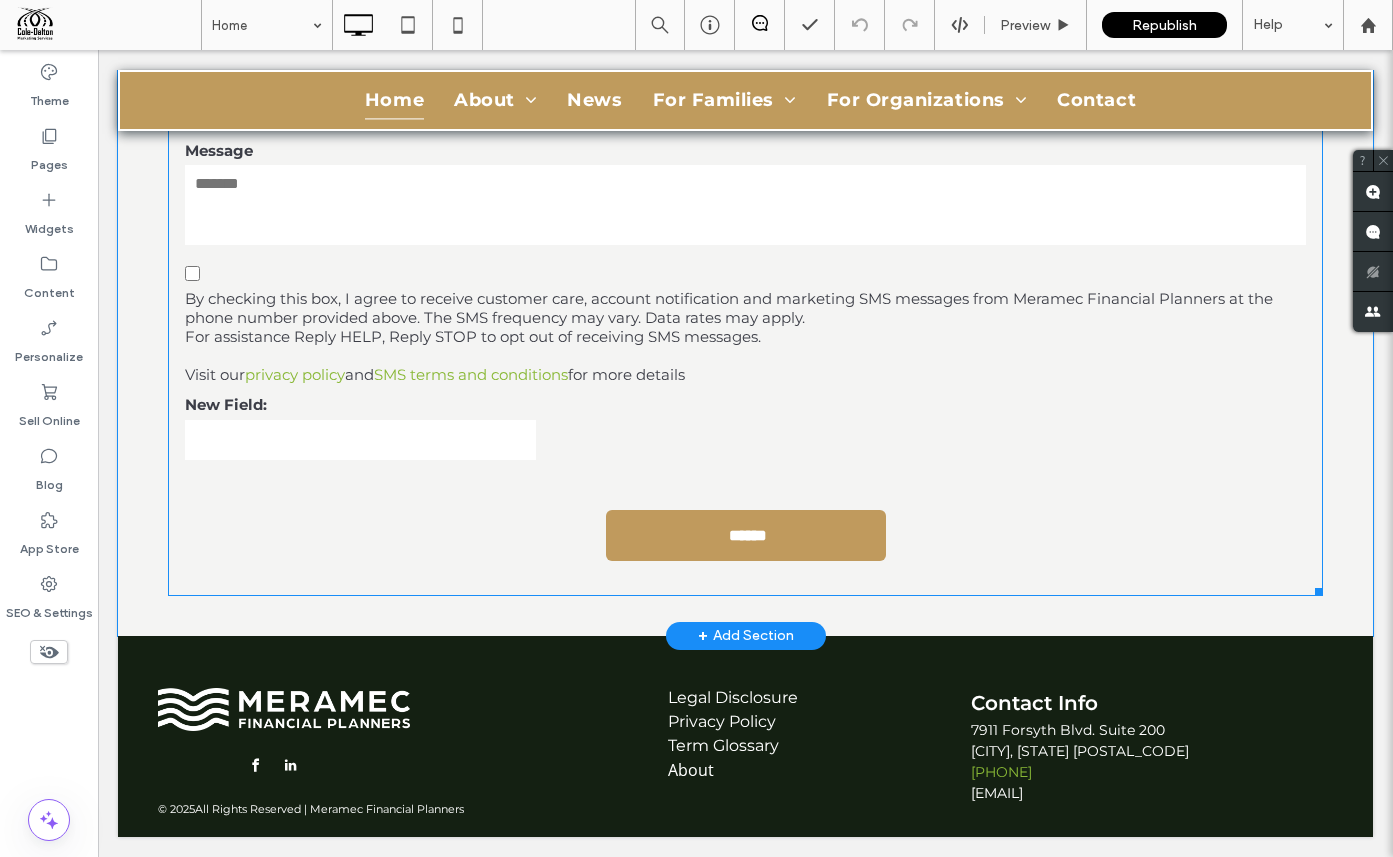 click at bounding box center (360, 440) 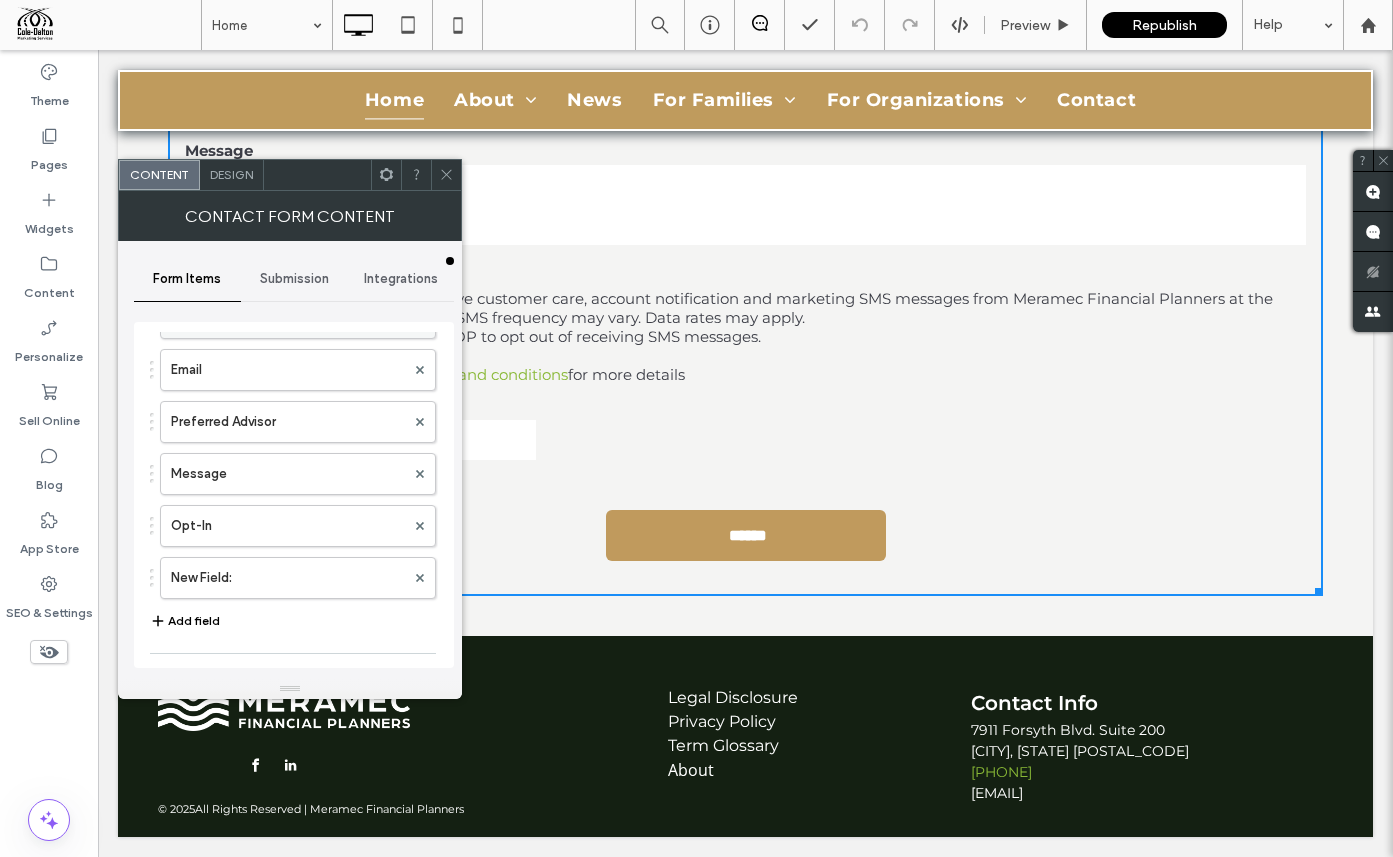 scroll, scrollTop: 410, scrollLeft: 0, axis: vertical 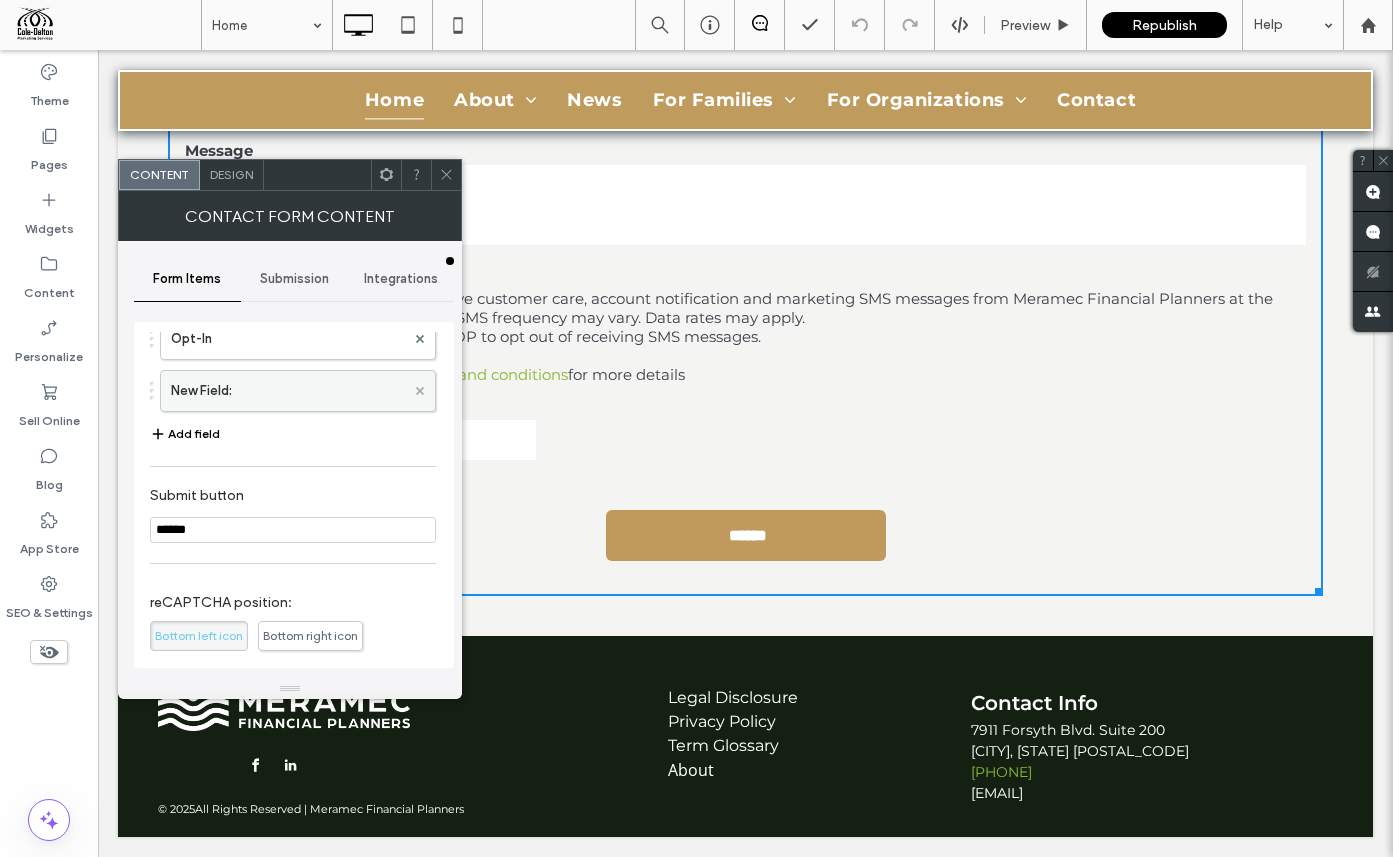 click 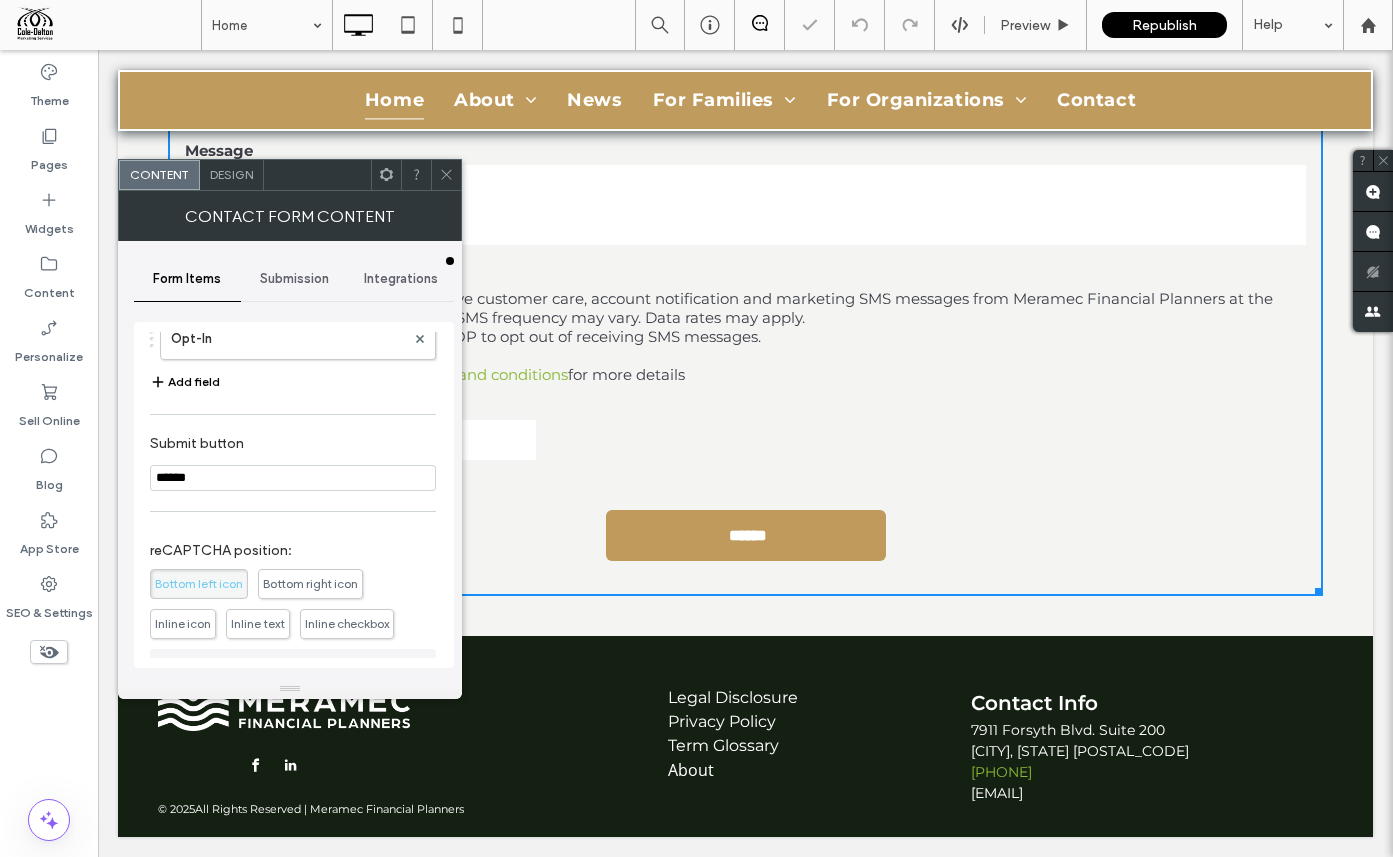 scroll, scrollTop: 2607, scrollLeft: 0, axis: vertical 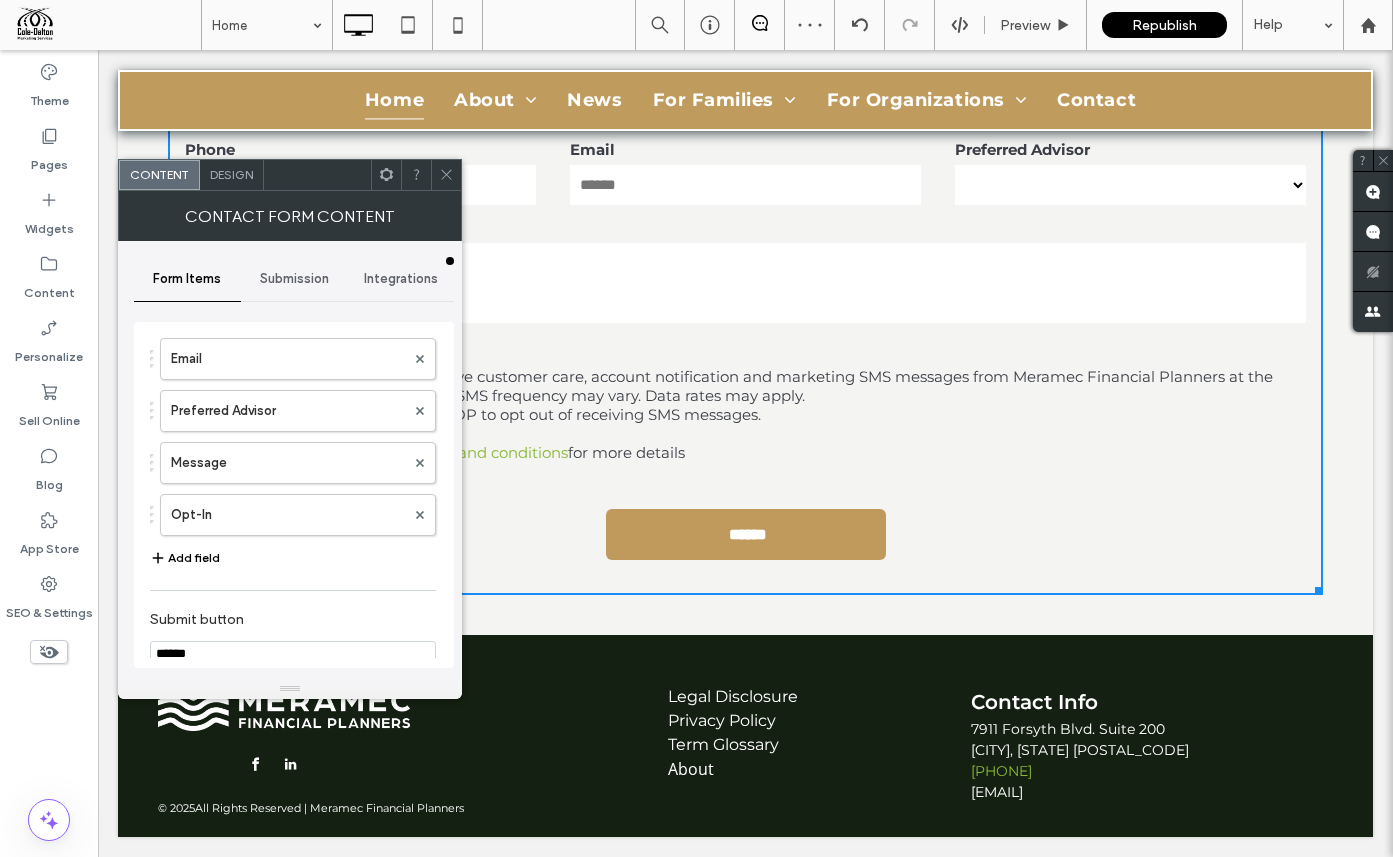 click at bounding box center (446, 175) 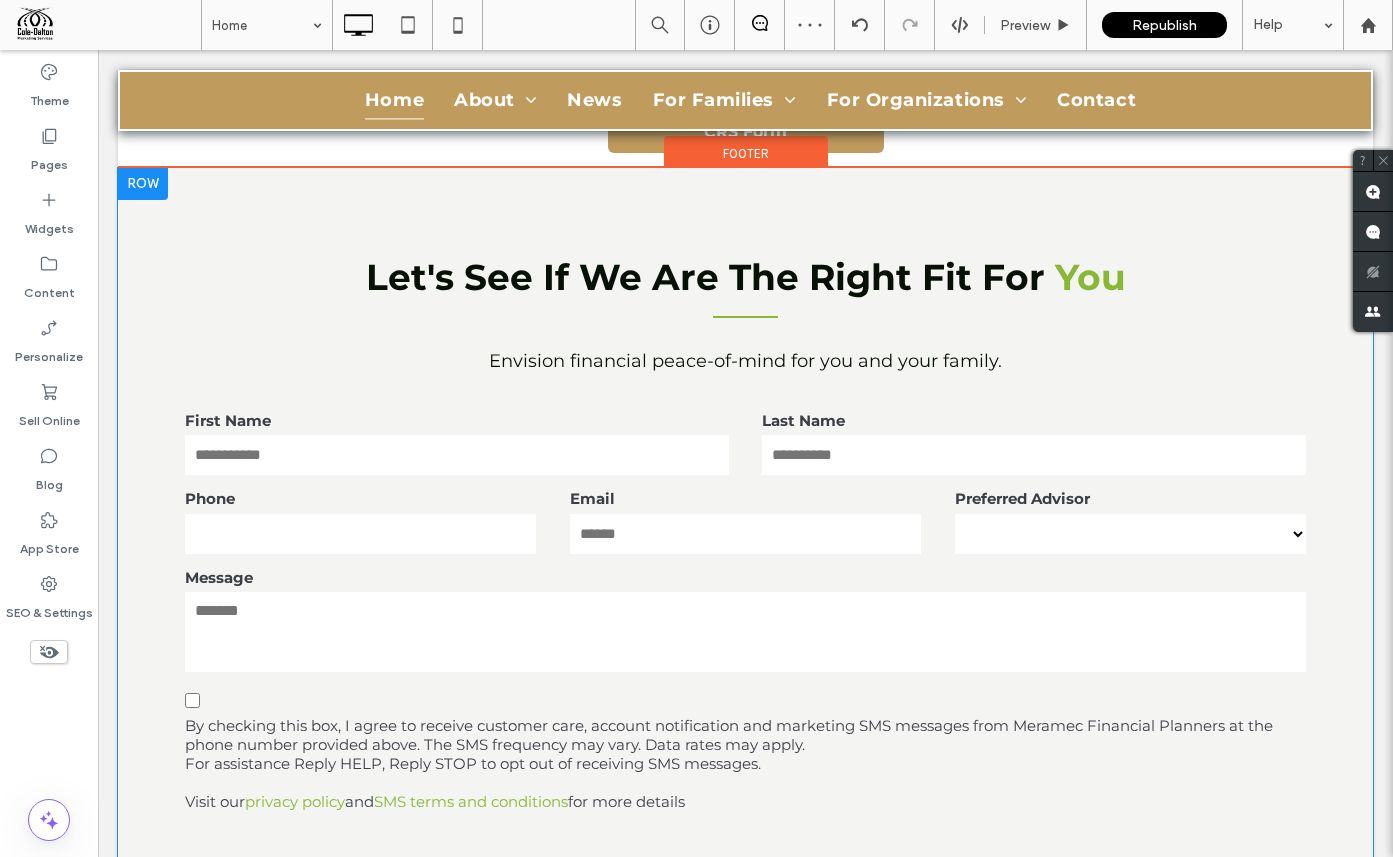 scroll, scrollTop: 2254, scrollLeft: 0, axis: vertical 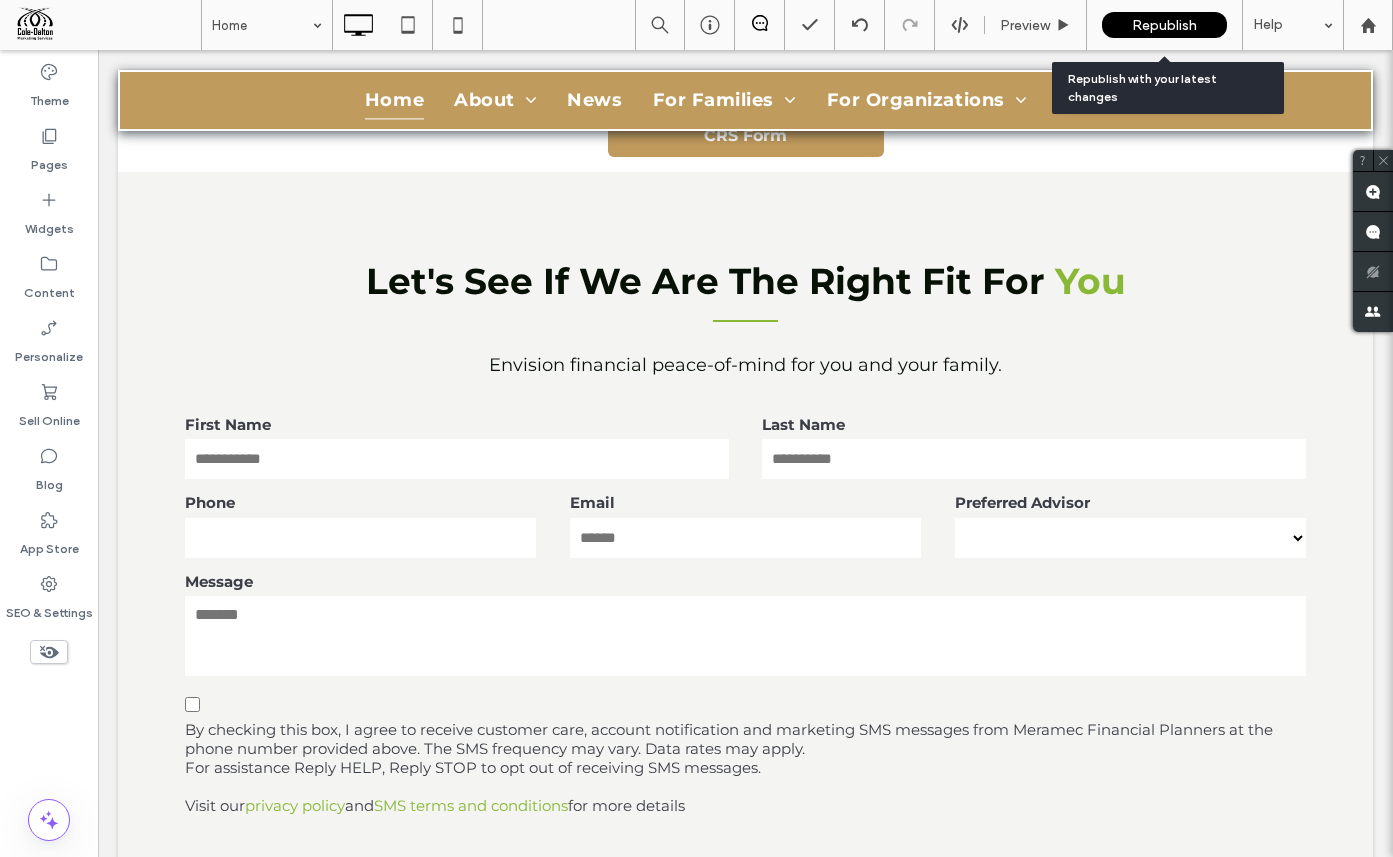 click on "Republish" at bounding box center (1164, 25) 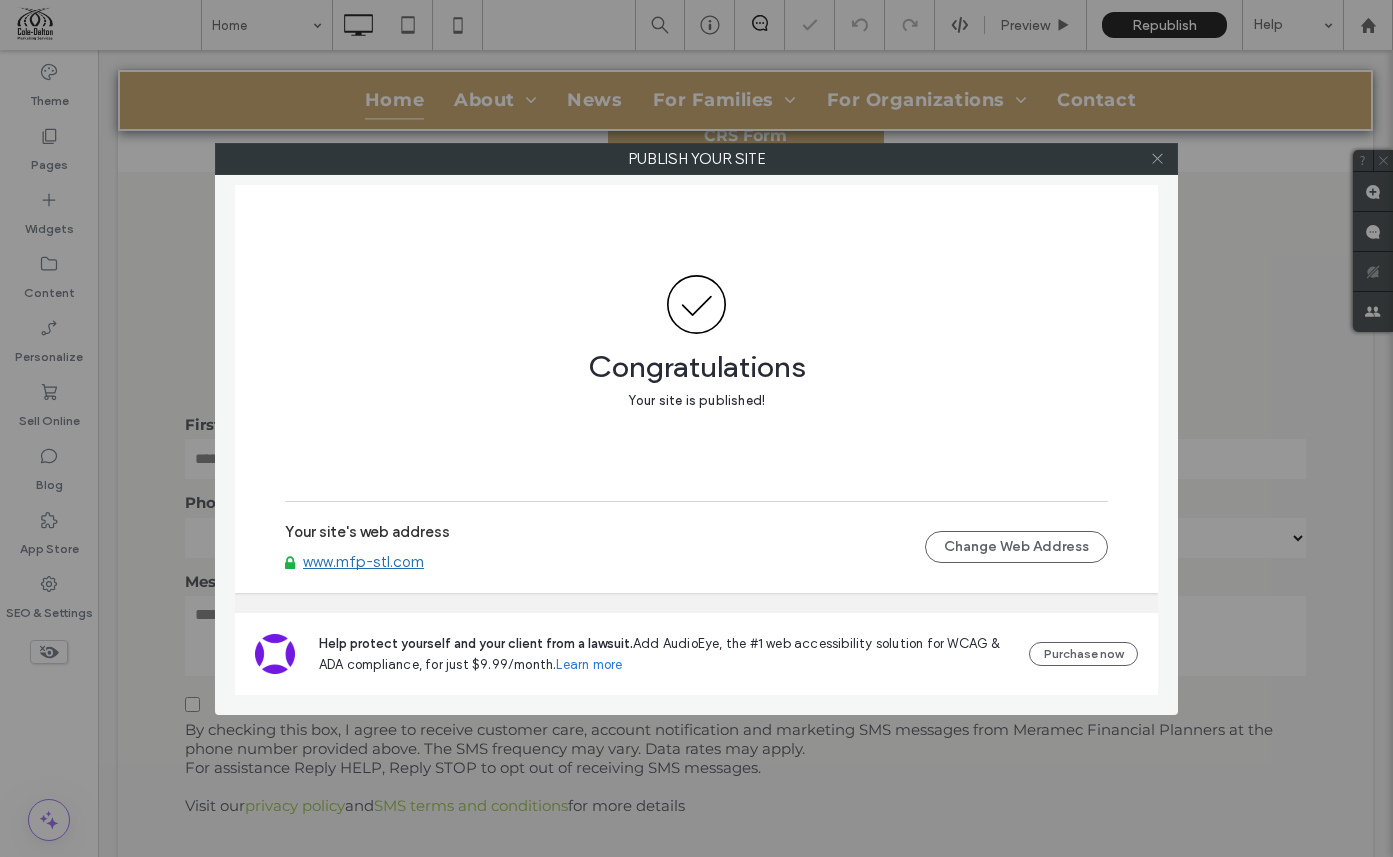 click 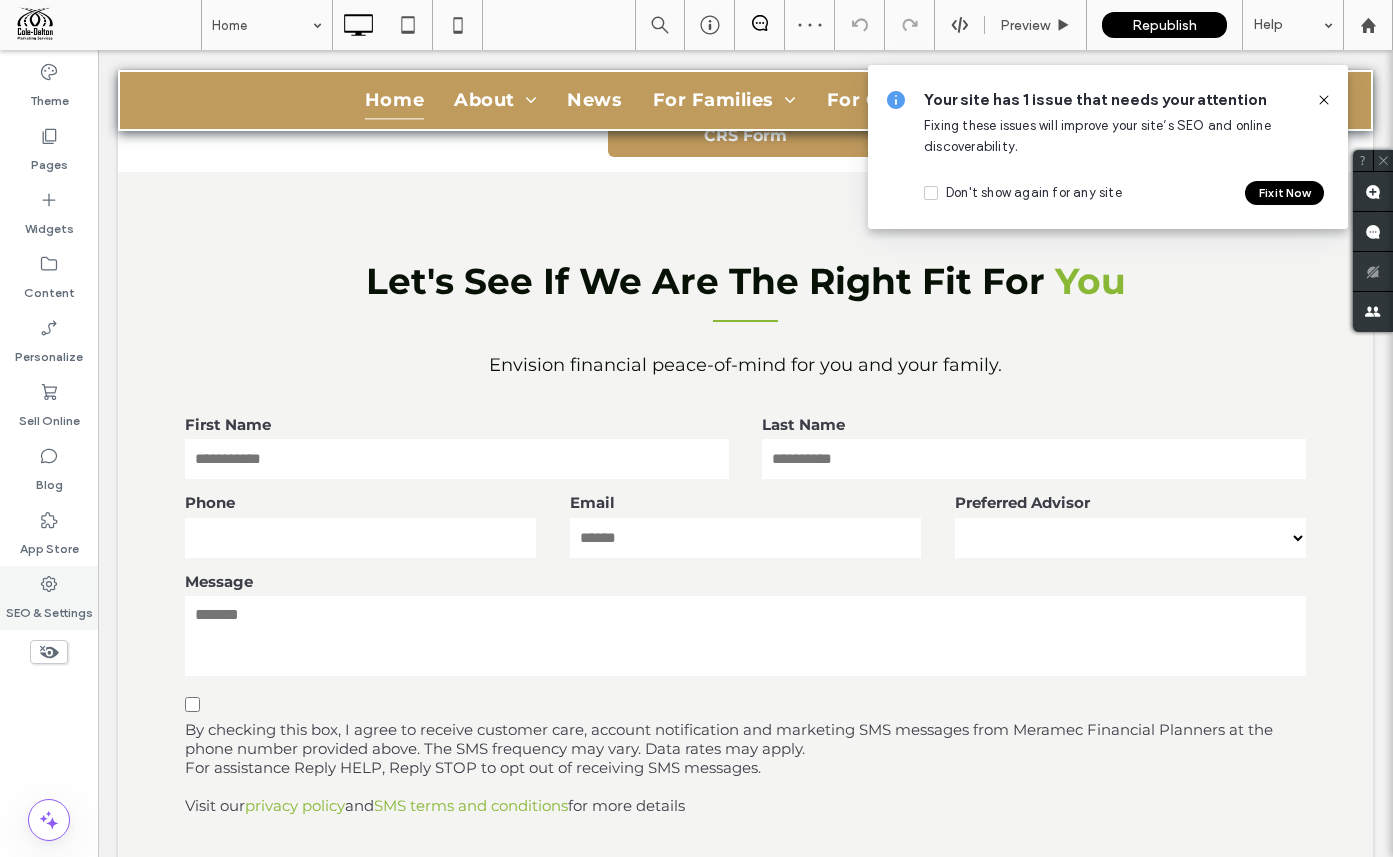 click on "SEO & Settings" at bounding box center [49, 608] 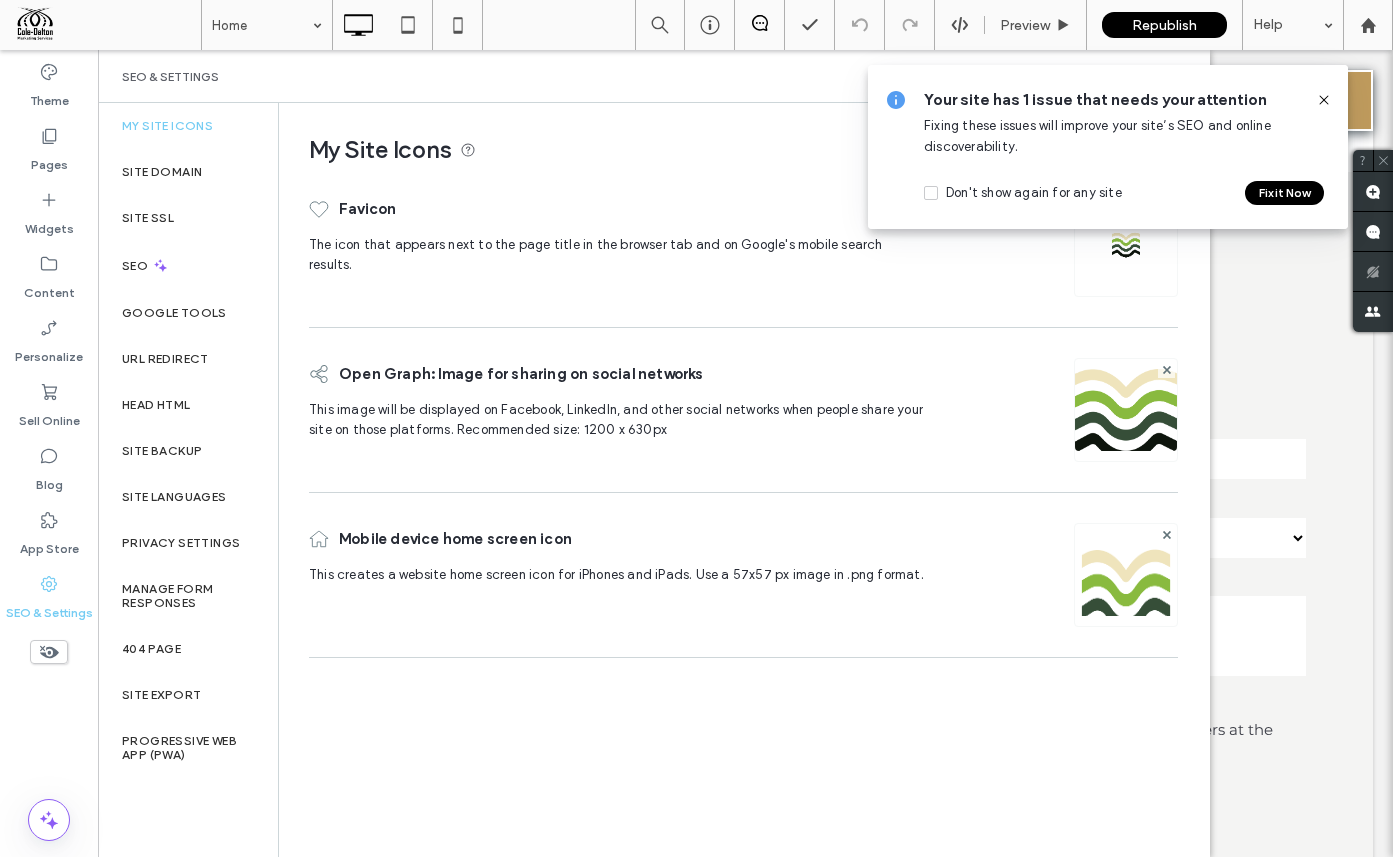 drag, startPoint x: 1327, startPoint y: 103, endPoint x: 1228, endPoint y: 53, distance: 110.909874 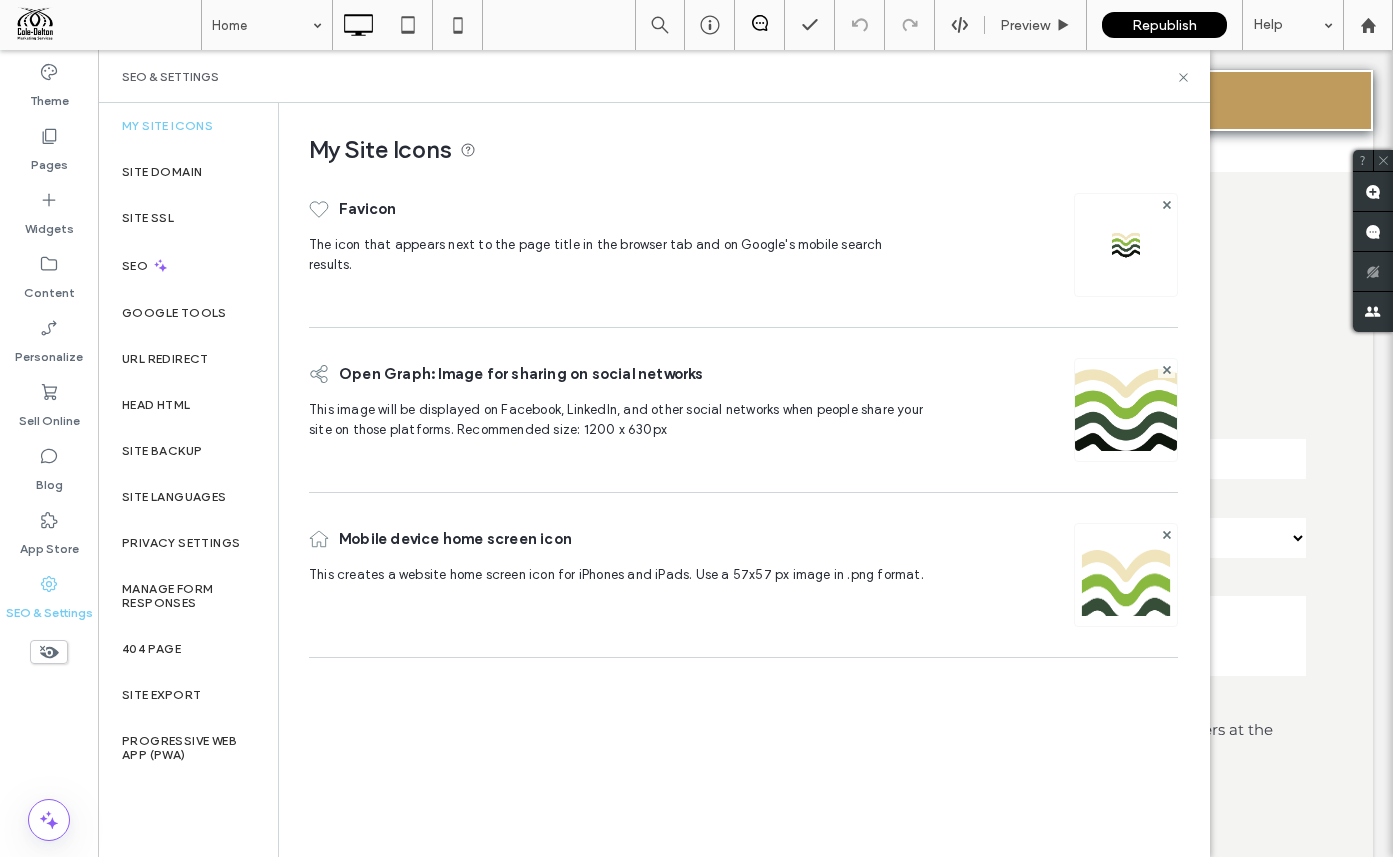 click on "My Site Icons Favicon The icon that appears next to the page title in the browser tab and on Google's mobile search results. Open Graph: Image for sharing on social networks  This image will be displayed on Facebook, LinkedIn, and other social networks when people share your site on those platforms. Recommended size: 1200 x 630px Mobile device home screen icon This creates a website home screen icon for iPhones and iPads. Use a 57x57 px image in .png format." at bounding box center (736, 385) 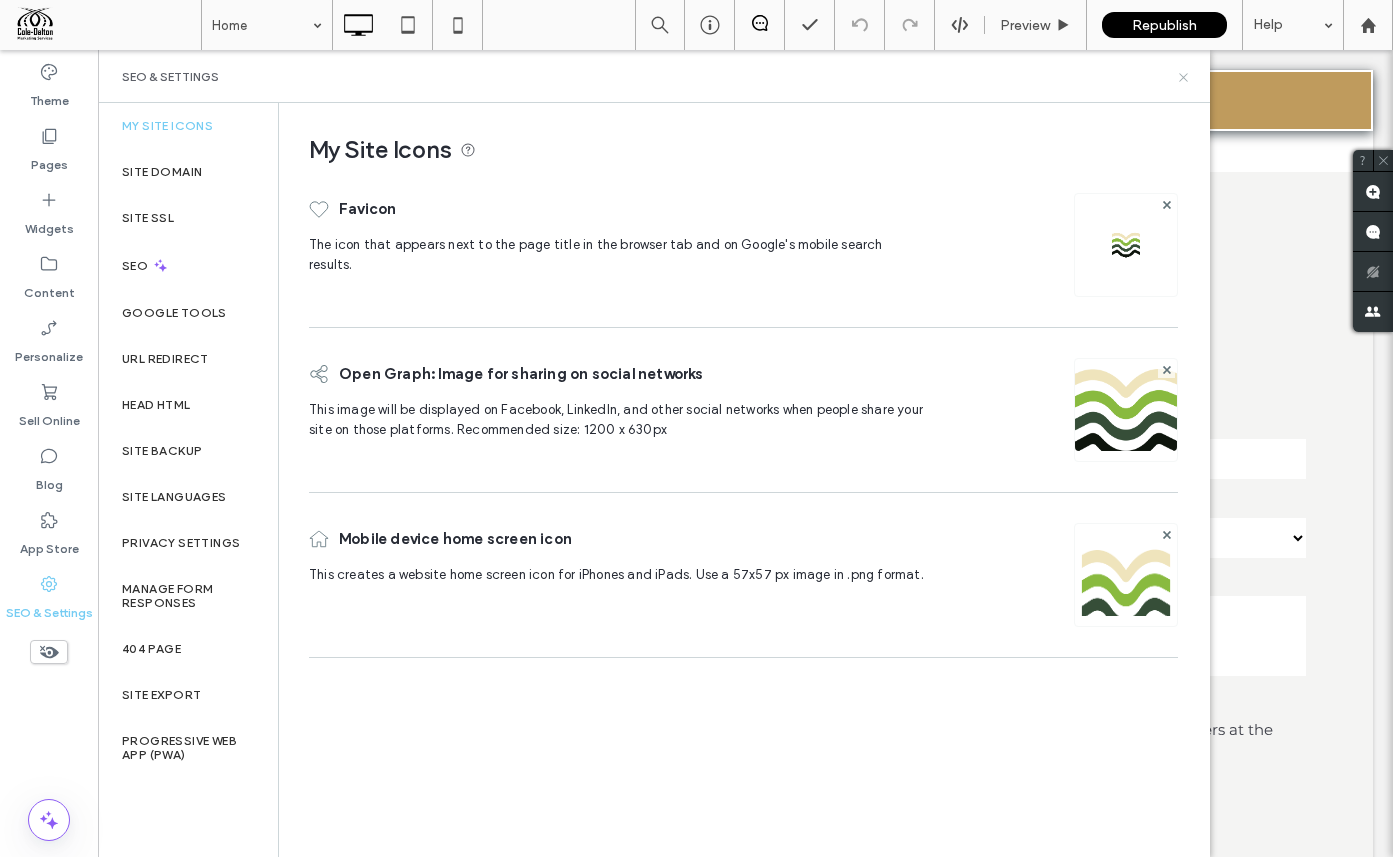 click 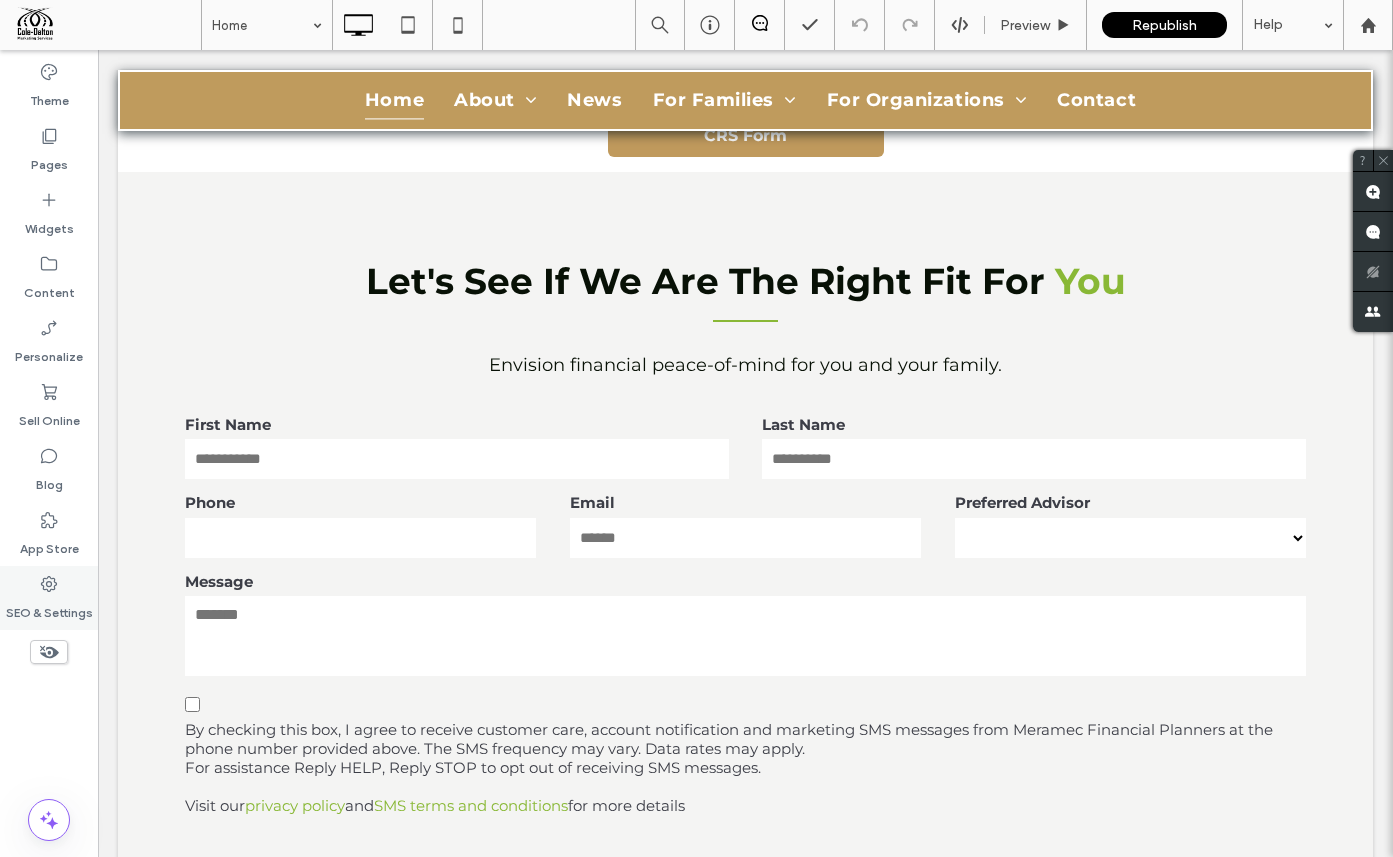click 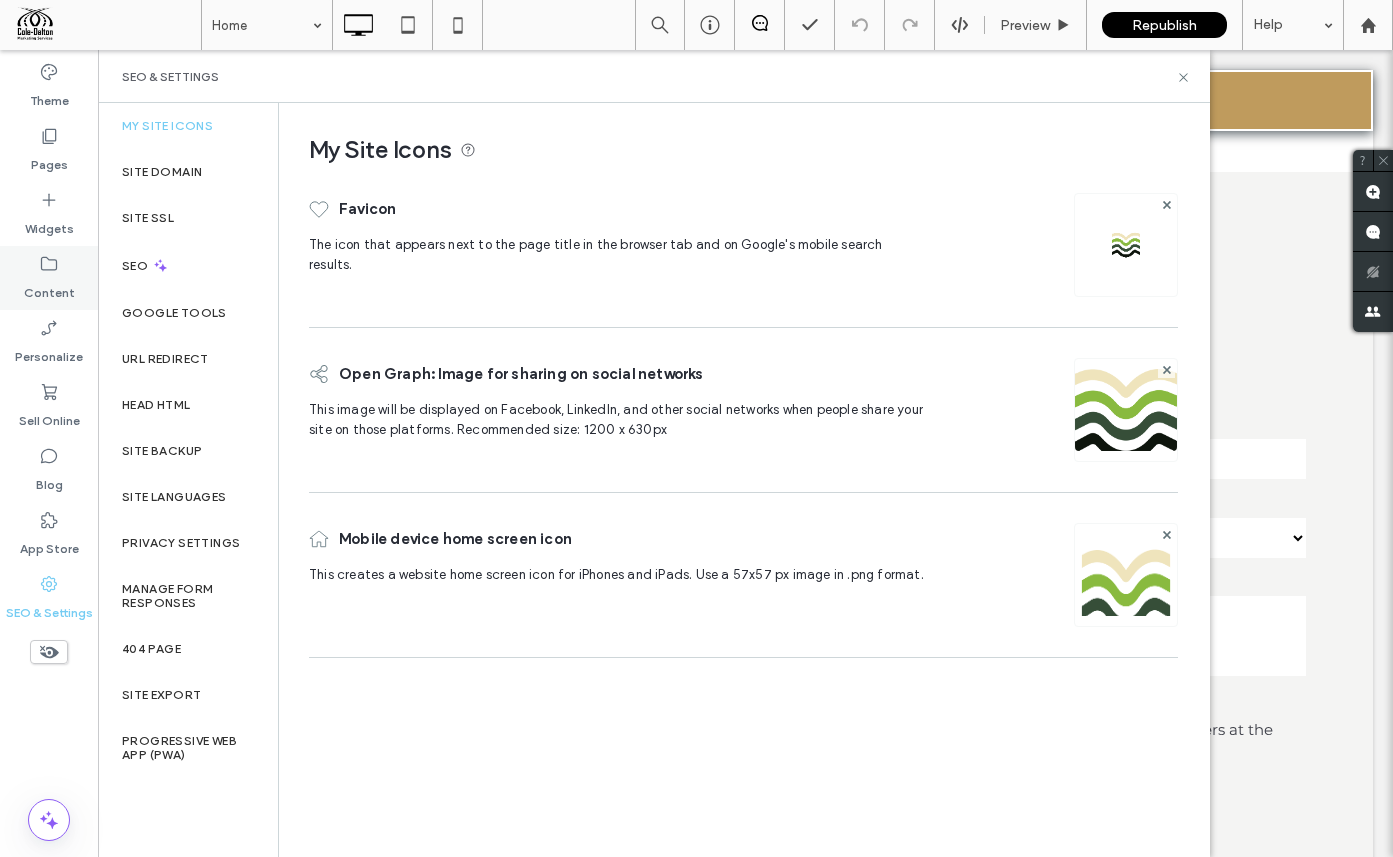 click on "Content" at bounding box center [49, 278] 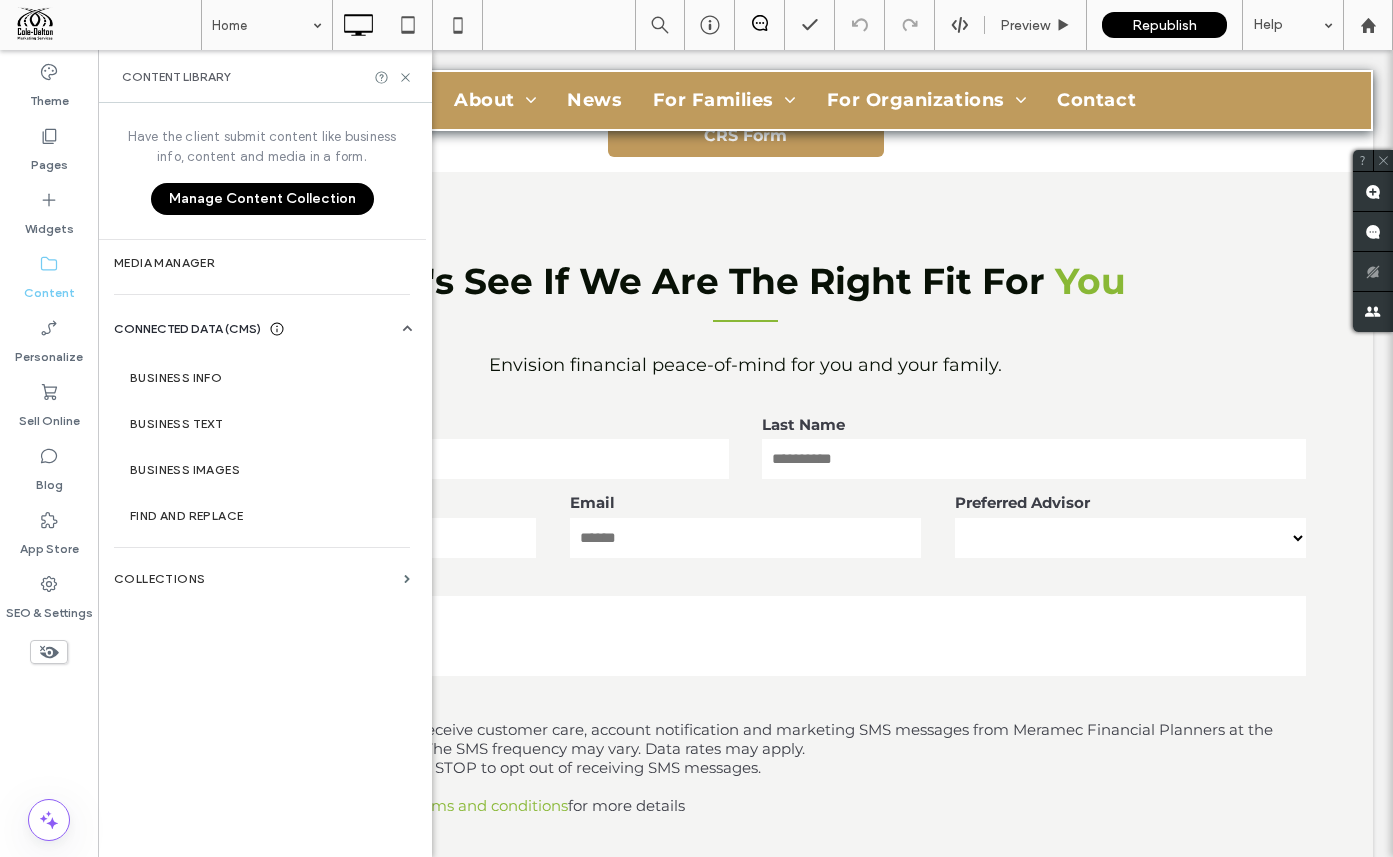click on "Manage Content Collection" at bounding box center (262, 199) 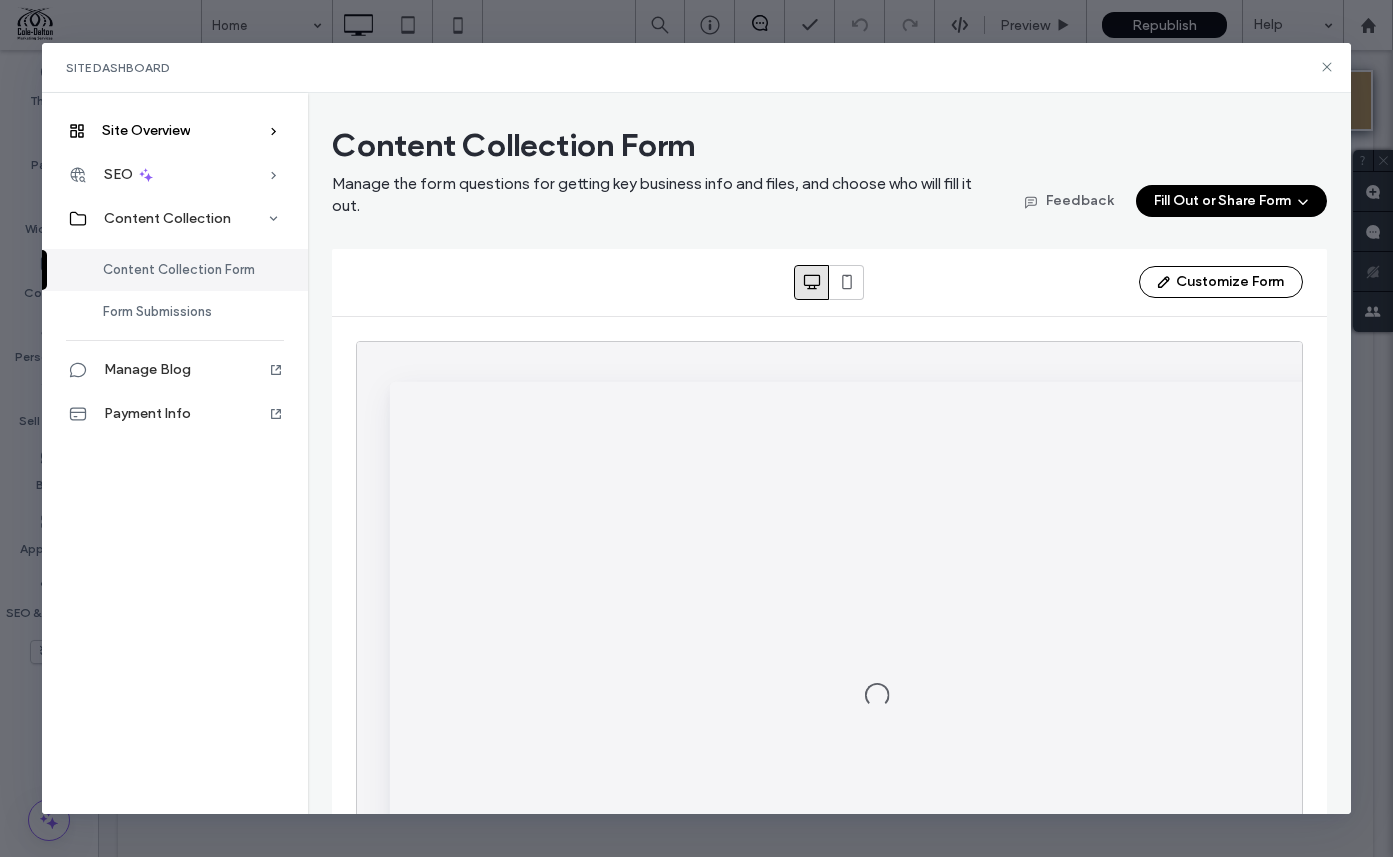 scroll, scrollTop: 0, scrollLeft: 0, axis: both 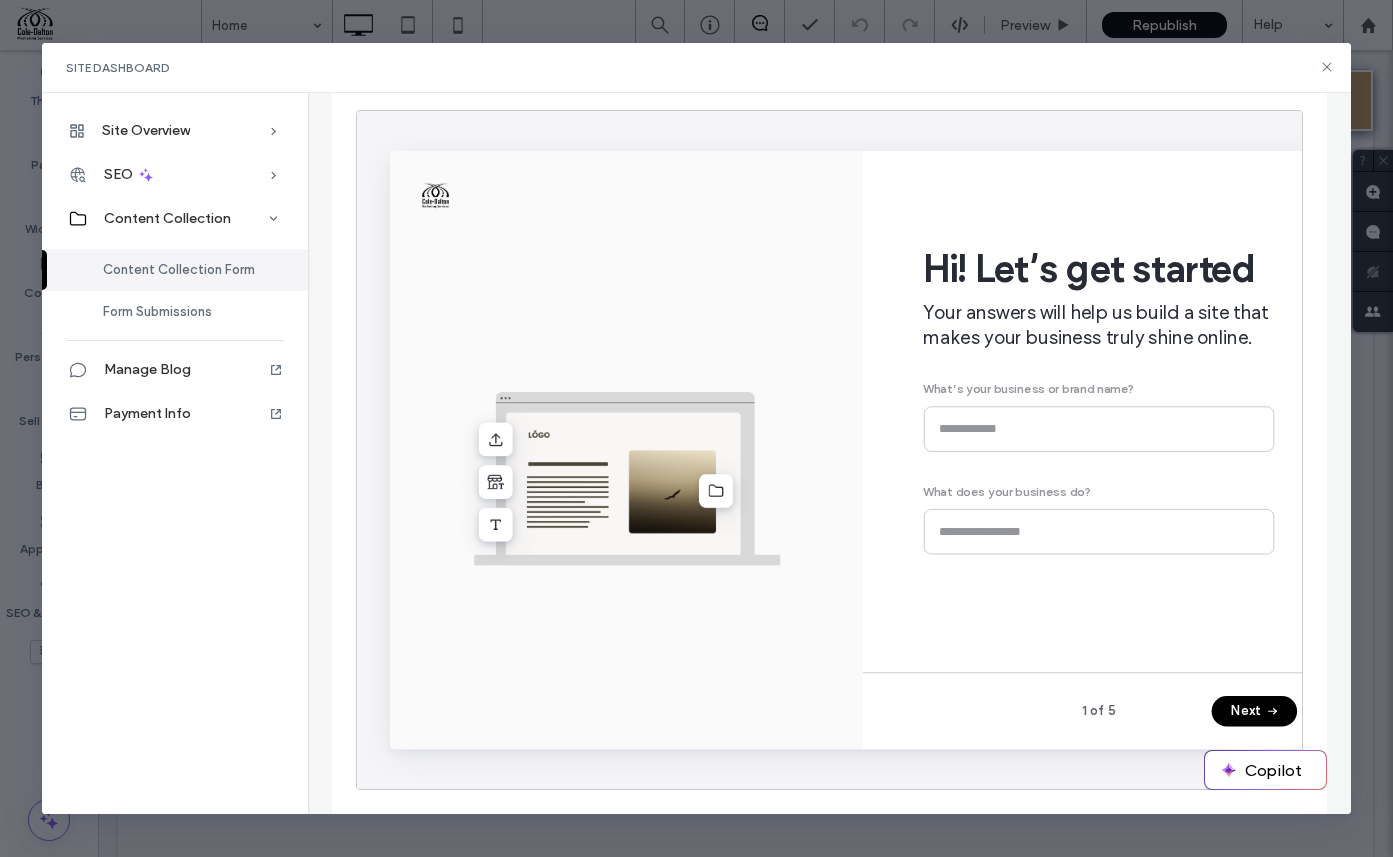 click on "Hi! Let’s get started Your answers will help us build a site that makes your business truly shine online. What’s your business or brand name? What does your business do?" at bounding box center (1136, 412) 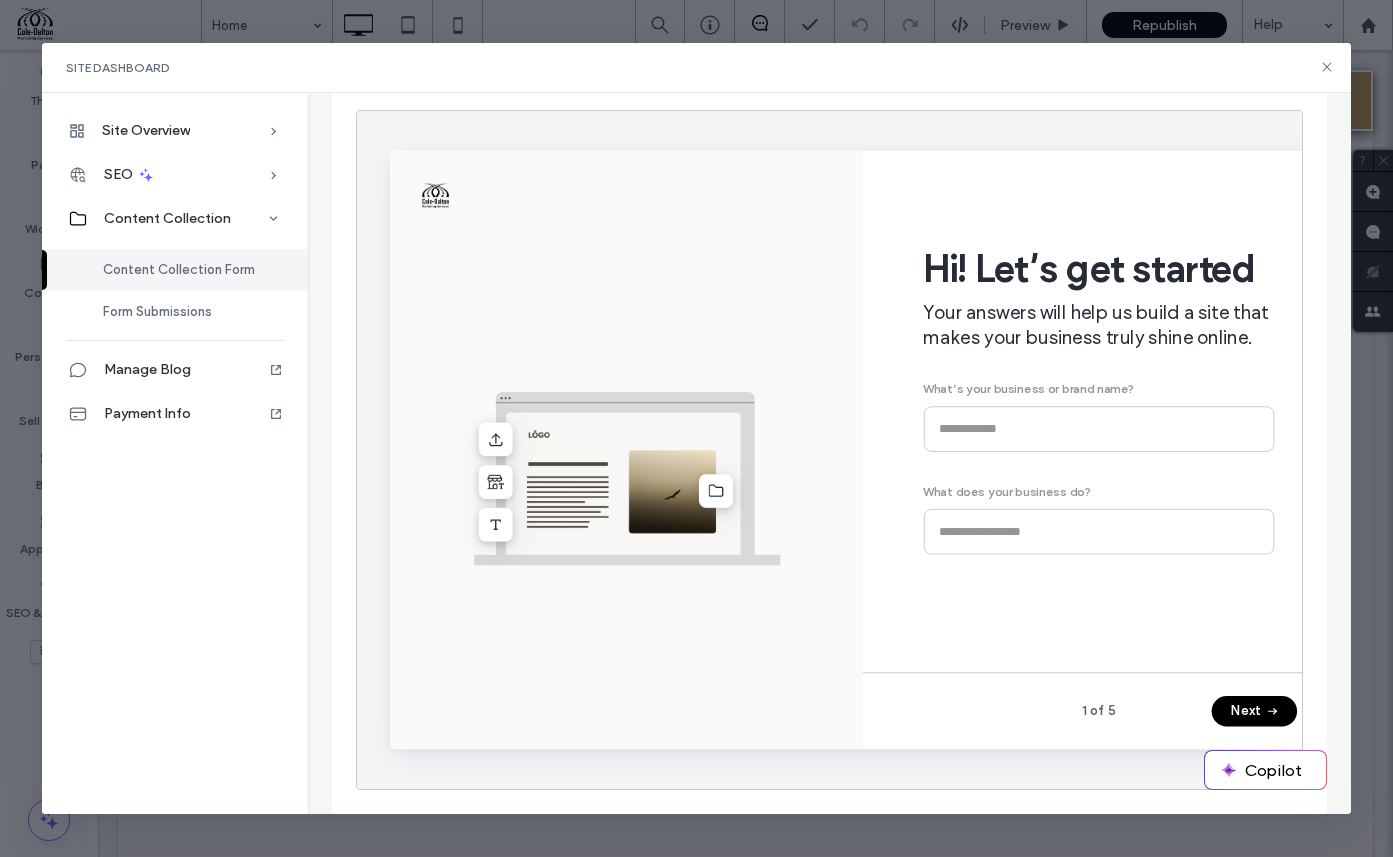 click at bounding box center (1316, 740) 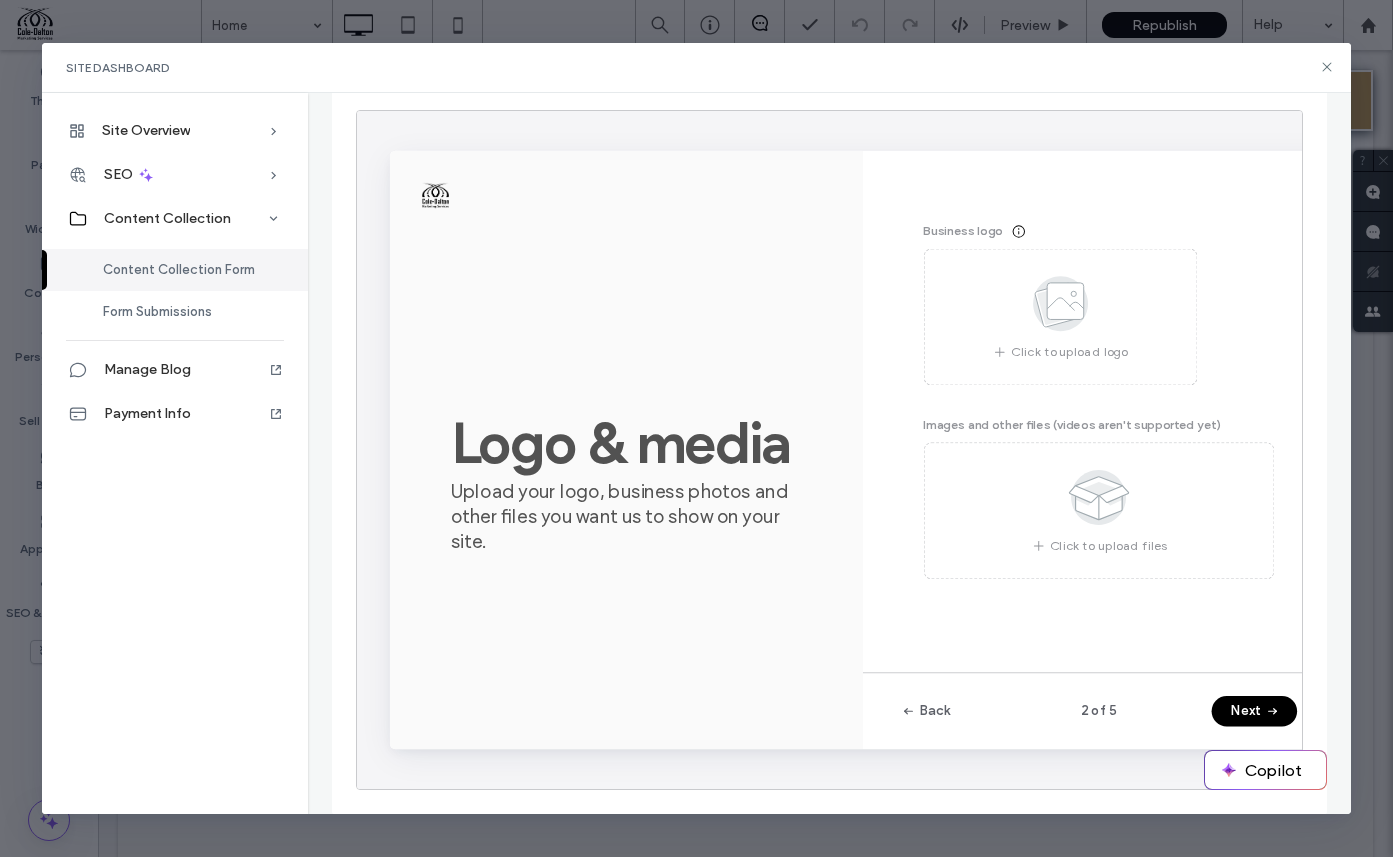 click on "Business logo Click to upload logo Images and other files (videos aren't supported yet) Click to upload files" at bounding box center [1136, 412] 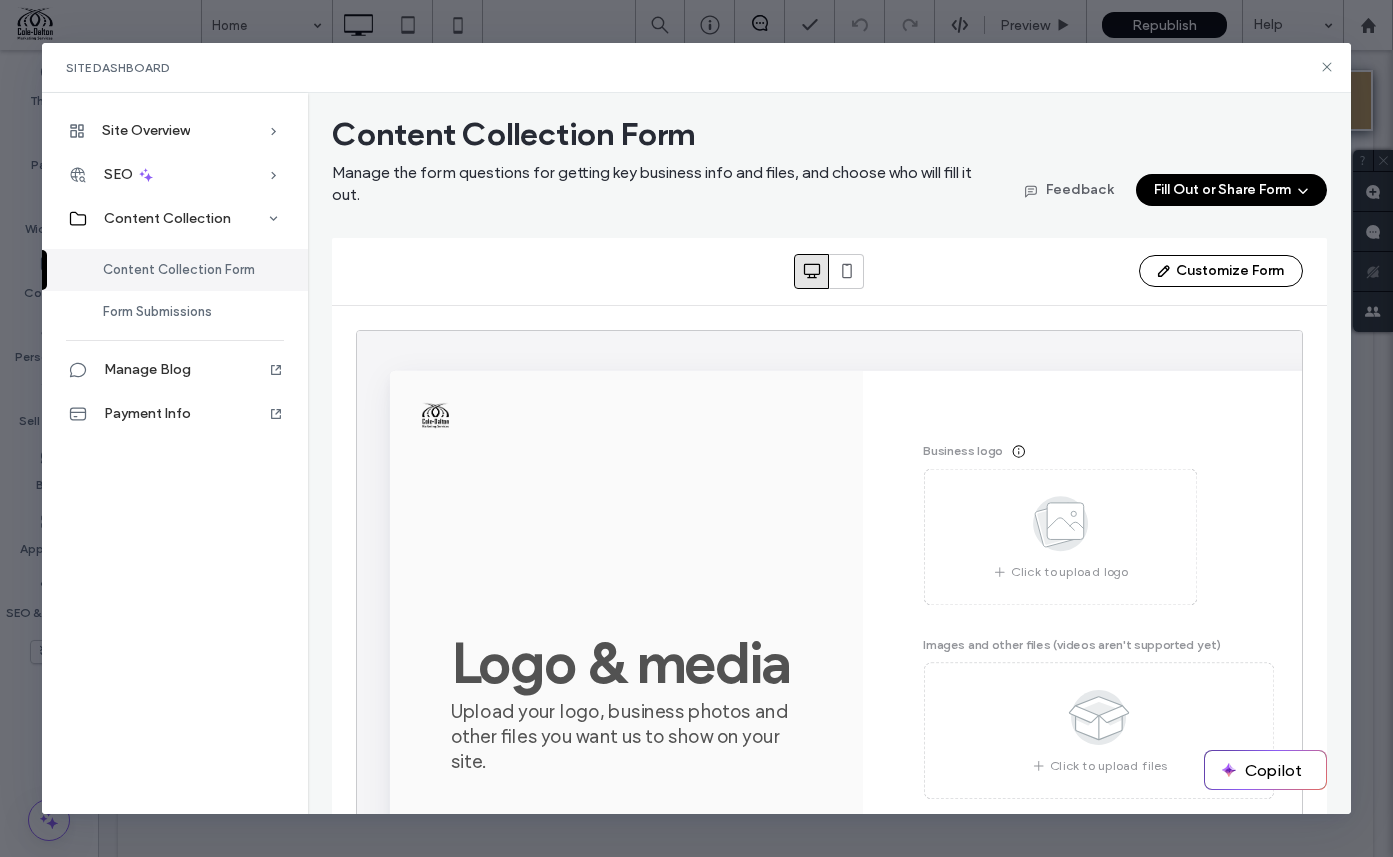scroll, scrollTop: 0, scrollLeft: 0, axis: both 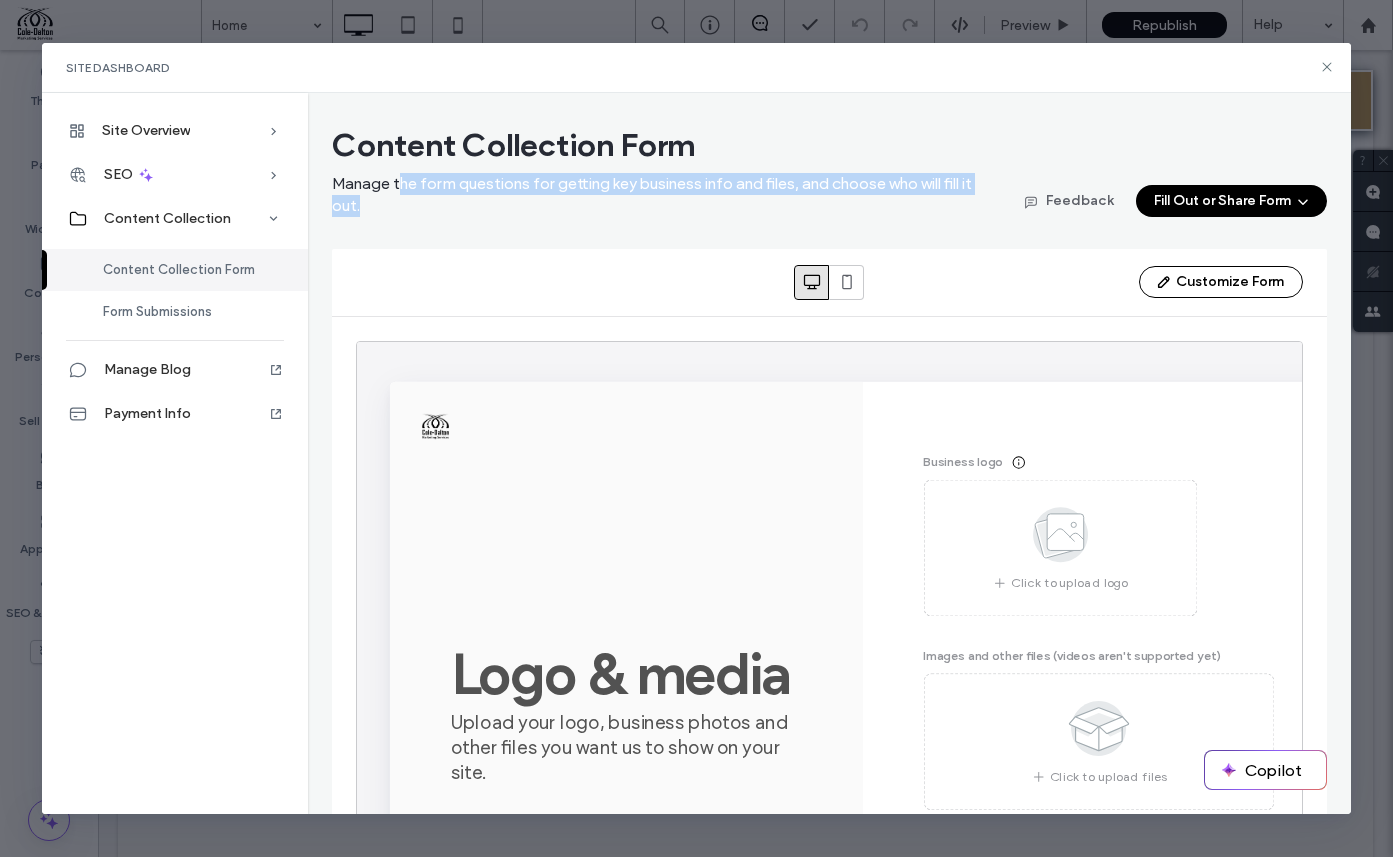 drag, startPoint x: 402, startPoint y: 183, endPoint x: 599, endPoint y: 205, distance: 198.22462 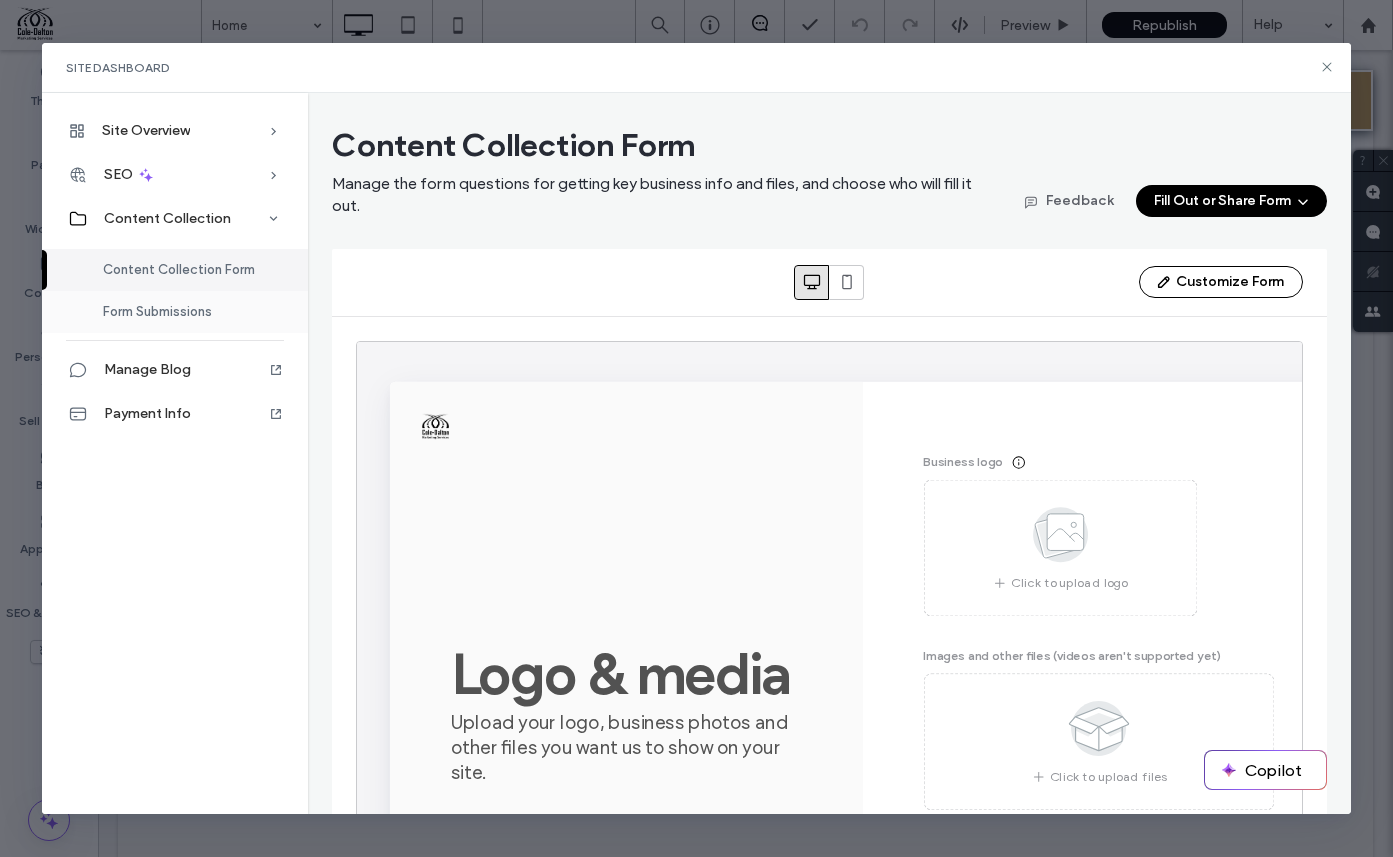 click on "Form Submissions" at bounding box center (157, 311) 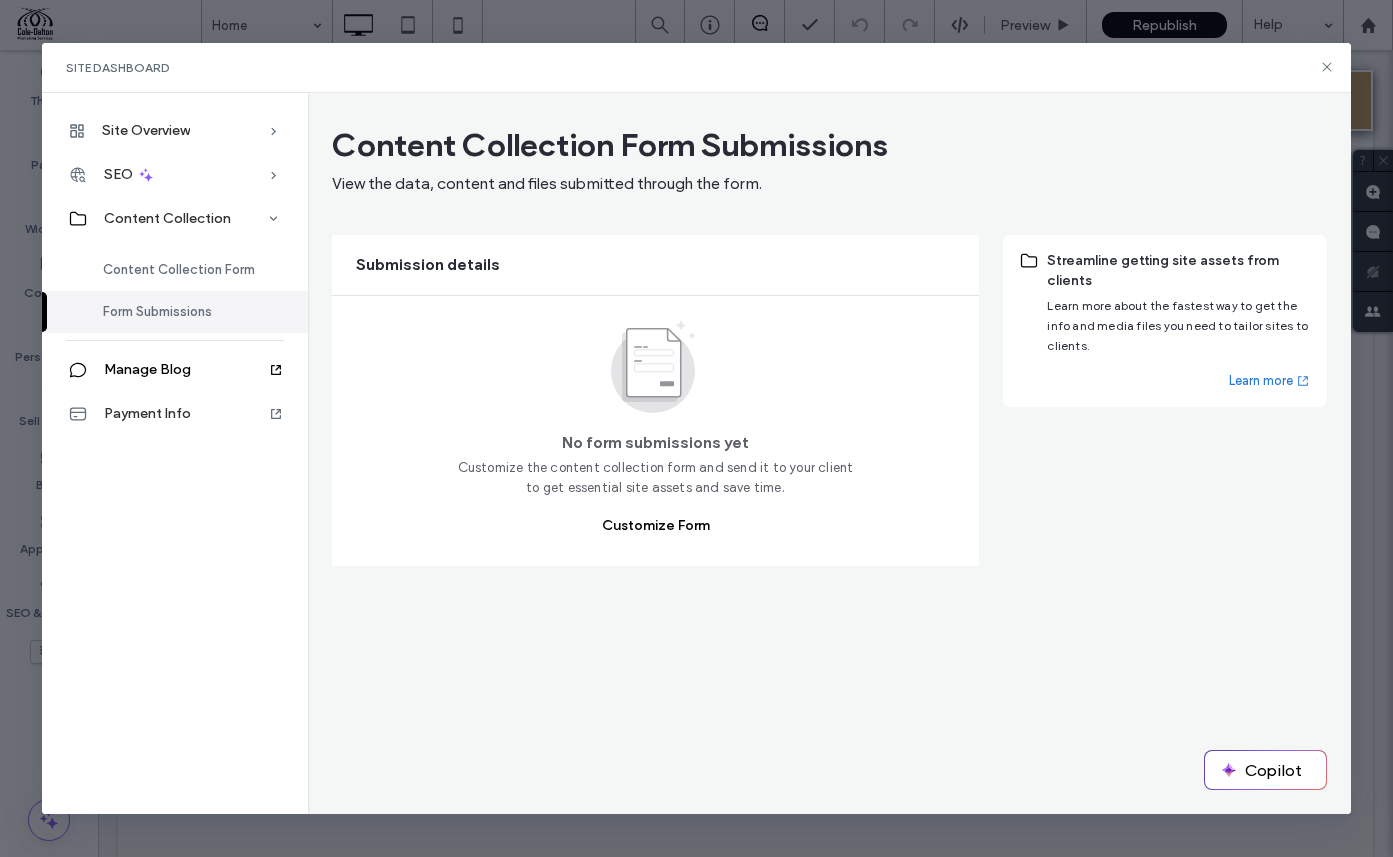 click on "Manage Blog" at bounding box center (175, 370) 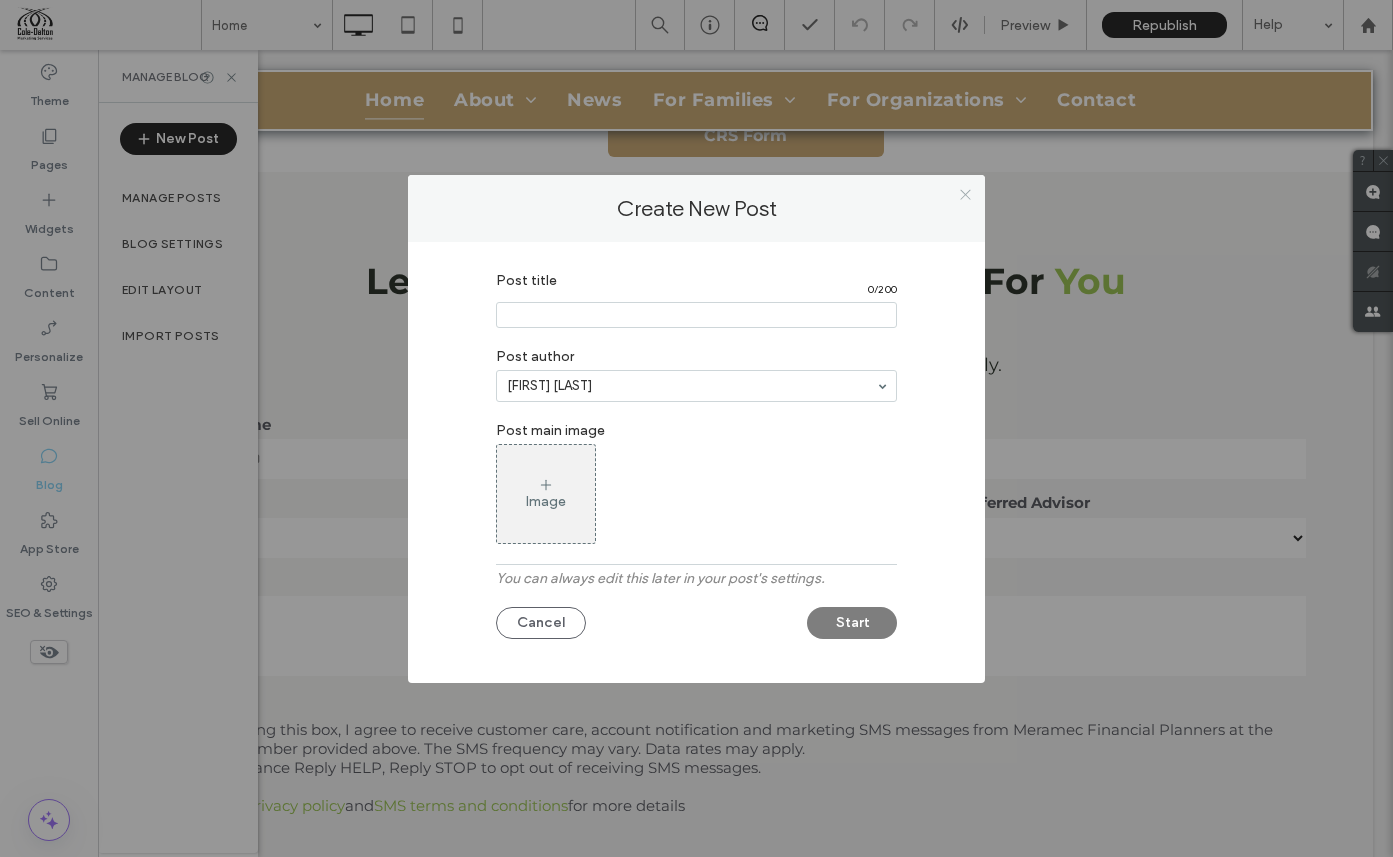 click 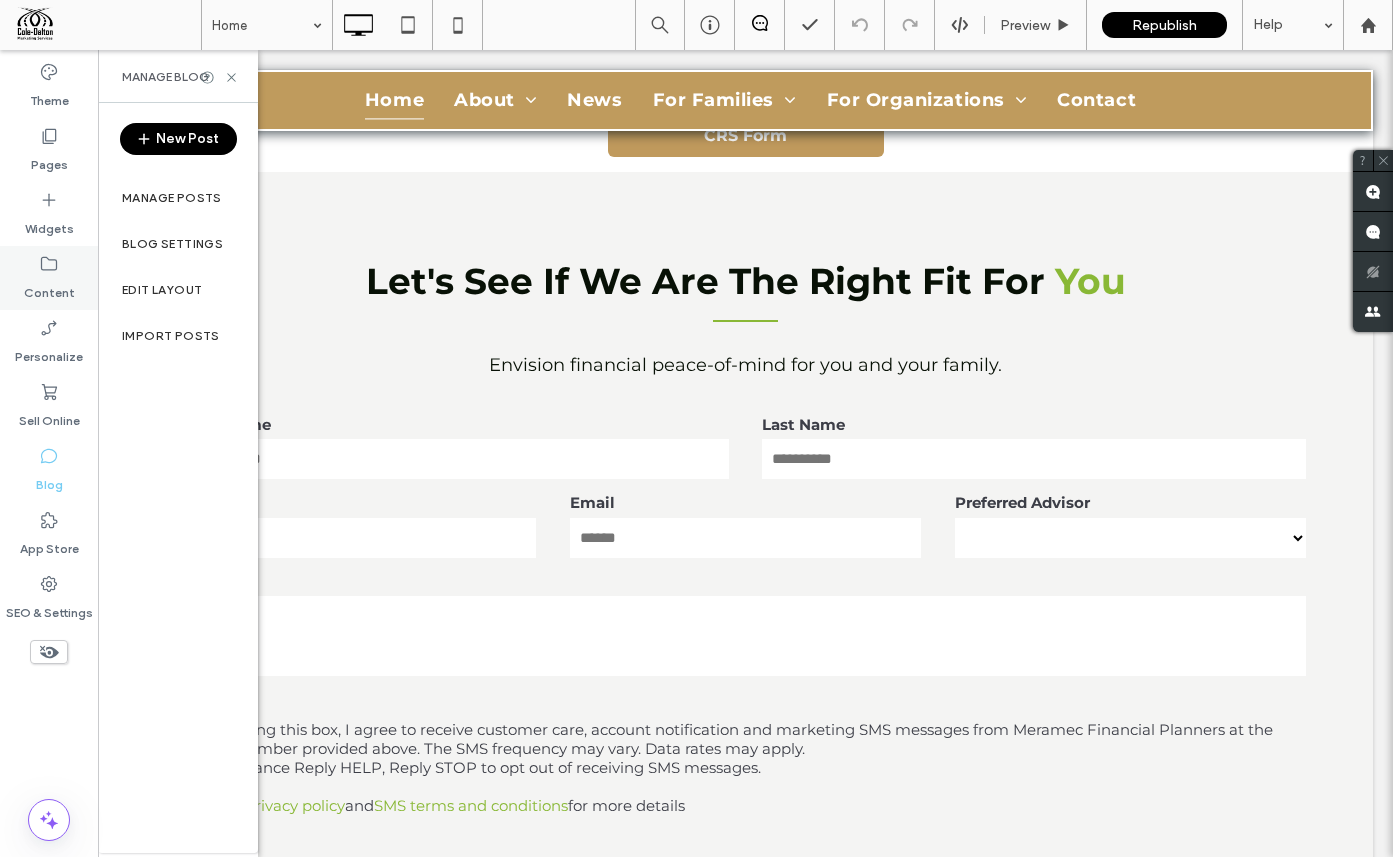 click on "Content" at bounding box center (49, 288) 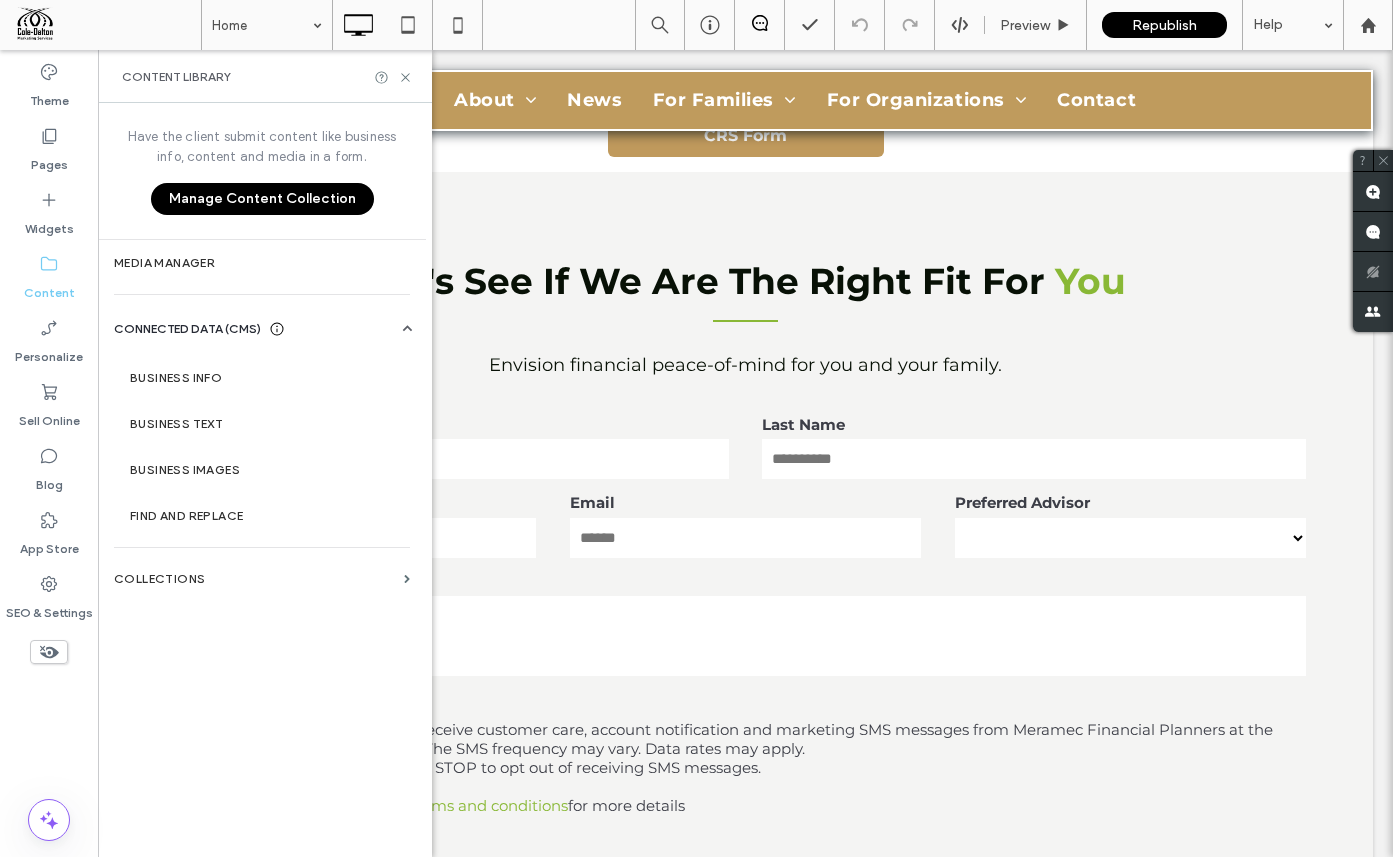 click on "Manage Content Collection" at bounding box center [262, 199] 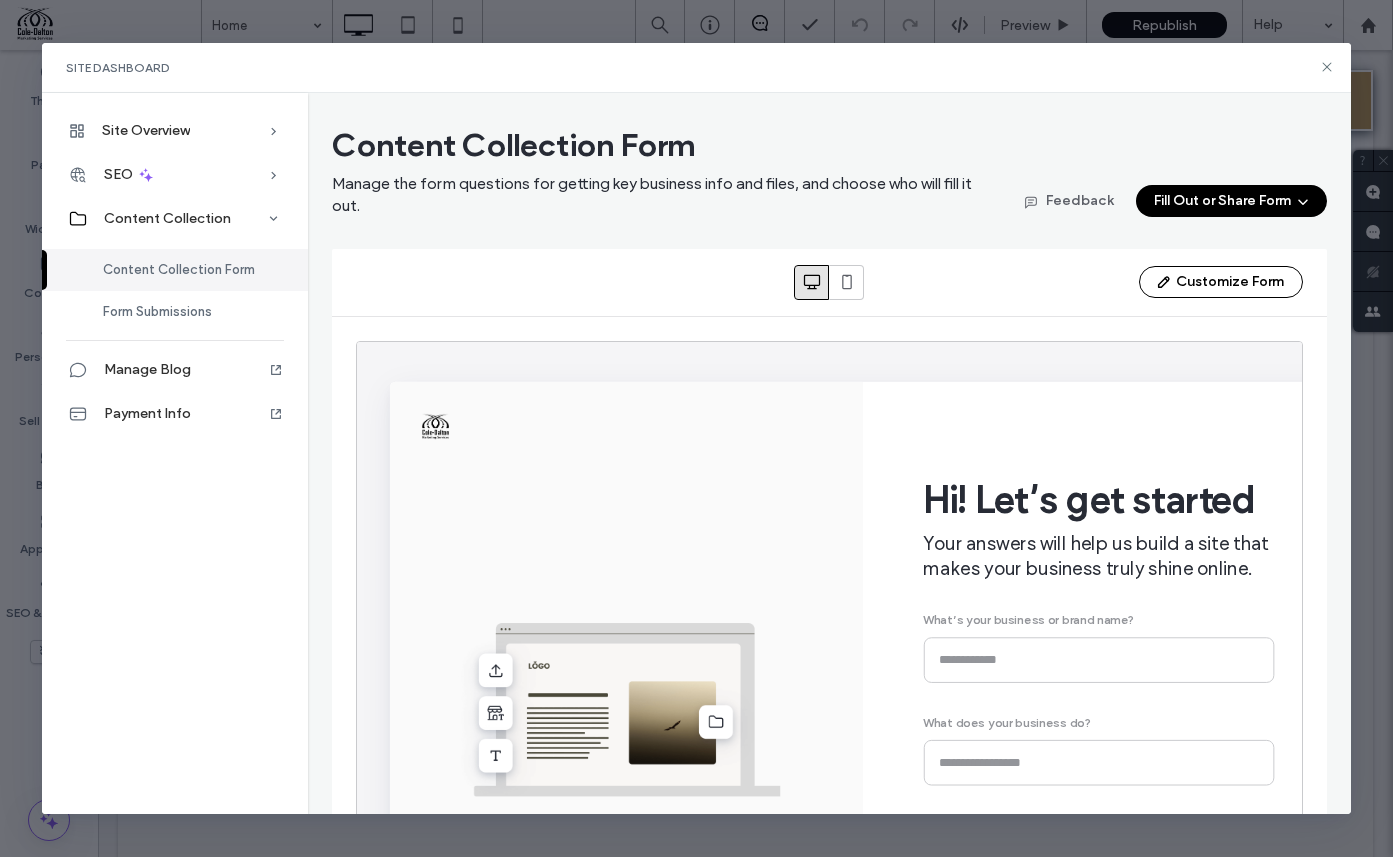 scroll, scrollTop: 0, scrollLeft: 0, axis: both 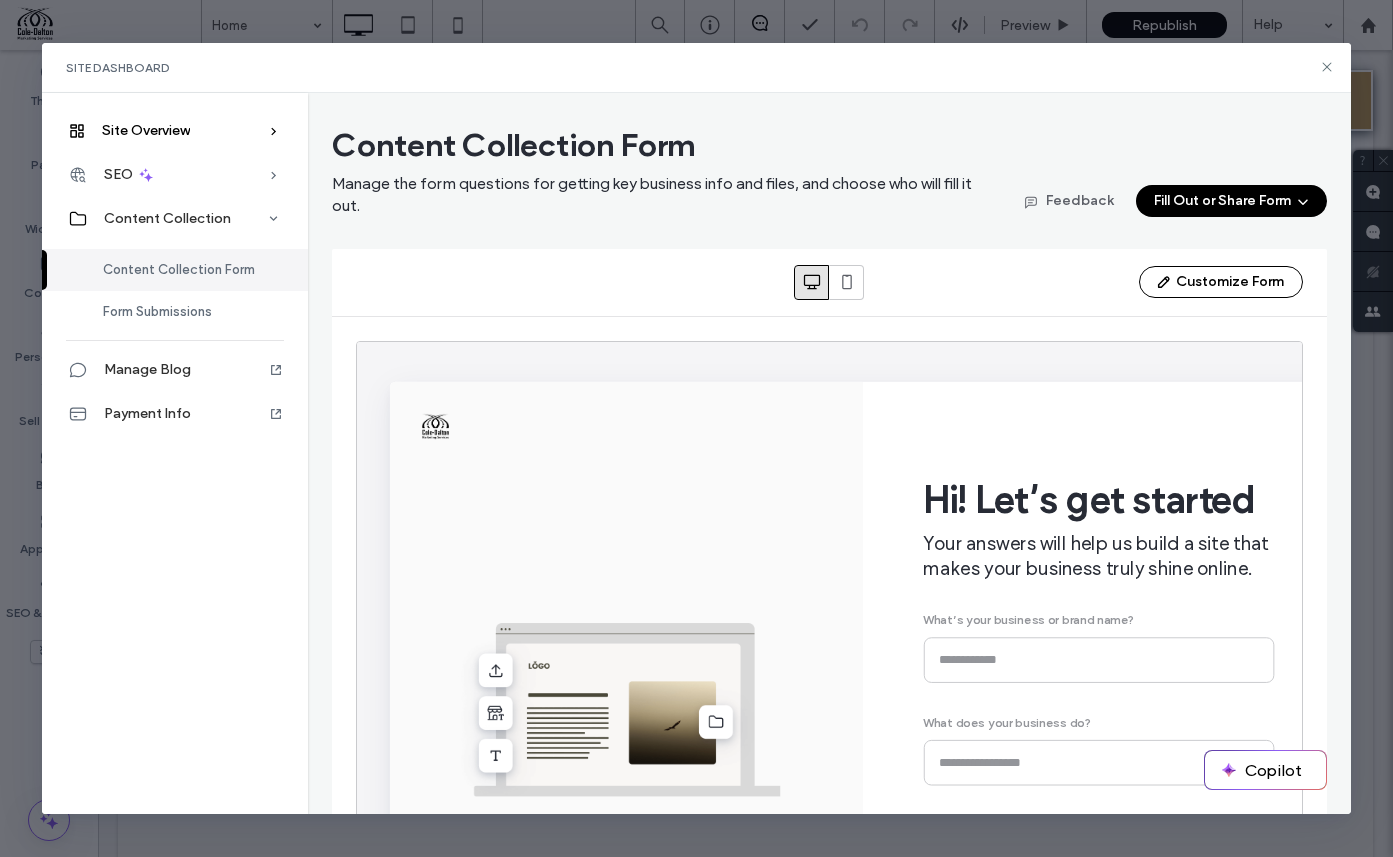 click on "Site Overview" at bounding box center [146, 130] 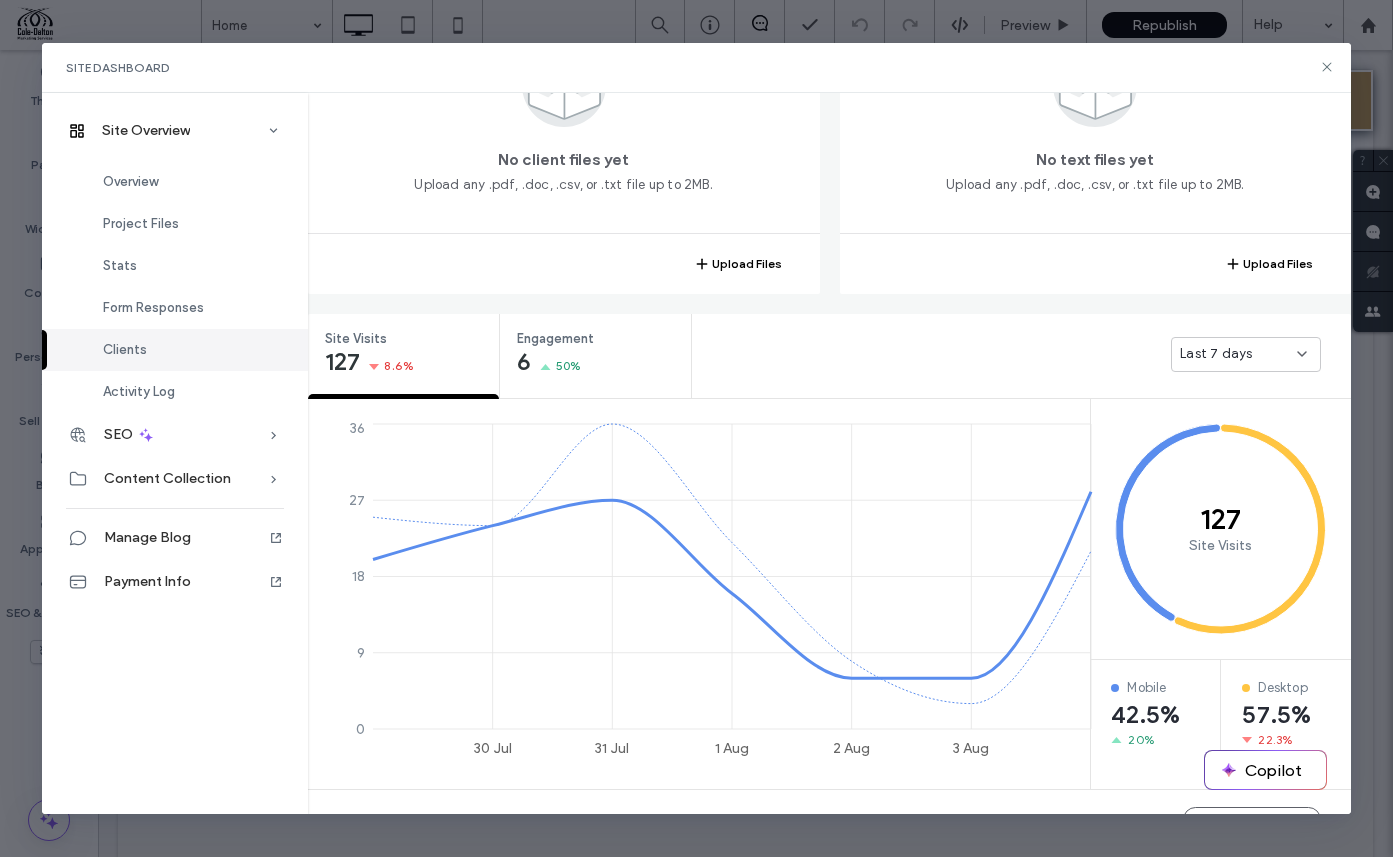 scroll, scrollTop: 0, scrollLeft: 0, axis: both 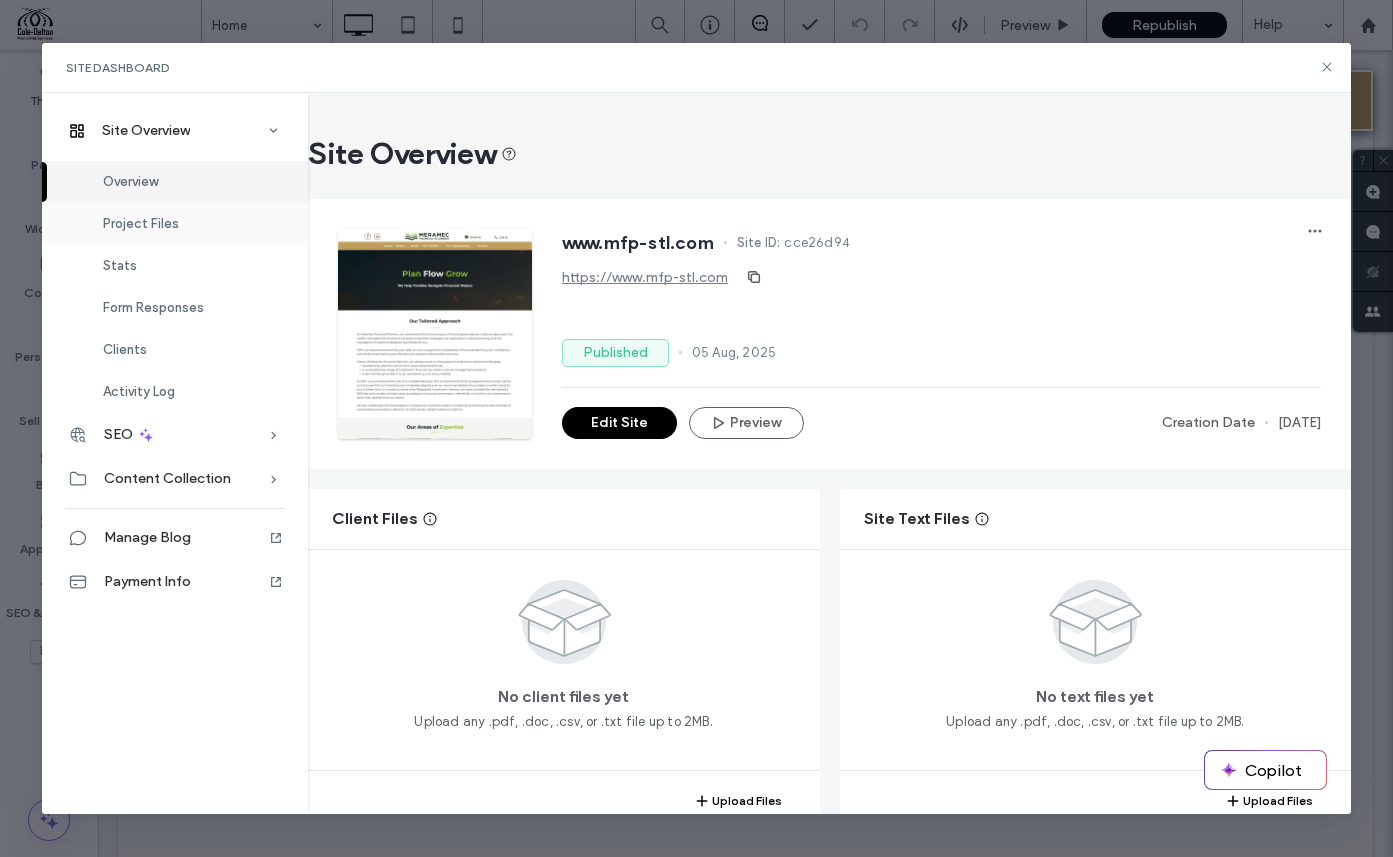 click on "Project Files" at bounding box center (141, 223) 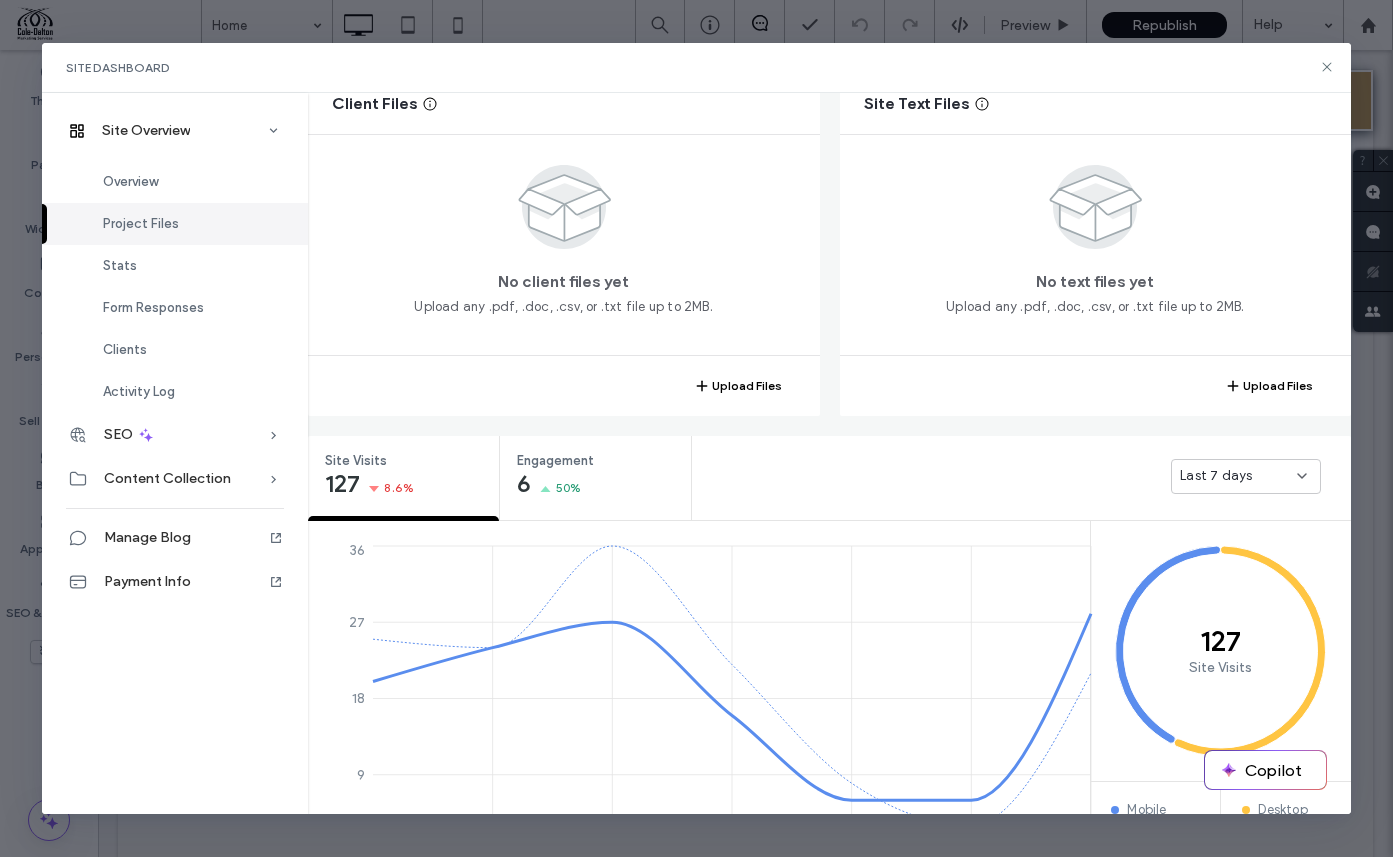 scroll, scrollTop: 419, scrollLeft: 0, axis: vertical 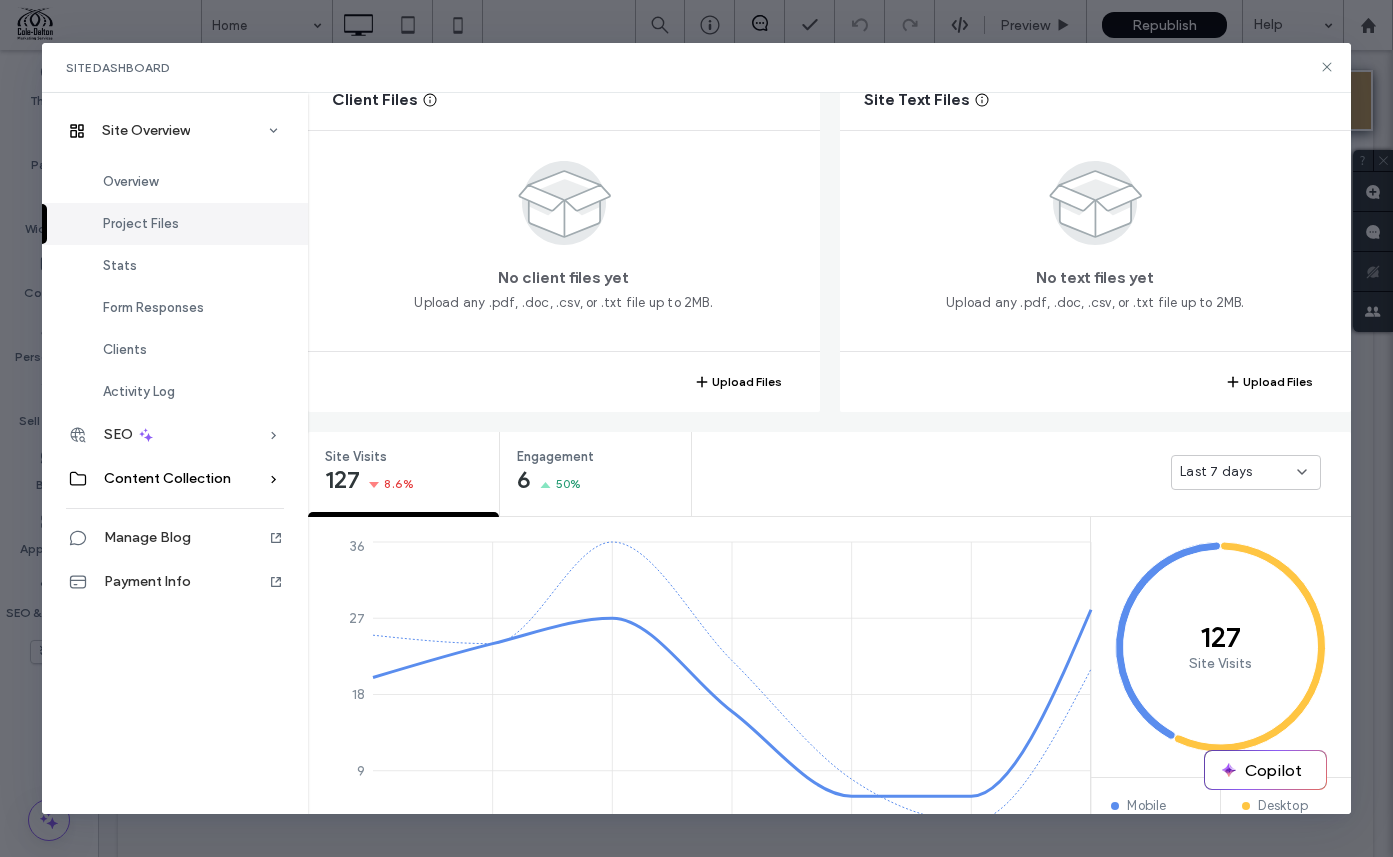 click on "Content Collection" at bounding box center (167, 478) 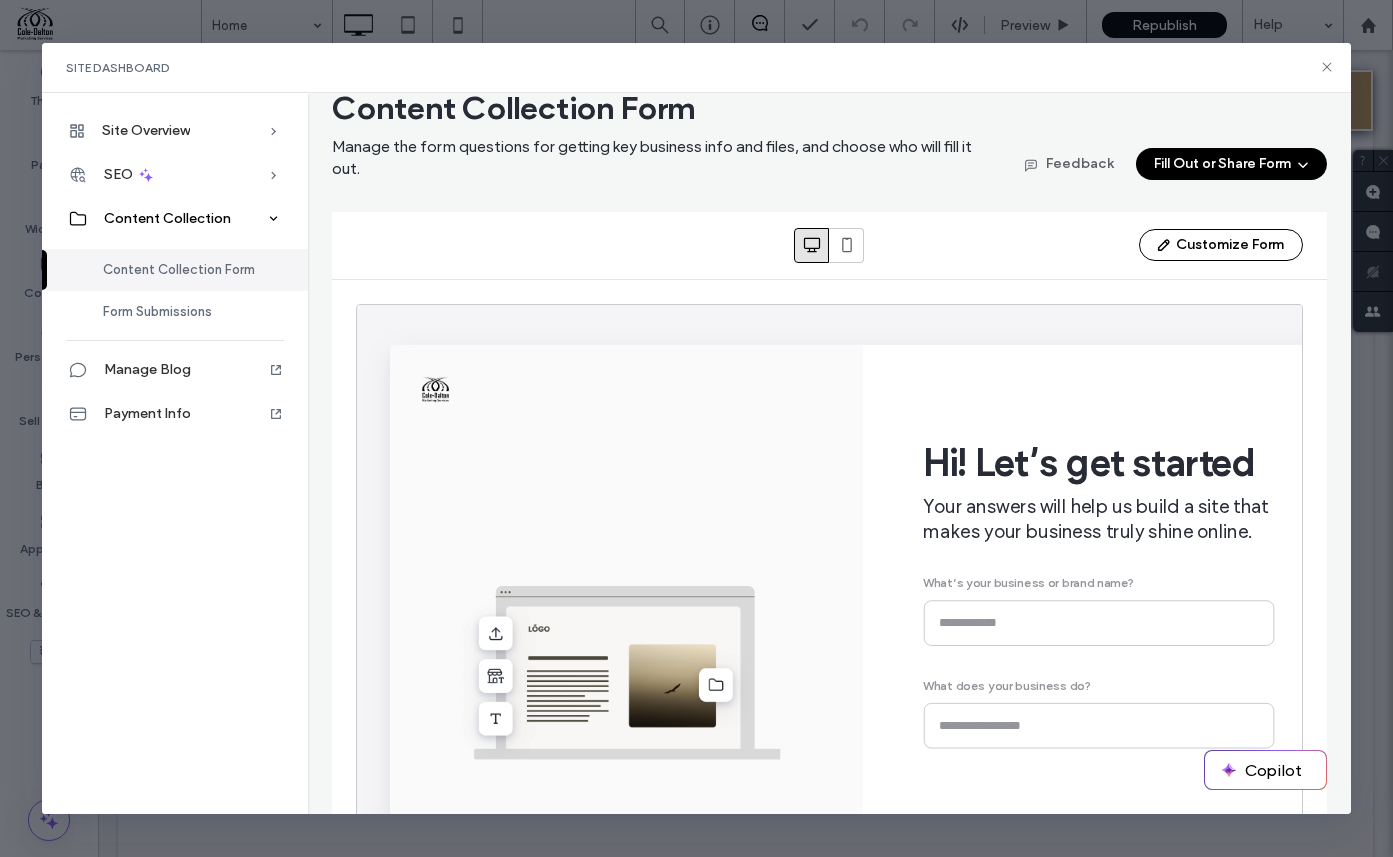 scroll, scrollTop: 0, scrollLeft: 0, axis: both 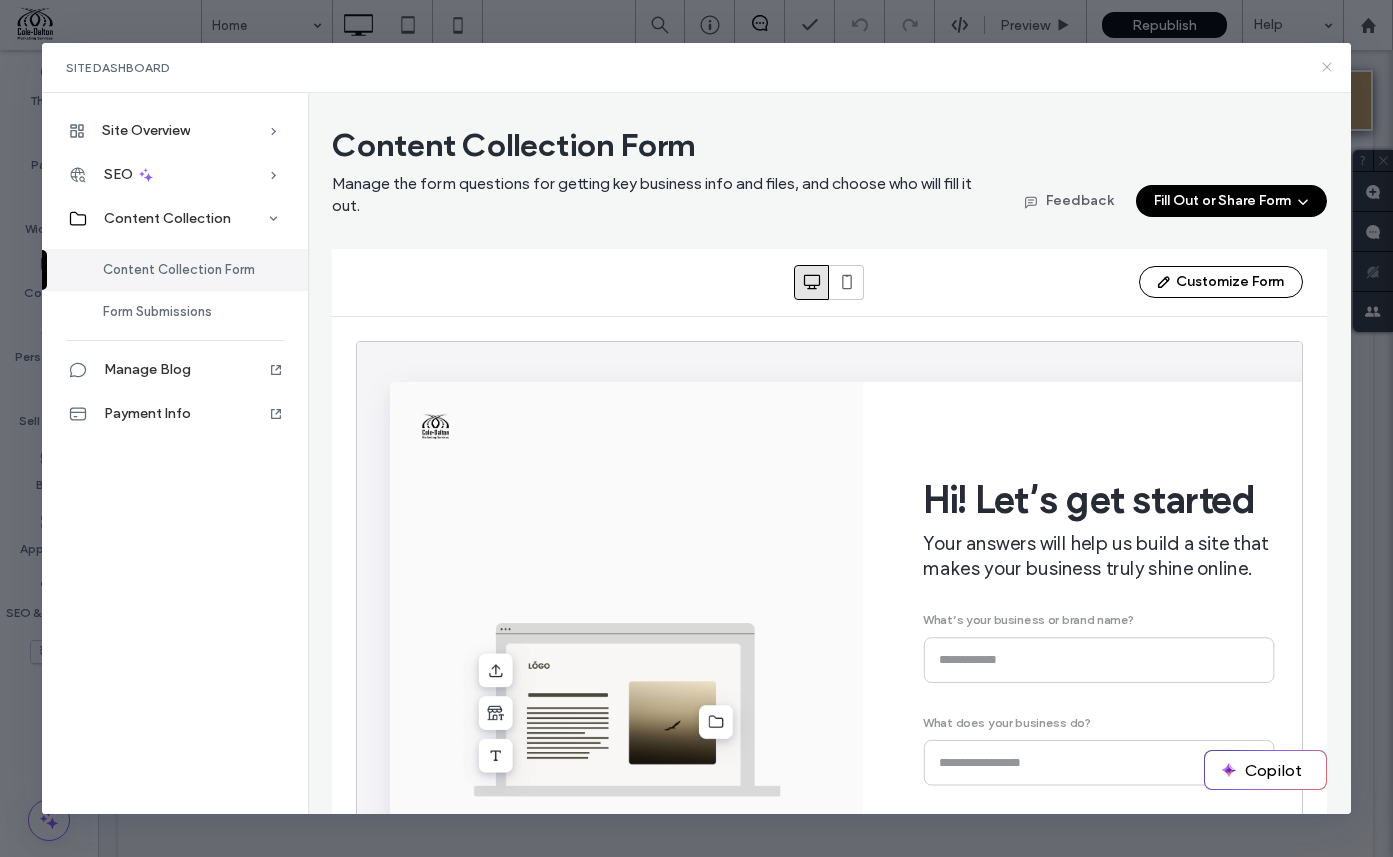 click 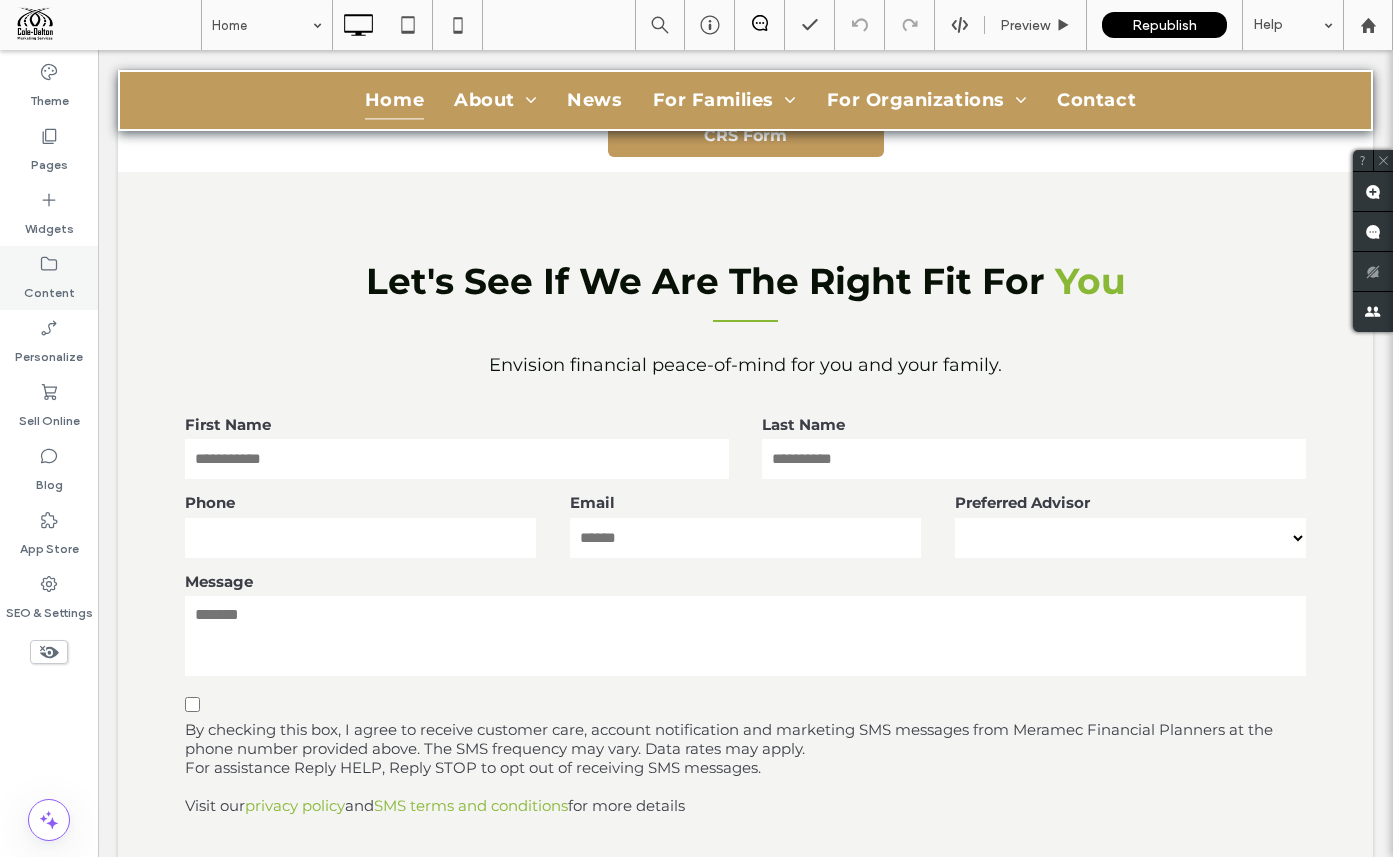 click on "Content" at bounding box center (49, 288) 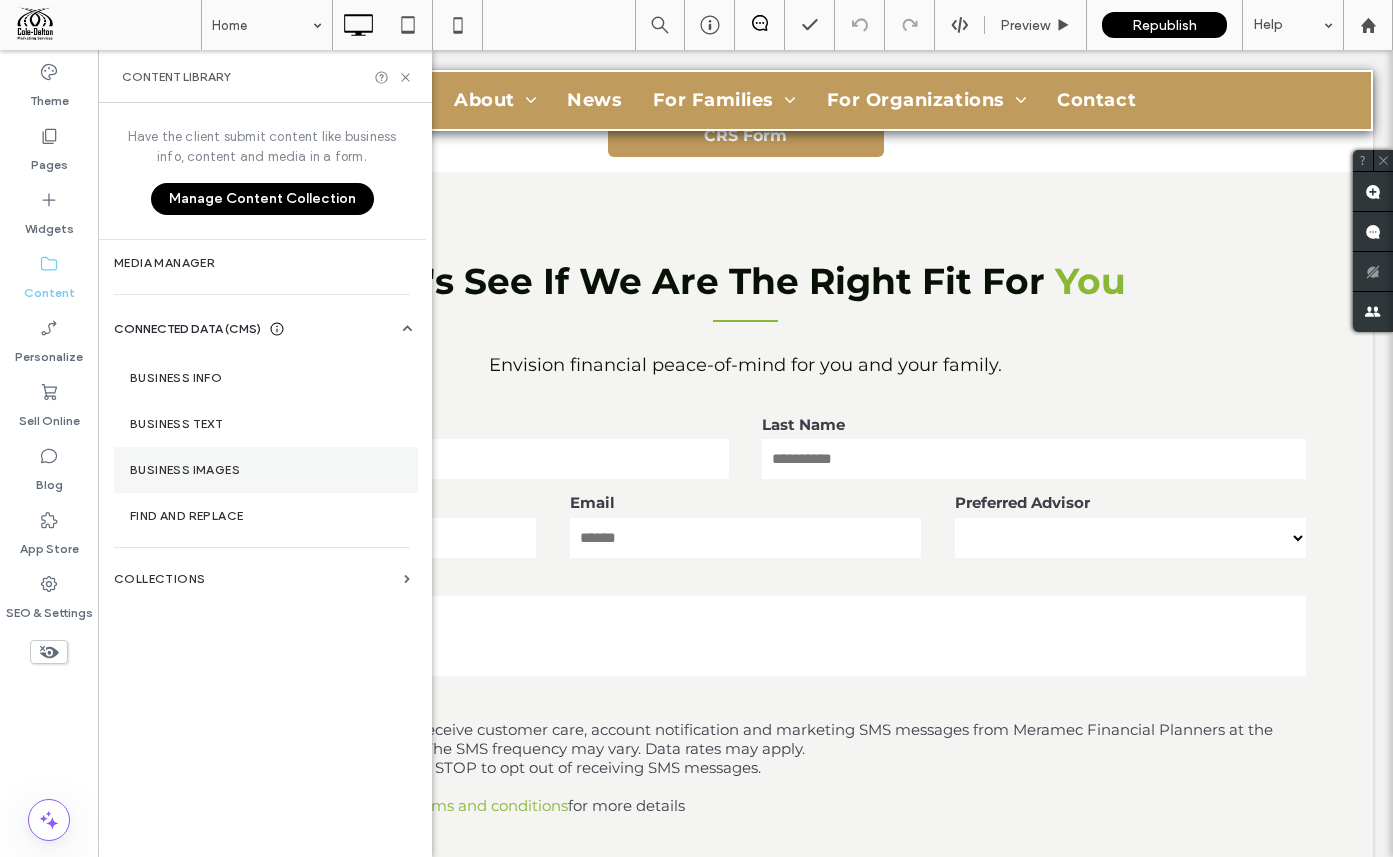 click on "Business Images" at bounding box center (266, 470) 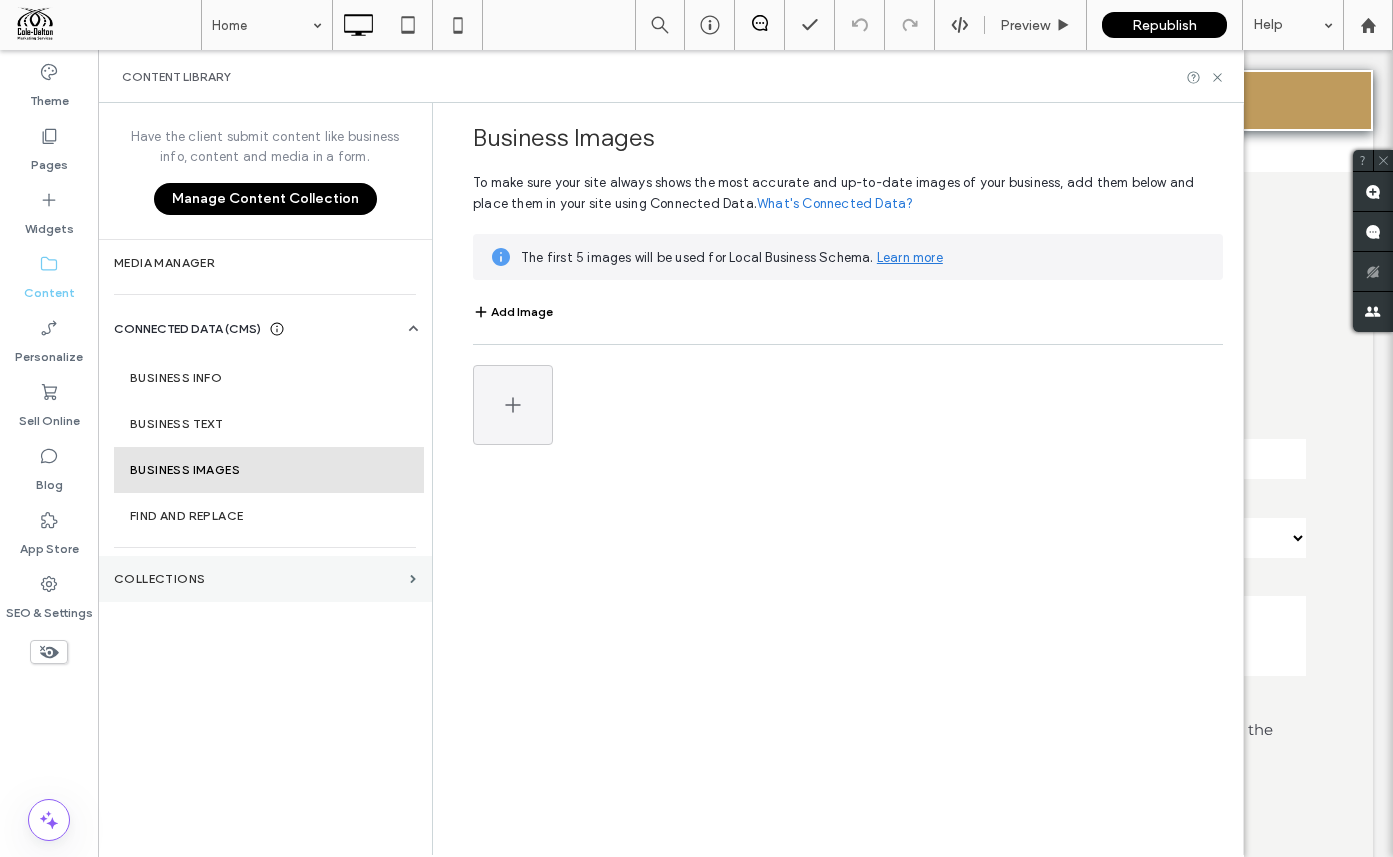 click on "Collections" at bounding box center [258, 579] 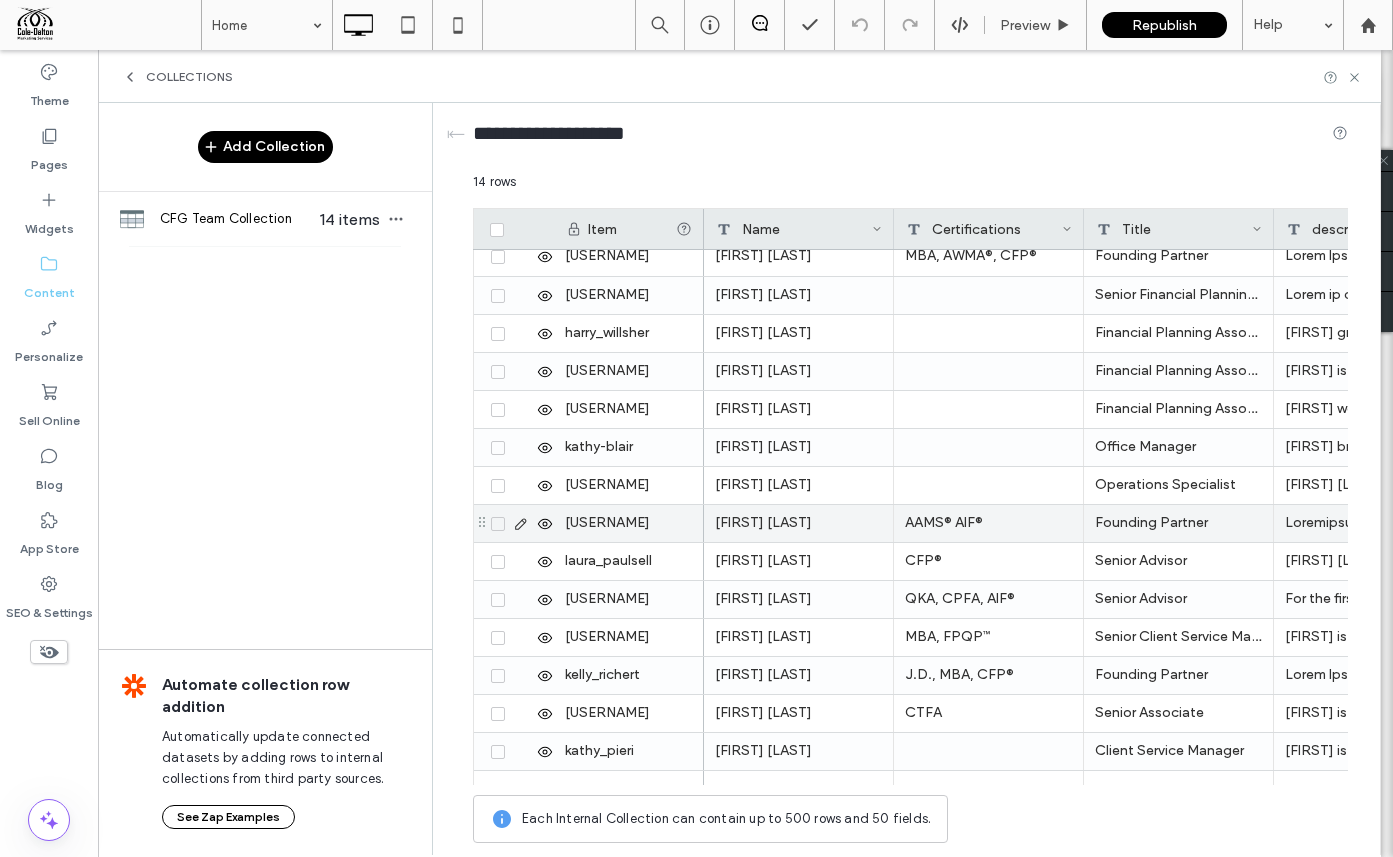 scroll, scrollTop: 0, scrollLeft: 0, axis: both 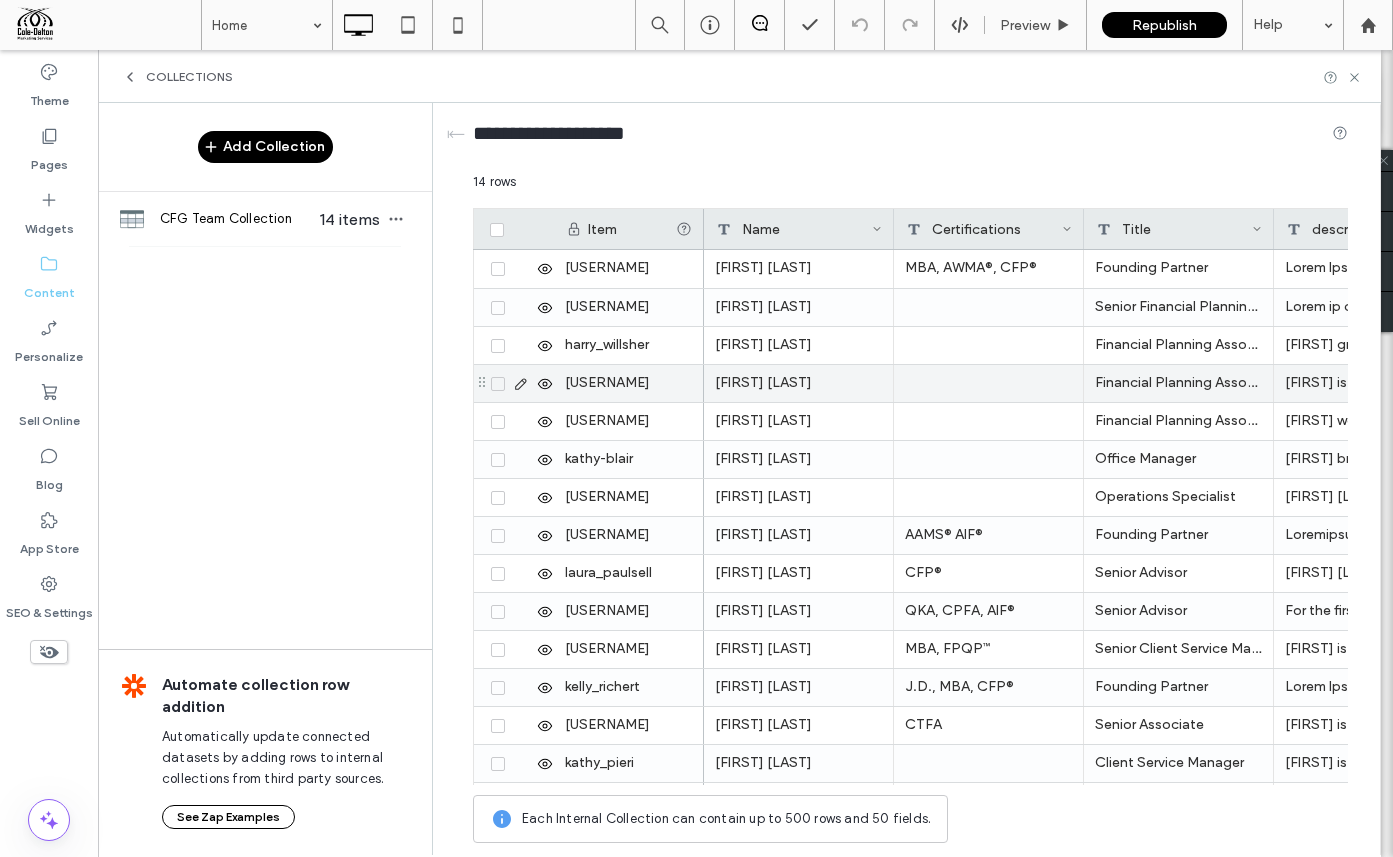 click on "Aaron is originally from Tweed Heads, Australia, and came to the United States to study business and play college tennis. He graduated from William Woods University with a B.S. in Business Administration and an MBA.
<br><br>
During his time at William Woods, he also worked in multiple offices, including the Mail Center, Business Services, and Human Resources.
<br><br>
Aaron enjoys spending his time outside of the office reading, jiu-jitsu, being with friends, and playing tennis. Aaron is focused on completing his CFP(R) designation this year." at bounding box center (1369, 383) 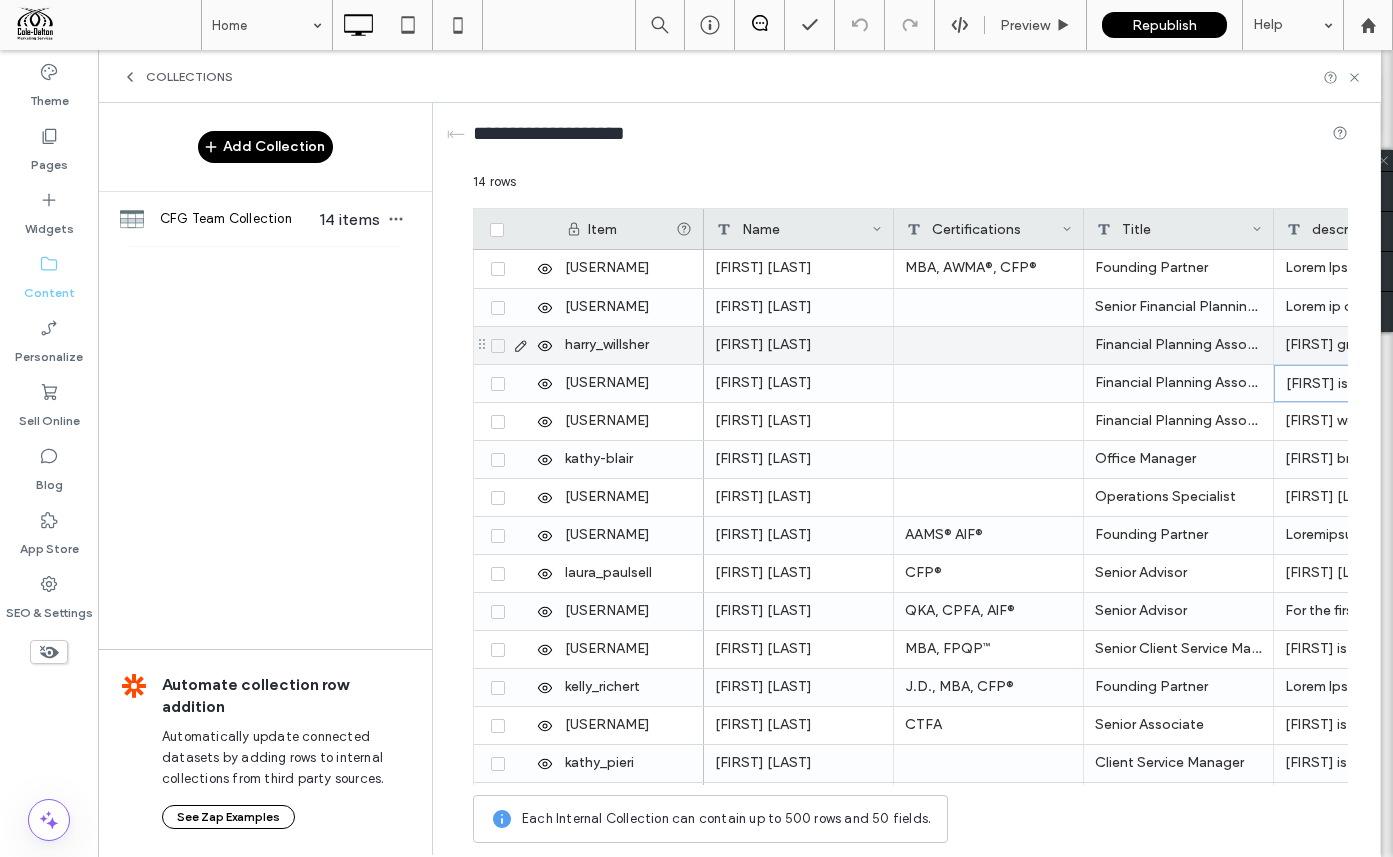click on "Financial Planning Associate" at bounding box center [1179, 345] 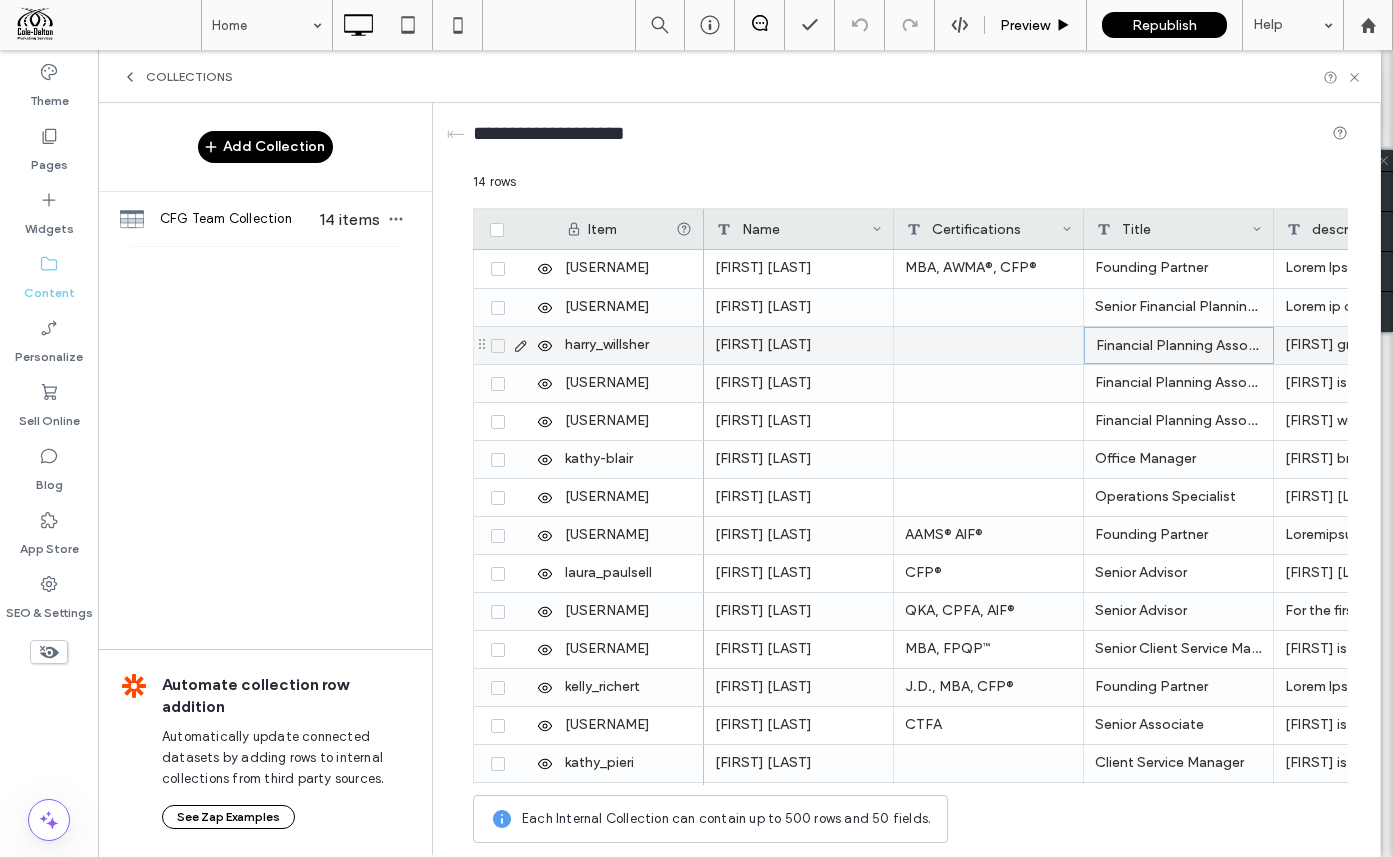 click on "Financial Planning Associate" at bounding box center [1179, 345] 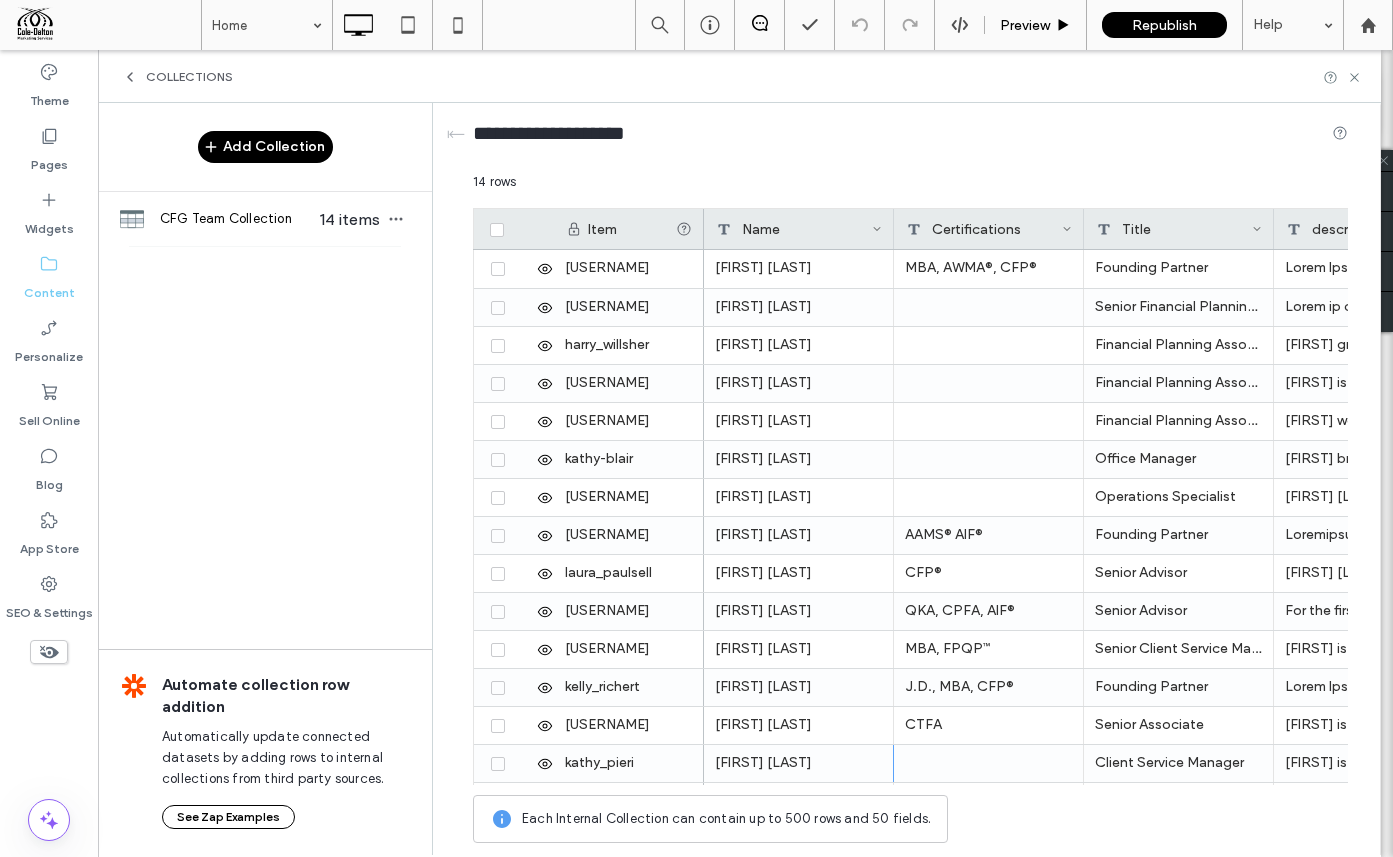 click 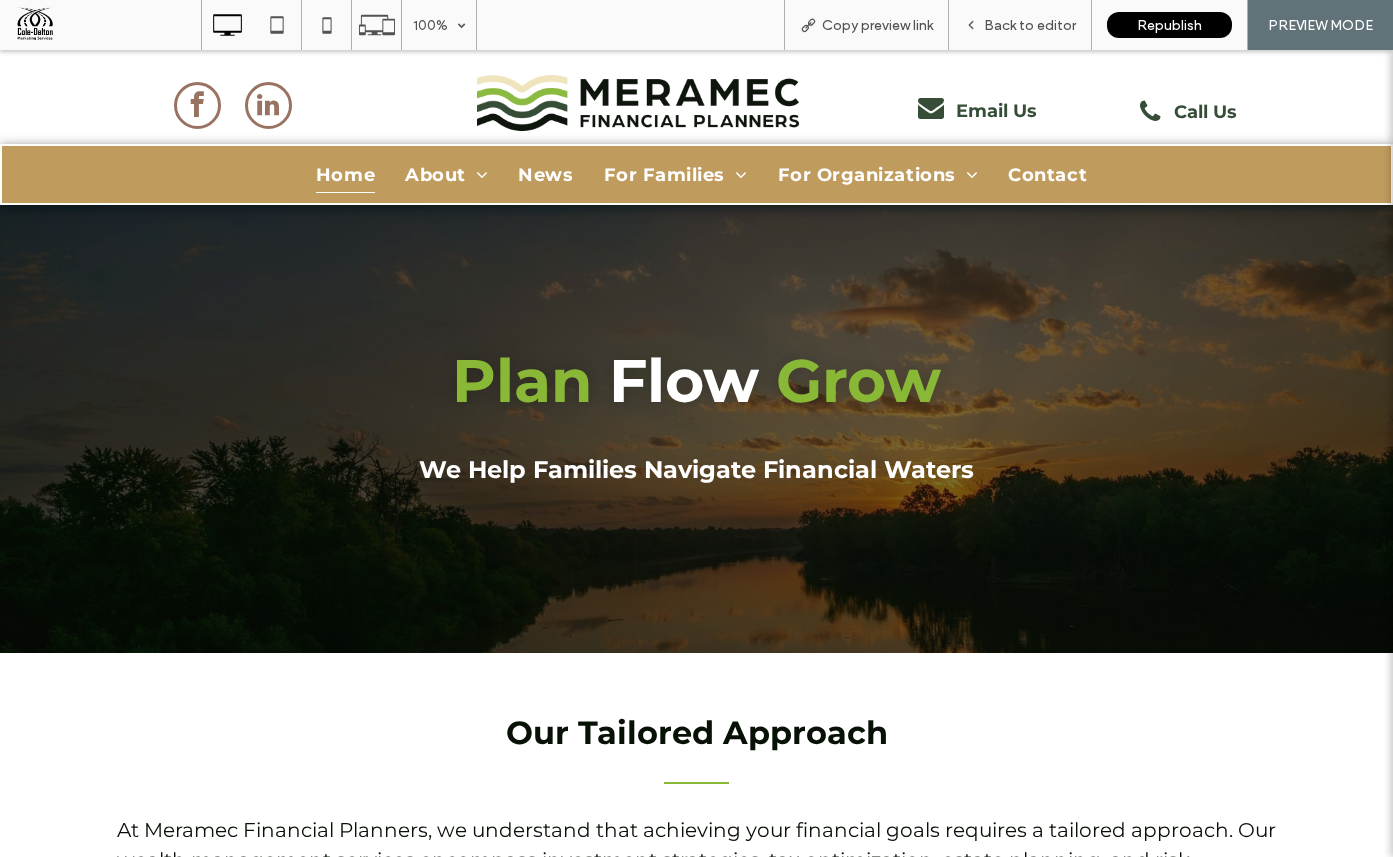 scroll, scrollTop: 0, scrollLeft: 0, axis: both 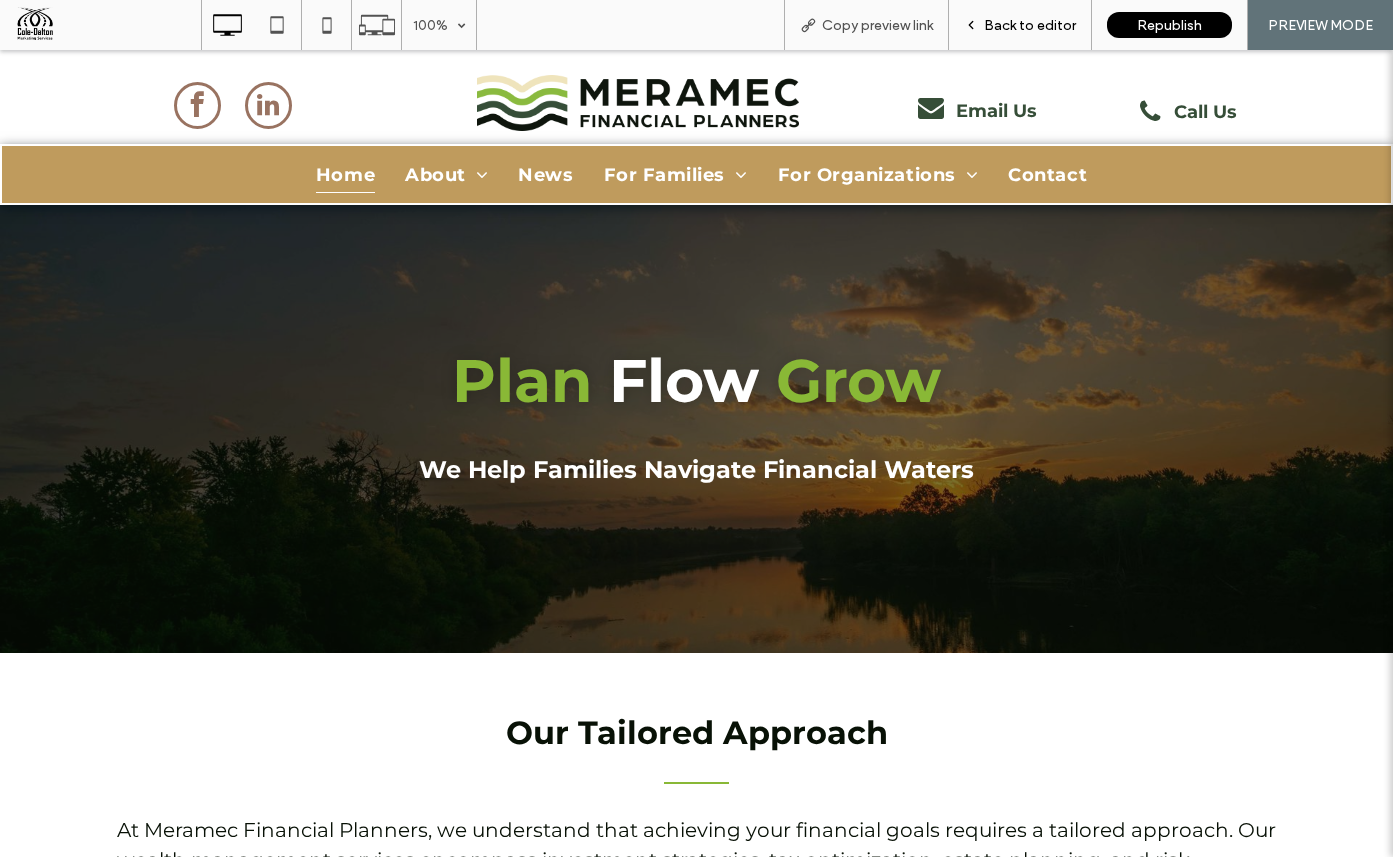 click on "Back to editor" at bounding box center [1030, 25] 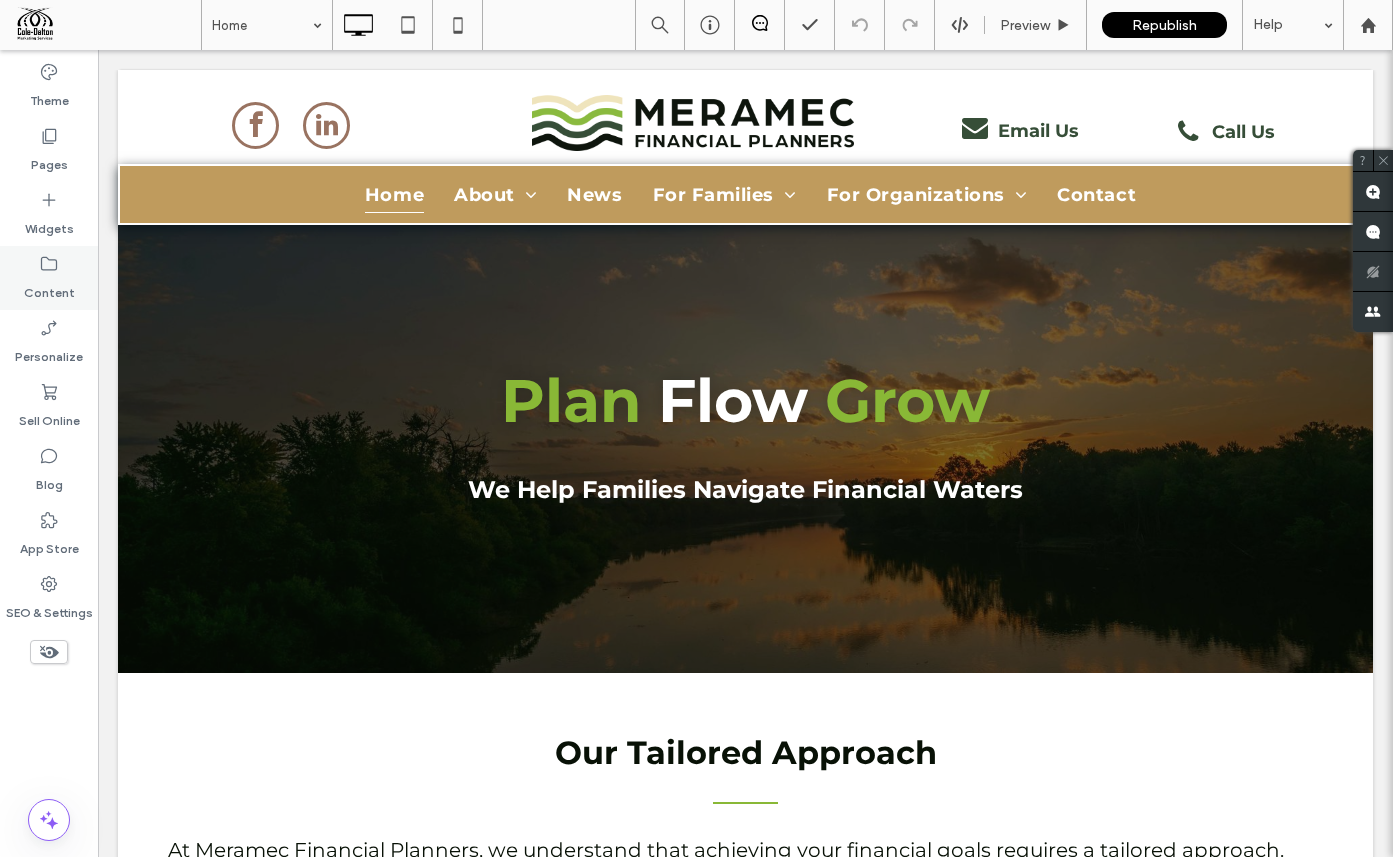 click on "Content" at bounding box center (49, 288) 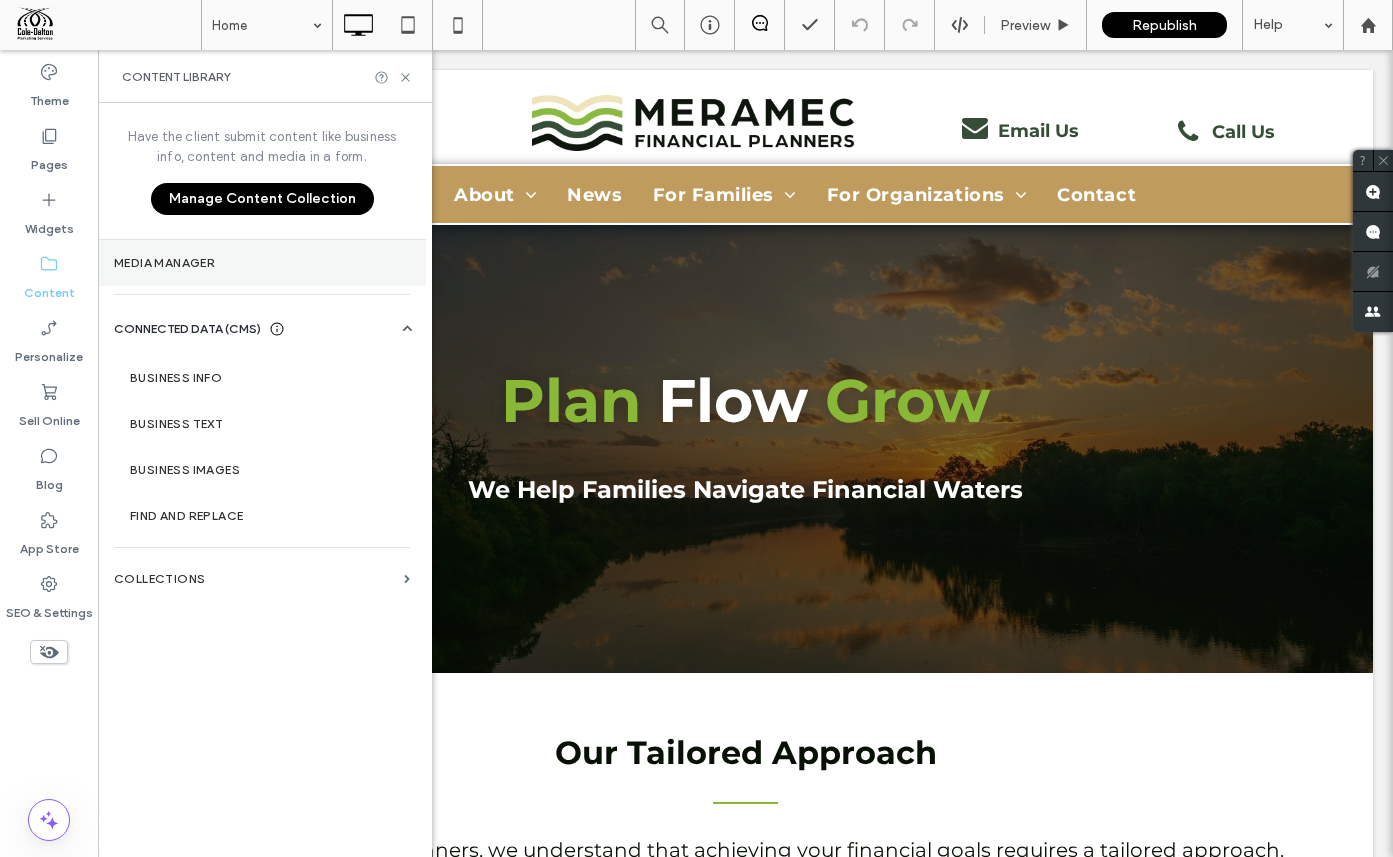 click on "Media Manager" at bounding box center [262, 263] 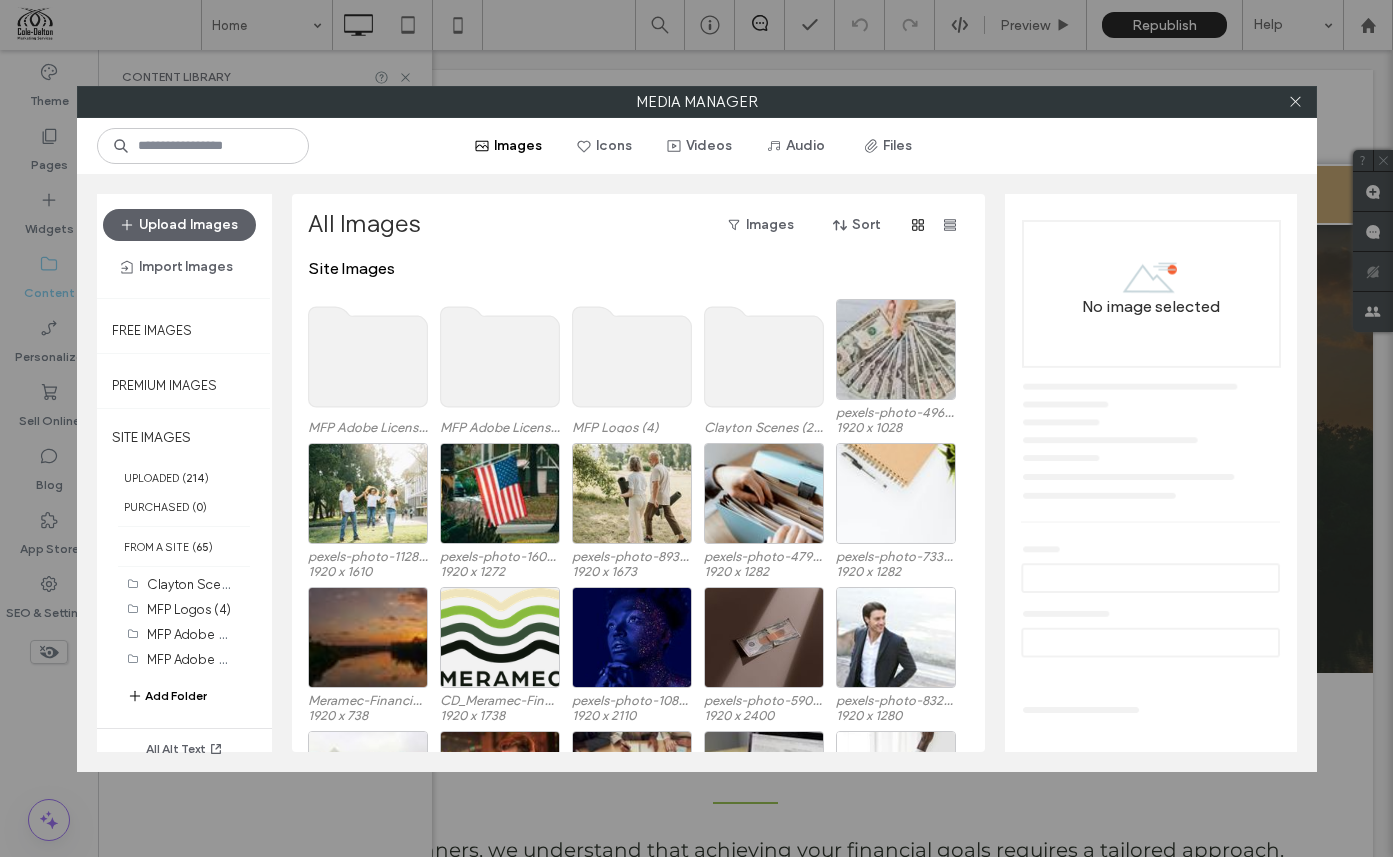 click 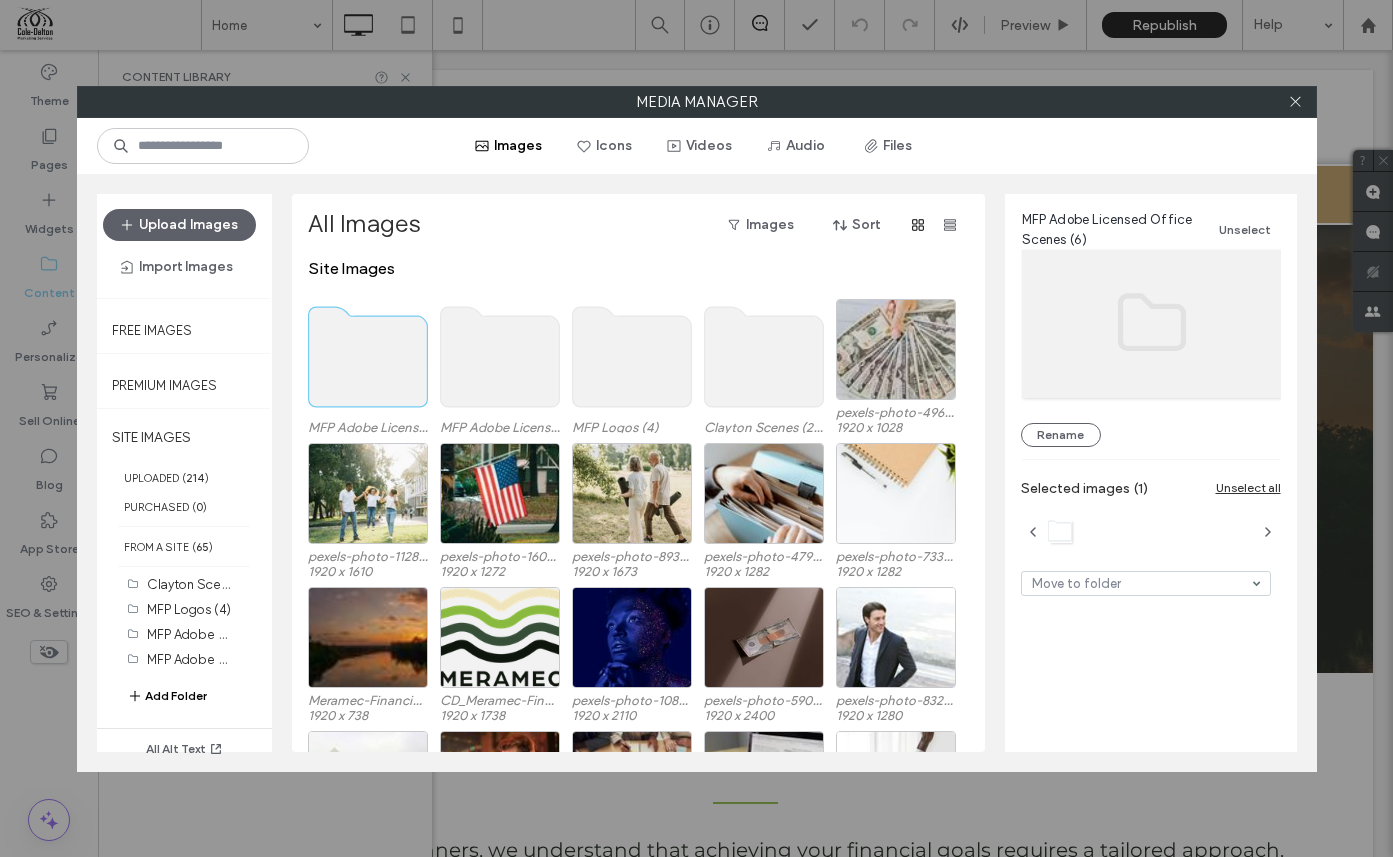 click 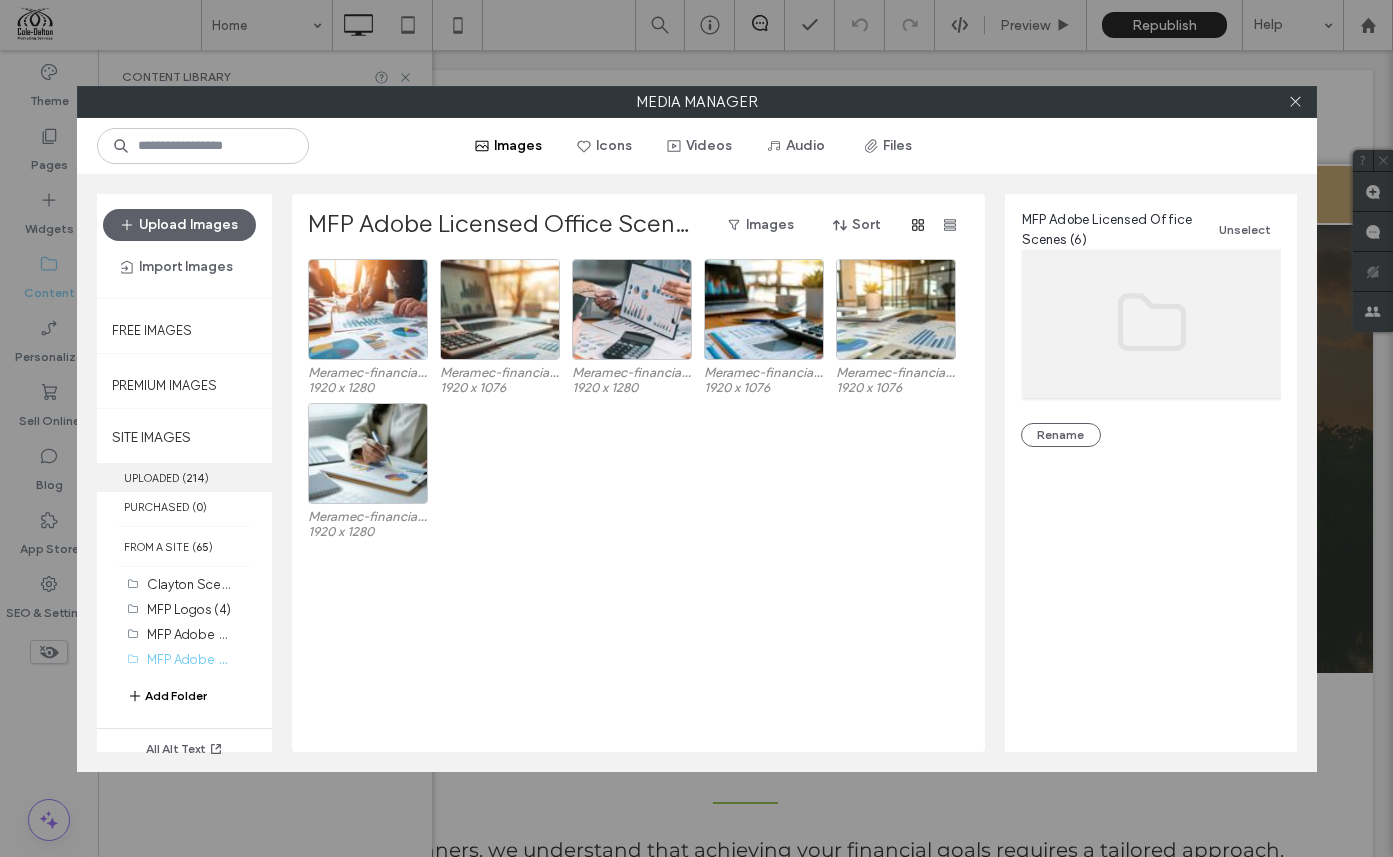 click on "UPLOADED ( 214 )" at bounding box center [184, 477] 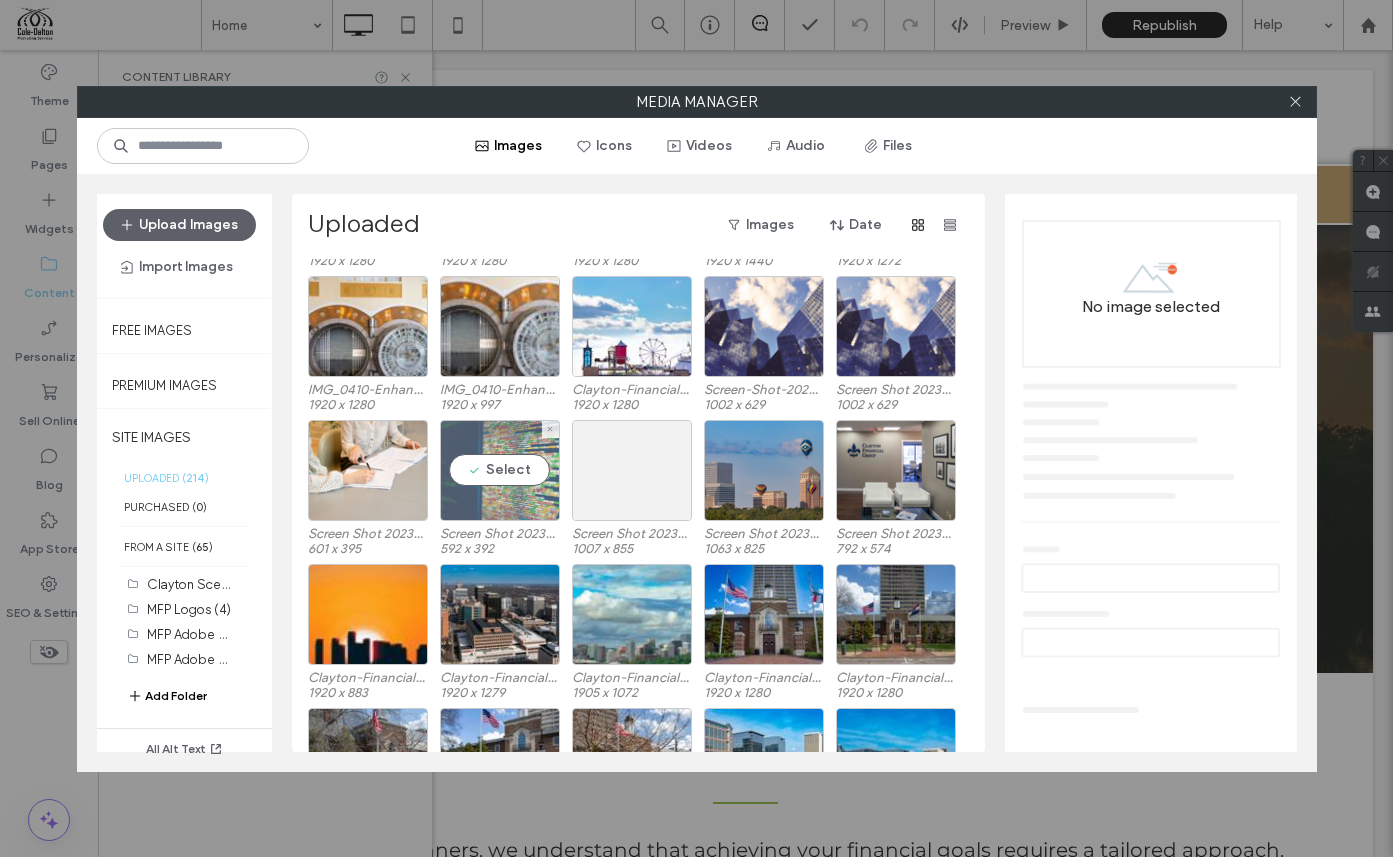 scroll, scrollTop: 3004, scrollLeft: 0, axis: vertical 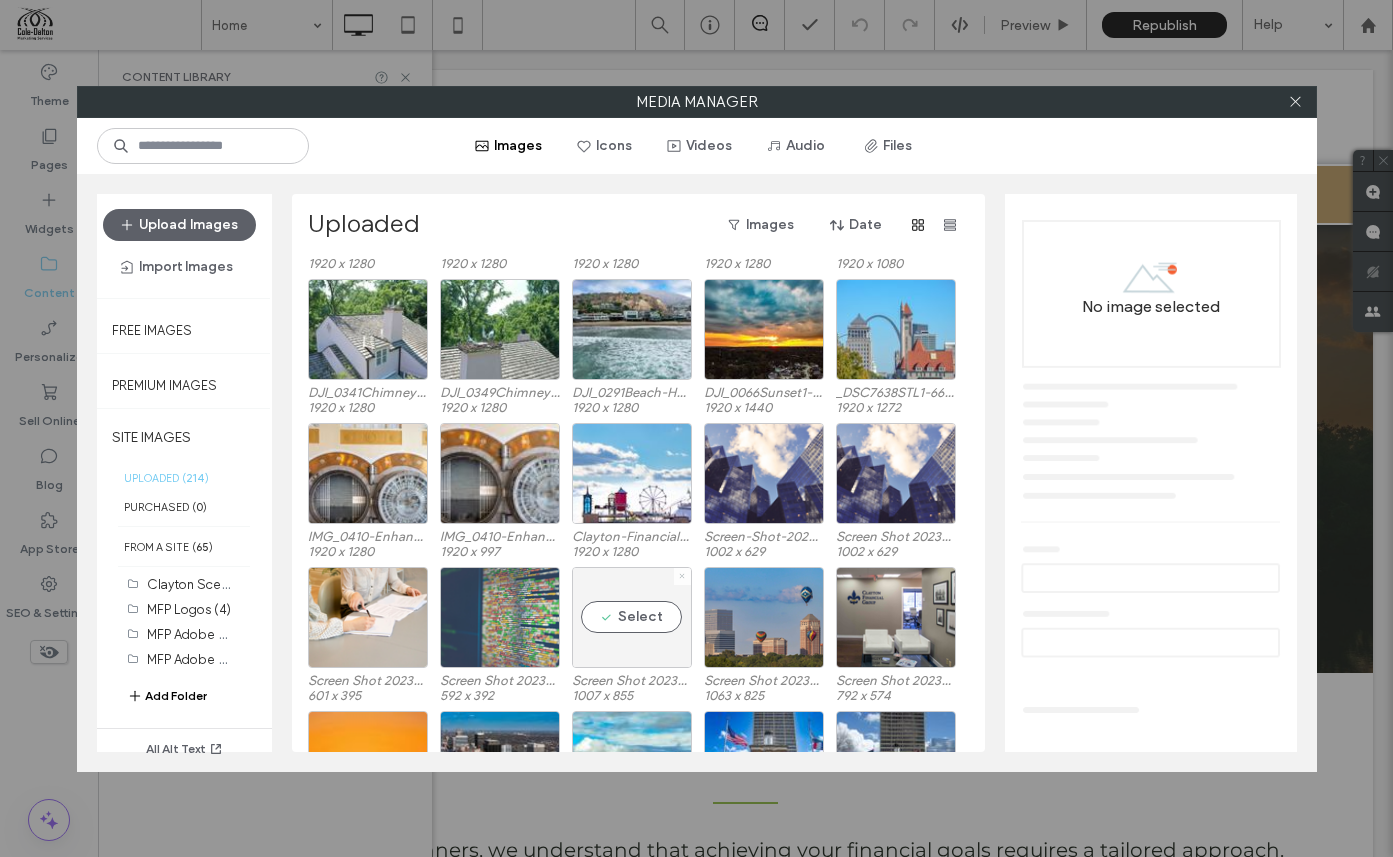 click 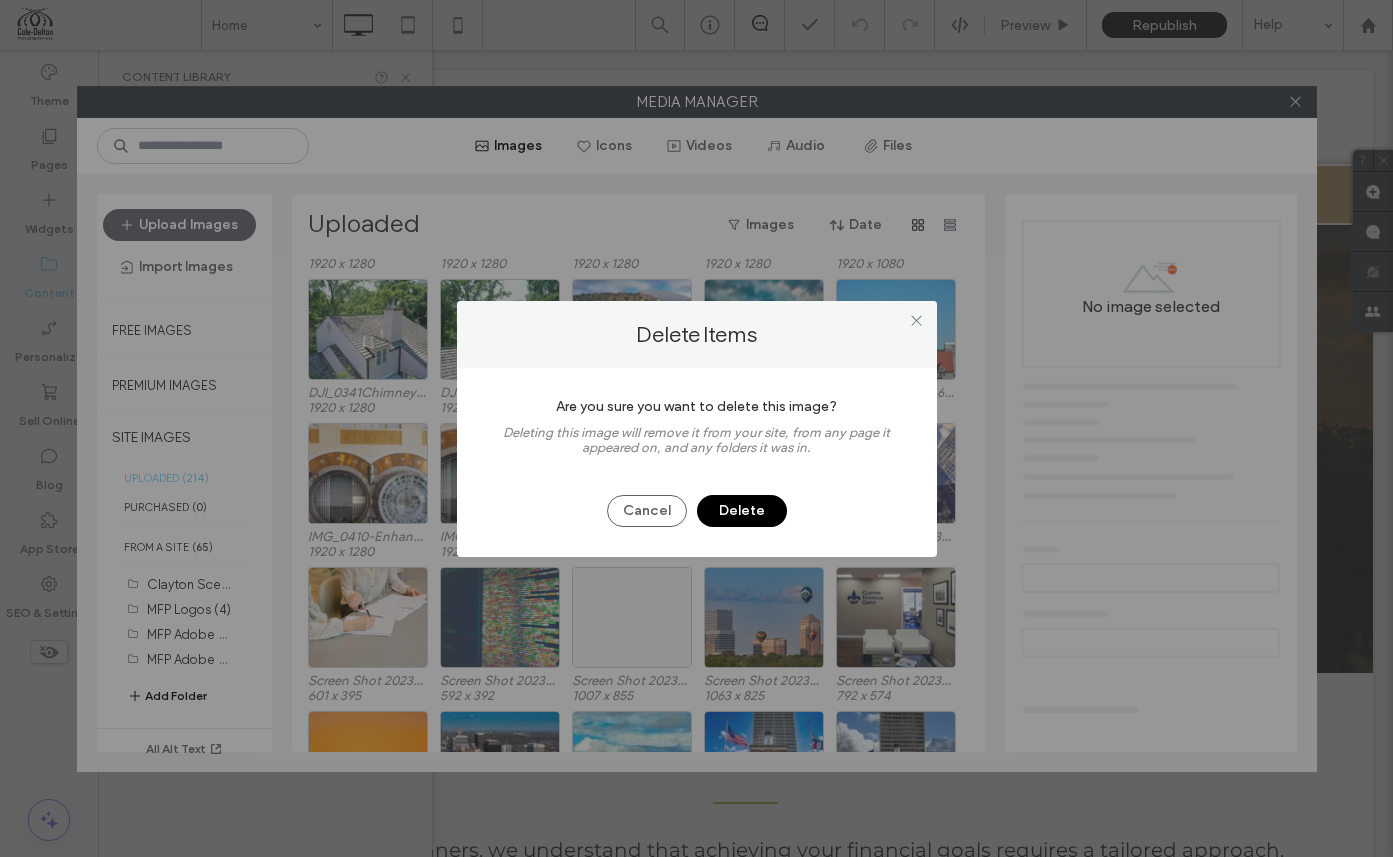 click on "Delete" at bounding box center (742, 511) 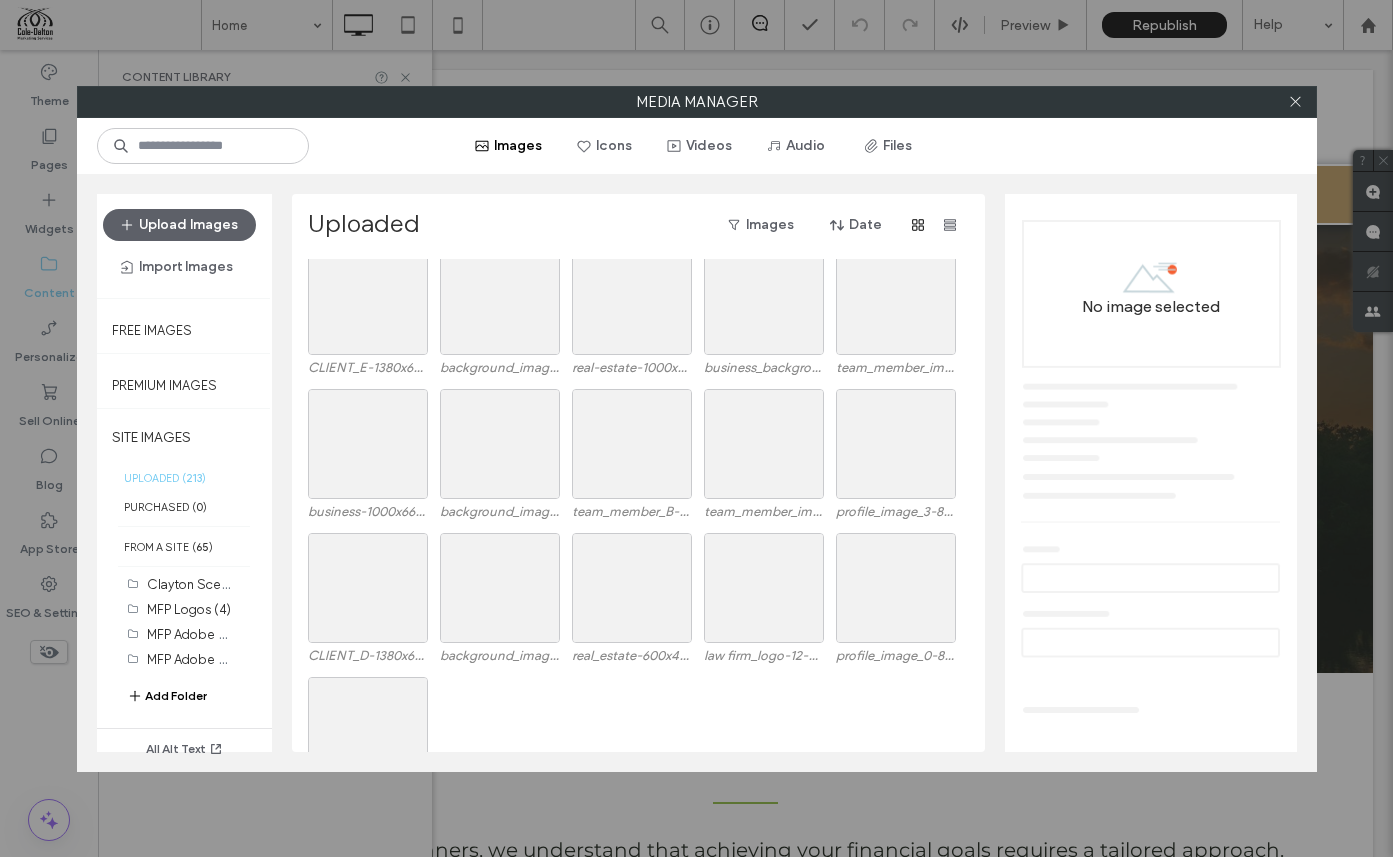 scroll, scrollTop: 5699, scrollLeft: 0, axis: vertical 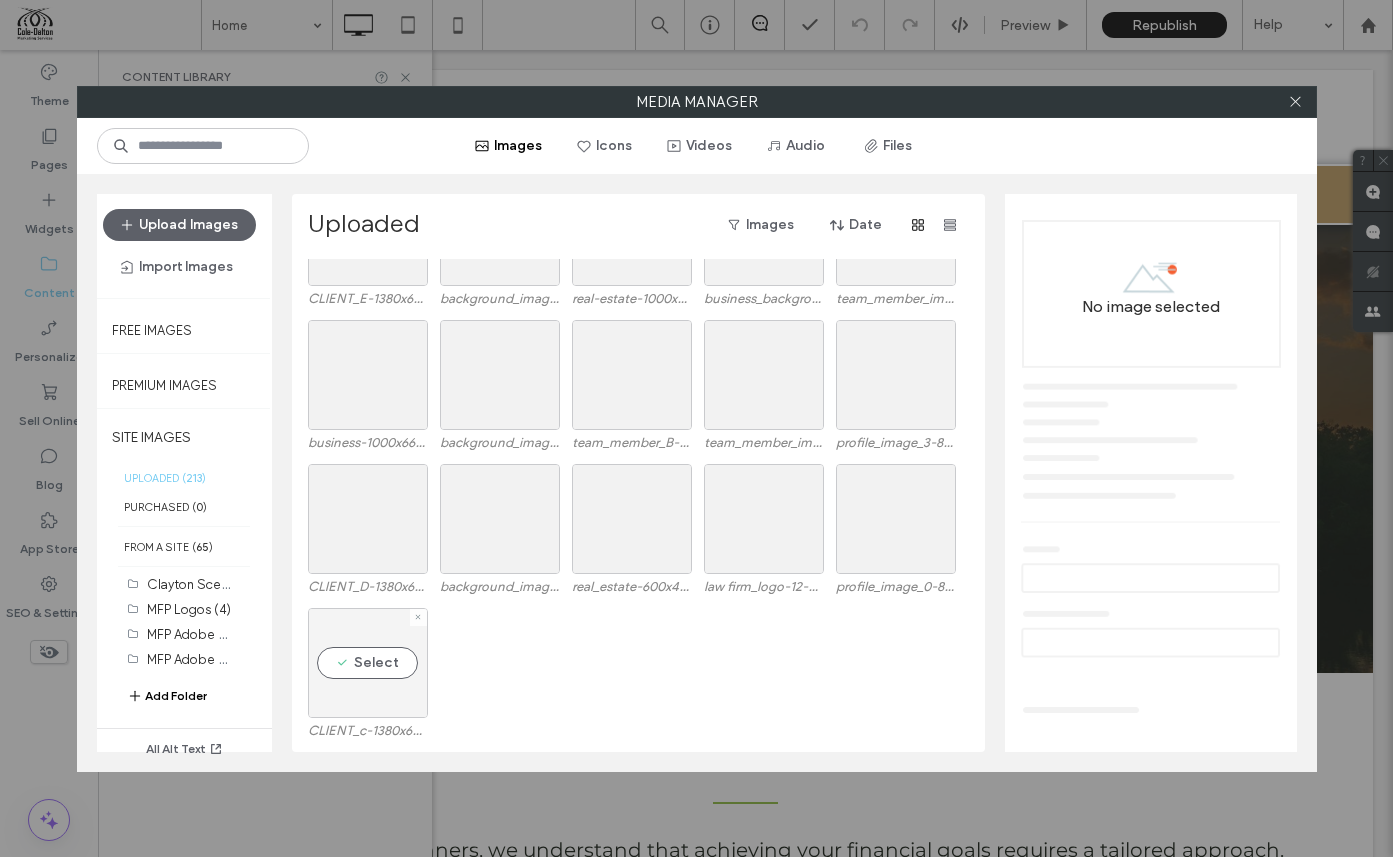 click on "Select" at bounding box center [368, 663] 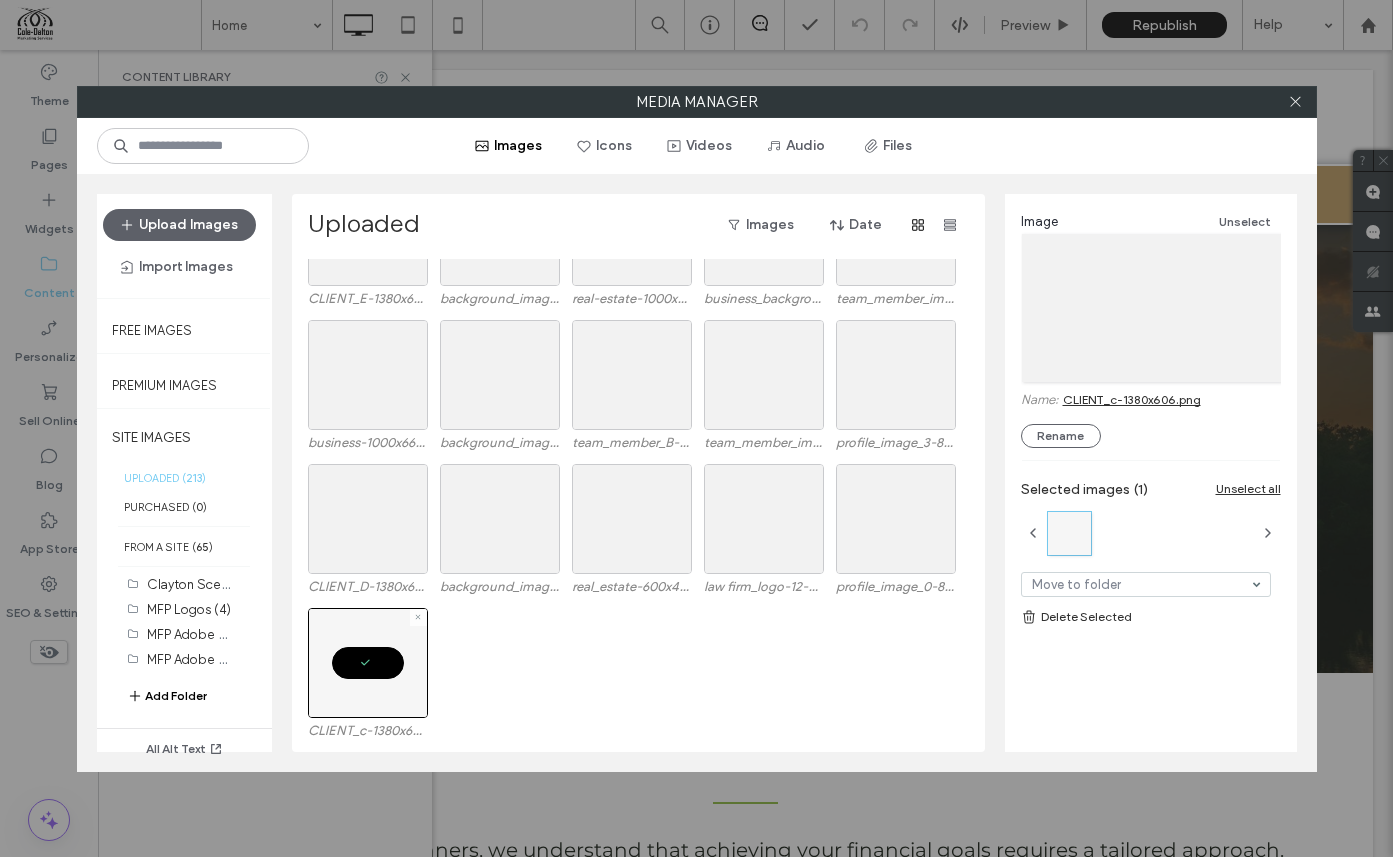 click at bounding box center [368, 663] 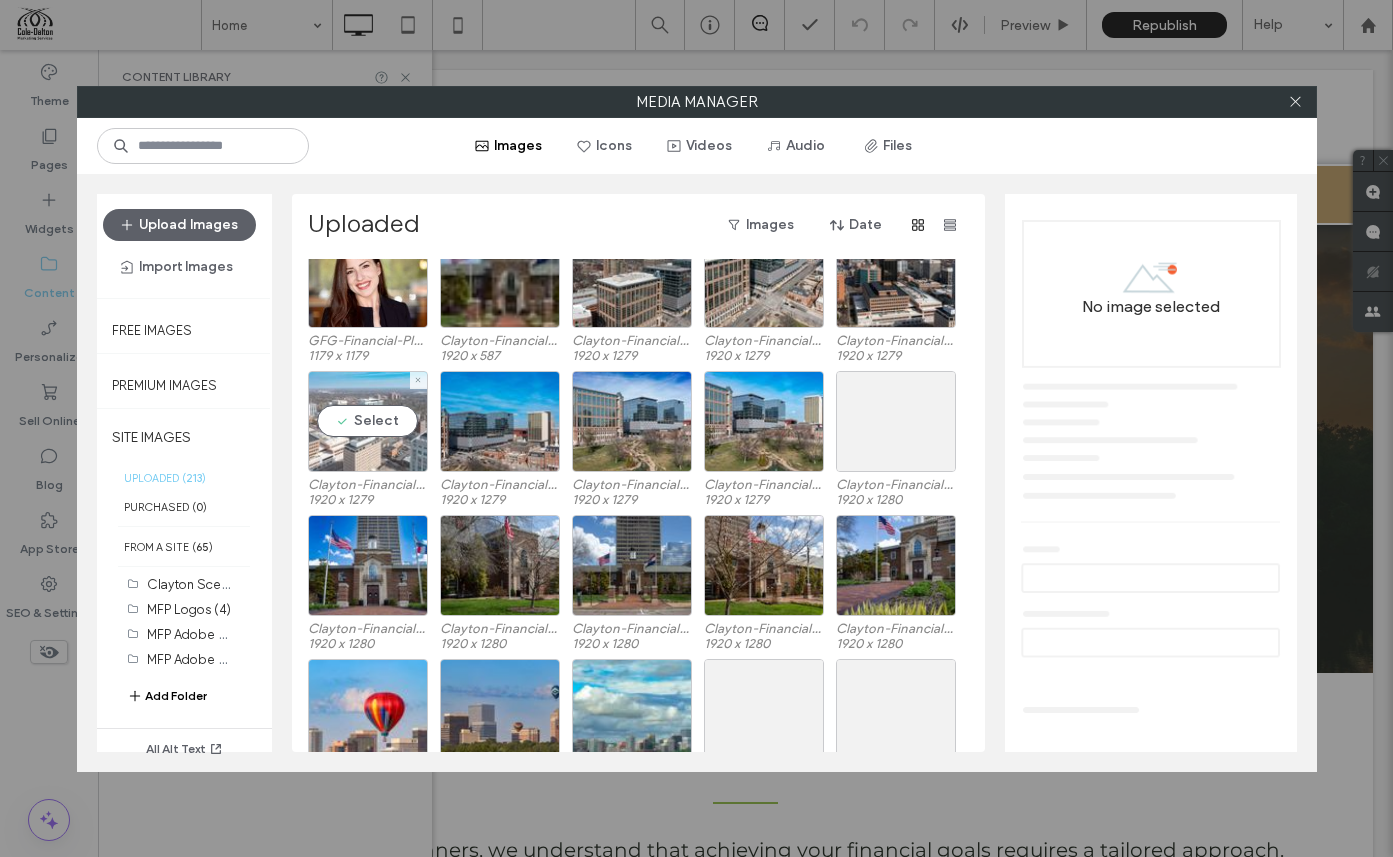 scroll, scrollTop: 4743, scrollLeft: 0, axis: vertical 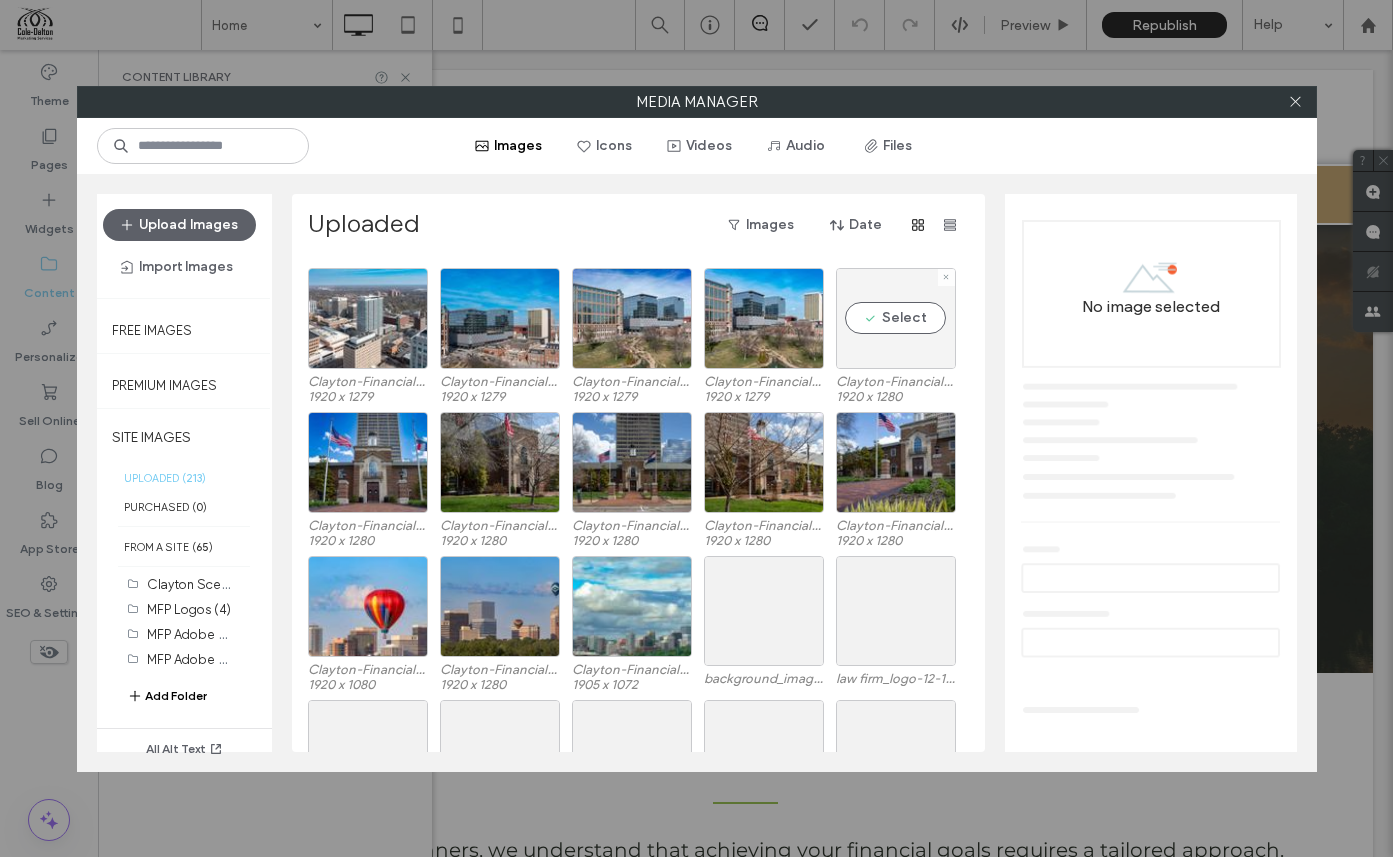 click on "Select" at bounding box center [896, 318] 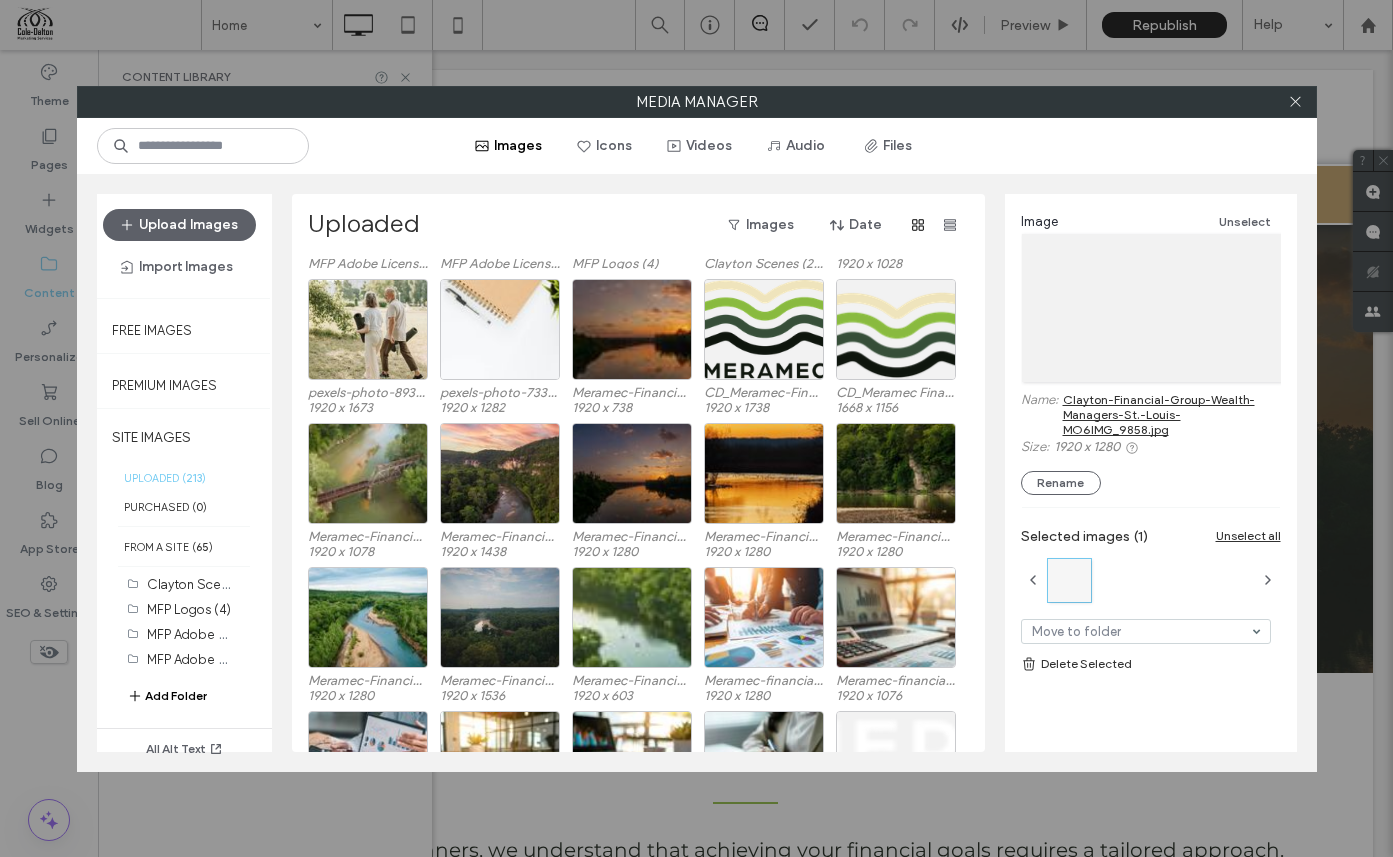 scroll, scrollTop: 0, scrollLeft: 0, axis: both 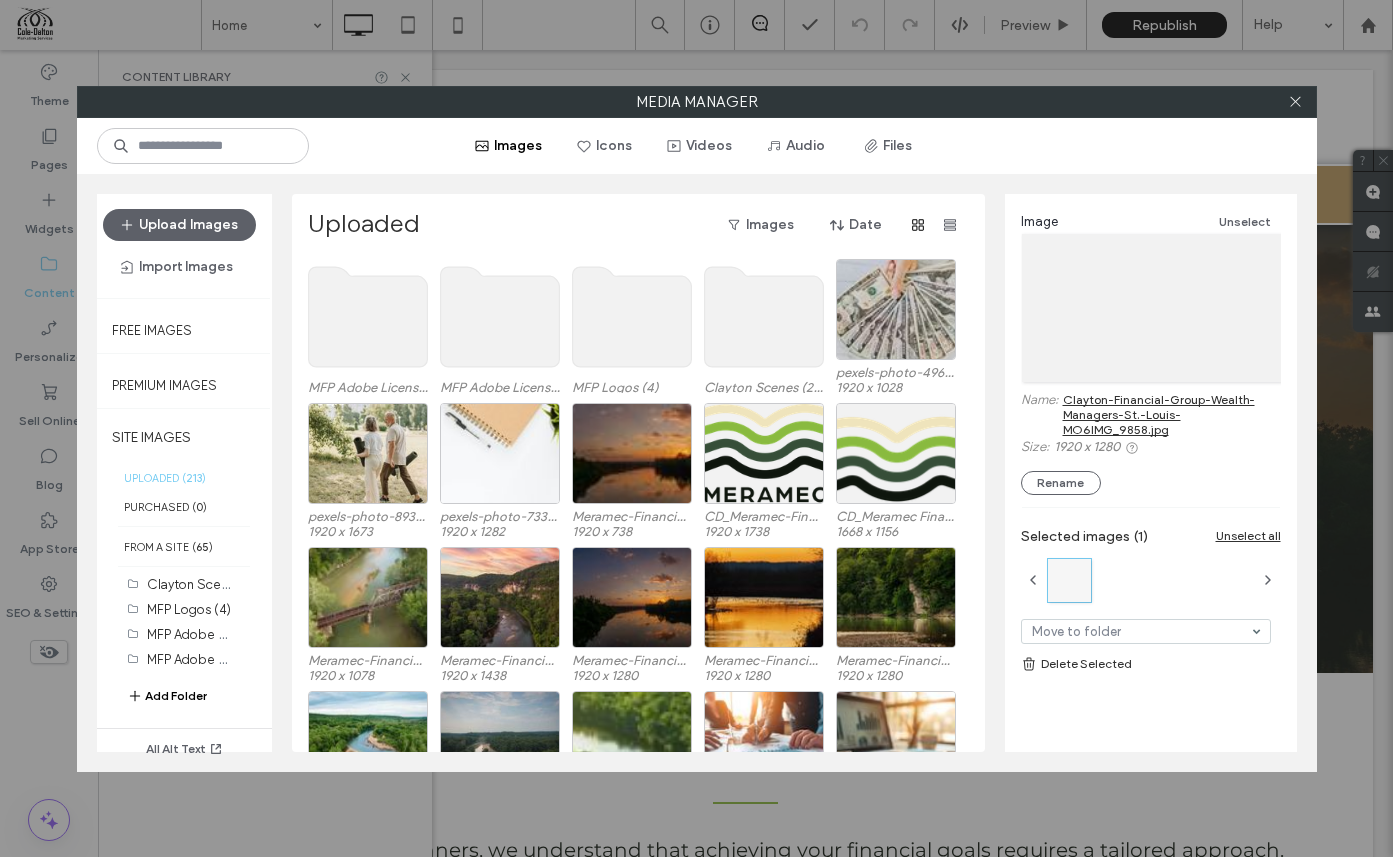 click 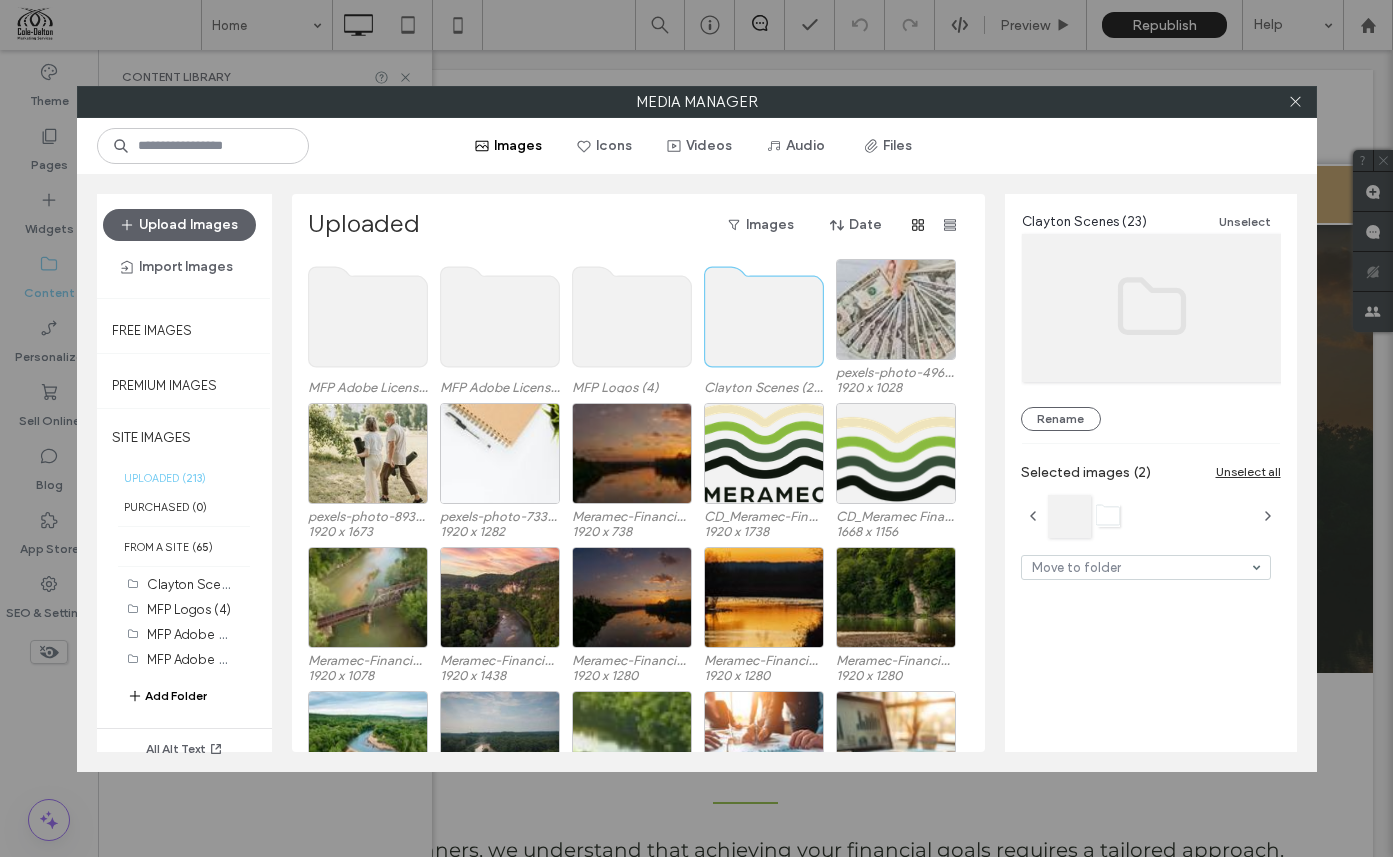 click 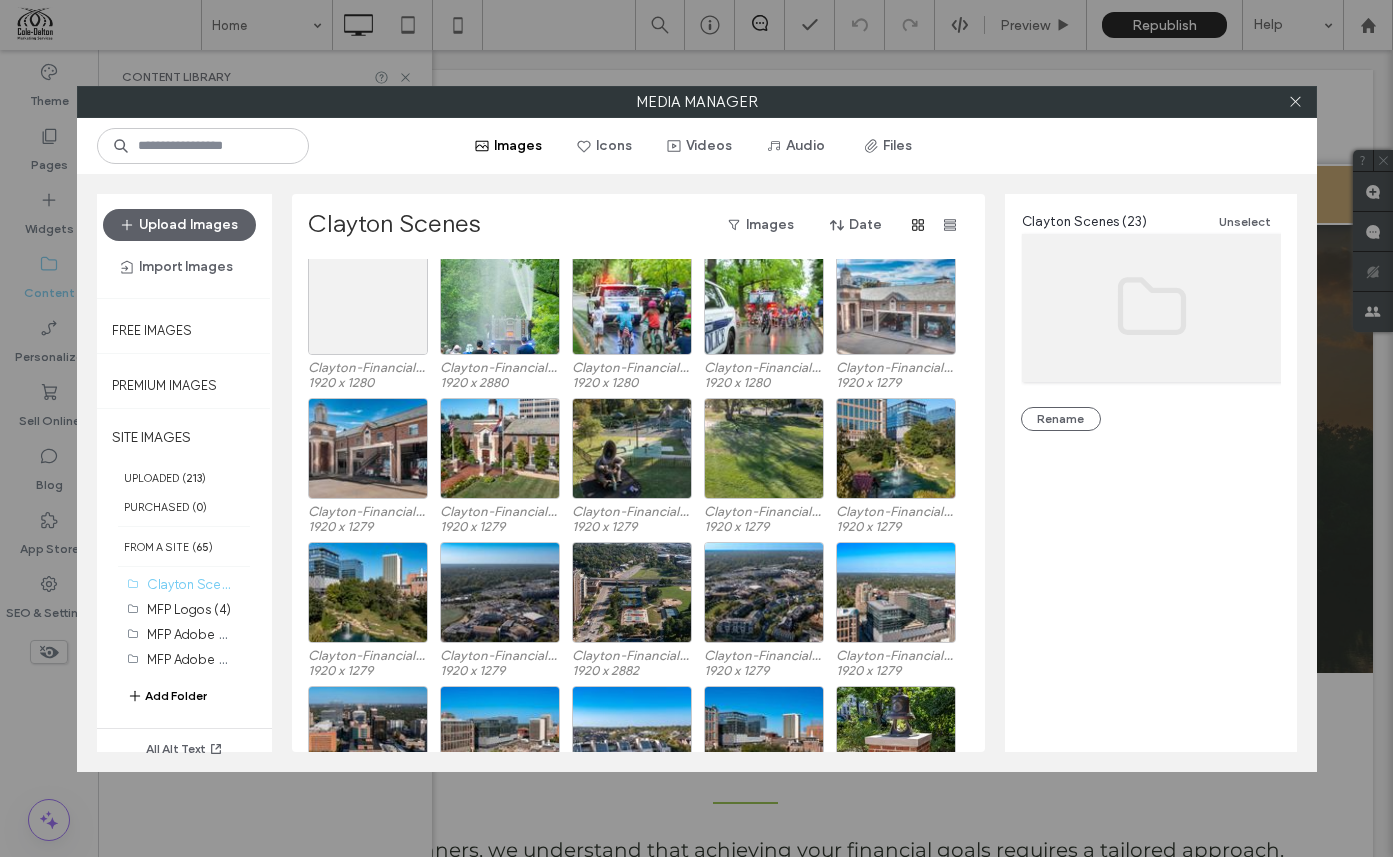 scroll, scrollTop: 0, scrollLeft: 0, axis: both 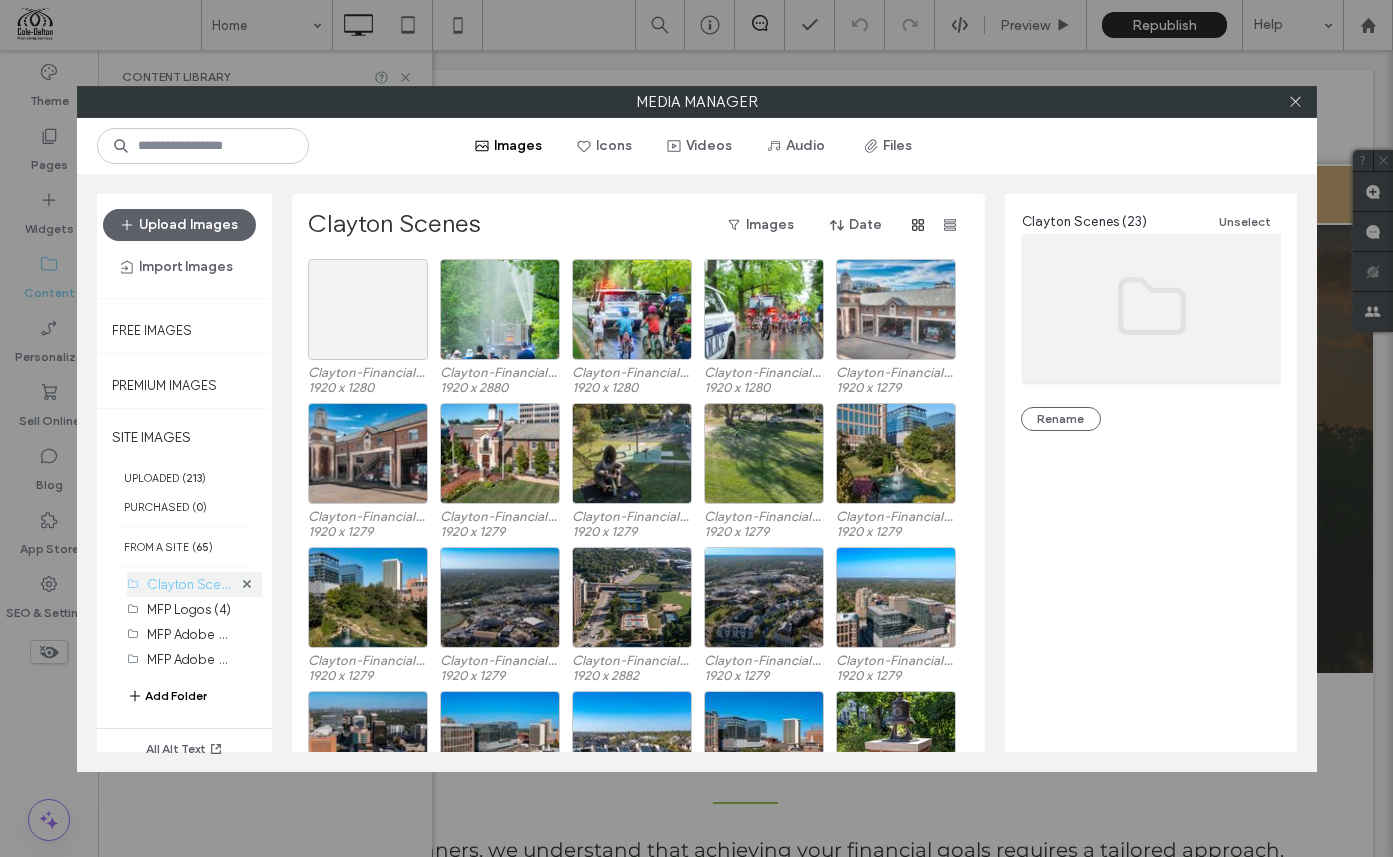 click on "Clayton Scenes (23)" at bounding box center (189, 584) 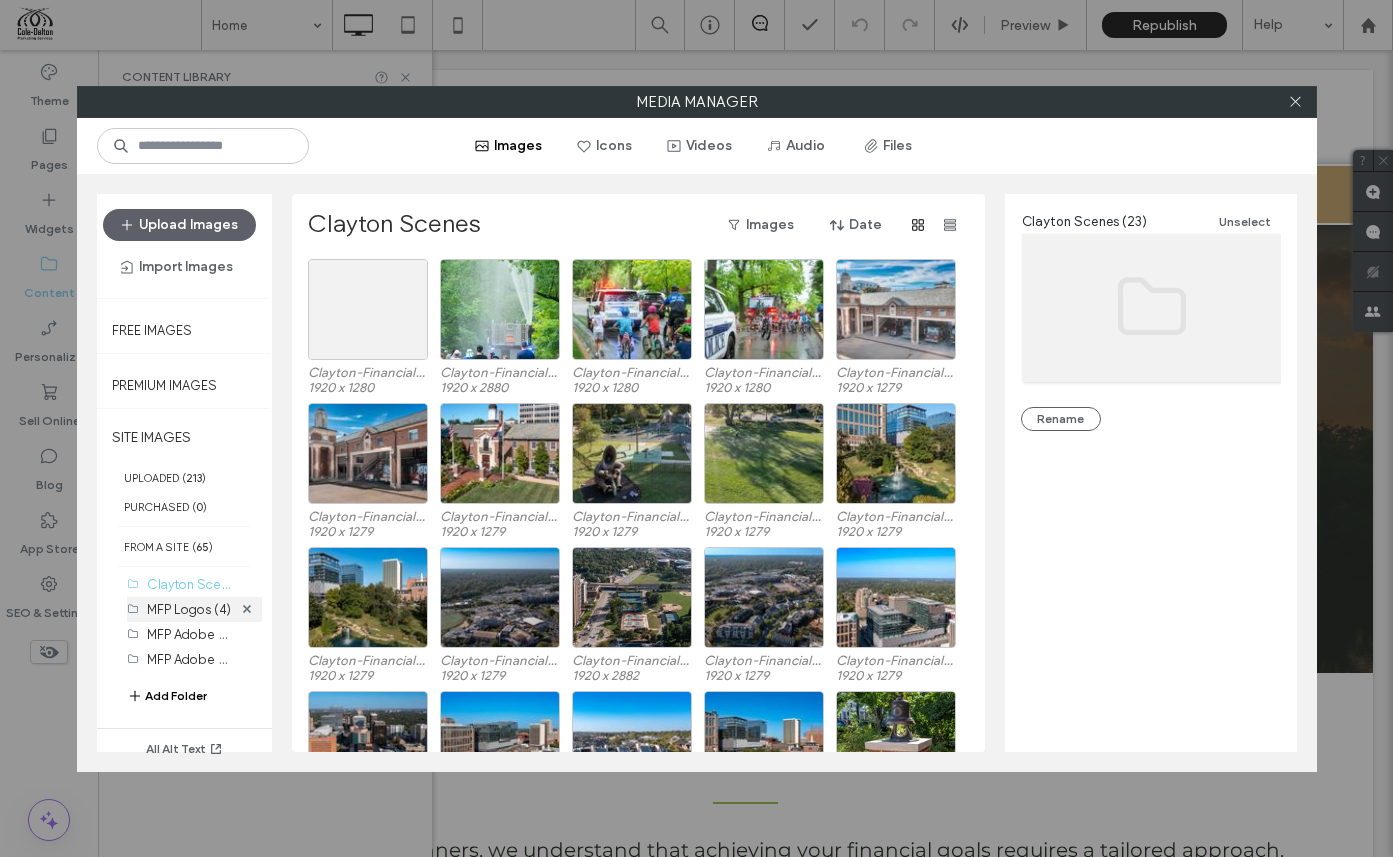 click on "MFP Logos (4)" at bounding box center [189, 609] 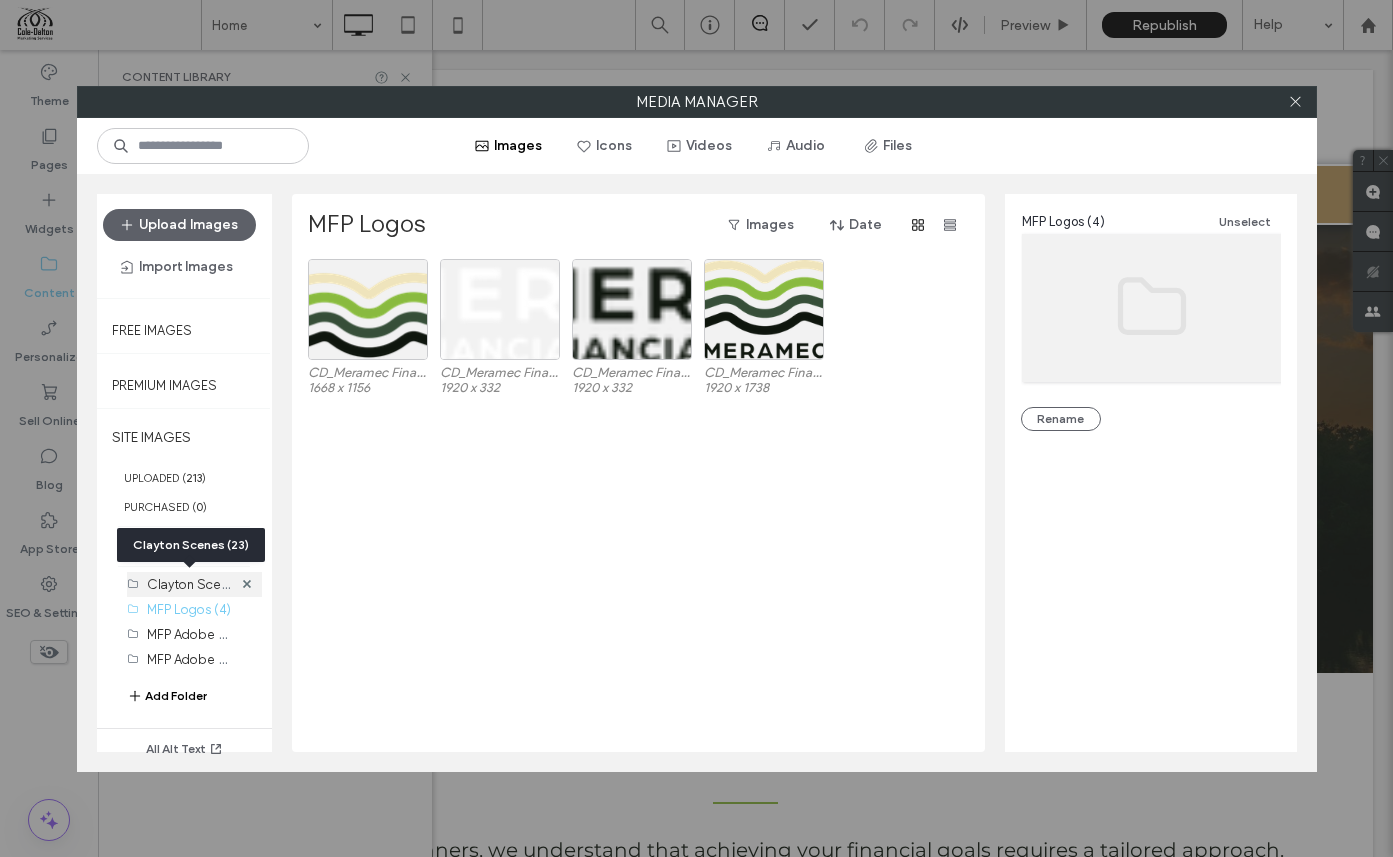 click on "Clayton Scenes (23)" at bounding box center [207, 583] 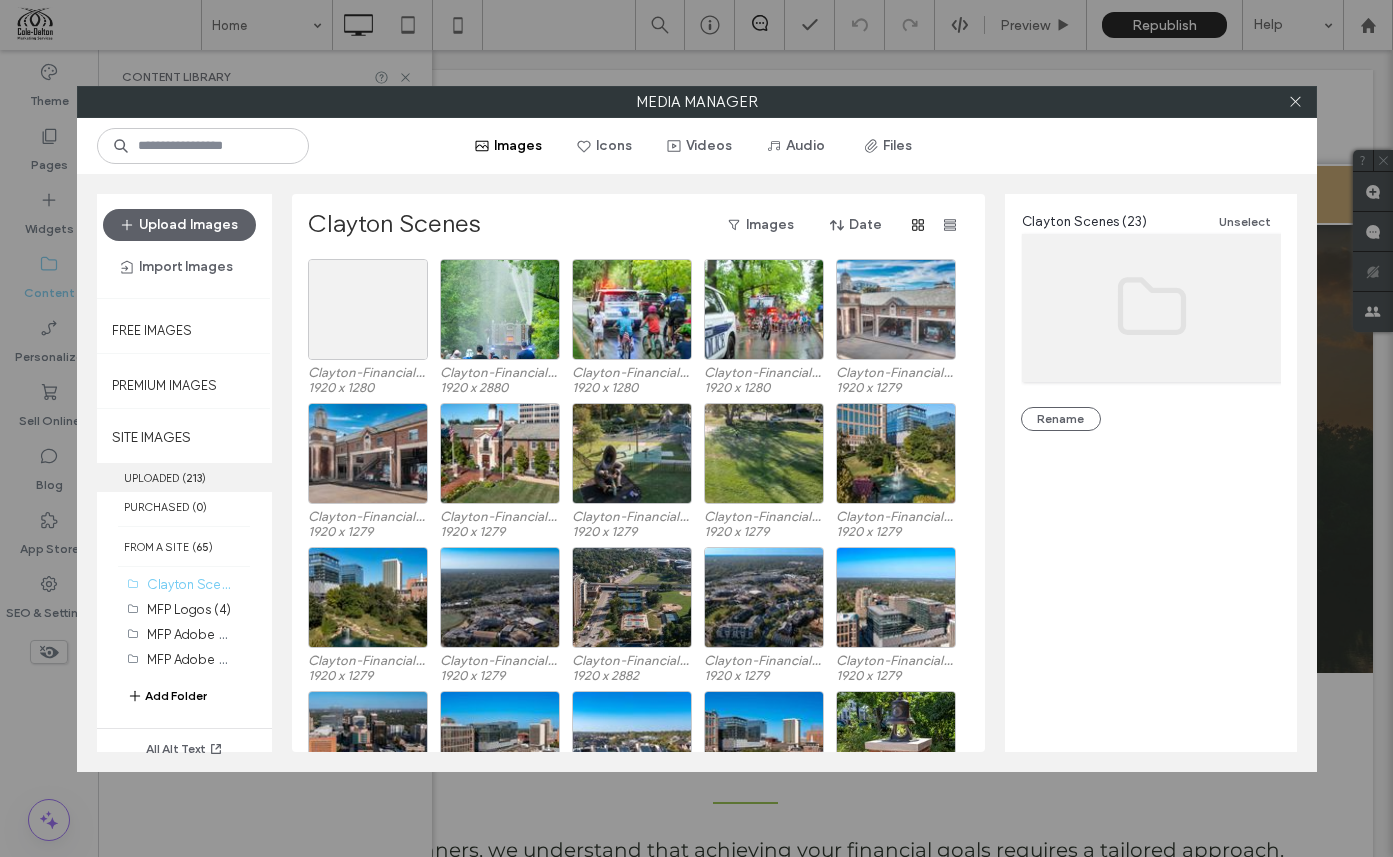 click on "UPLOADED ( 213 )" at bounding box center (184, 477) 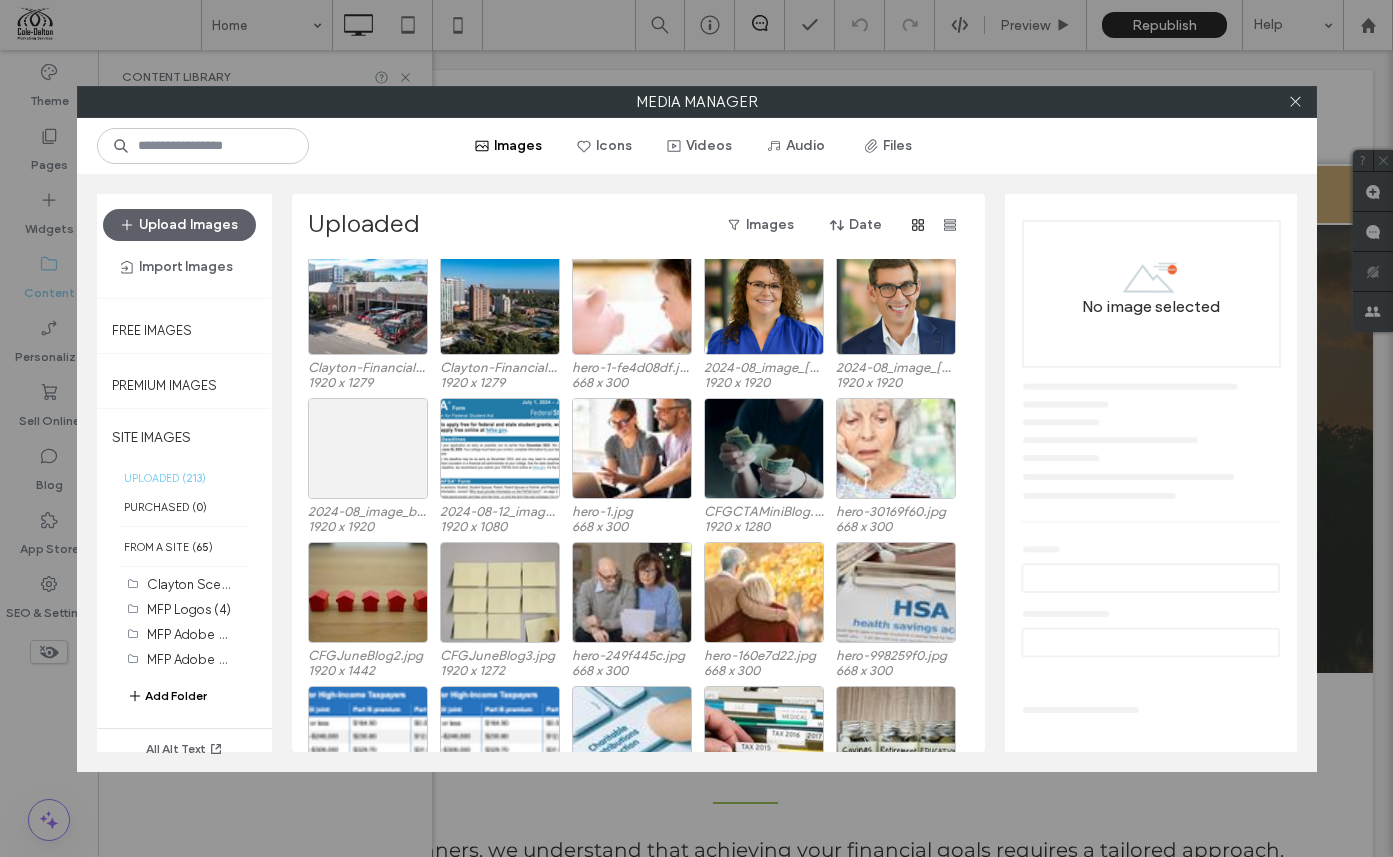 scroll, scrollTop: 1674, scrollLeft: 0, axis: vertical 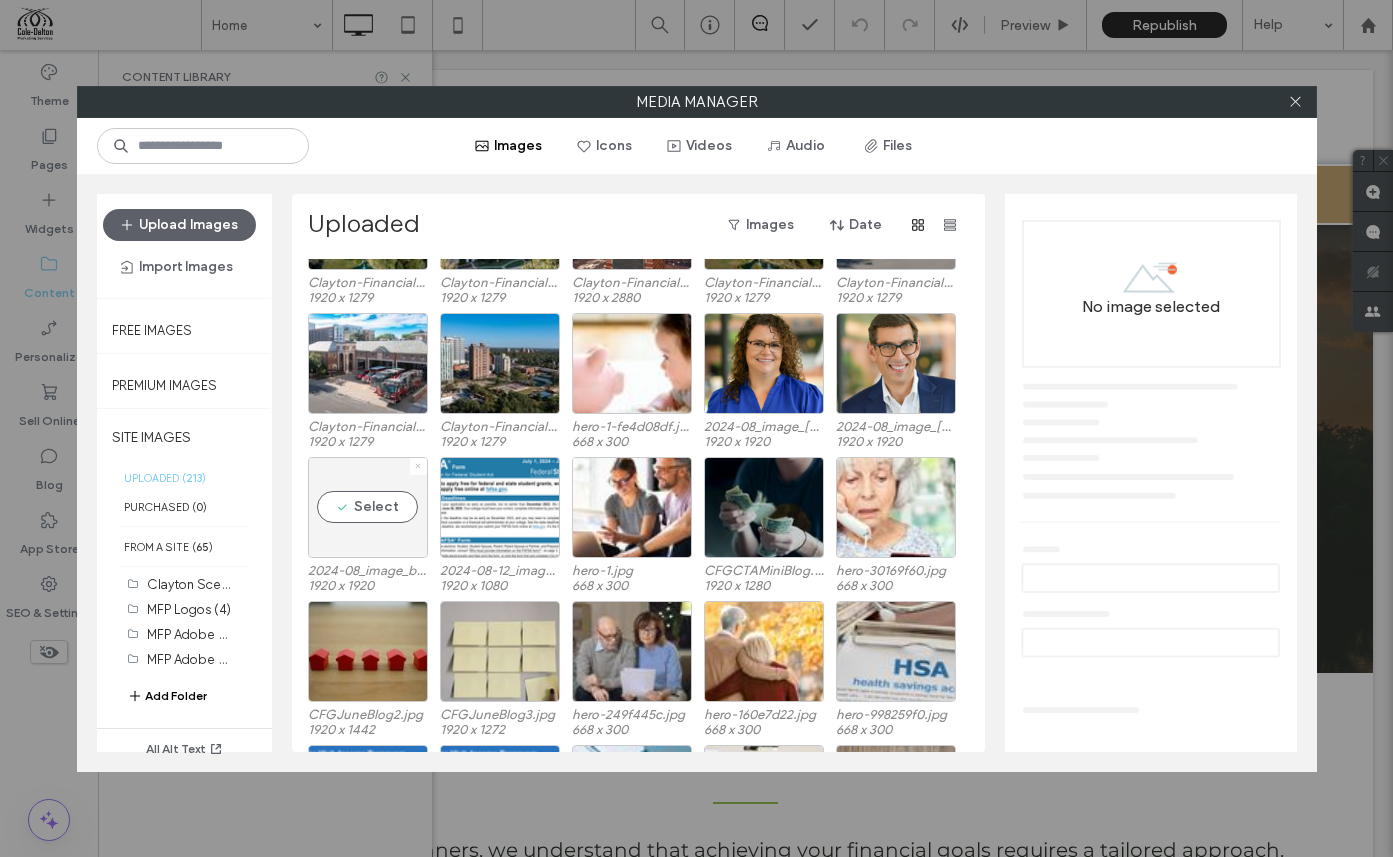 click 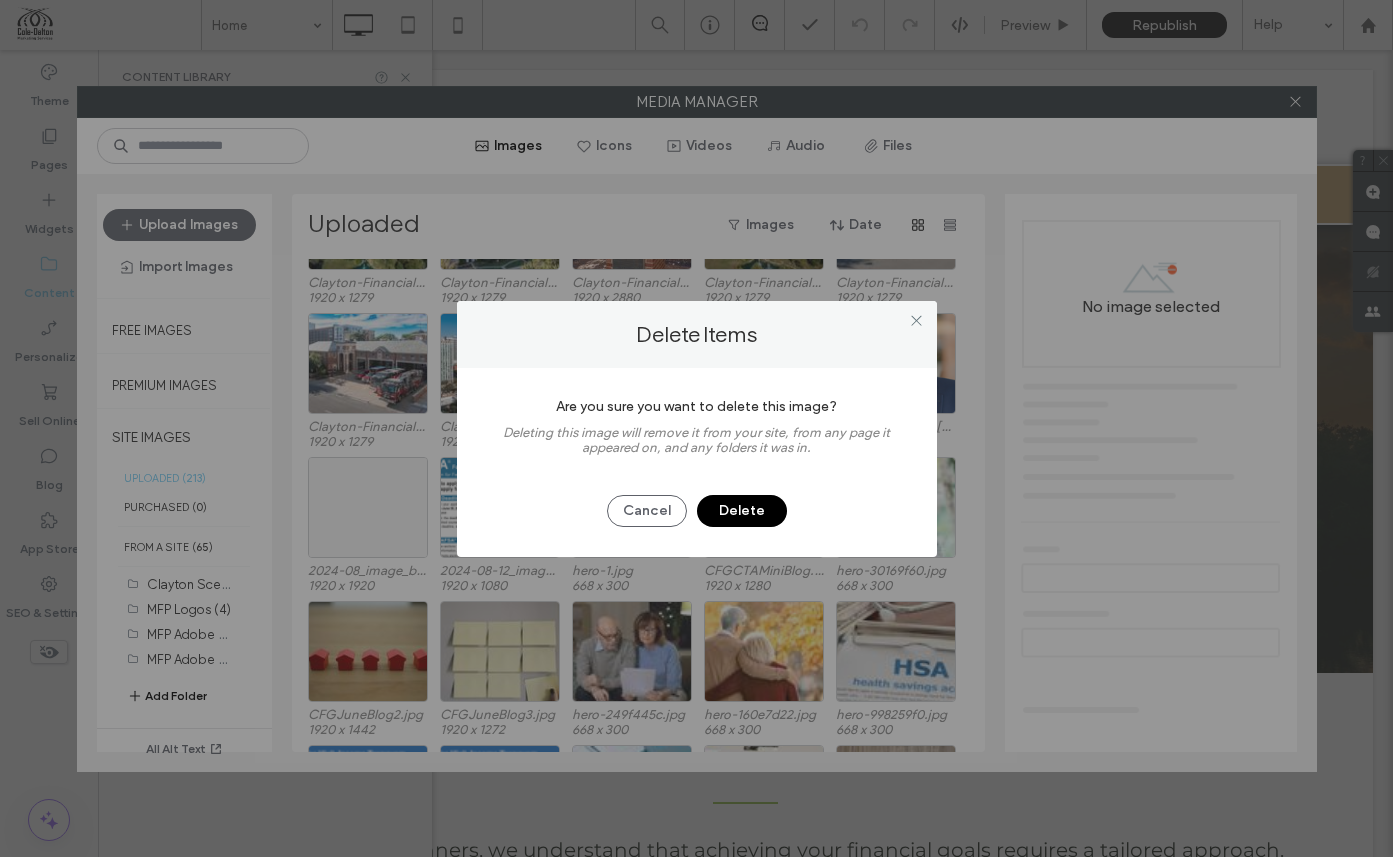 click on "Delete" at bounding box center [742, 511] 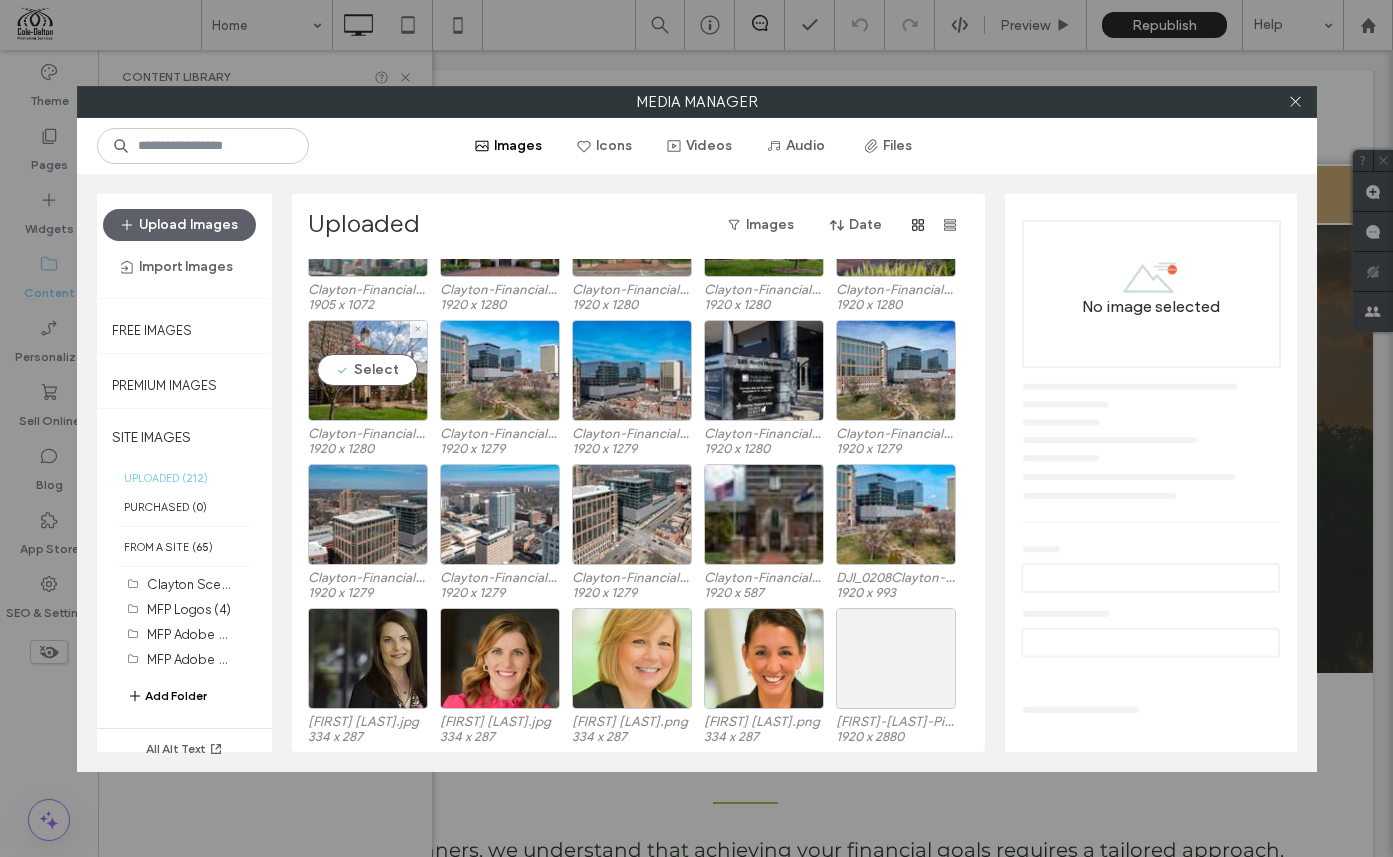 scroll, scrollTop: 3712, scrollLeft: 0, axis: vertical 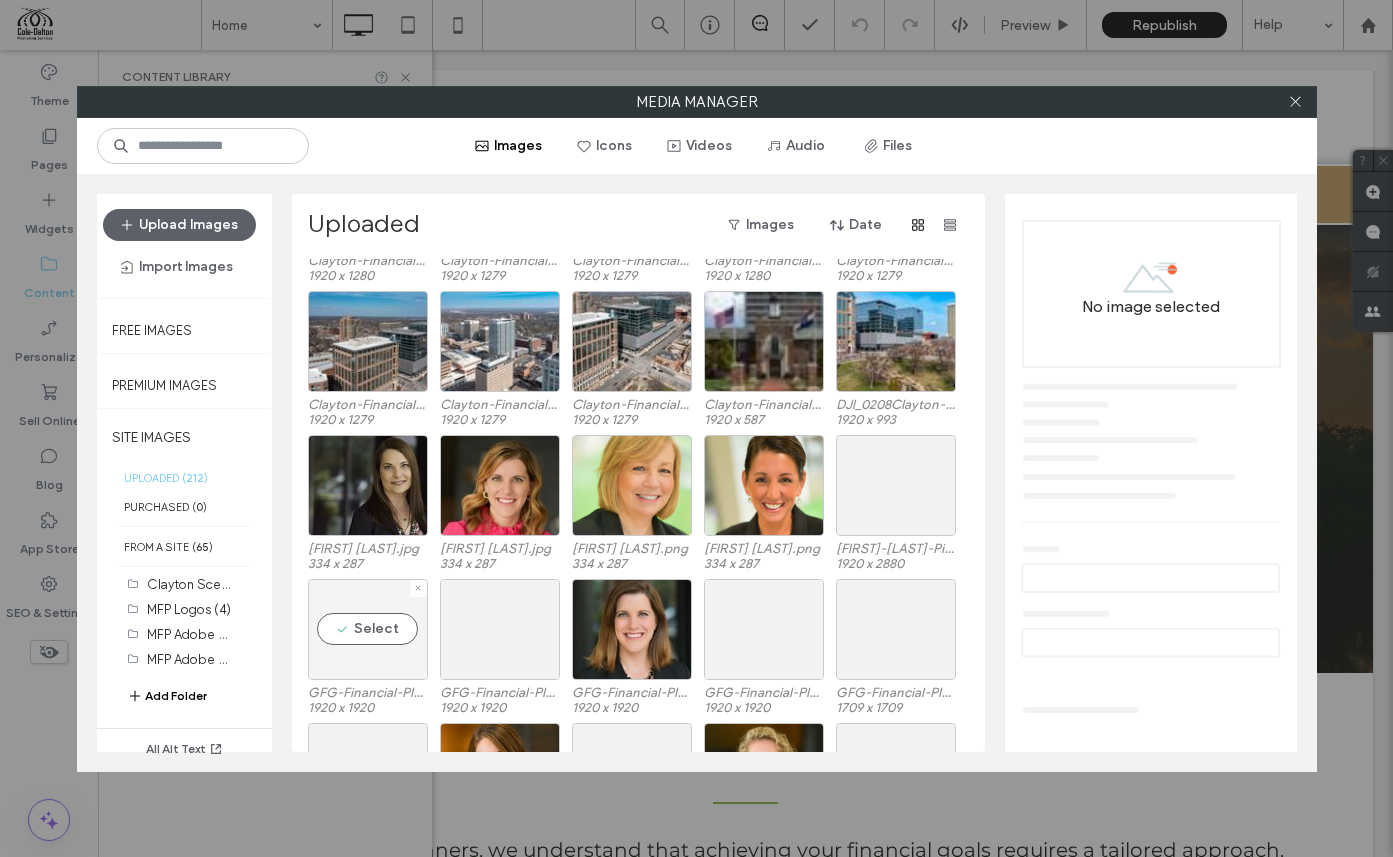 click on "Select" at bounding box center (368, 629) 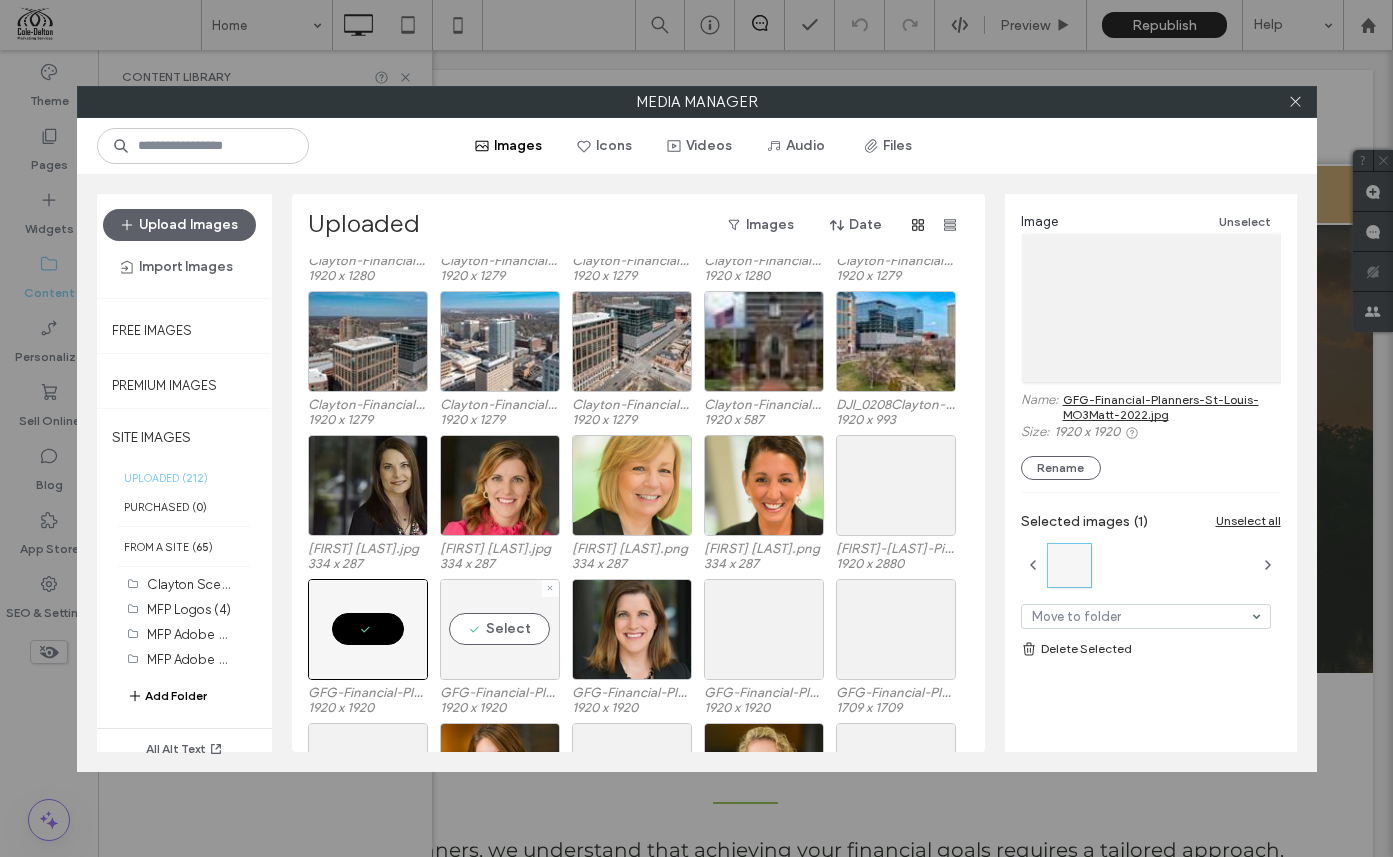 click on "Select" at bounding box center (500, 629) 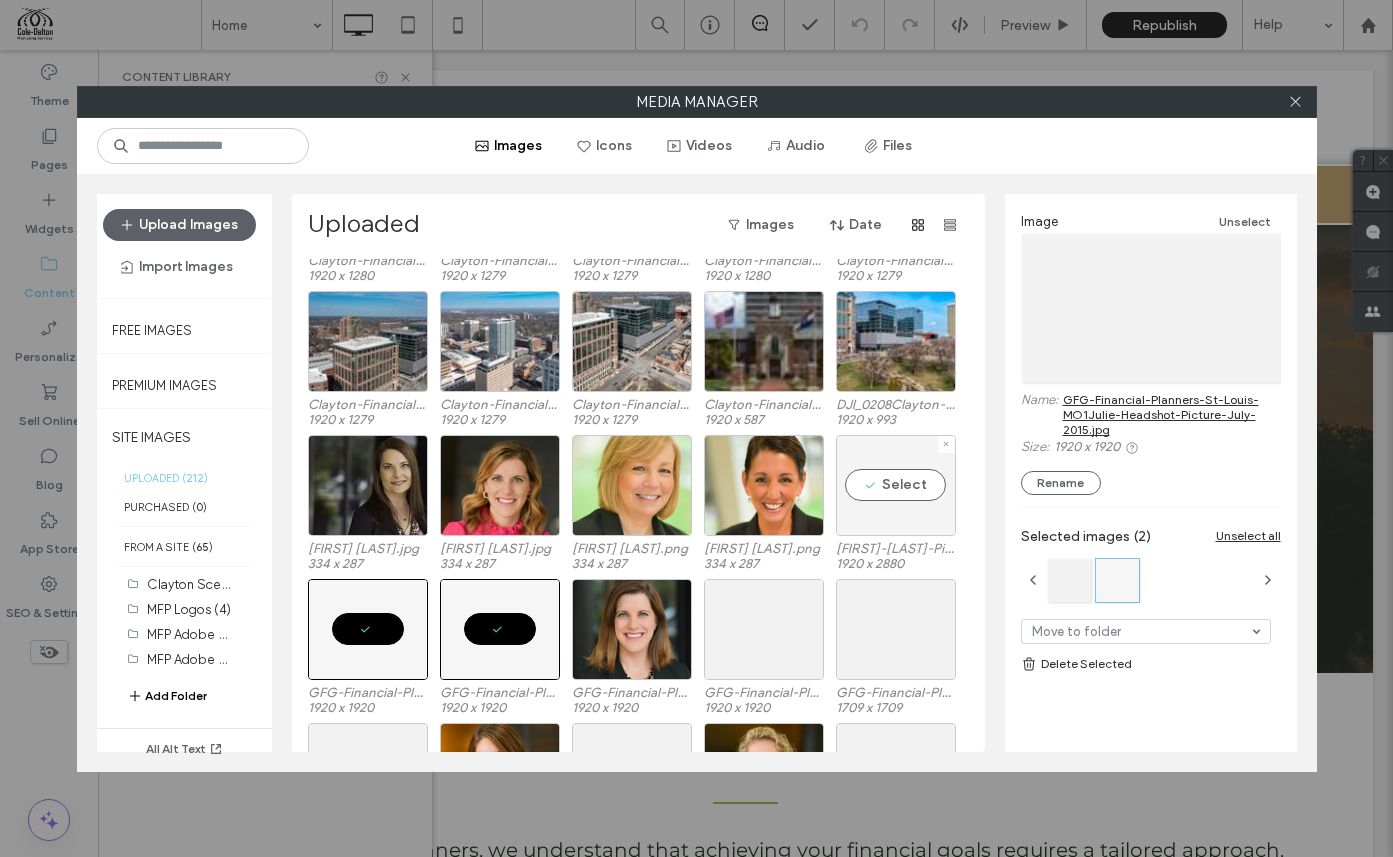 click on "Select" at bounding box center [896, 485] 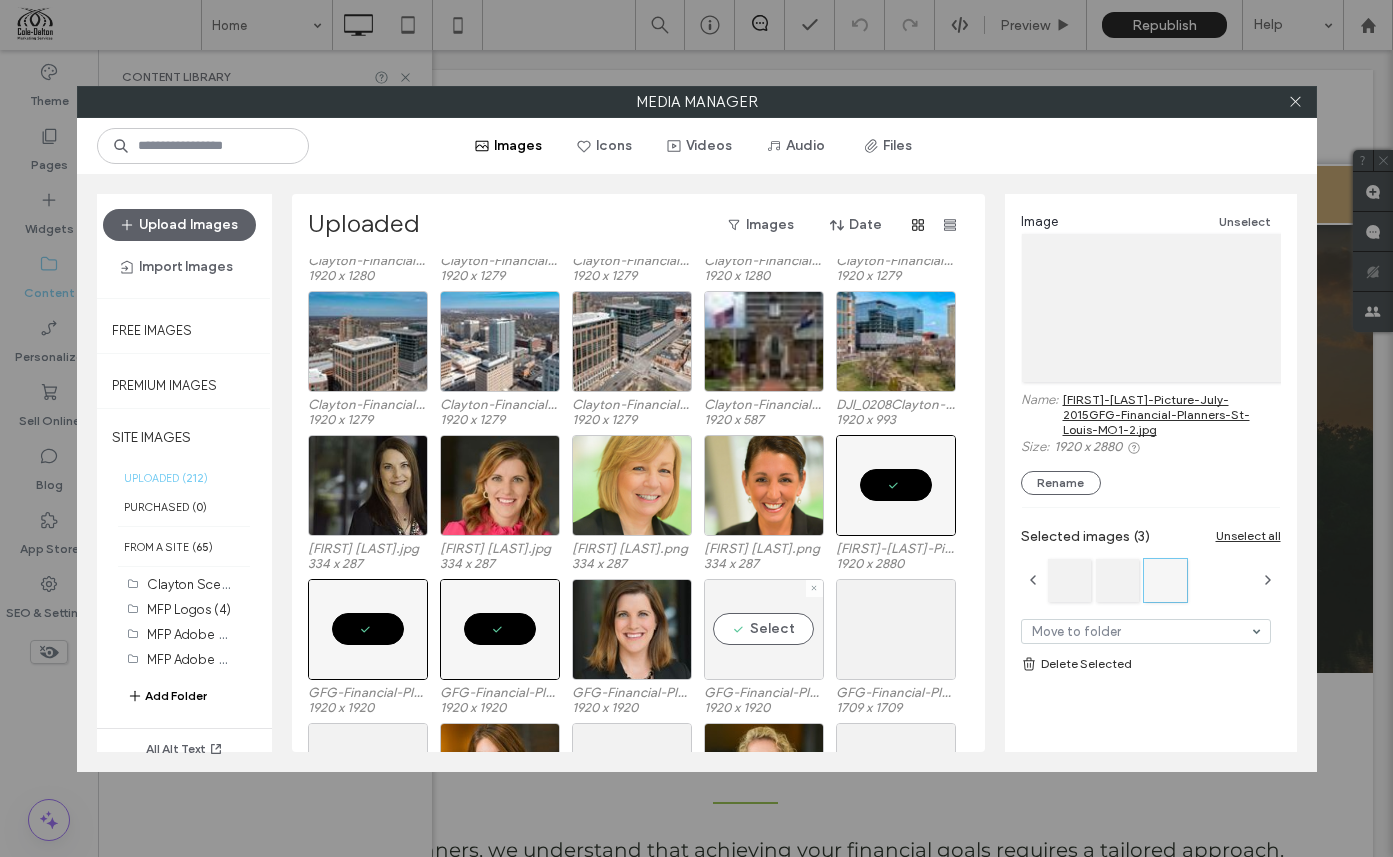 click on "Select" at bounding box center [764, 629] 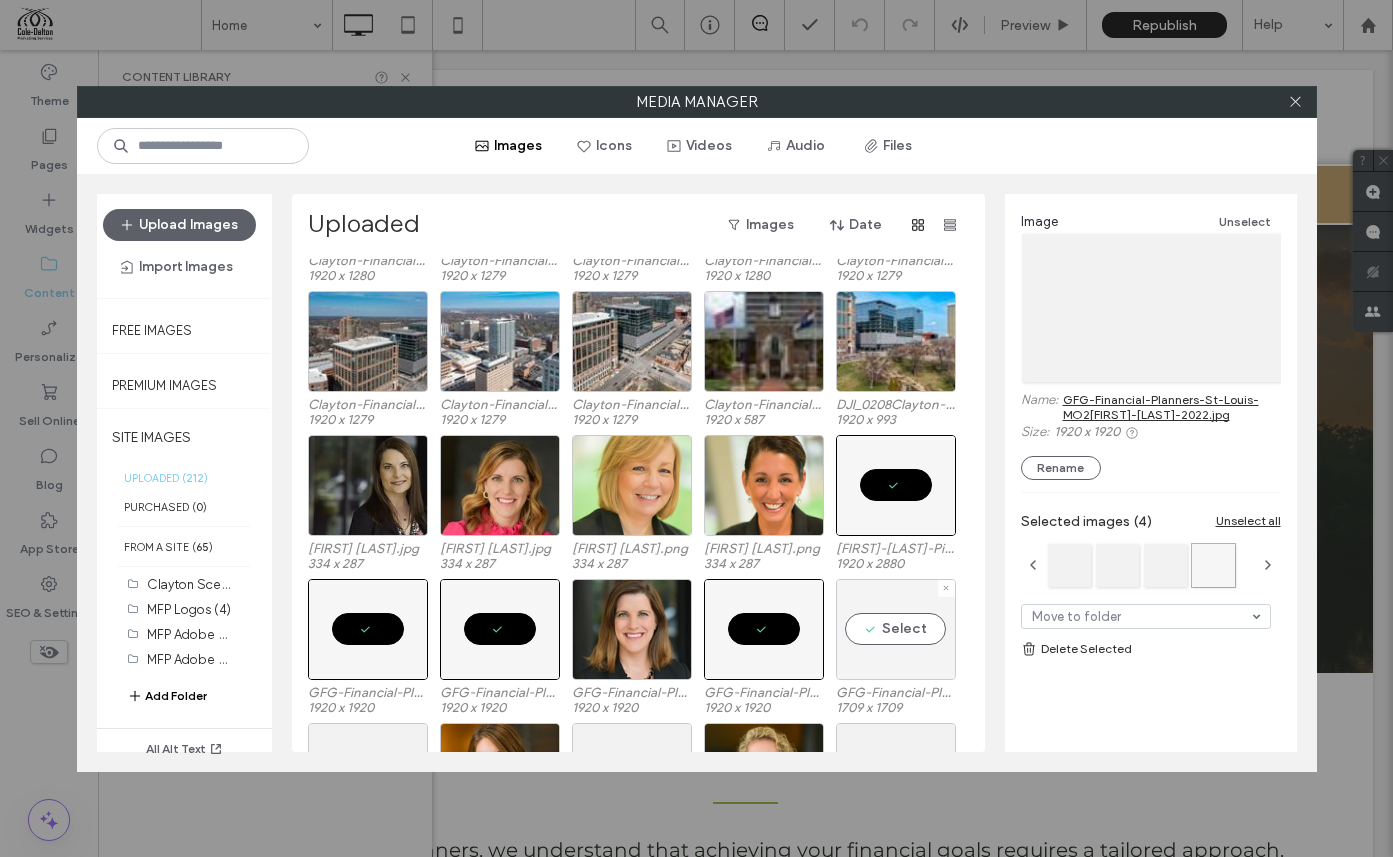 click on "Select" at bounding box center [896, 629] 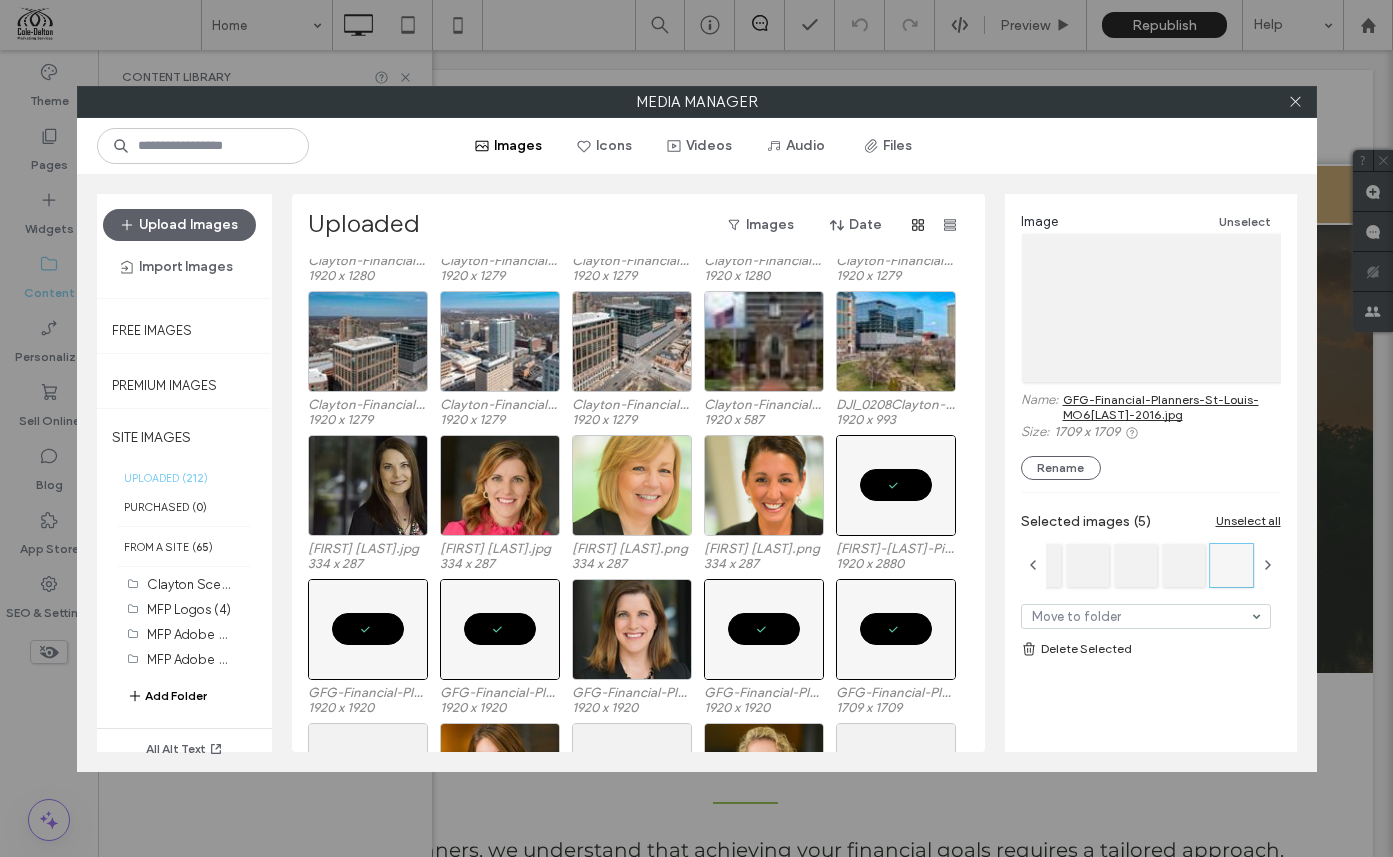 scroll, scrollTop: 4153, scrollLeft: 0, axis: vertical 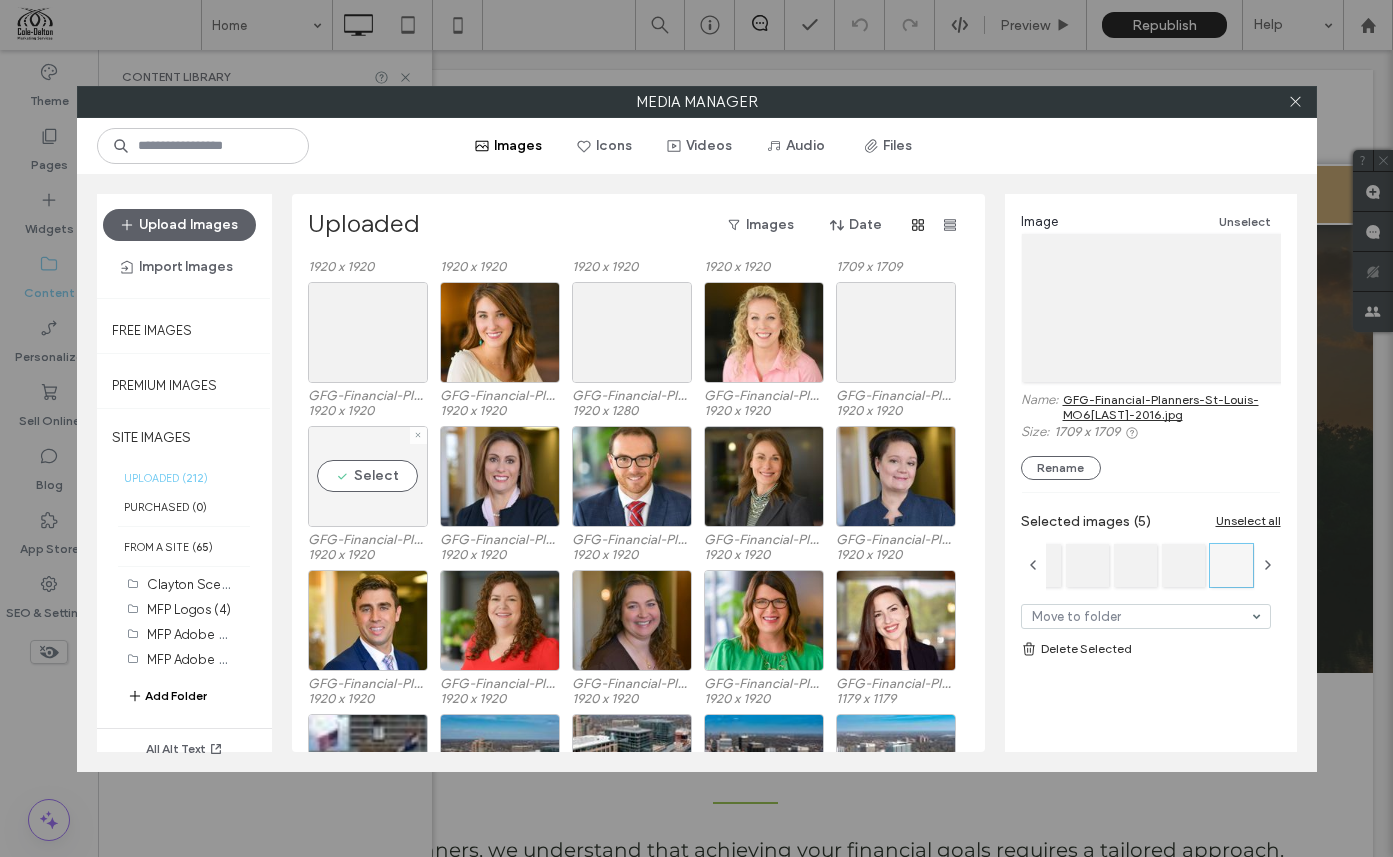 click on "Select" at bounding box center (368, 476) 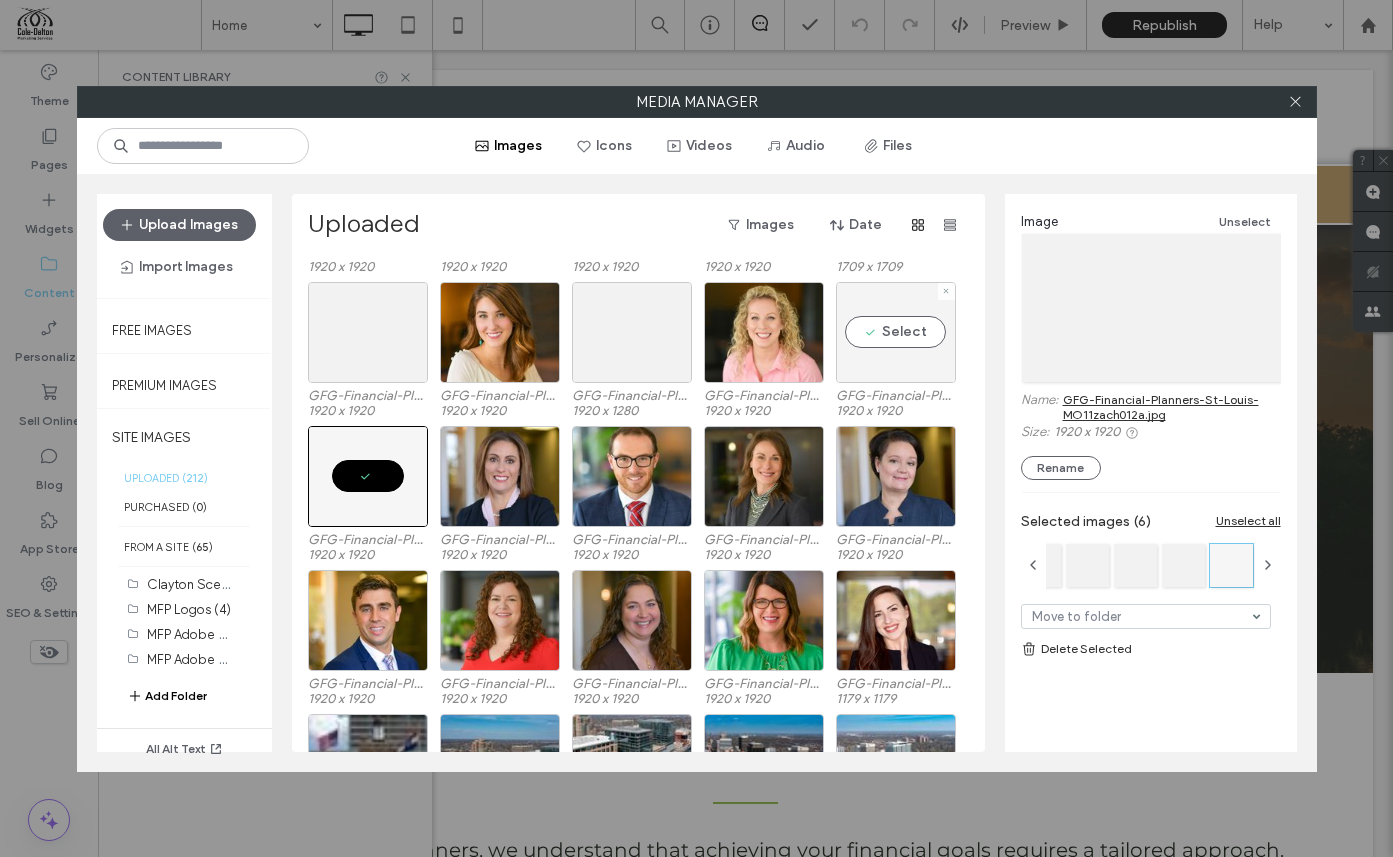 click on "Select" at bounding box center [896, 332] 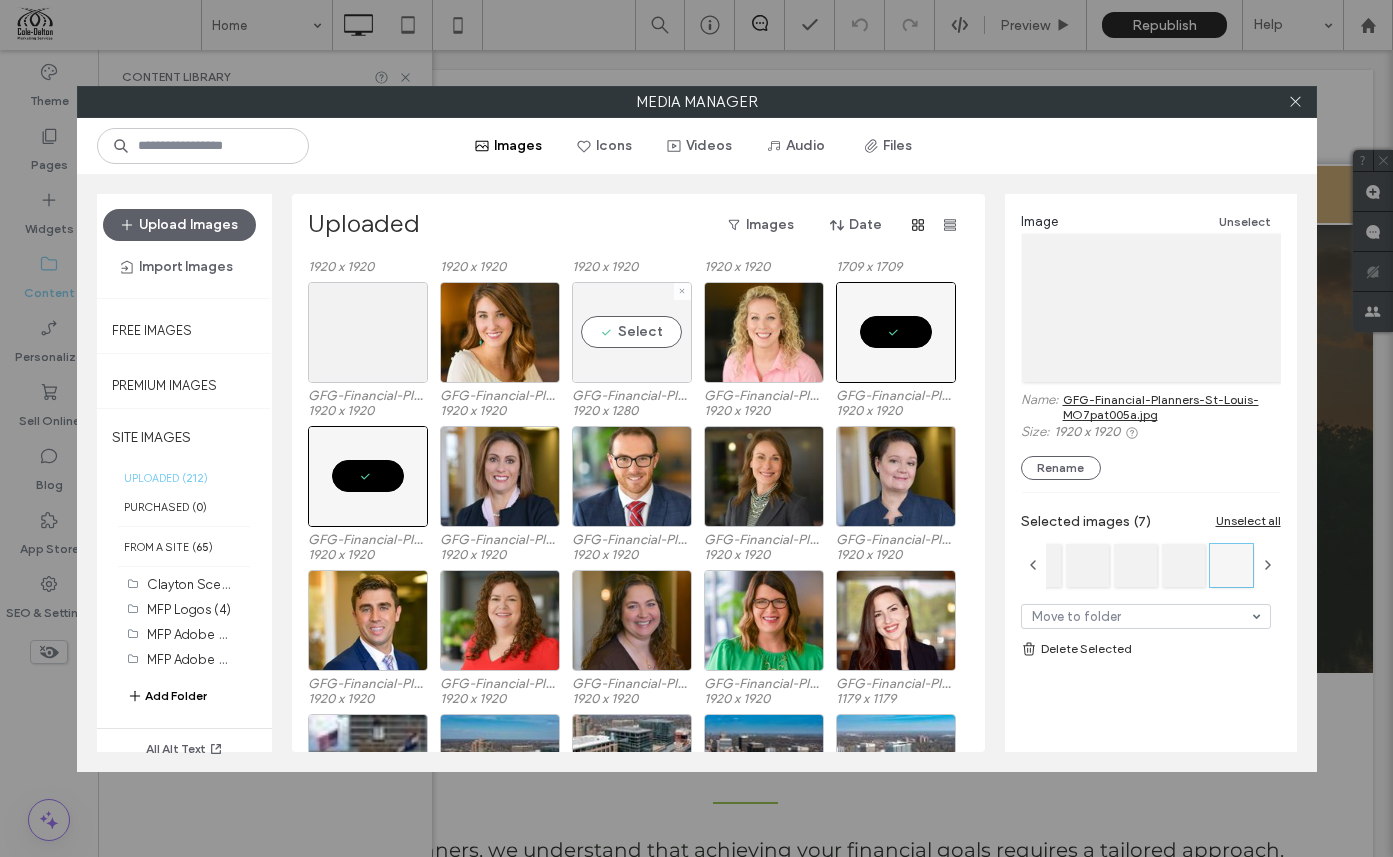 click on "Select" at bounding box center [632, 332] 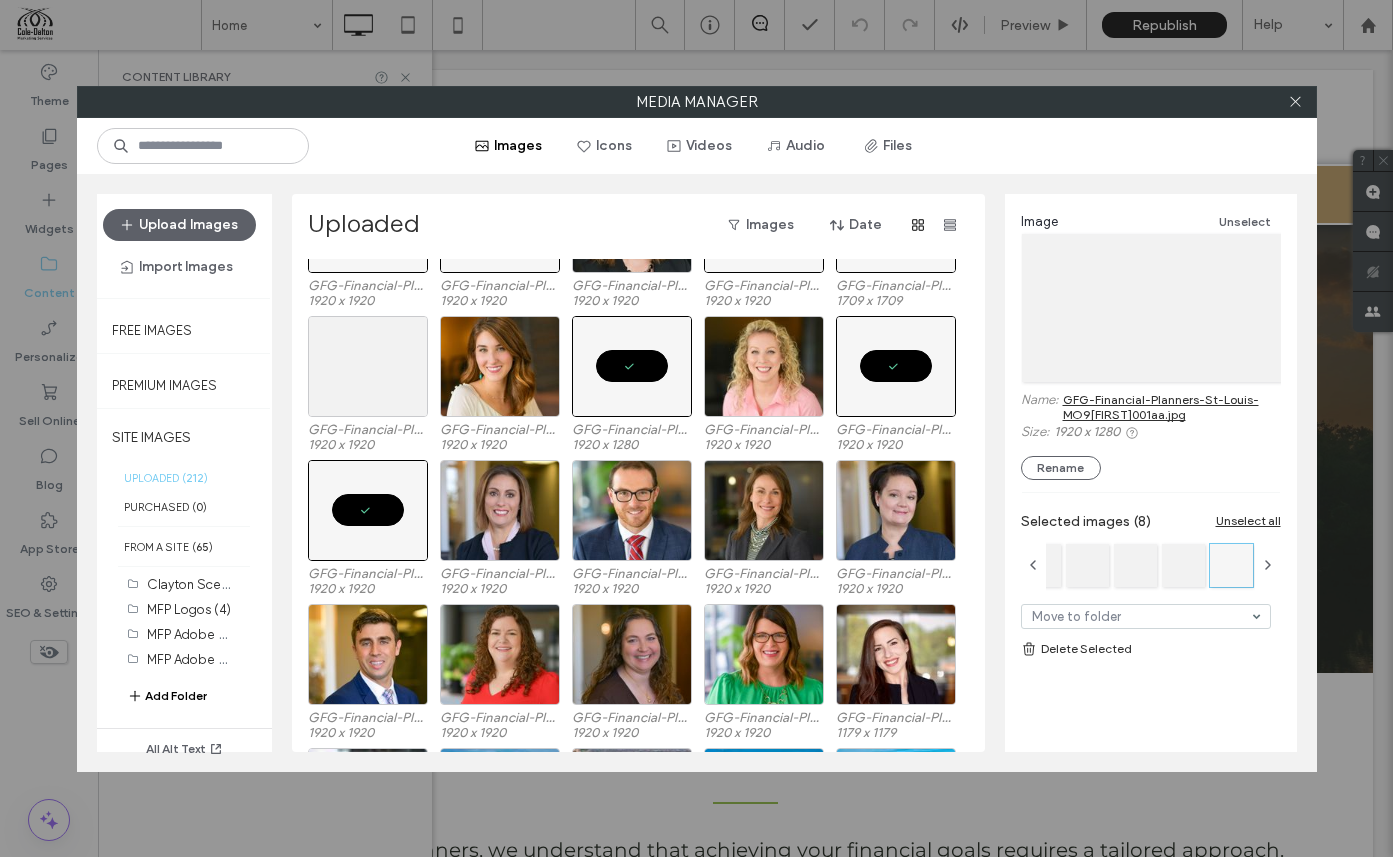 scroll, scrollTop: 4039, scrollLeft: 0, axis: vertical 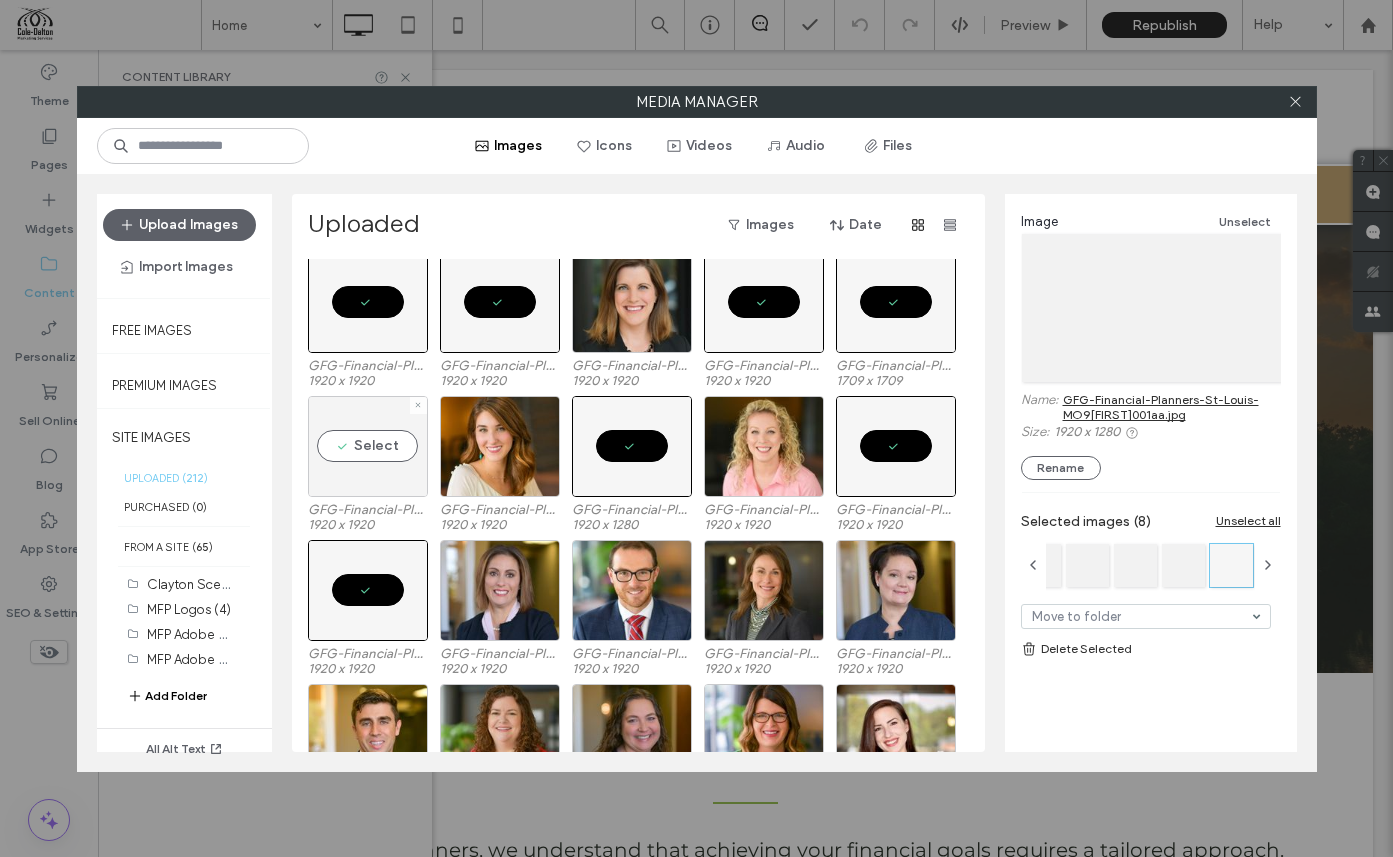 click on "Select" at bounding box center [368, 446] 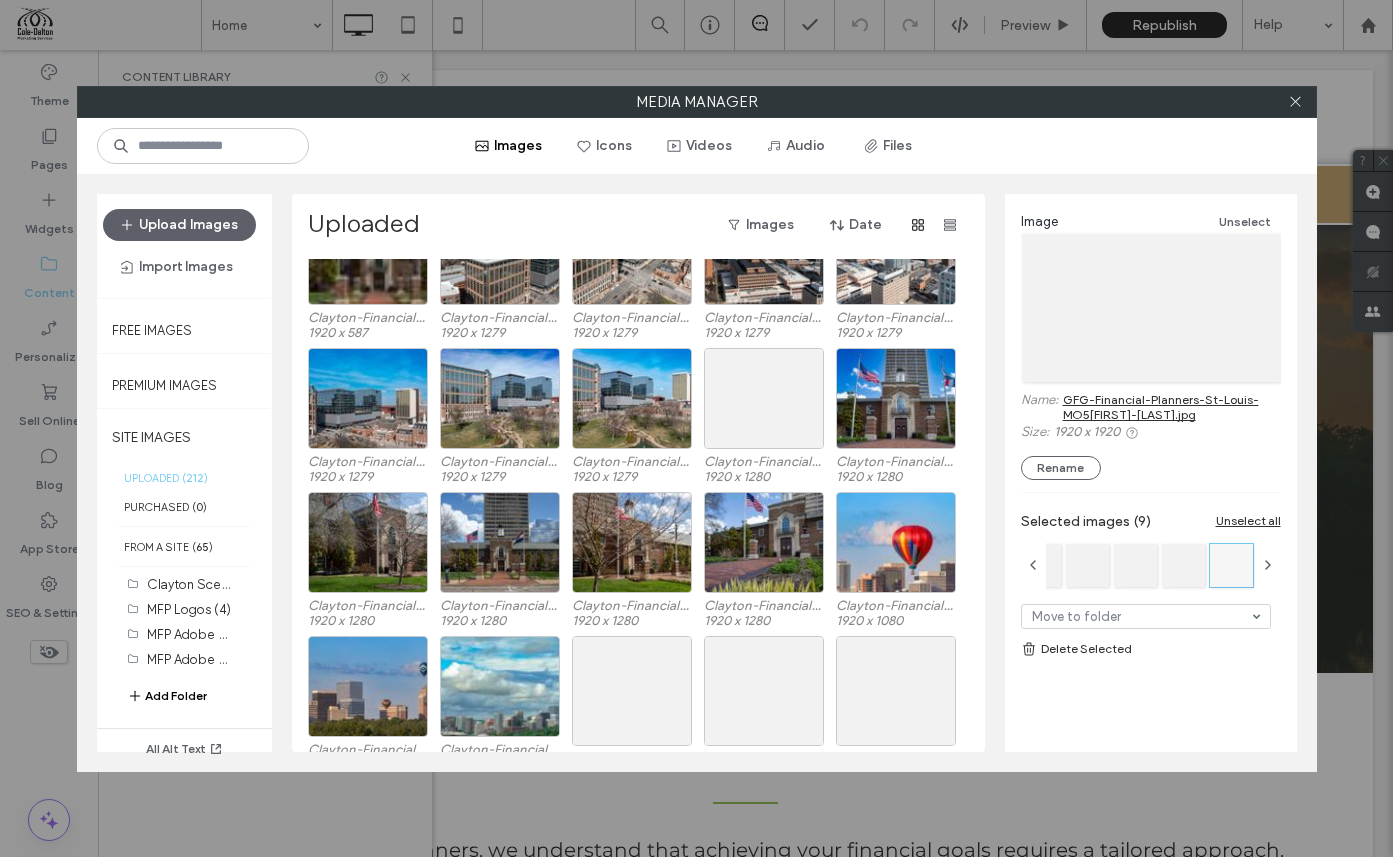 scroll, scrollTop: 4662, scrollLeft: 0, axis: vertical 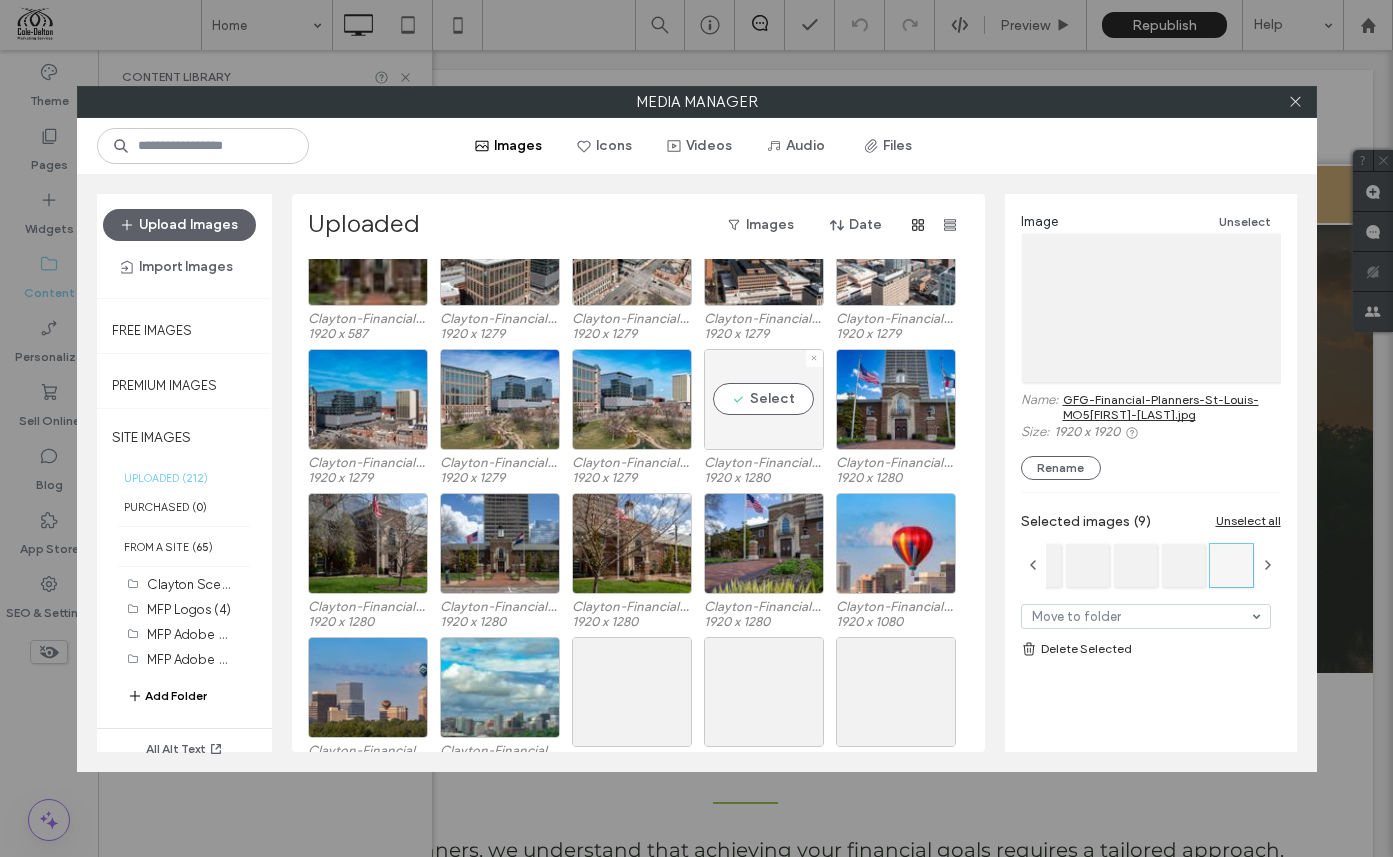 click on "Select" at bounding box center [764, 399] 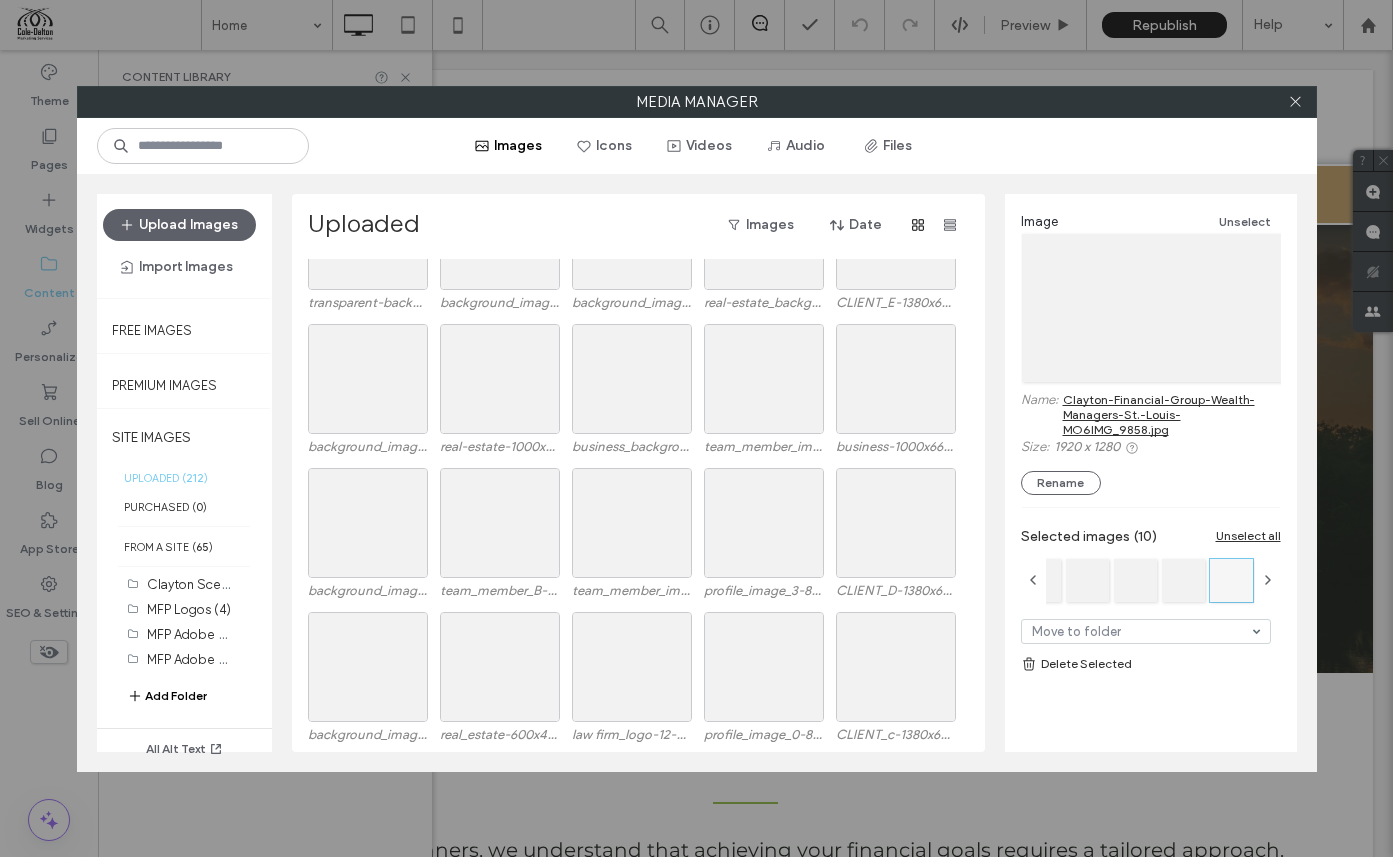 scroll, scrollTop: 5555, scrollLeft: 0, axis: vertical 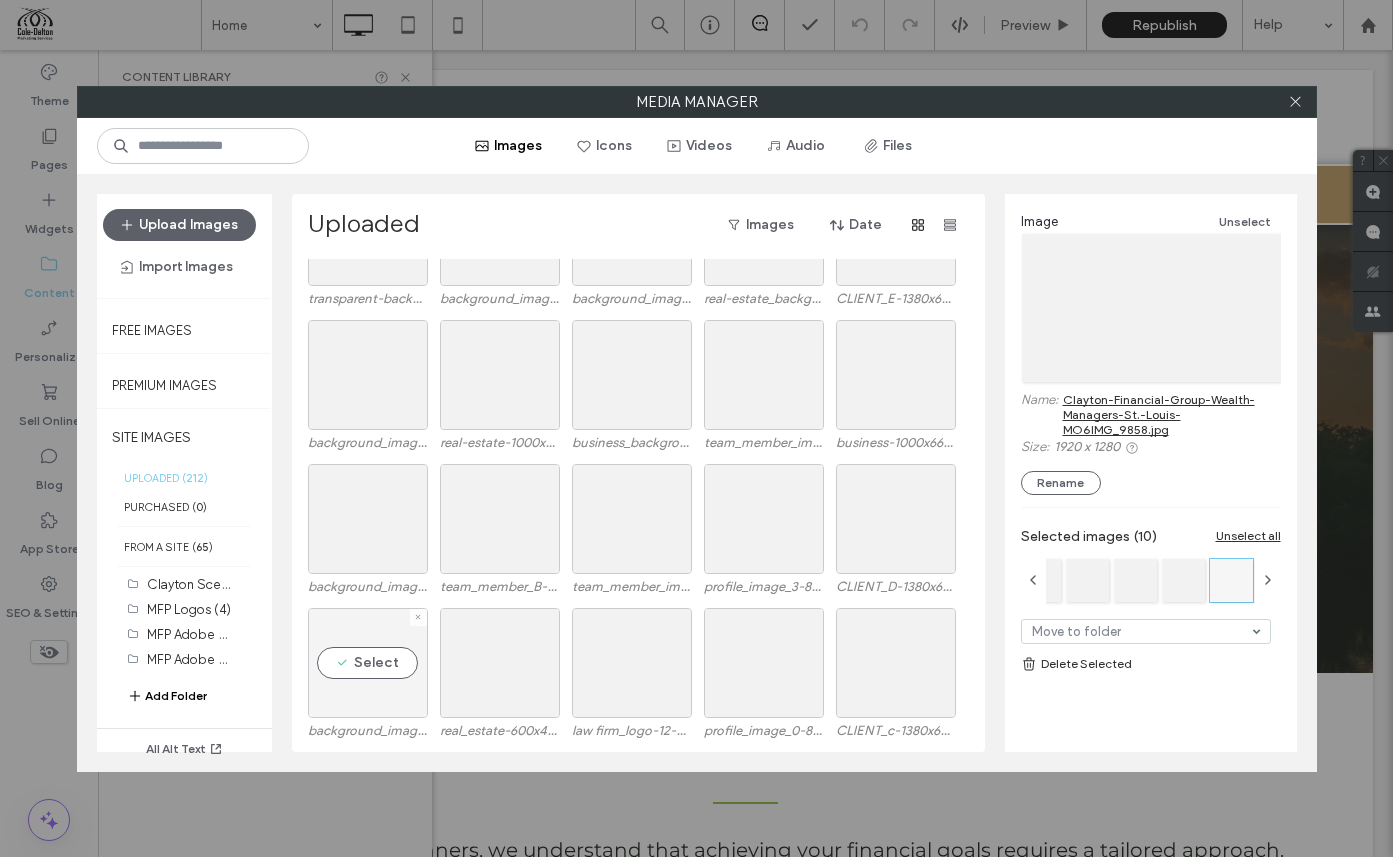 click on "Select" at bounding box center [368, 663] 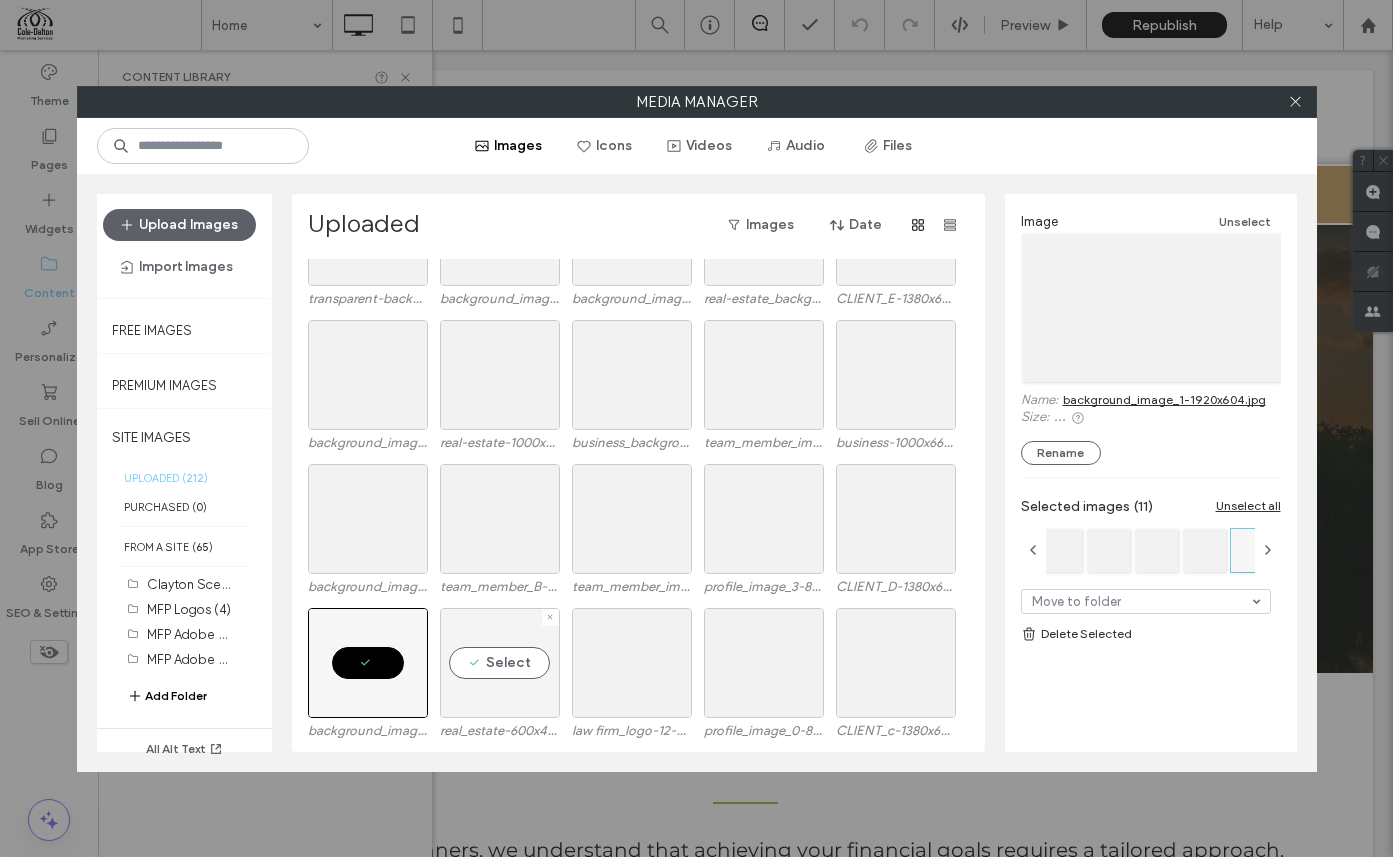 click on "Select" at bounding box center (500, 663) 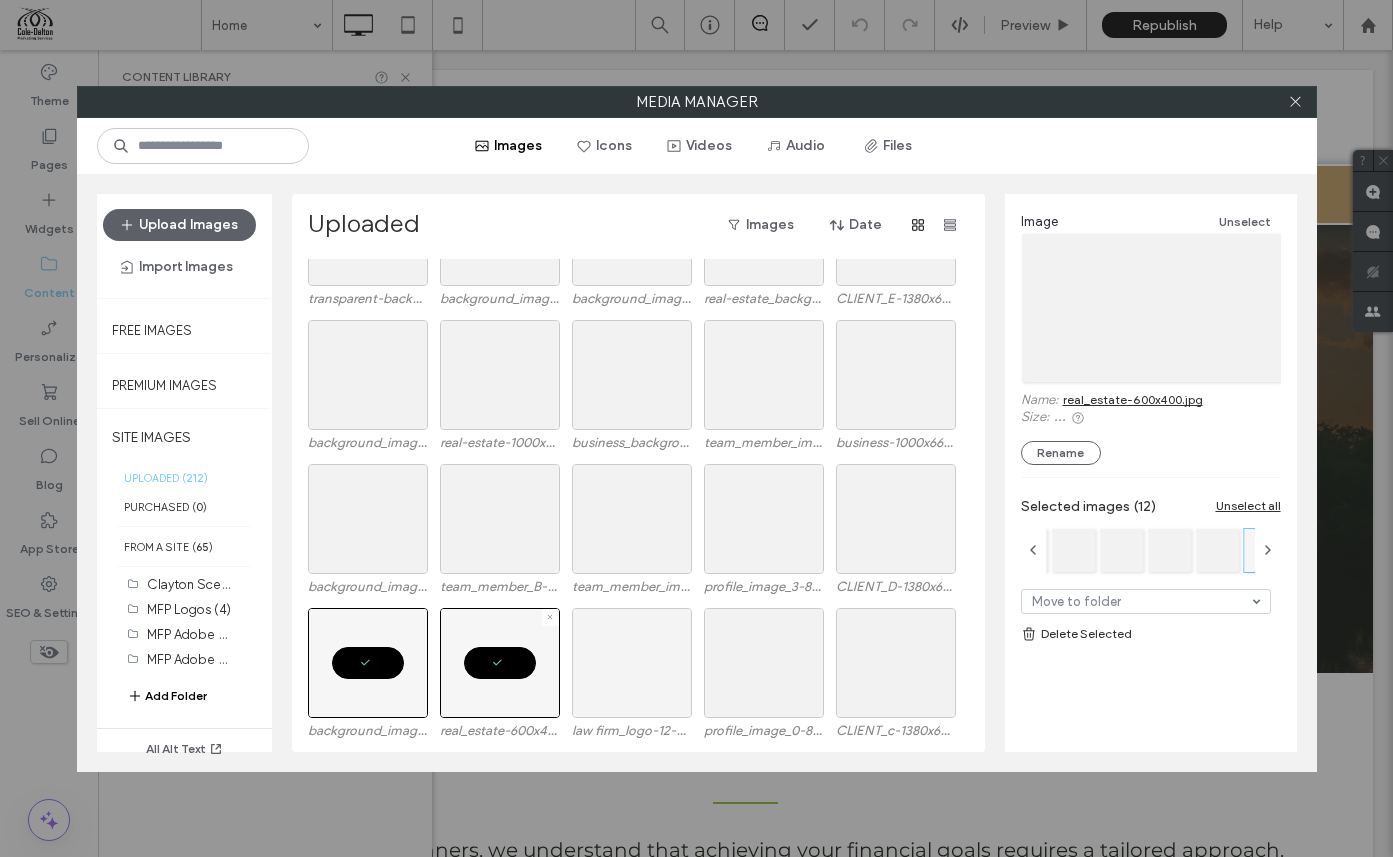 click at bounding box center (632, 663) 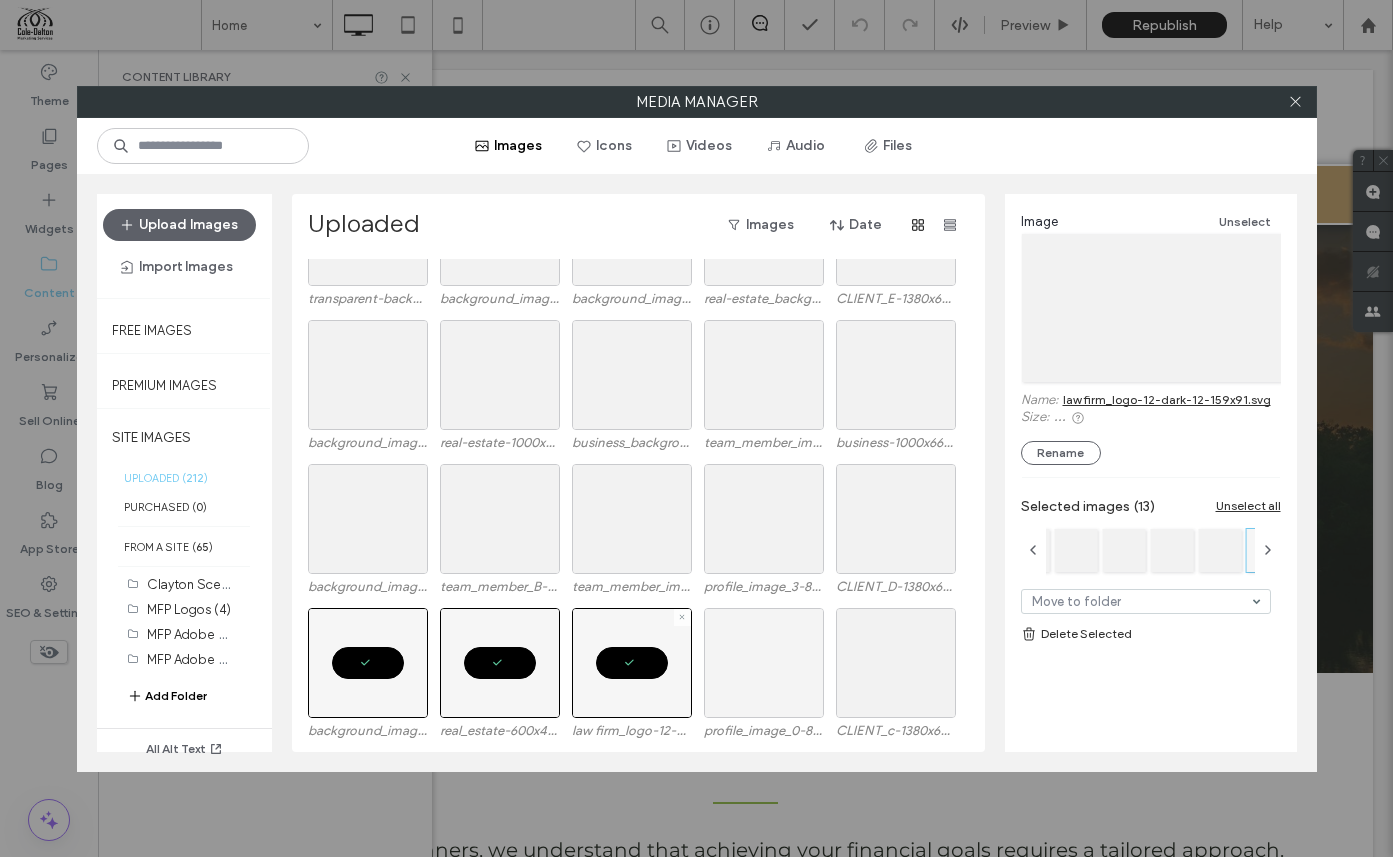 drag, startPoint x: 779, startPoint y: 664, endPoint x: 794, endPoint y: 663, distance: 15.033297 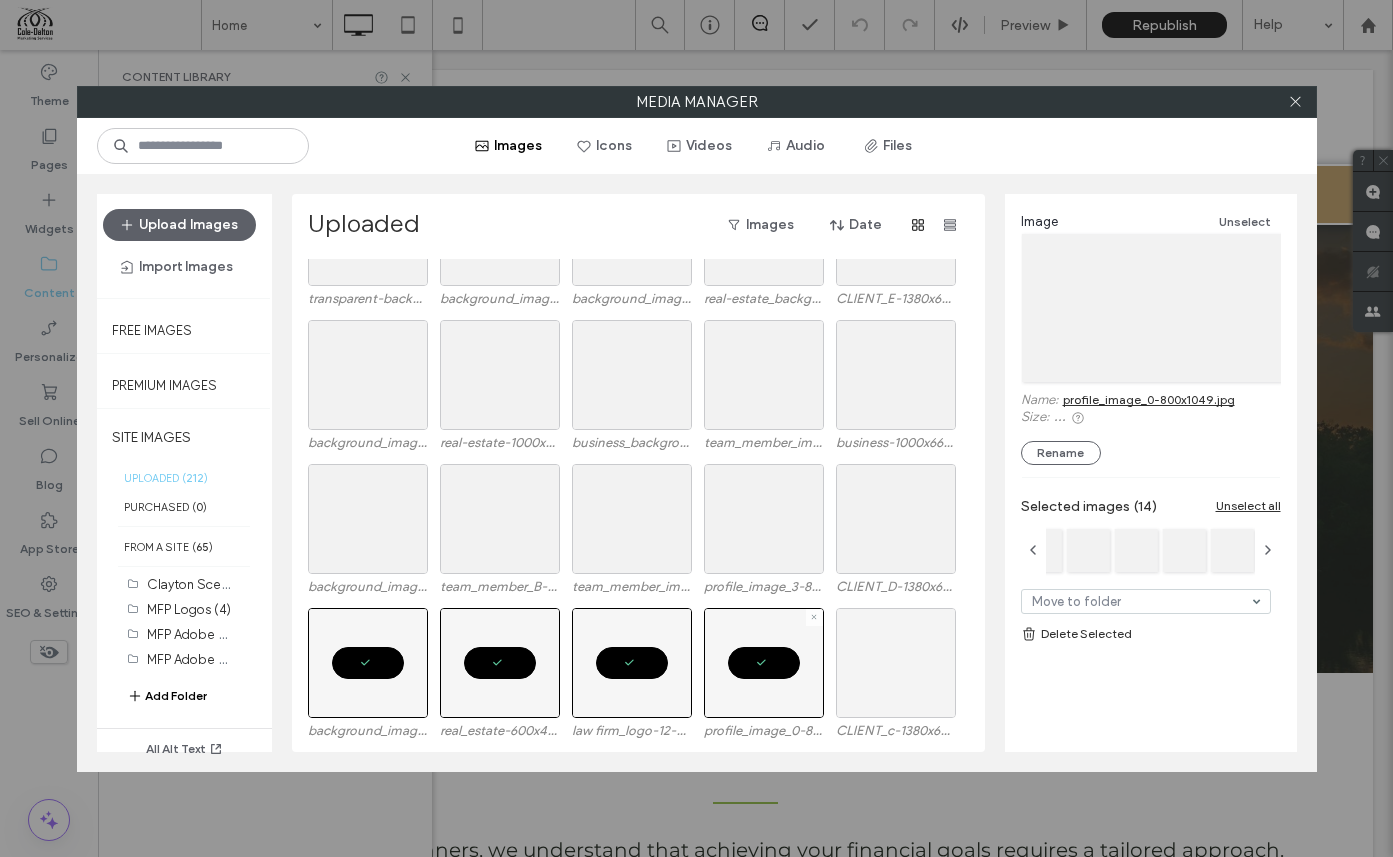 click at bounding box center [896, 663] 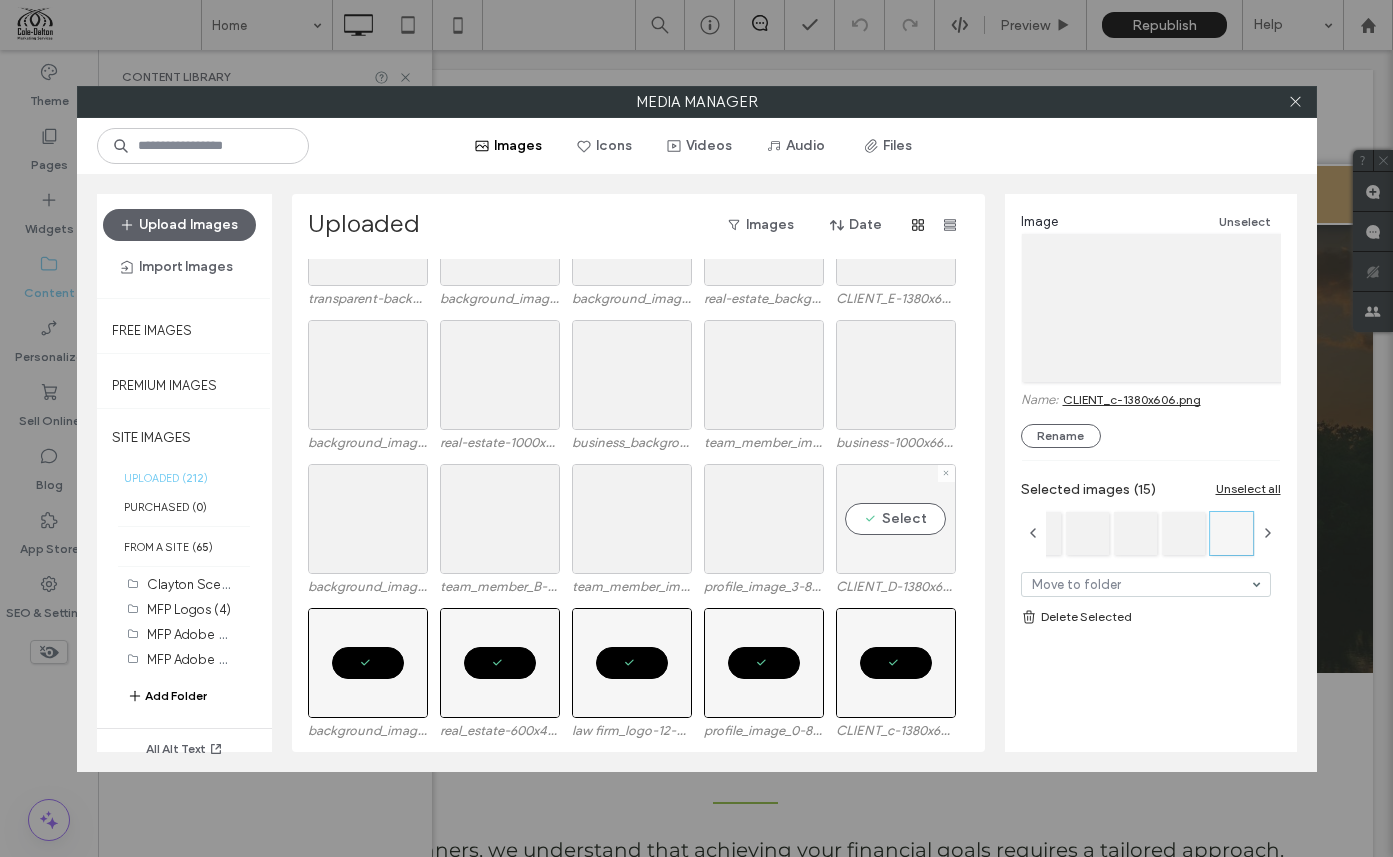 click on "Select" at bounding box center [896, 519] 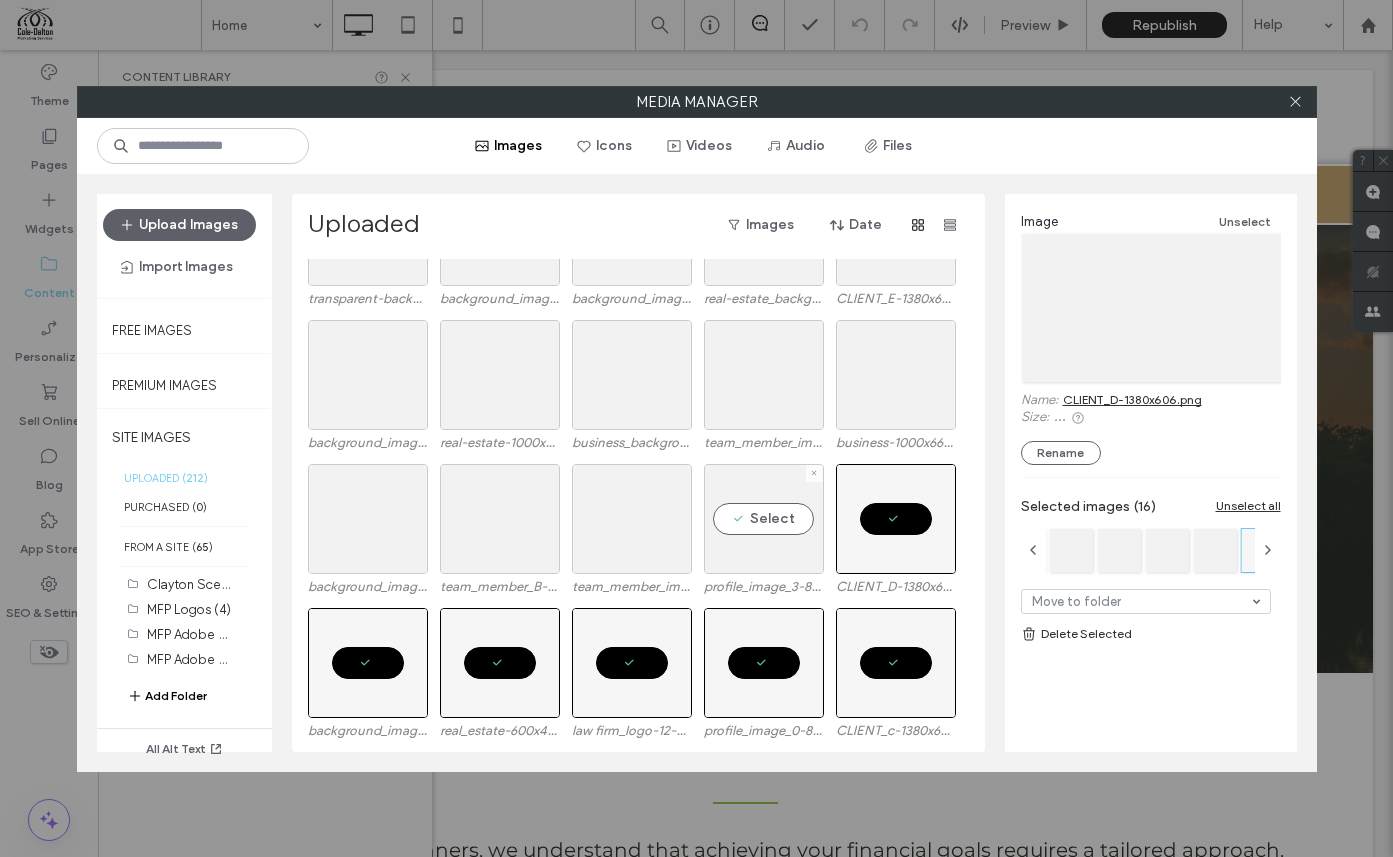 drag, startPoint x: 762, startPoint y: 510, endPoint x: 691, endPoint y: 511, distance: 71.00704 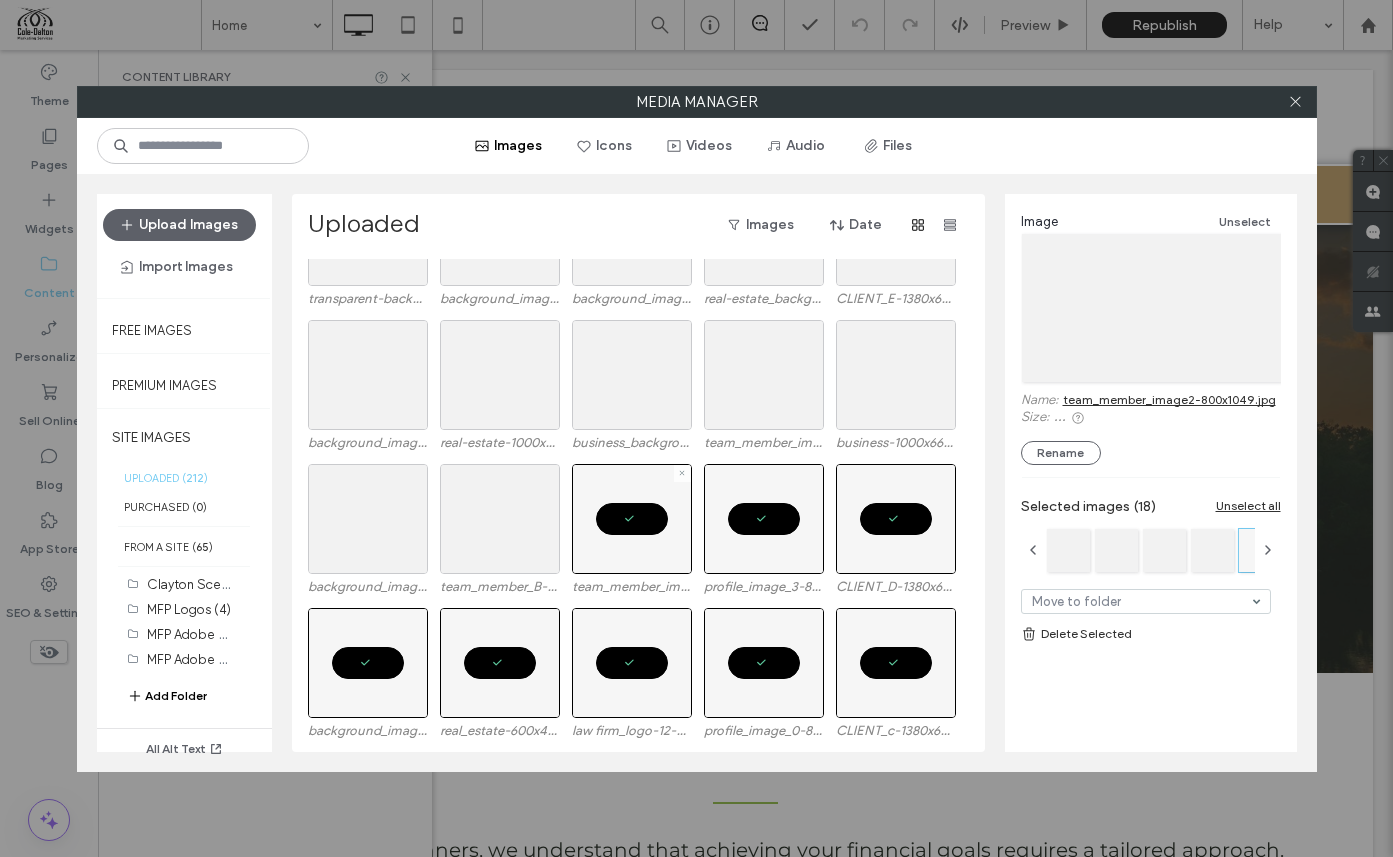 drag, startPoint x: 540, startPoint y: 508, endPoint x: 429, endPoint y: 505, distance: 111.040535 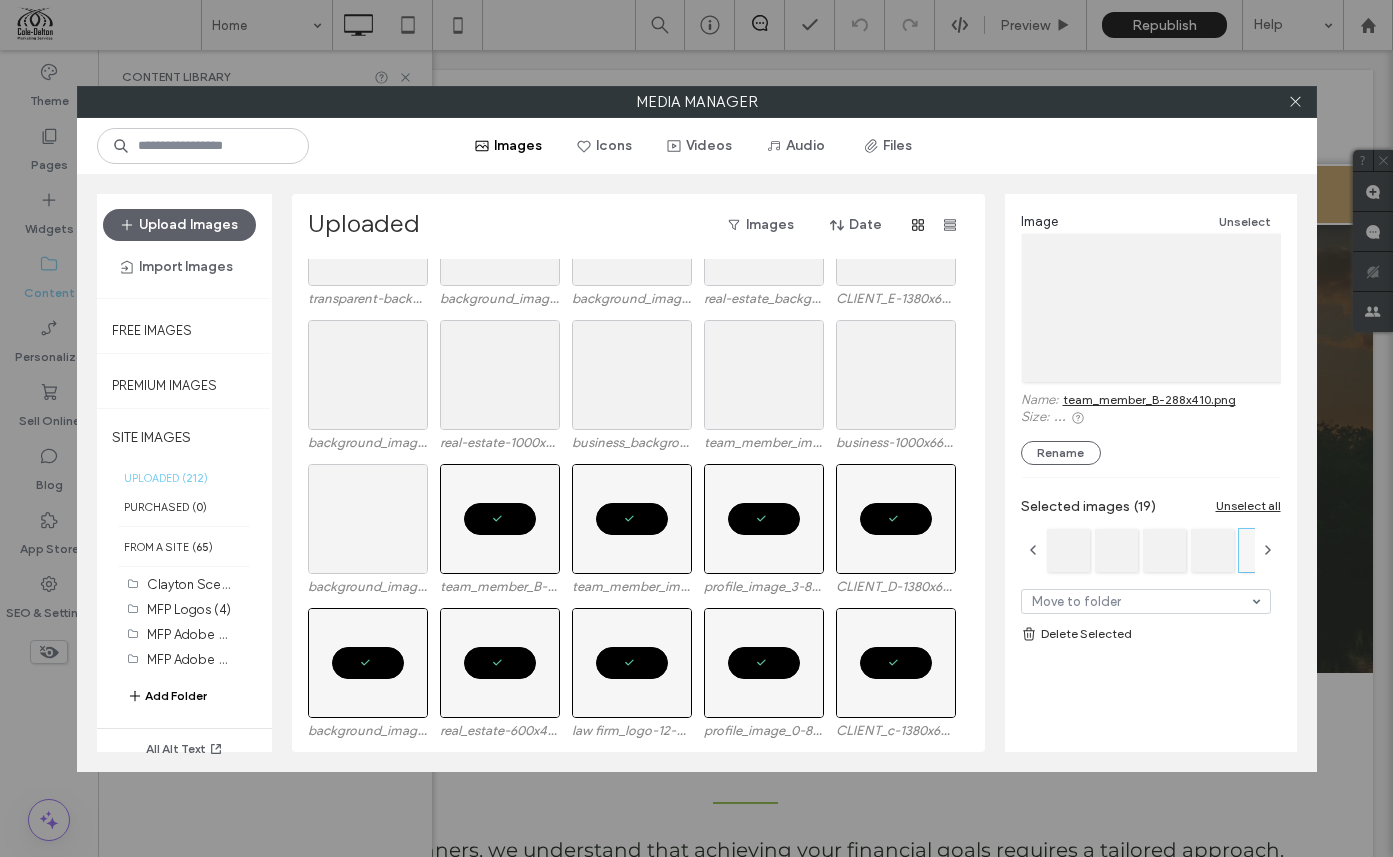 click at bounding box center (368, 519) 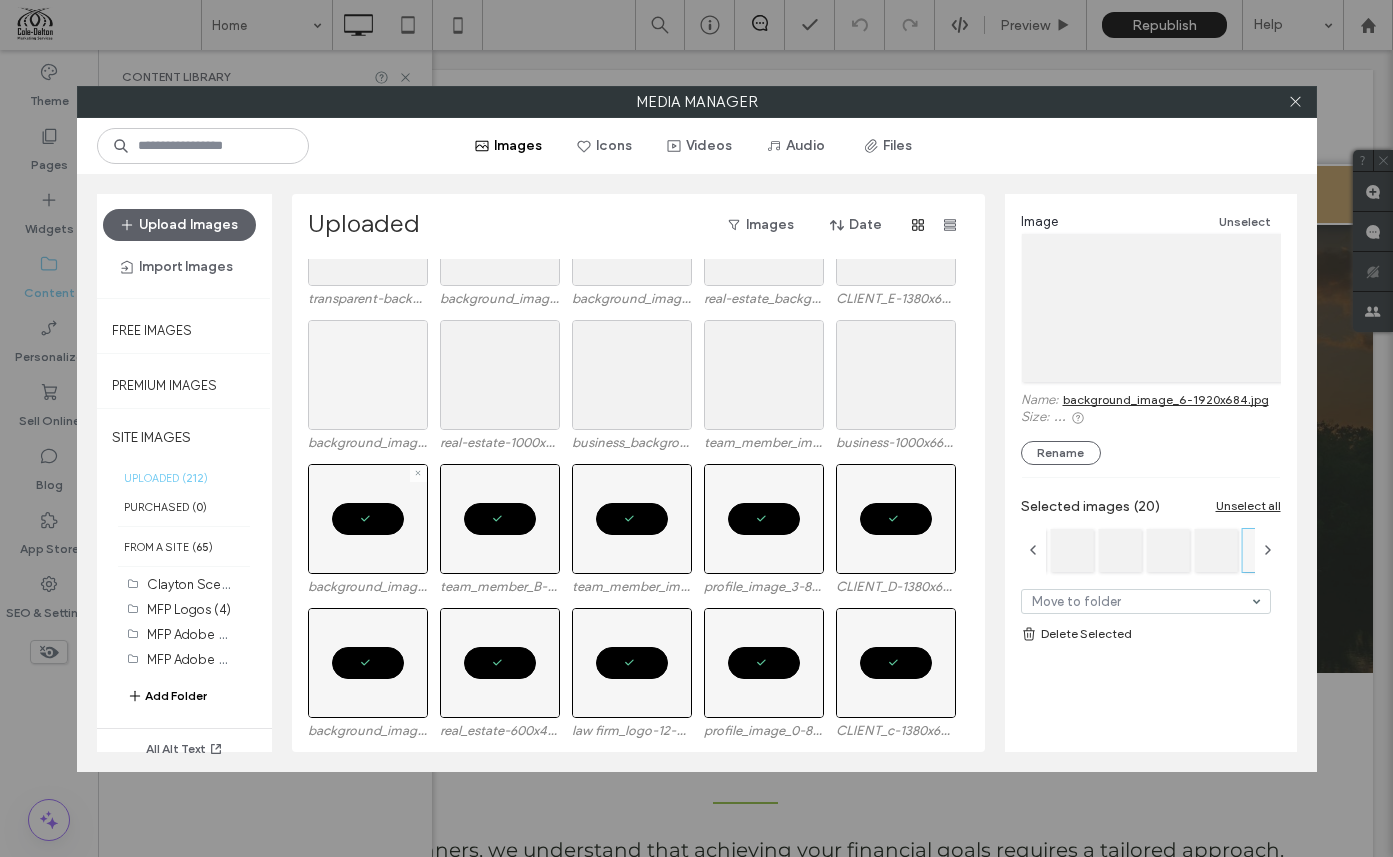 click at bounding box center (368, 375) 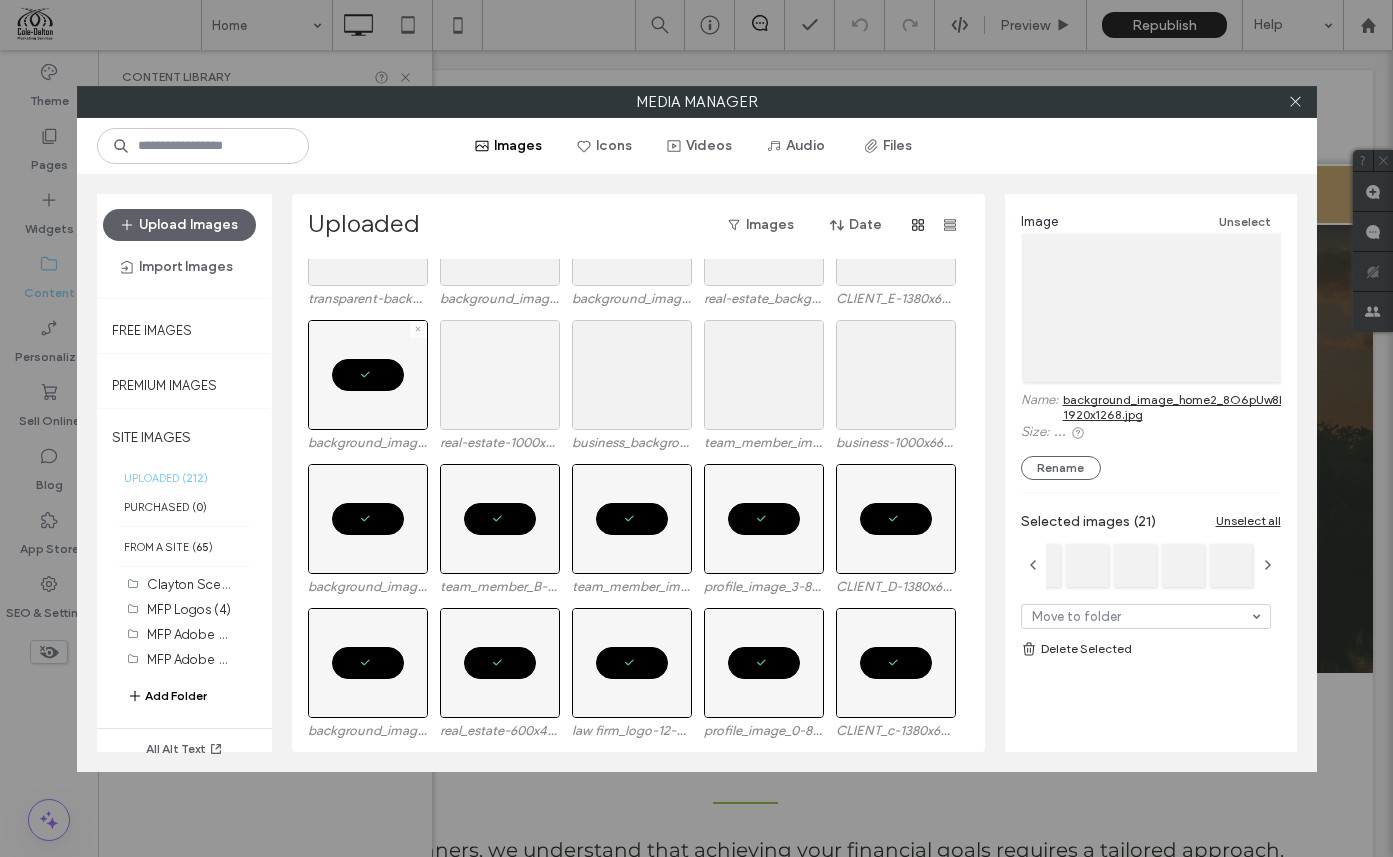 click at bounding box center (500, 375) 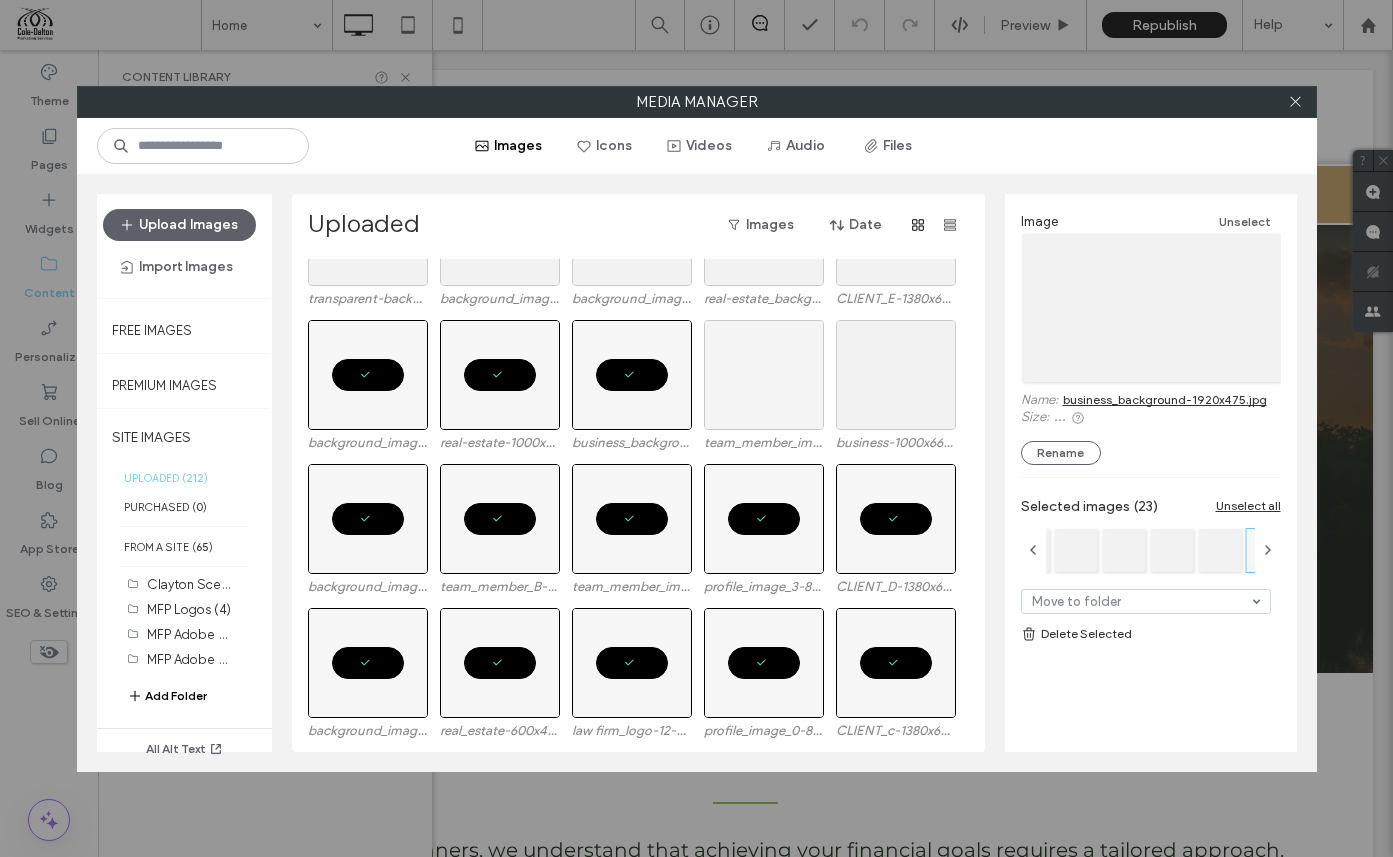 click at bounding box center (764, 375) 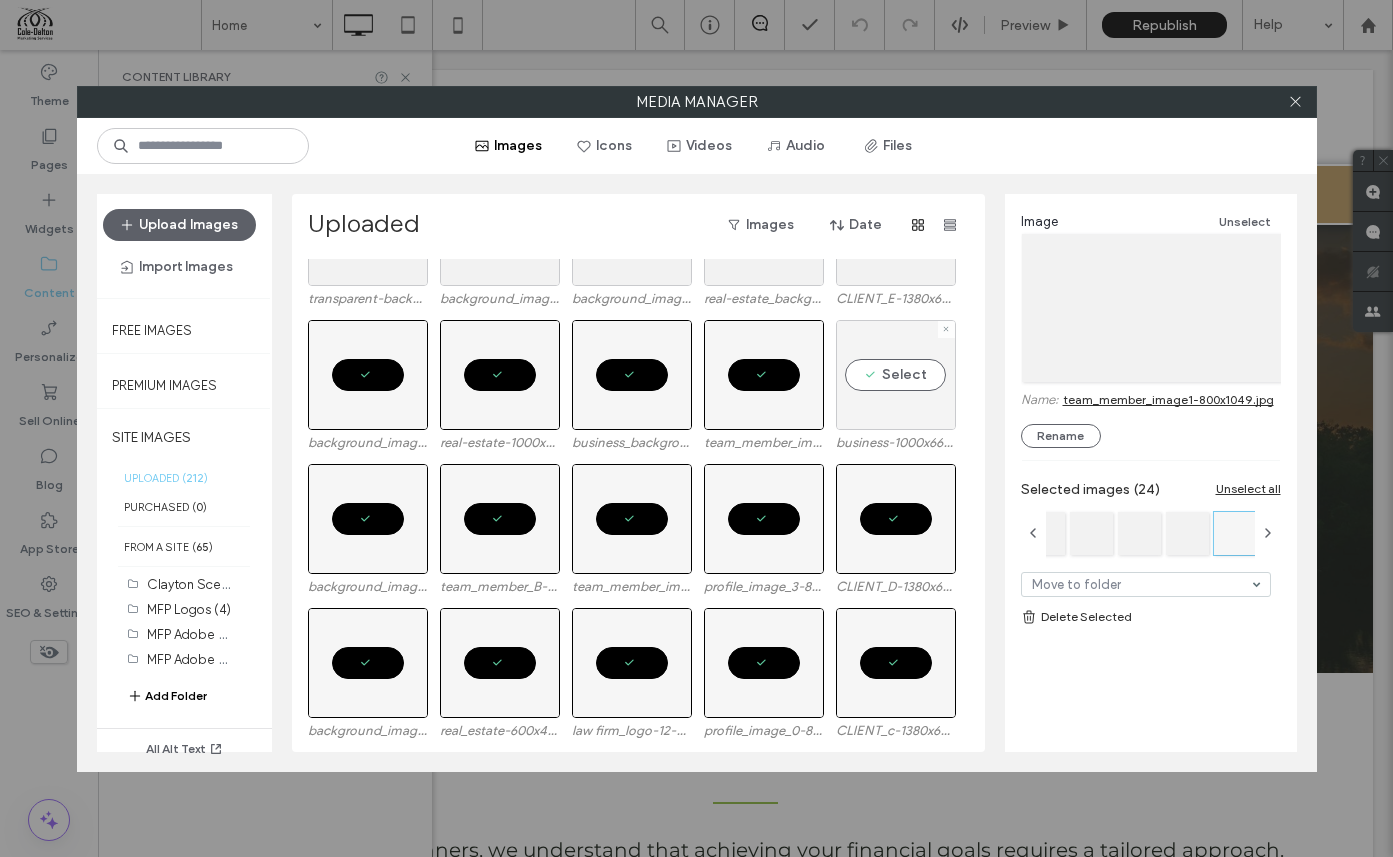 click on "Select" at bounding box center (896, 375) 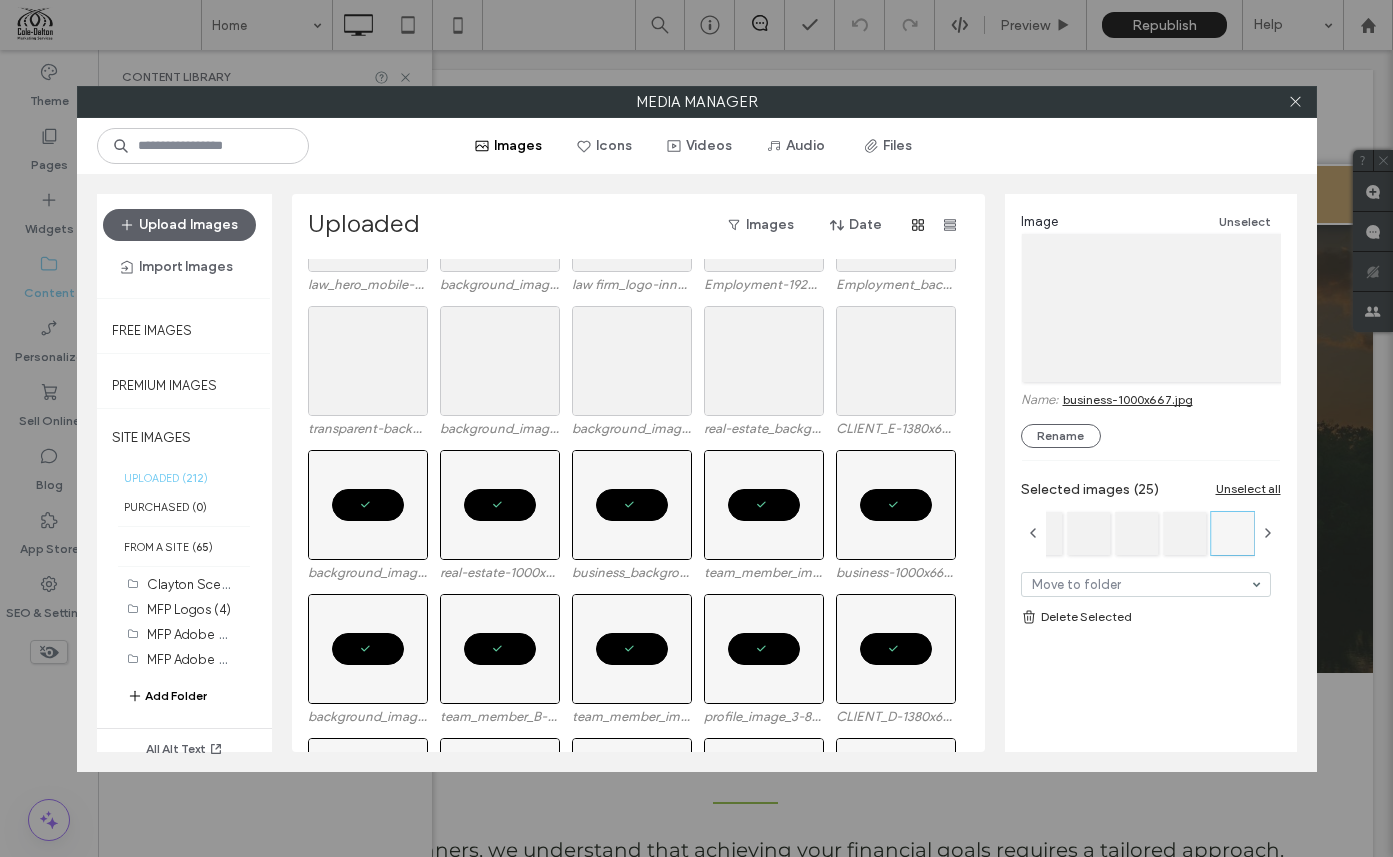 scroll, scrollTop: 5343, scrollLeft: 0, axis: vertical 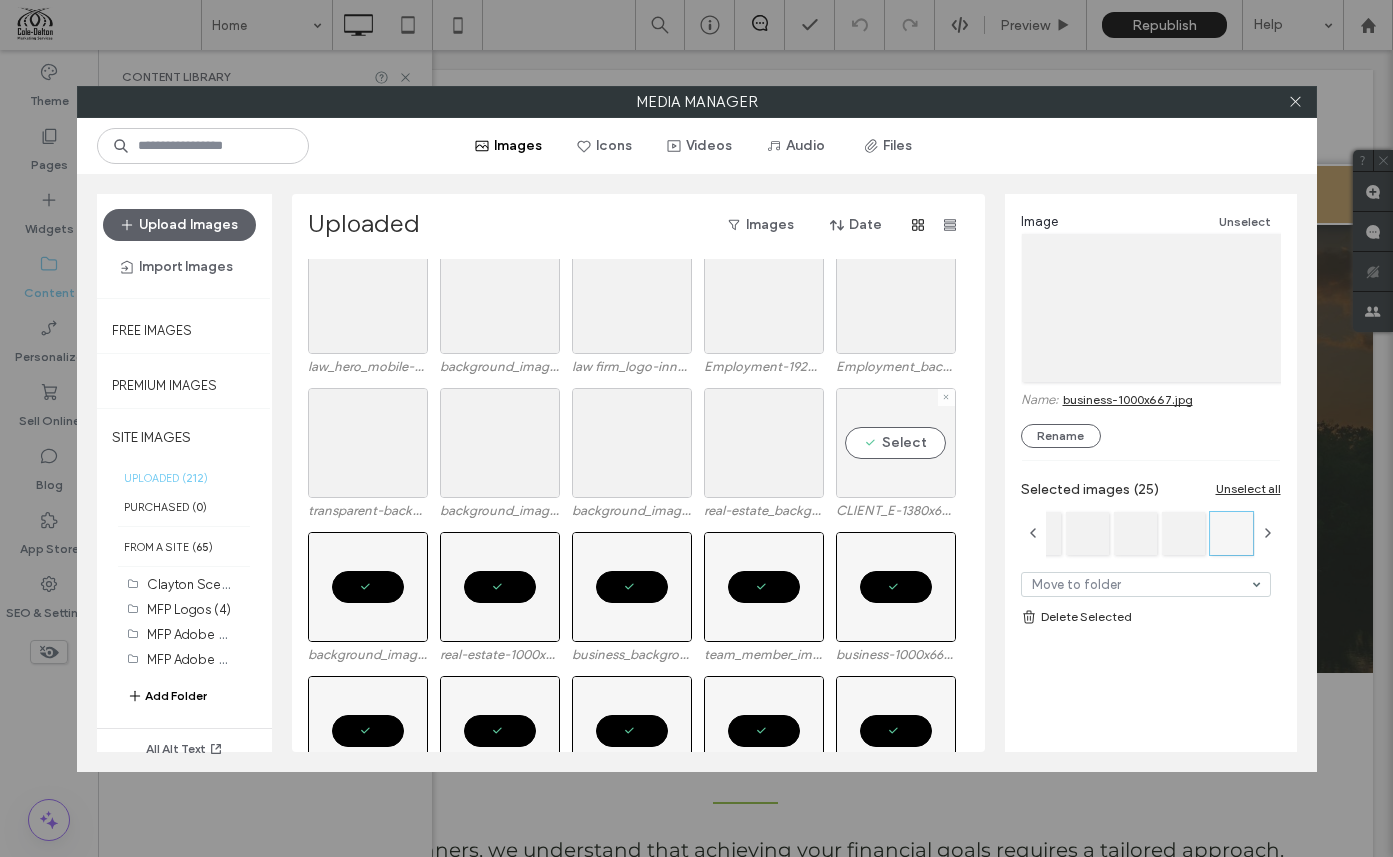 click on "Select" at bounding box center (896, 443) 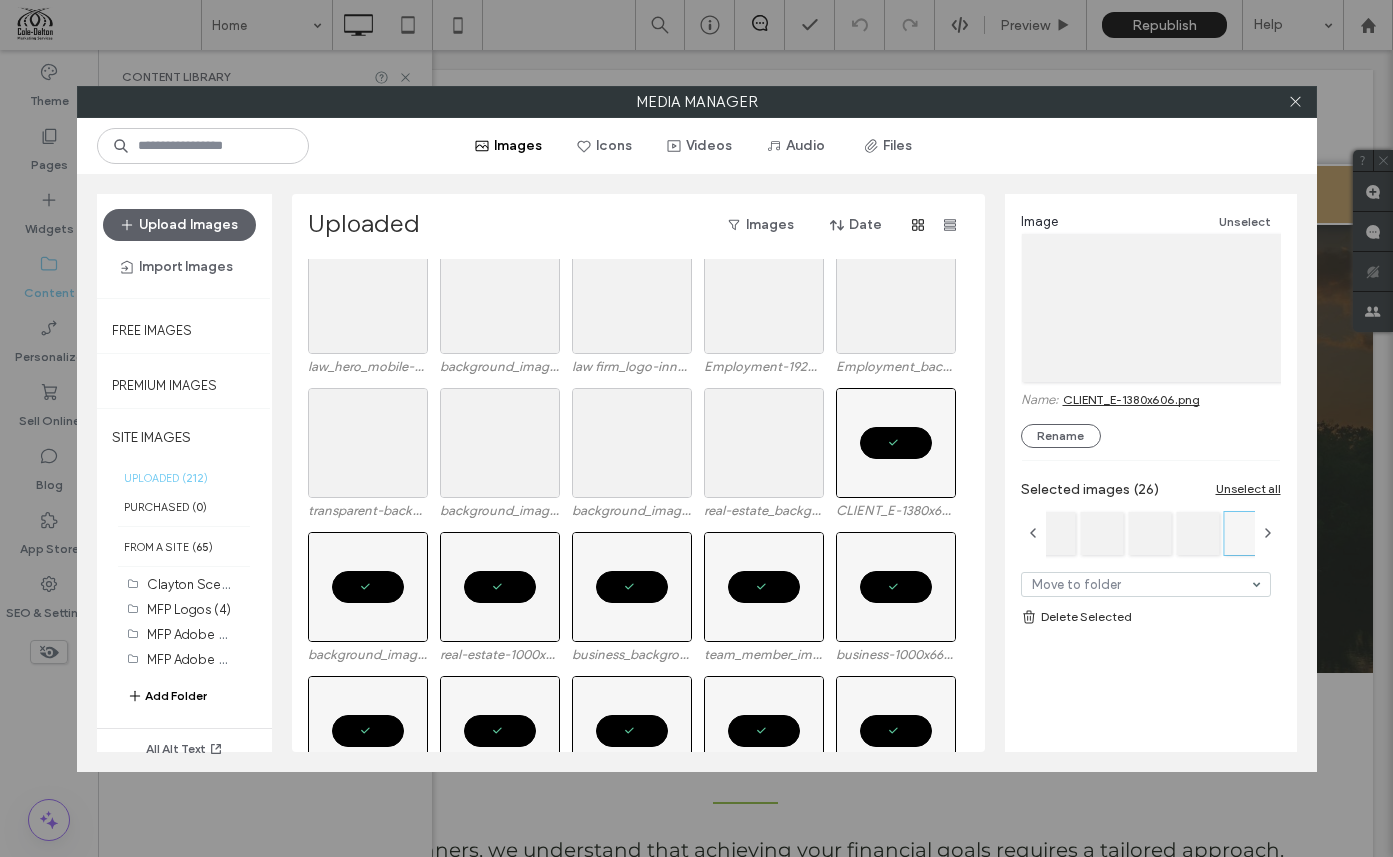 click on "transparent-background-2100x1500.png background_image_news2-1807x586.jpg background_image_home-1920x1270.jpg real-estate_background-1920x475.jpg CLIENT_E-1380x606.png" at bounding box center [644, 460] 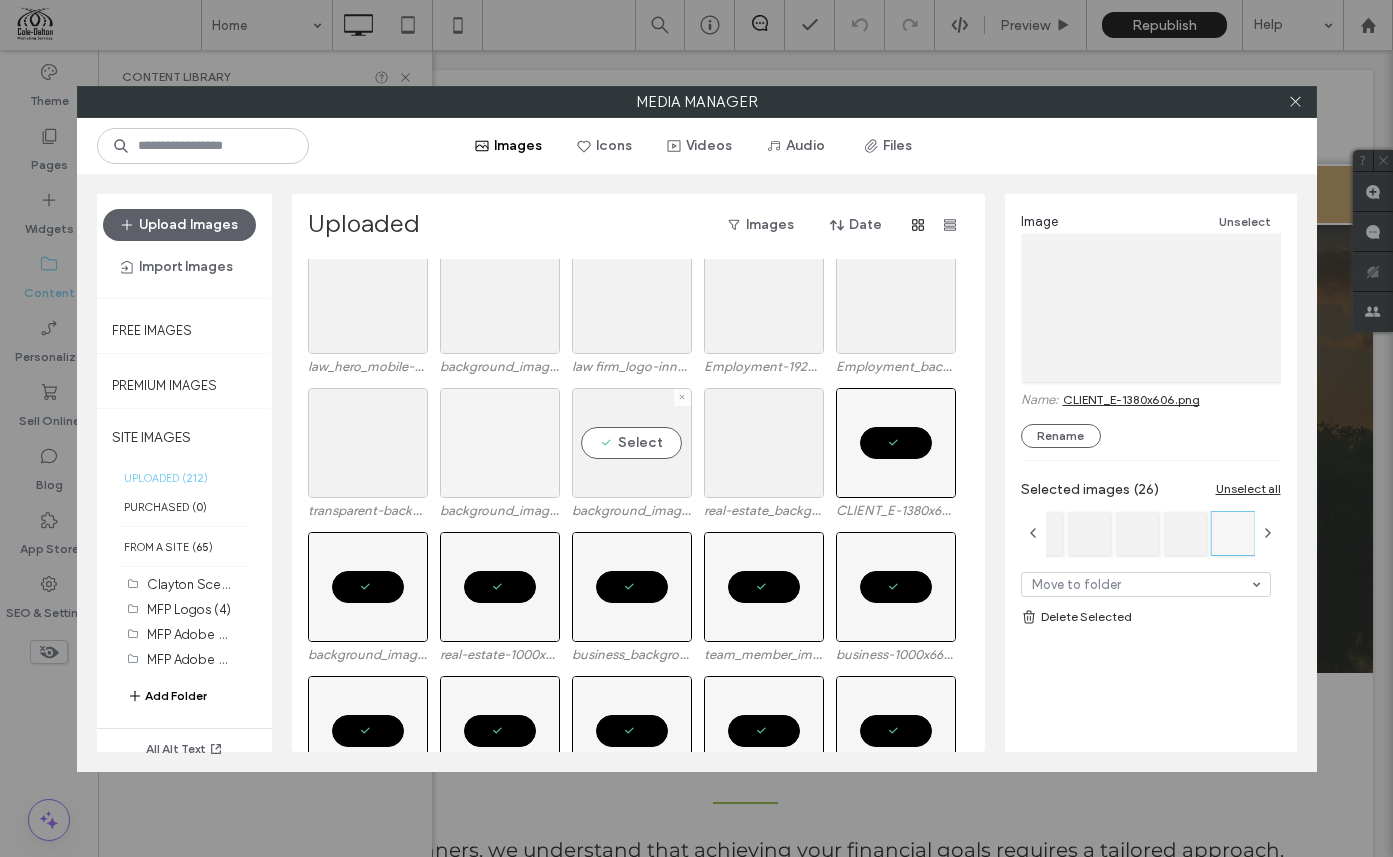 drag, startPoint x: 608, startPoint y: 435, endPoint x: 509, endPoint y: 434, distance: 99.00505 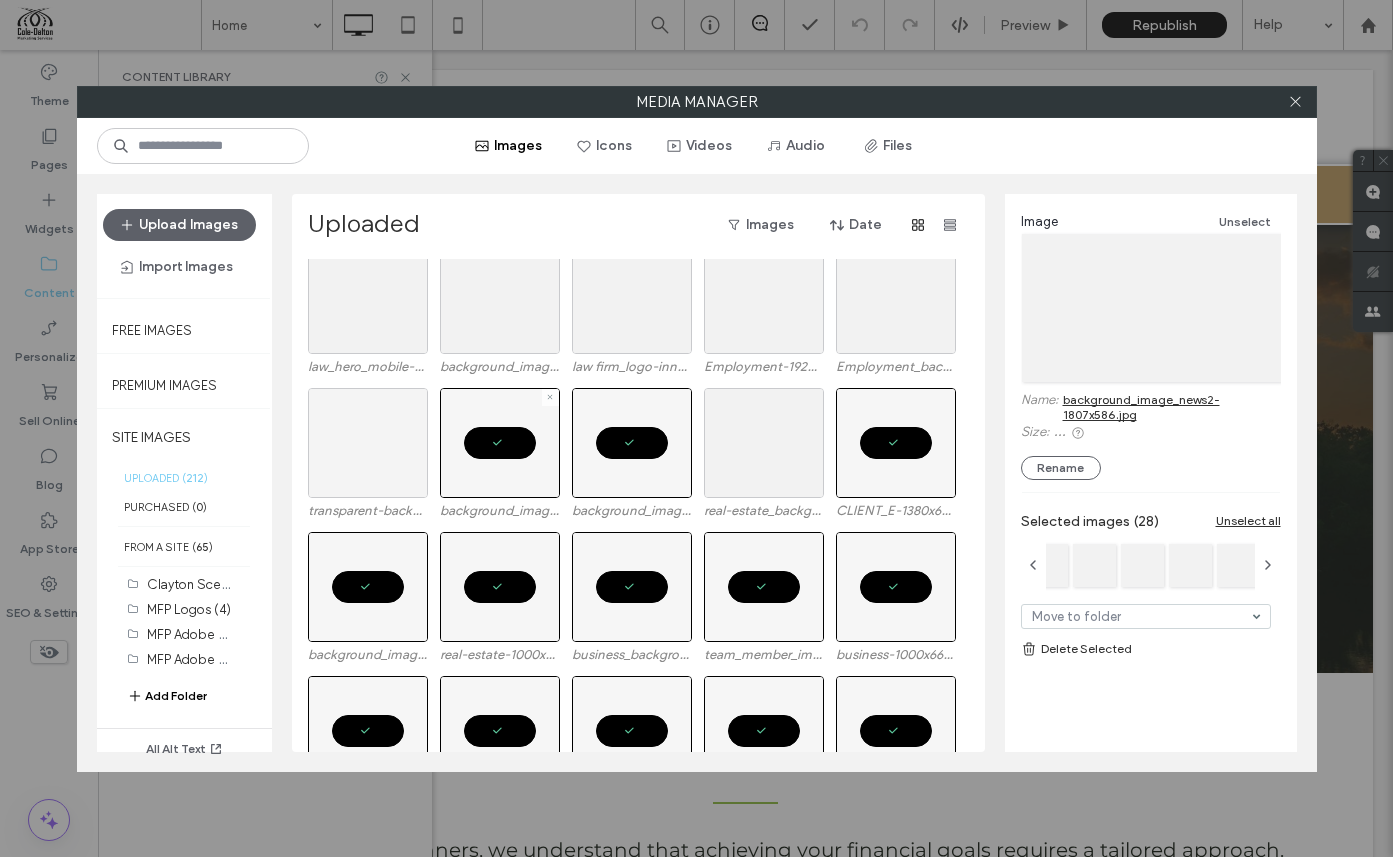 click at bounding box center (368, 443) 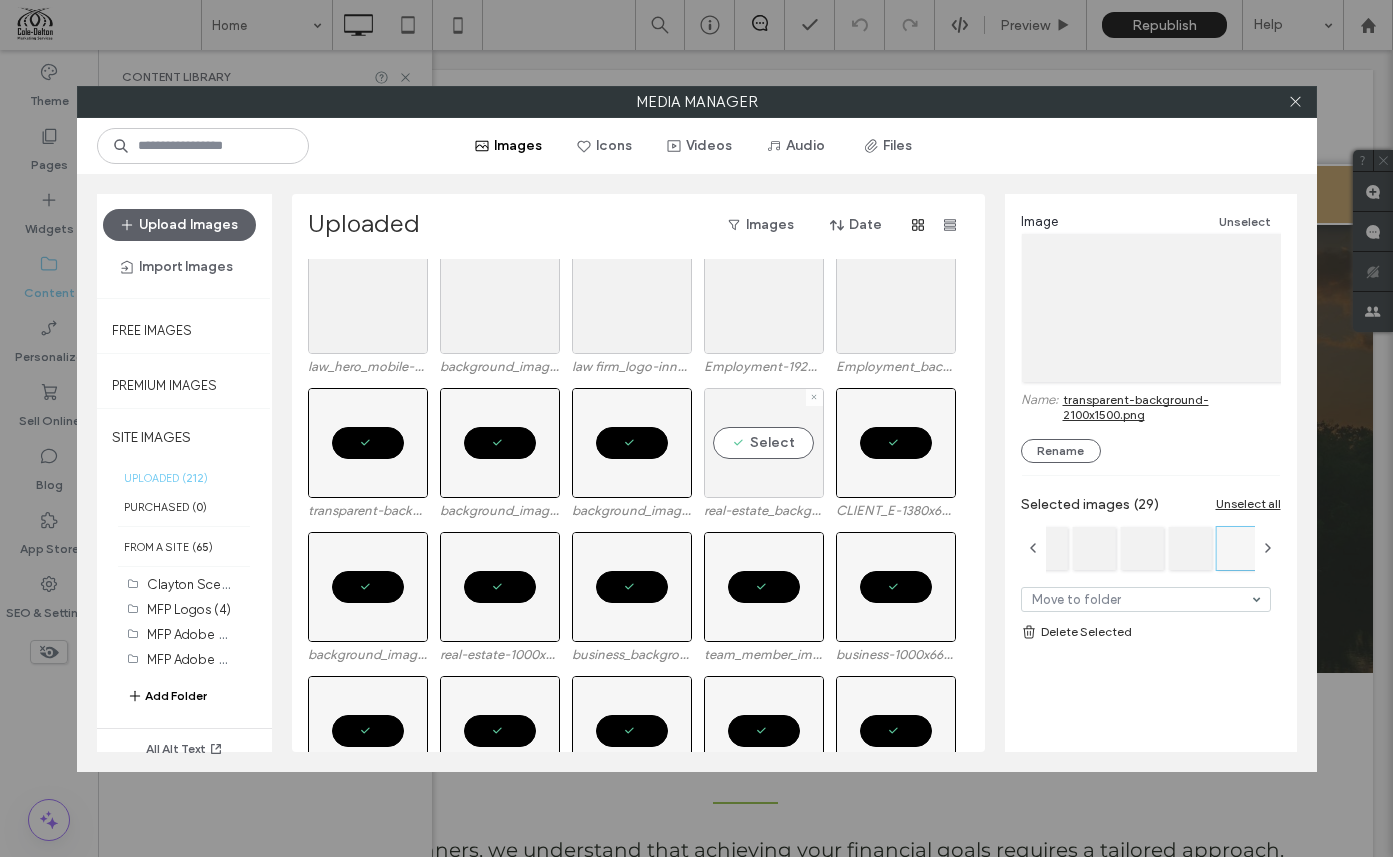 click on "Select" at bounding box center [764, 443] 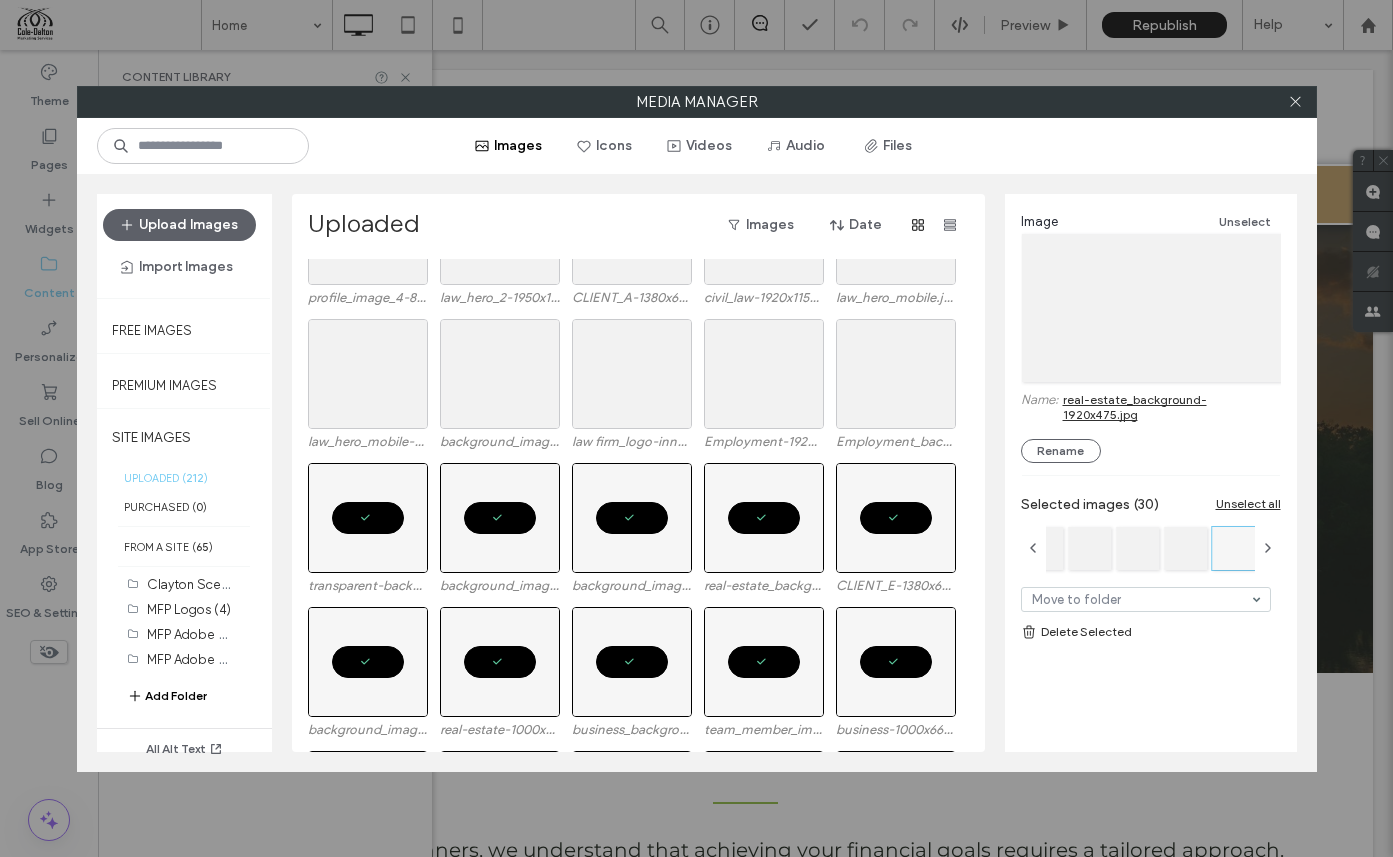 scroll, scrollTop: 5151, scrollLeft: 0, axis: vertical 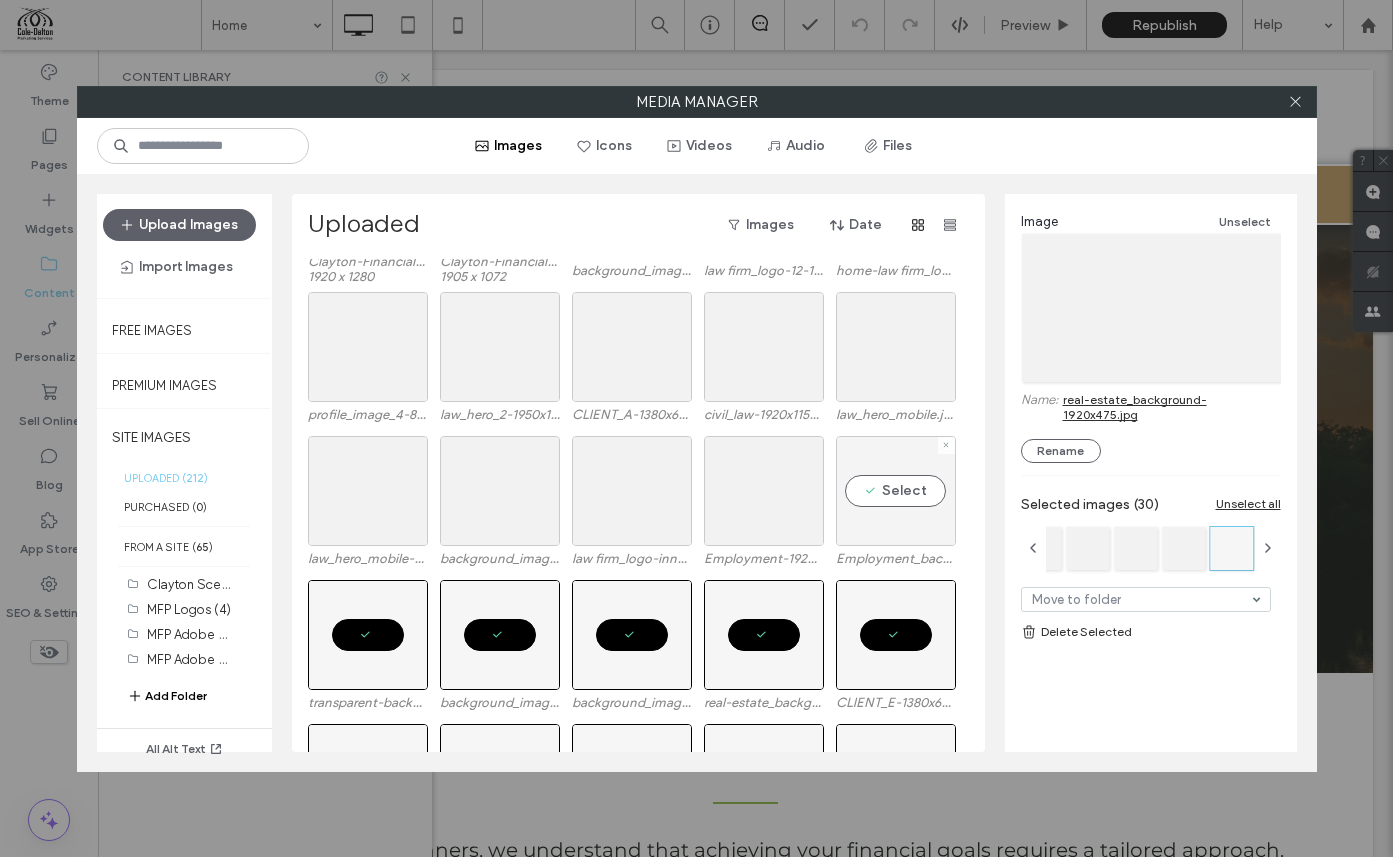 click on "Select" at bounding box center (896, 491) 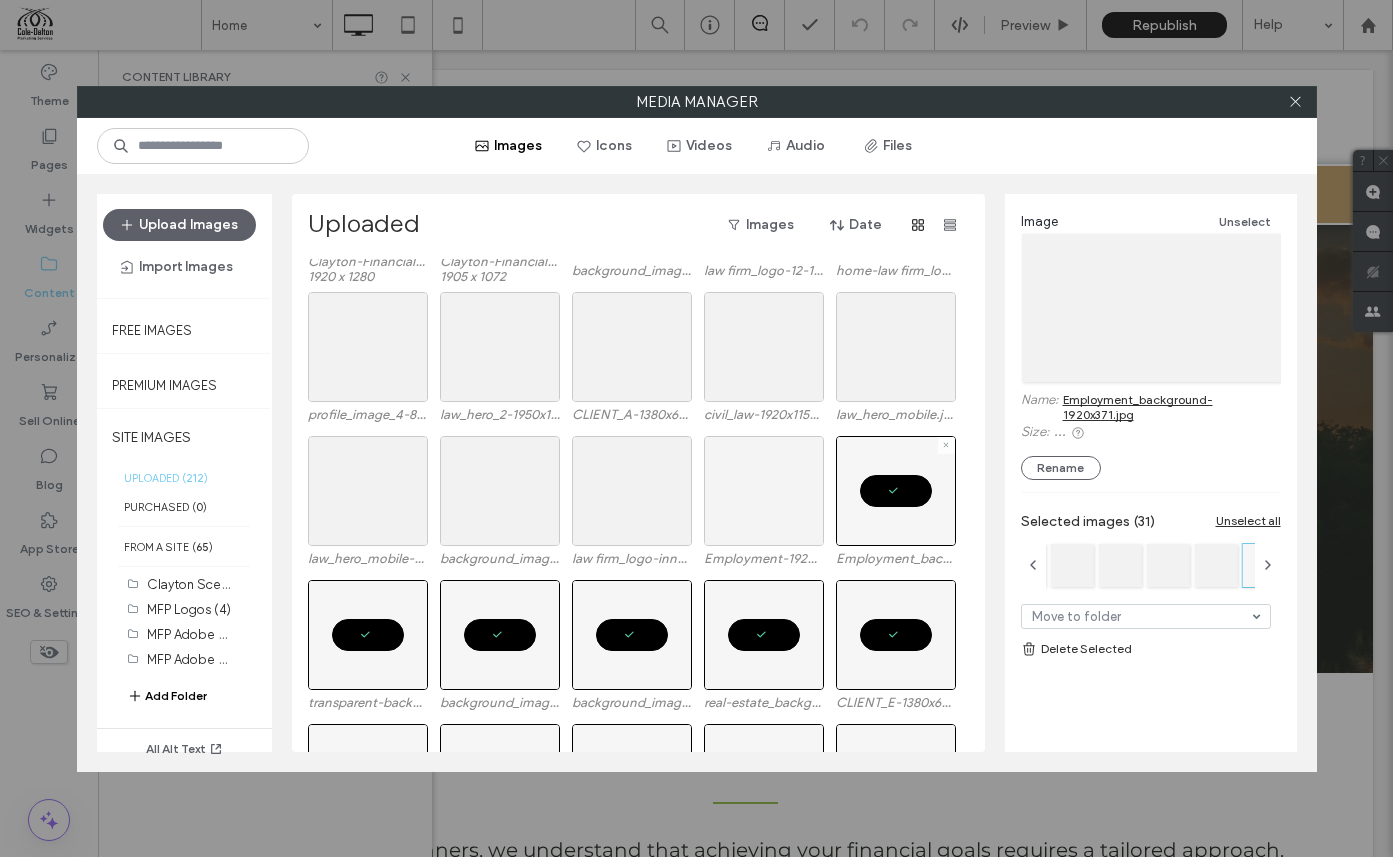 click at bounding box center (764, 491) 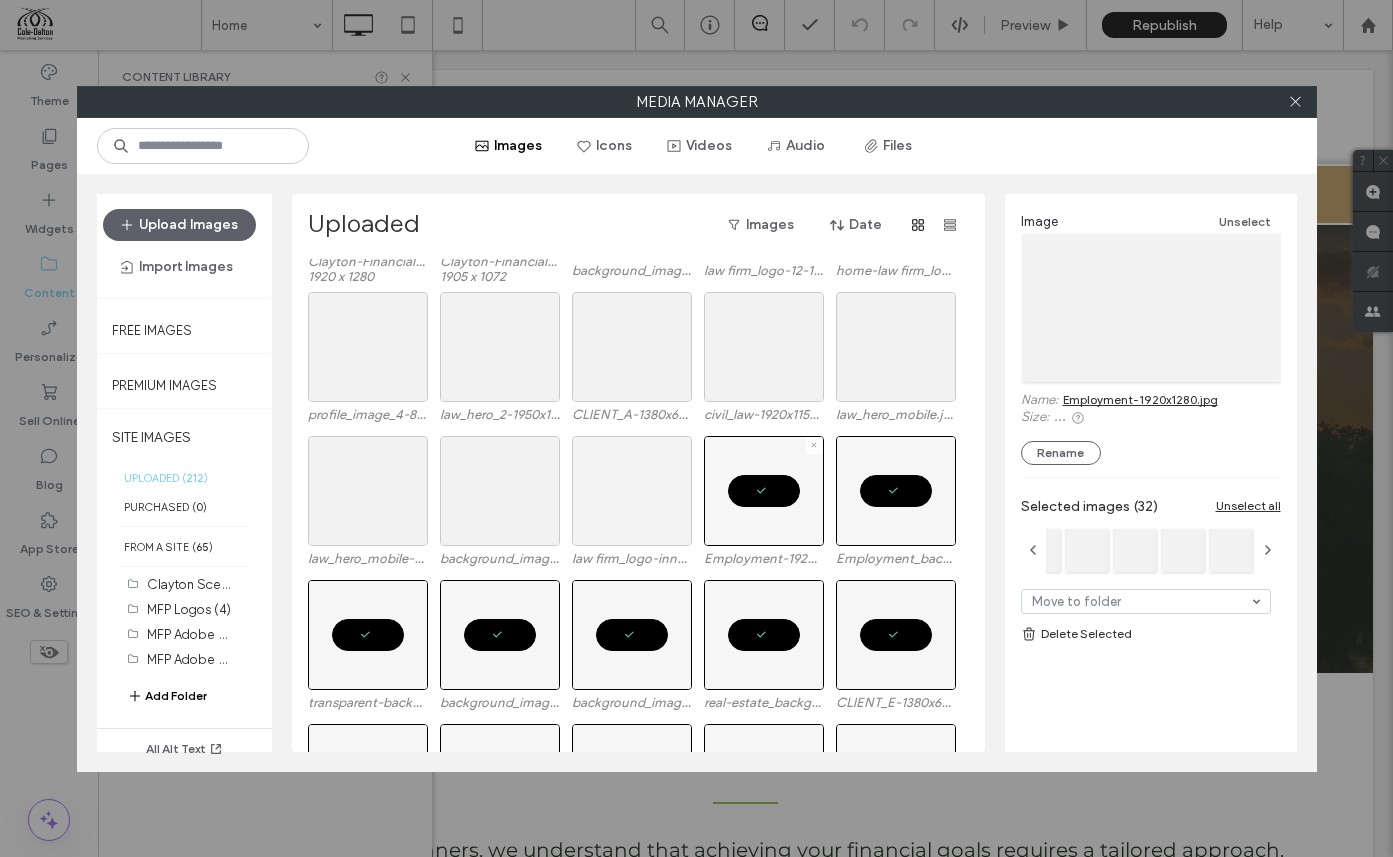 drag, startPoint x: 614, startPoint y: 481, endPoint x: 589, endPoint y: 479, distance: 25.079872 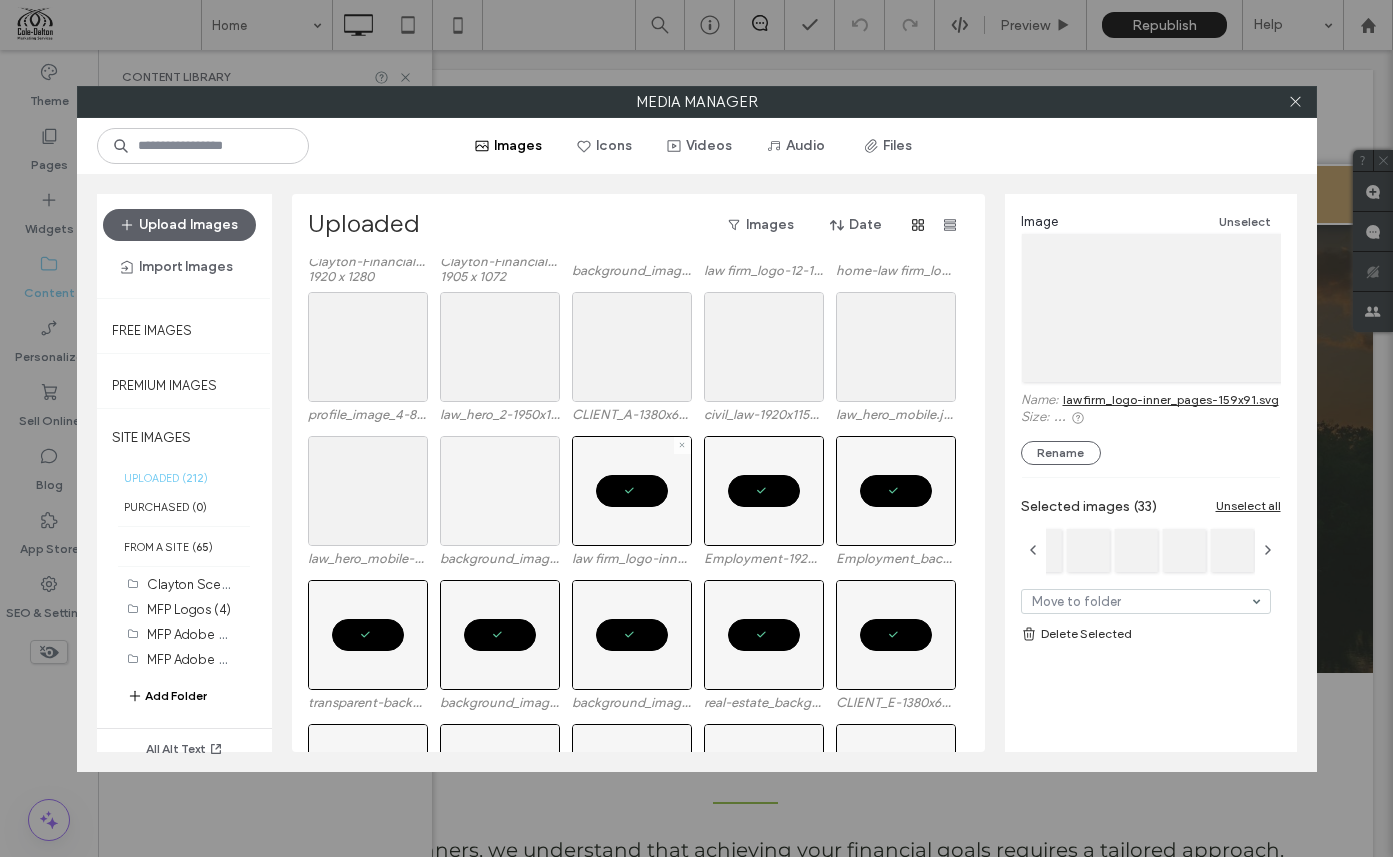 click at bounding box center [500, 491] 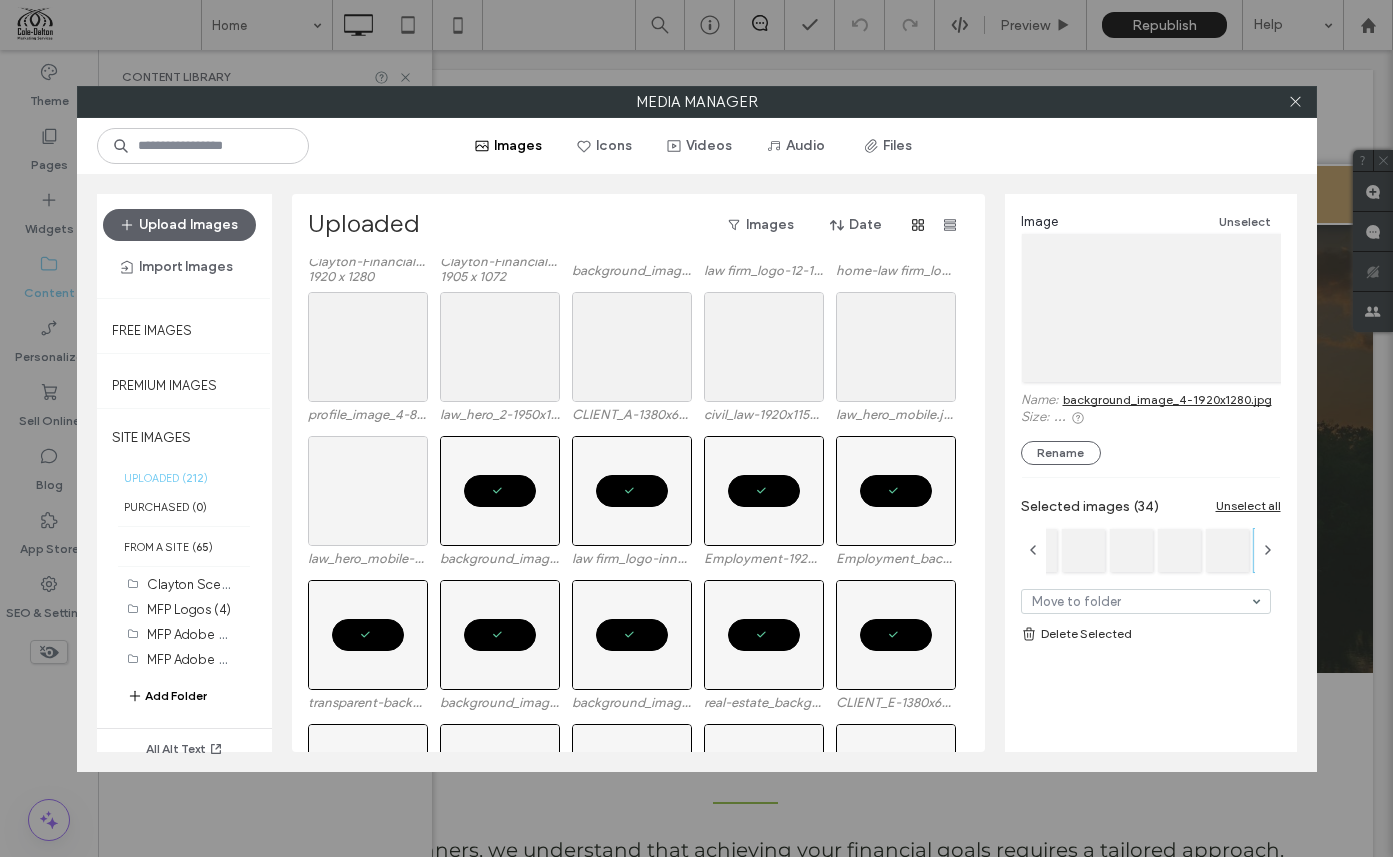 click at bounding box center (368, 491) 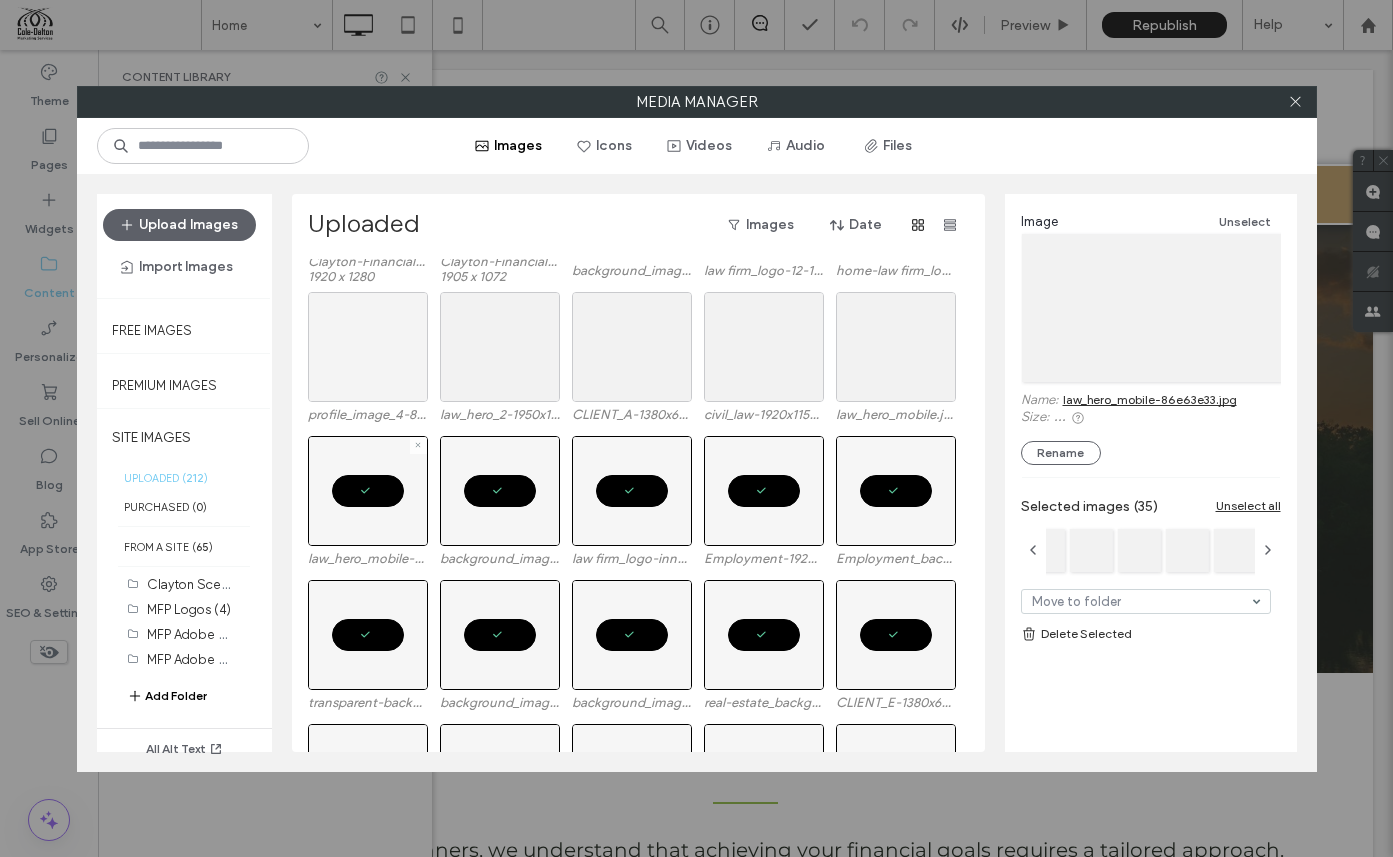 click at bounding box center (368, 347) 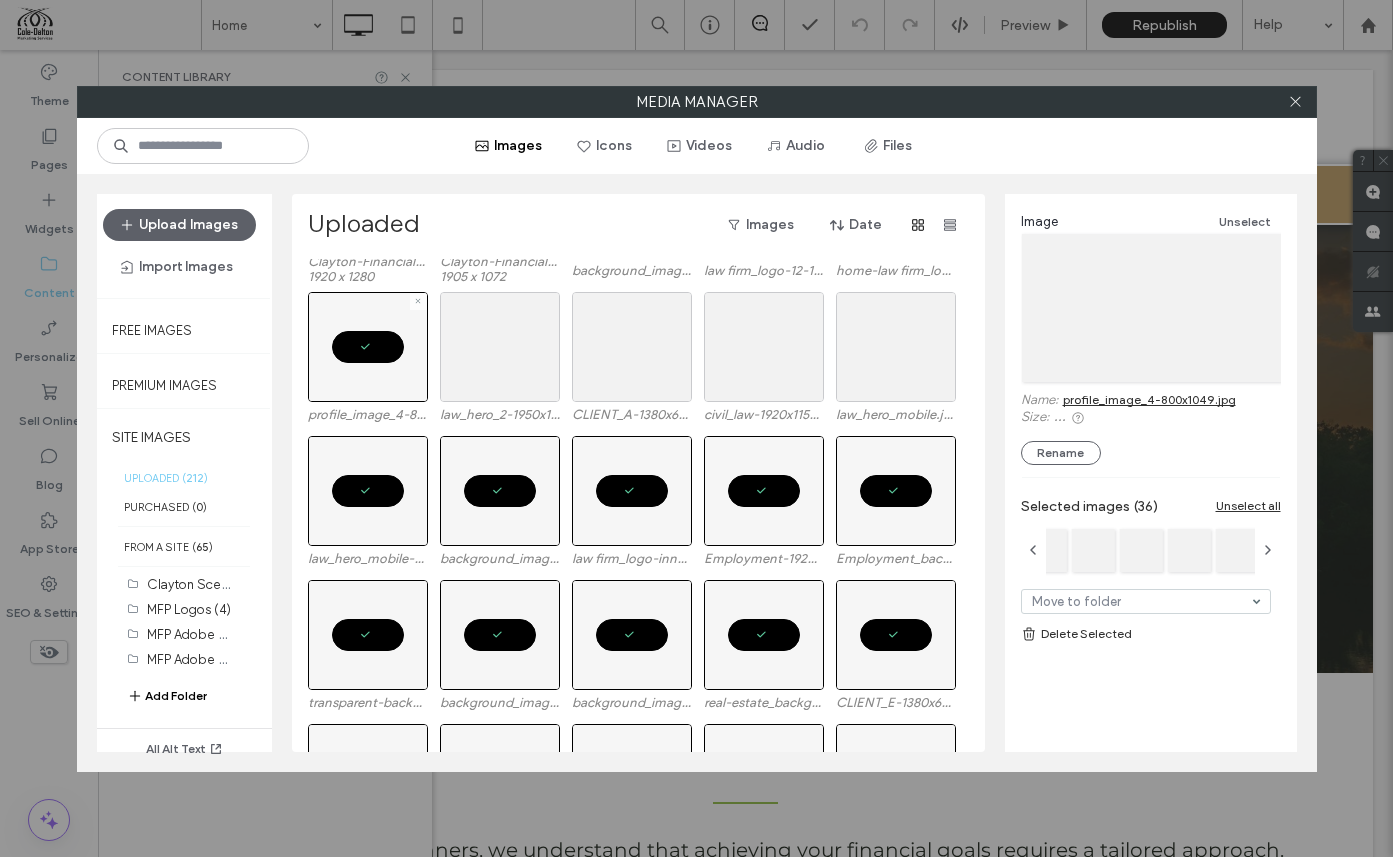 click on "profile_image_4-800x1049.jpg law_hero_2-1950x1301.jpg CLIENT_A-1380x606.png civil_law-1920x1154.jpg law_hero_mobile.jpg" at bounding box center (644, 364) 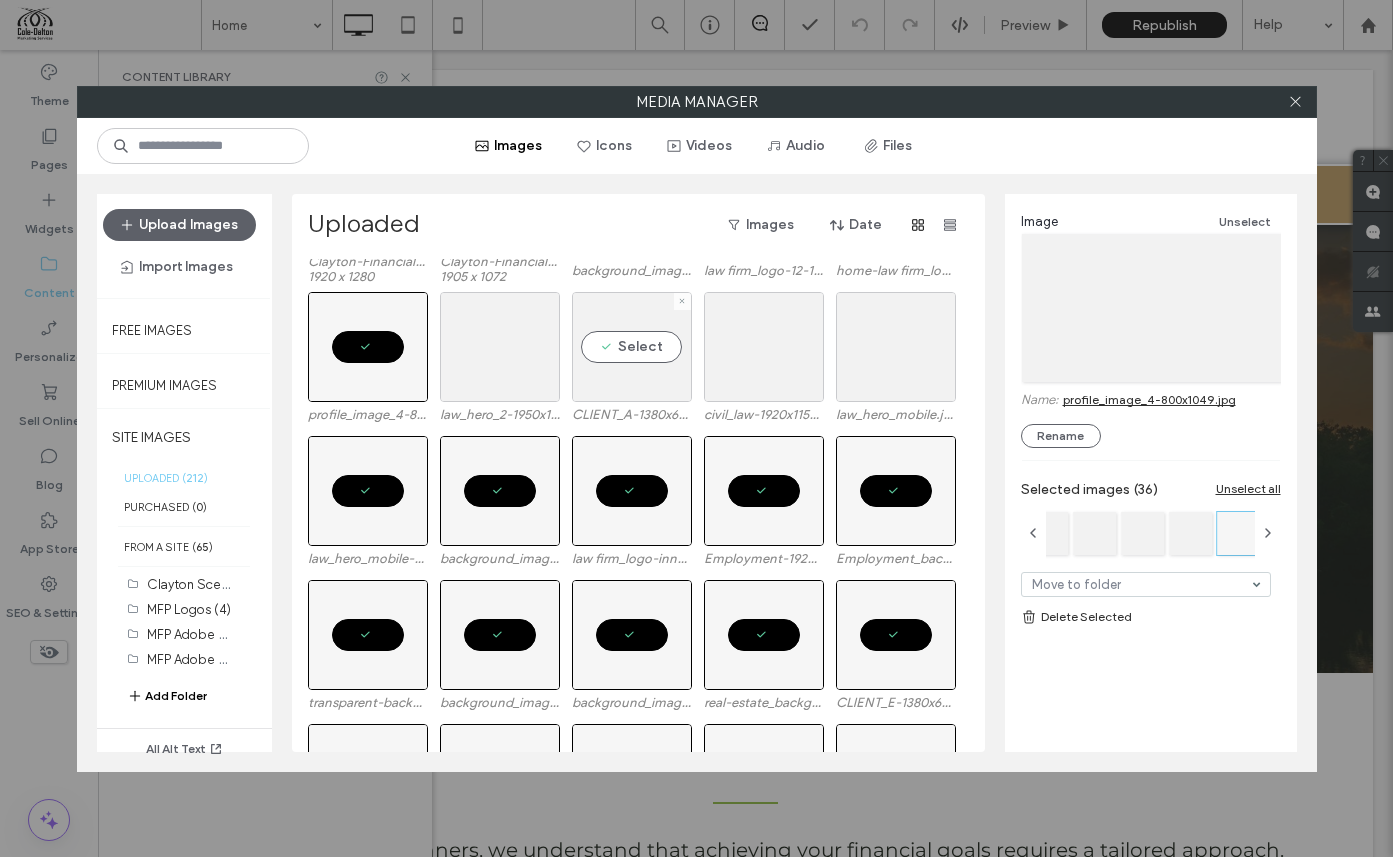 click on "profile_image_4-800x1049.jpg law_hero_2-1950x1301.jpg Select CLIENT_A-1380x606.png civil_law-1920x1154.jpg law_hero_mobile.jpg" at bounding box center (644, 364) 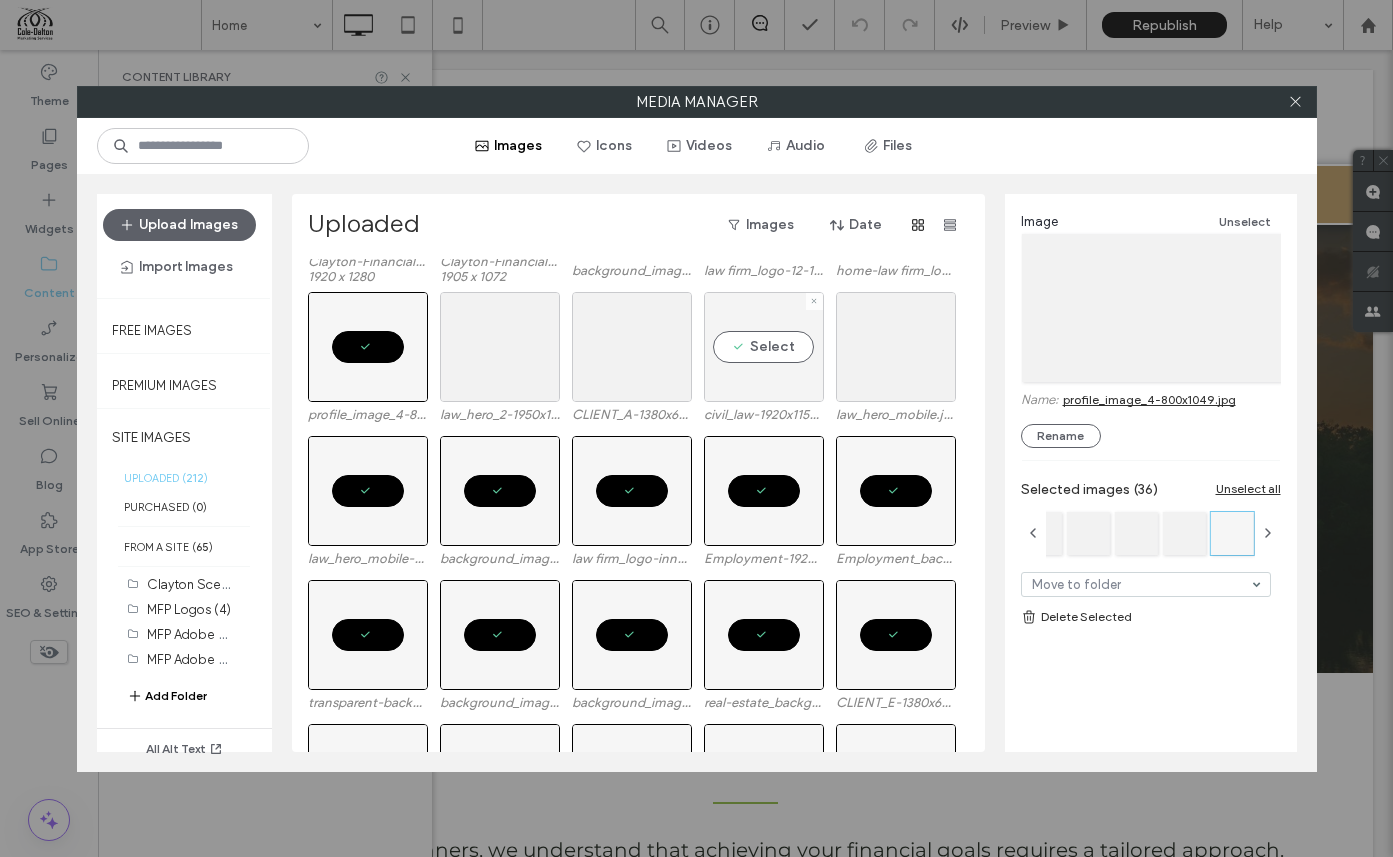 click on "Select" at bounding box center (764, 347) 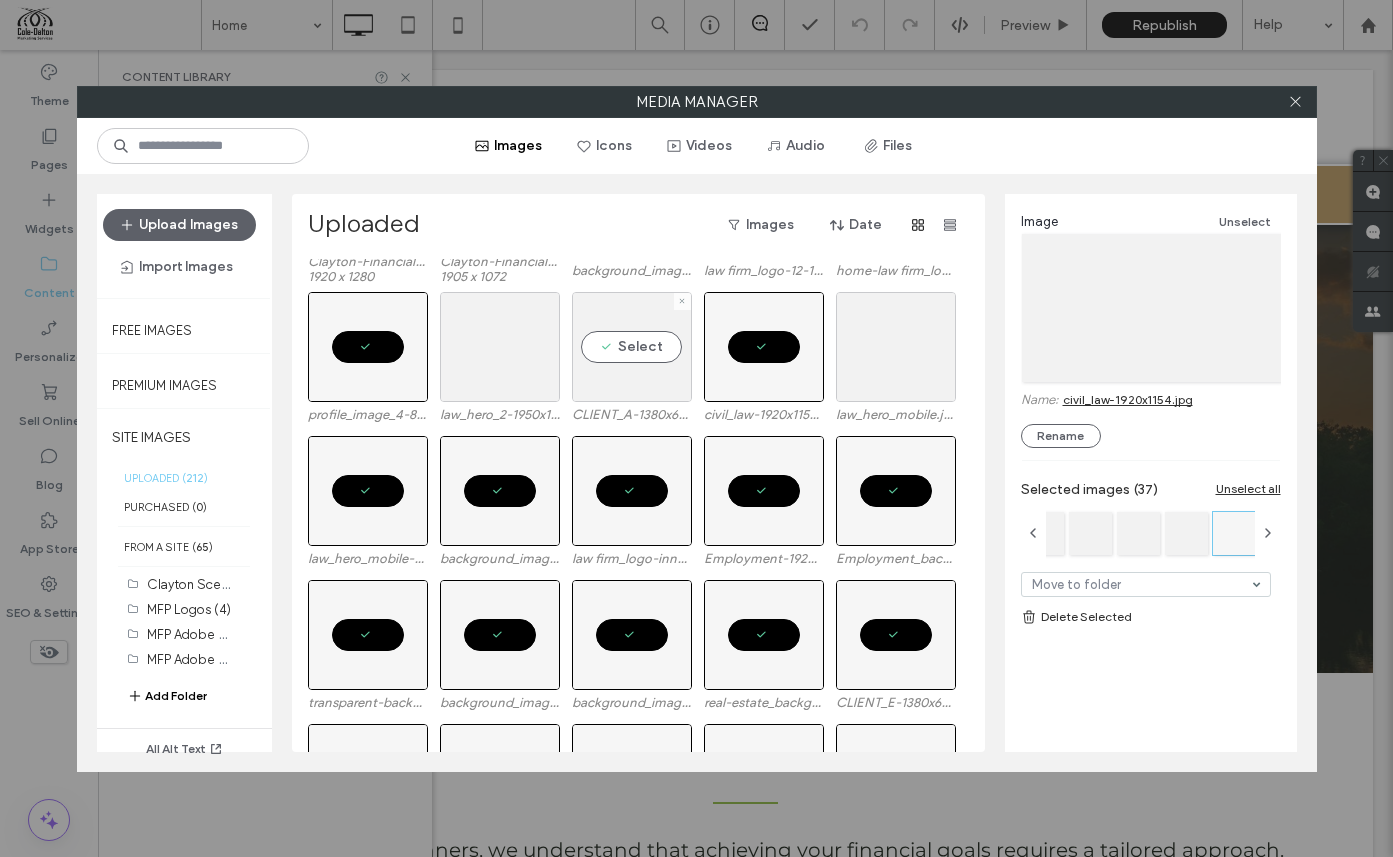 drag, startPoint x: 645, startPoint y: 351, endPoint x: 561, endPoint y: 353, distance: 84.0238 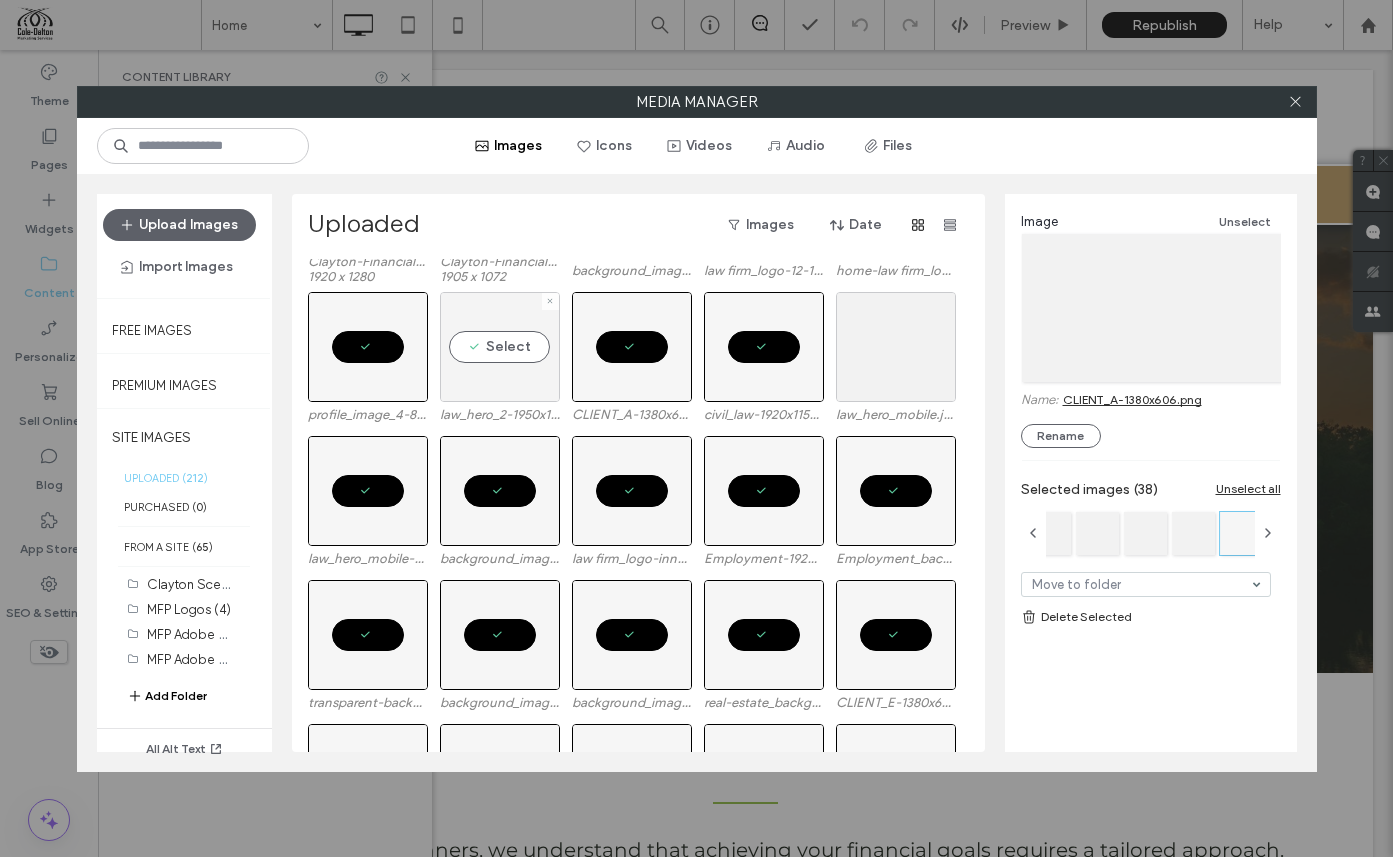 click on "Select" at bounding box center [500, 347] 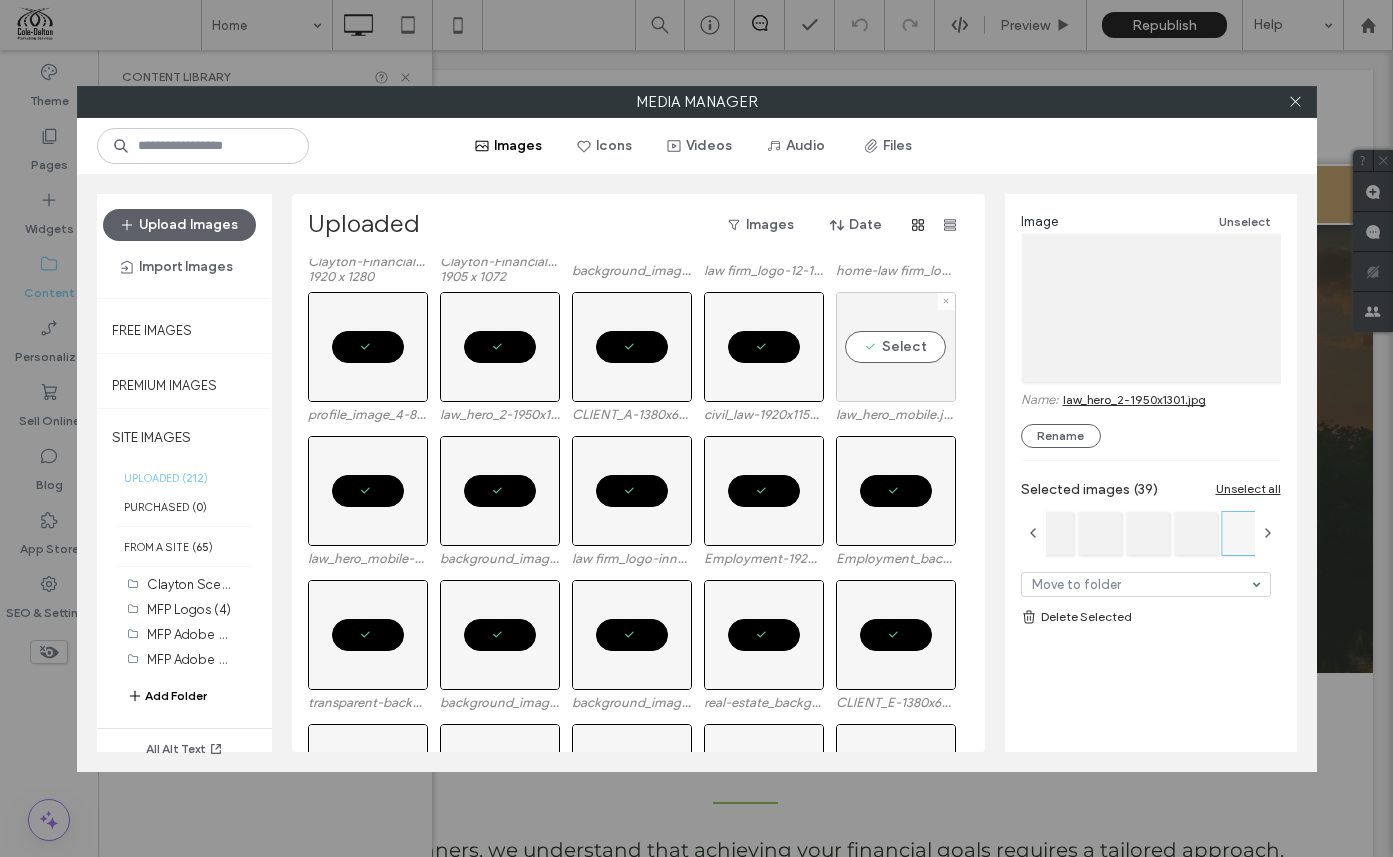 click on "Select" at bounding box center [896, 347] 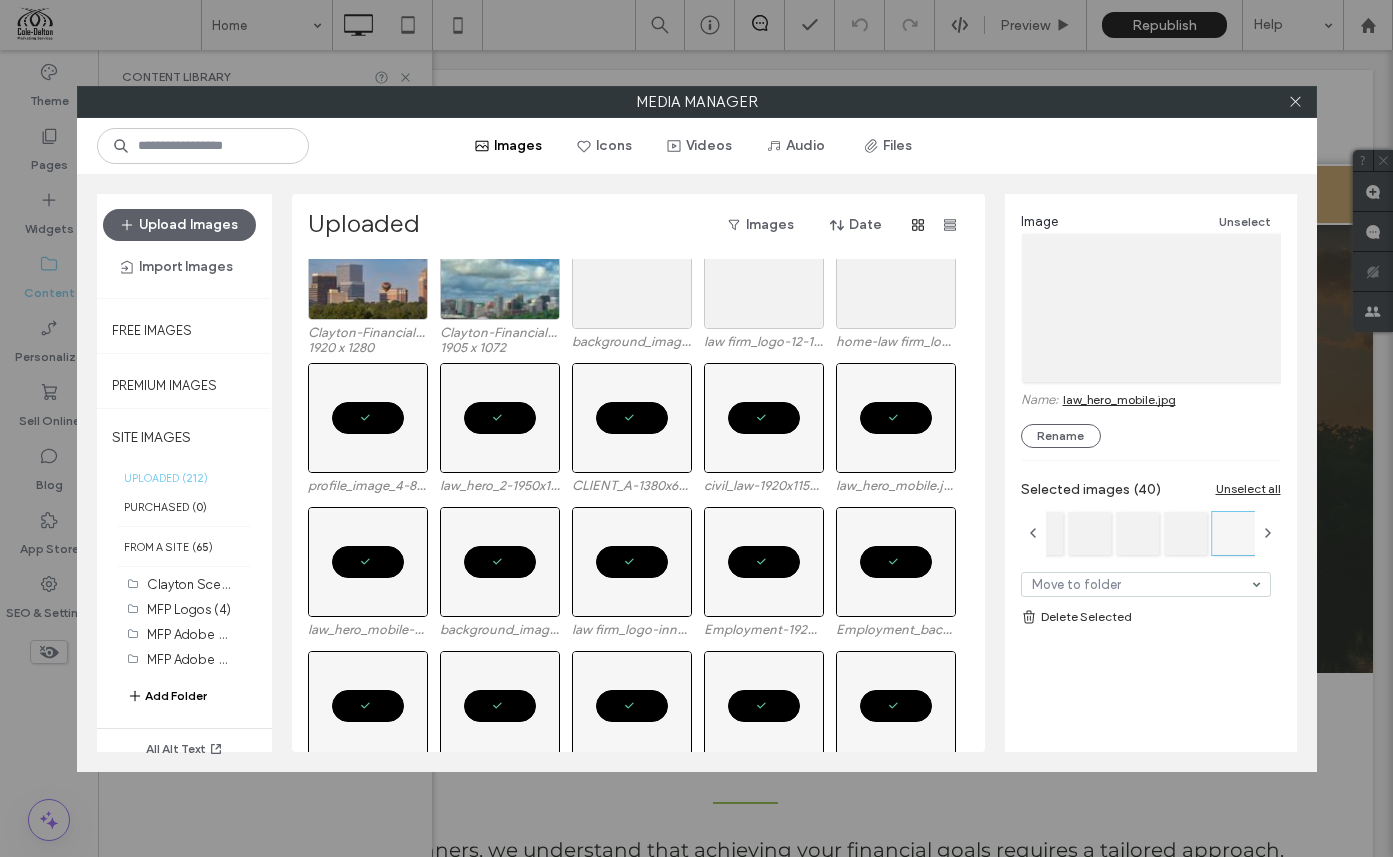scroll, scrollTop: 4947, scrollLeft: 0, axis: vertical 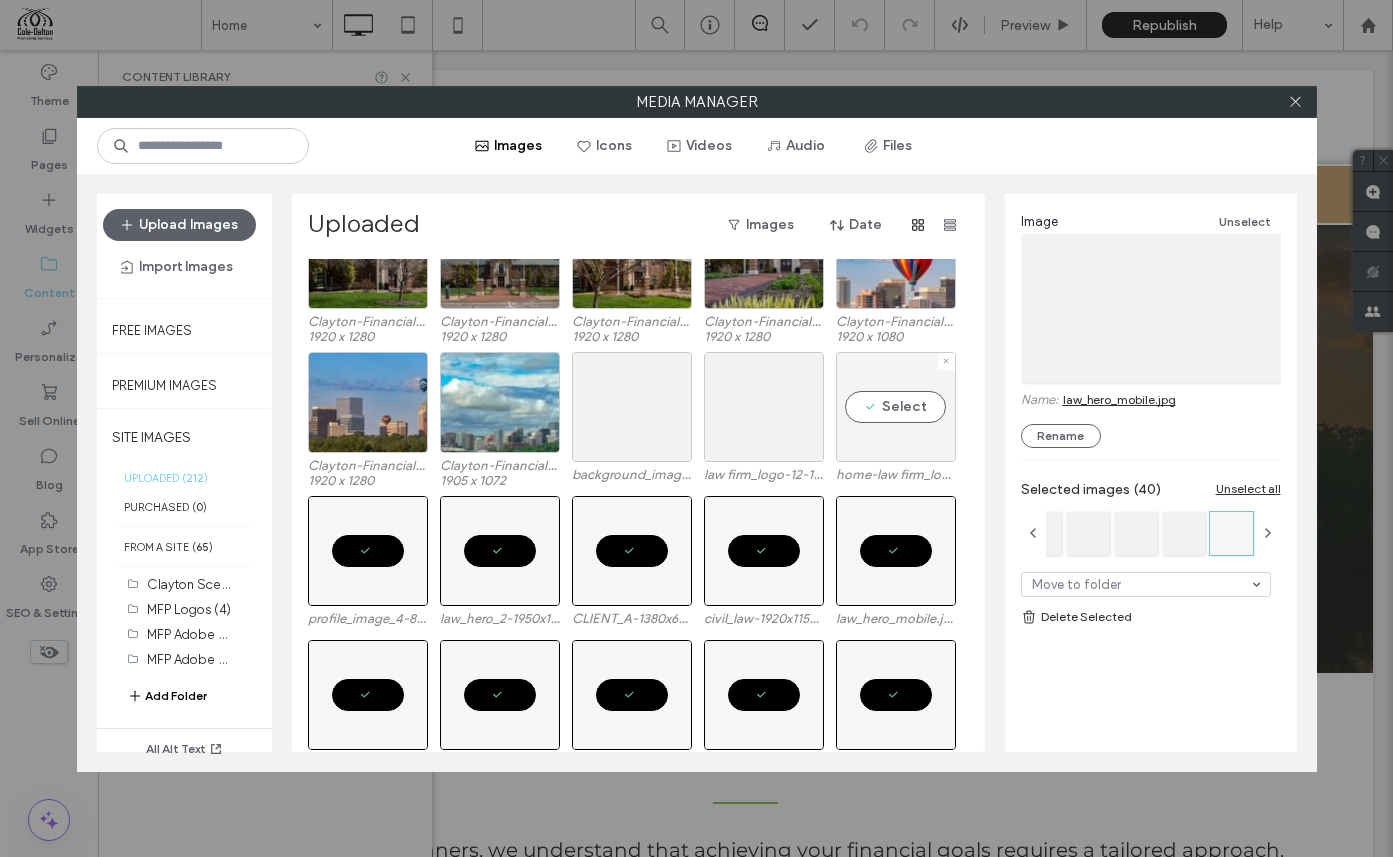 click on "Select" at bounding box center (896, 407) 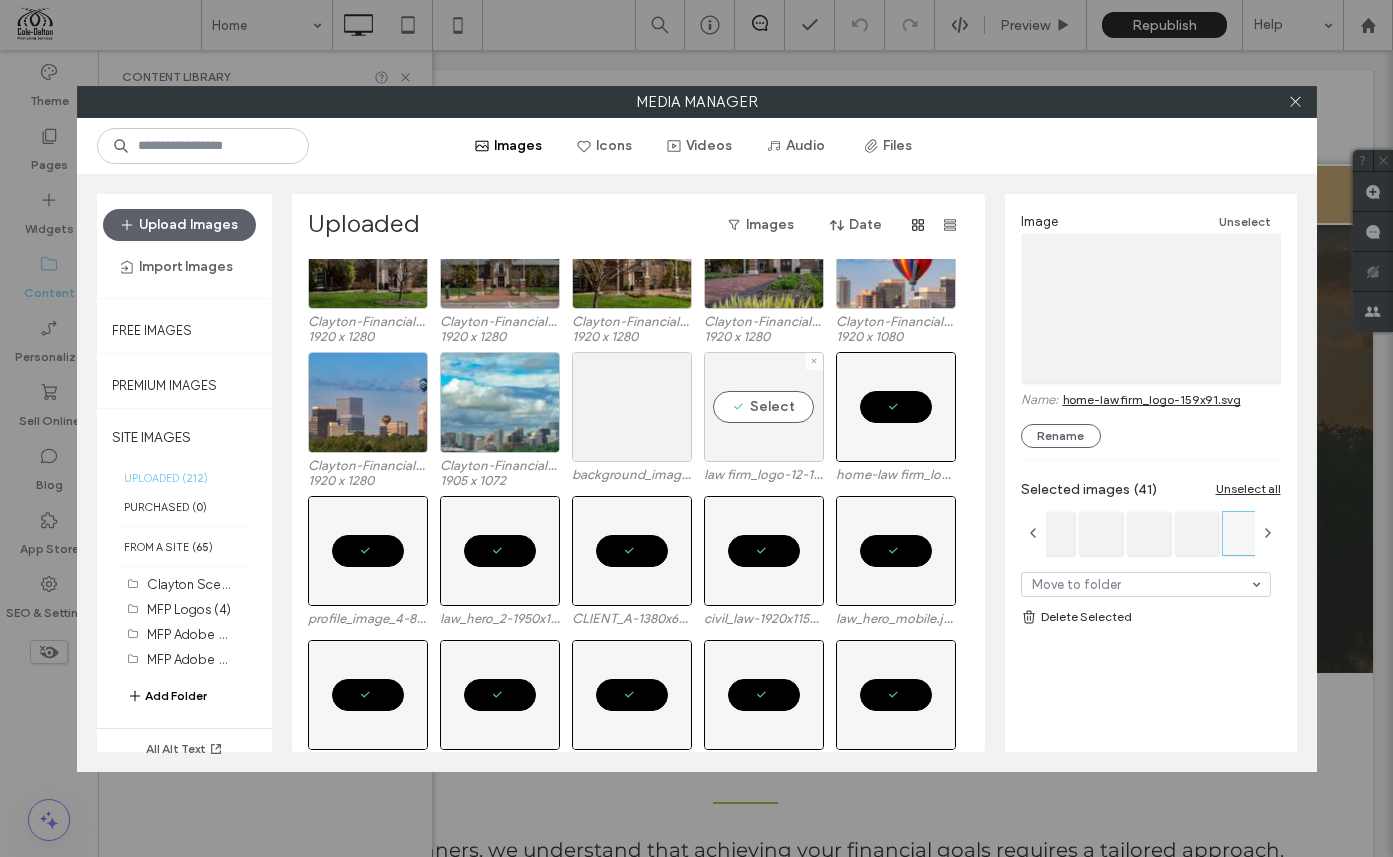 click on "Select" at bounding box center [764, 407] 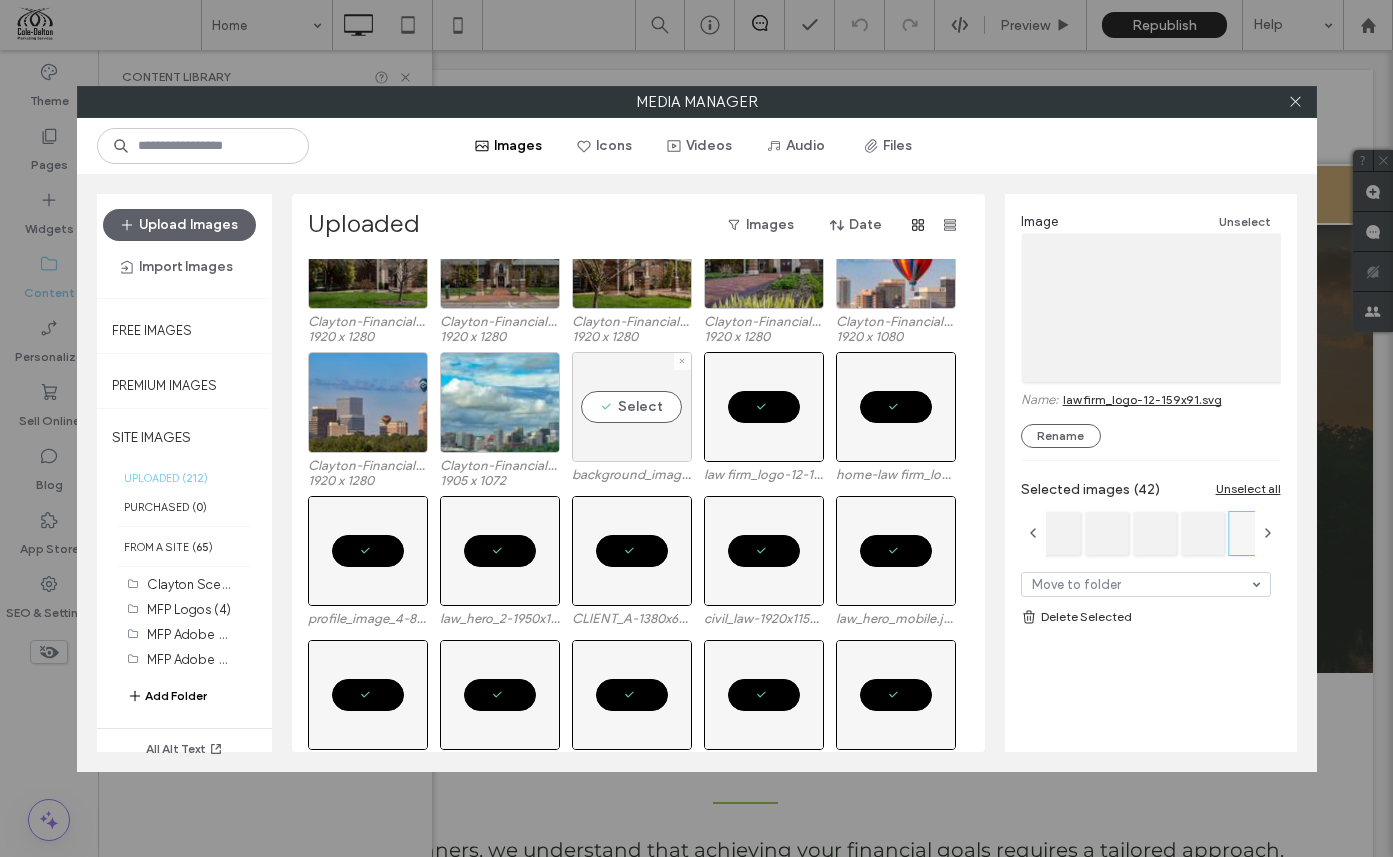 click on "Select" at bounding box center [632, 407] 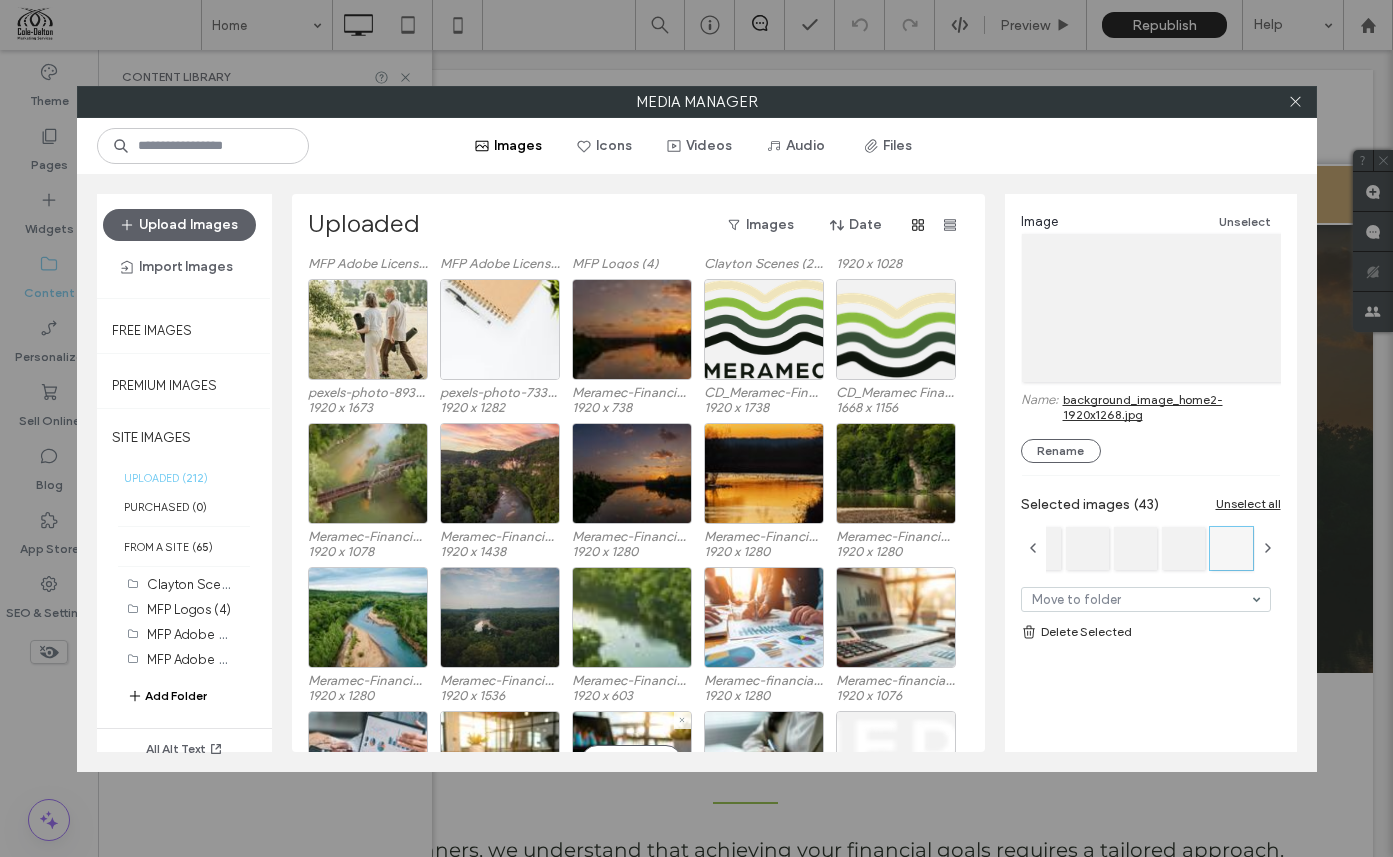 scroll, scrollTop: 0, scrollLeft: 0, axis: both 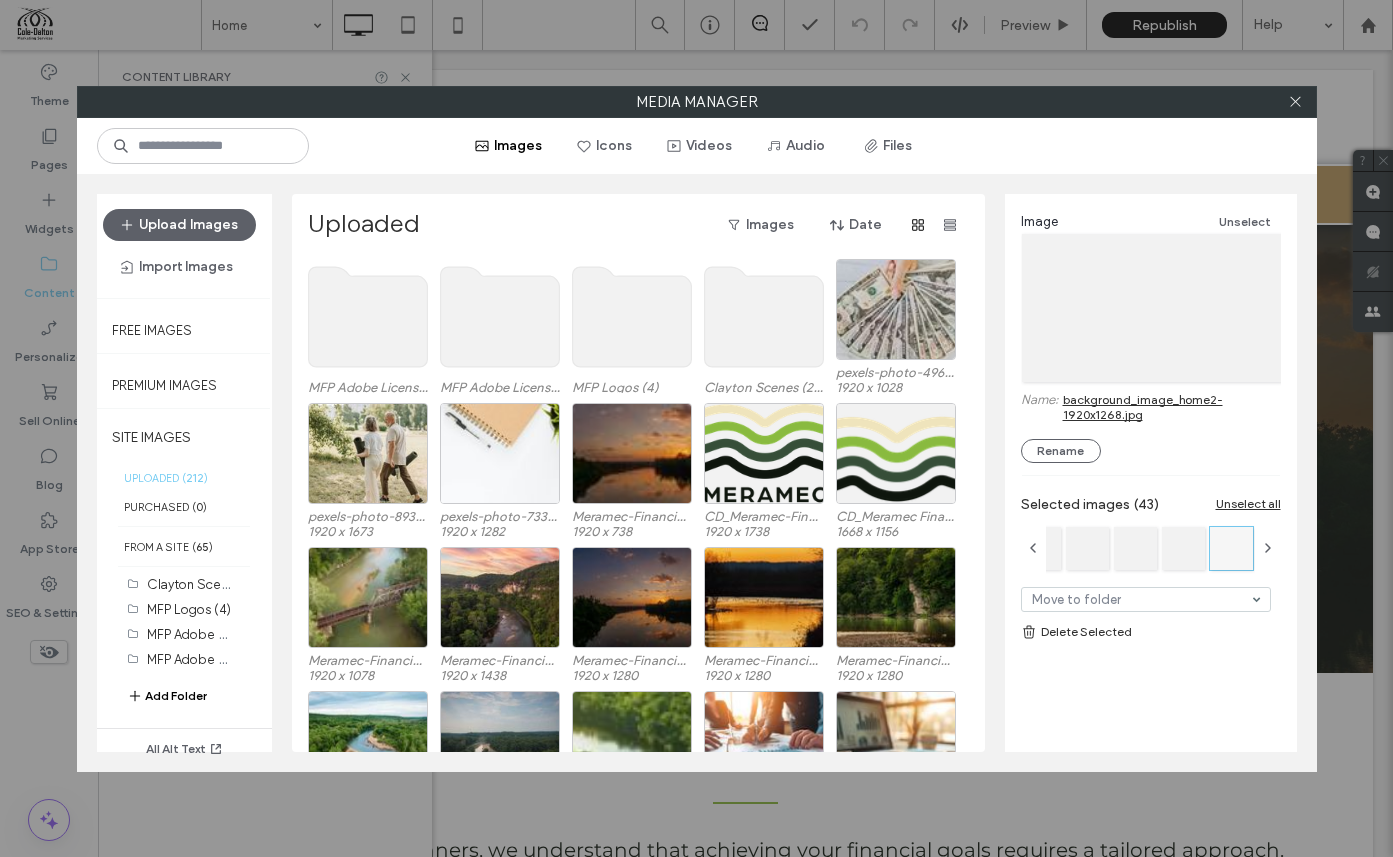 click on "Delete Selected" at bounding box center (1151, 632) 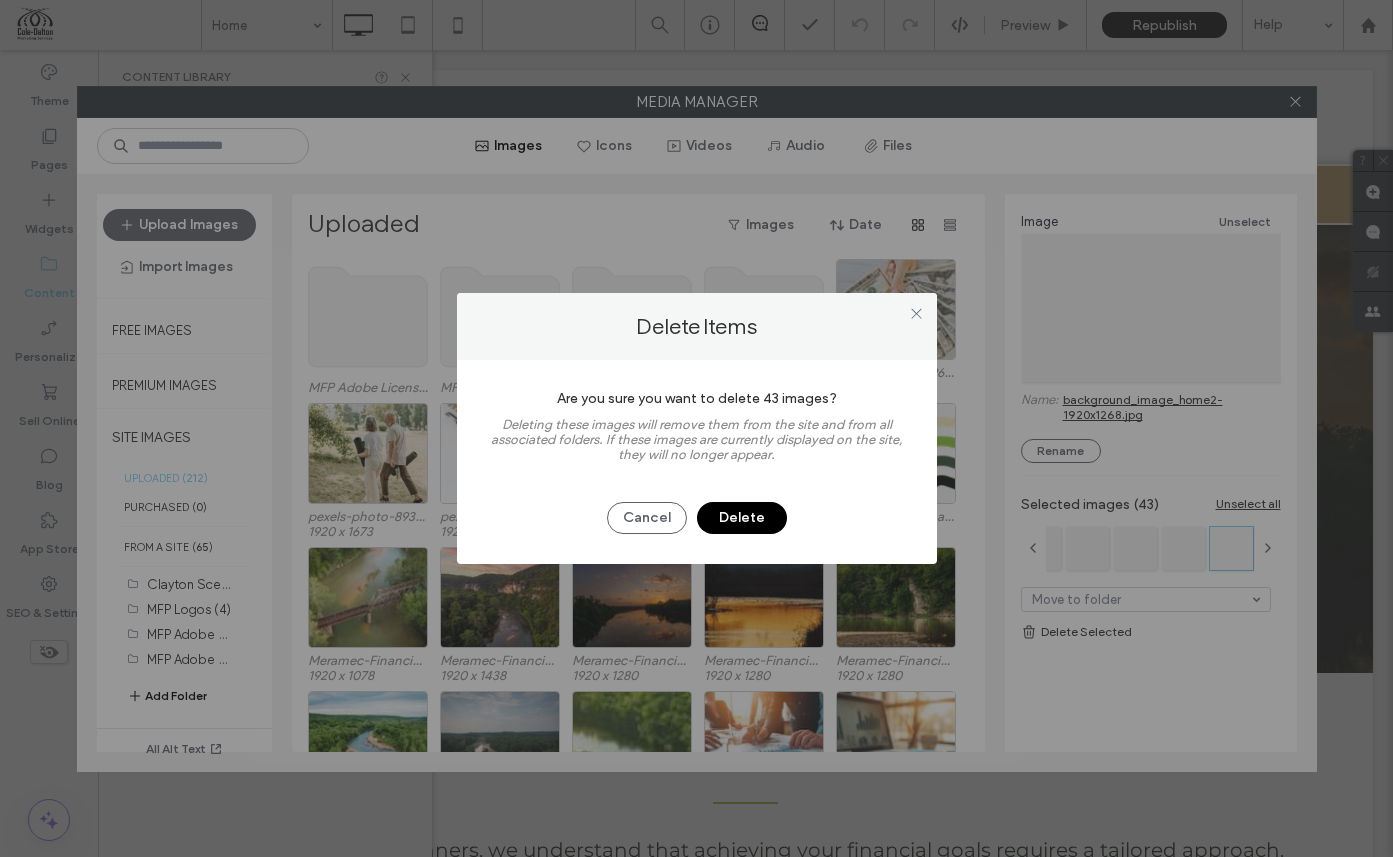 click on "Delete" at bounding box center (742, 518) 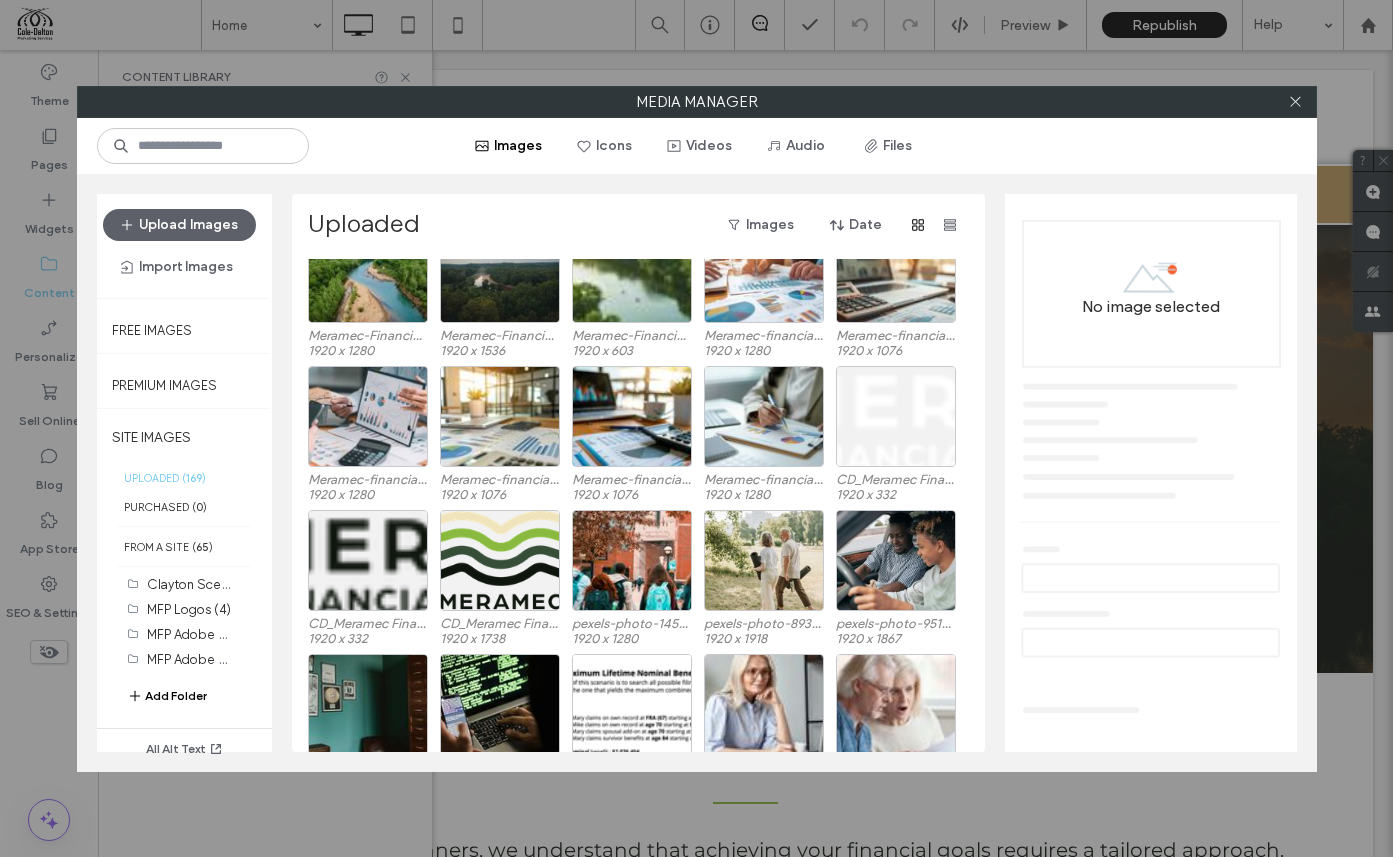 scroll, scrollTop: 0, scrollLeft: 0, axis: both 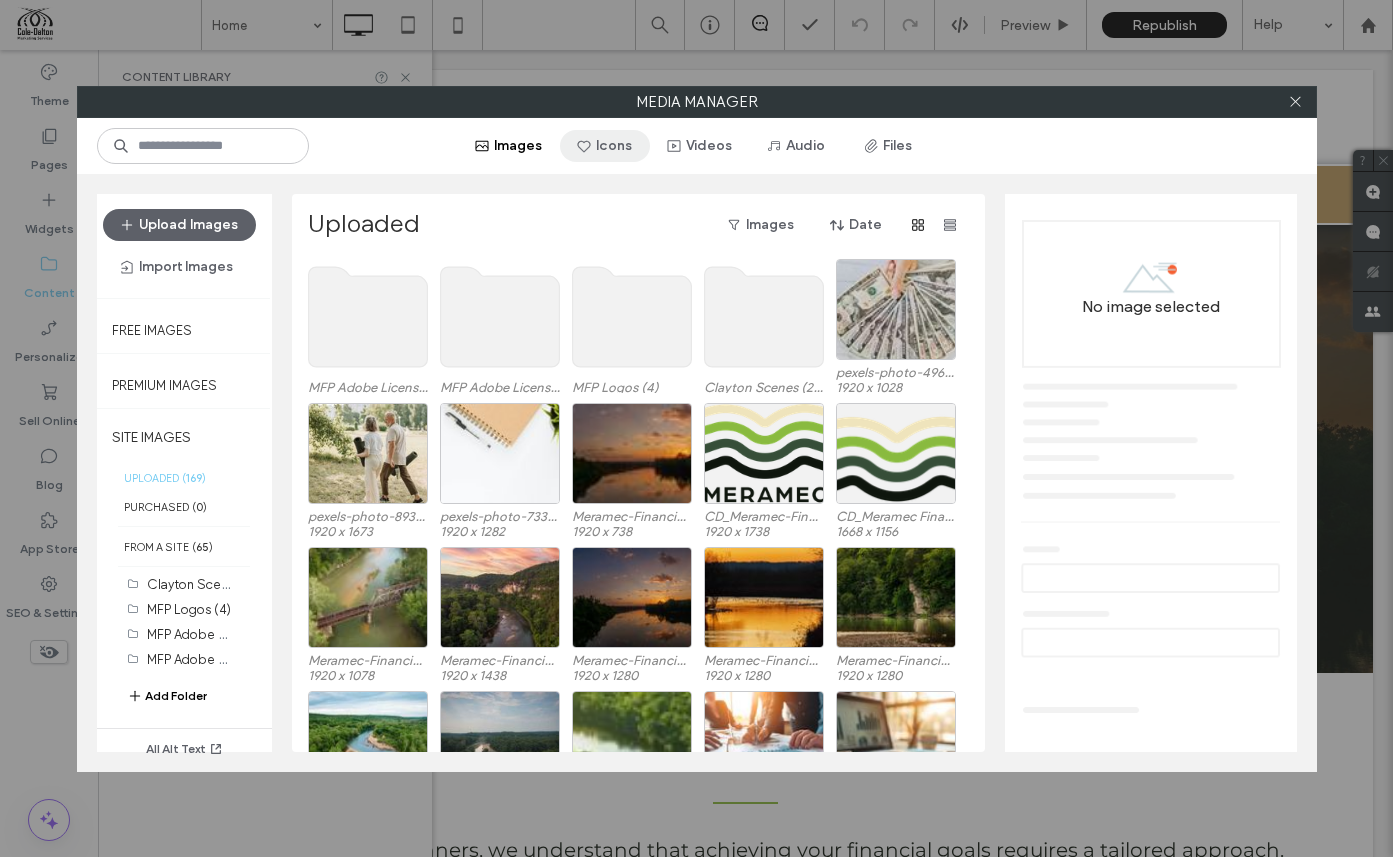 click on "Icons" at bounding box center [605, 146] 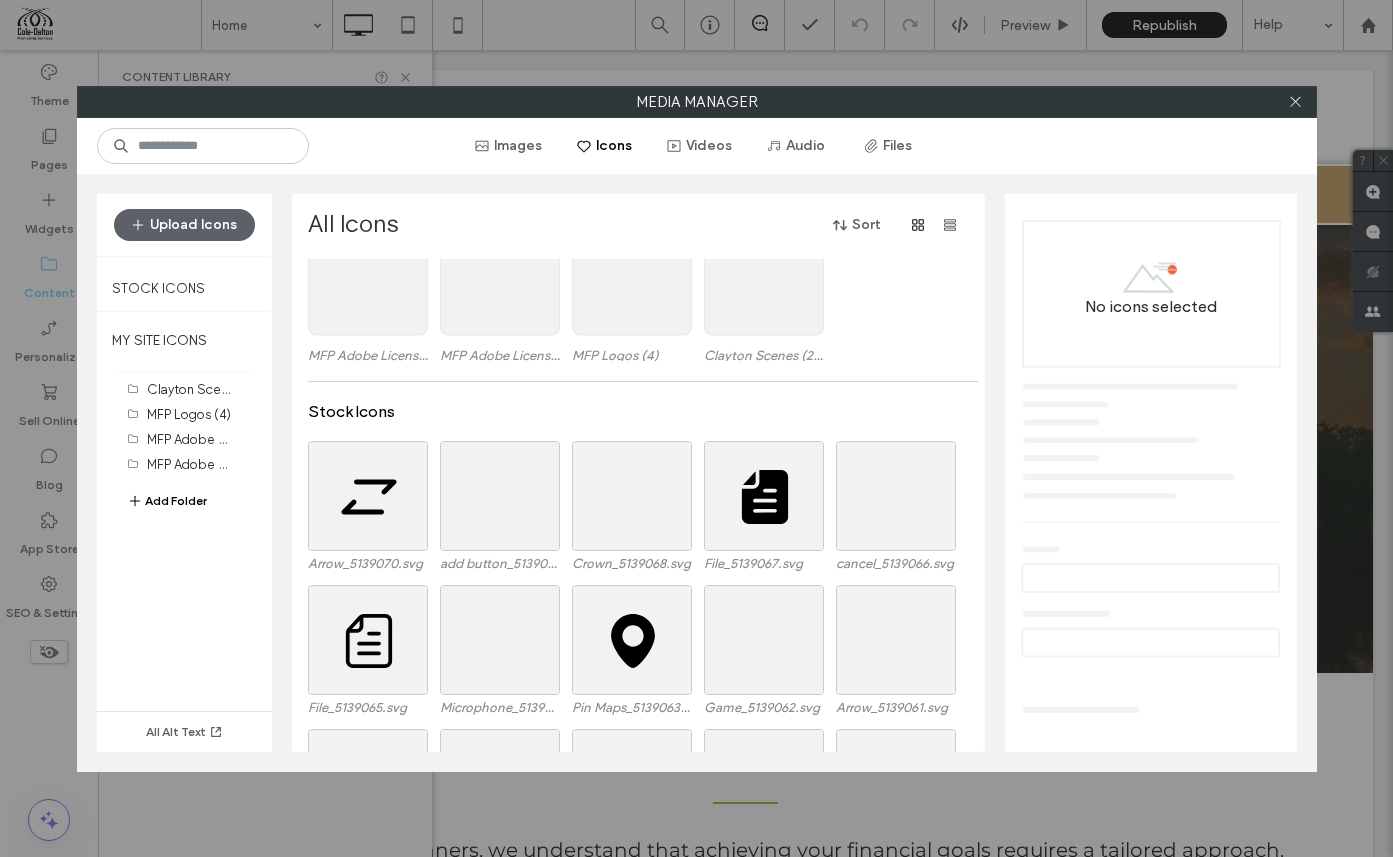 scroll, scrollTop: 0, scrollLeft: 0, axis: both 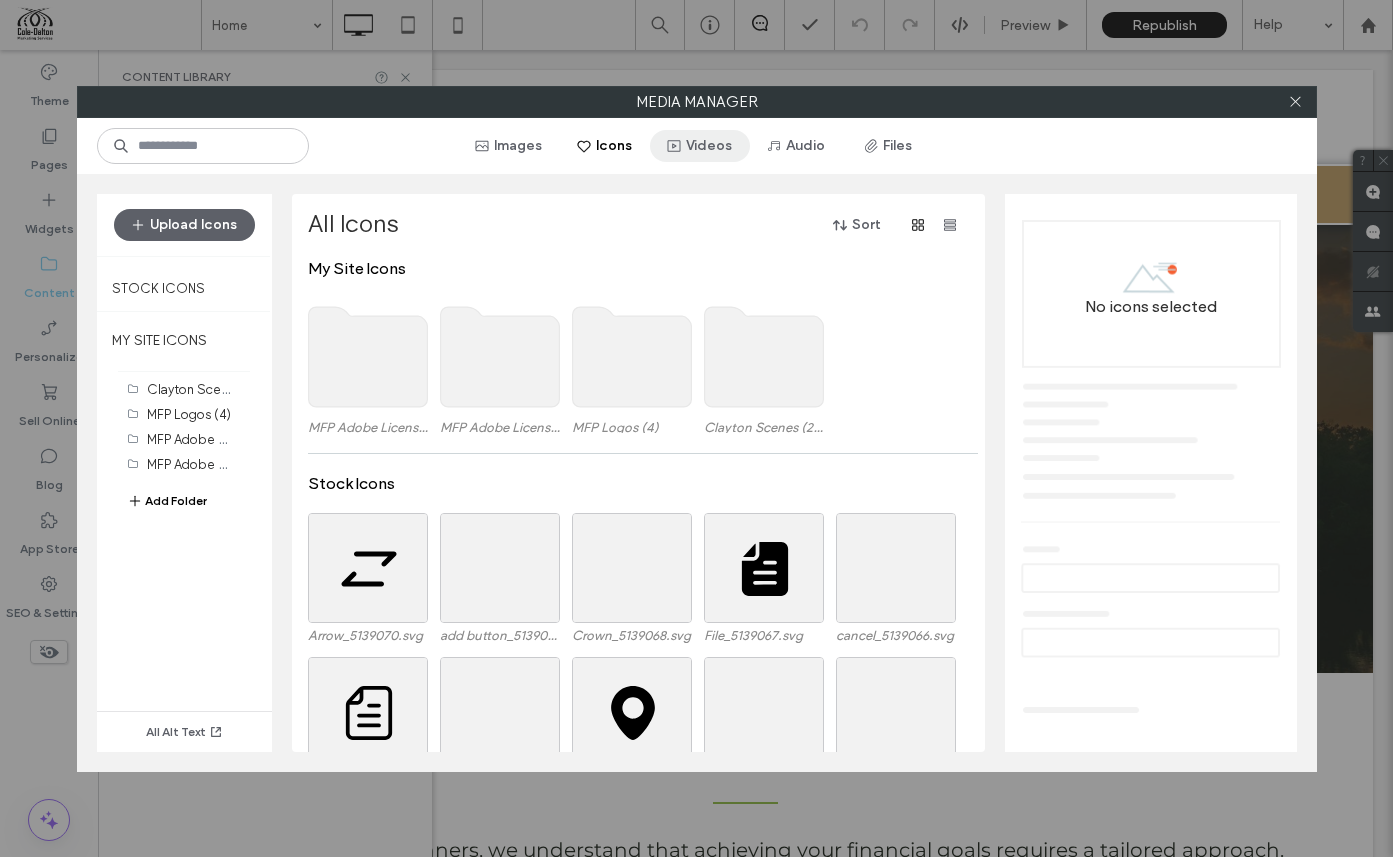 click on "Videos" at bounding box center (700, 146) 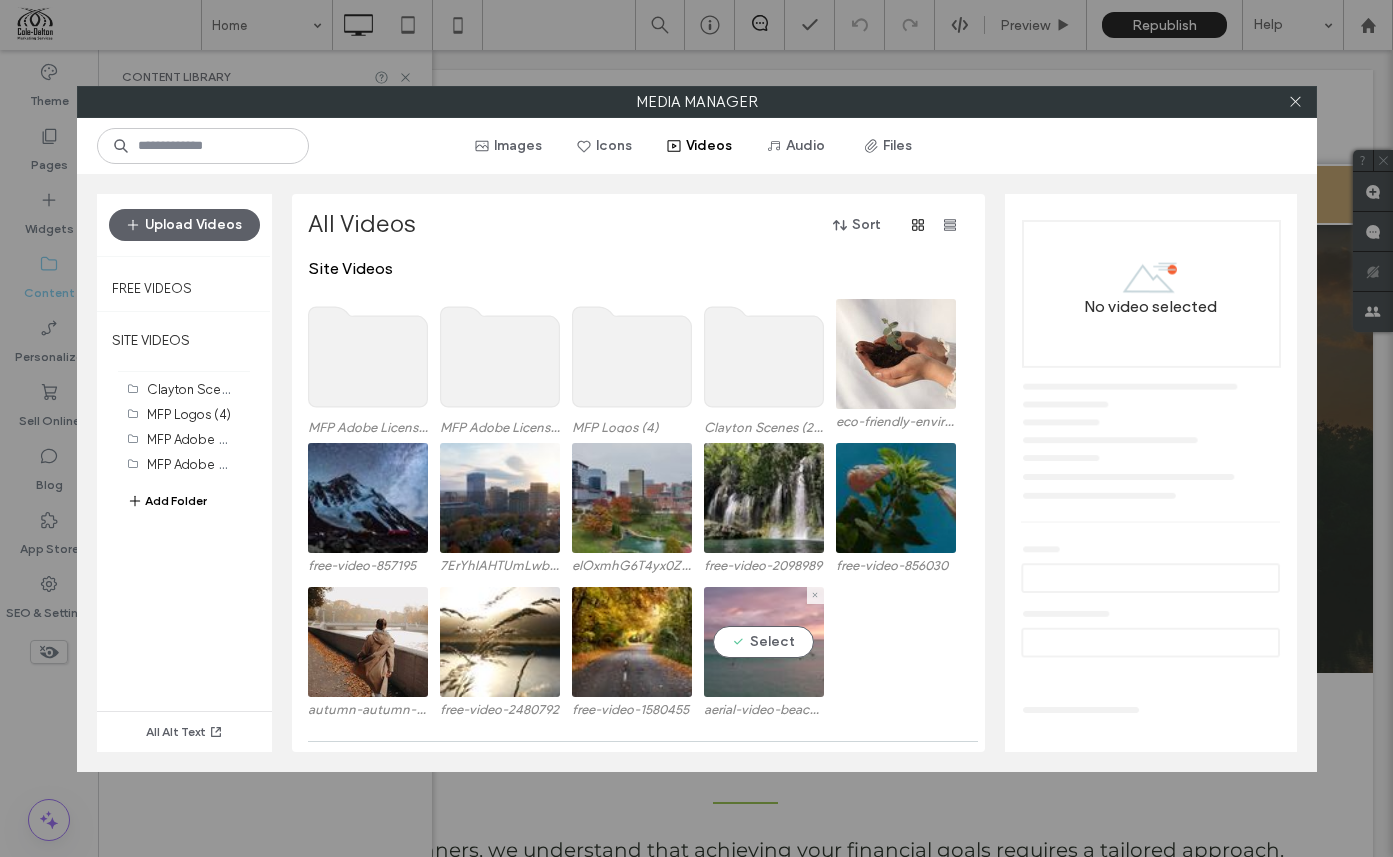 click at bounding box center (764, 642) 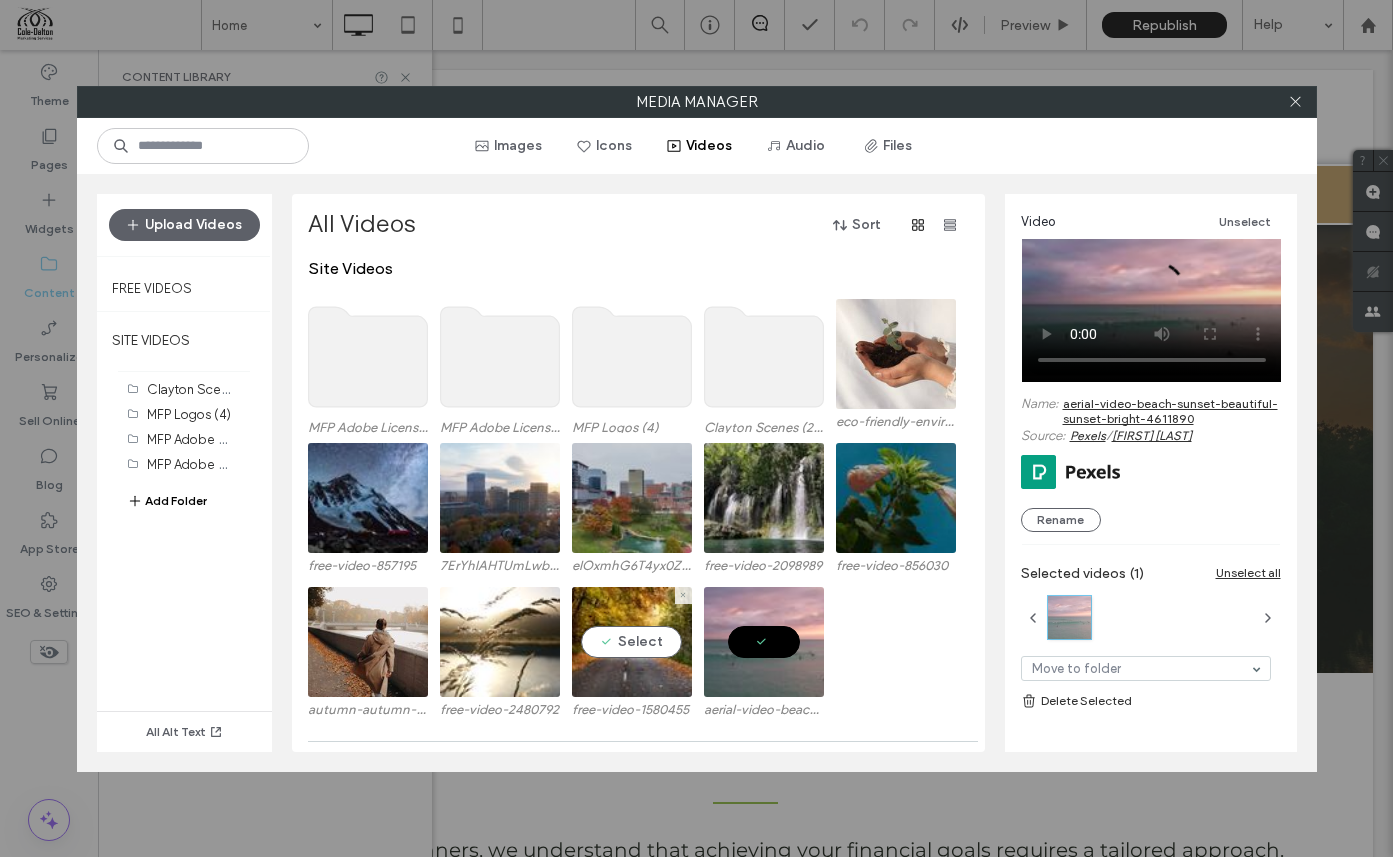 click at bounding box center (632, 642) 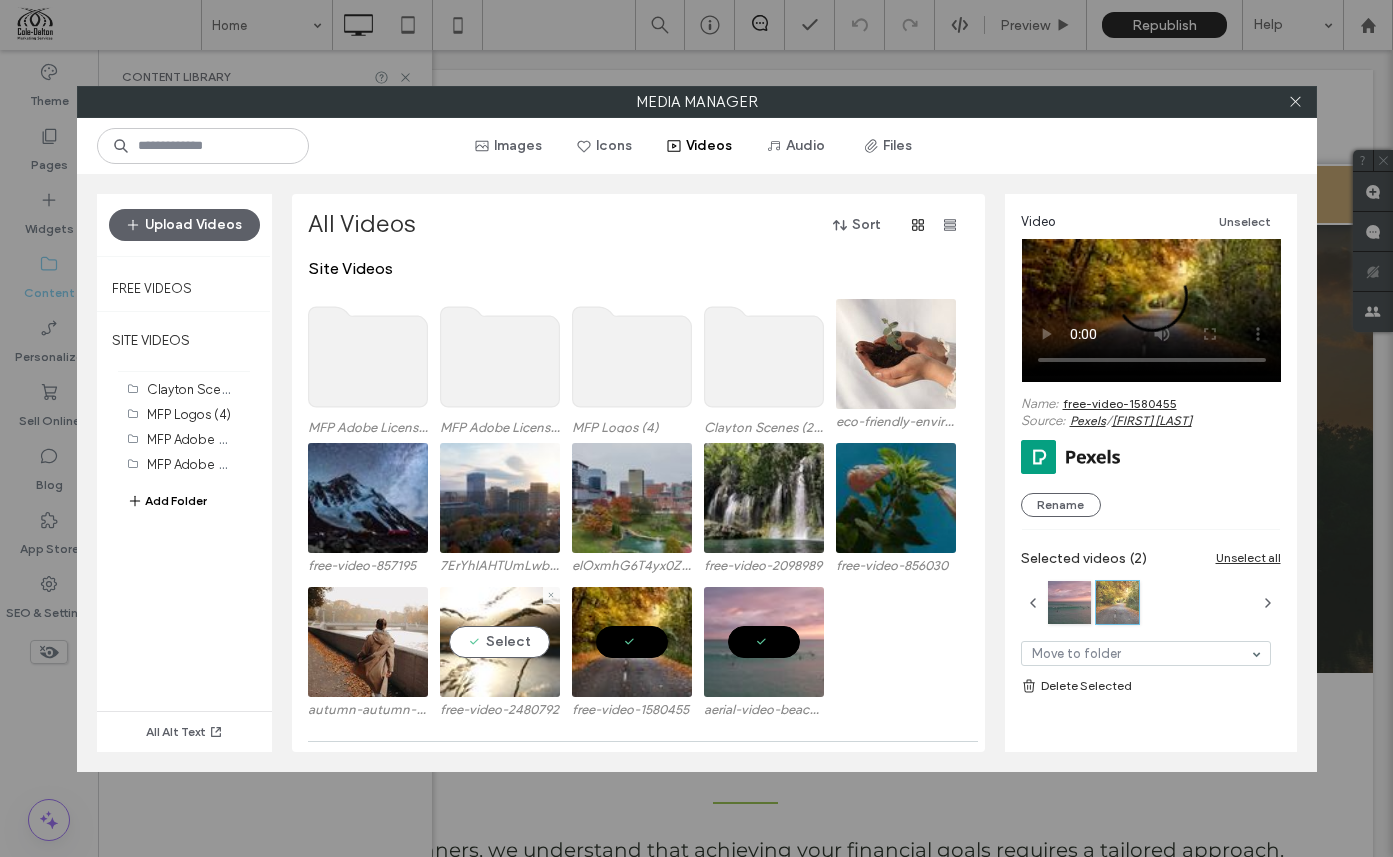 click at bounding box center [500, 642] 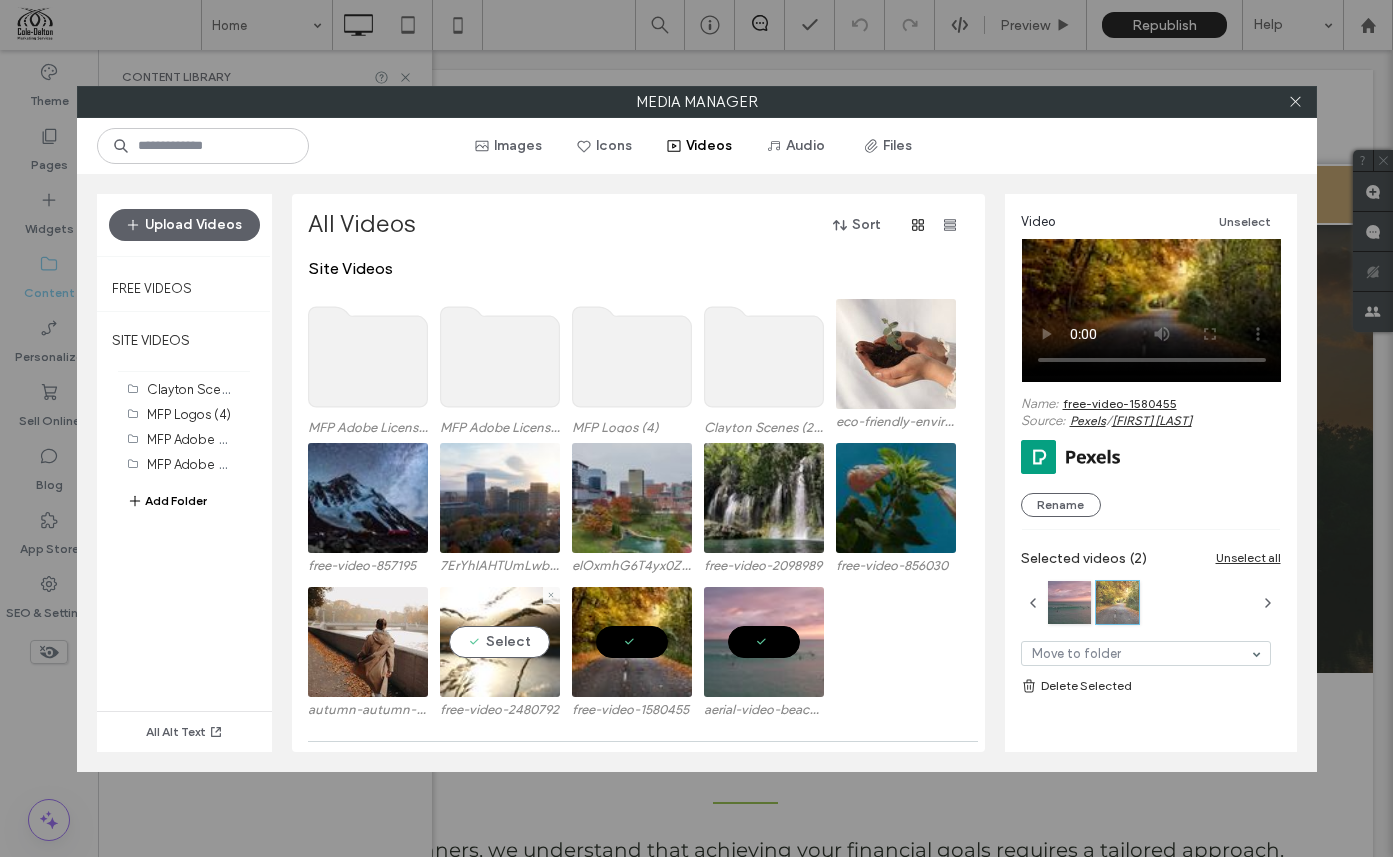 click at bounding box center [368, 642] 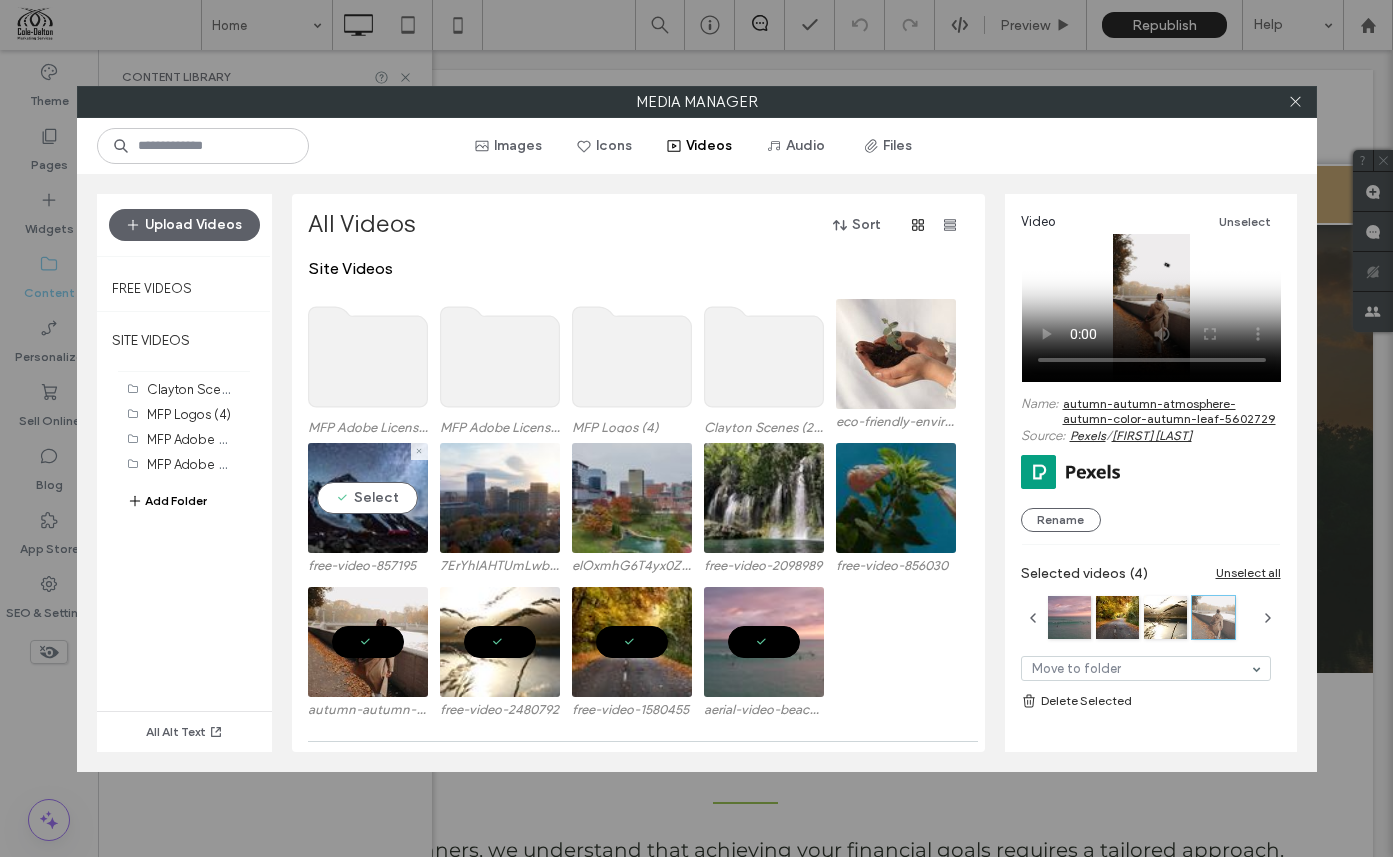 click at bounding box center (368, 498) 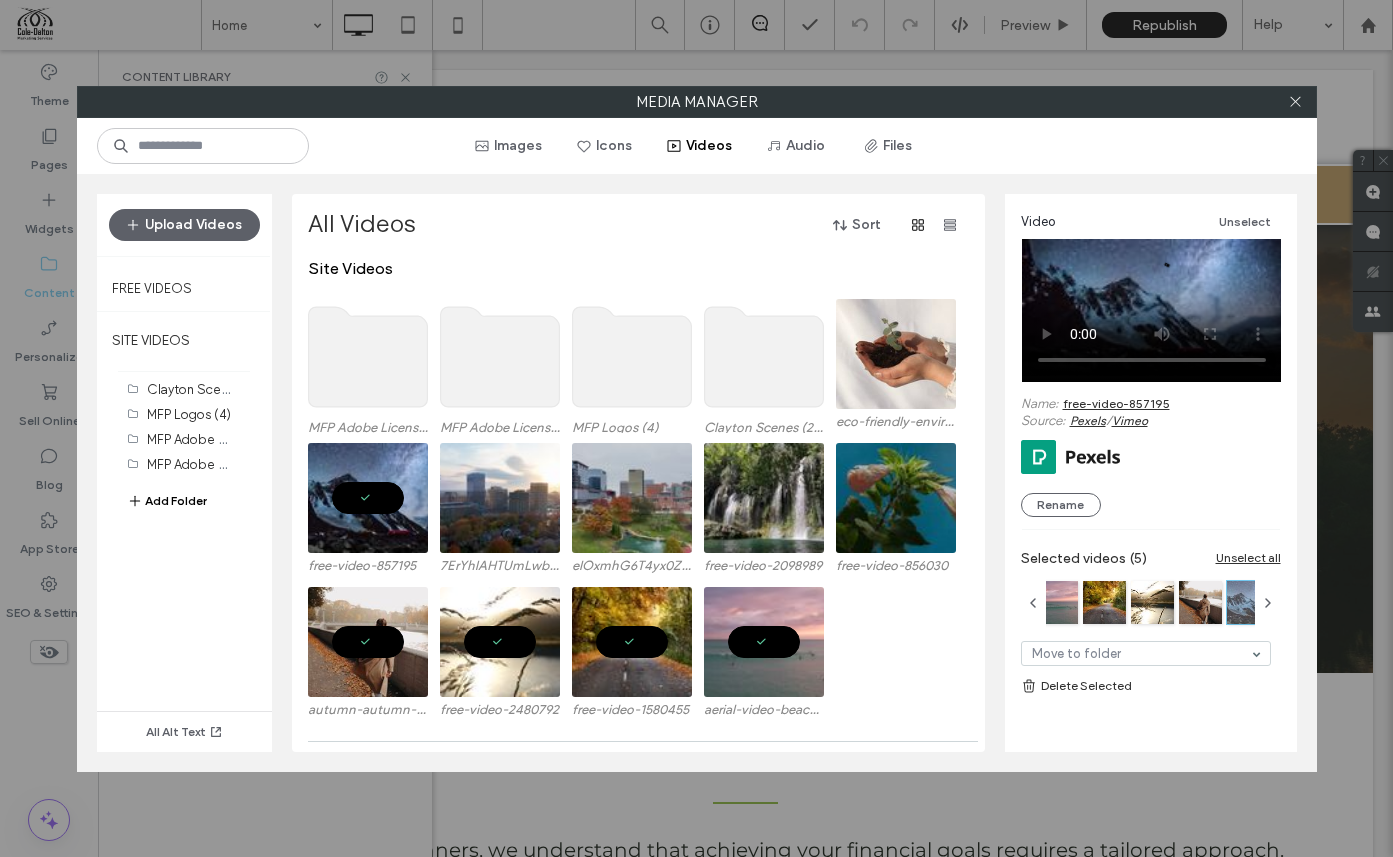 click at bounding box center [500, 498] 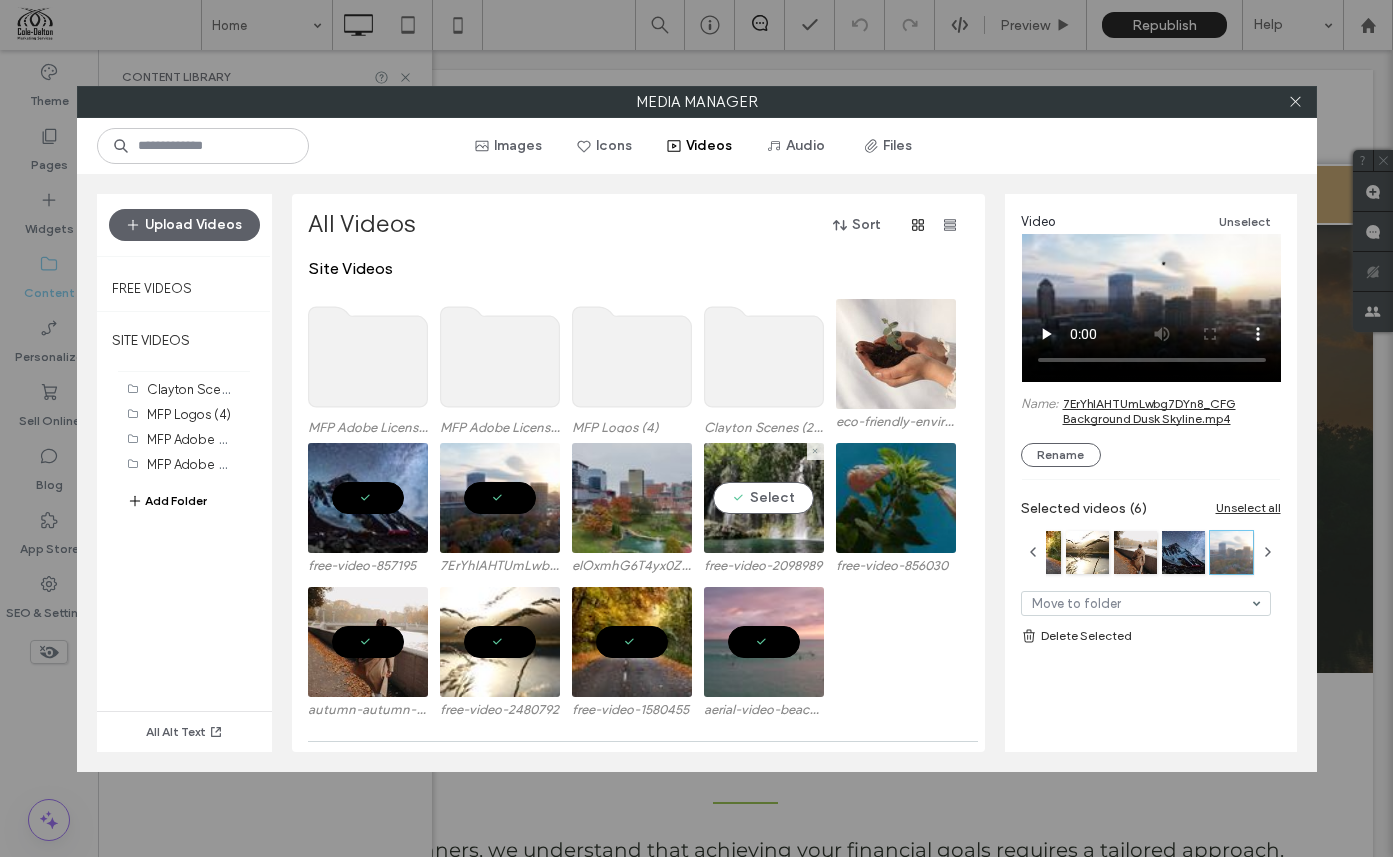 click at bounding box center [764, 498] 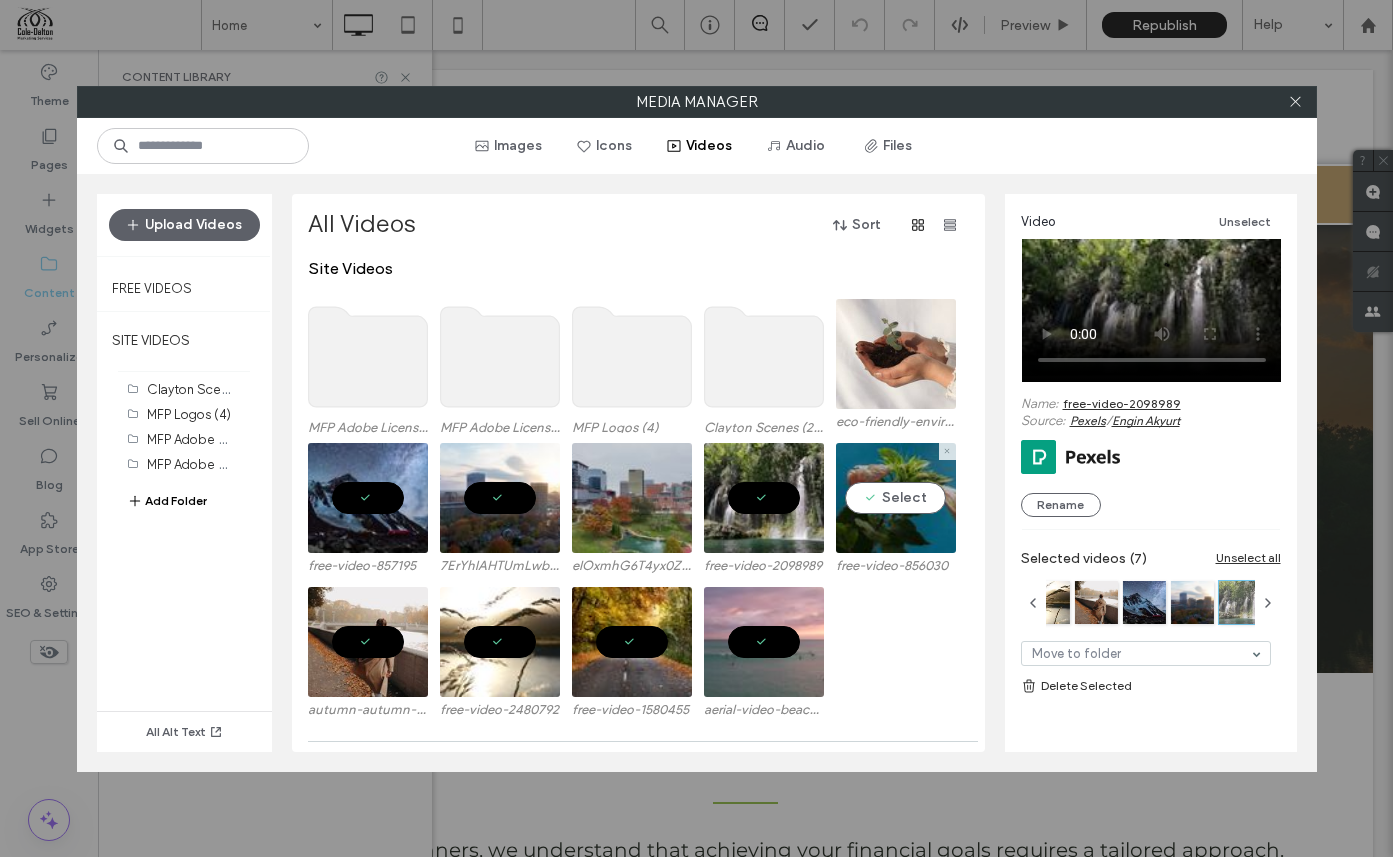 click at bounding box center [896, 498] 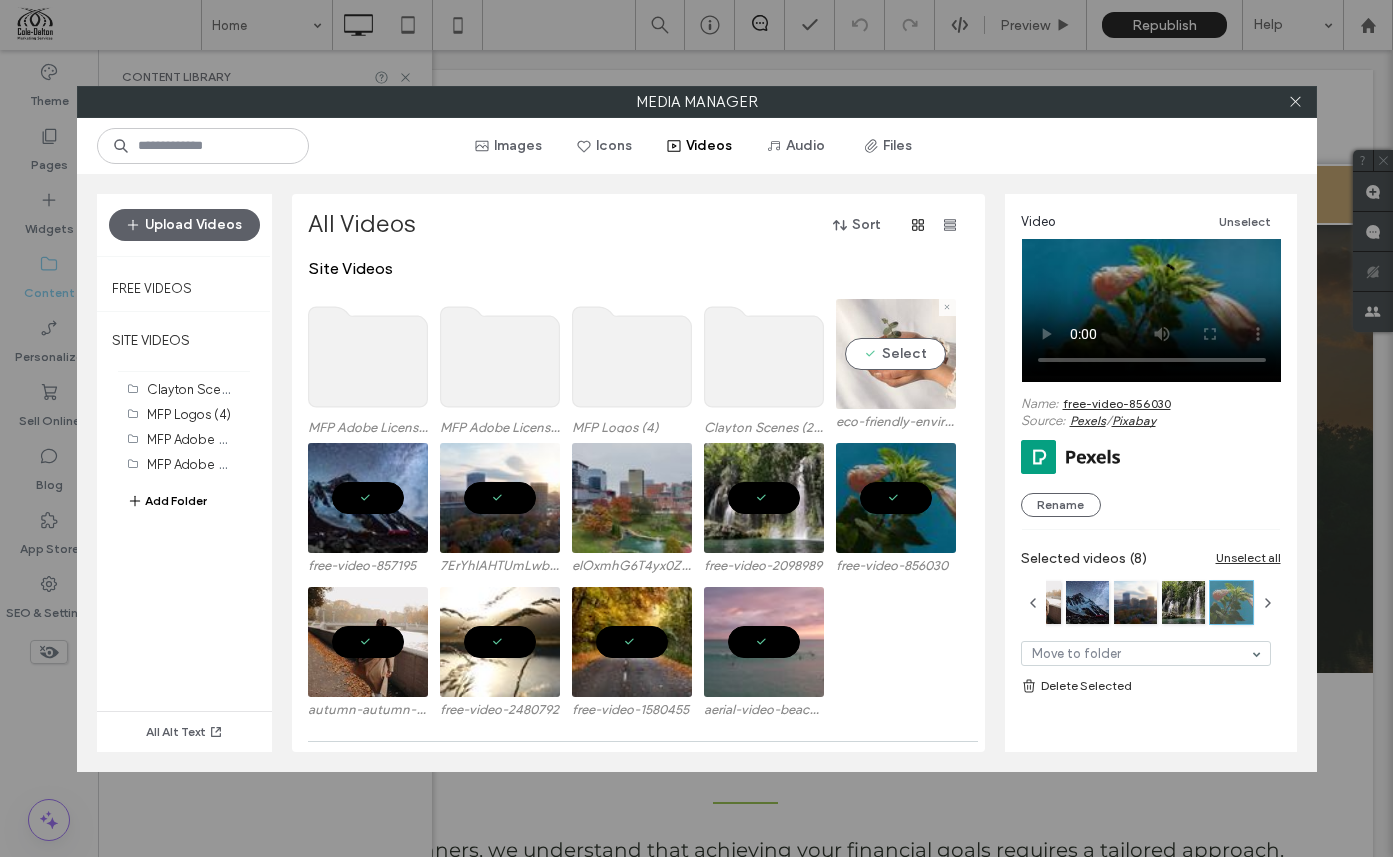 click at bounding box center [896, 354] 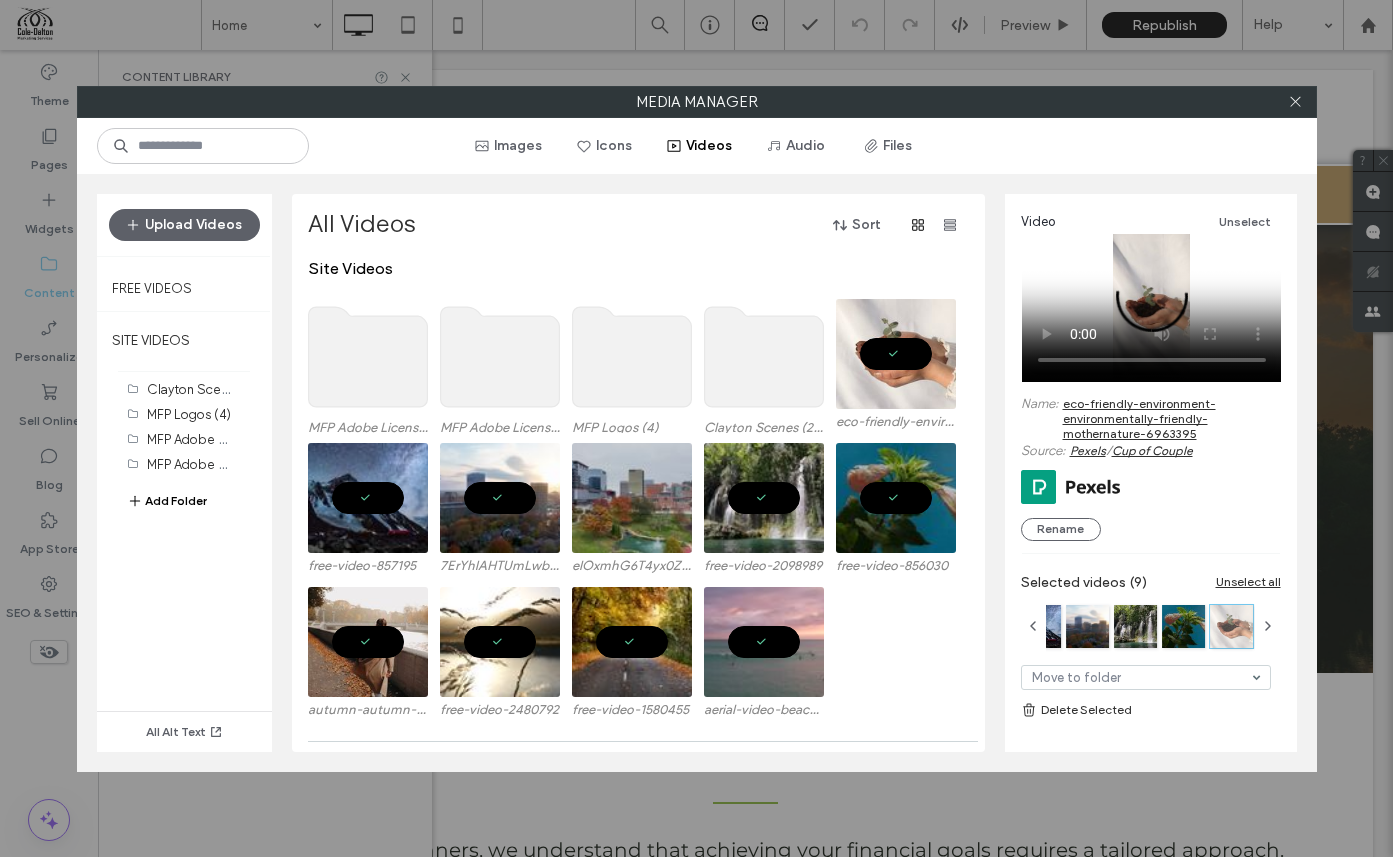 click on "Delete Selected" at bounding box center [1151, 710] 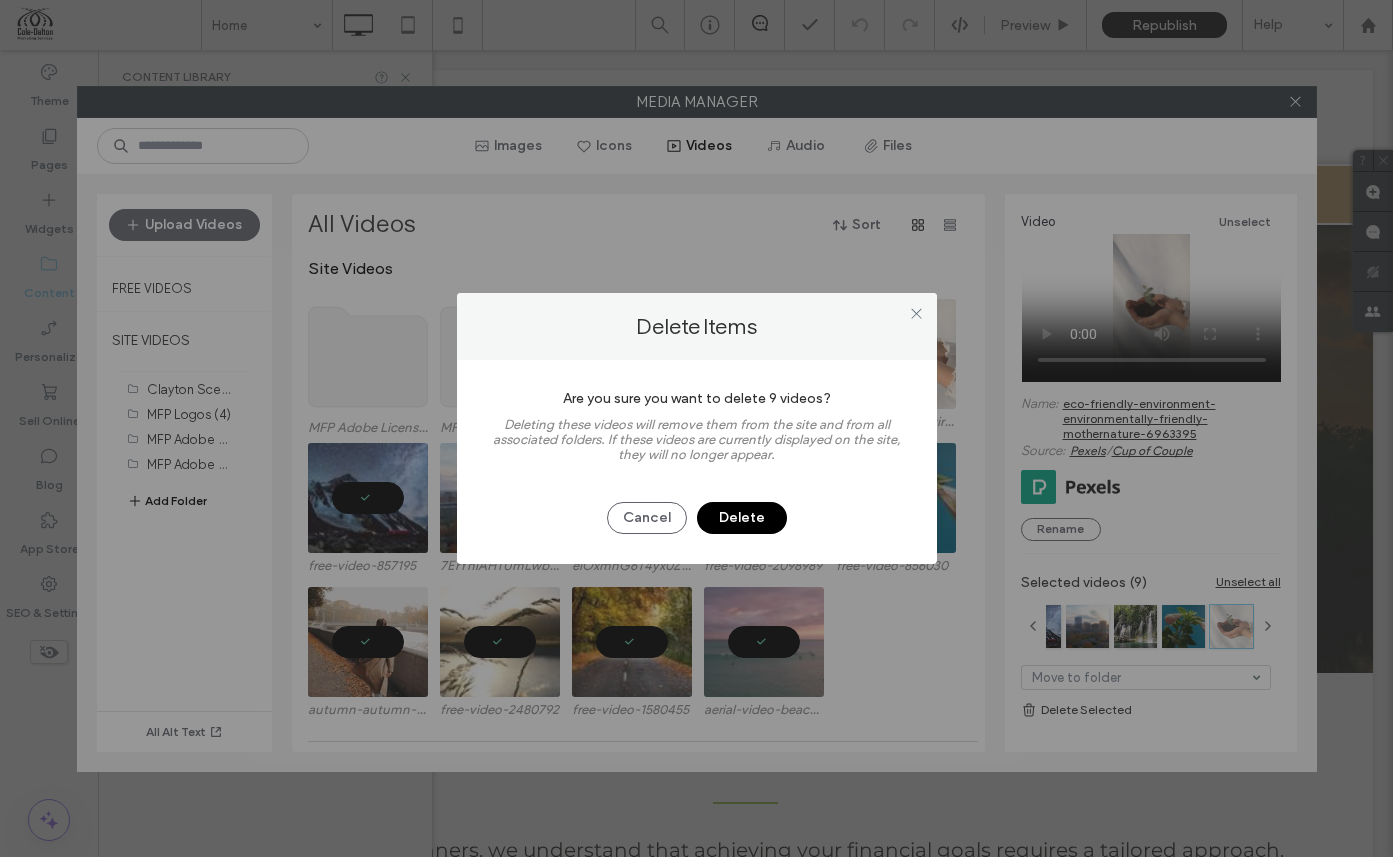 click on "Delete" at bounding box center [742, 518] 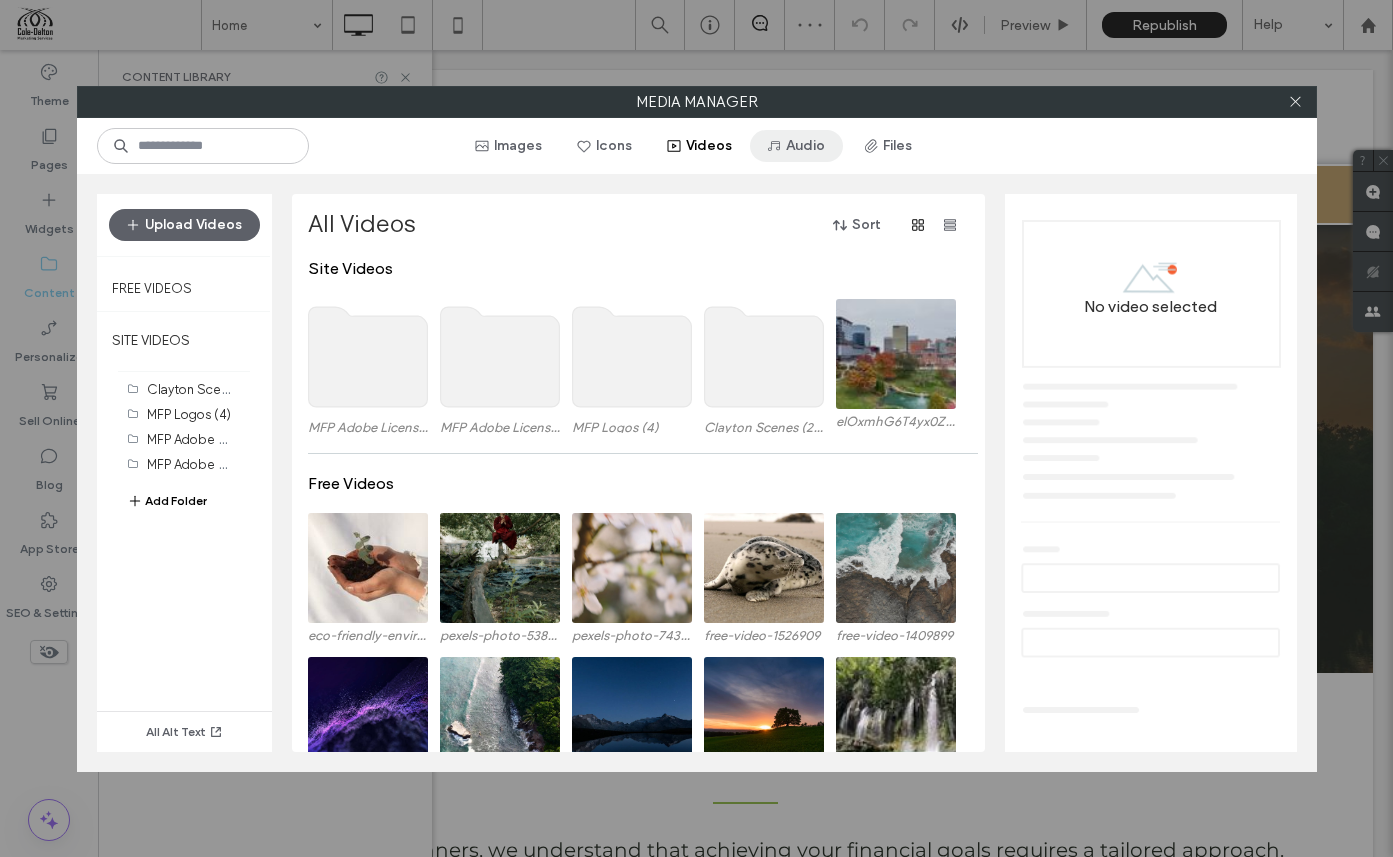 click on "Audio" at bounding box center [796, 146] 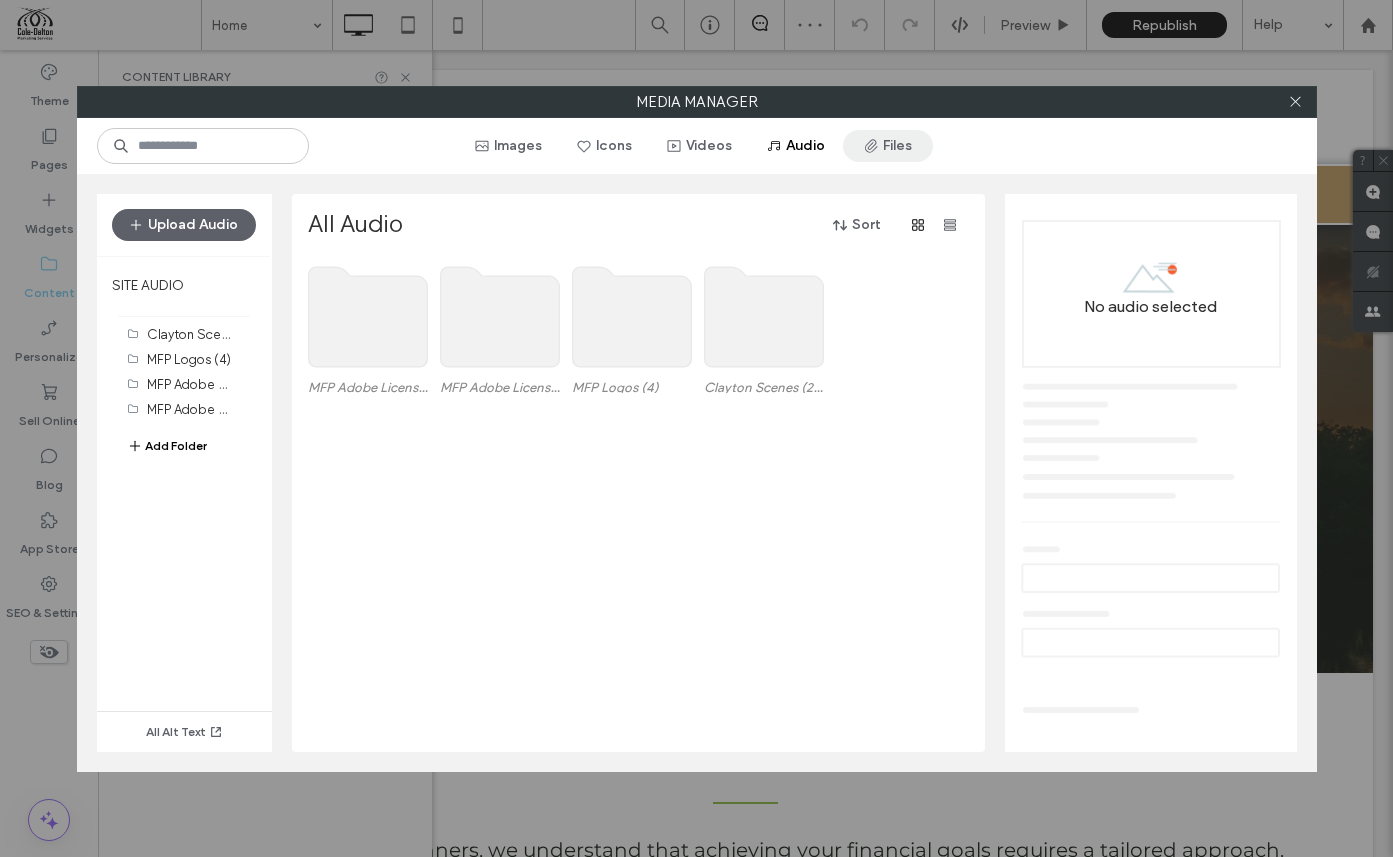 click on "Files" at bounding box center [888, 146] 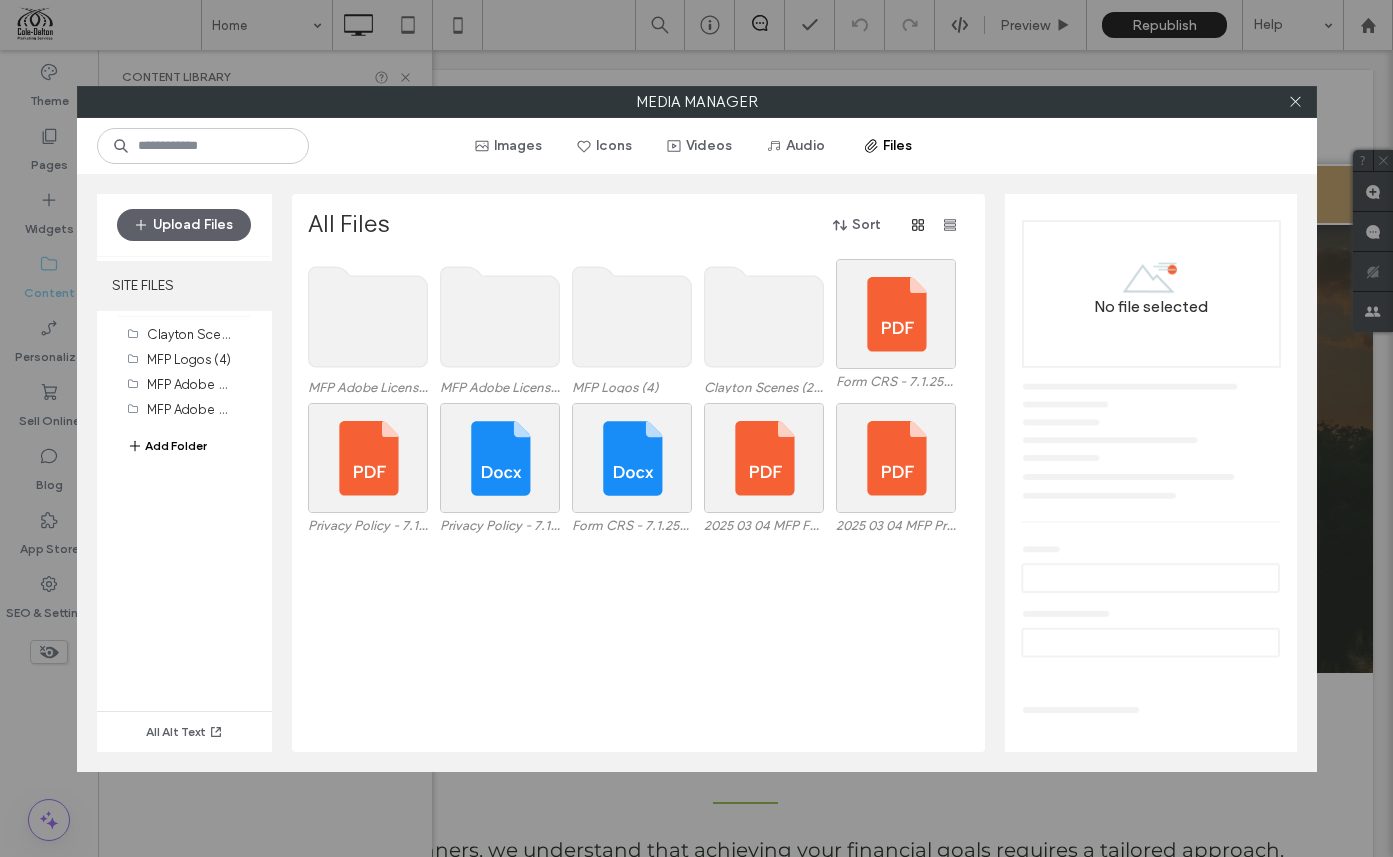 click on "SITE FILES" at bounding box center (184, 286) 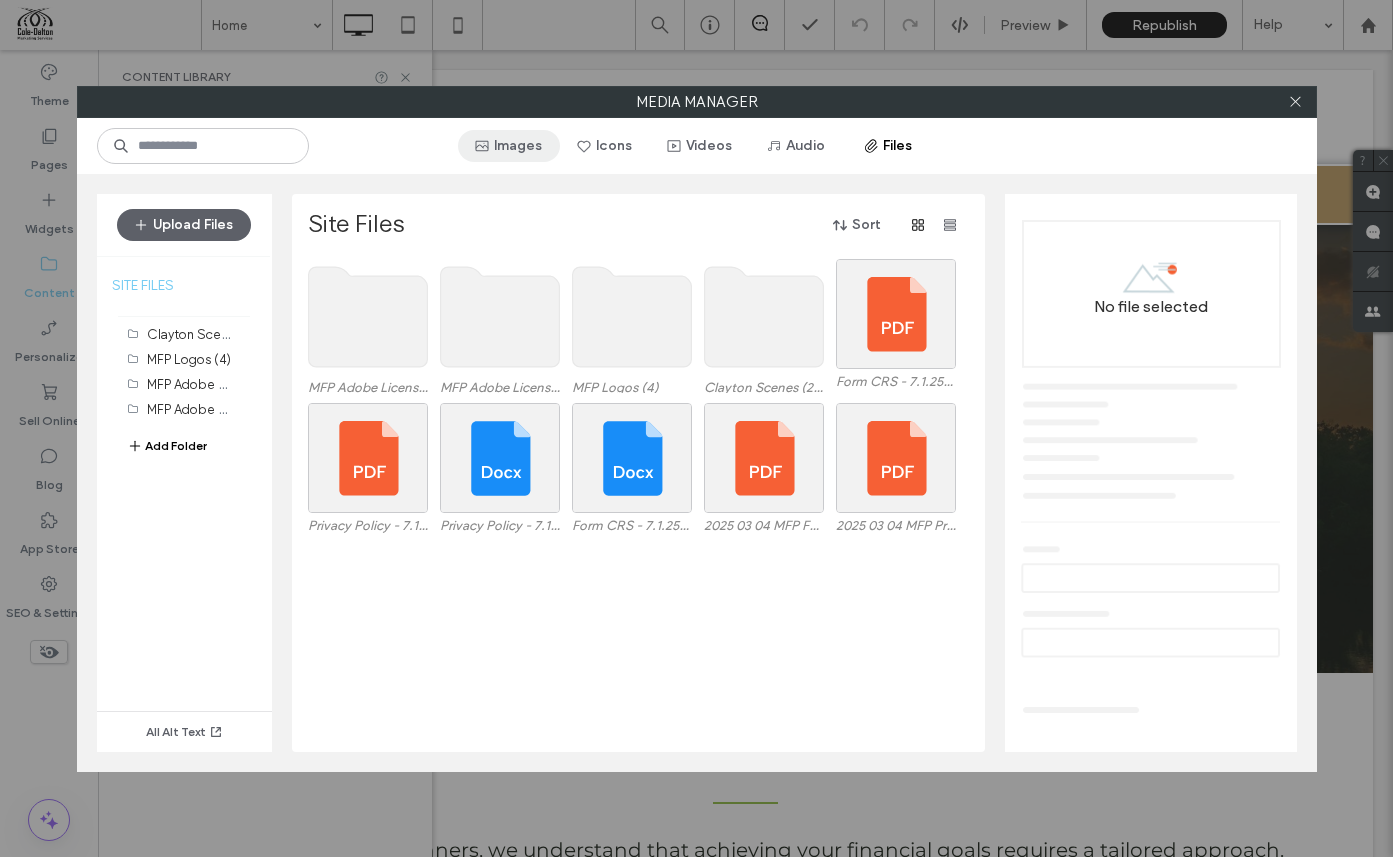 click on "Images" at bounding box center [509, 146] 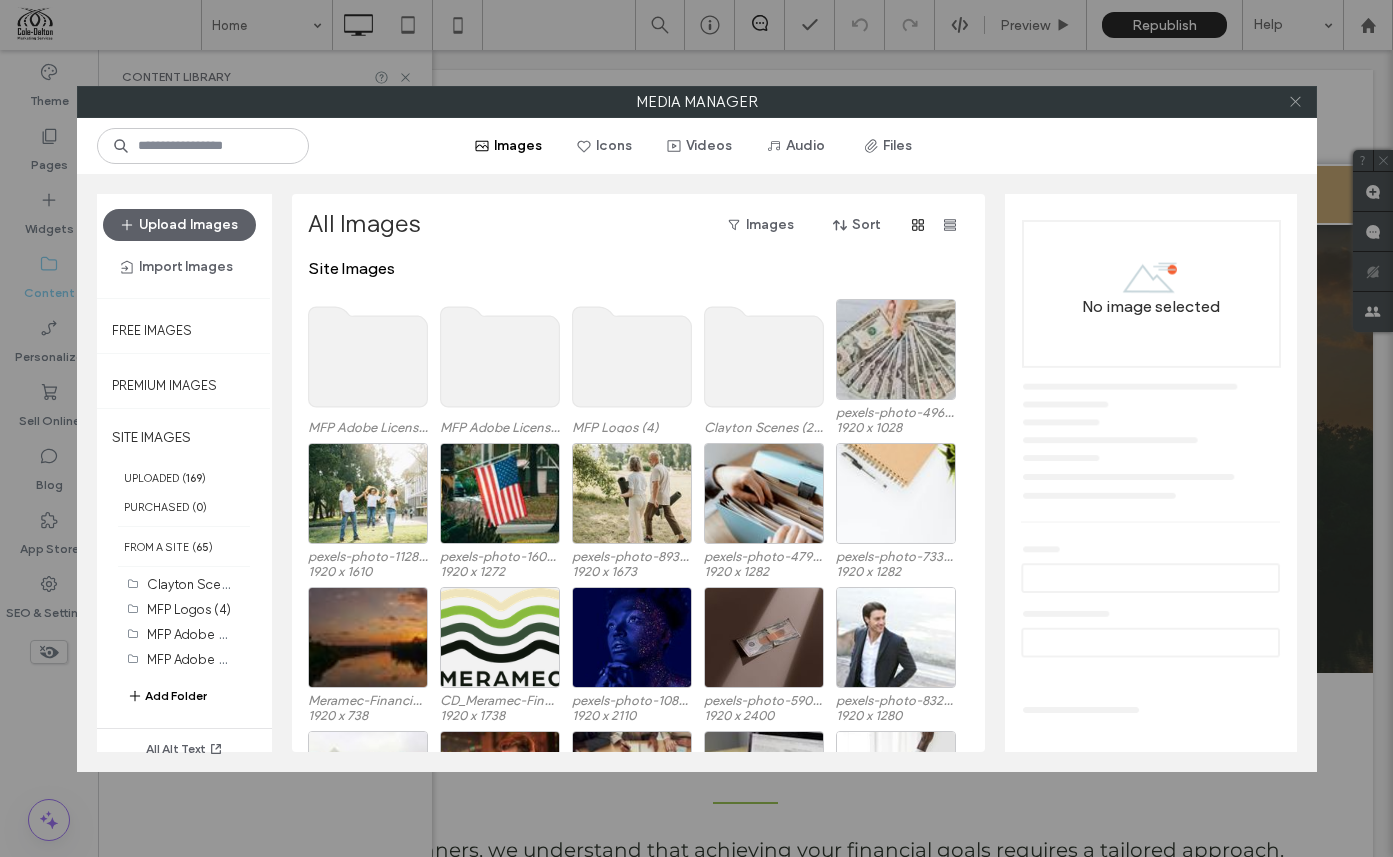 click 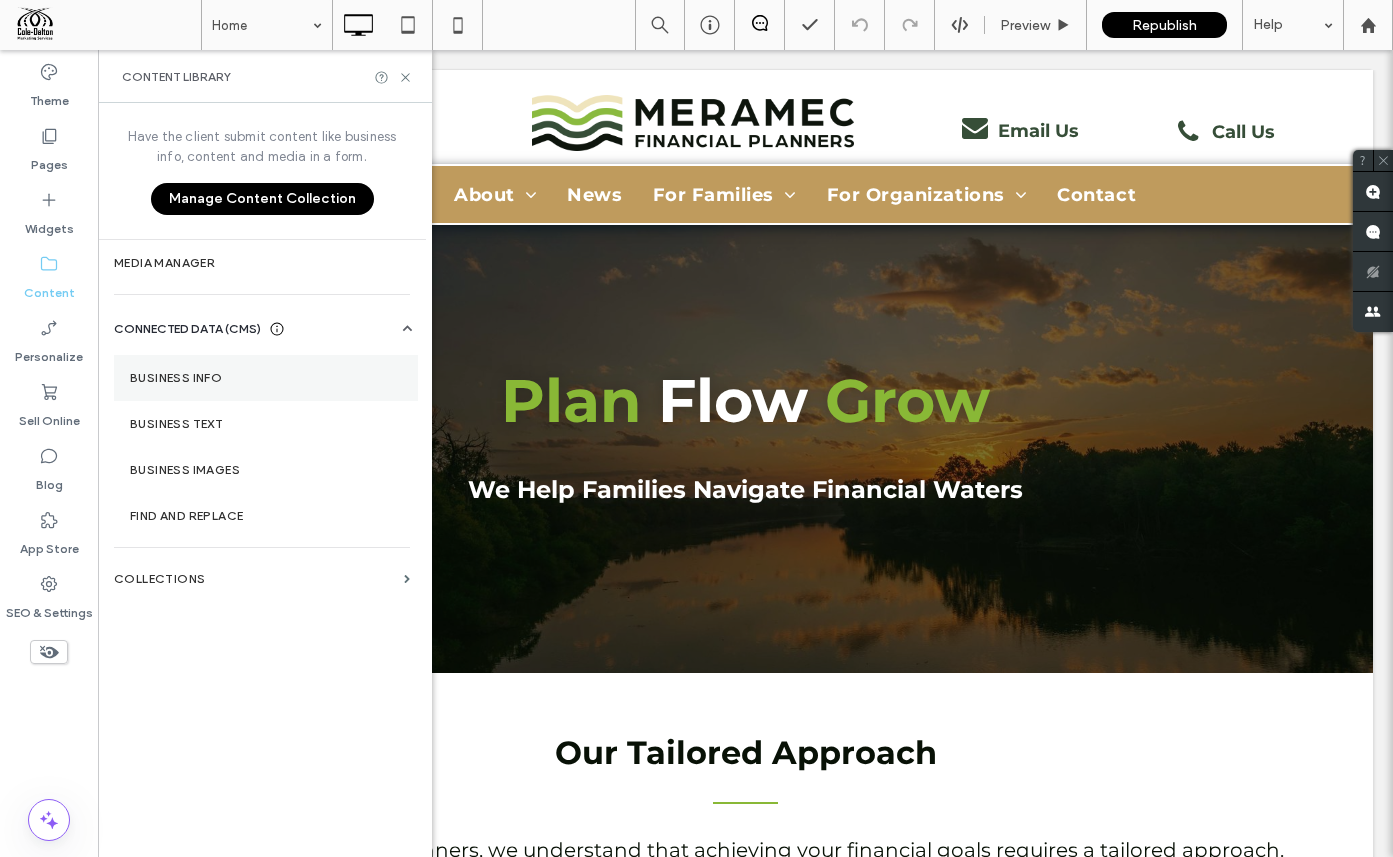 click on "Business Info" at bounding box center (266, 378) 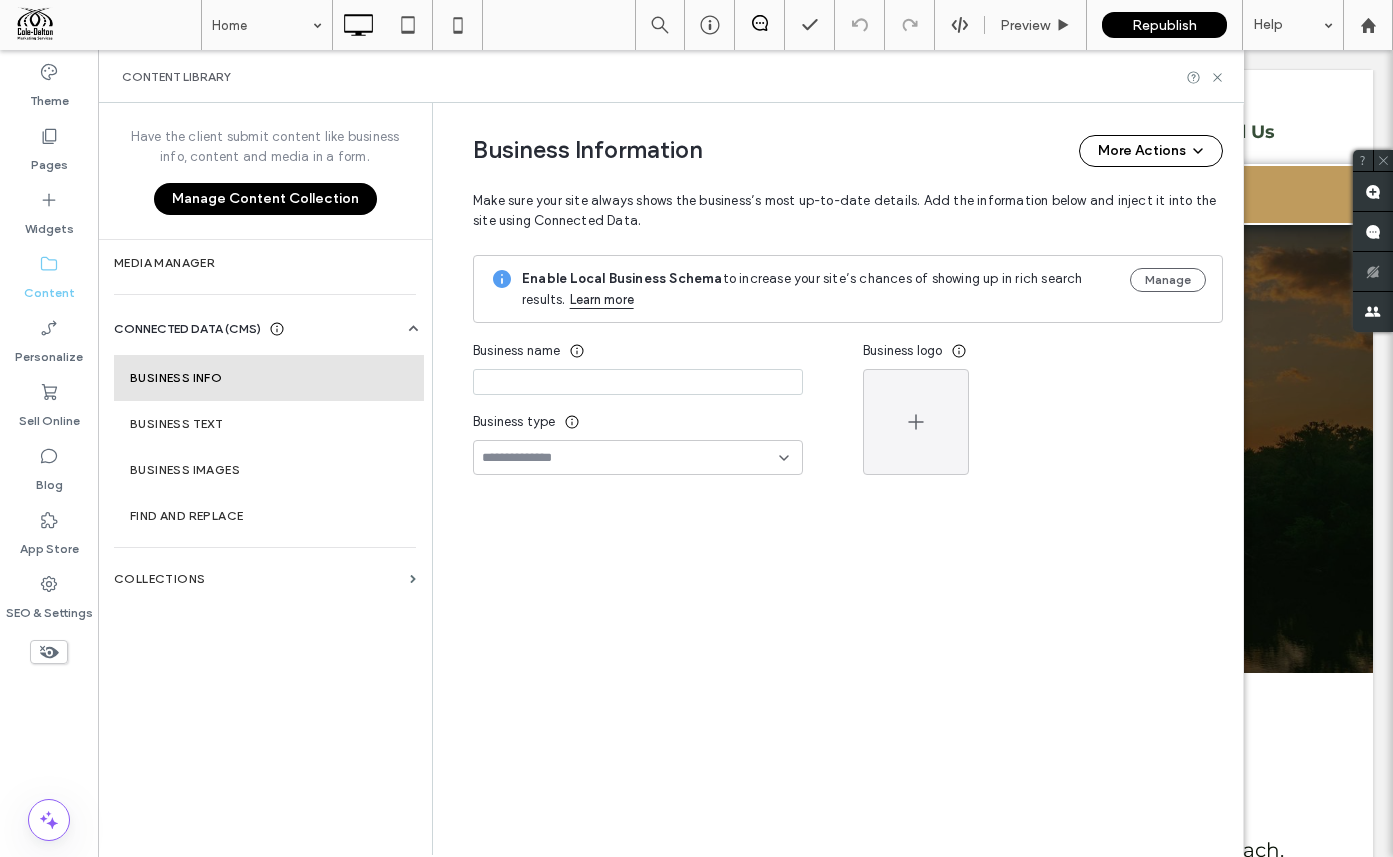 type on "**********" 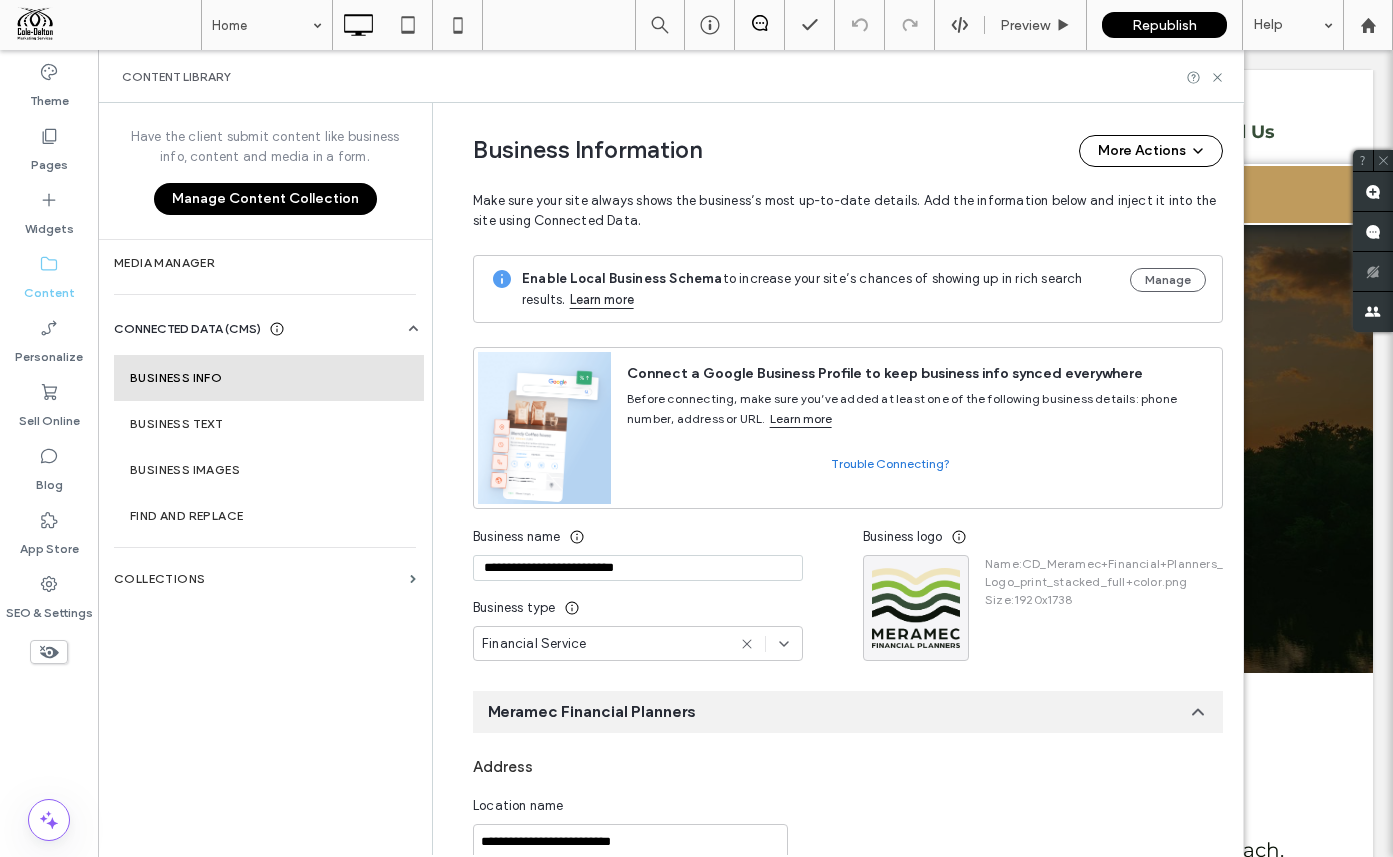 scroll, scrollTop: 208, scrollLeft: 0, axis: vertical 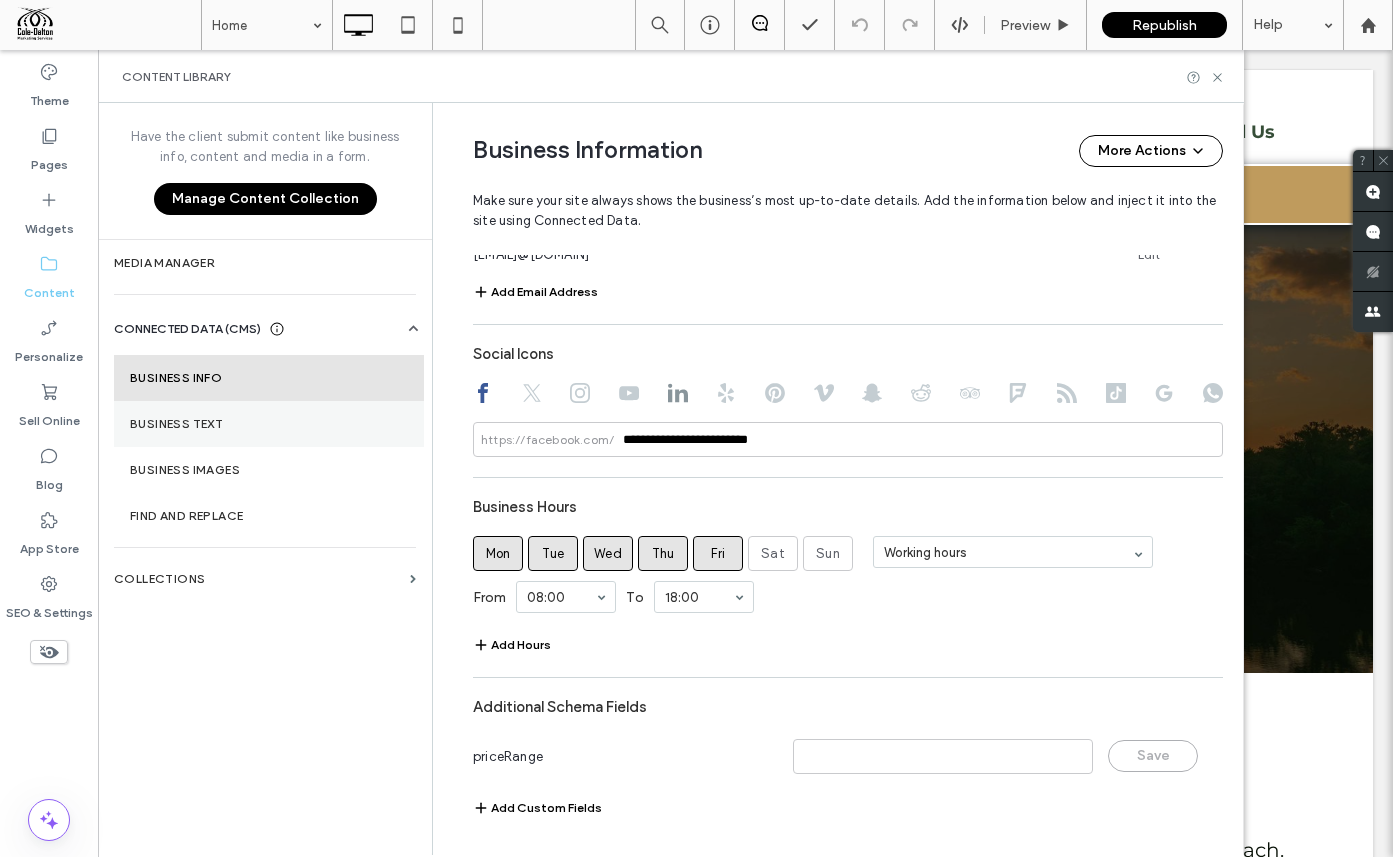 click on "Business Text" at bounding box center (269, 424) 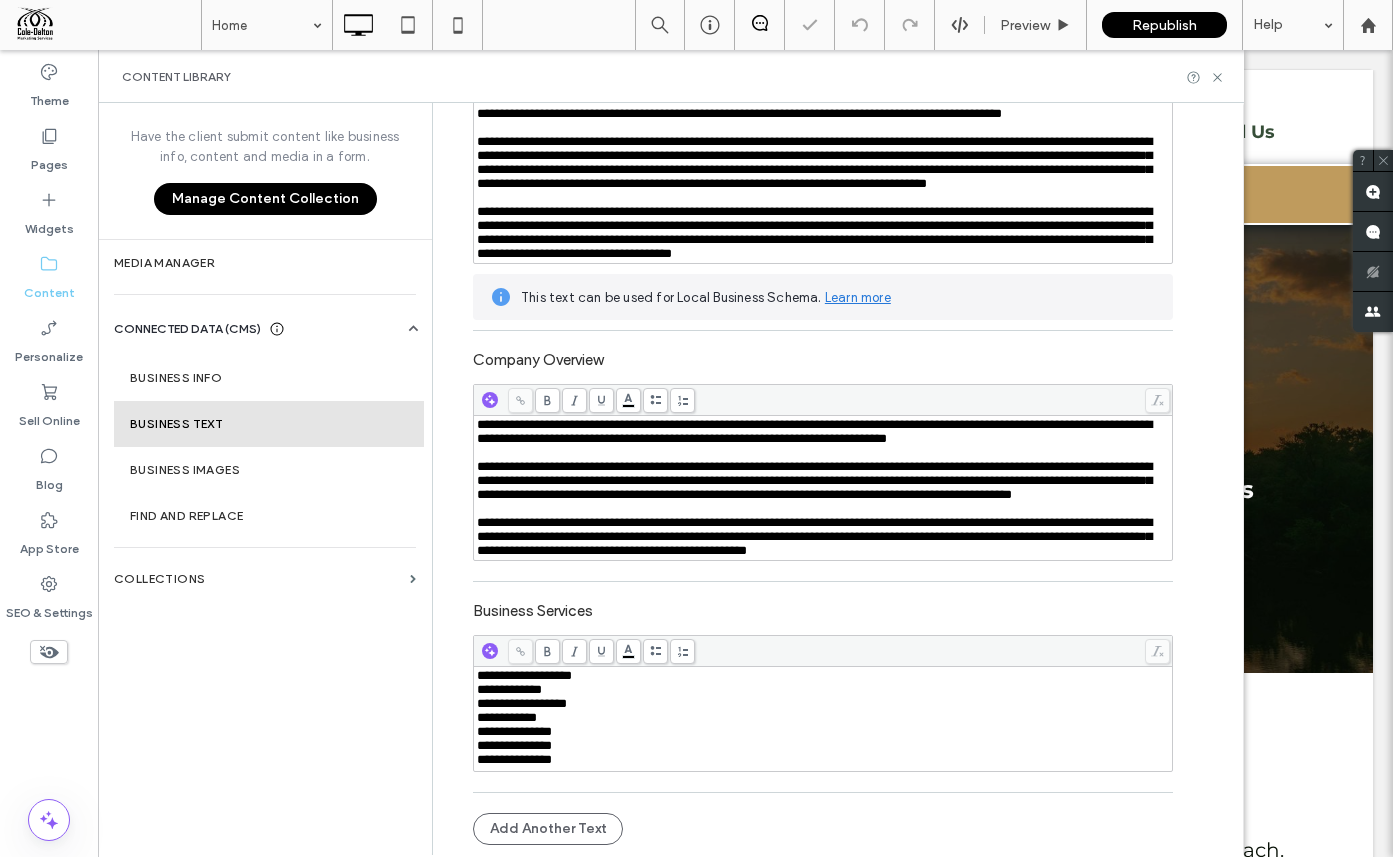 scroll, scrollTop: 0, scrollLeft: 0, axis: both 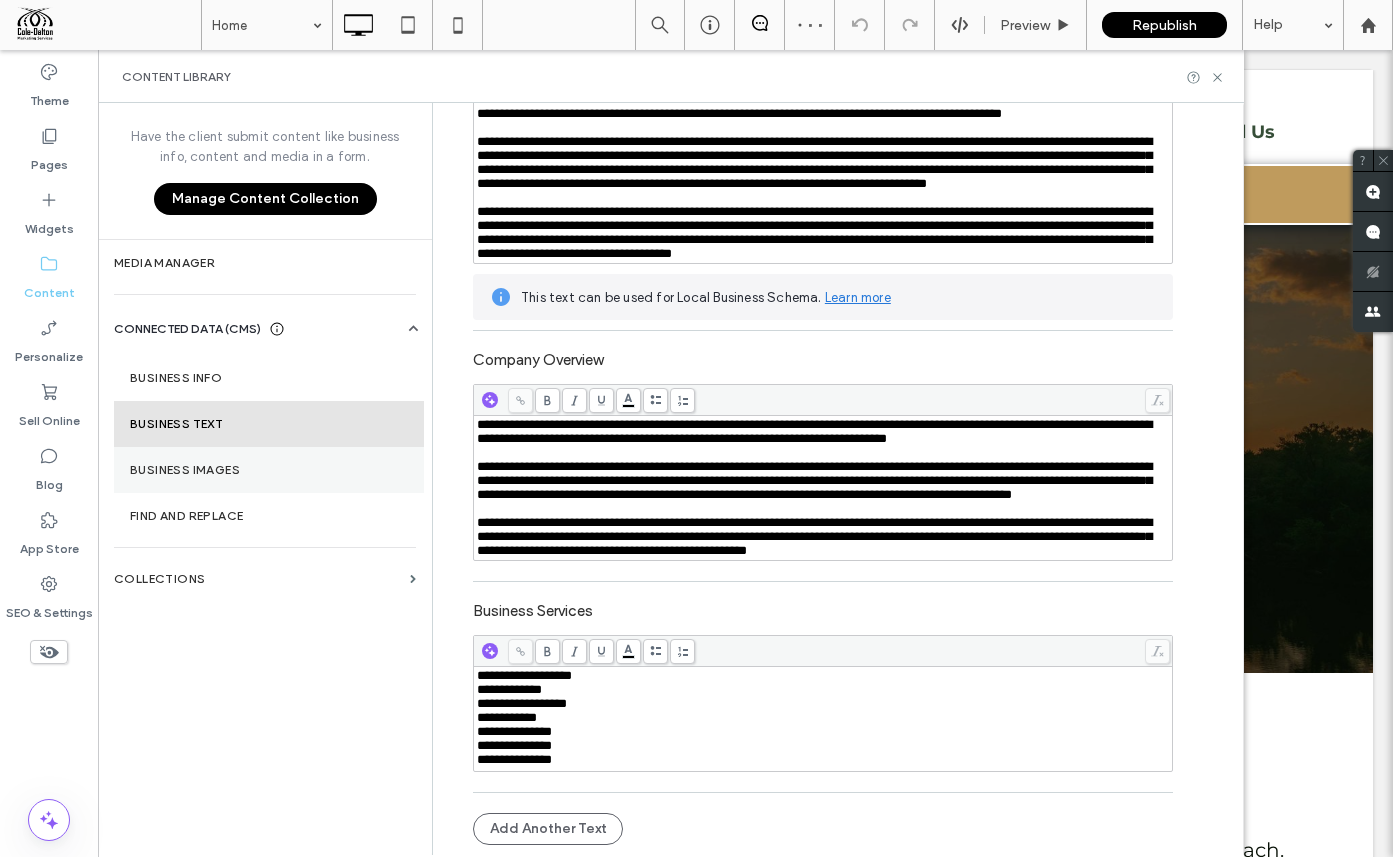 click on "Business Images" at bounding box center [269, 470] 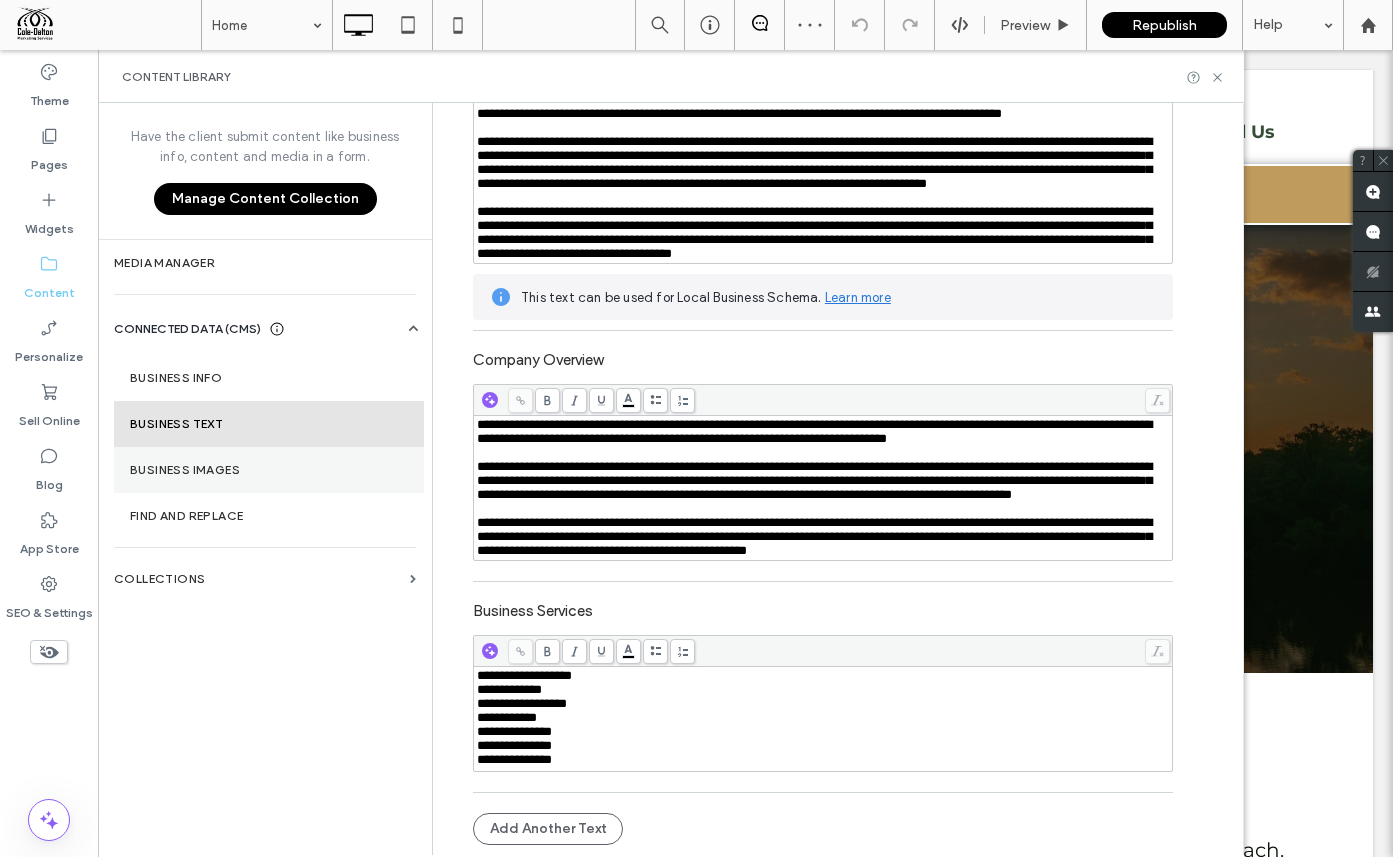 scroll, scrollTop: 0, scrollLeft: 0, axis: both 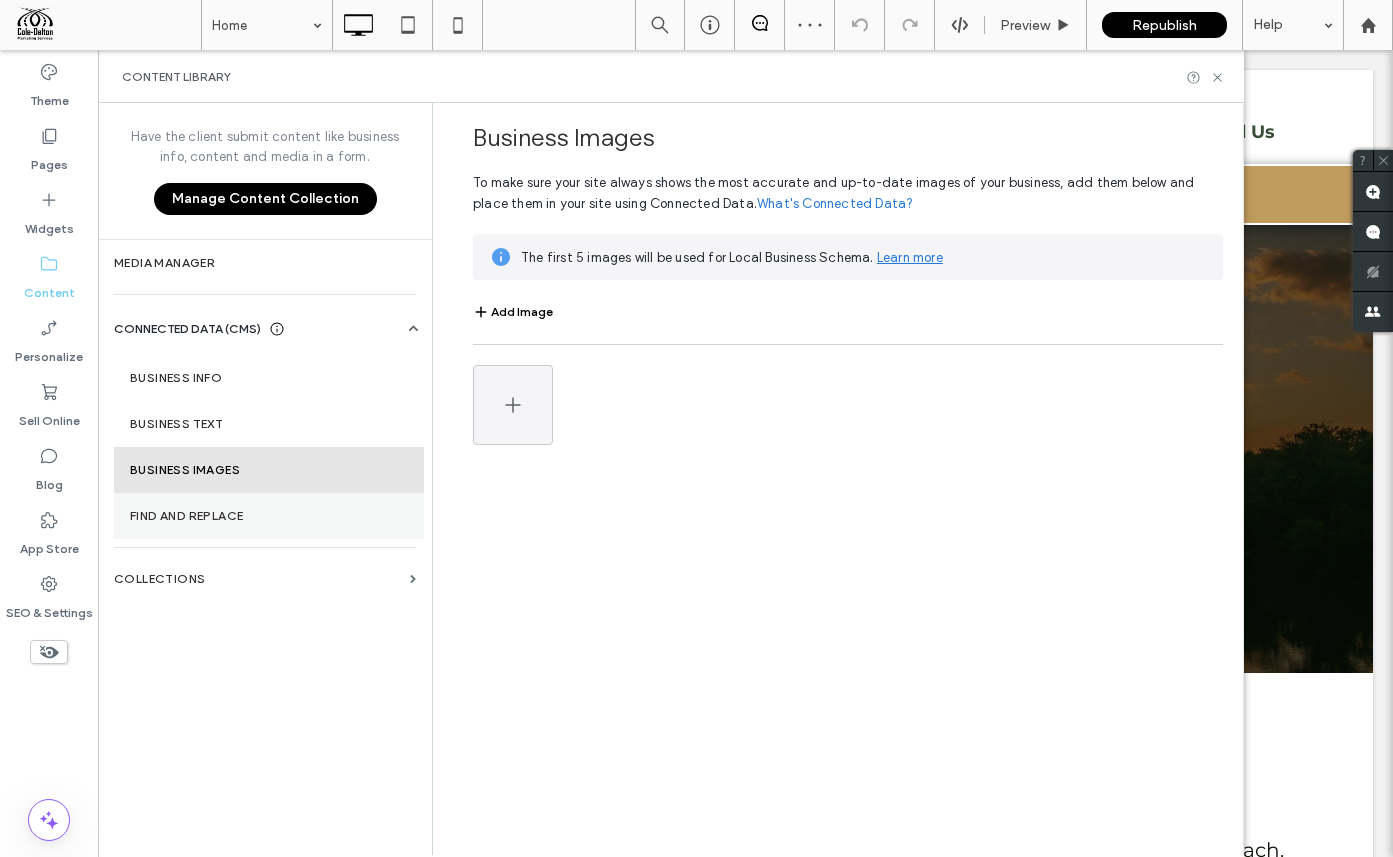 click on "Find and Replace" at bounding box center (269, 516) 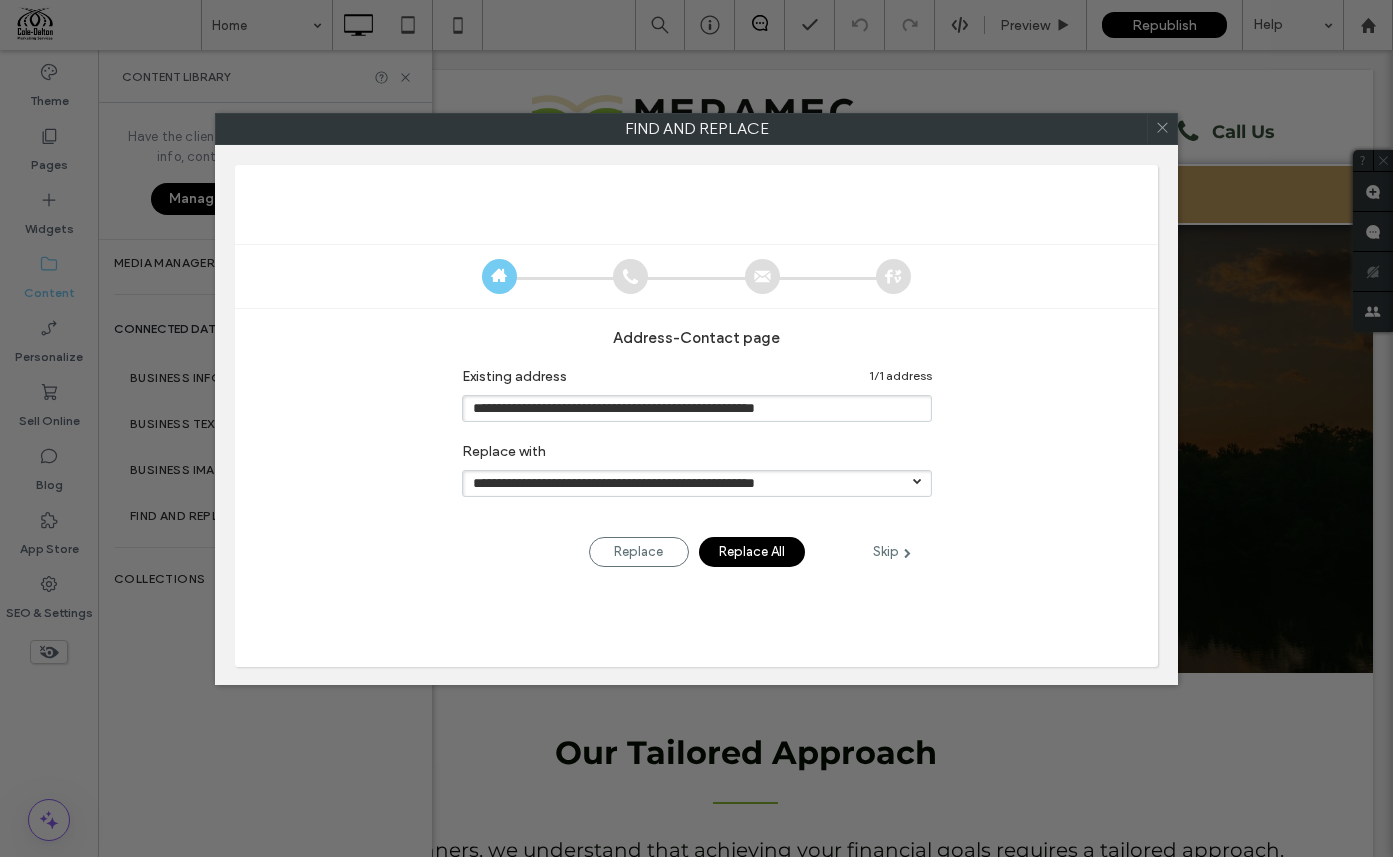 click on "Skip" at bounding box center (892, 551) 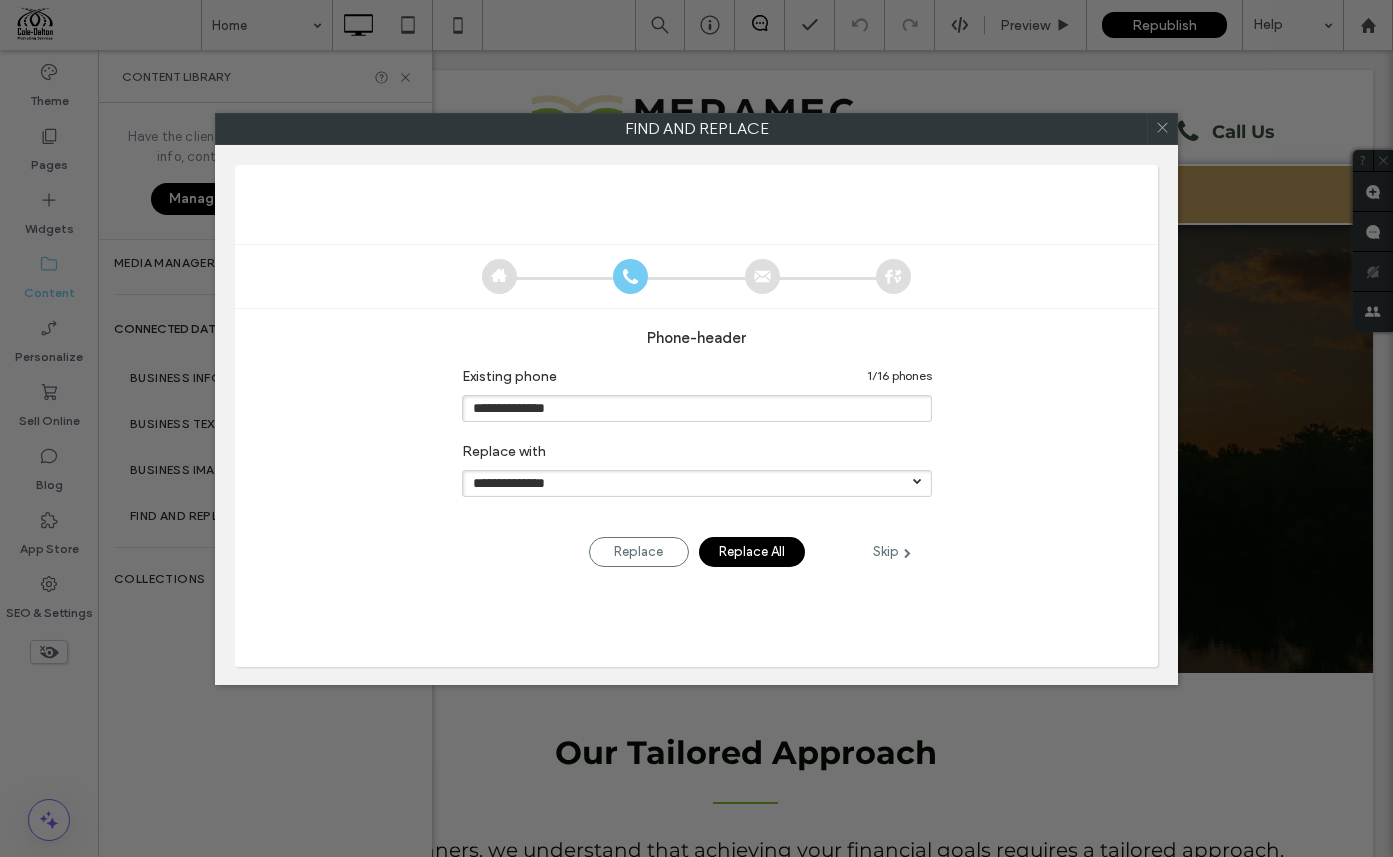 click on "Skip" at bounding box center [892, 551] 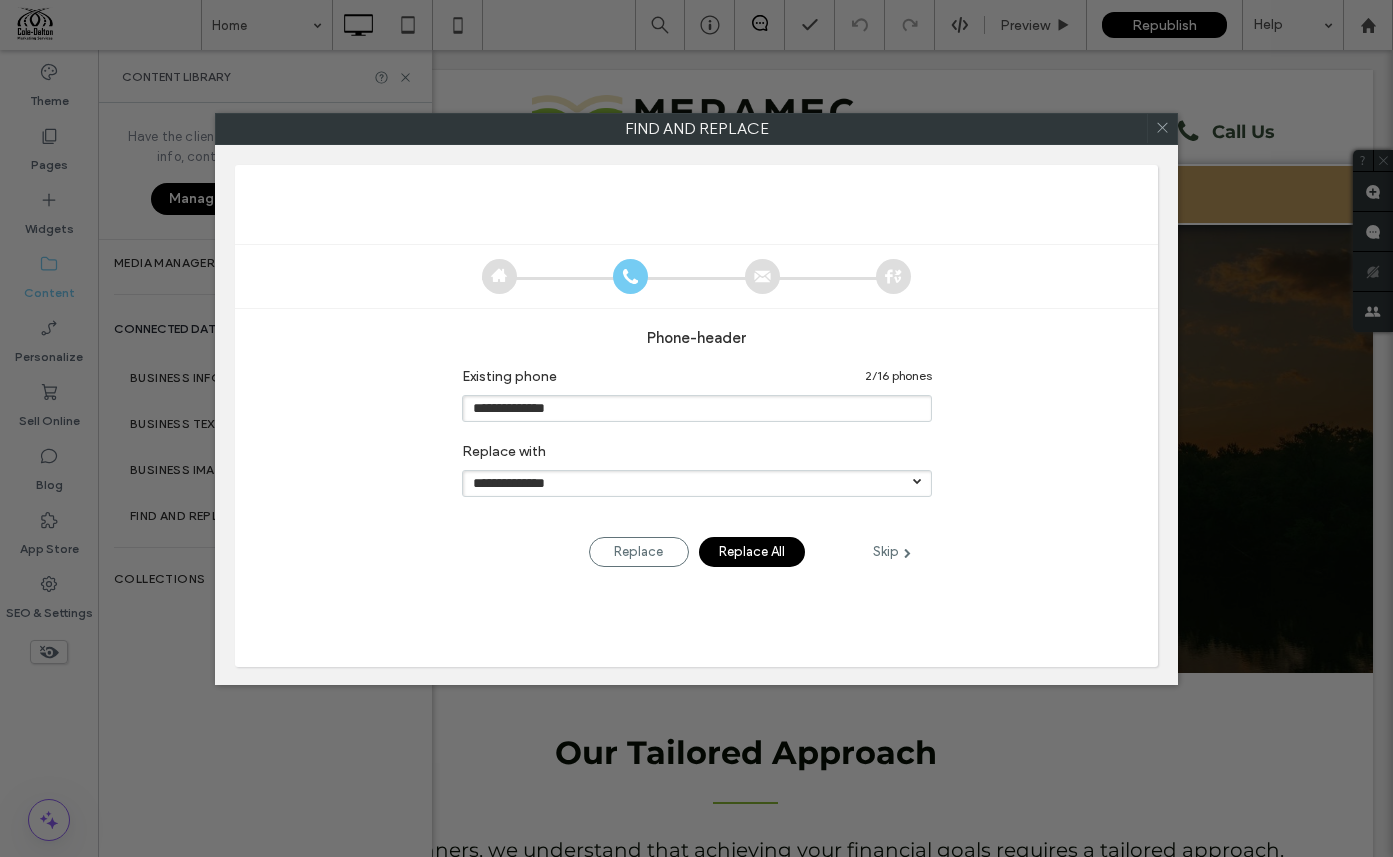 click on "Skip" at bounding box center (892, 551) 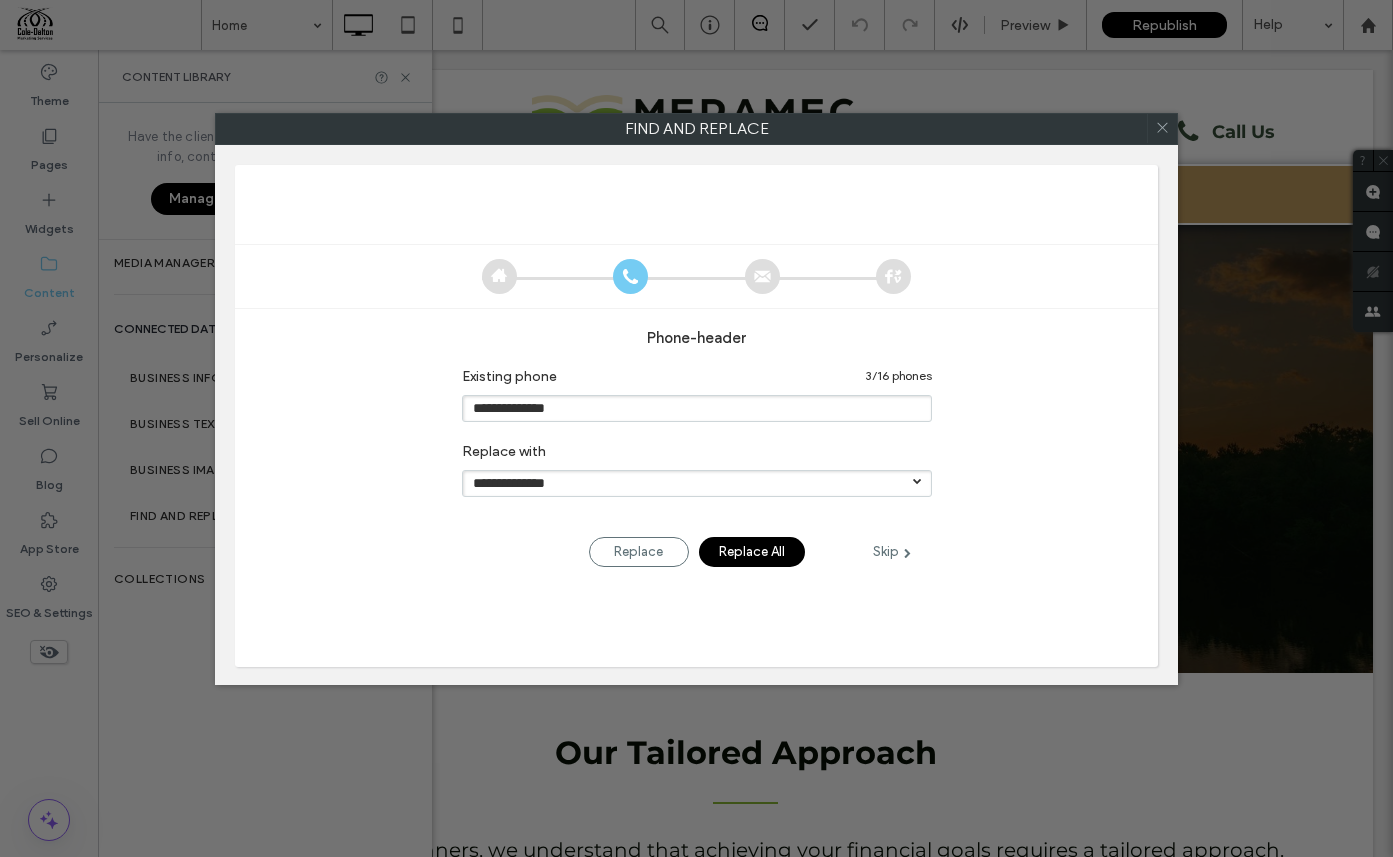 click on "Skip" at bounding box center [892, 551] 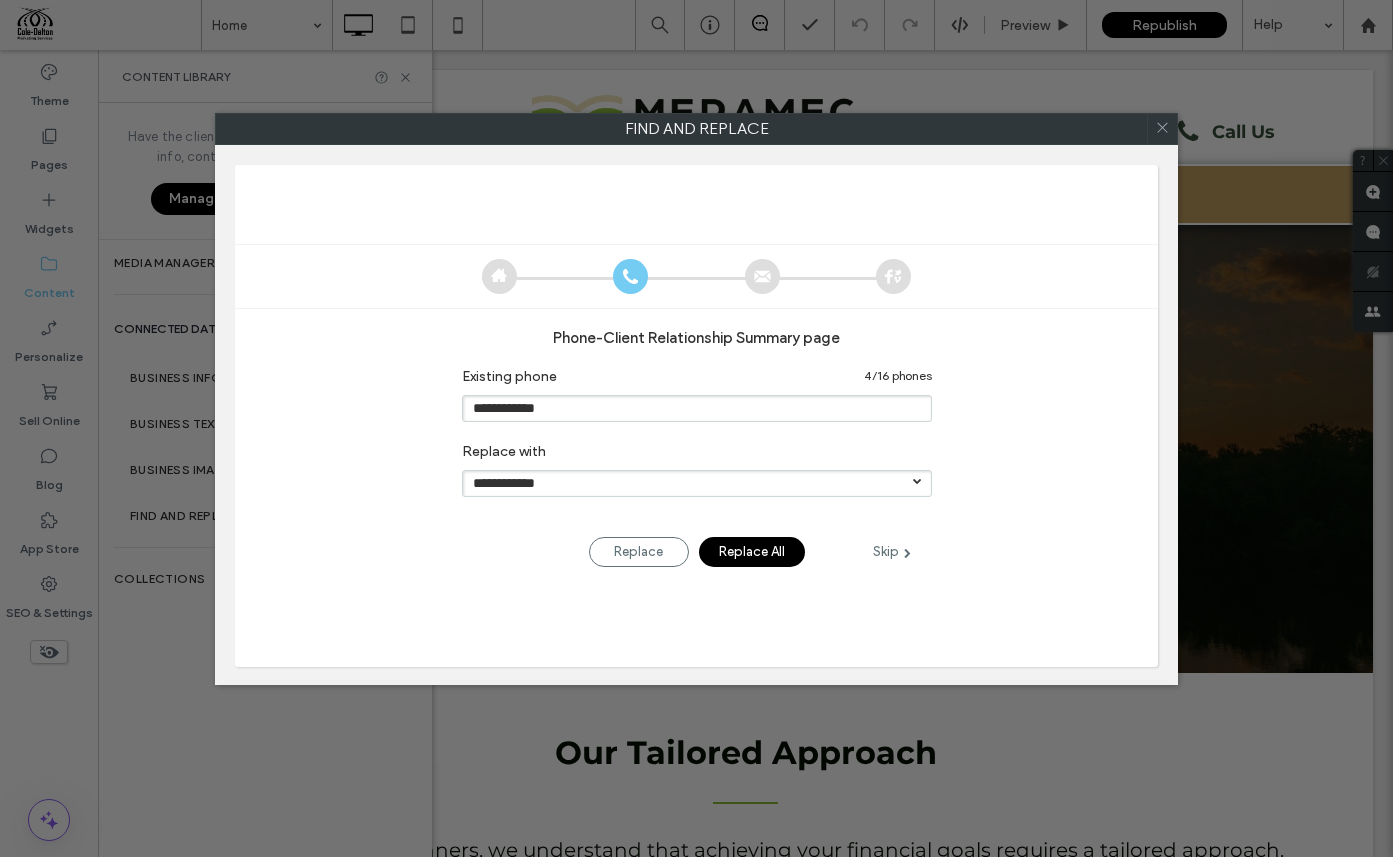 click on "Skip" at bounding box center (892, 551) 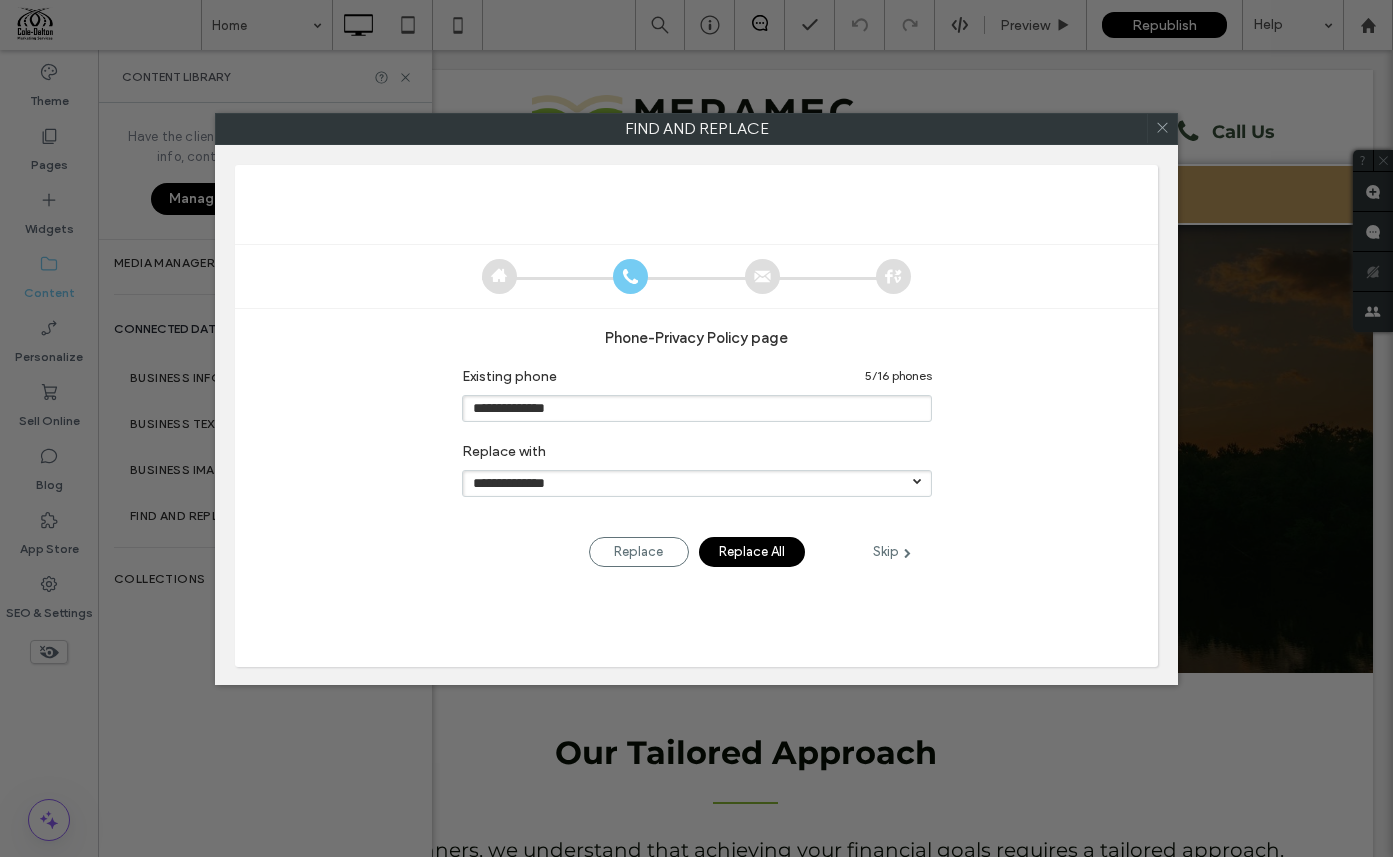 click on "Skip" at bounding box center (892, 551) 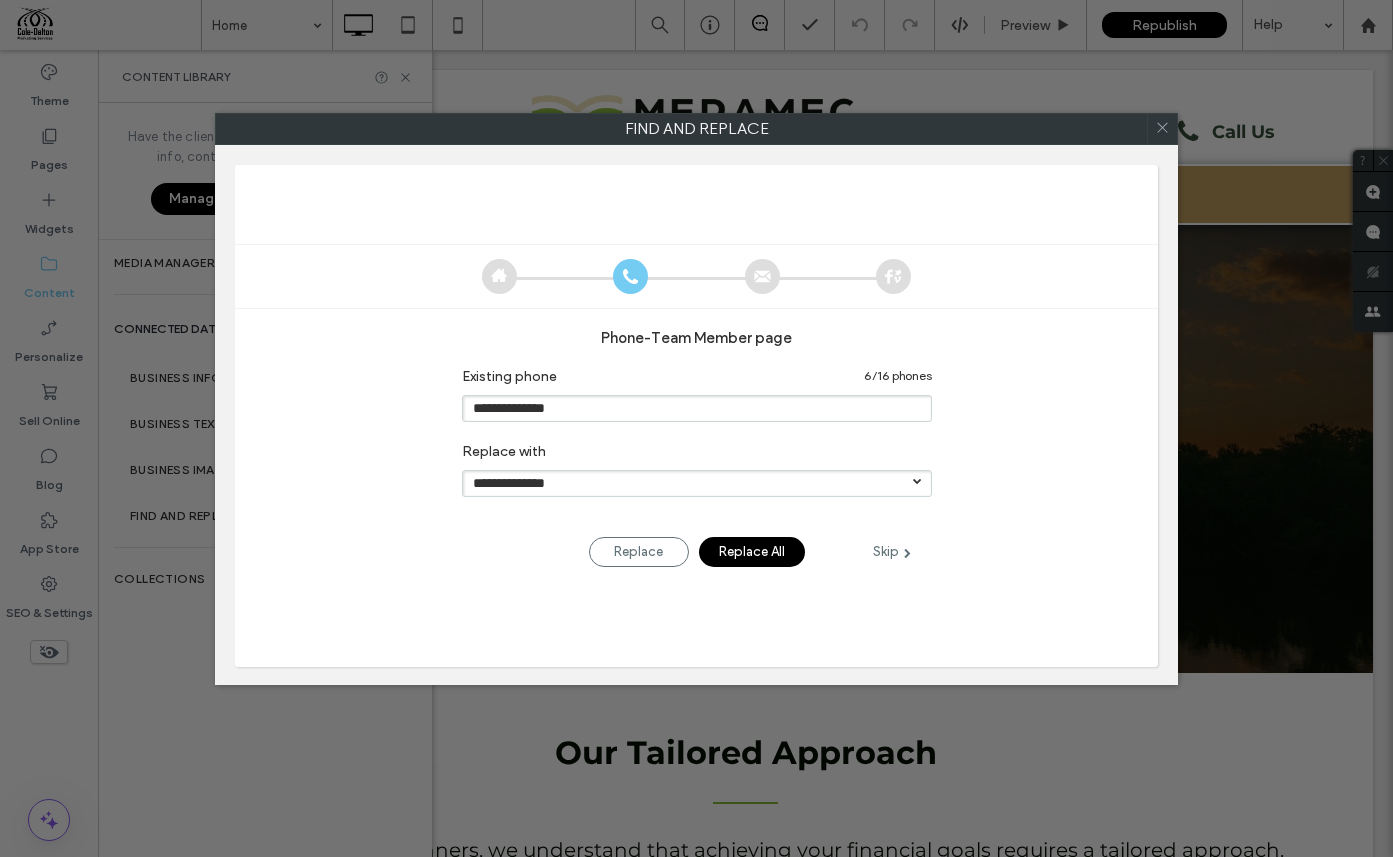 click on "Skip" at bounding box center (892, 551) 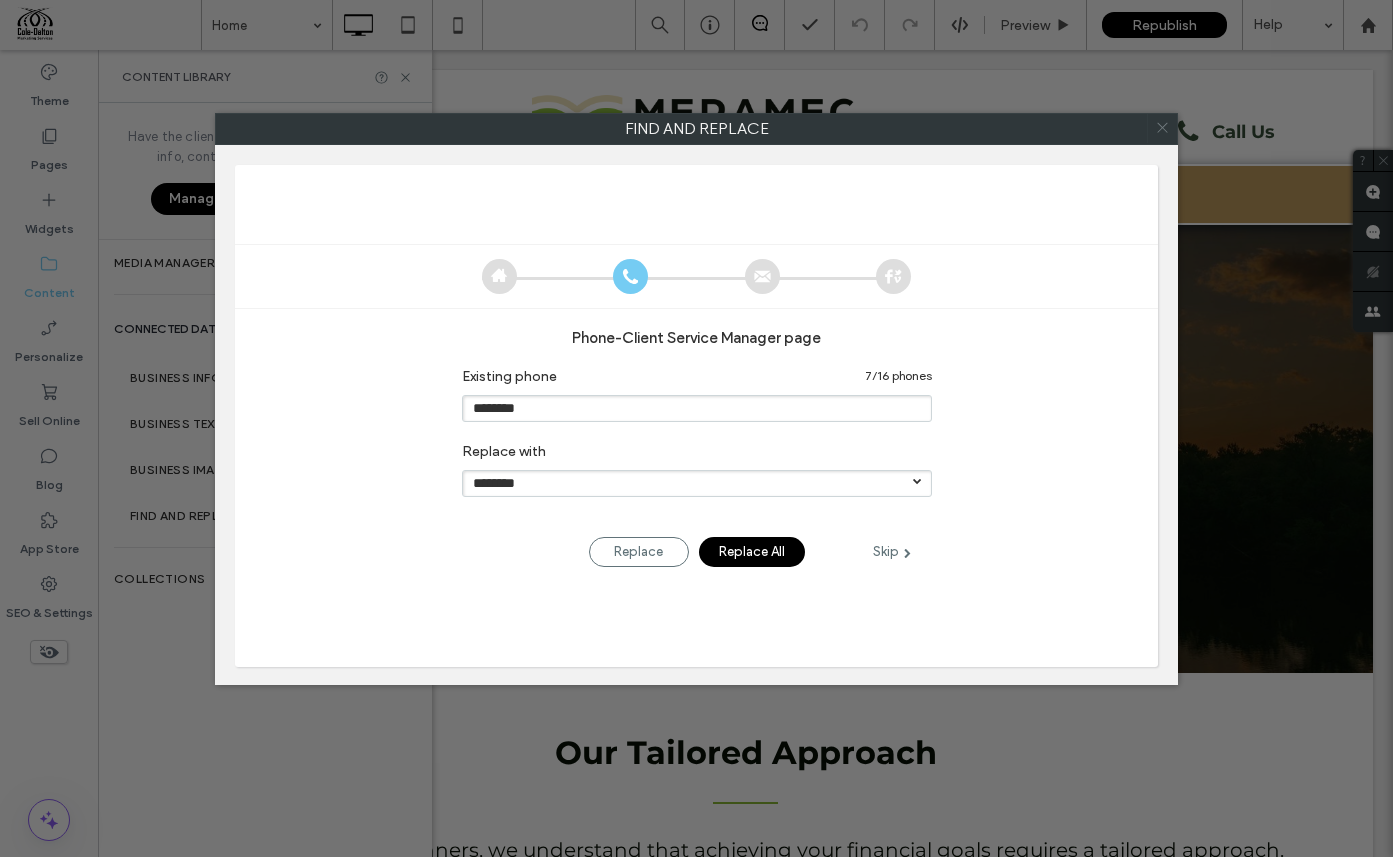 click 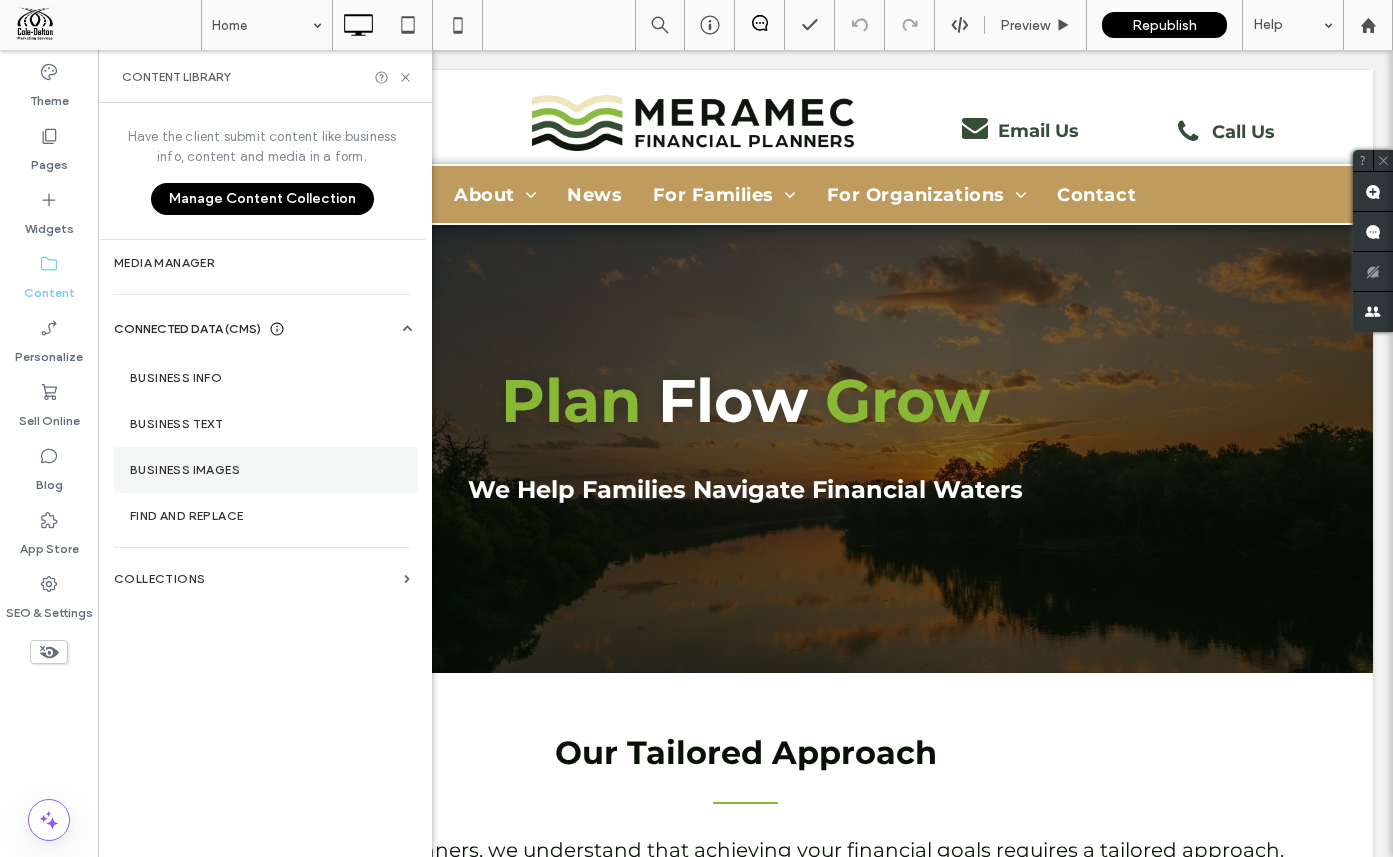 click on "Business Images" at bounding box center [266, 470] 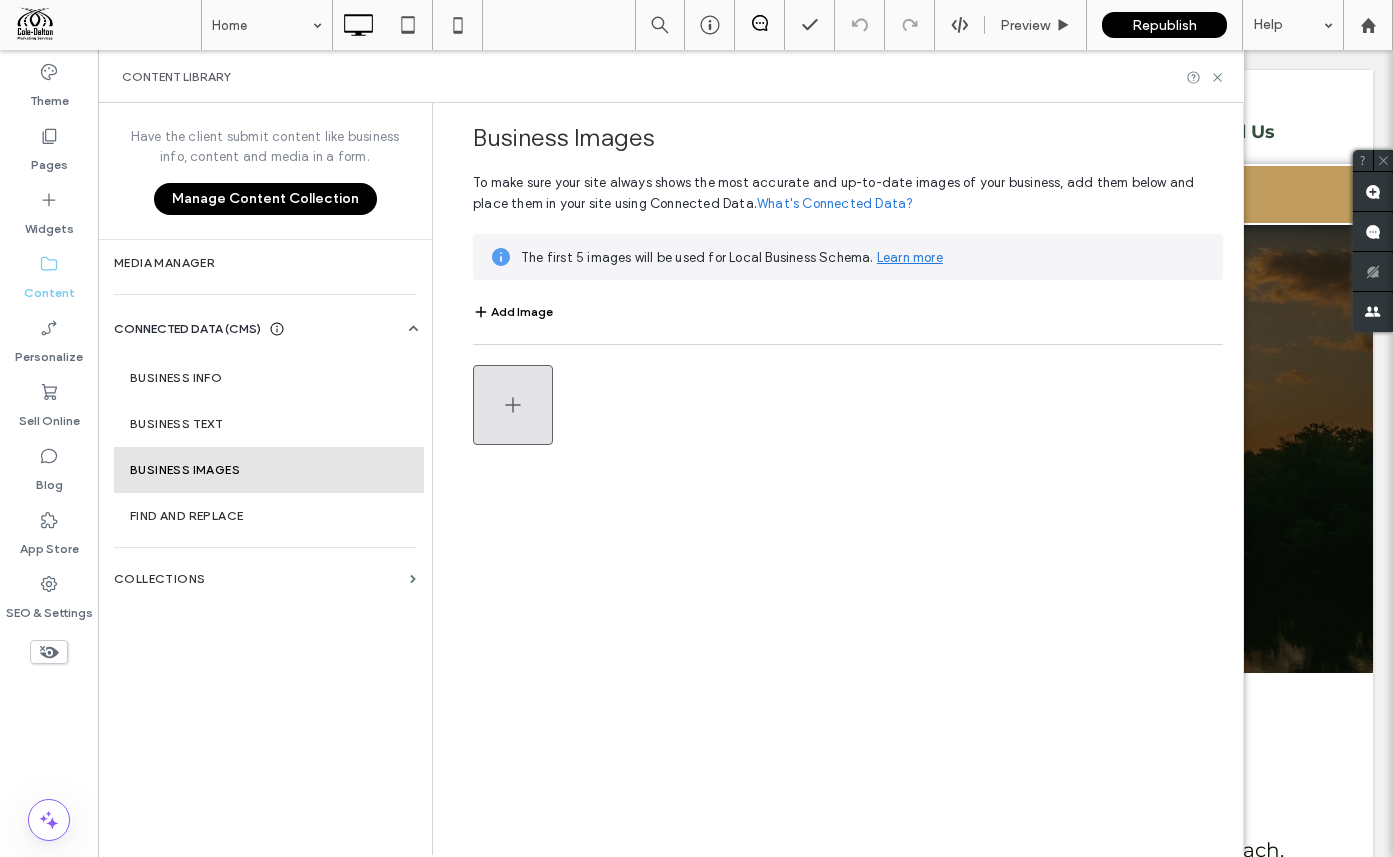 click at bounding box center [513, 405] 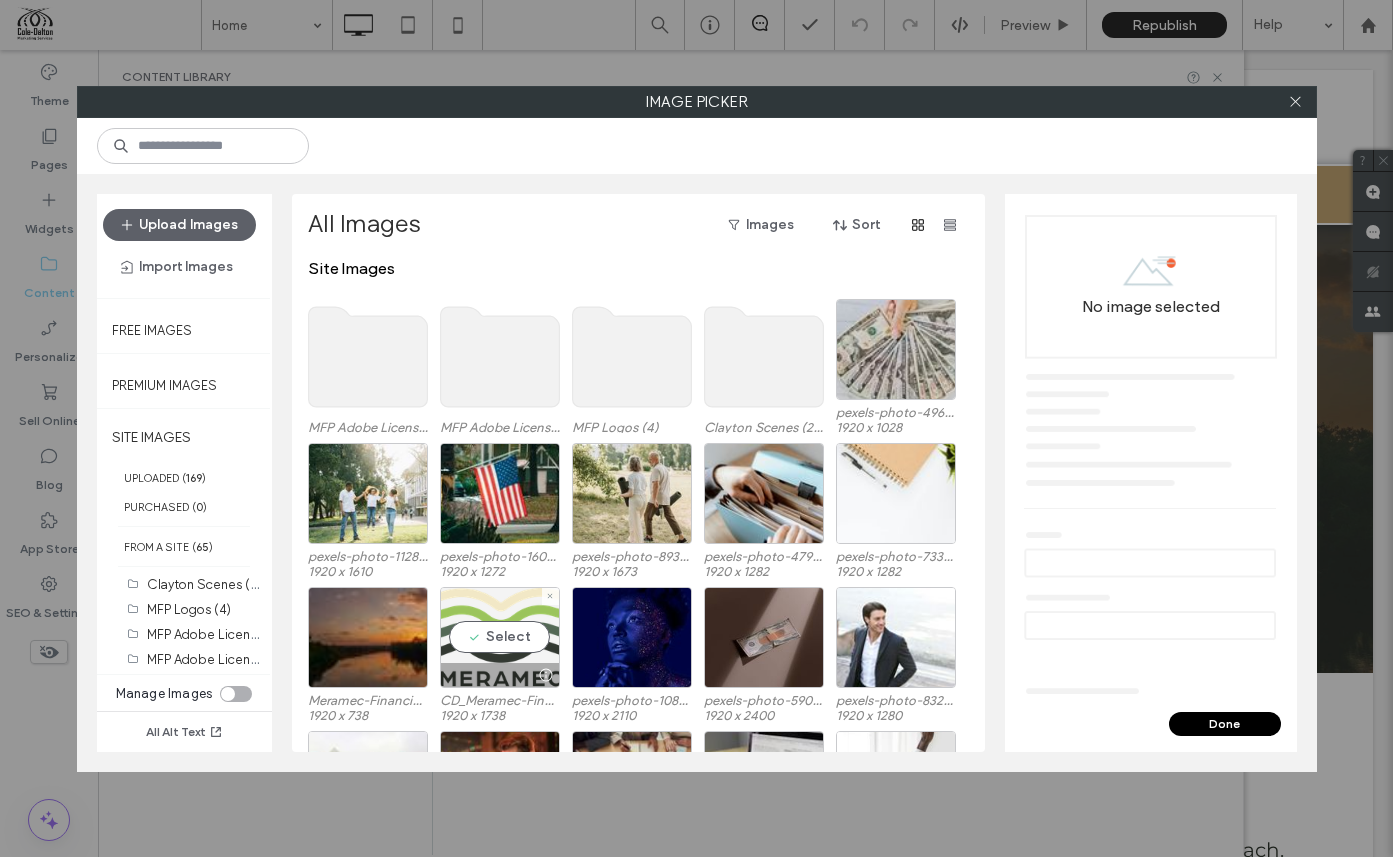 click on "Select" at bounding box center (500, 637) 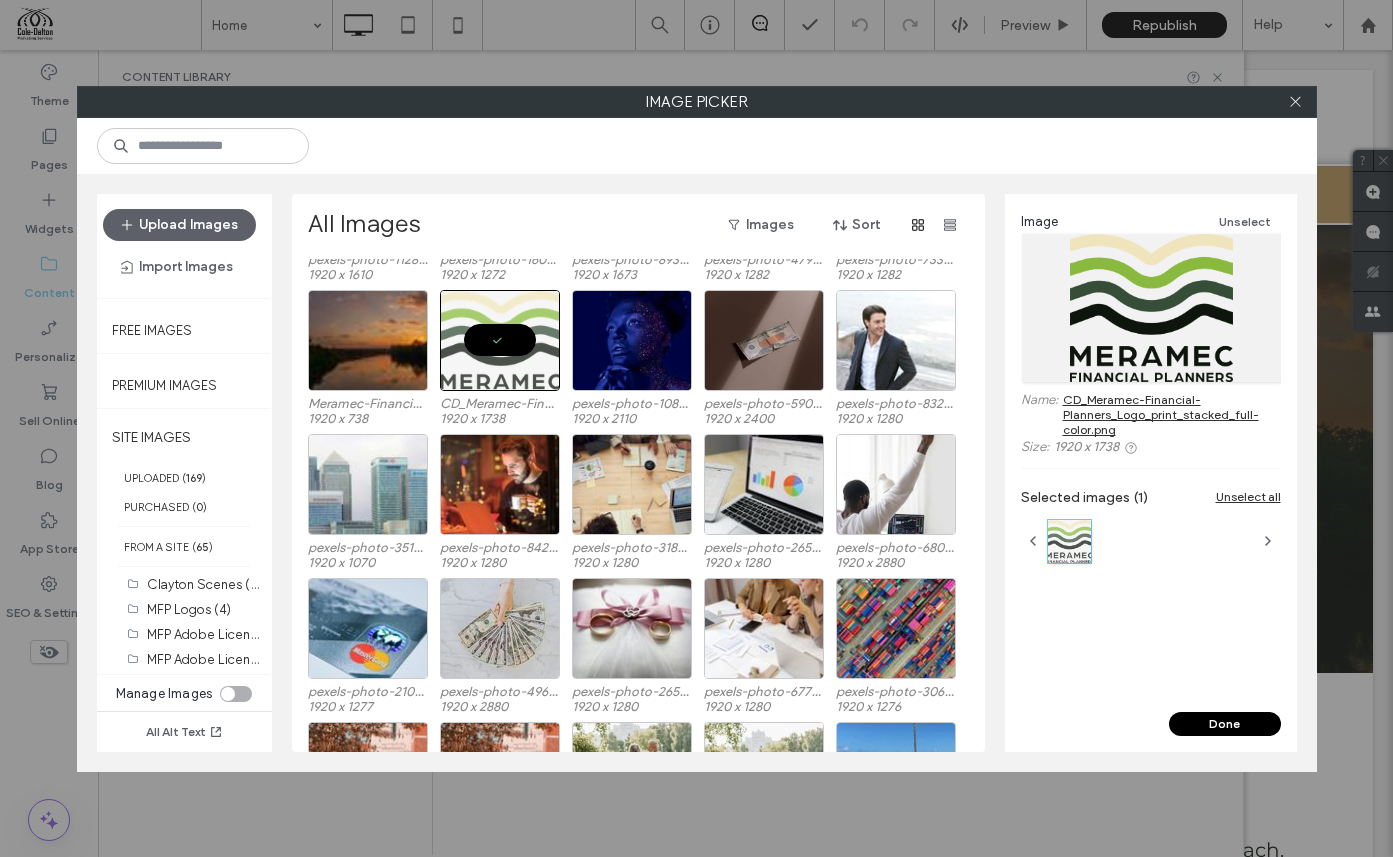 scroll, scrollTop: 0, scrollLeft: 0, axis: both 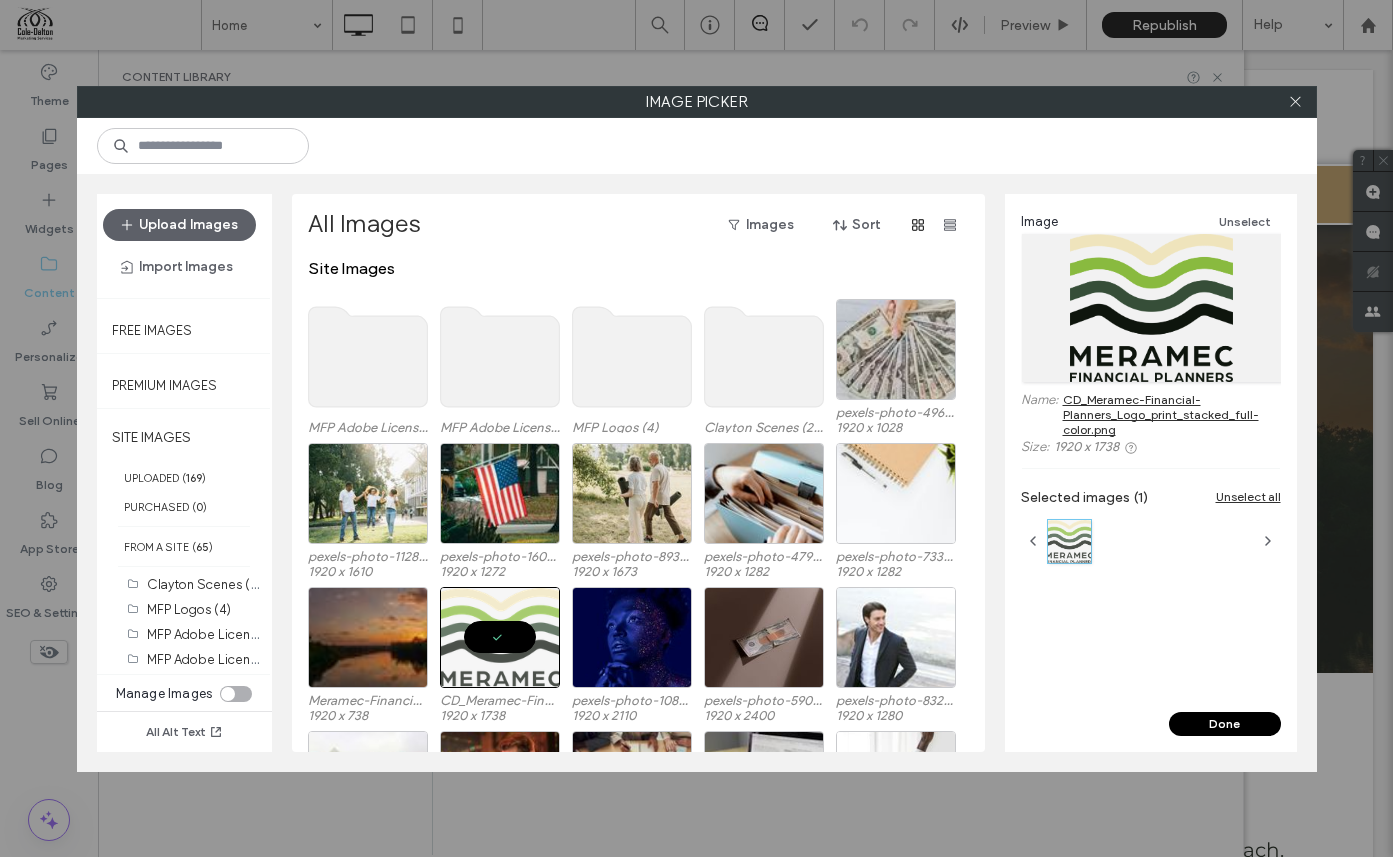 click on "Done" at bounding box center (1225, 724) 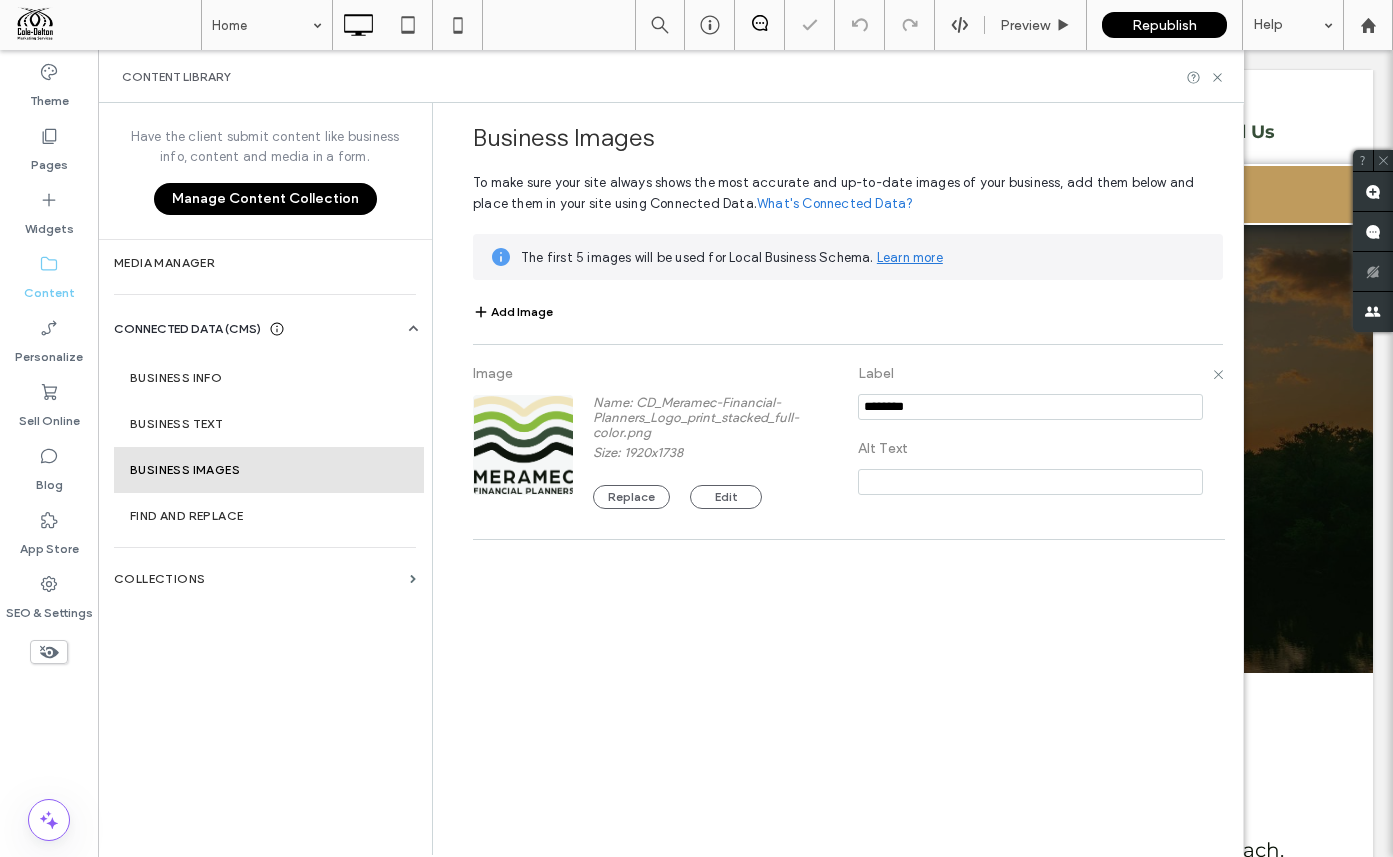 drag, startPoint x: 958, startPoint y: 408, endPoint x: 776, endPoint y: 390, distance: 182.88794 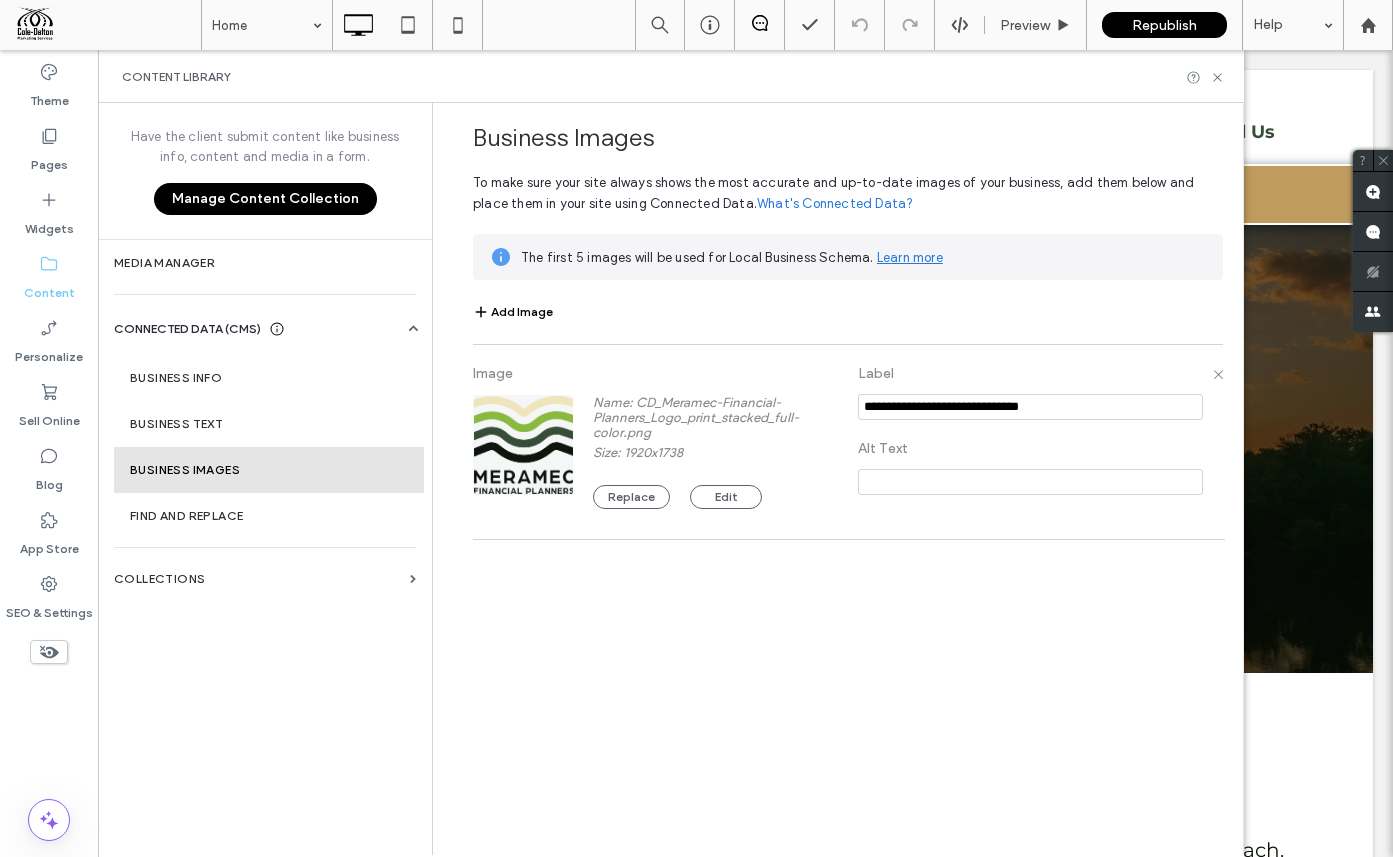 type on "**********" 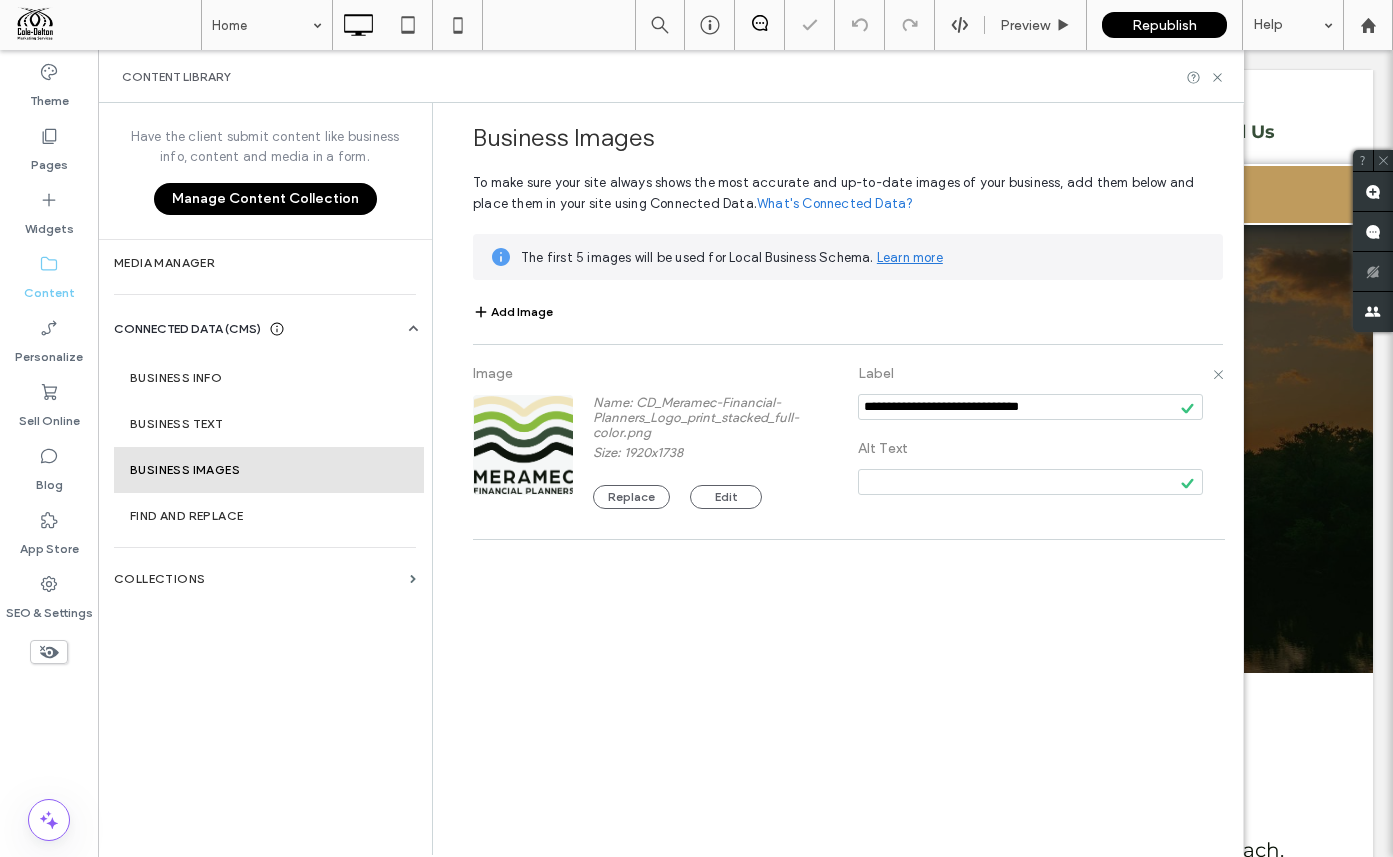 drag, startPoint x: 1064, startPoint y: 405, endPoint x: 842, endPoint y: 394, distance: 222.27235 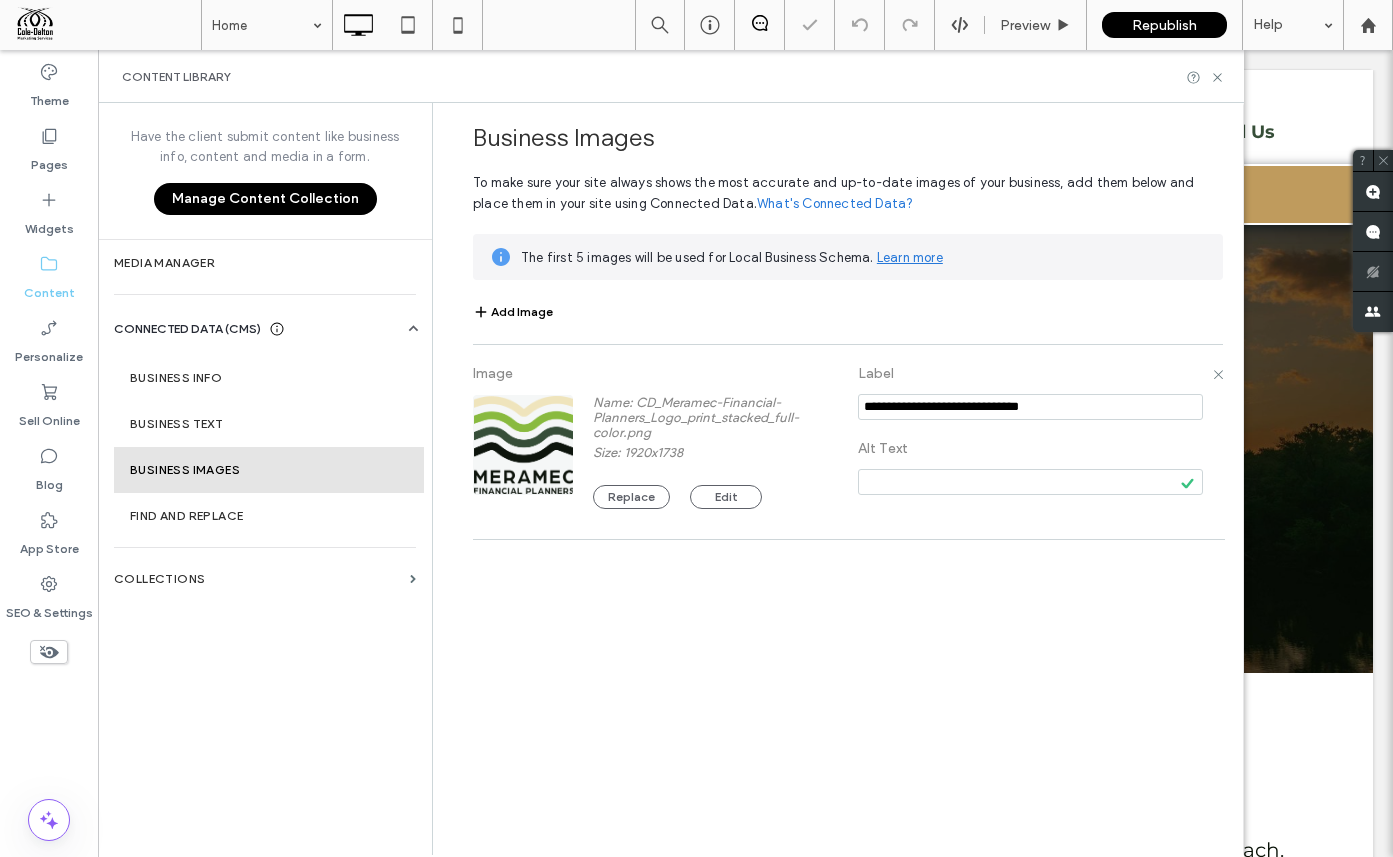 click at bounding box center (1030, 482) 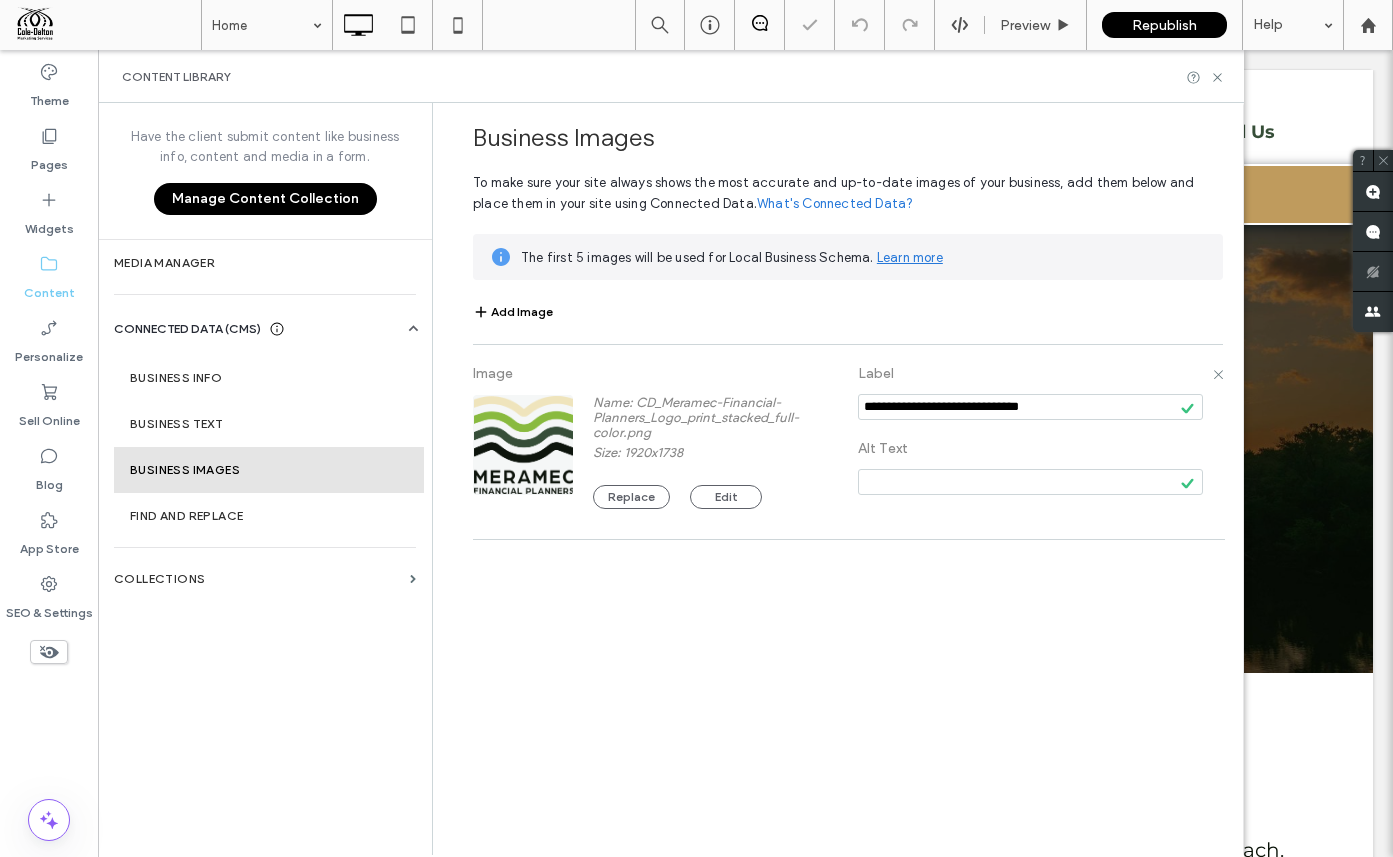 paste on "**********" 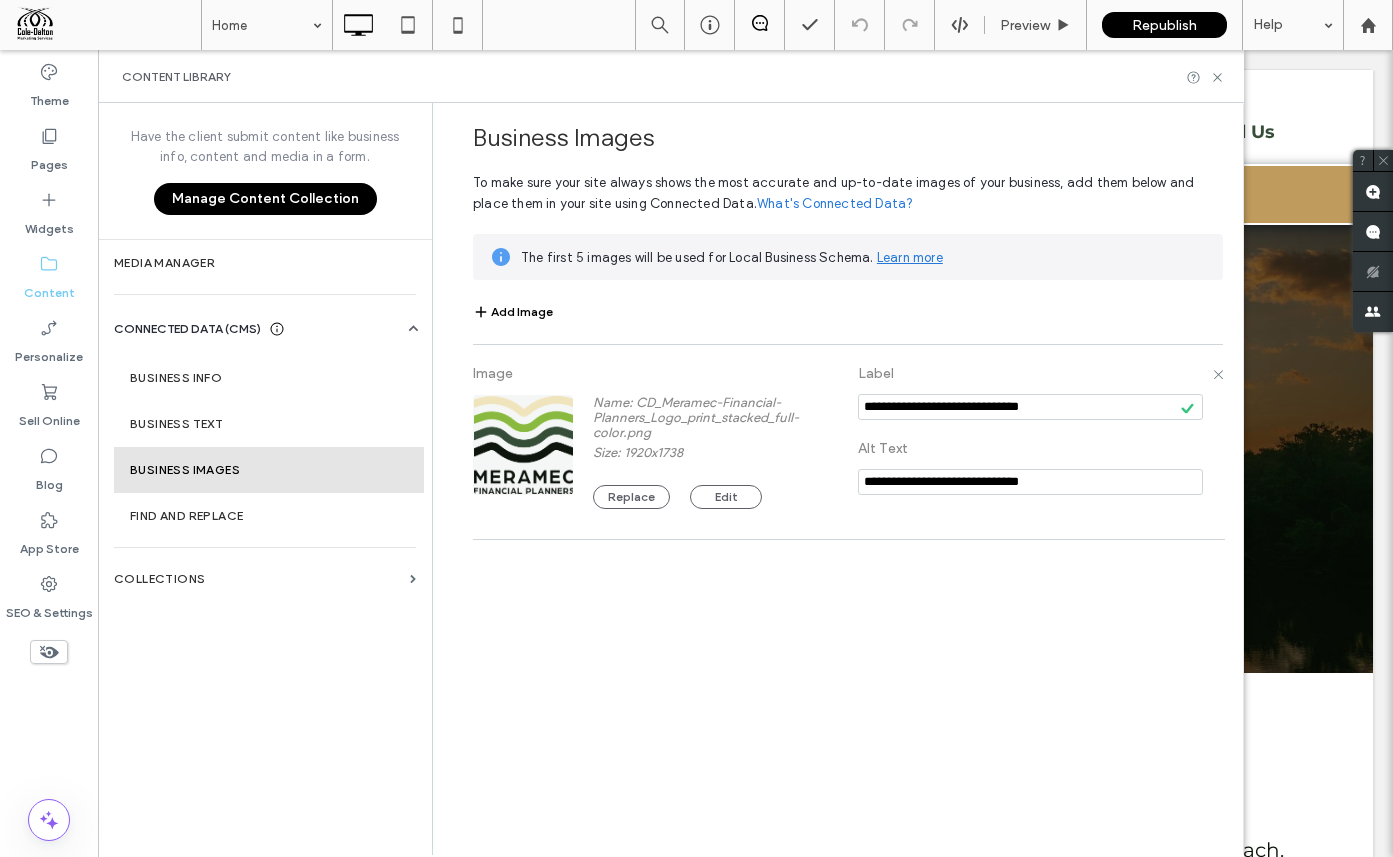 type on "**********" 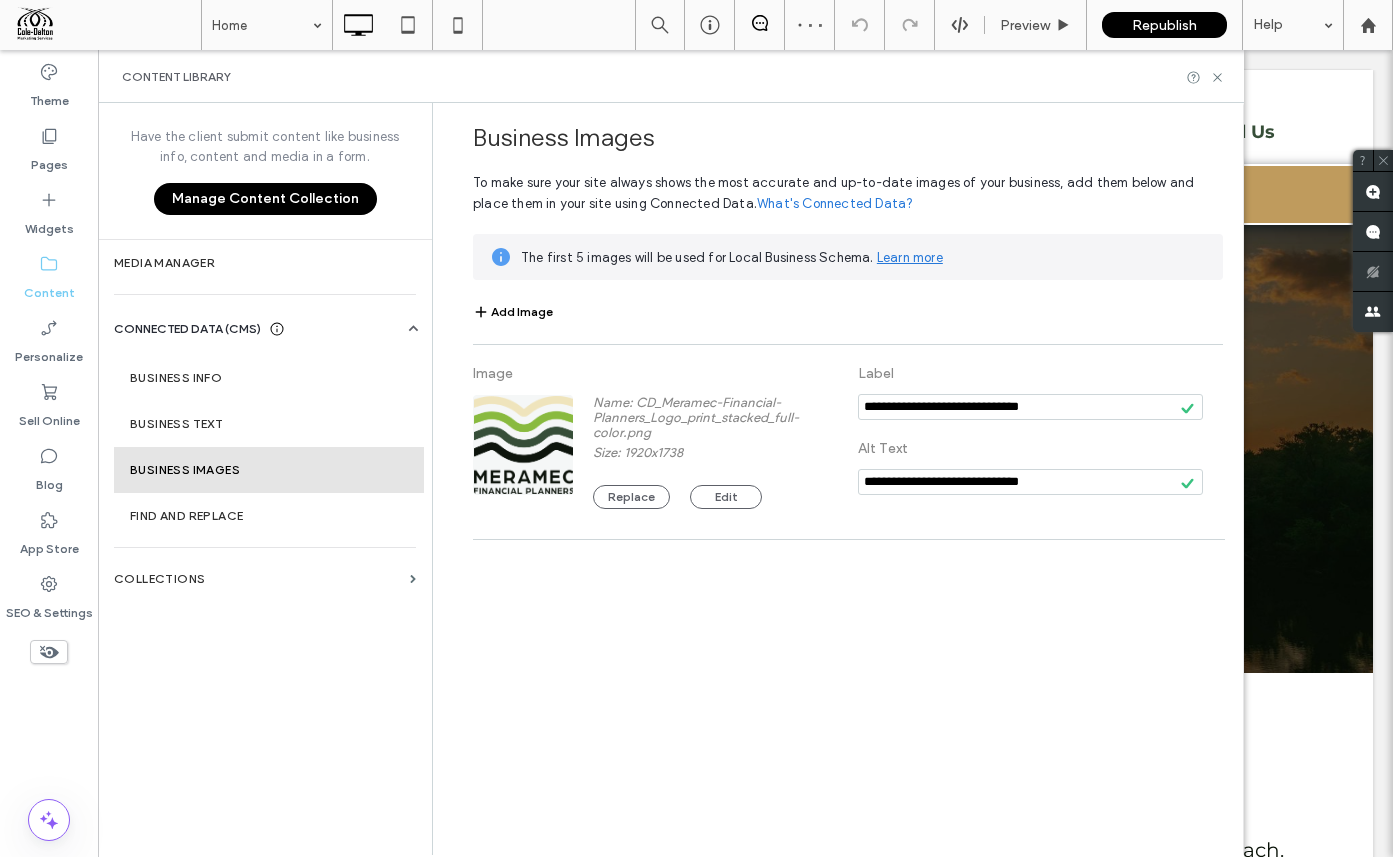 click on "Content Library" at bounding box center (671, 76) 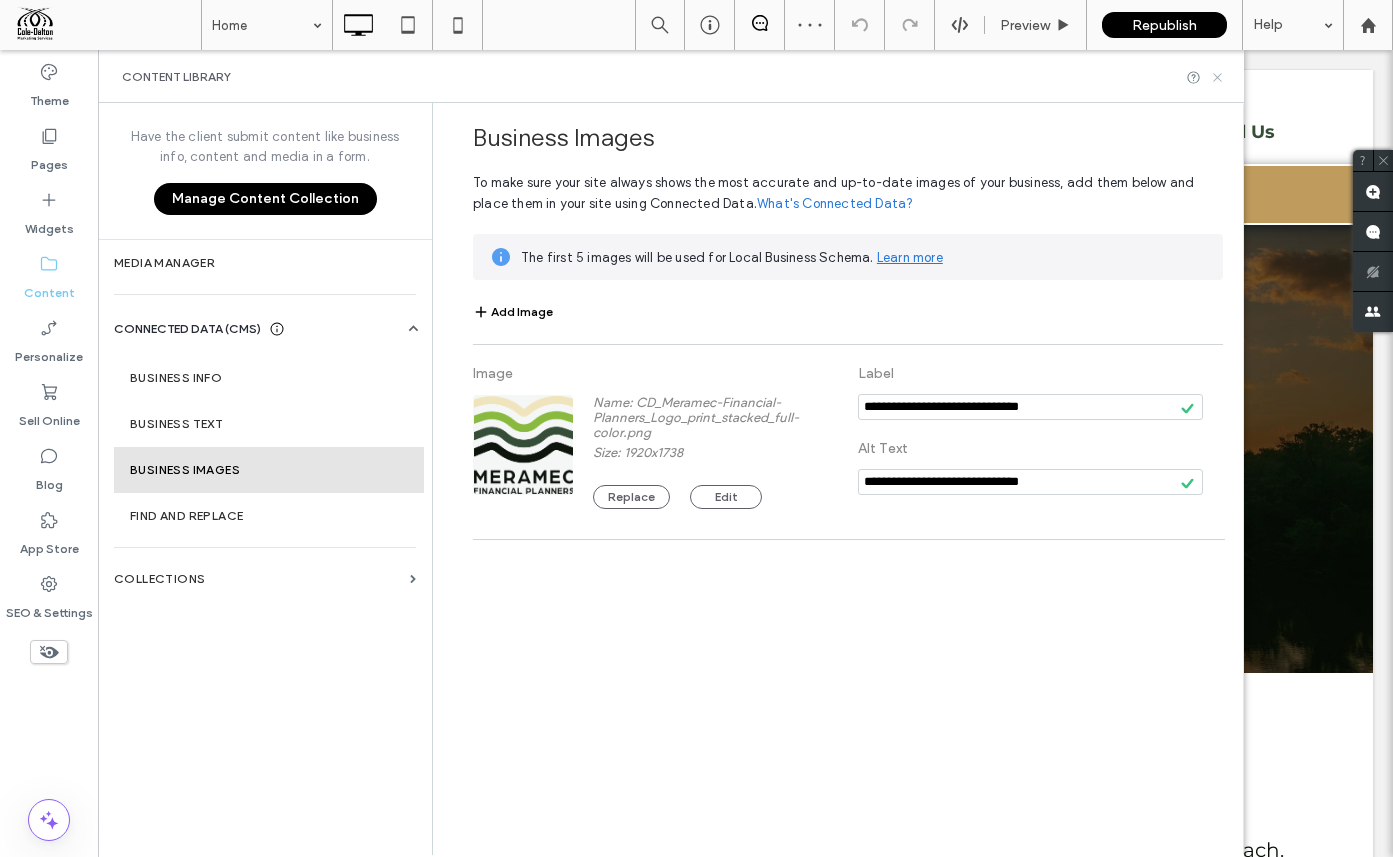 click 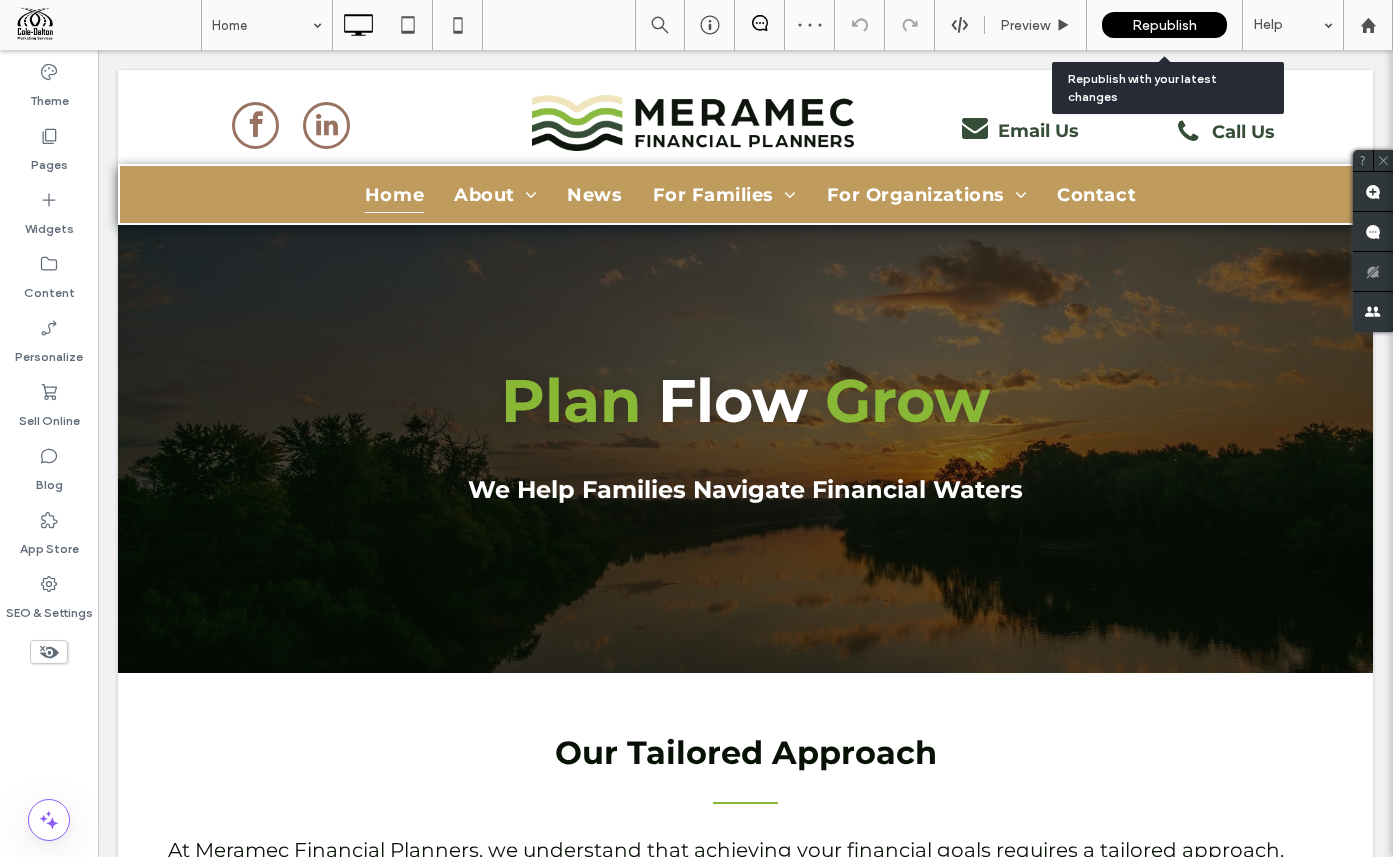 click on "Republish" at bounding box center (1164, 25) 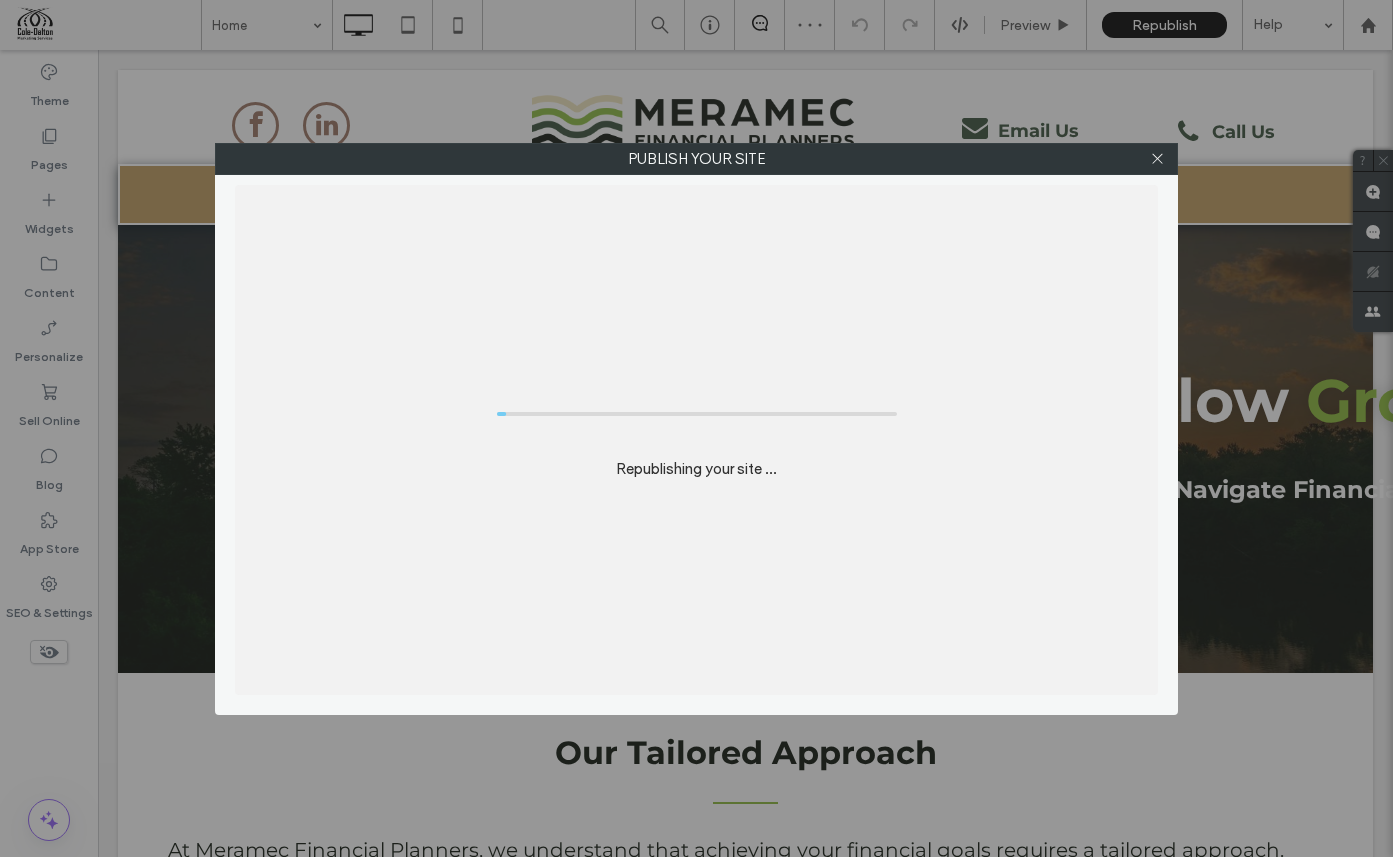 scroll, scrollTop: 0, scrollLeft: 0, axis: both 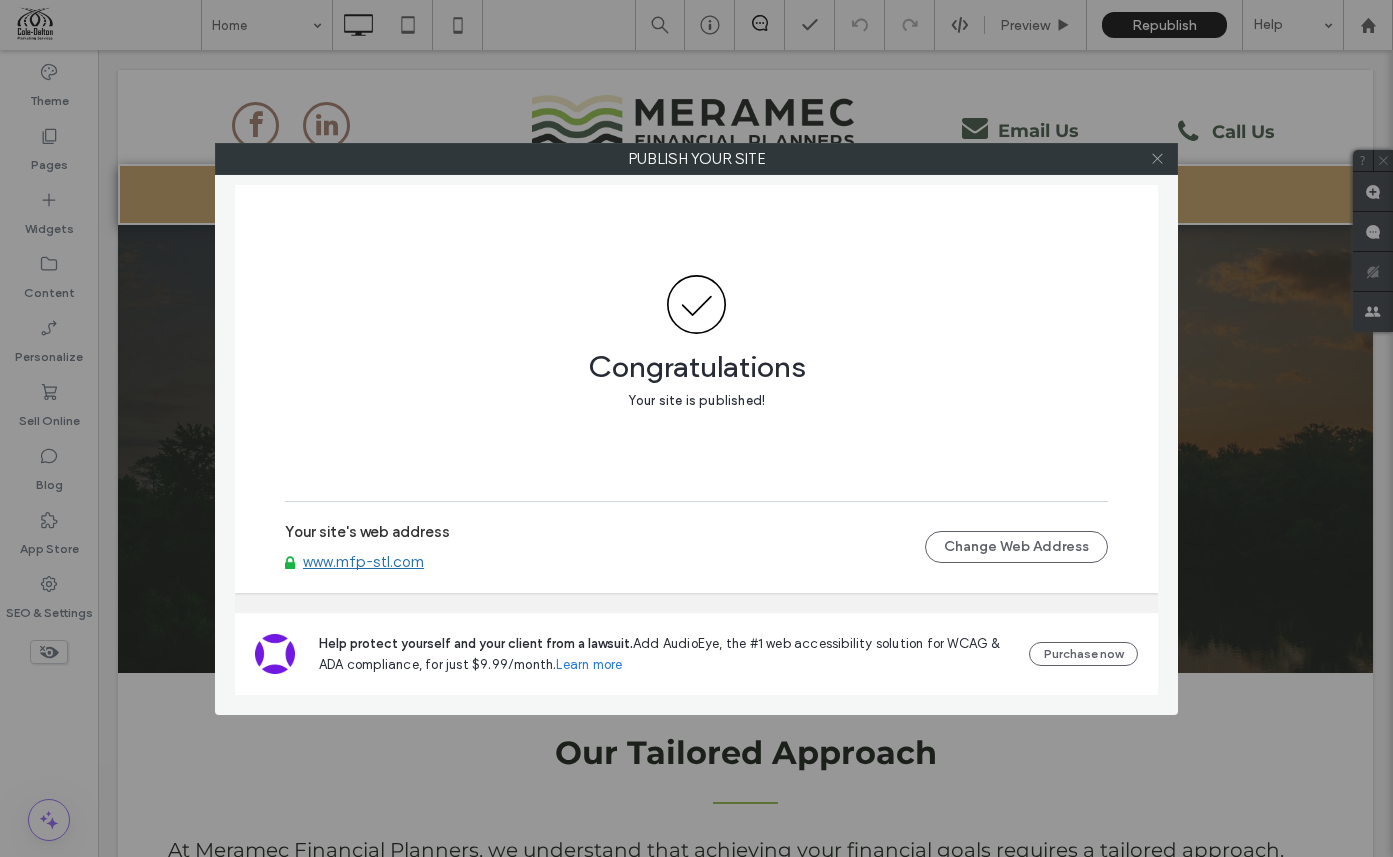 click 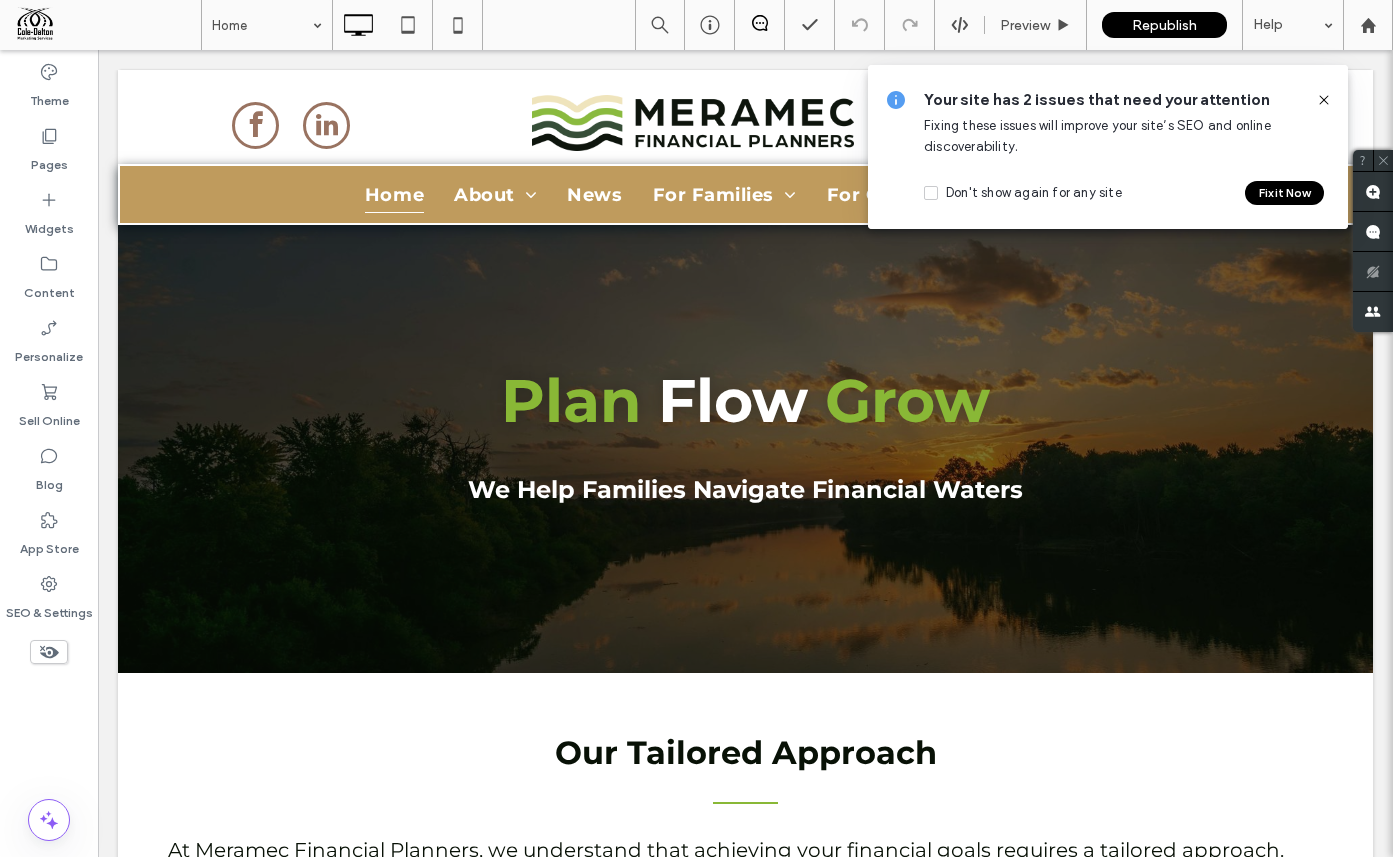 click 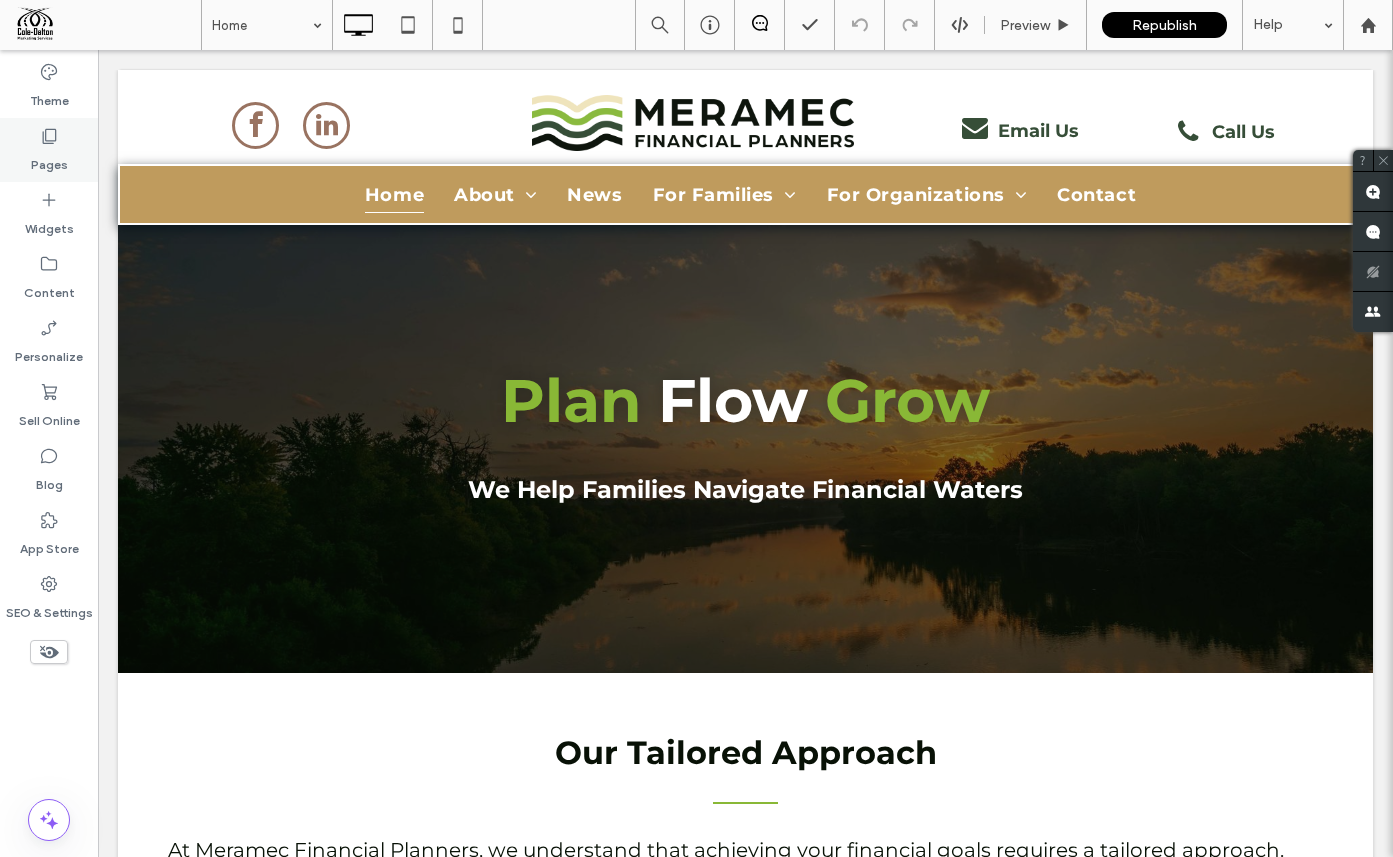 click on "Pages" at bounding box center (49, 160) 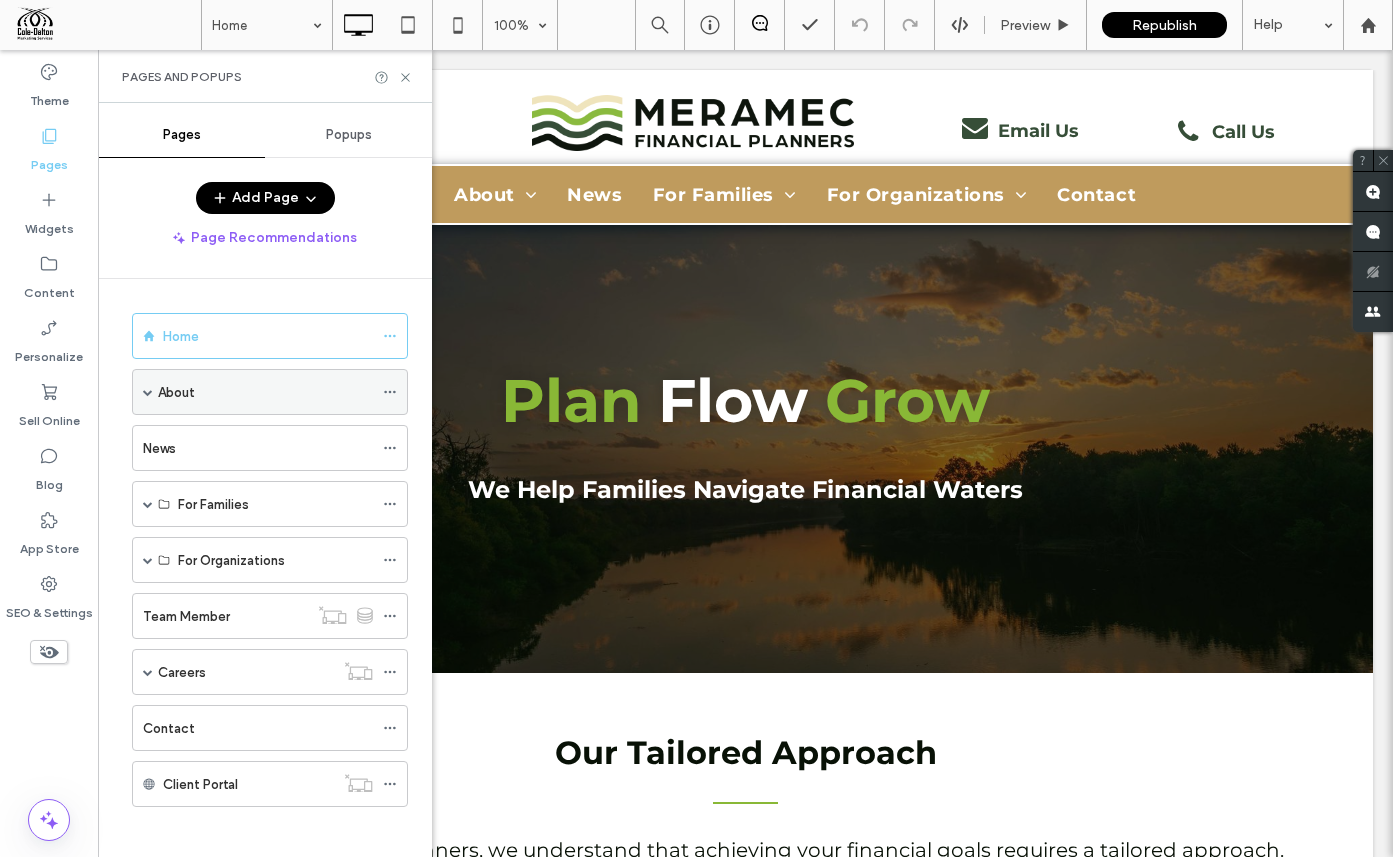 click 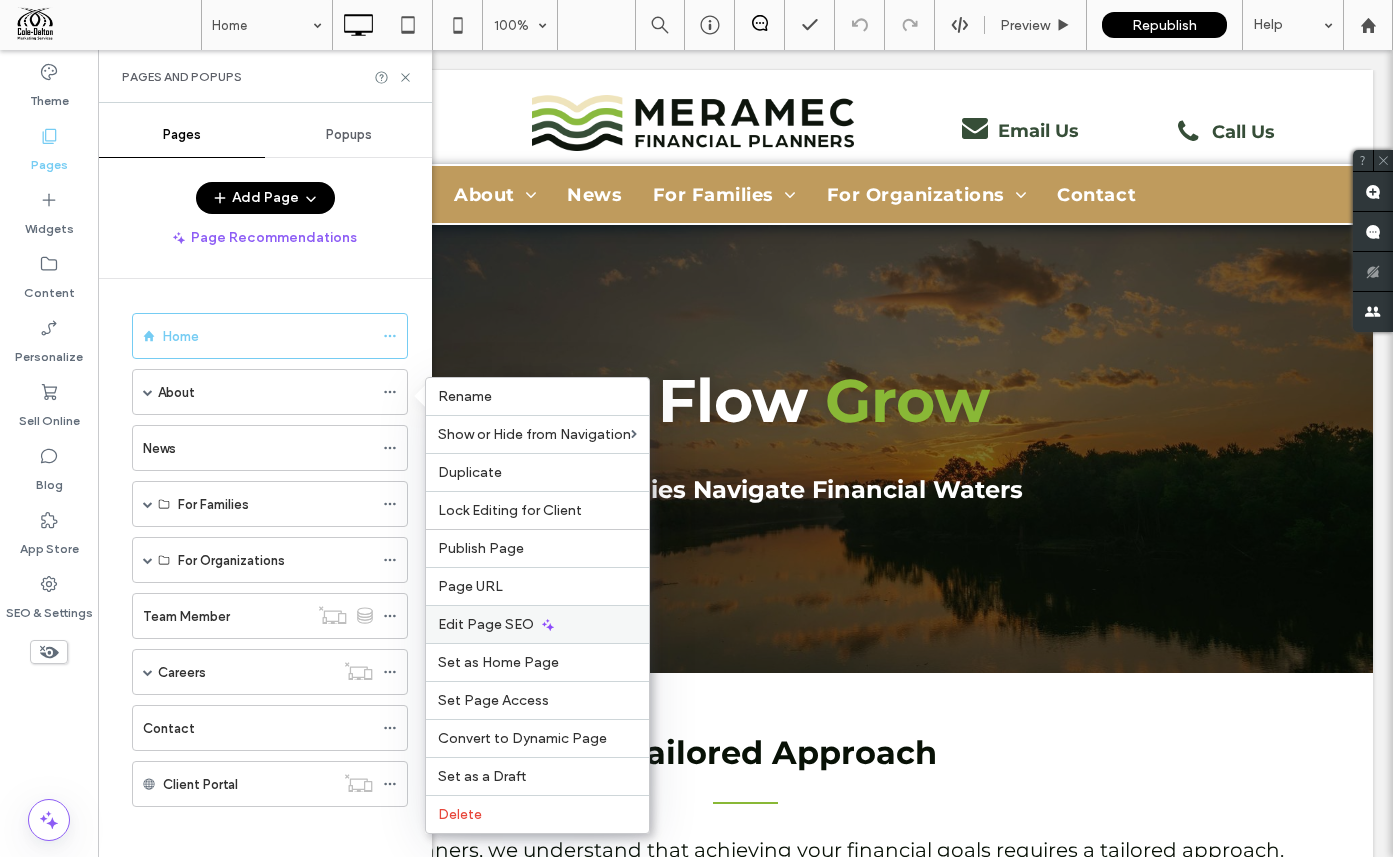 click on "Edit Page SEO" at bounding box center [537, 624] 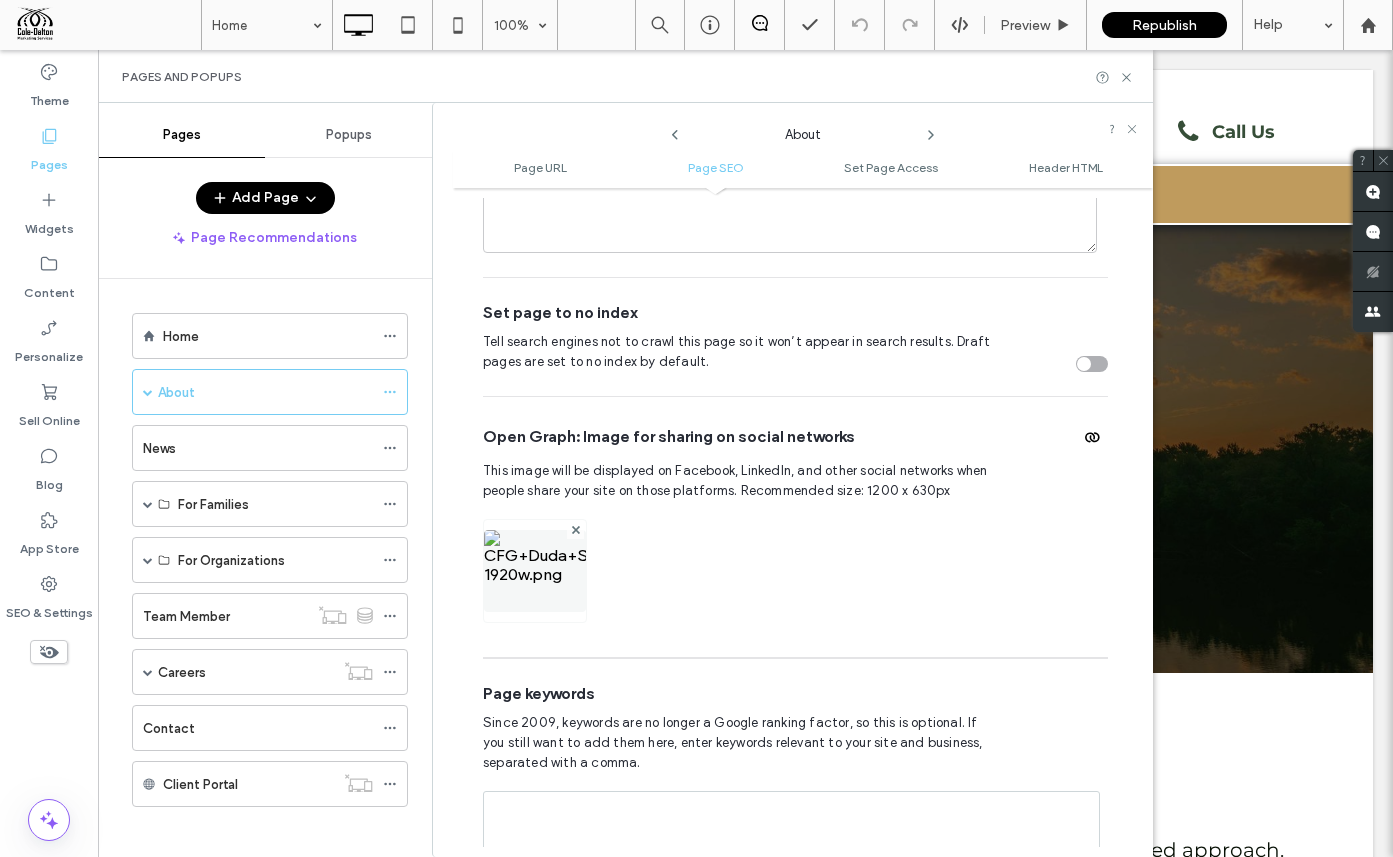 scroll, scrollTop: 912, scrollLeft: 0, axis: vertical 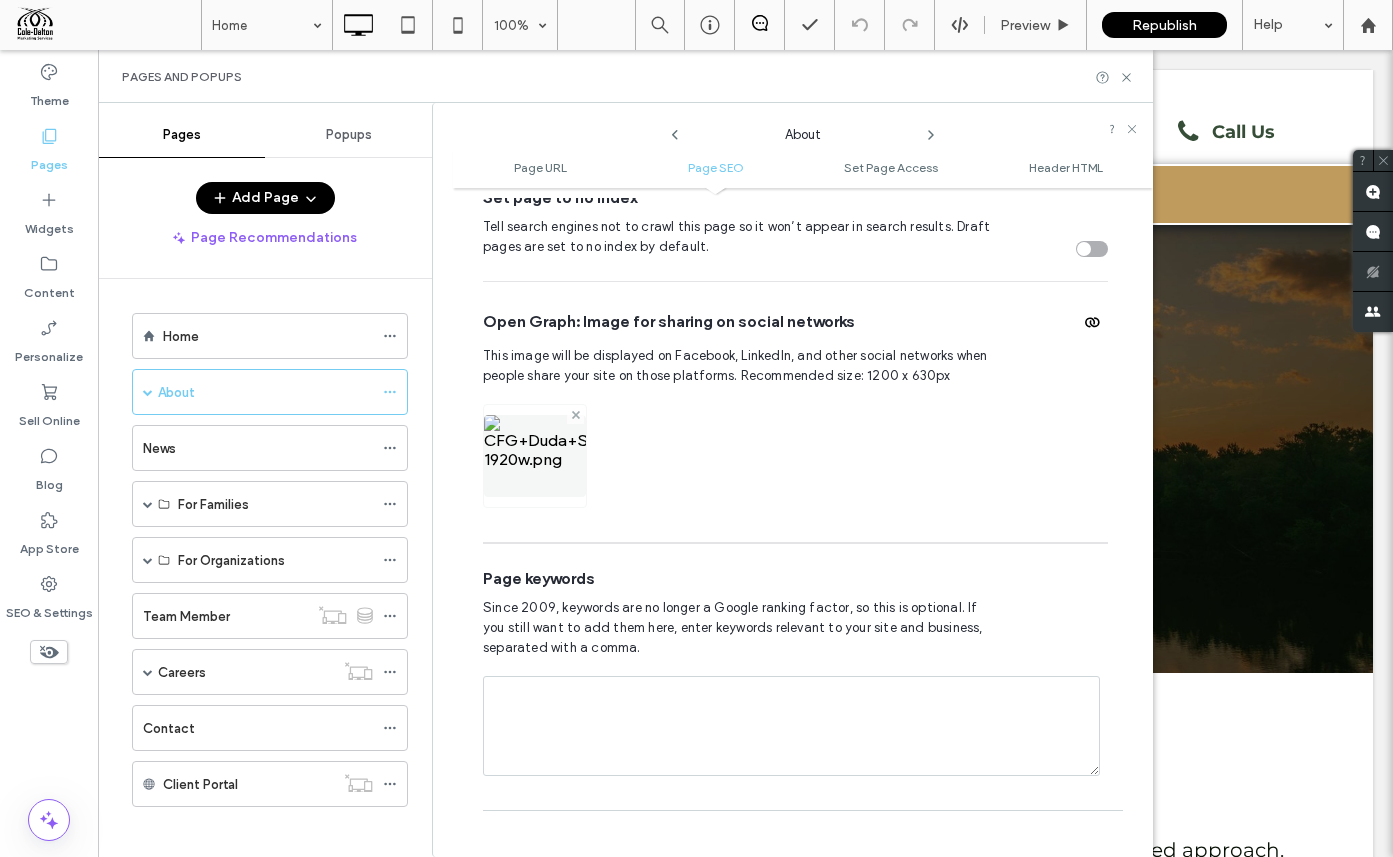 click 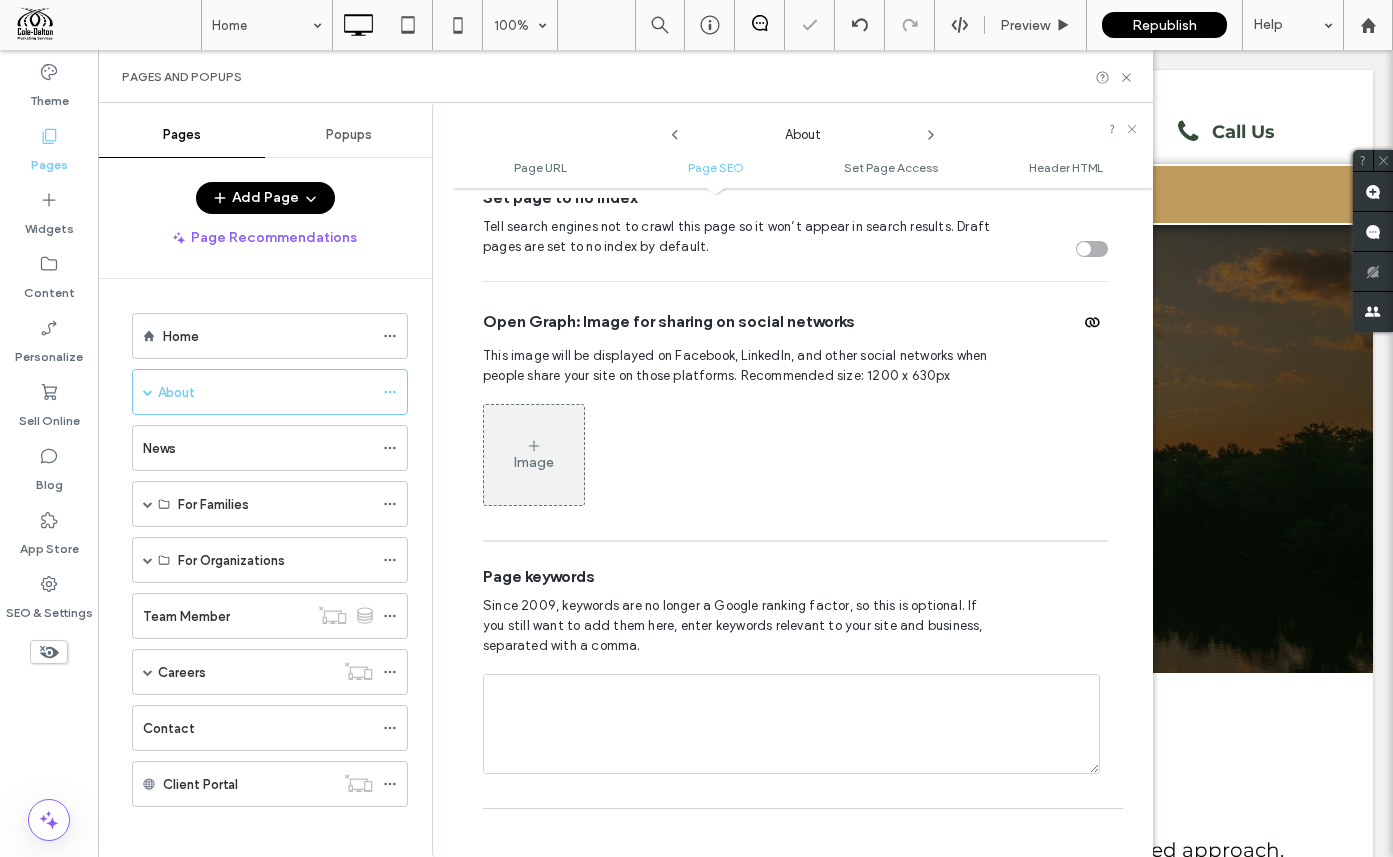 click on "Image" at bounding box center (534, 455) 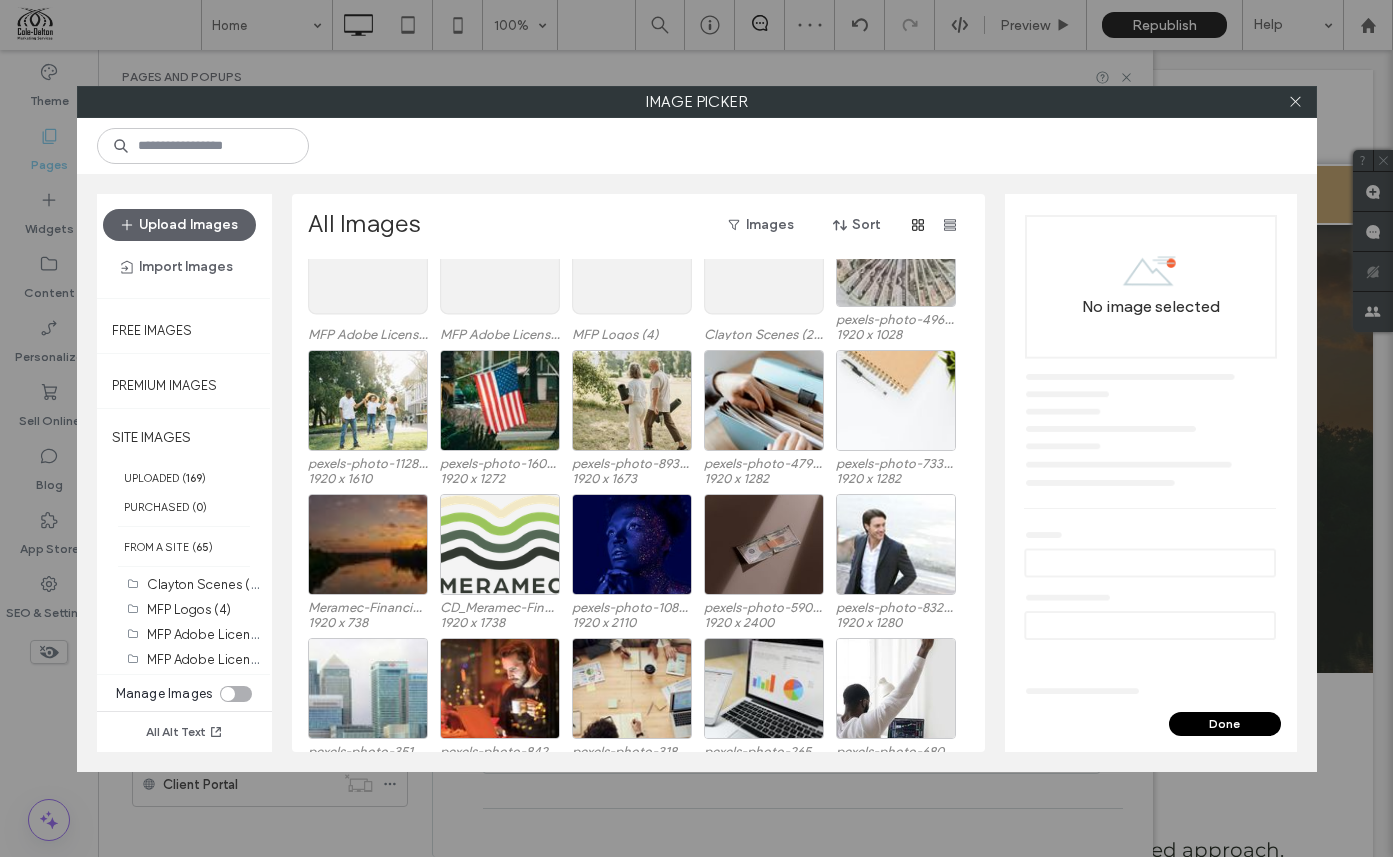 scroll, scrollTop: 123, scrollLeft: 0, axis: vertical 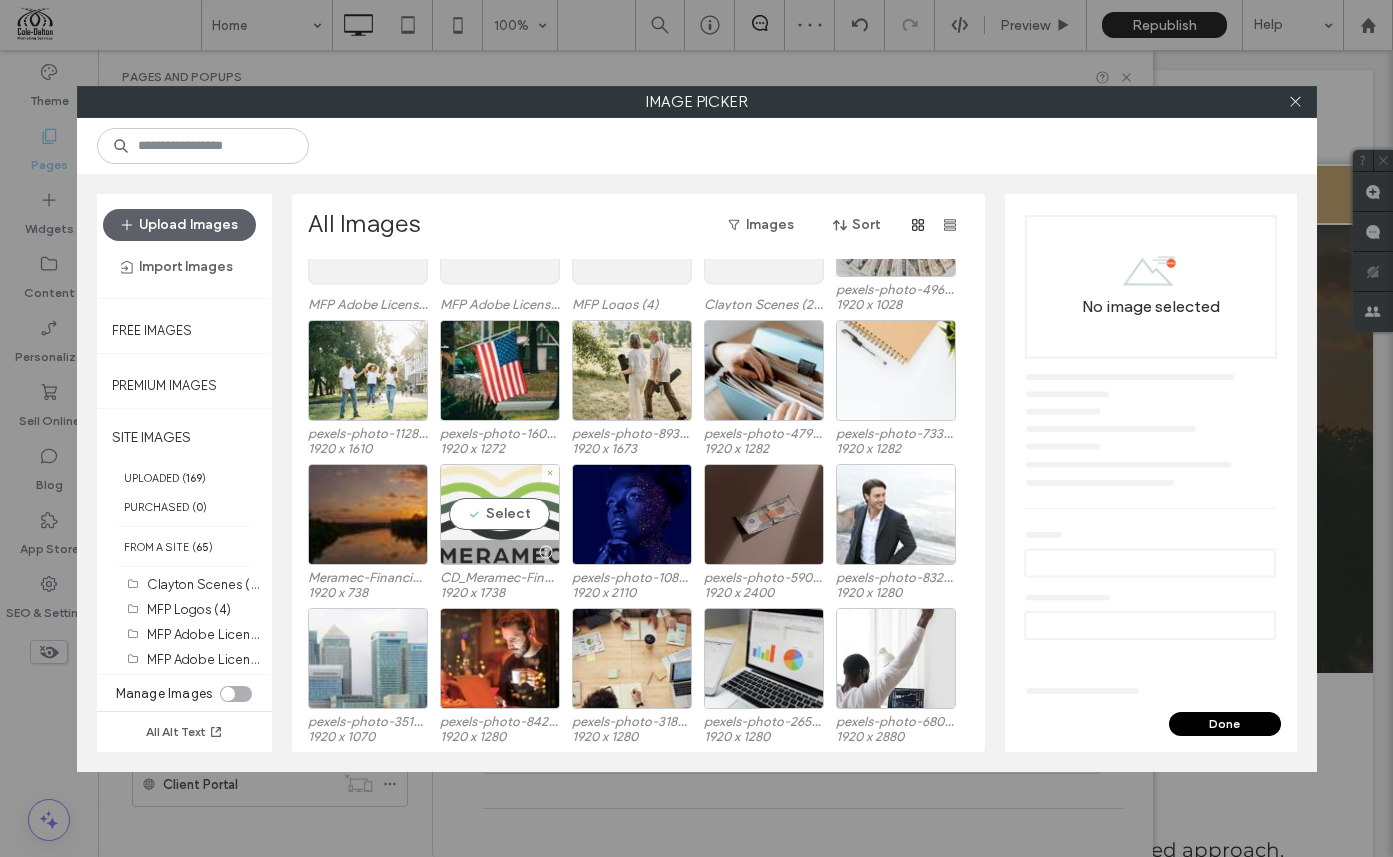 click on "Select" at bounding box center [500, 514] 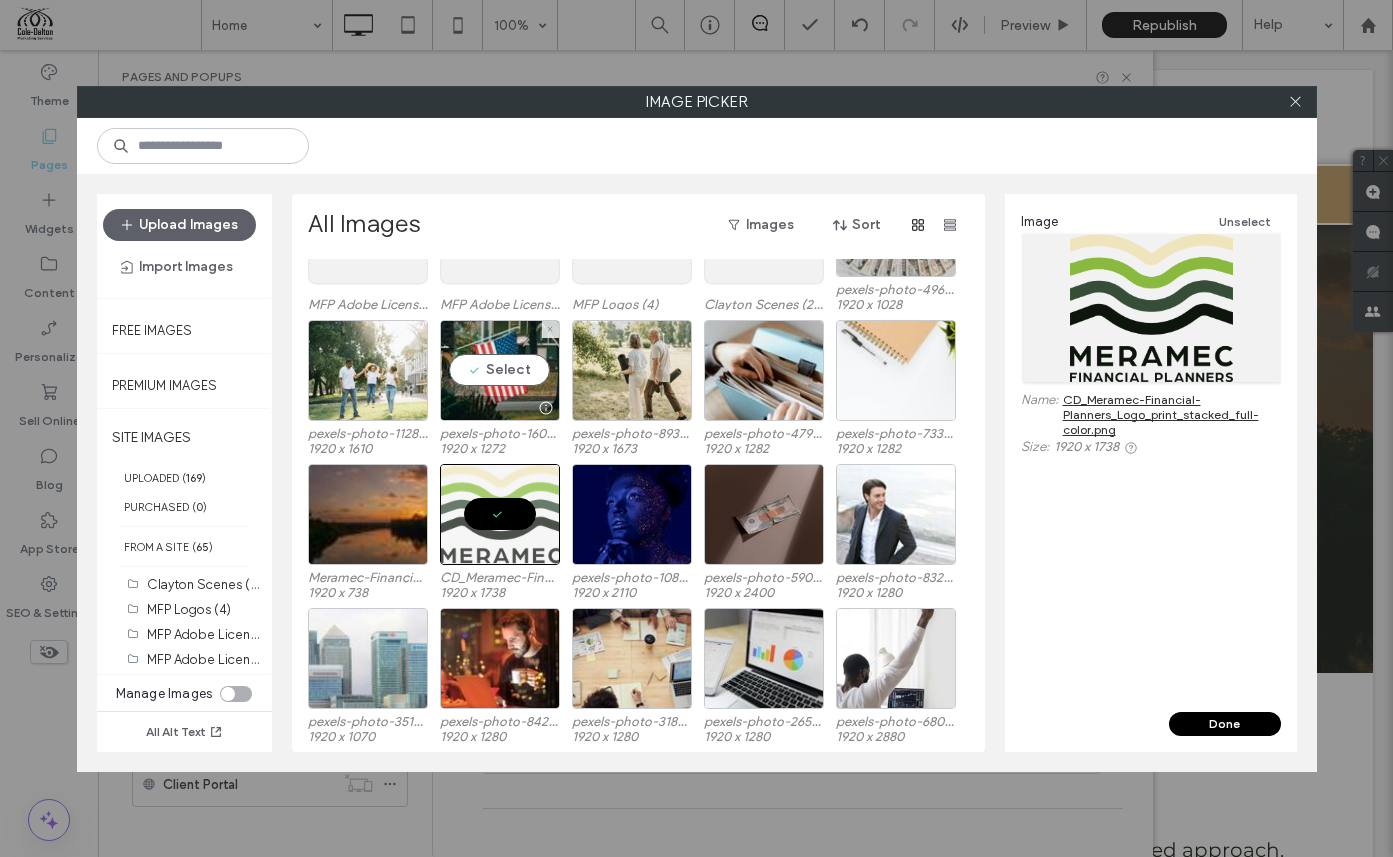 scroll, scrollTop: 0, scrollLeft: 0, axis: both 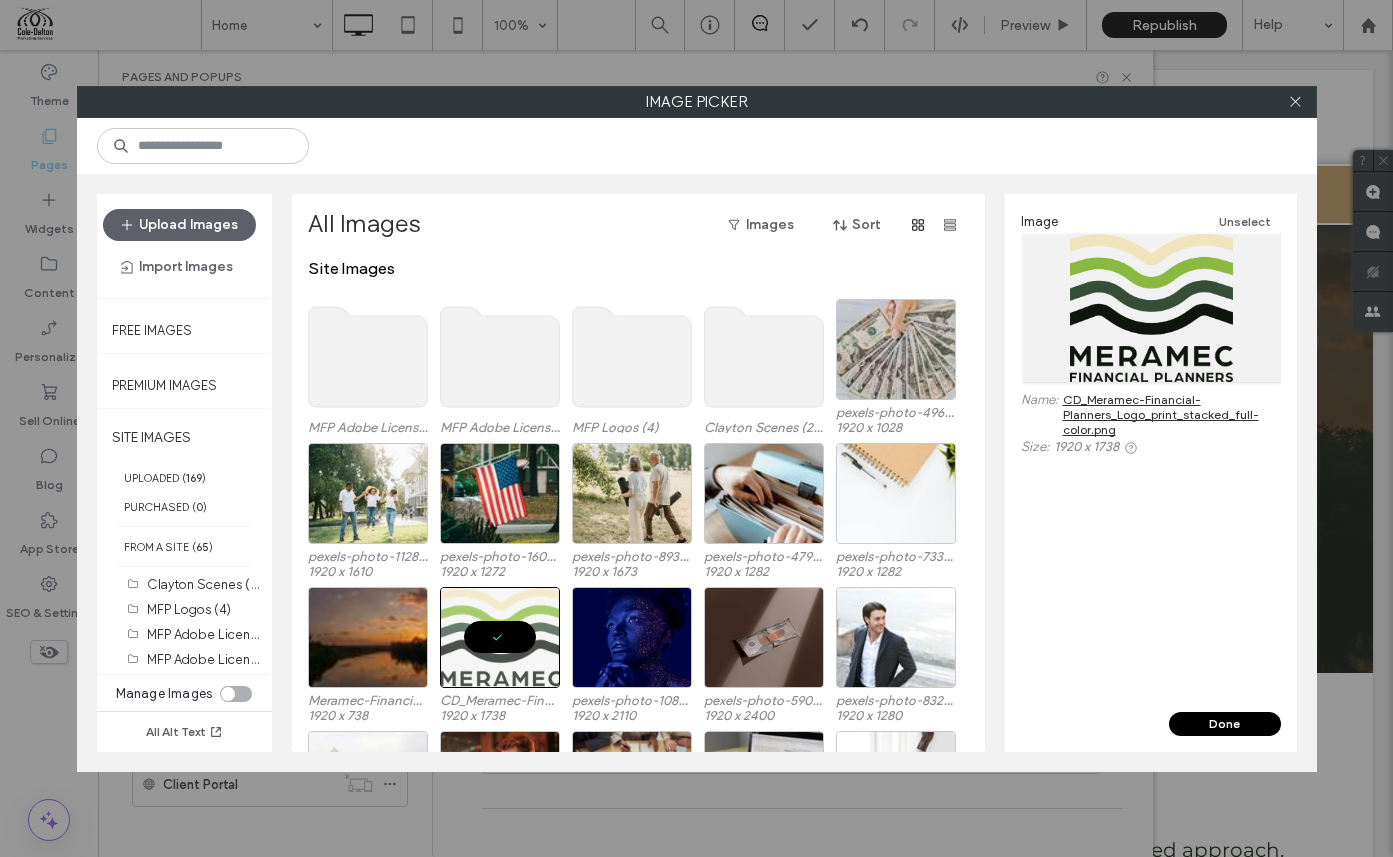 click 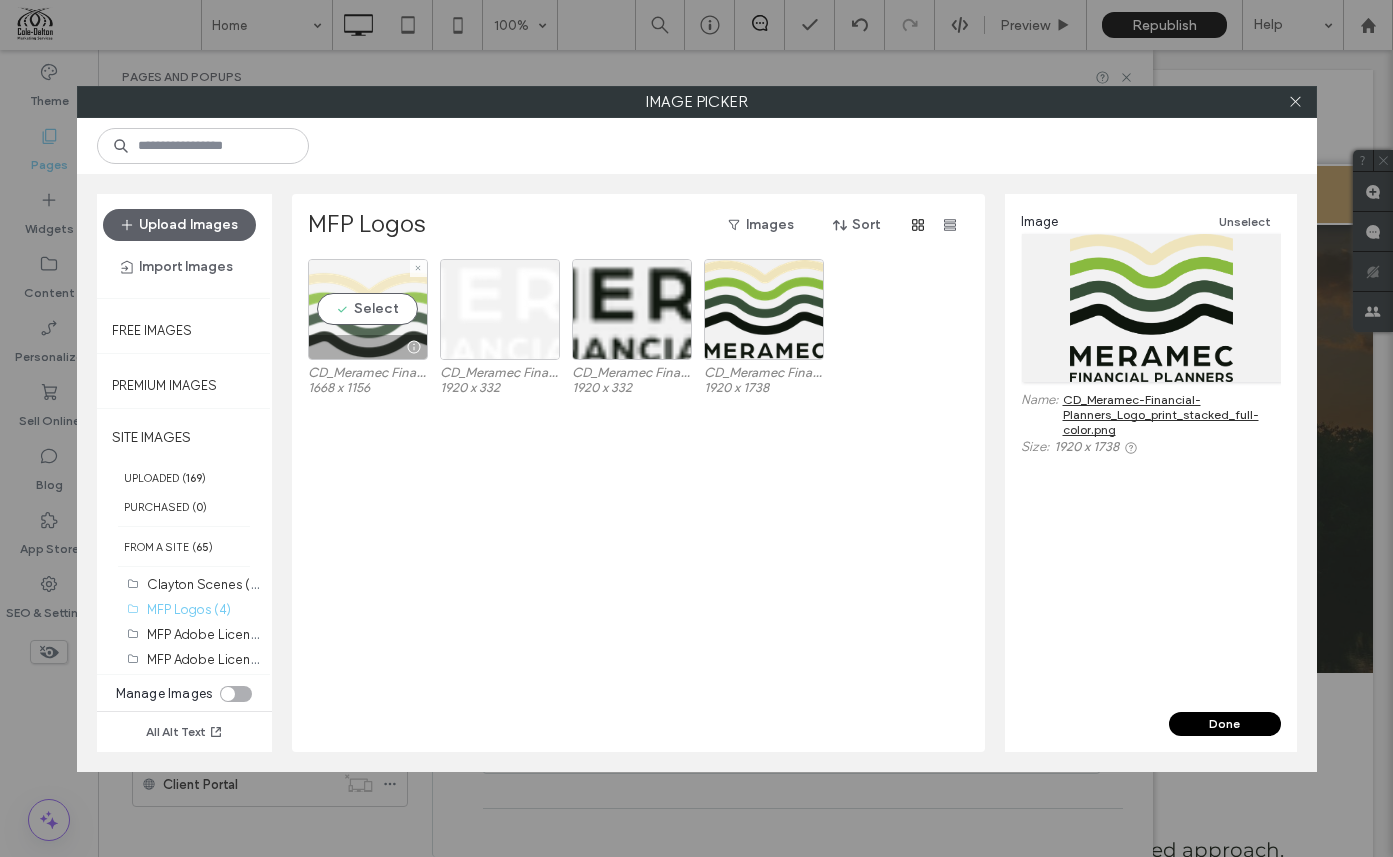 click on "Select" at bounding box center (368, 309) 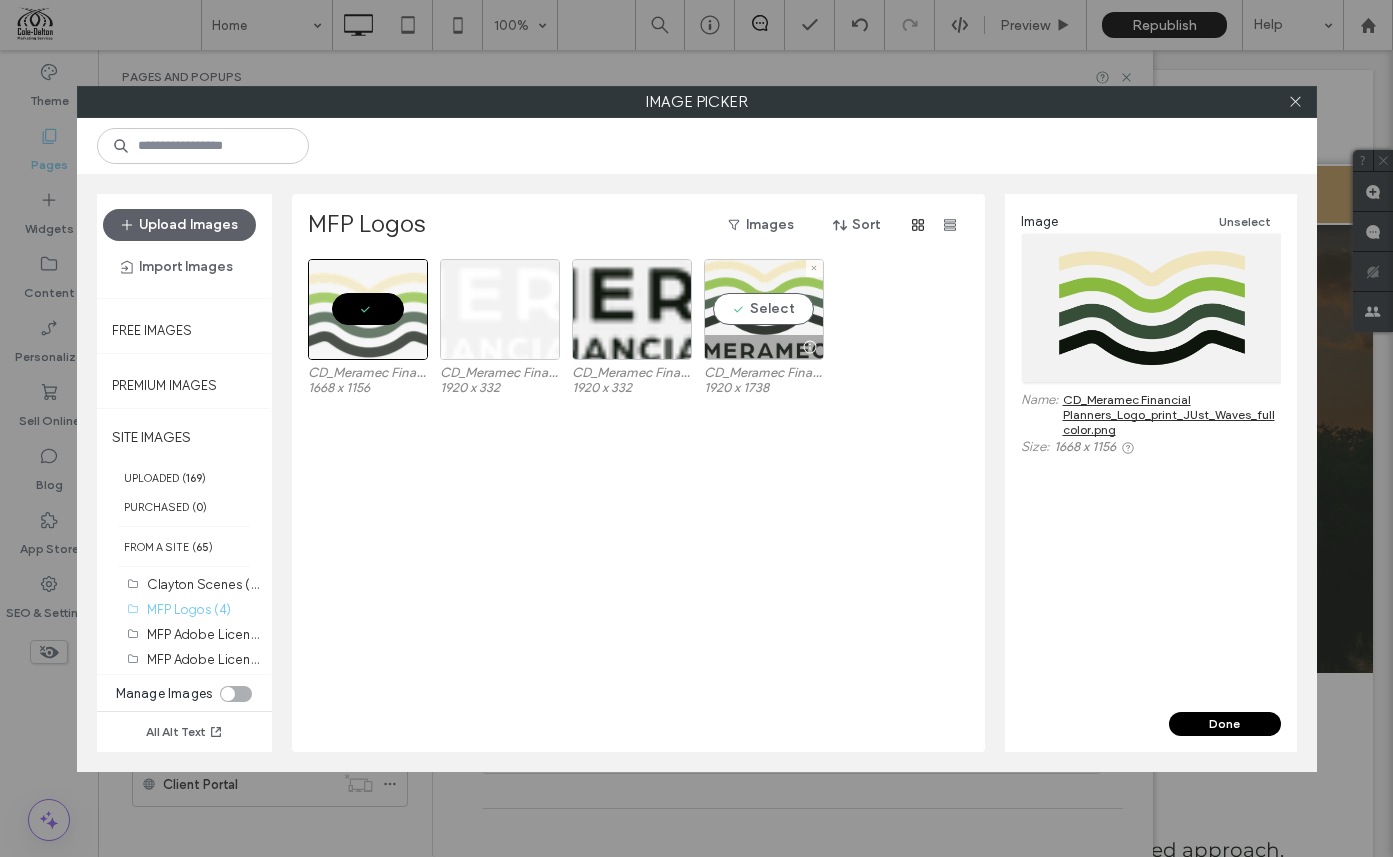click on "Select" at bounding box center [764, 309] 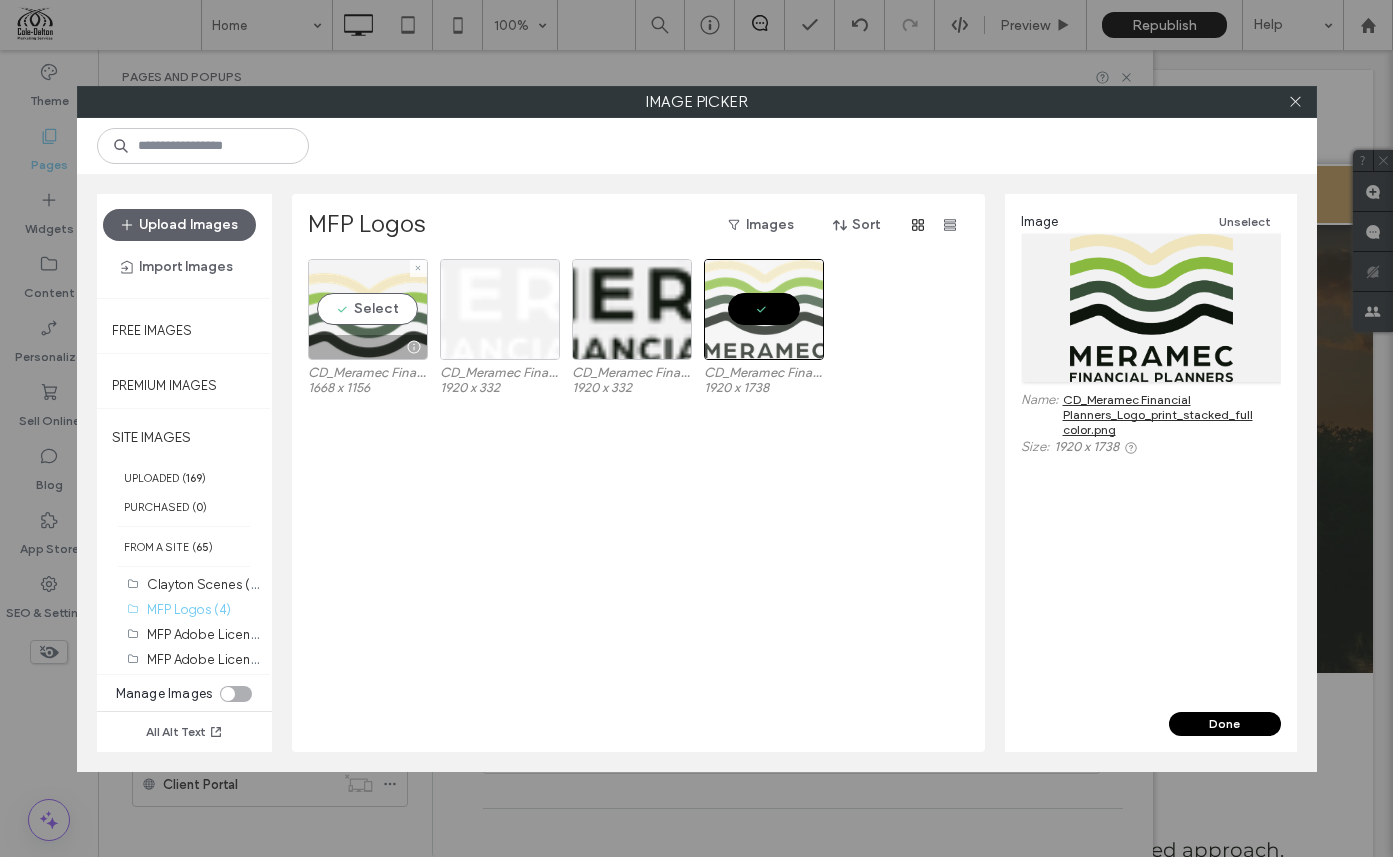 click on "Select" at bounding box center (368, 309) 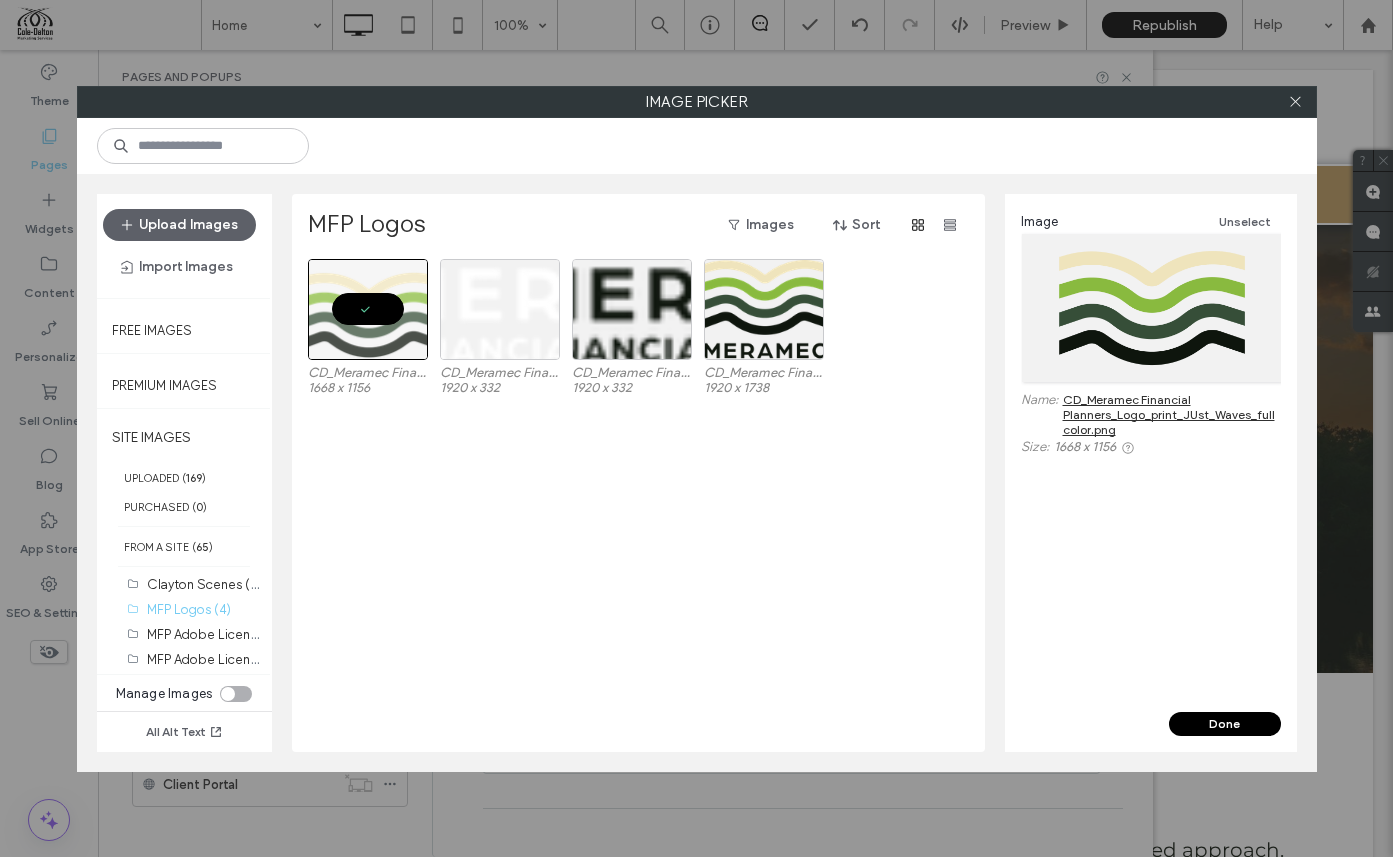 click on "Done" at bounding box center (1225, 724) 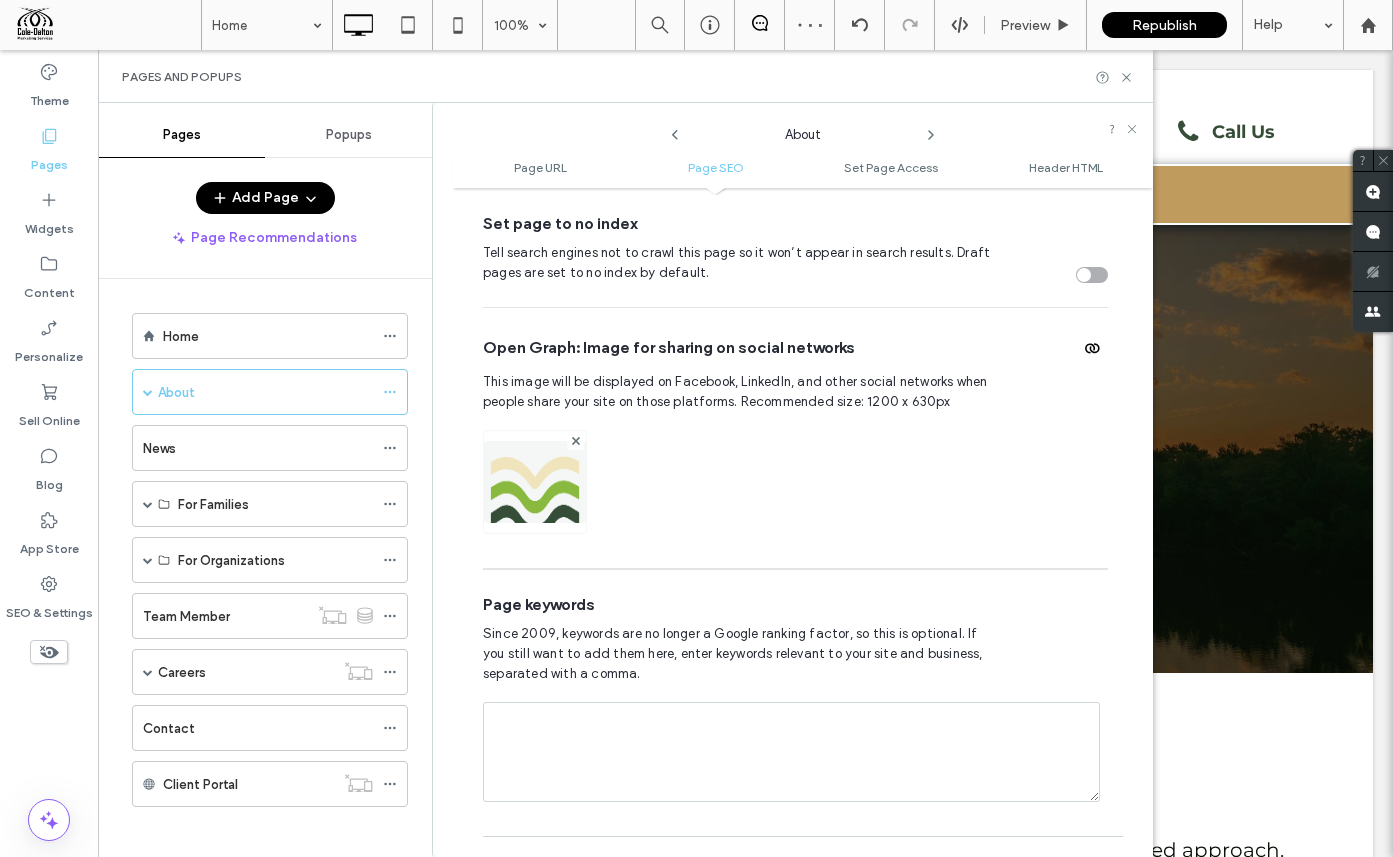 scroll, scrollTop: 0, scrollLeft: 0, axis: both 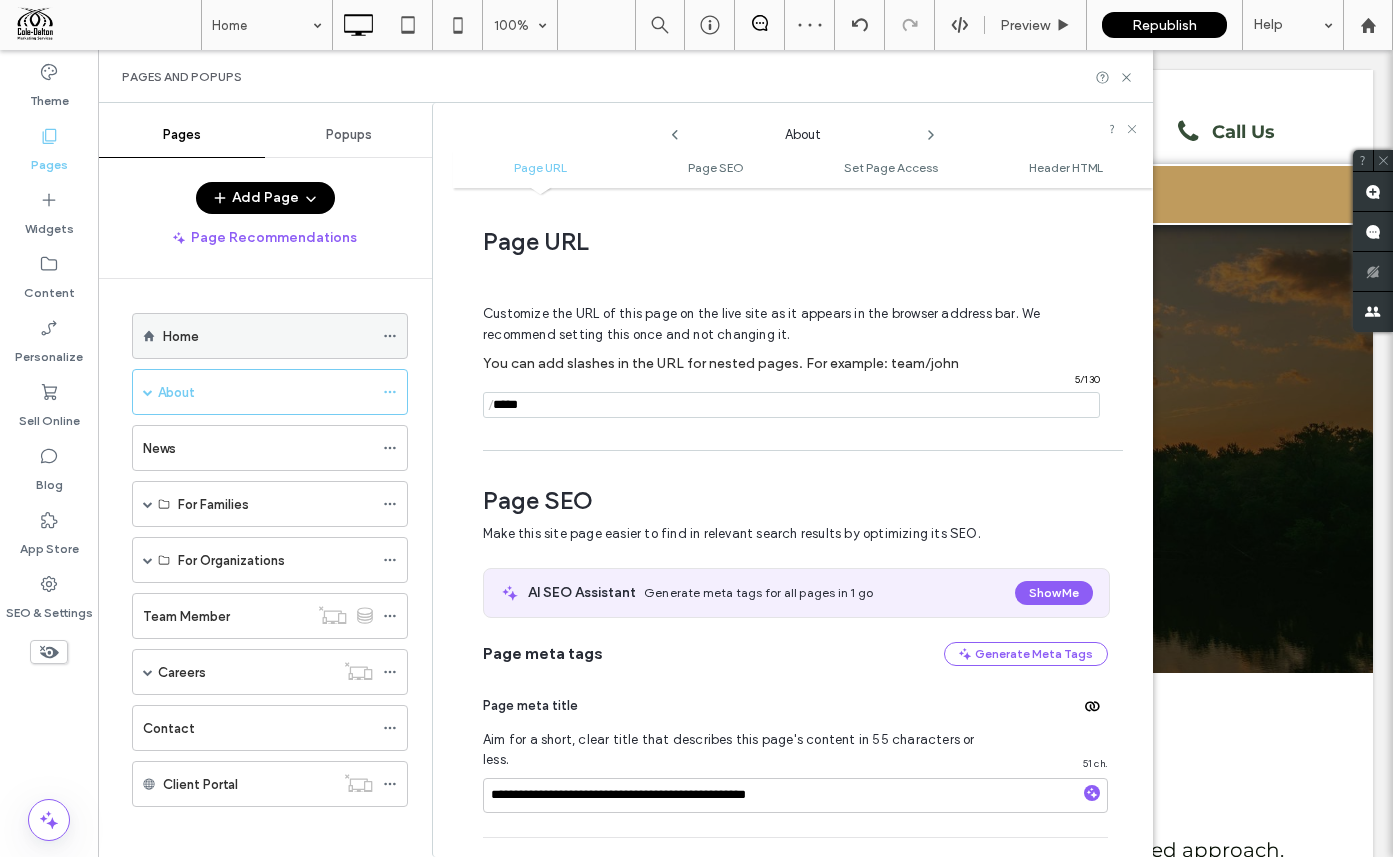 click 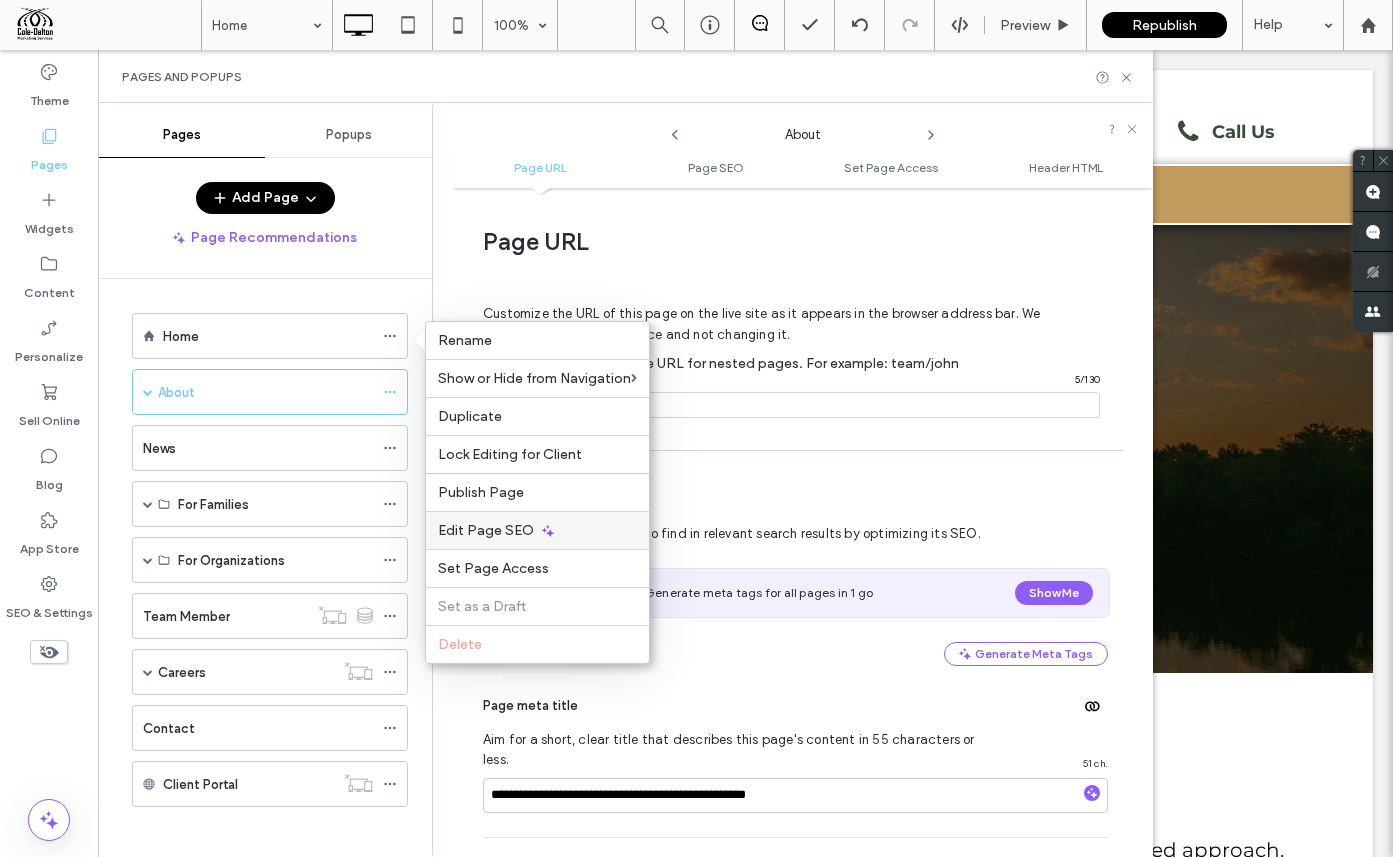 click on "Edit Page SEO" at bounding box center (486, 530) 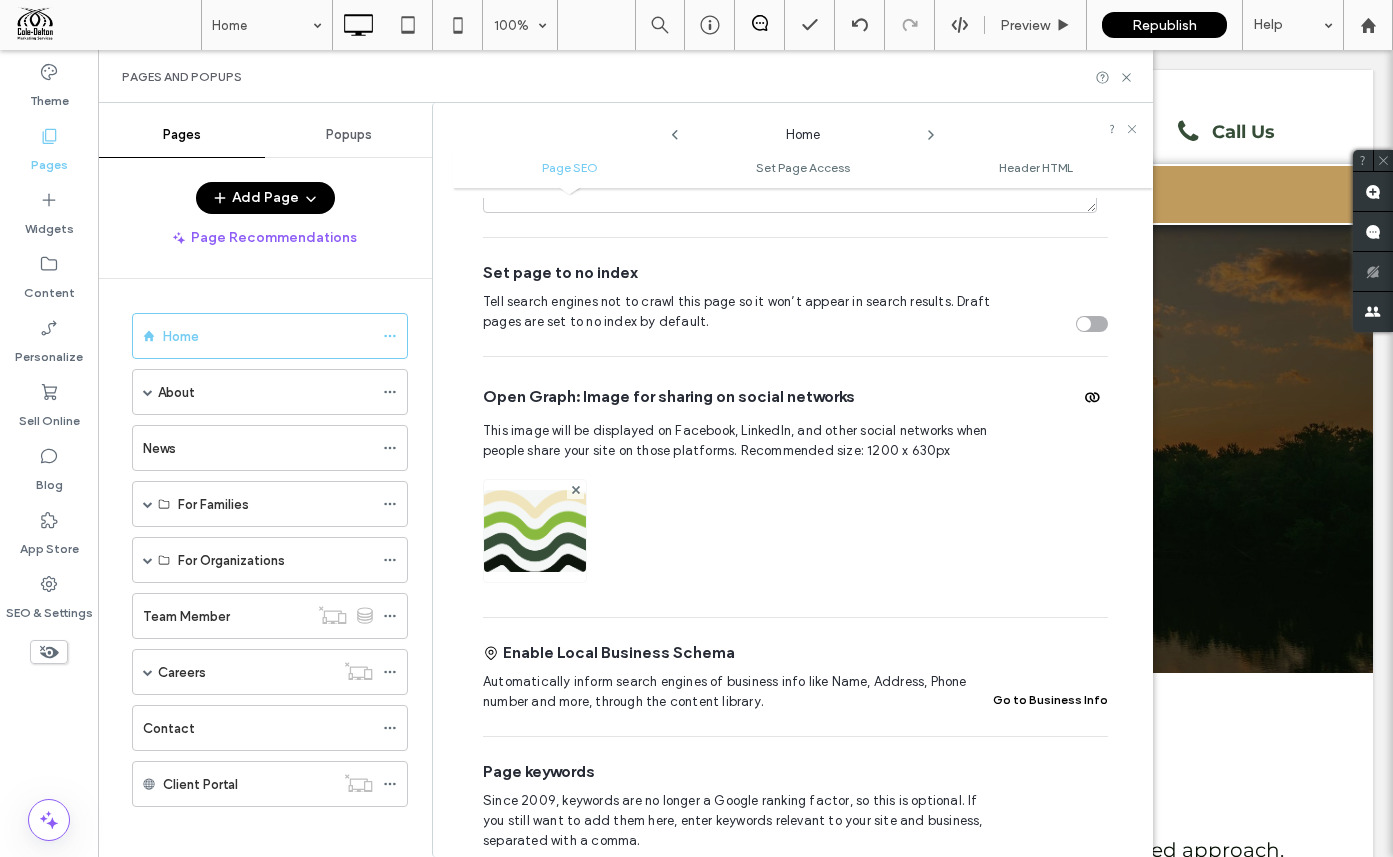 scroll, scrollTop: 588, scrollLeft: 0, axis: vertical 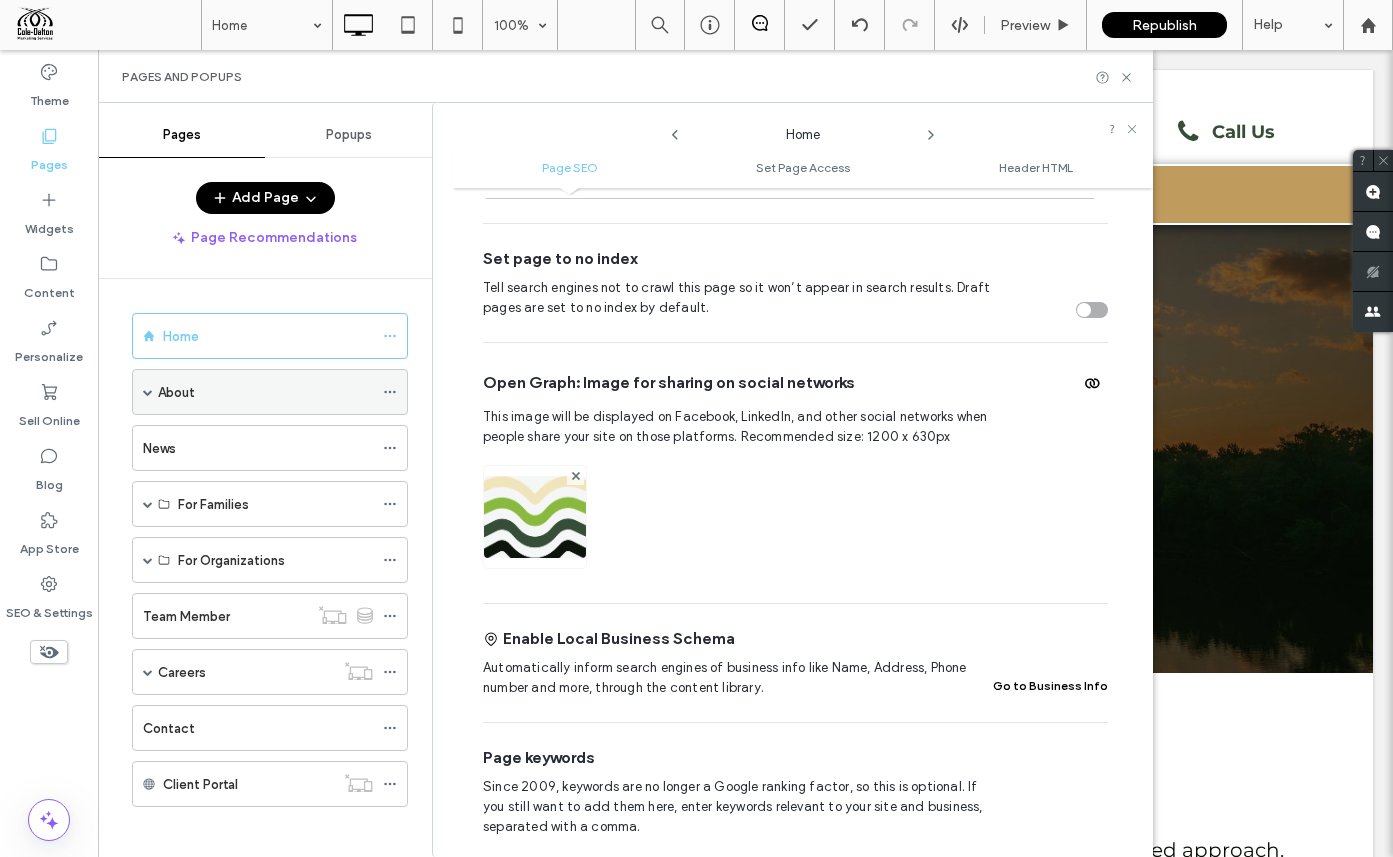 click on "About" at bounding box center (265, 392) 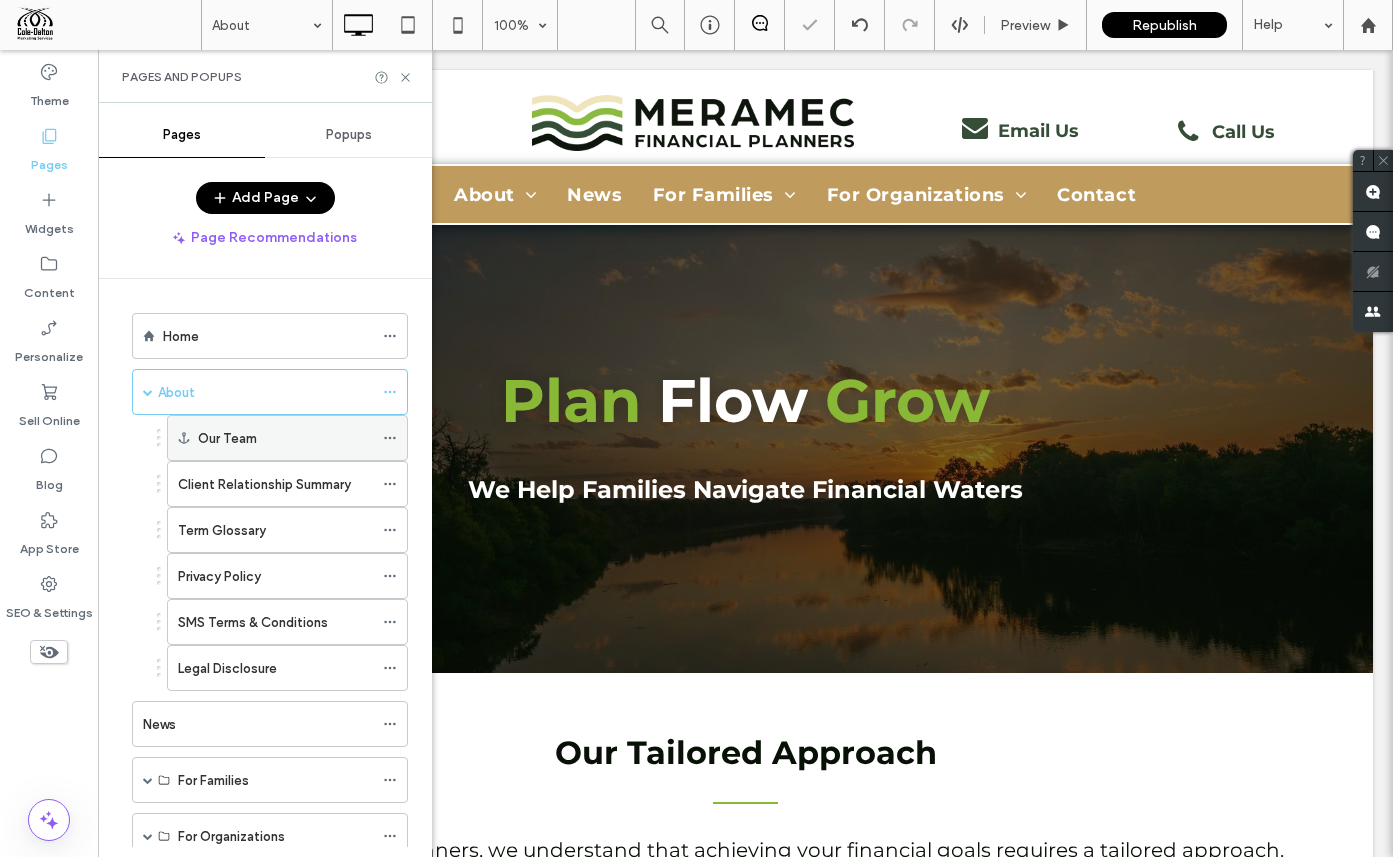 click on "Our Team" at bounding box center [285, 438] 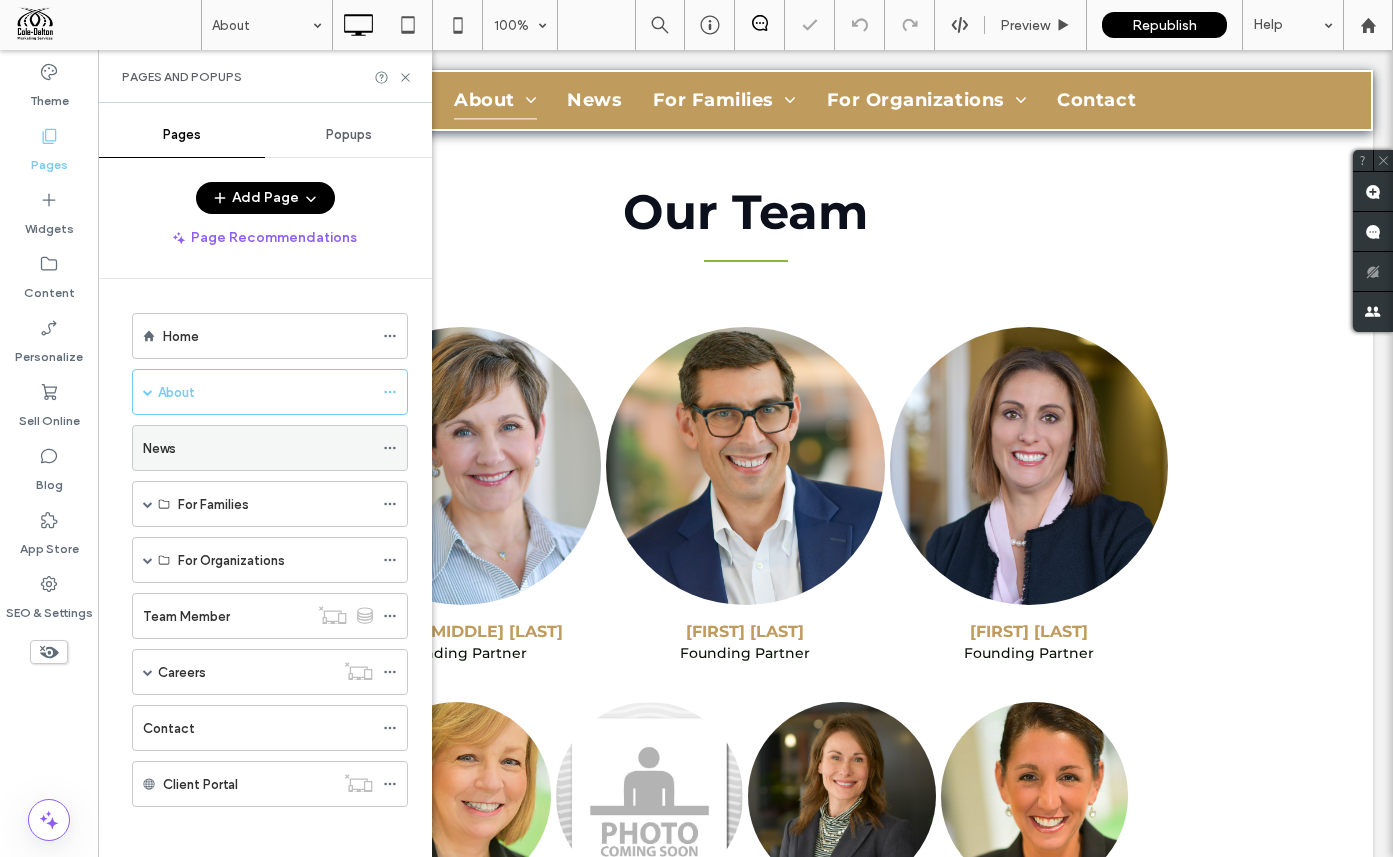 click 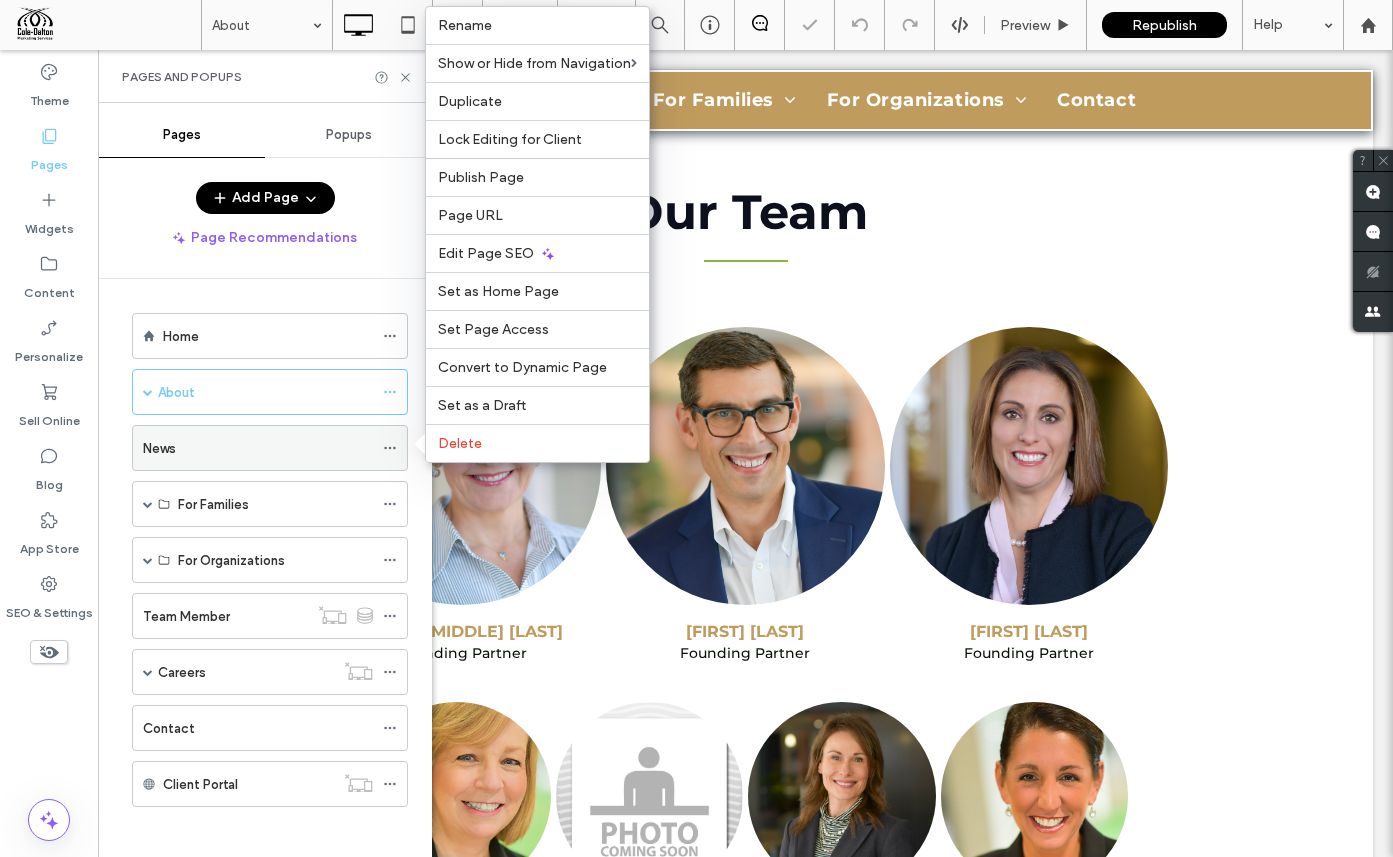 scroll, scrollTop: 627, scrollLeft: 0, axis: vertical 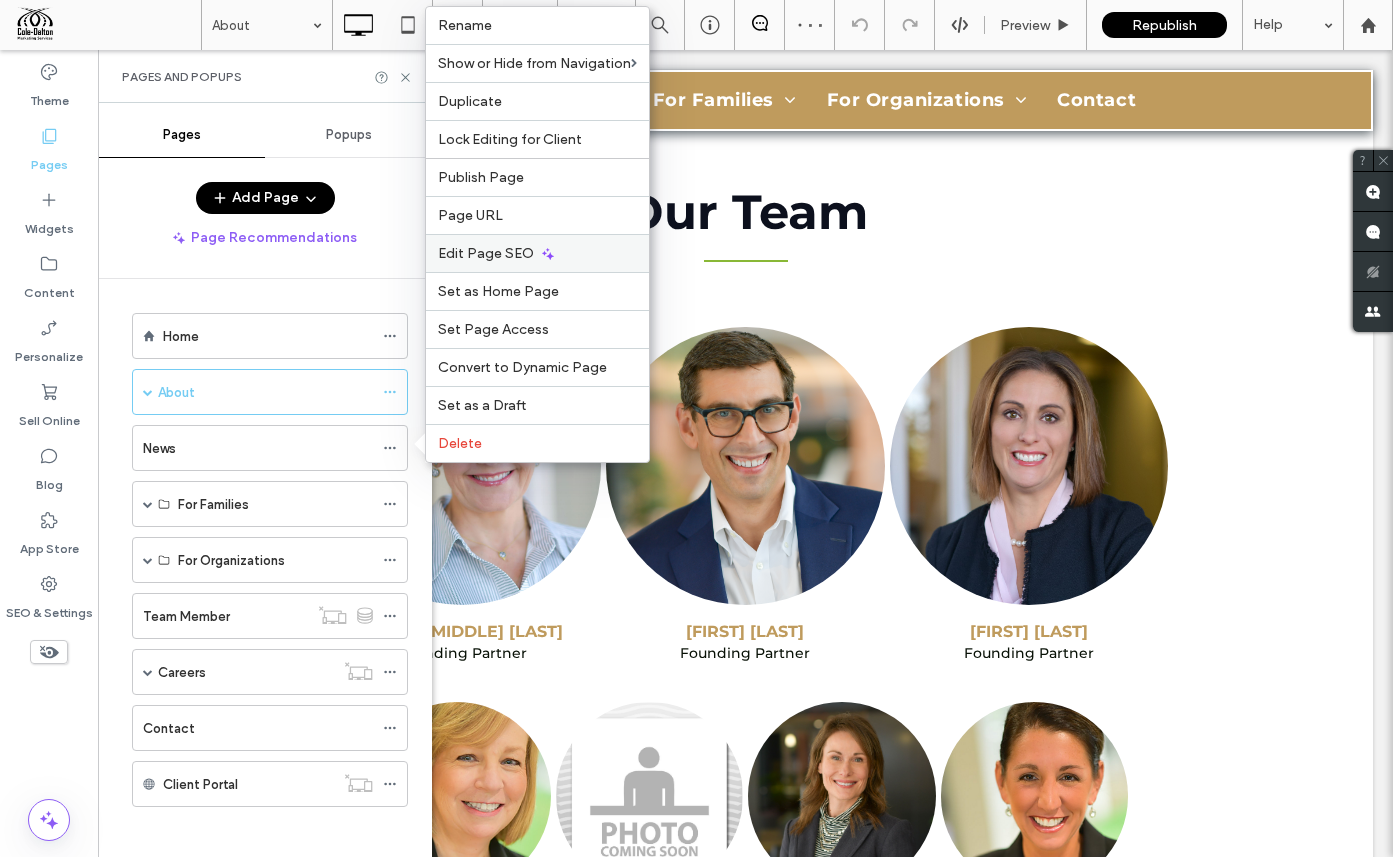 click on "Edit Page SEO" at bounding box center [537, 253] 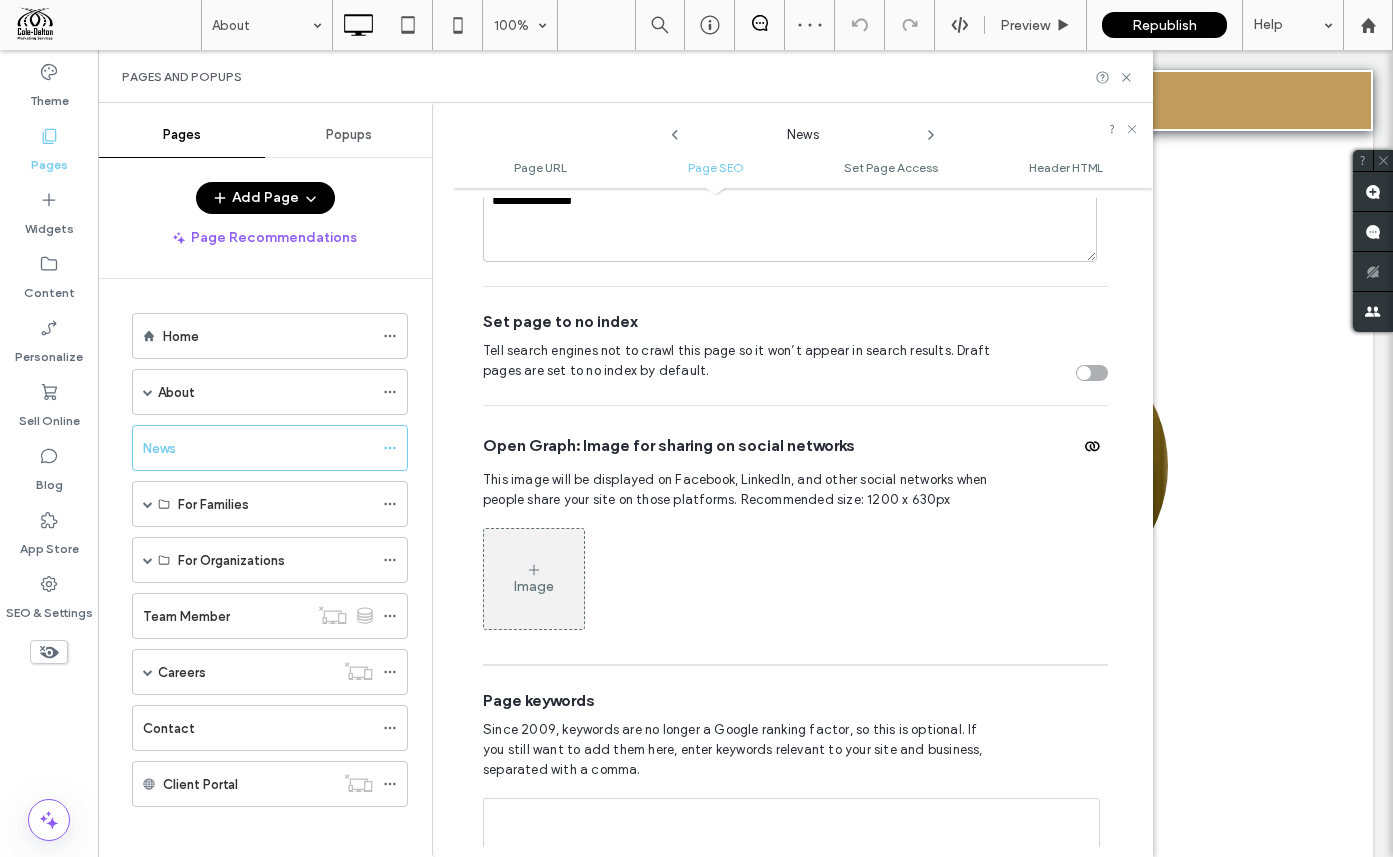 scroll, scrollTop: 812, scrollLeft: 0, axis: vertical 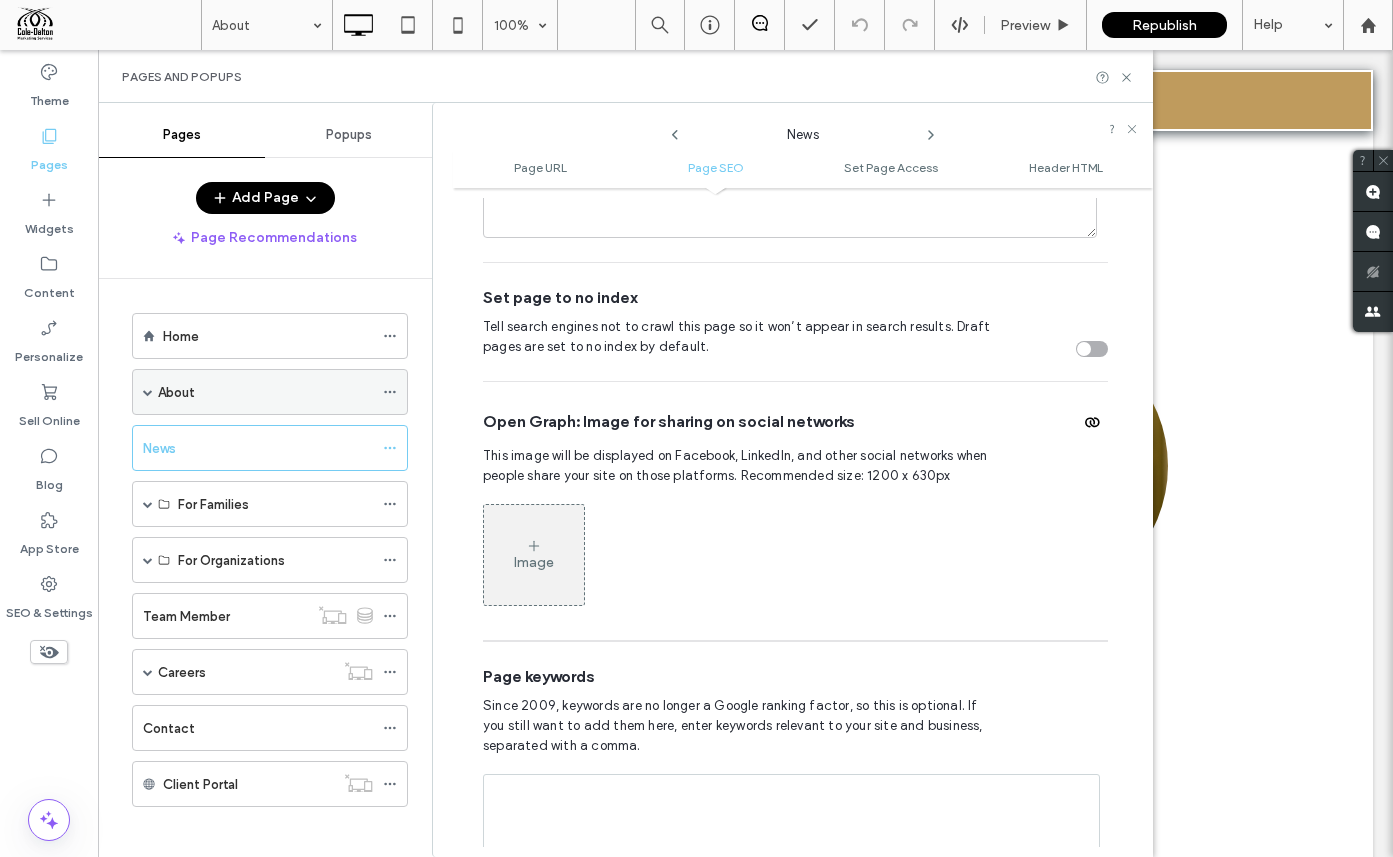 click at bounding box center [148, 392] 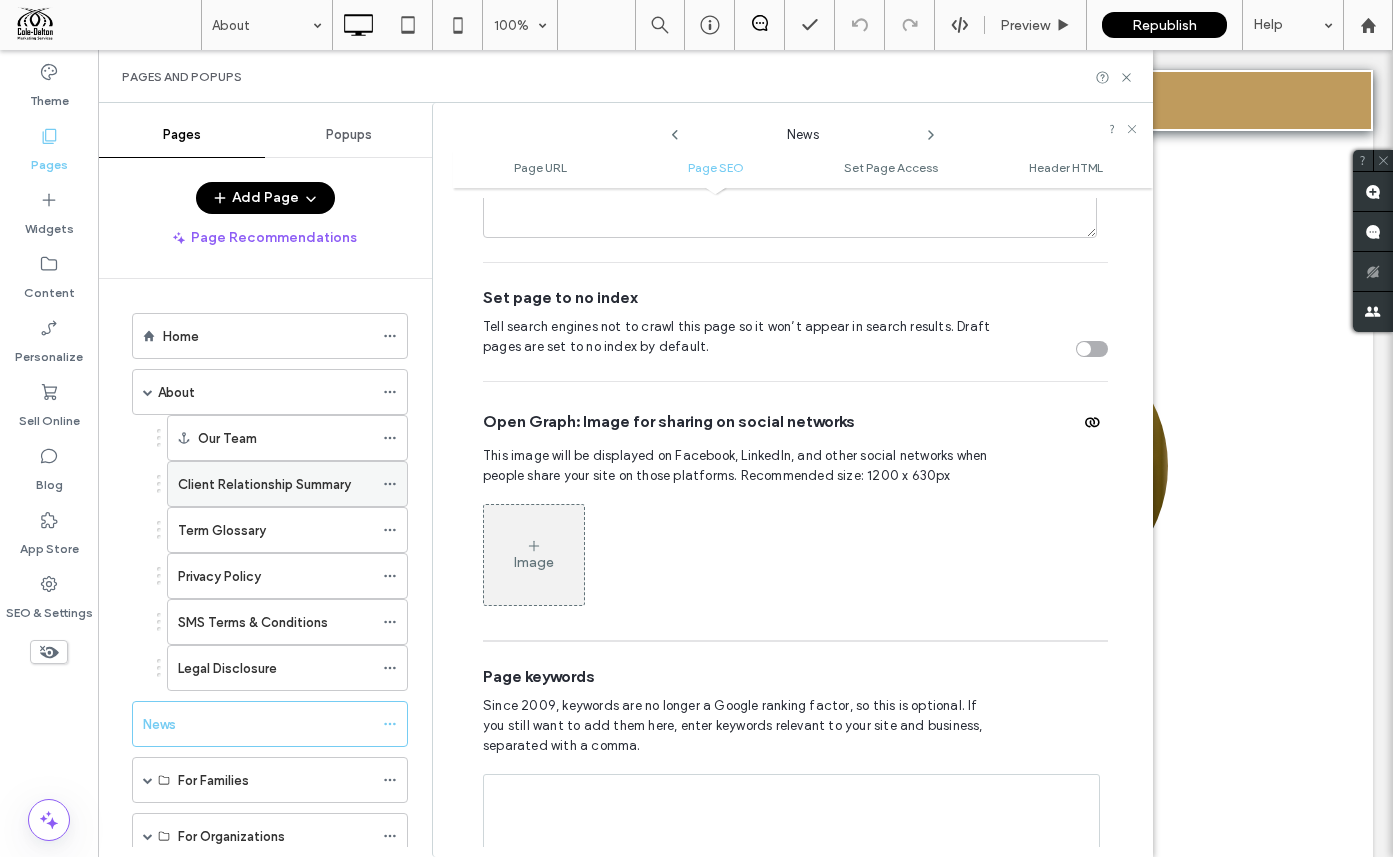 click 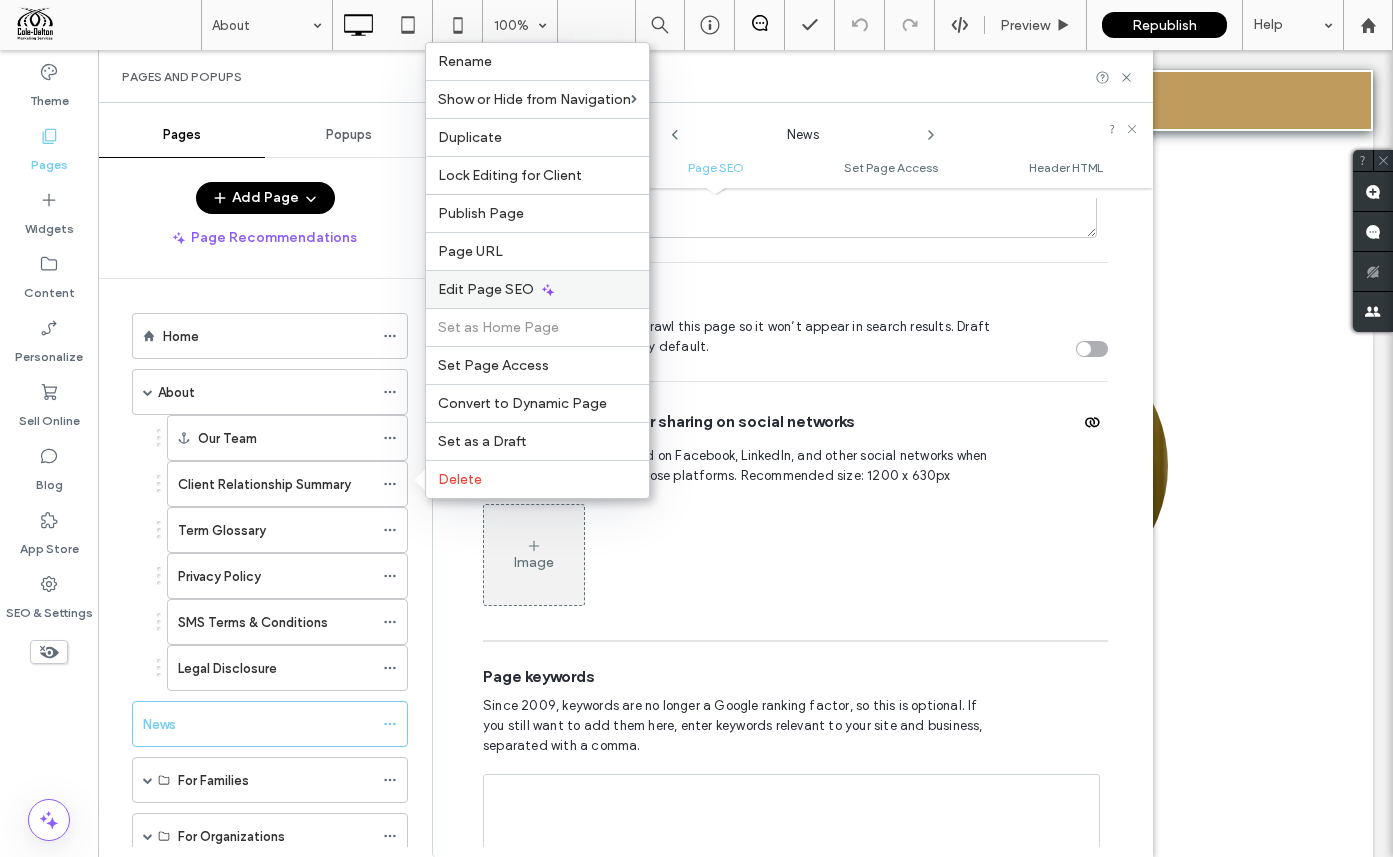click on "Edit Page SEO" at bounding box center [486, 289] 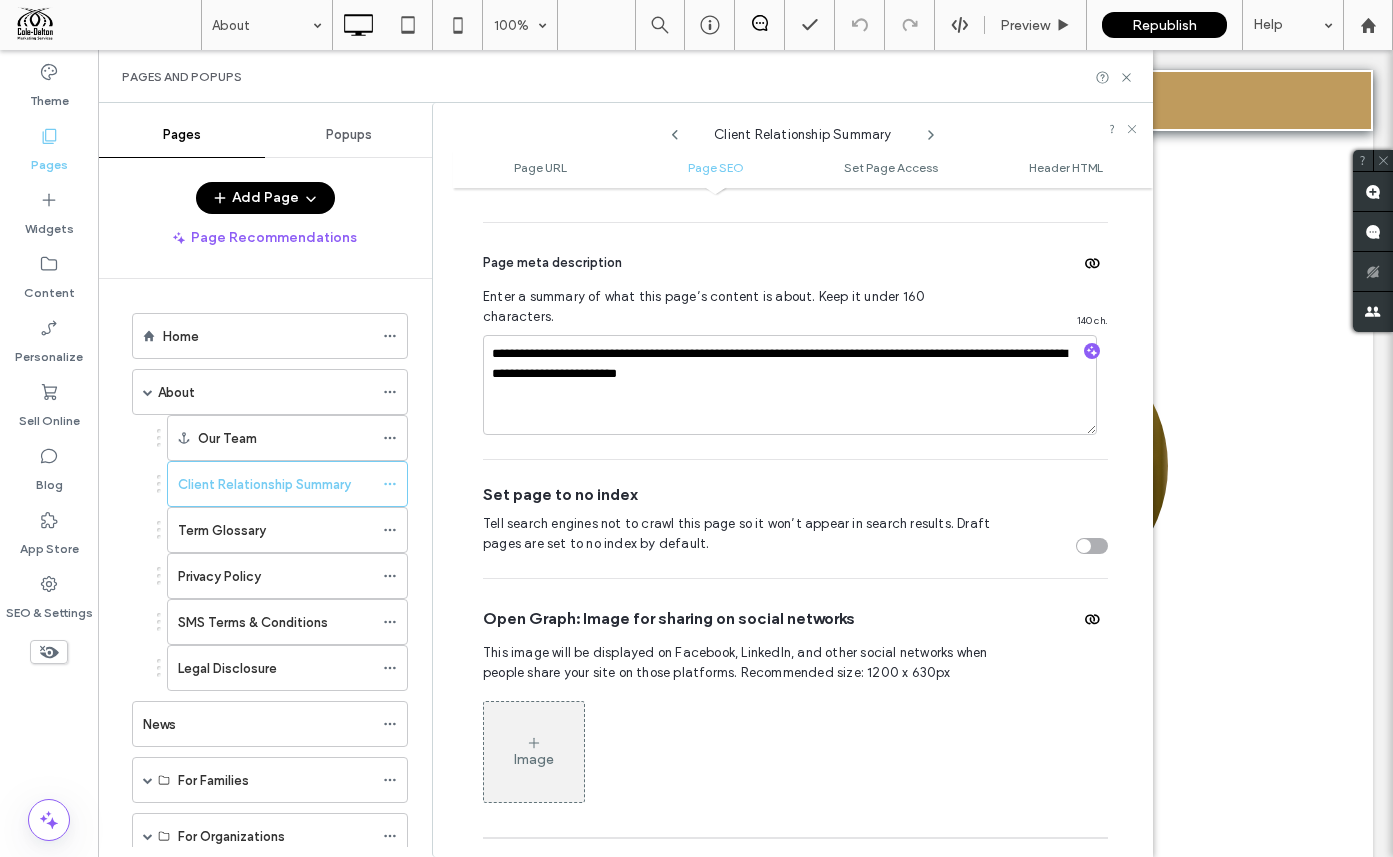 scroll, scrollTop: 953, scrollLeft: 0, axis: vertical 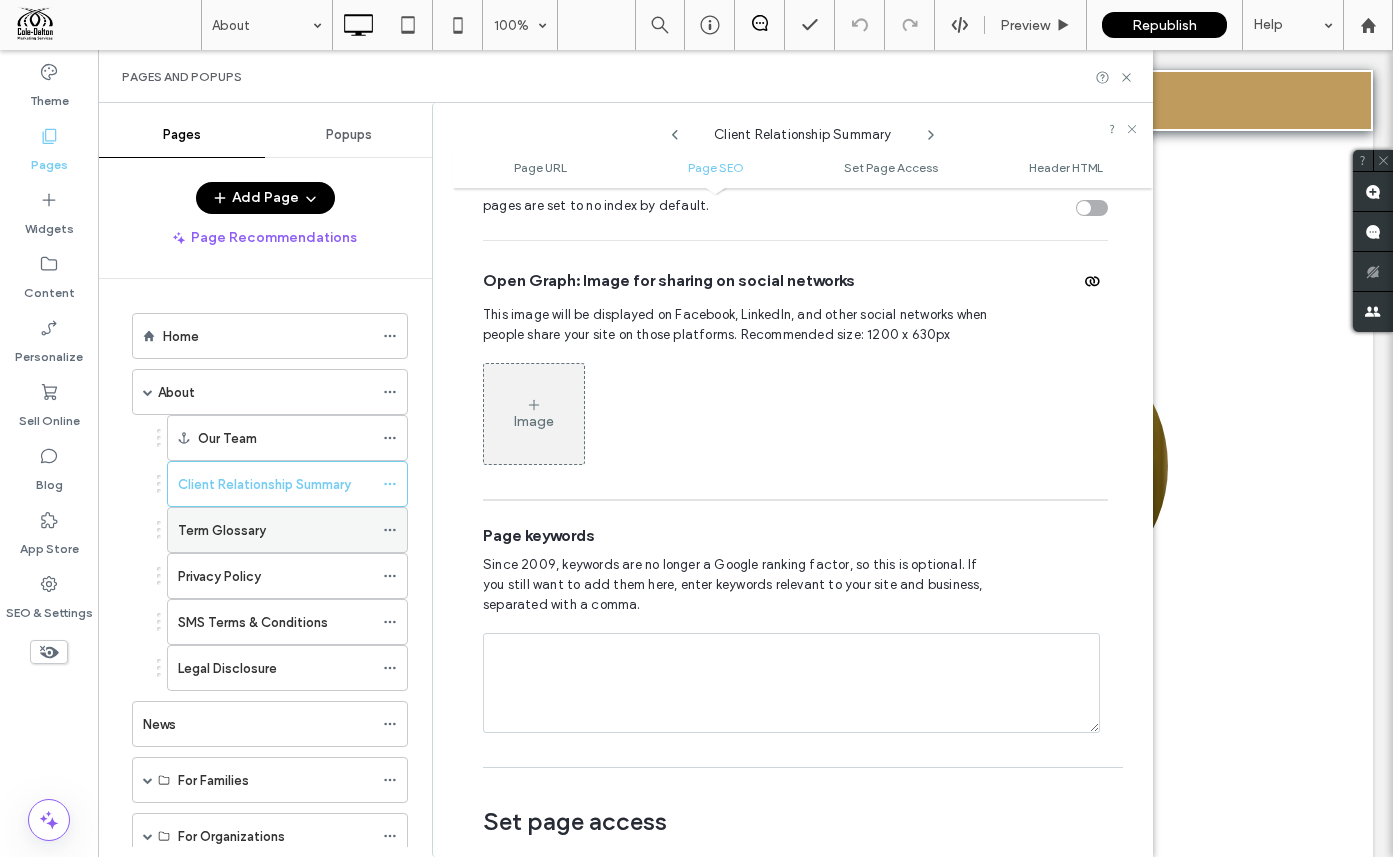 click 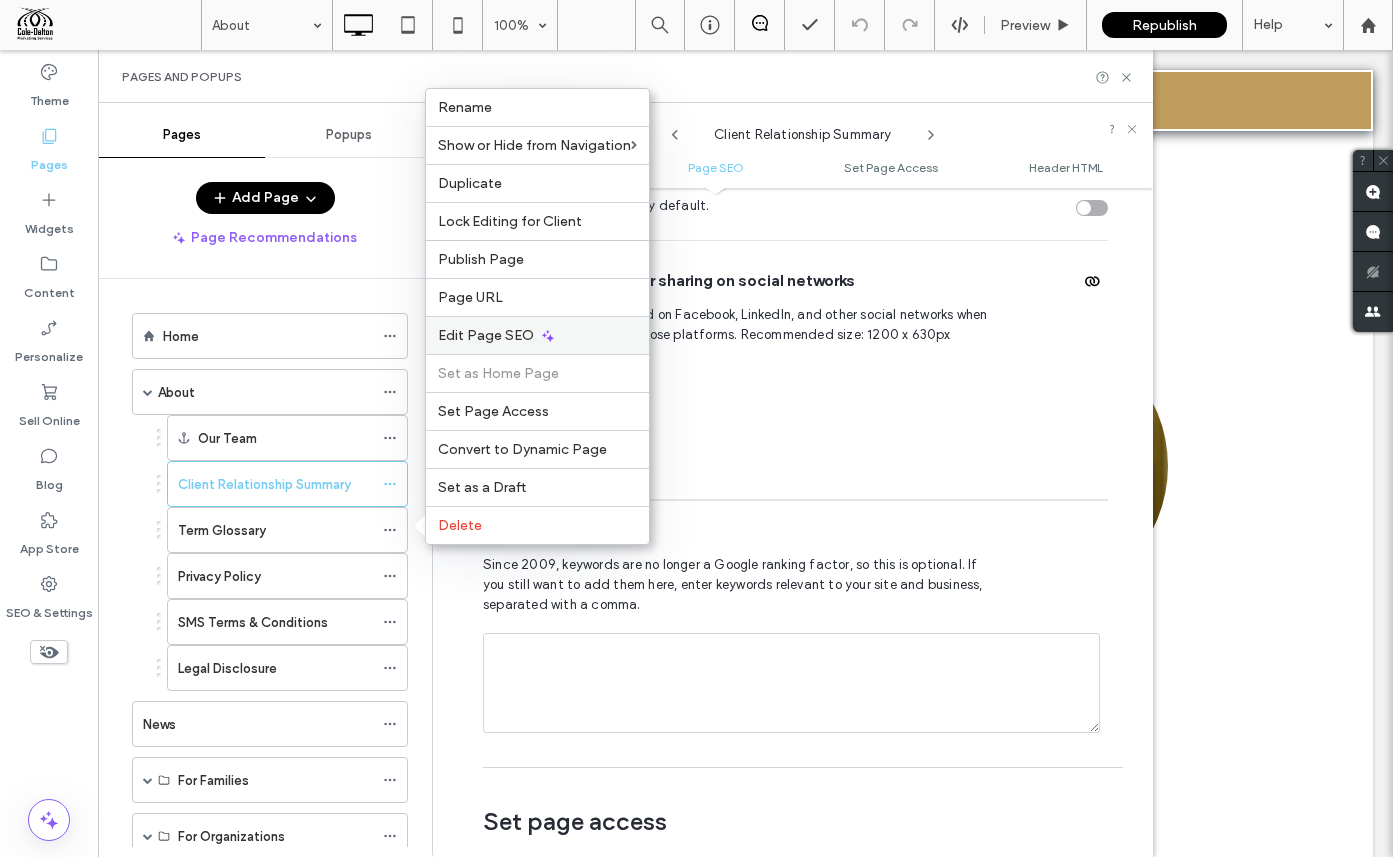 click on "Edit Page SEO" at bounding box center (486, 335) 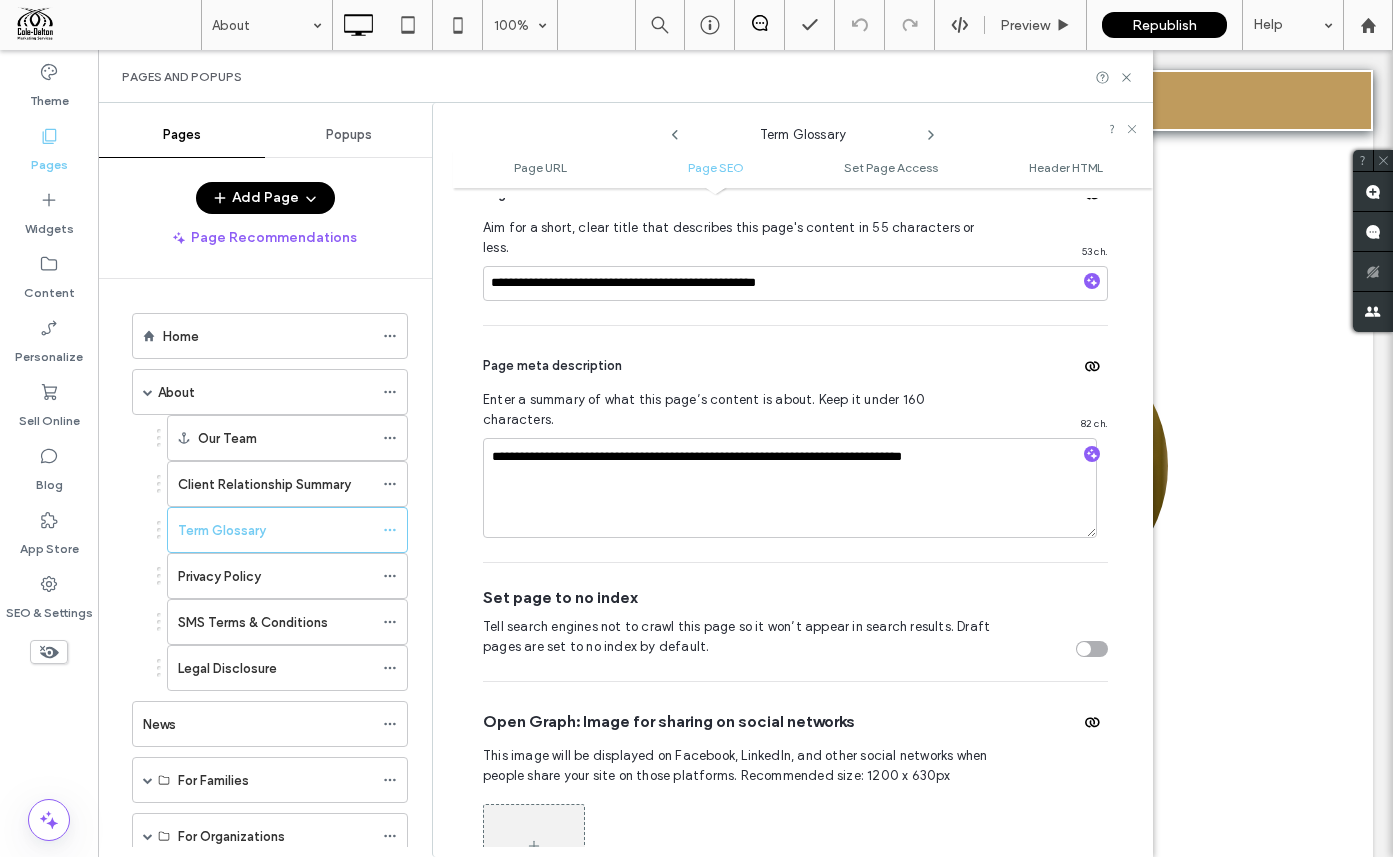 scroll, scrollTop: 585, scrollLeft: 0, axis: vertical 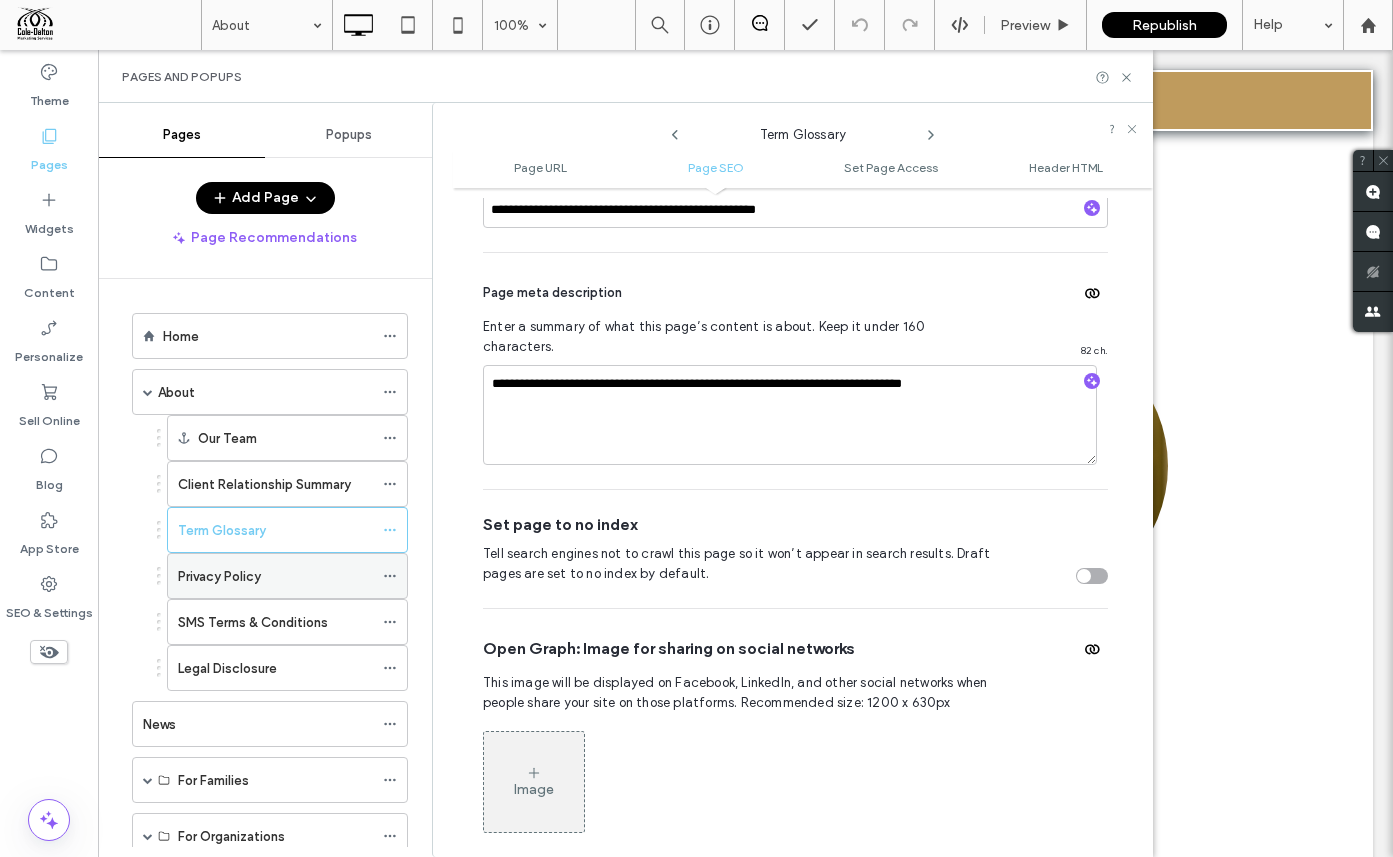 click 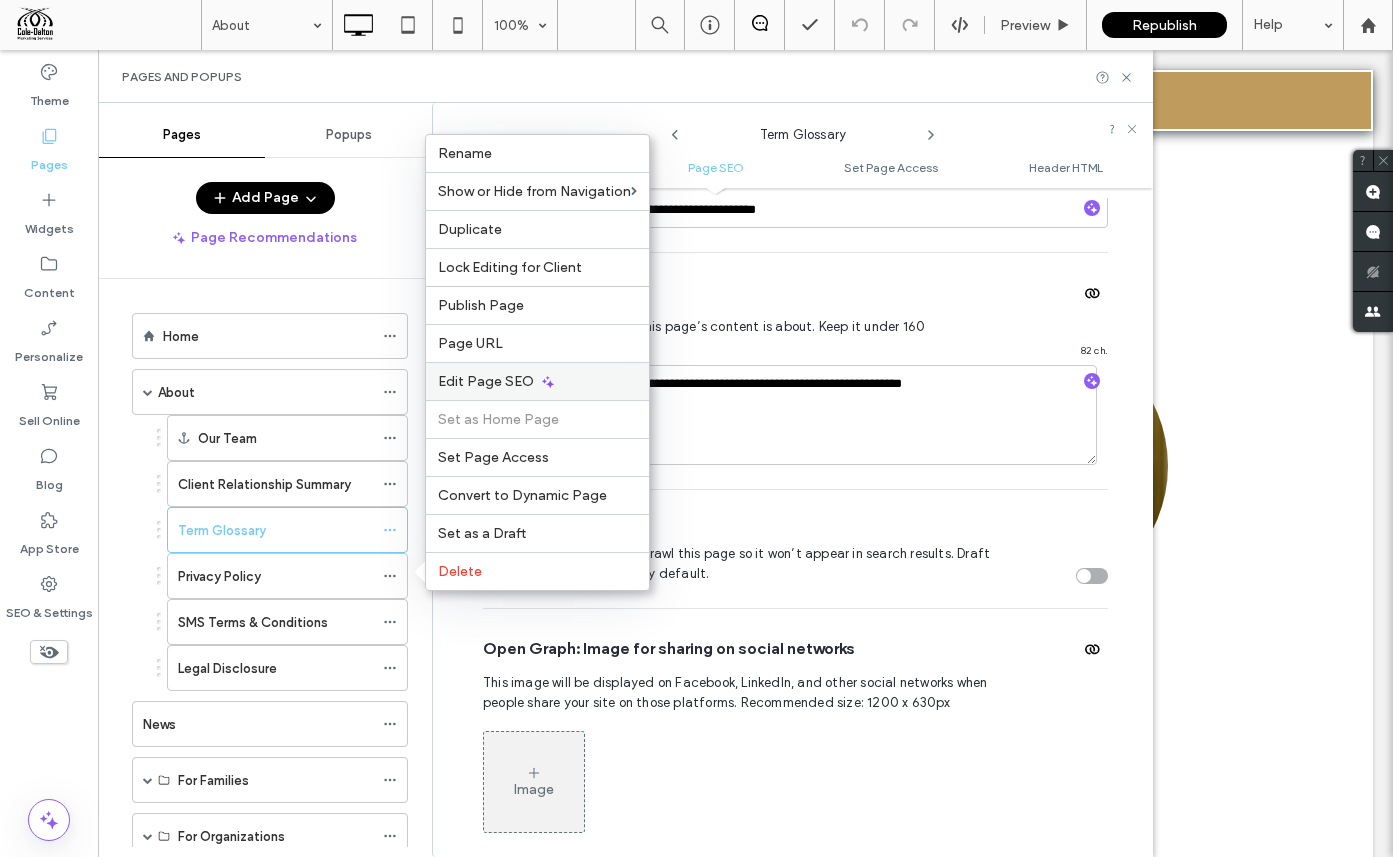 click on "Edit Page SEO" at bounding box center (537, 381) 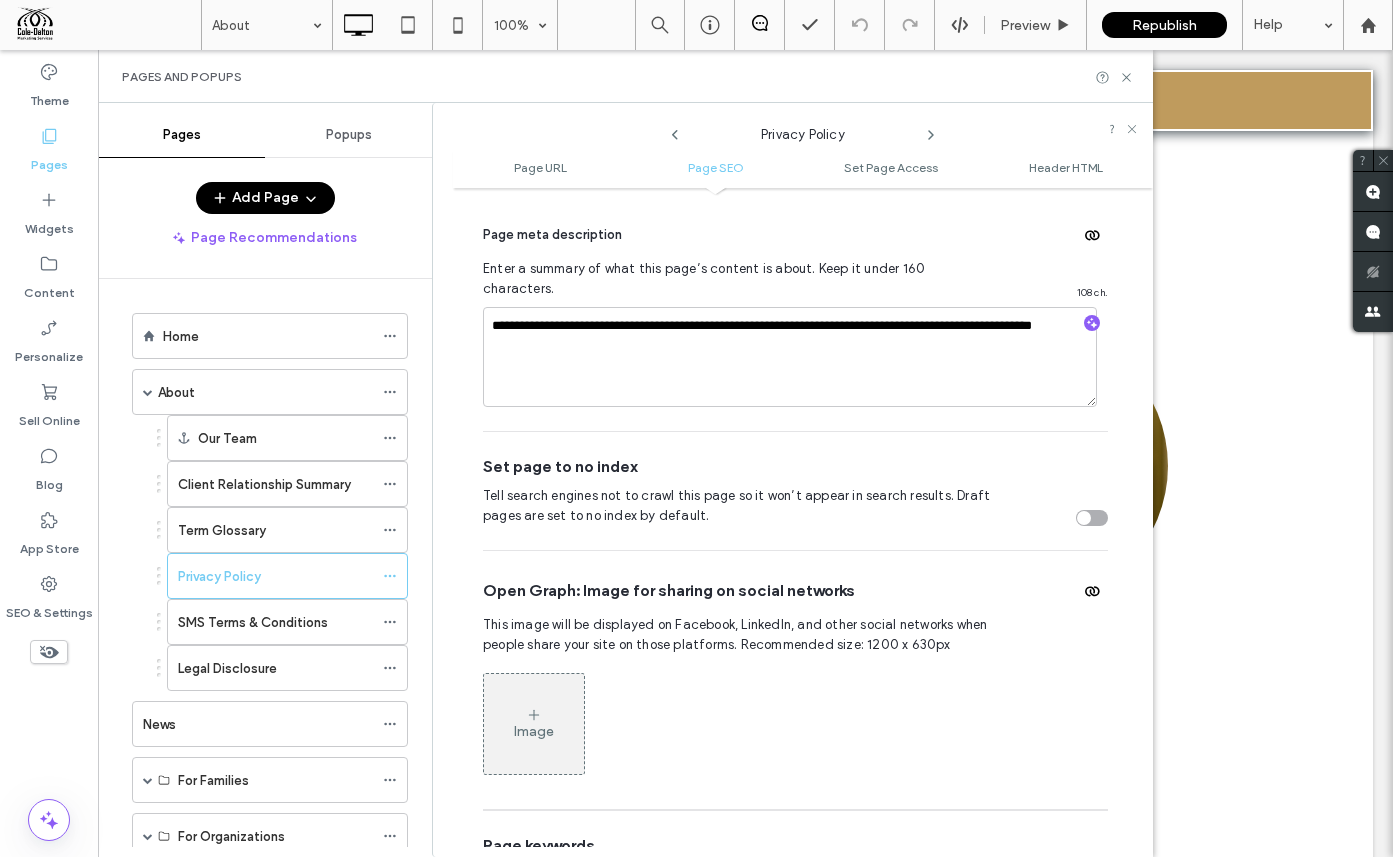 scroll, scrollTop: 647, scrollLeft: 0, axis: vertical 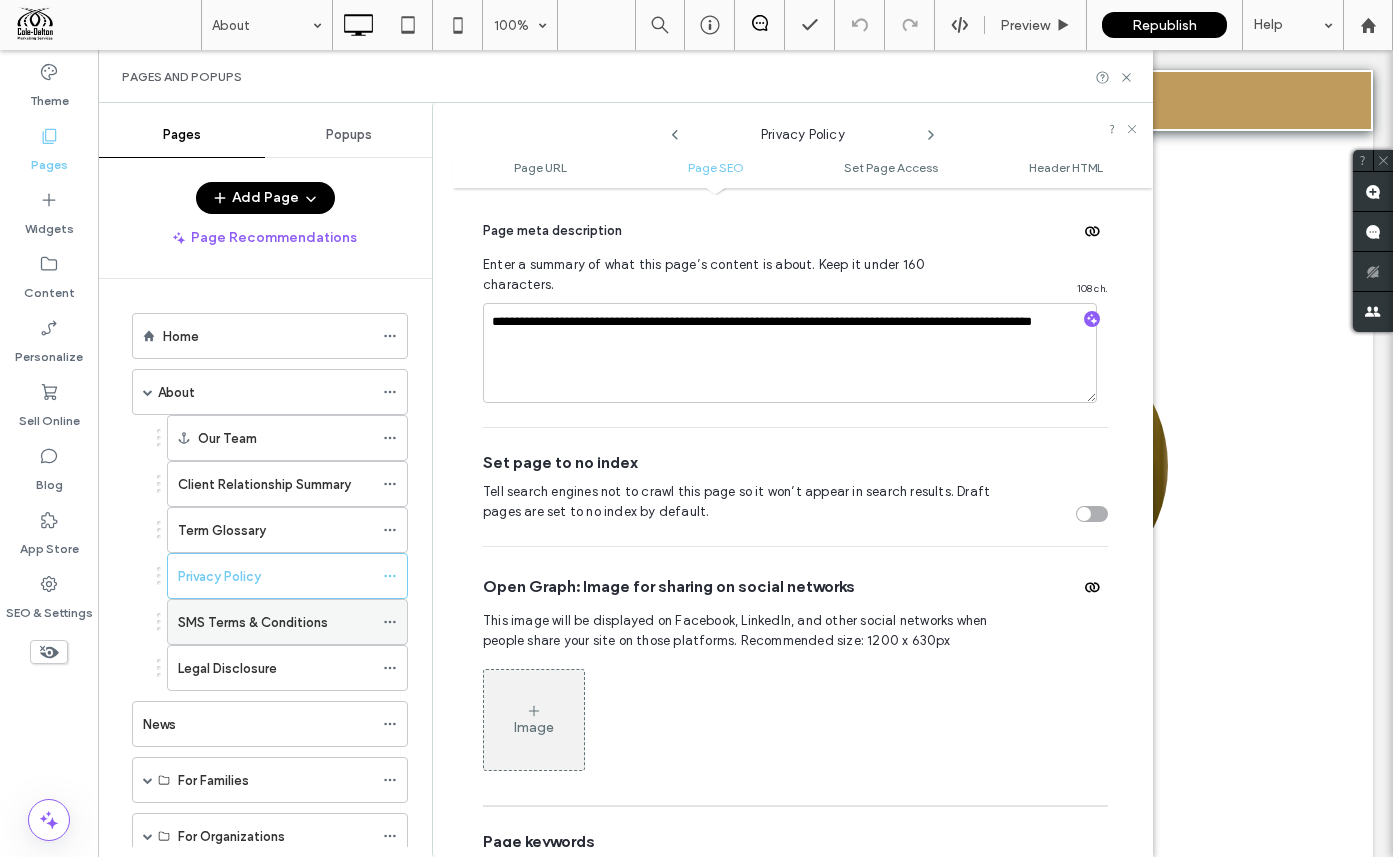 click 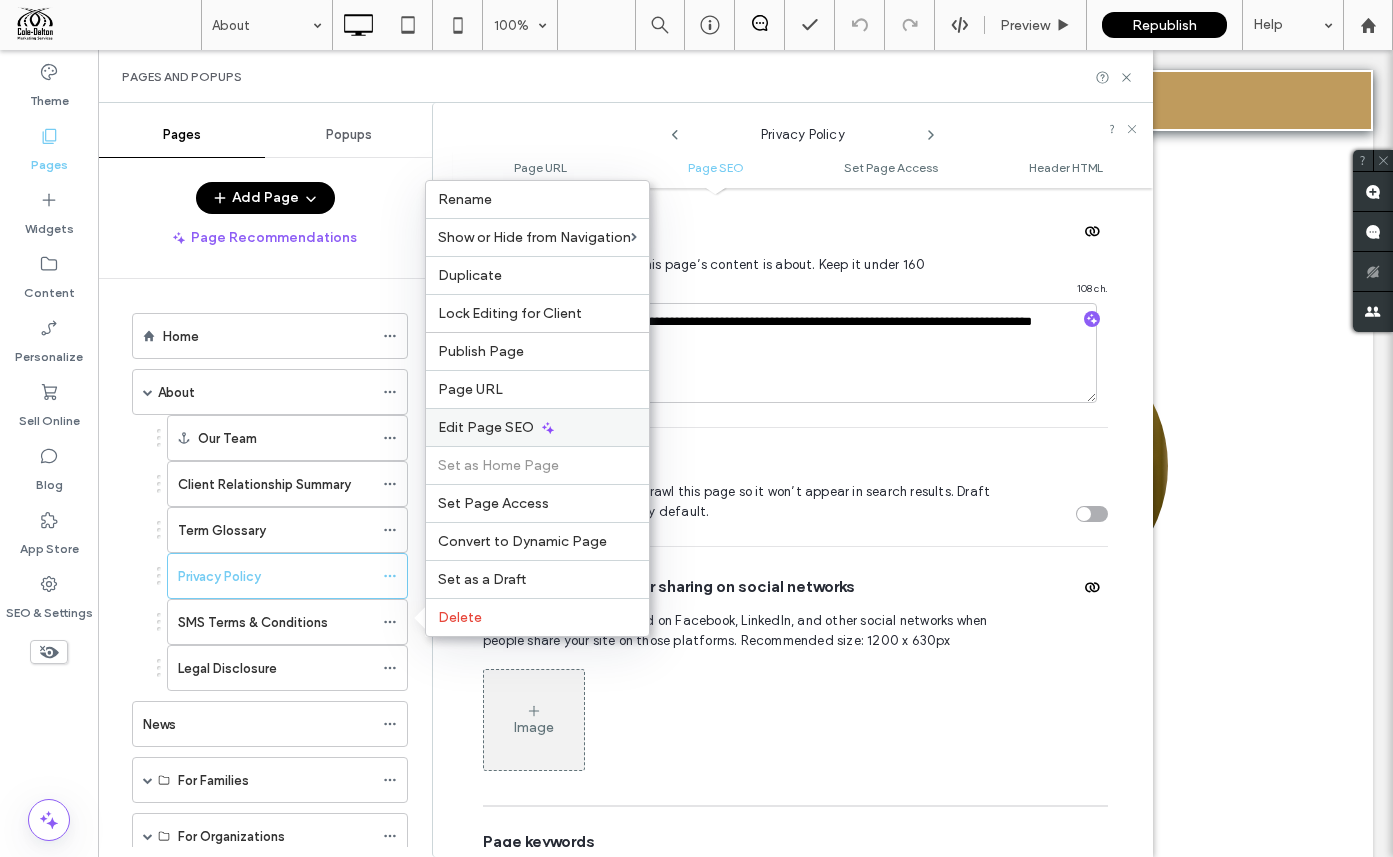 click on "Edit Page SEO" at bounding box center (537, 427) 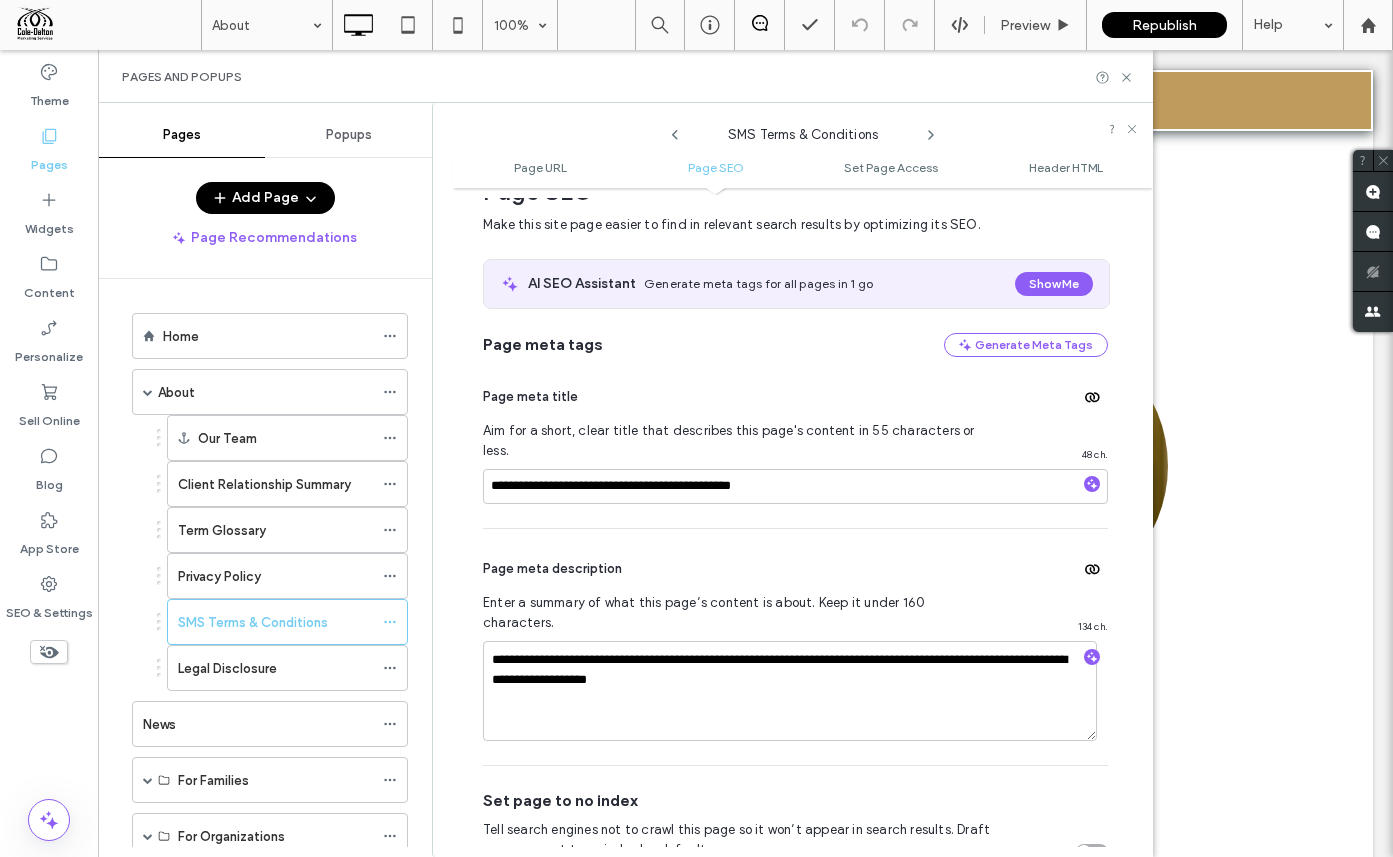 scroll, scrollTop: 599, scrollLeft: 0, axis: vertical 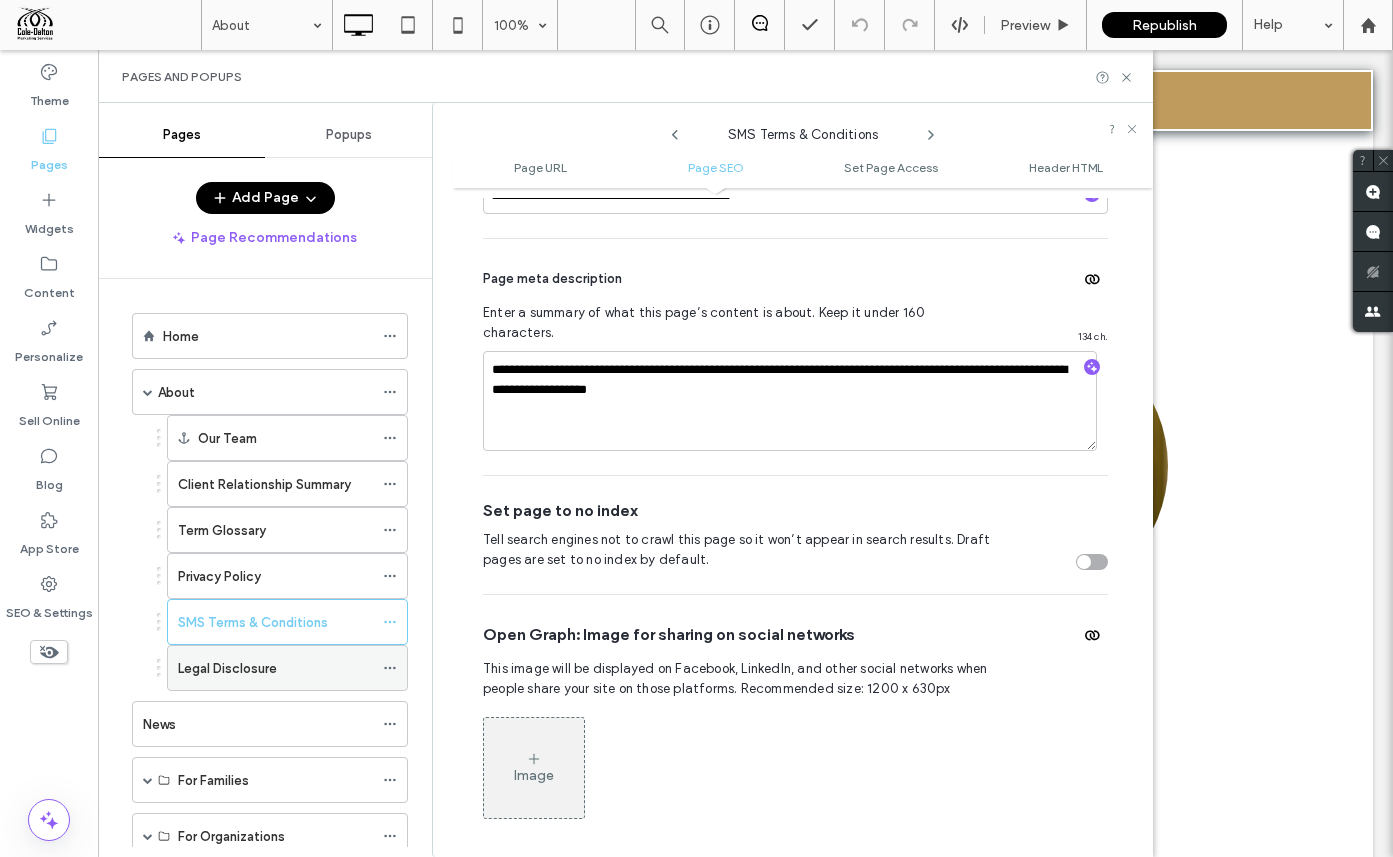 click 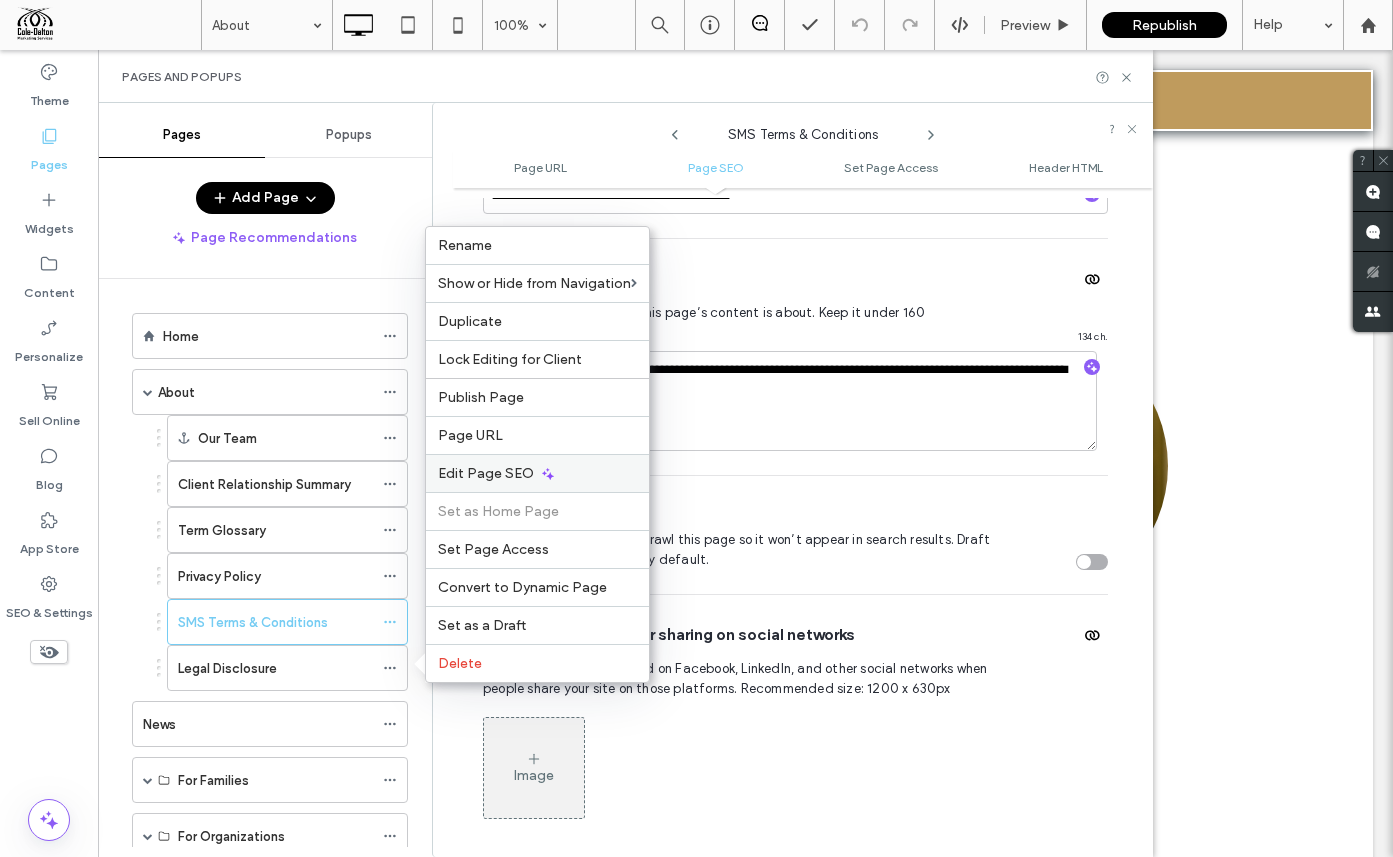 click on "Edit Page SEO" at bounding box center (486, 473) 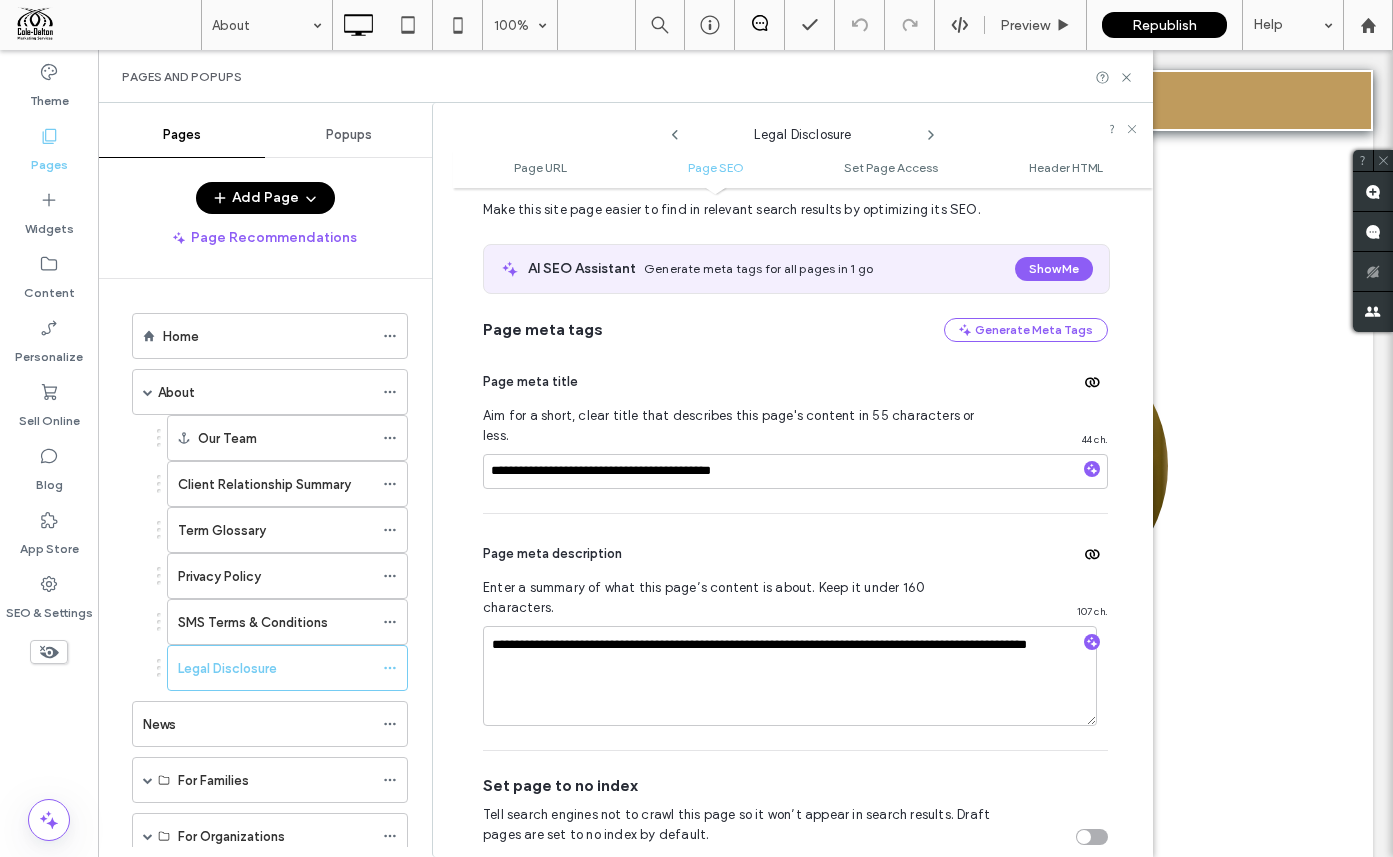 scroll, scrollTop: 715, scrollLeft: 0, axis: vertical 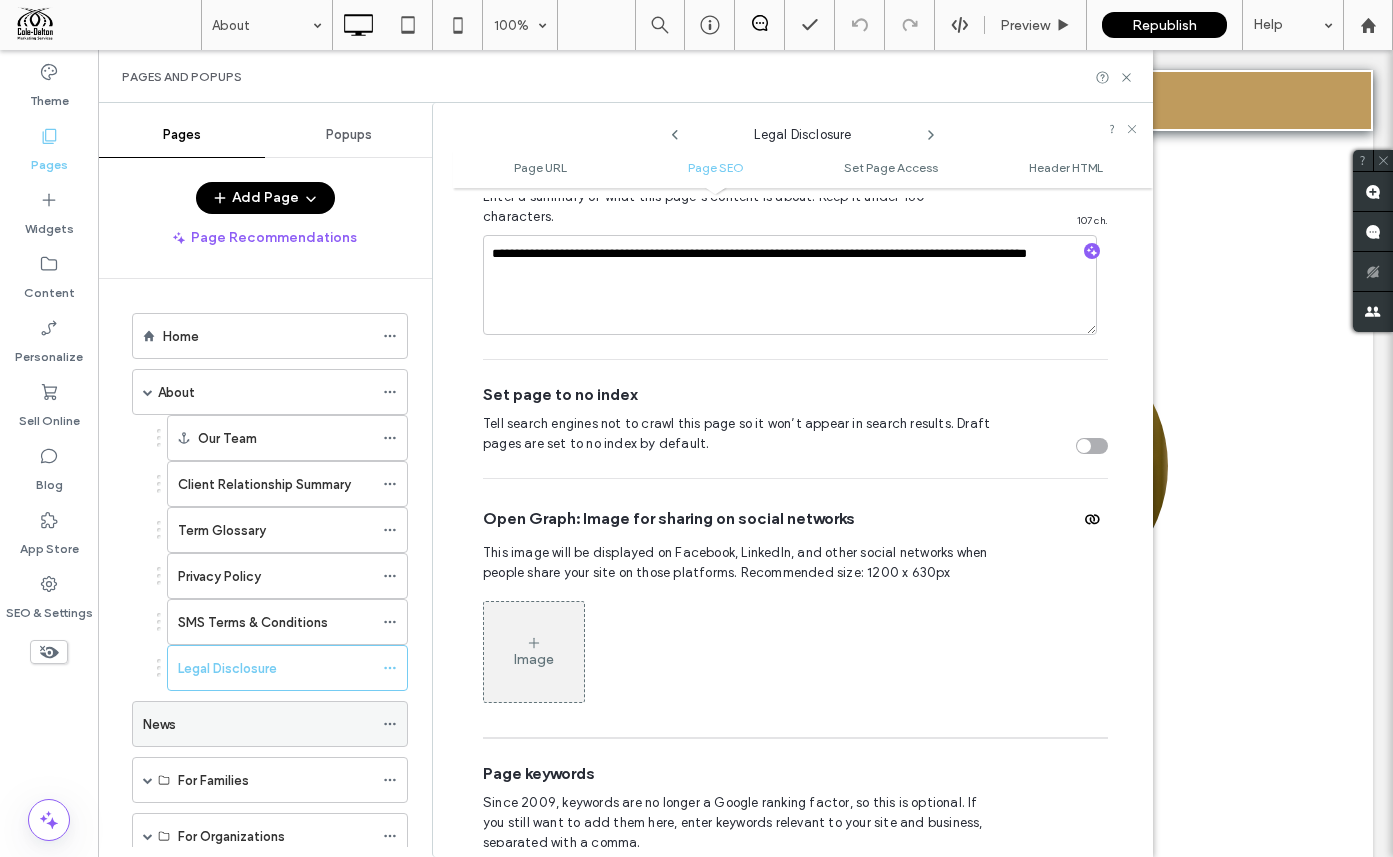 click 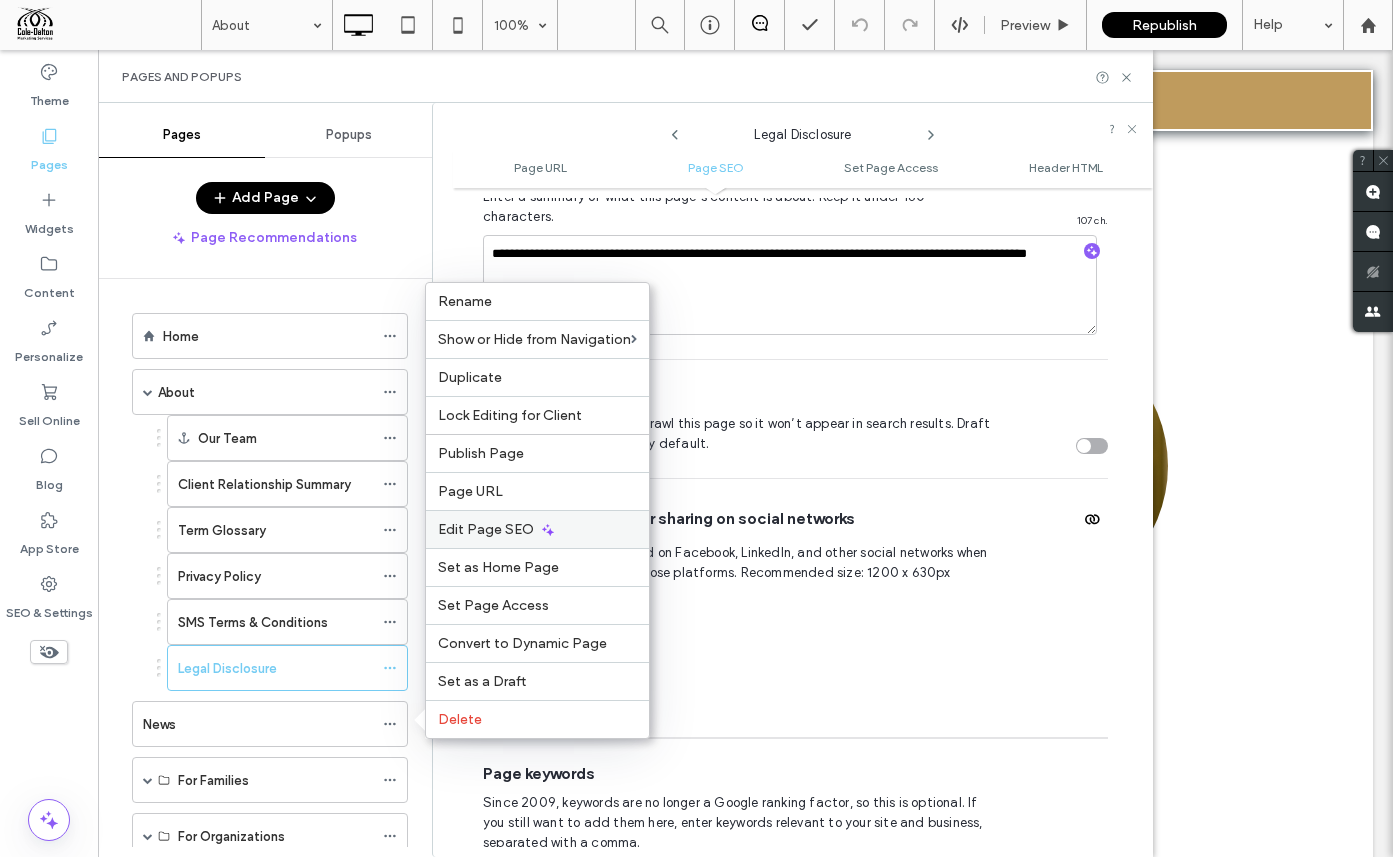 click on "Edit Page SEO" at bounding box center [486, 529] 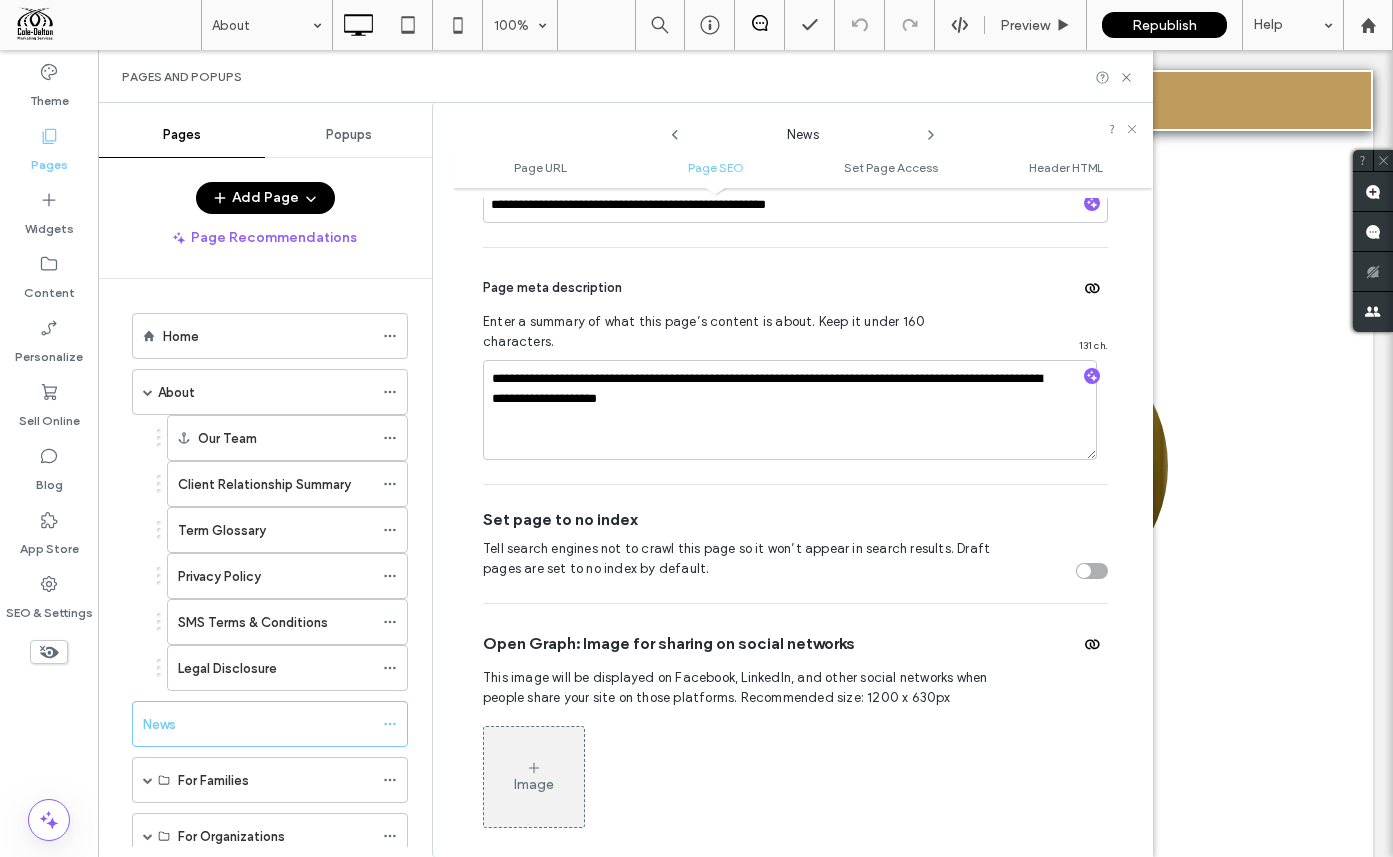 scroll, scrollTop: 677, scrollLeft: 0, axis: vertical 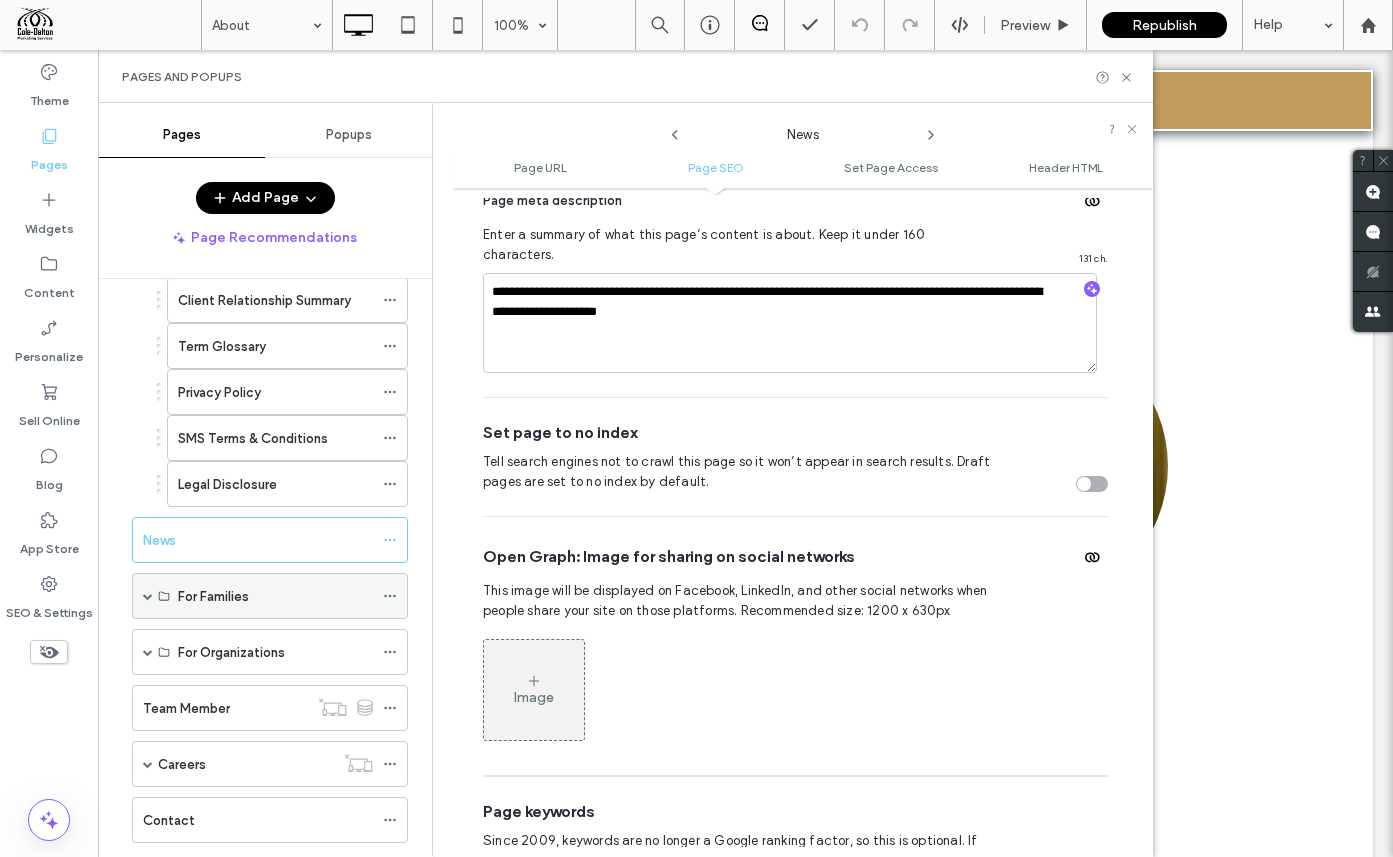click 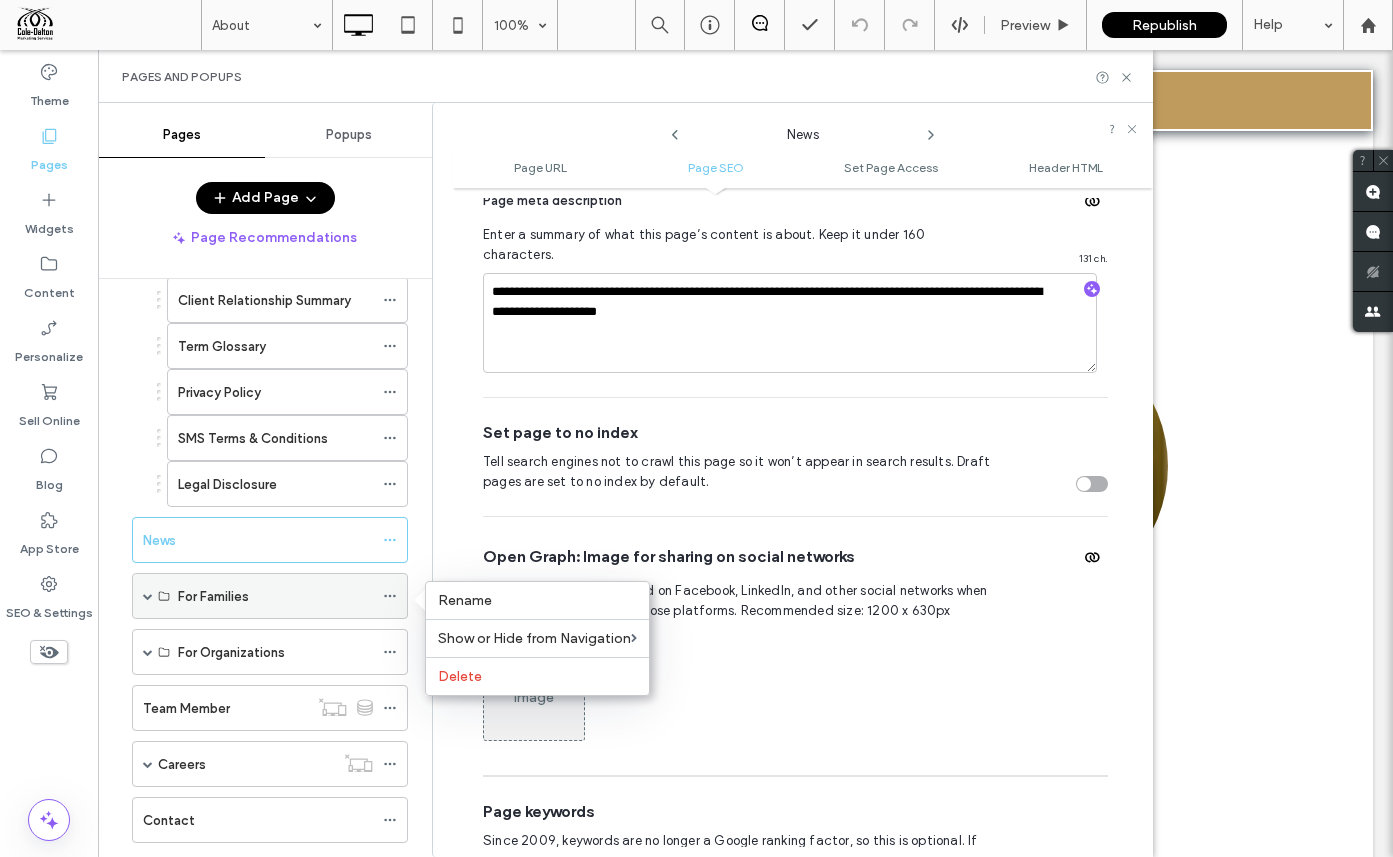 click at bounding box center (148, 596) 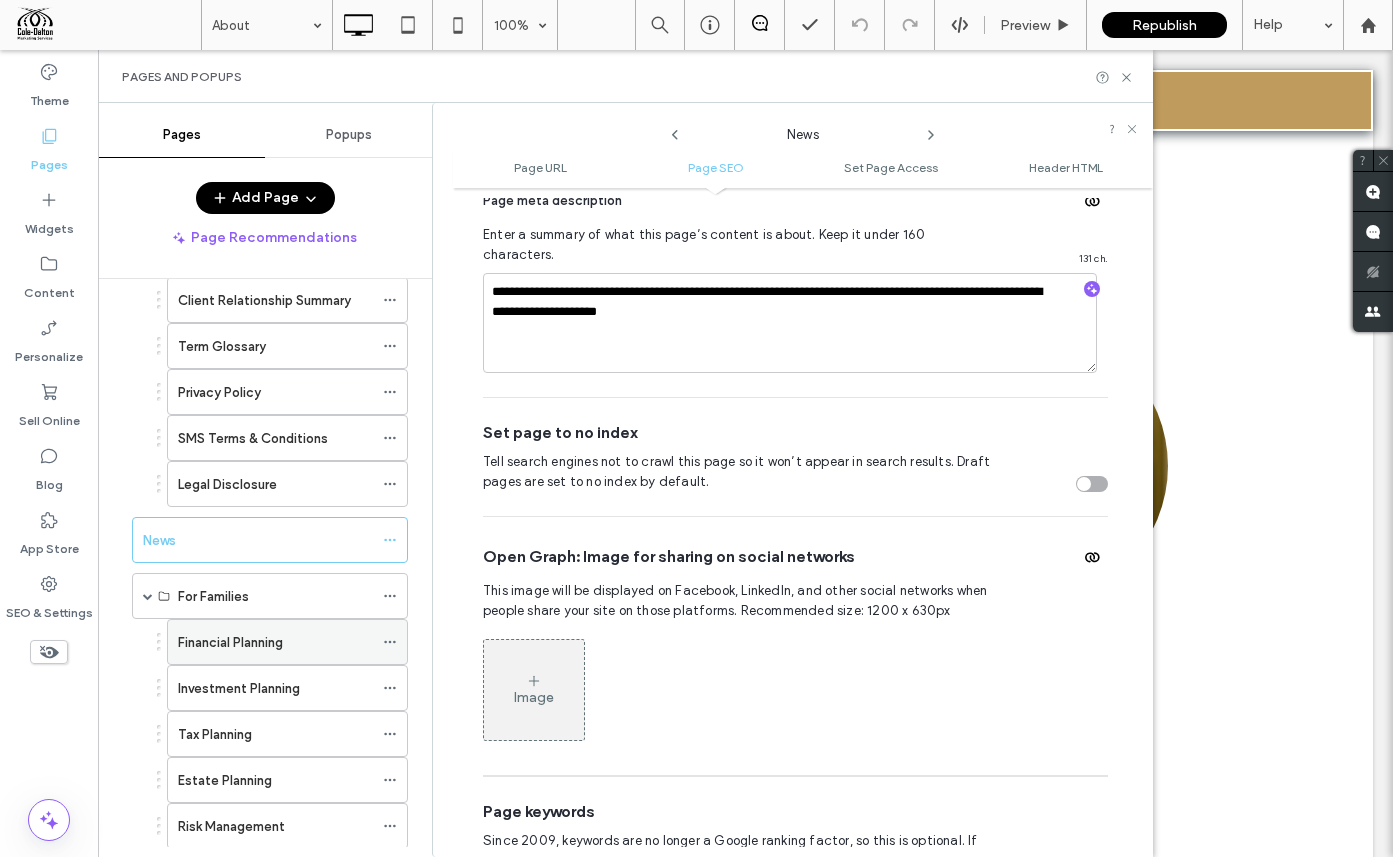 click on "Financial Planning" at bounding box center (287, 642) 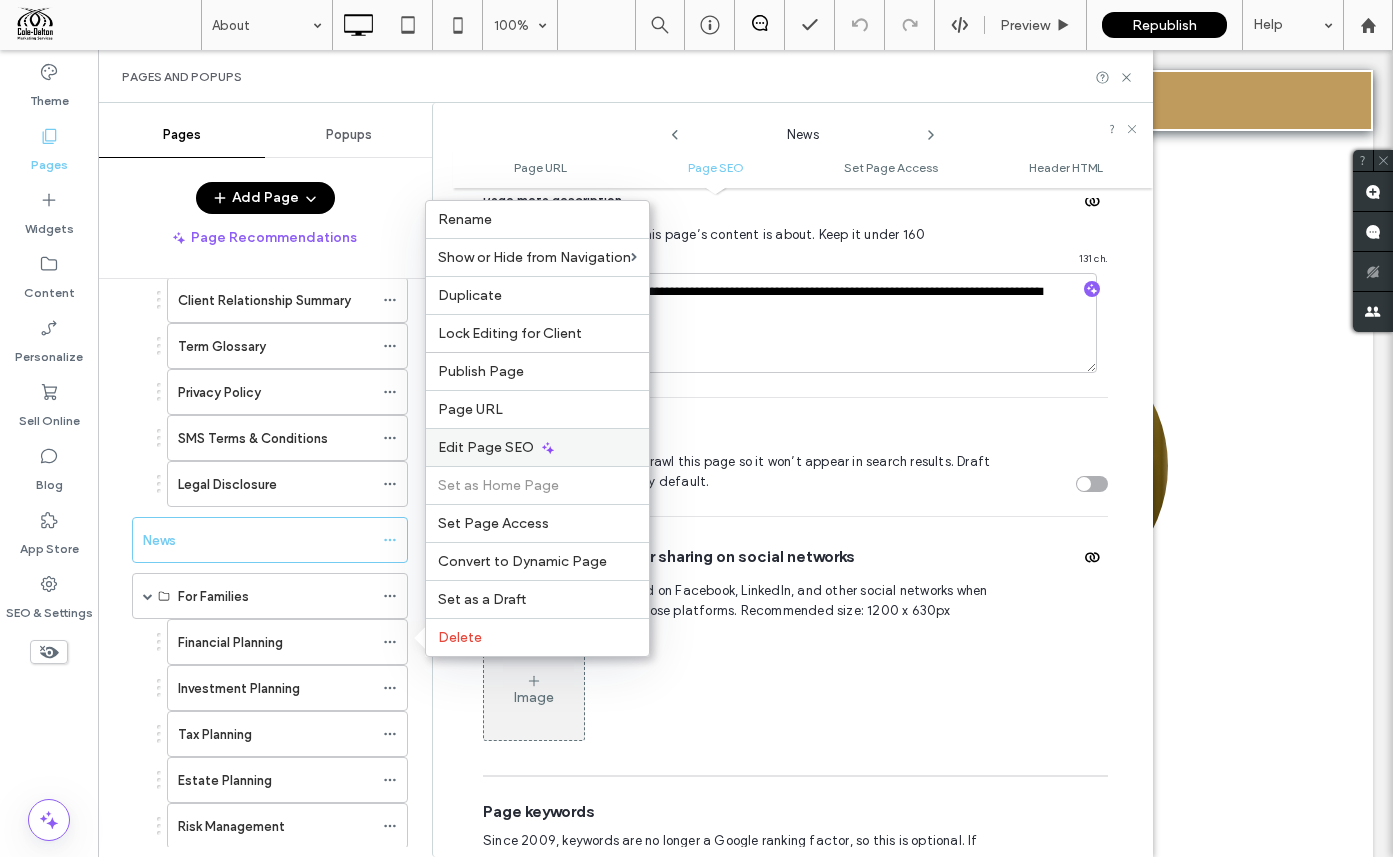 click on "Edit Page SEO" at bounding box center [486, 447] 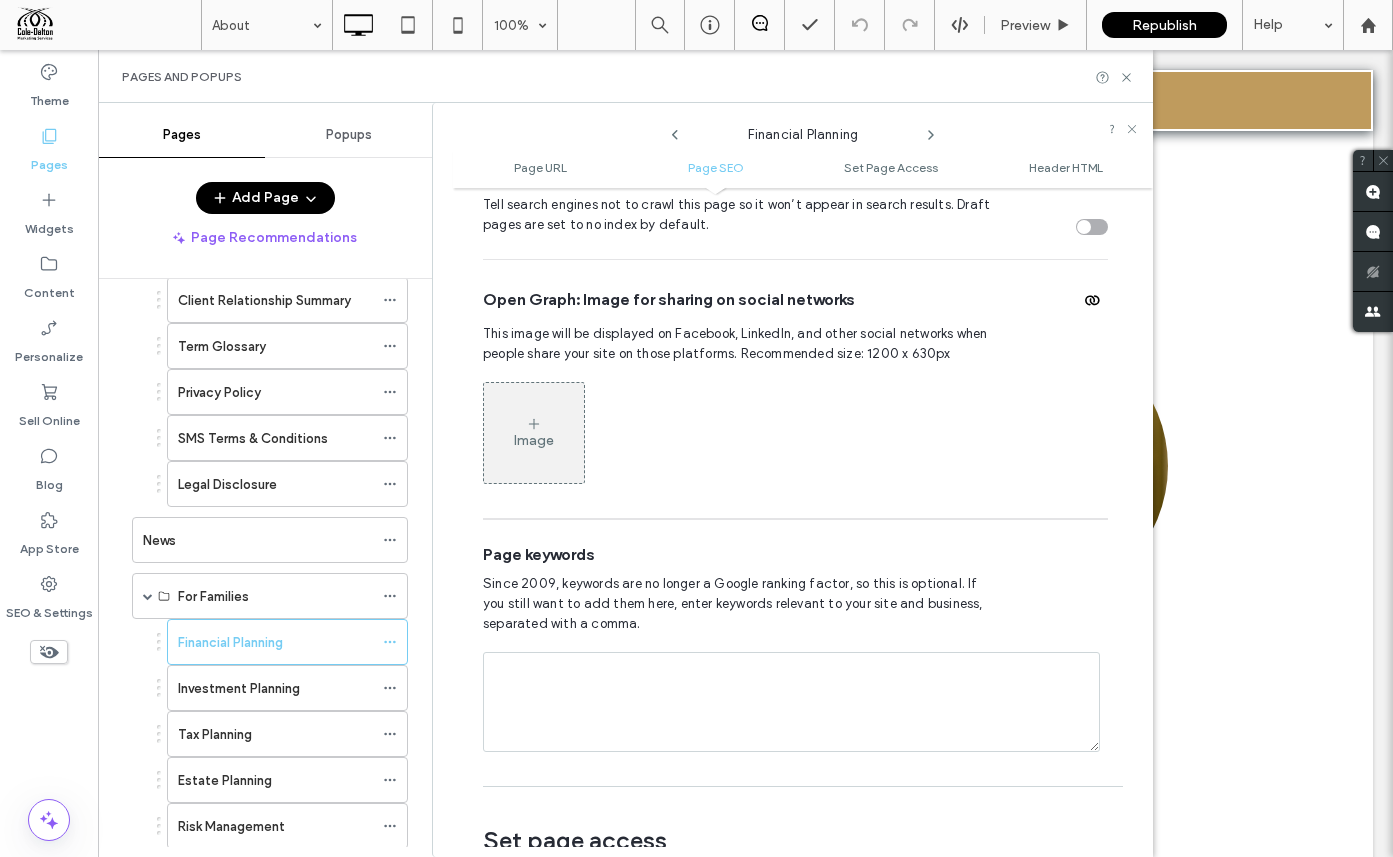 scroll, scrollTop: 1330, scrollLeft: 0, axis: vertical 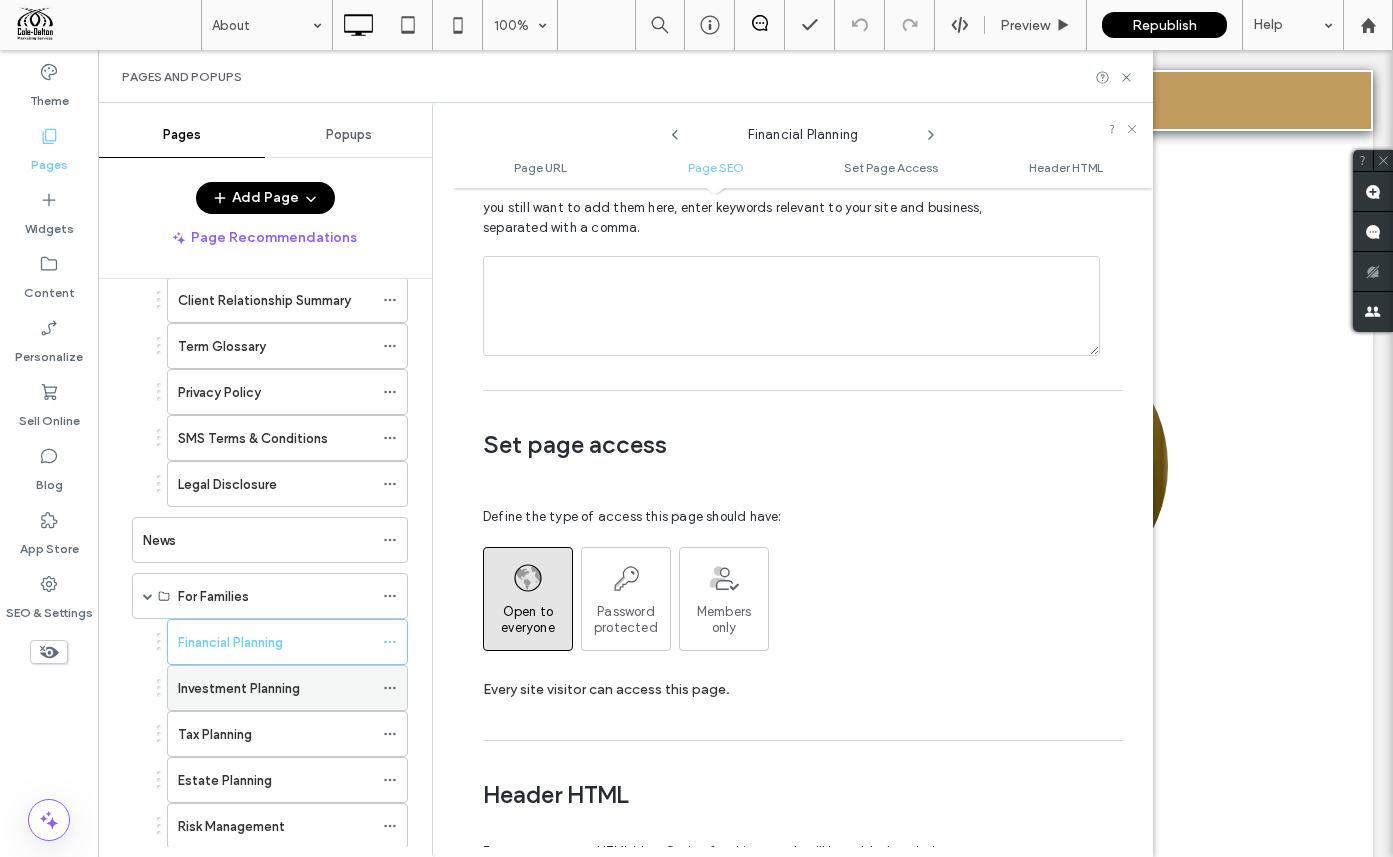click on "Investment Planning" at bounding box center (275, 688) 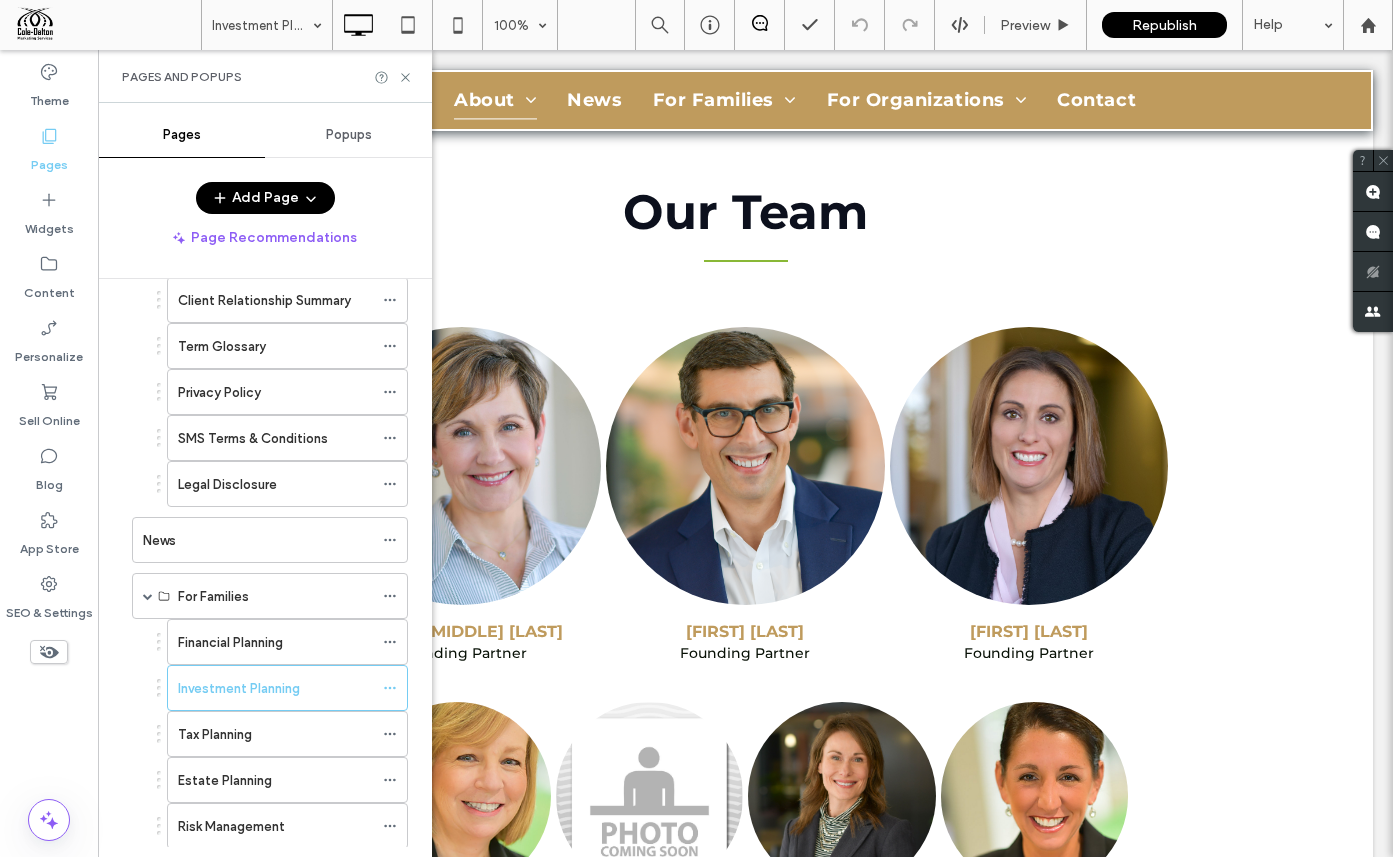 click at bounding box center [696, 428] 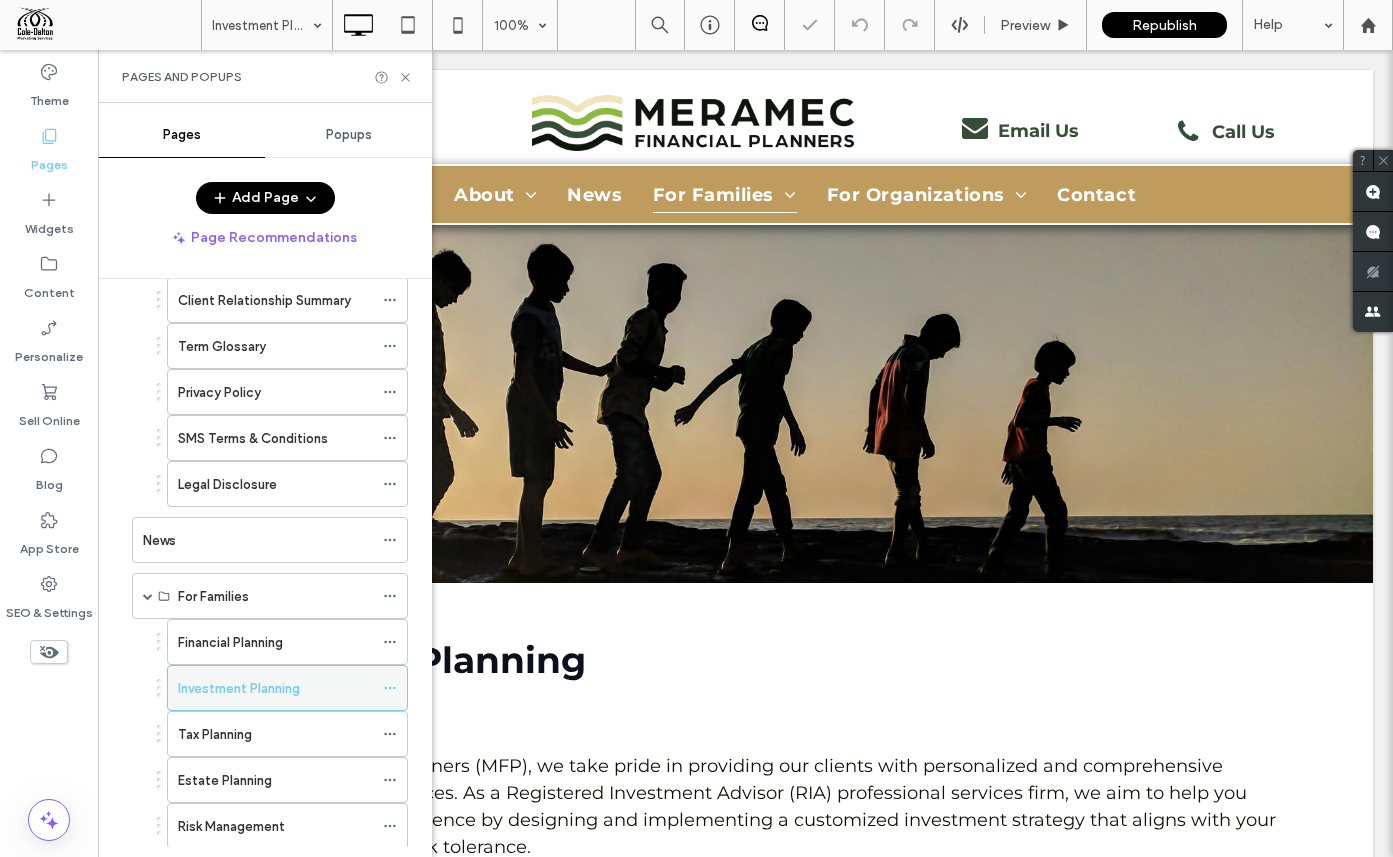 scroll, scrollTop: 0, scrollLeft: 0, axis: both 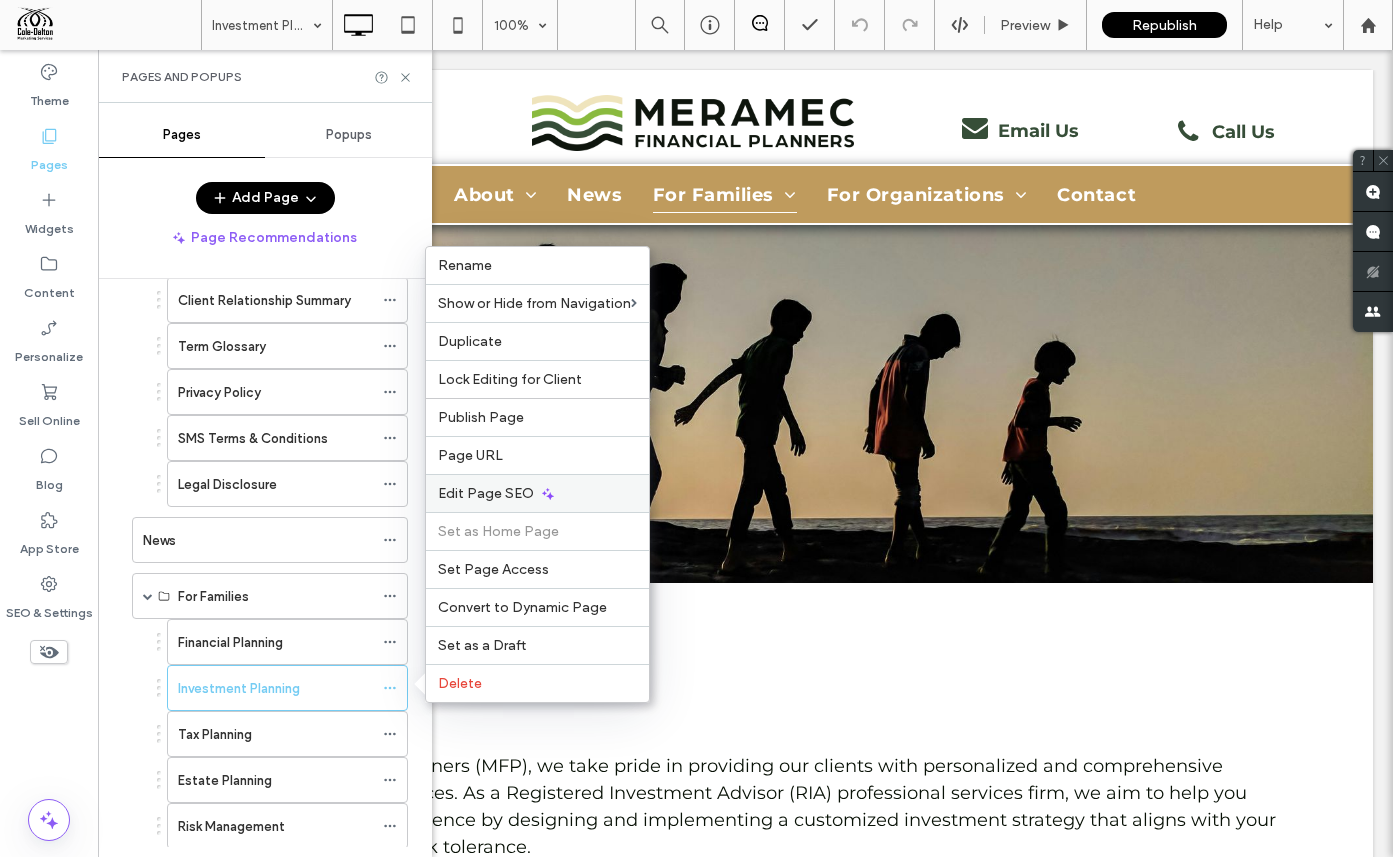 click on "Edit Page SEO" at bounding box center (486, 493) 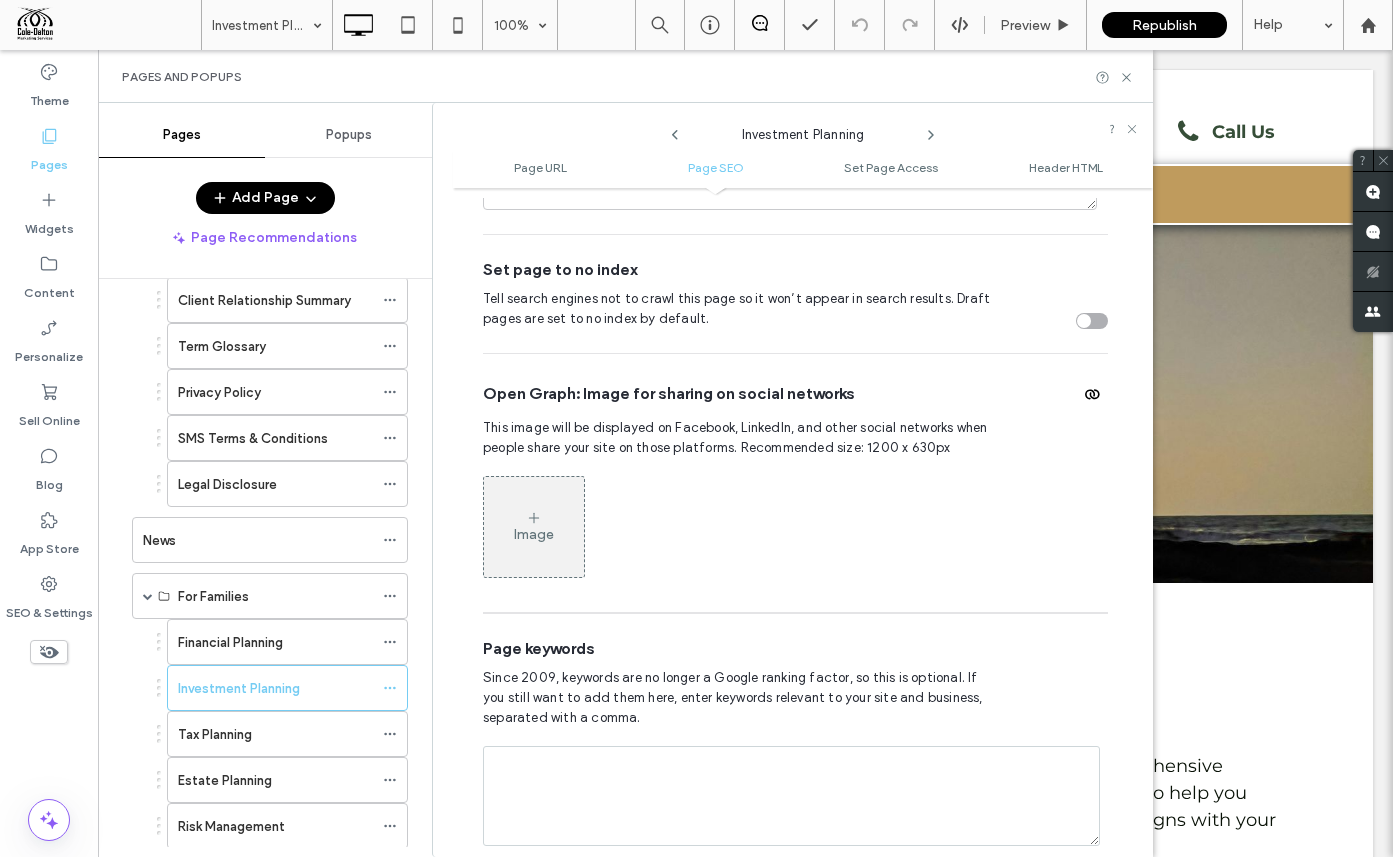scroll, scrollTop: 1198, scrollLeft: 0, axis: vertical 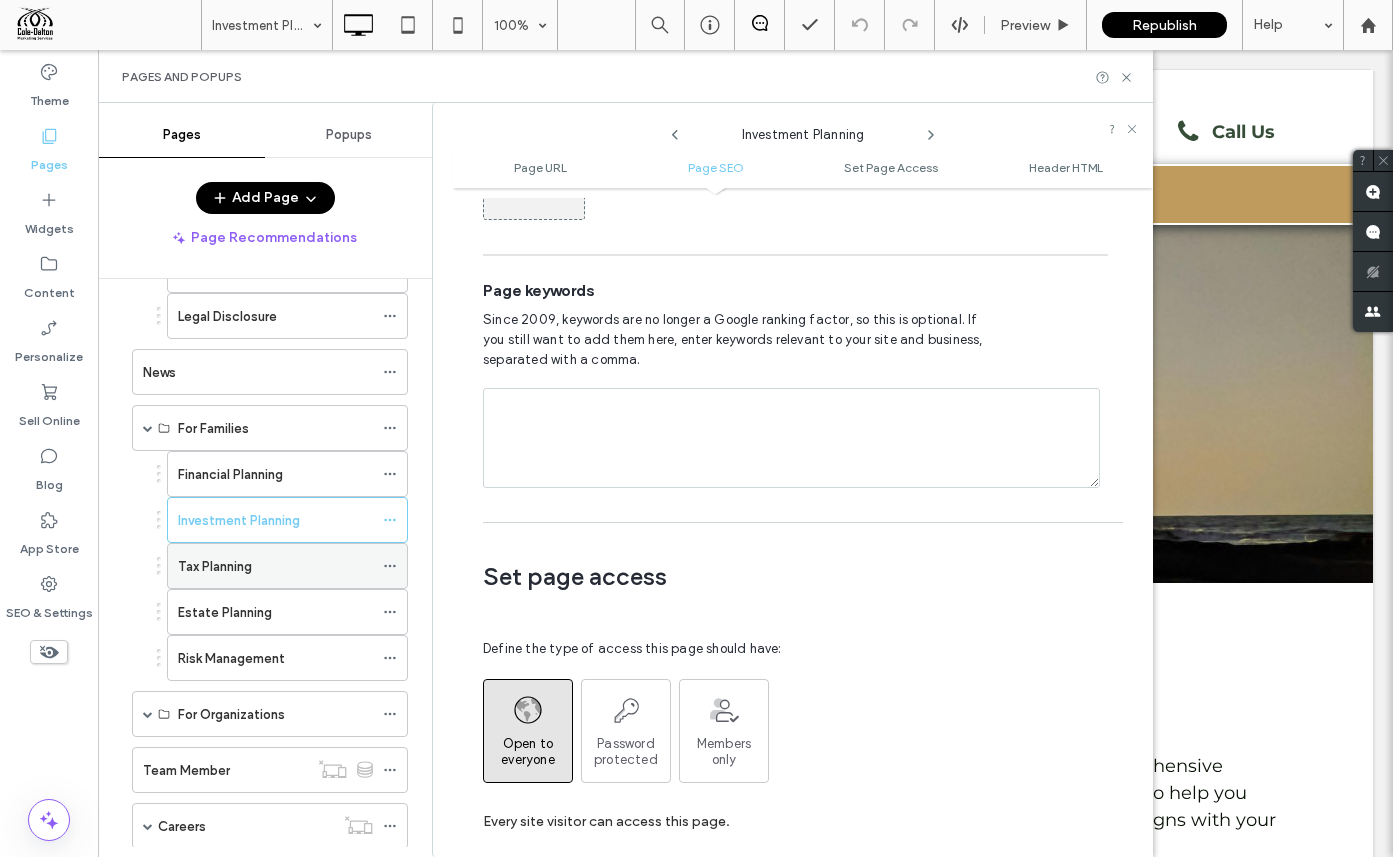 click on "Tax Planning" at bounding box center [275, 566] 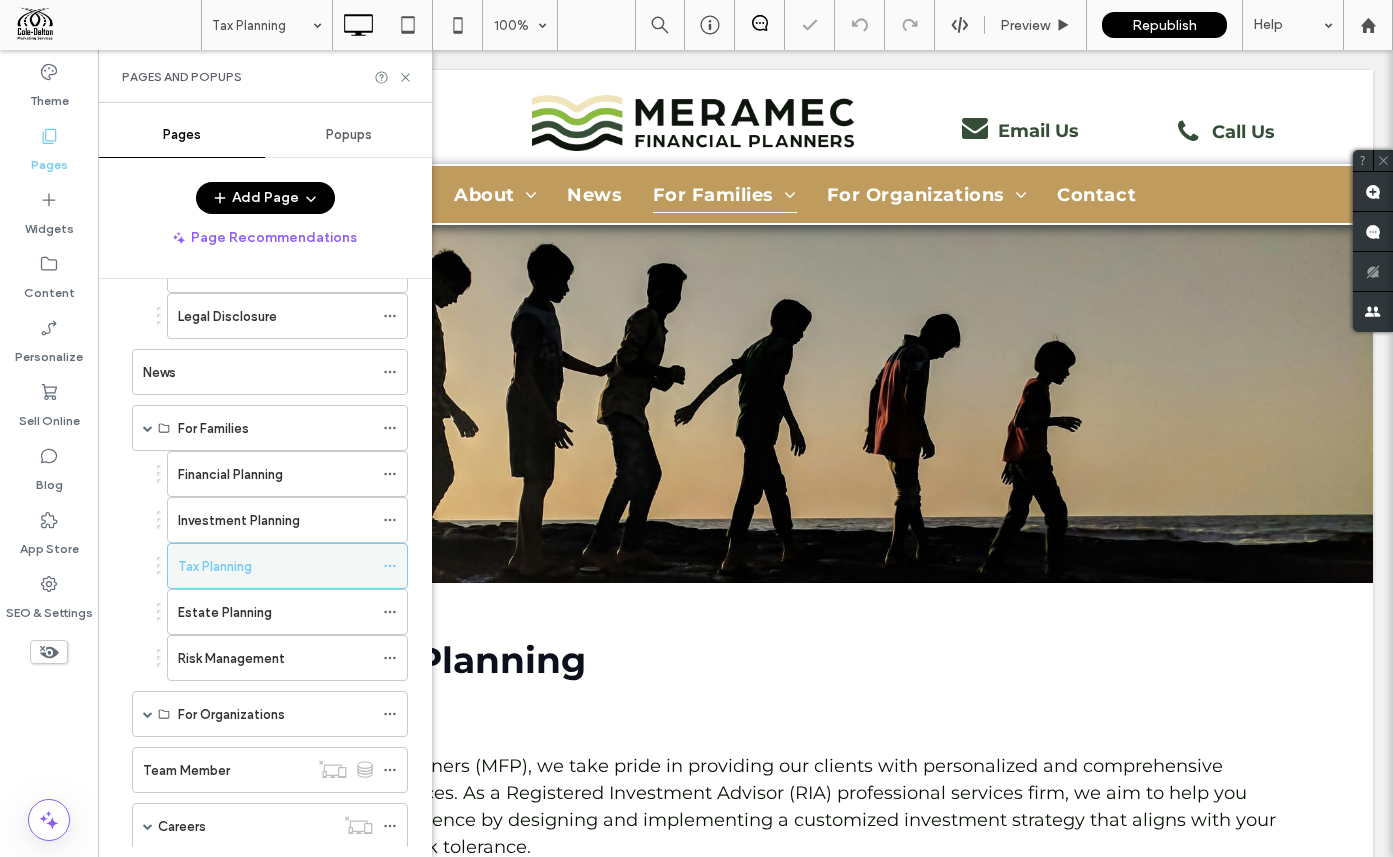 click 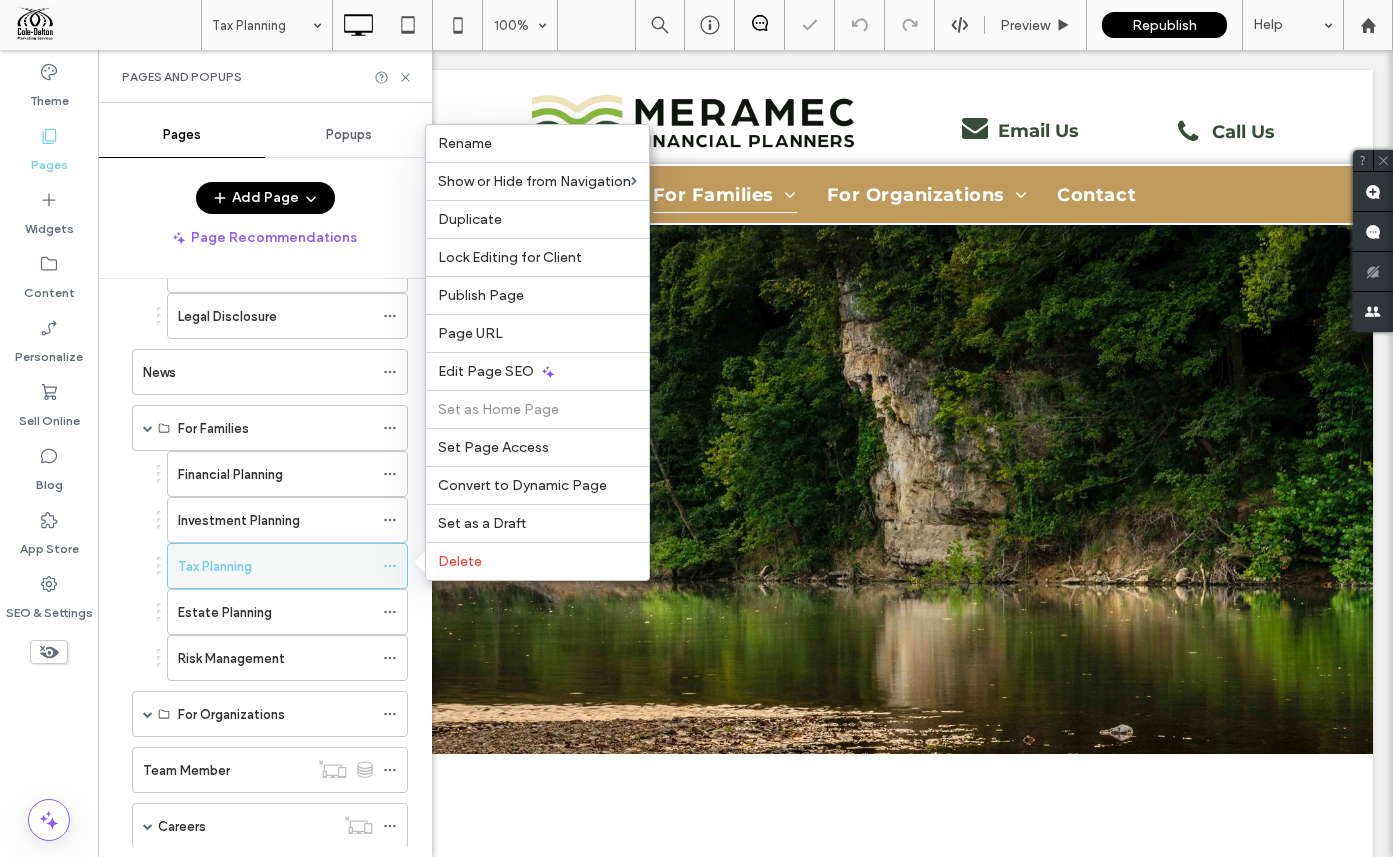 scroll, scrollTop: 0, scrollLeft: 0, axis: both 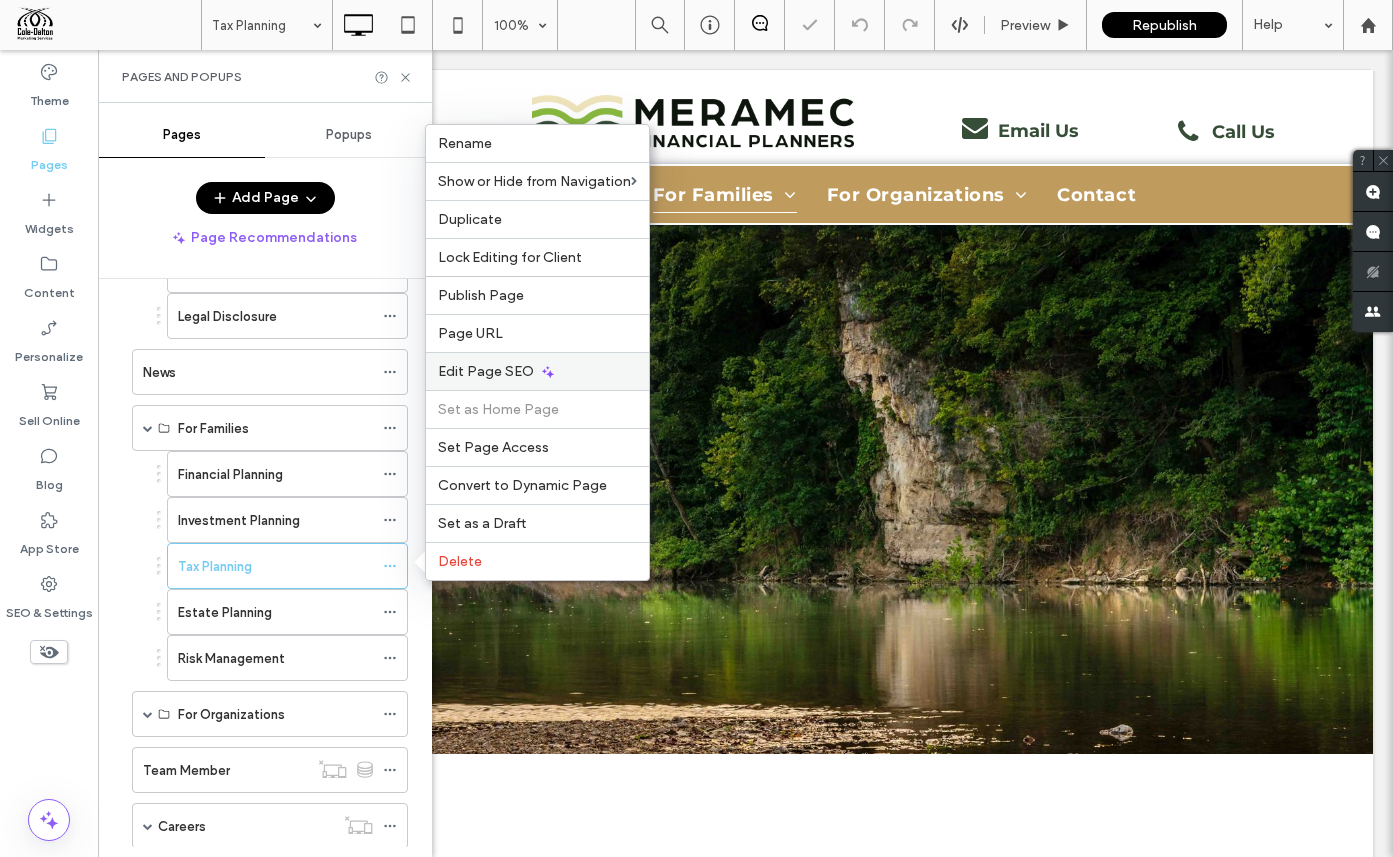 click on "Edit Page SEO" at bounding box center (486, 371) 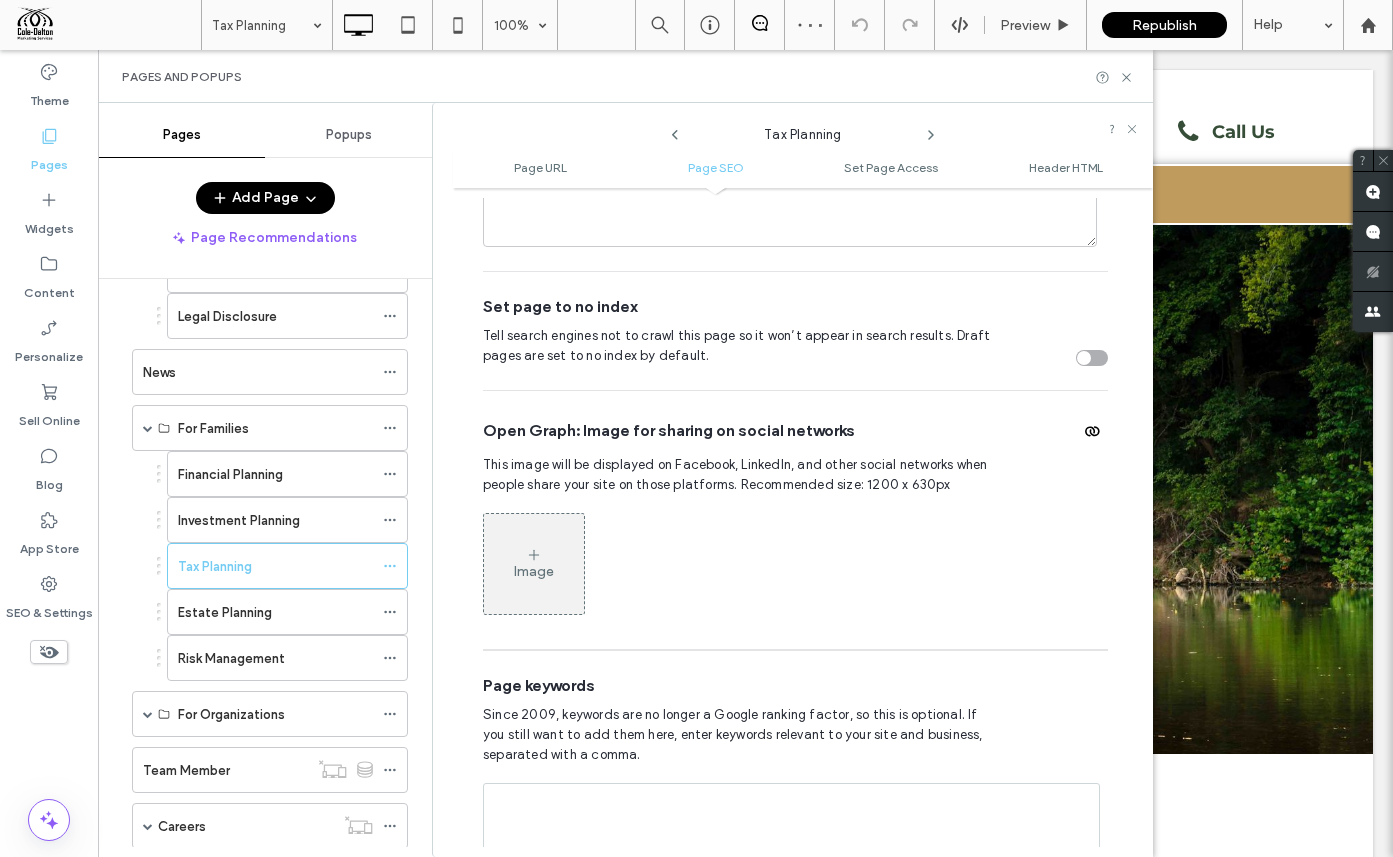scroll, scrollTop: 941, scrollLeft: 0, axis: vertical 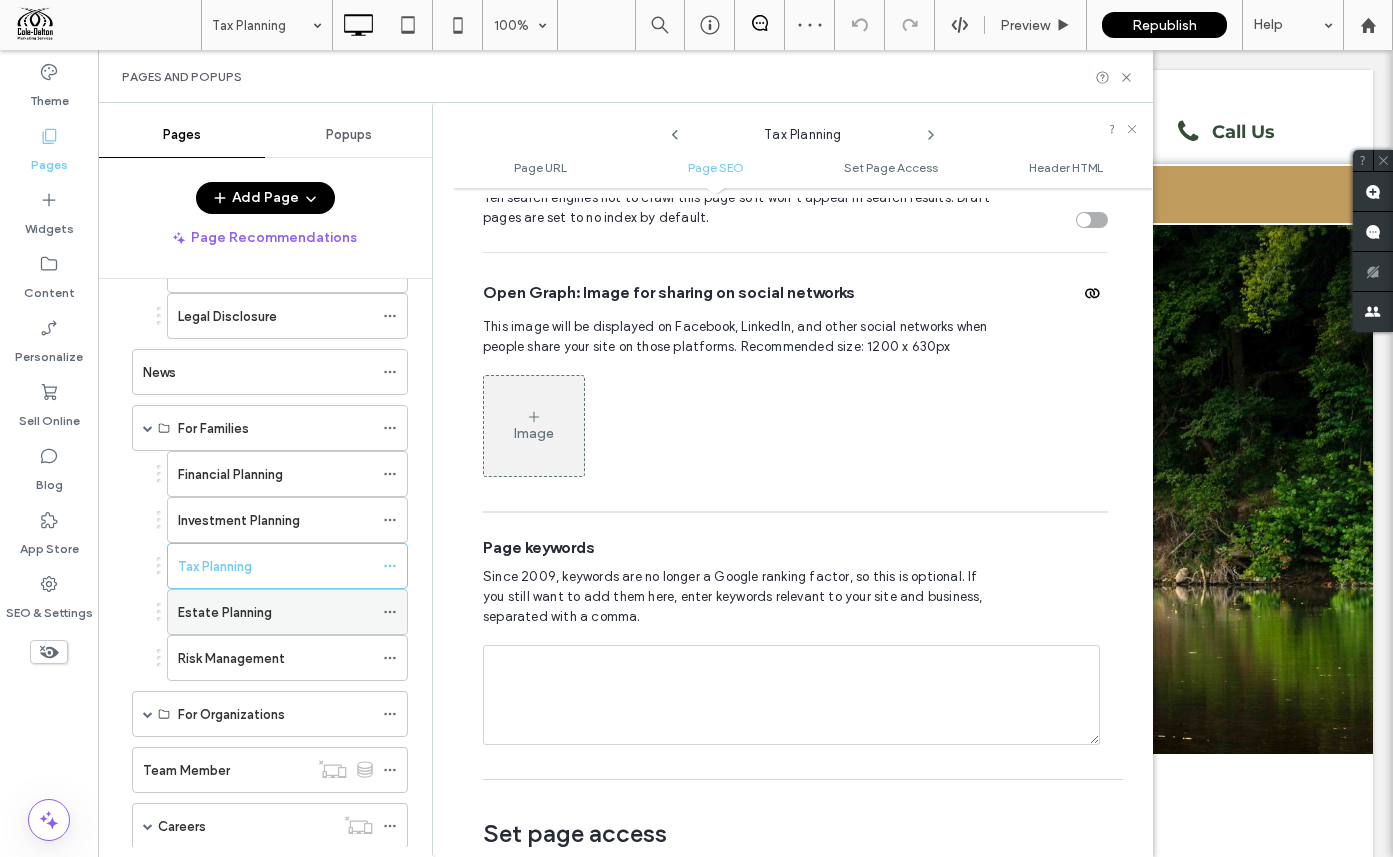 click on "Estate Planning" at bounding box center [287, 612] 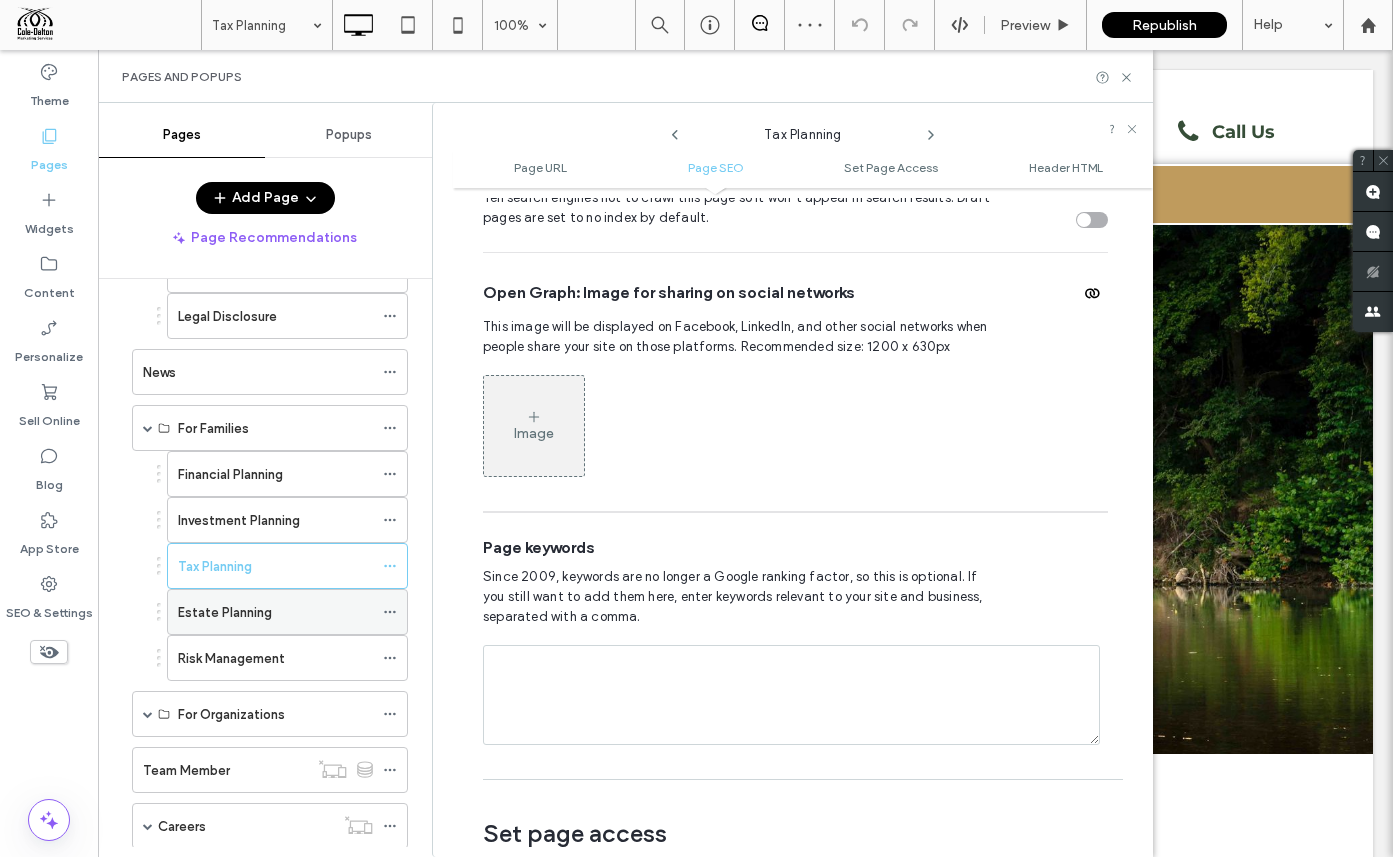 click 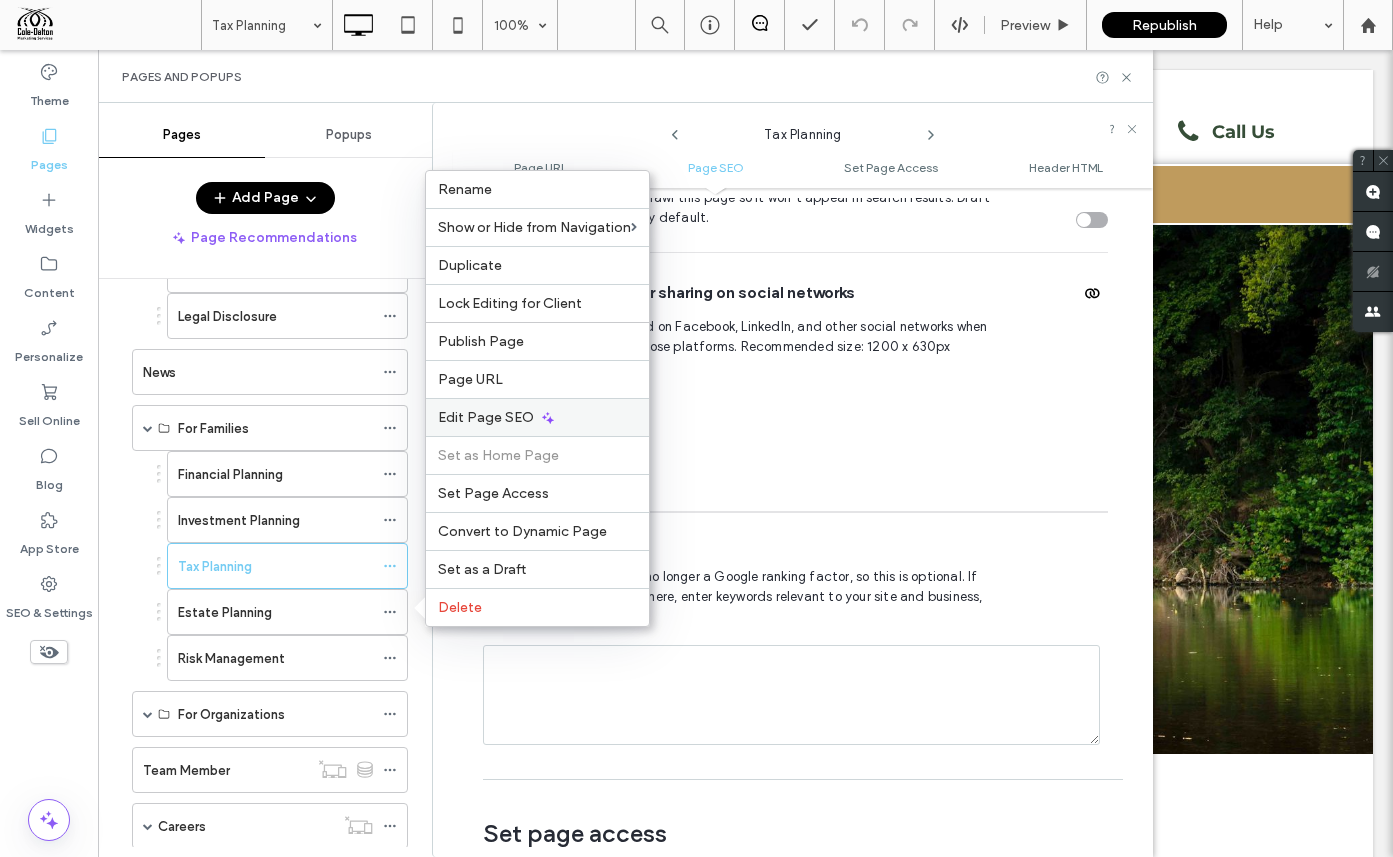 click on "Edit Page SEO" at bounding box center [486, 417] 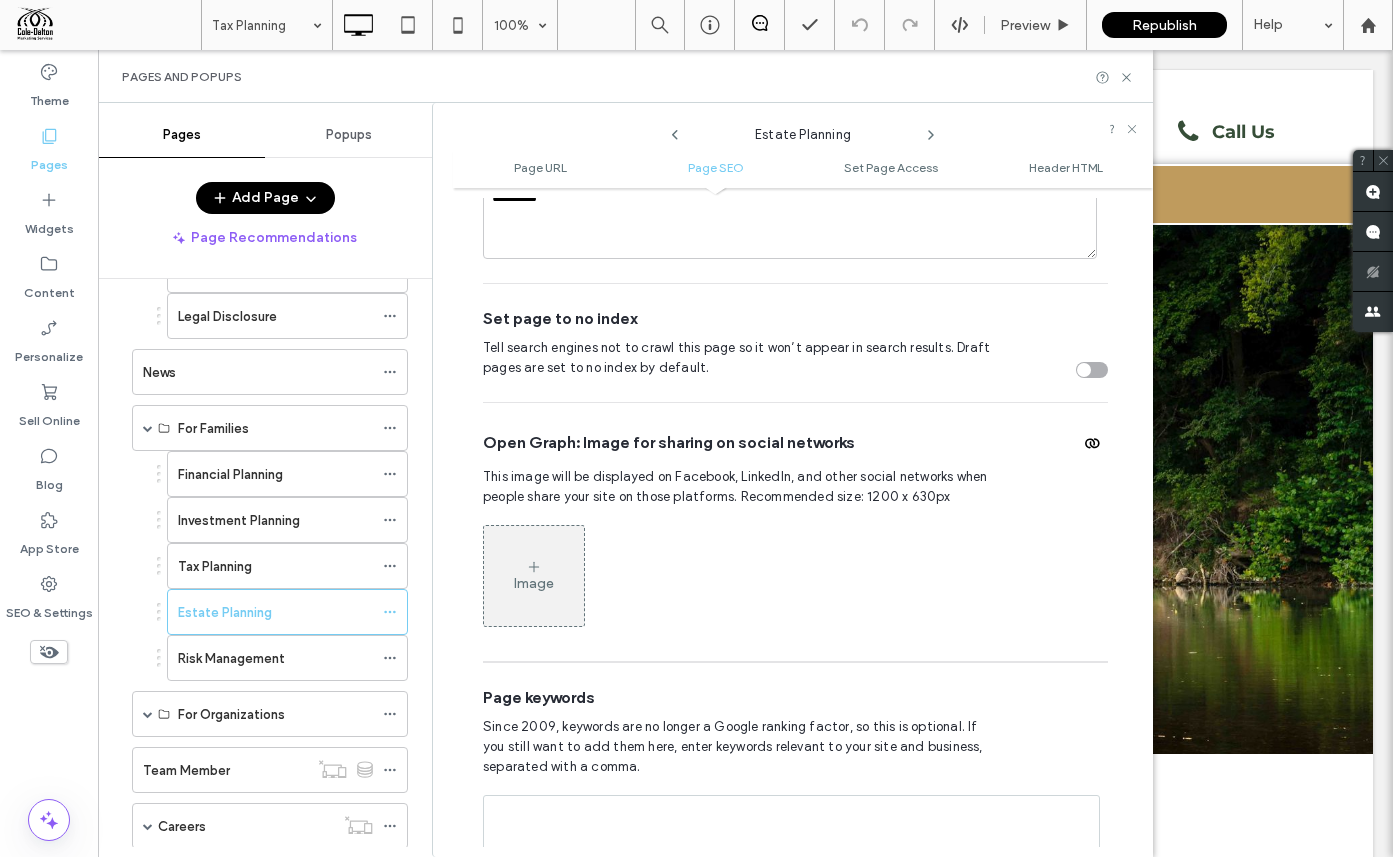 scroll, scrollTop: 812, scrollLeft: 0, axis: vertical 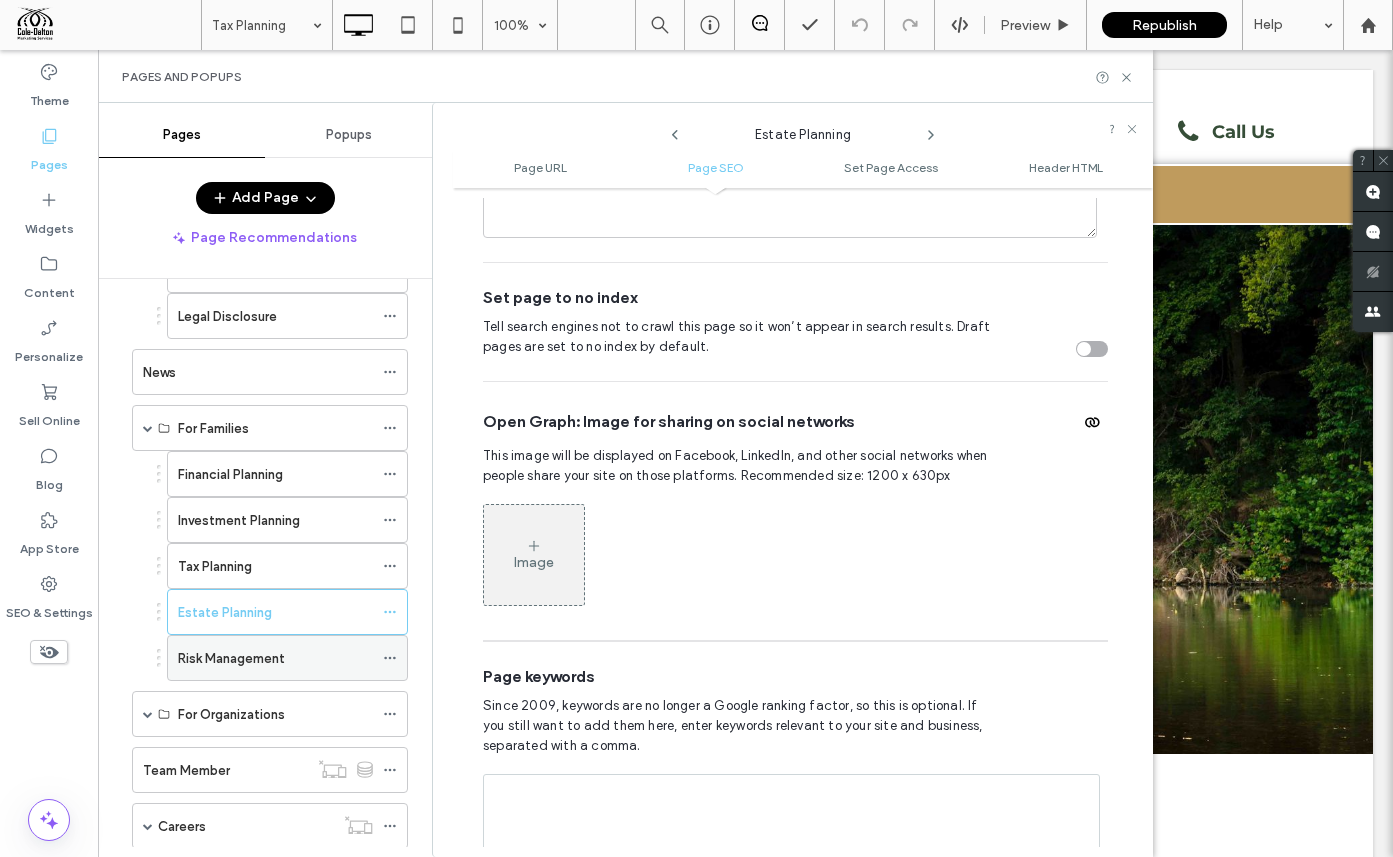 click 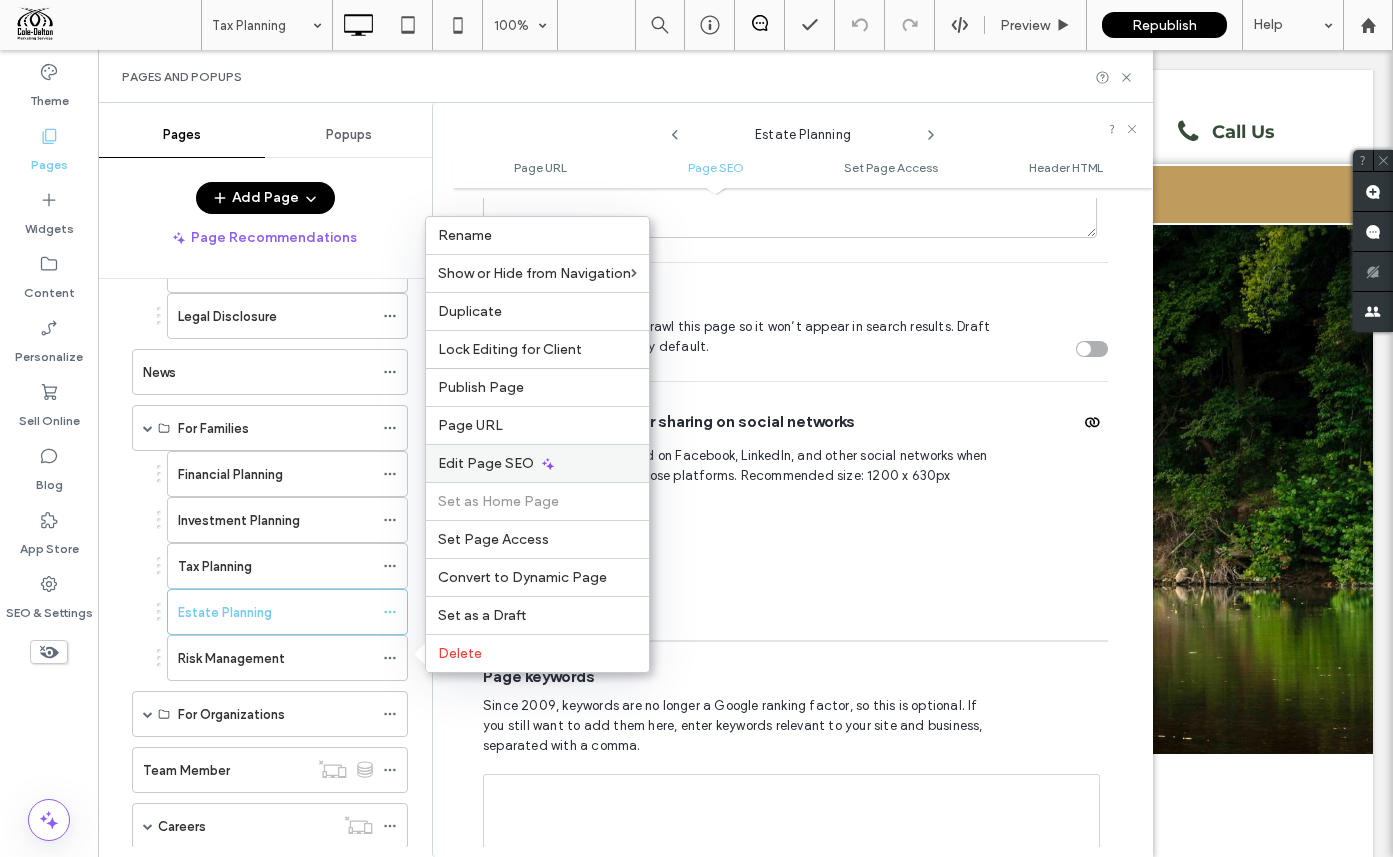 click on "Edit Page SEO" at bounding box center (486, 463) 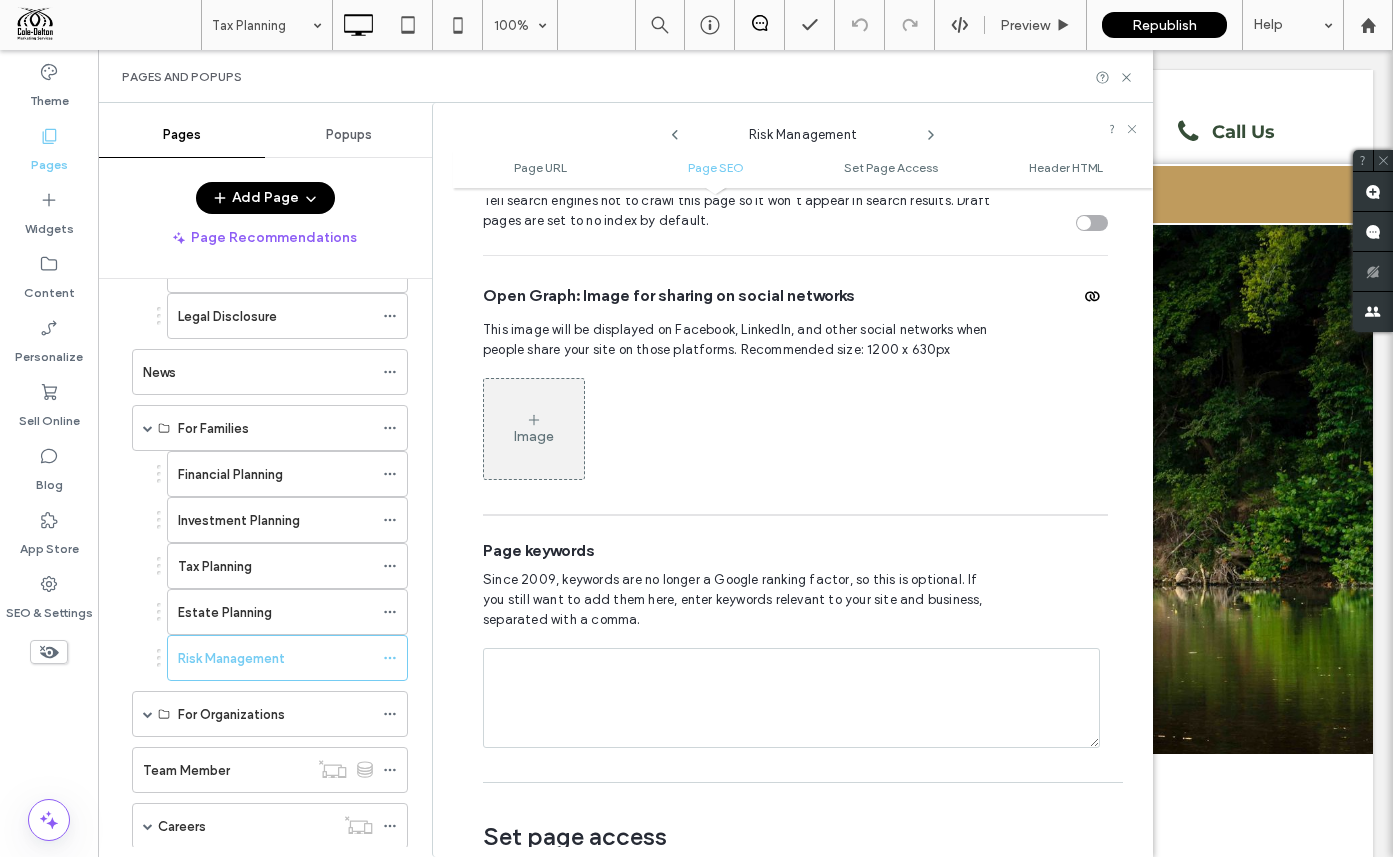 scroll, scrollTop: 940, scrollLeft: 0, axis: vertical 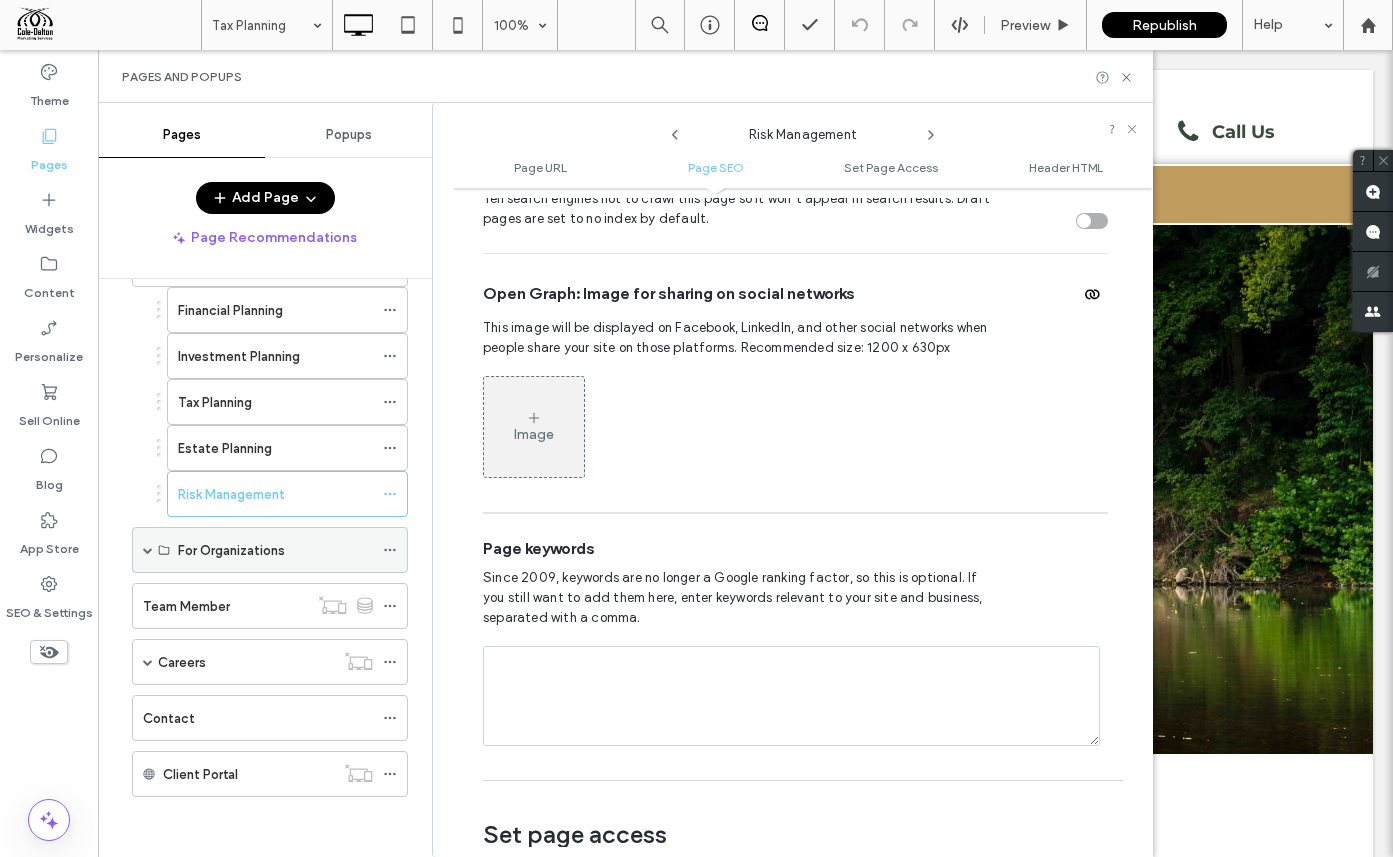 click at bounding box center [148, 550] 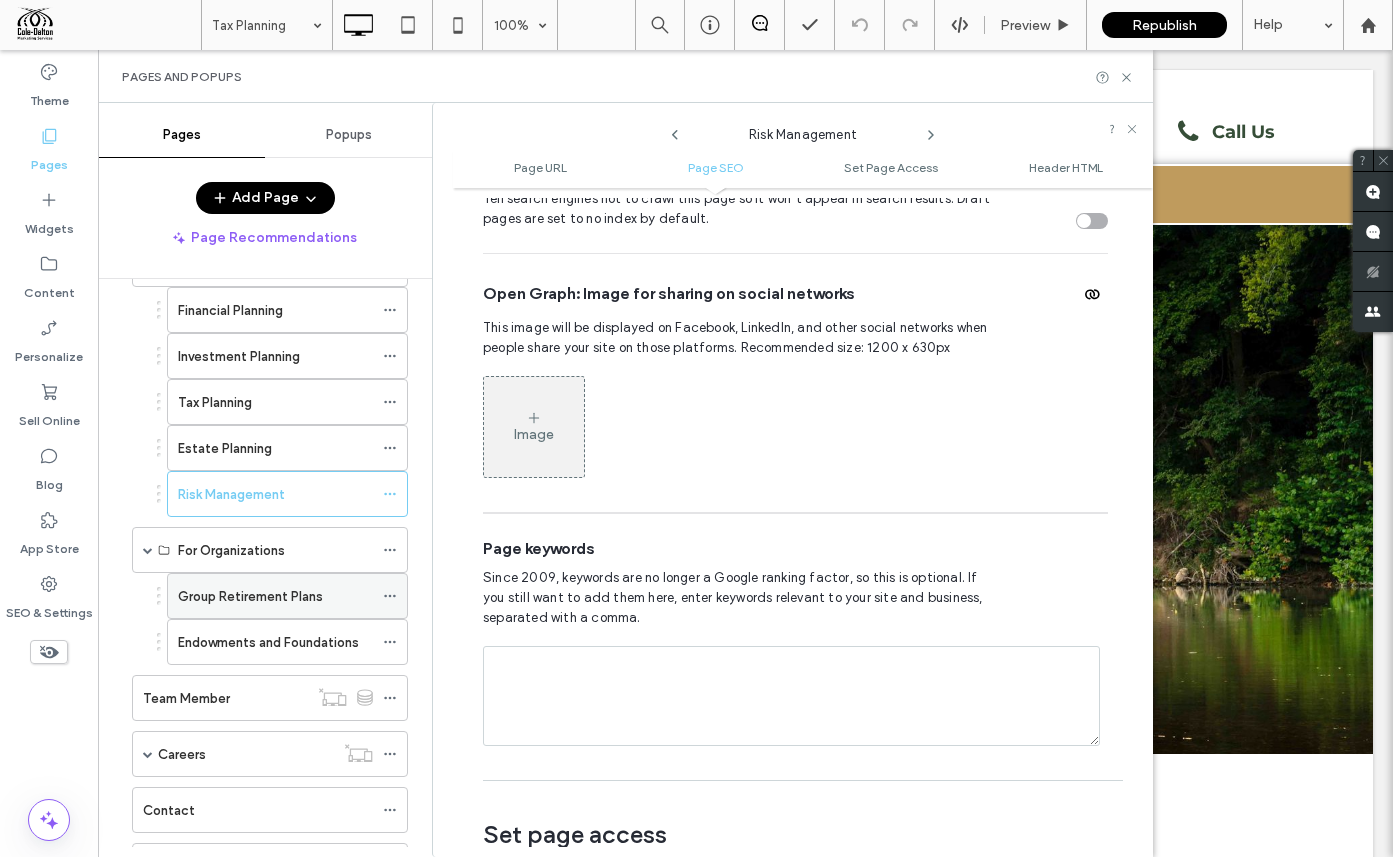 click 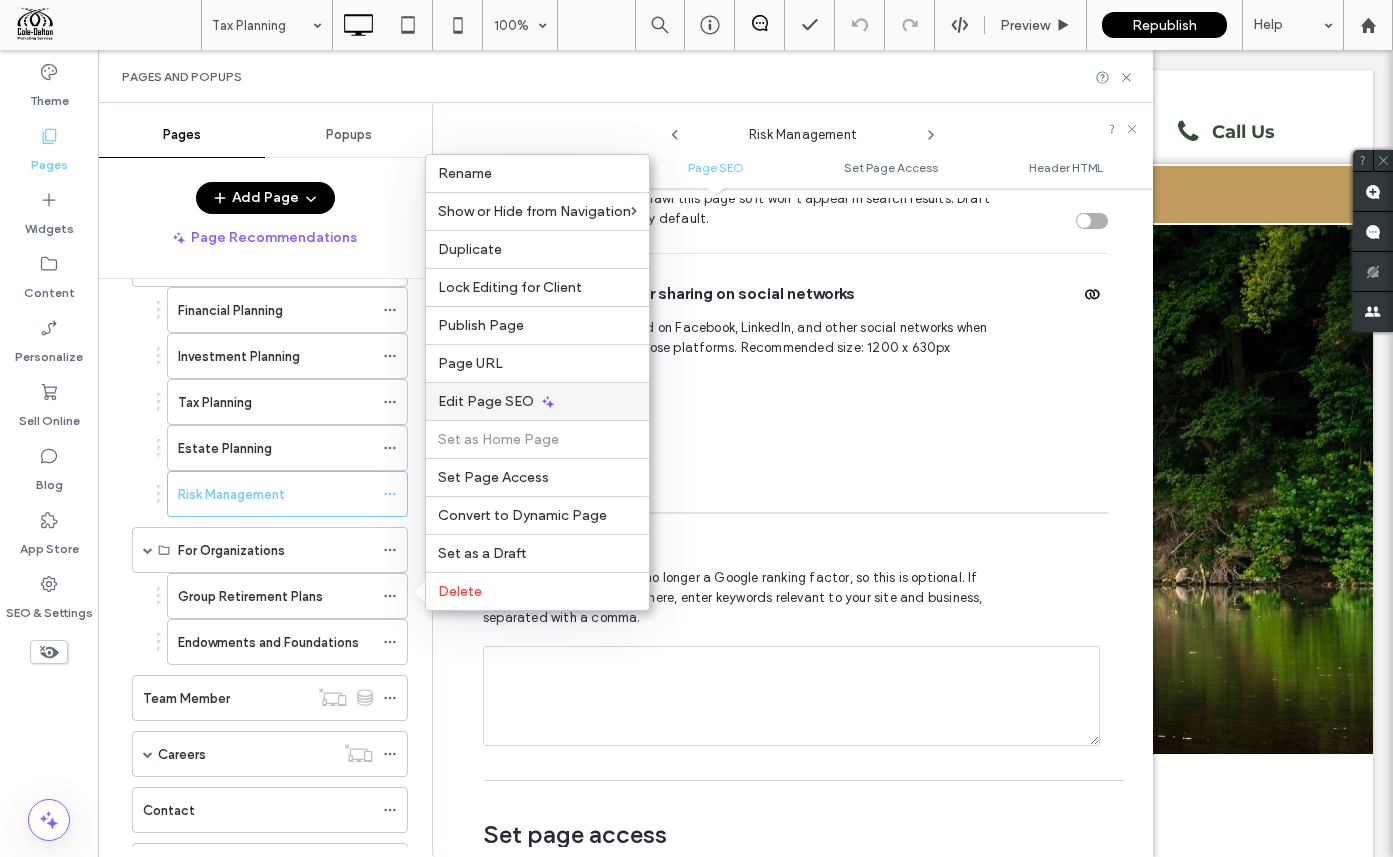 click on "Edit Page SEO" at bounding box center (486, 401) 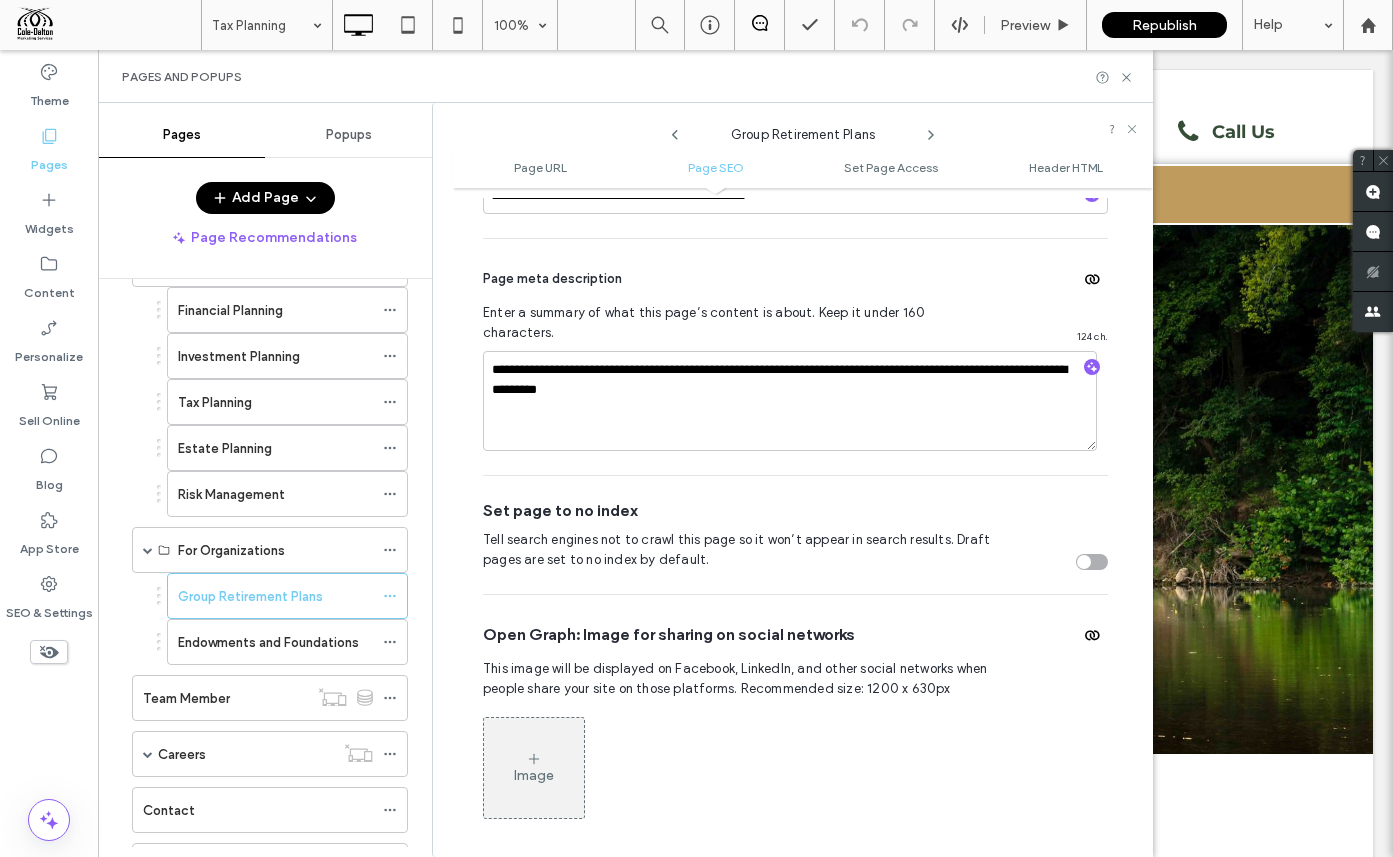 scroll, scrollTop: 943, scrollLeft: 0, axis: vertical 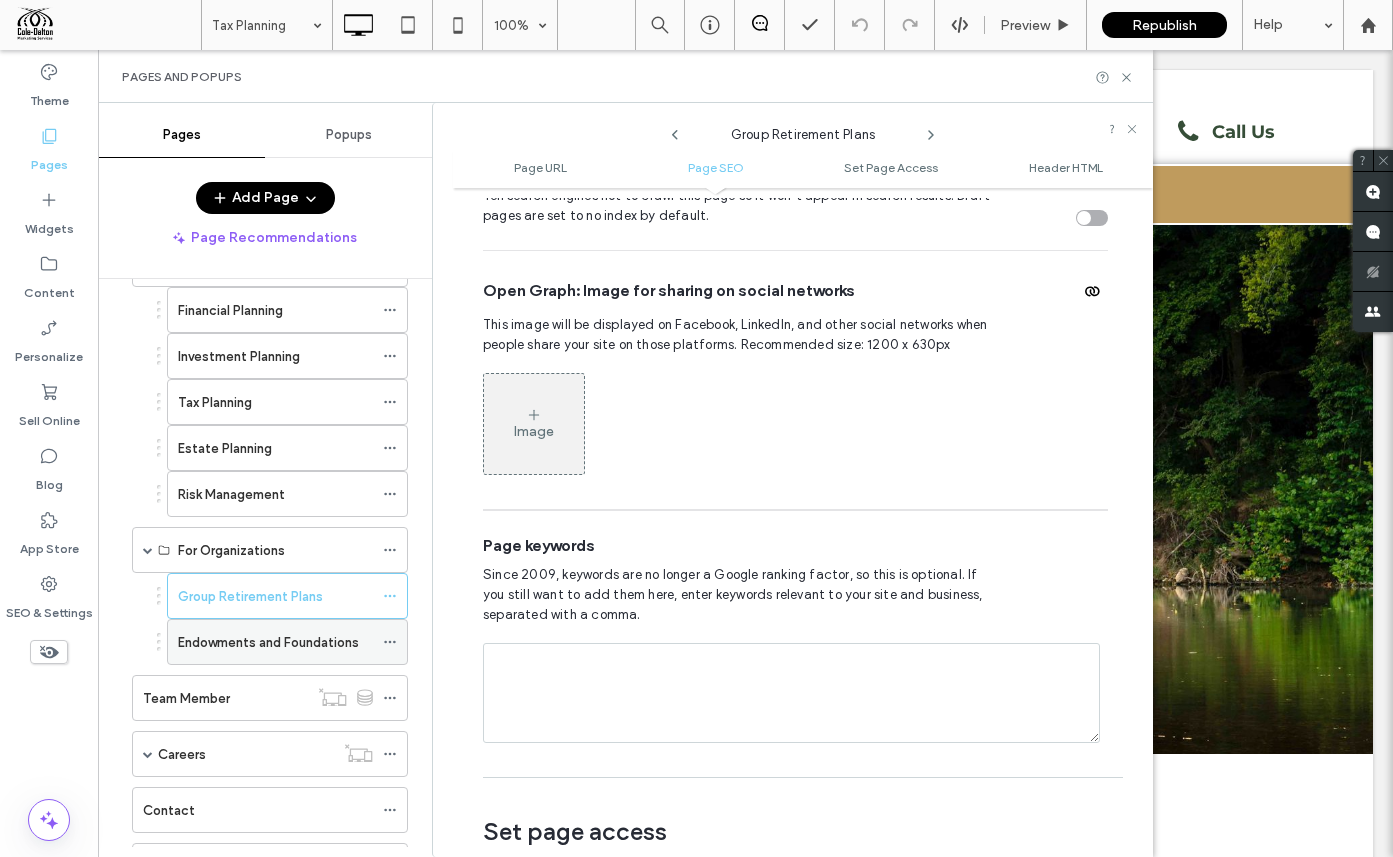 click 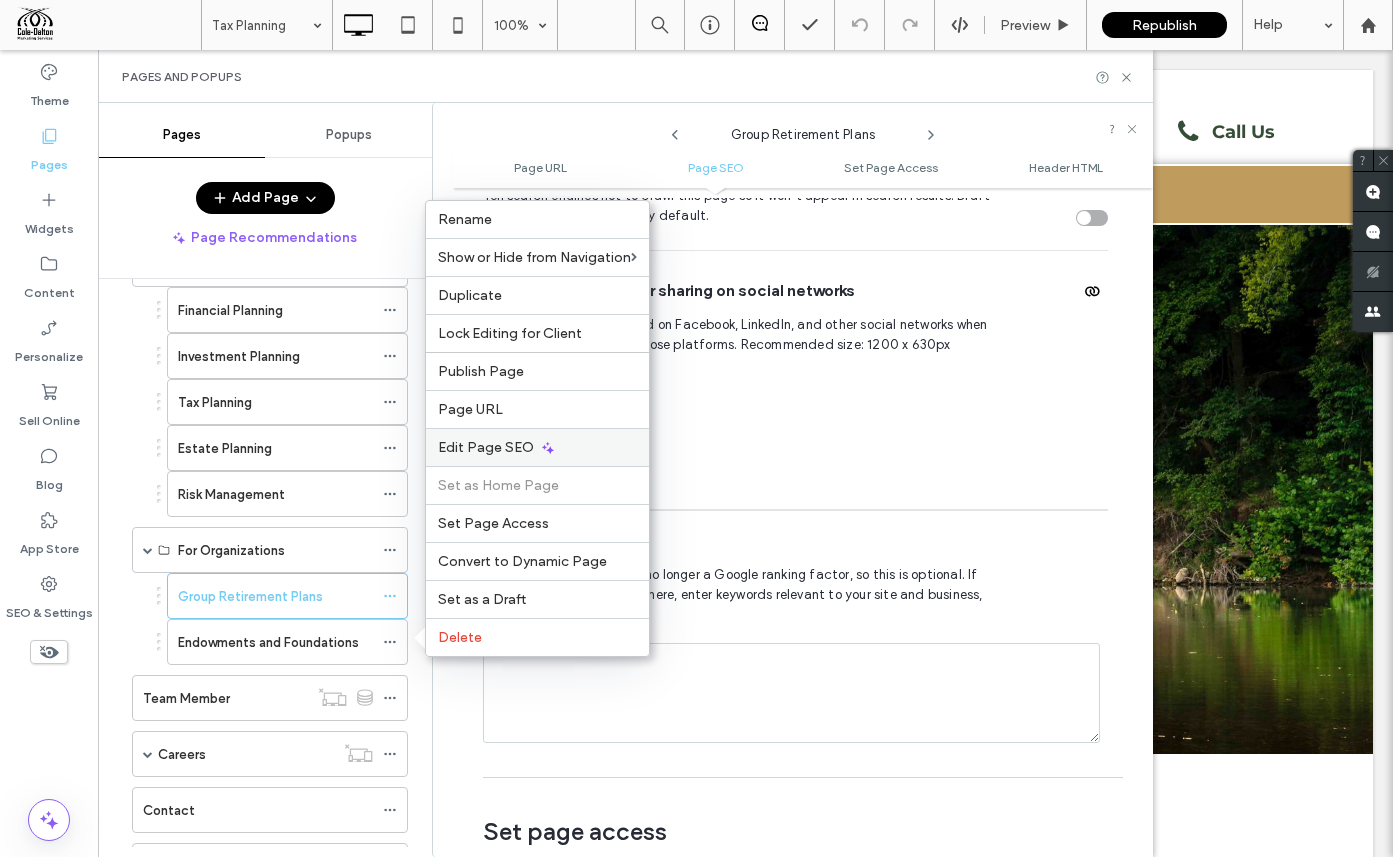 click on "Edit Page SEO" at bounding box center (486, 447) 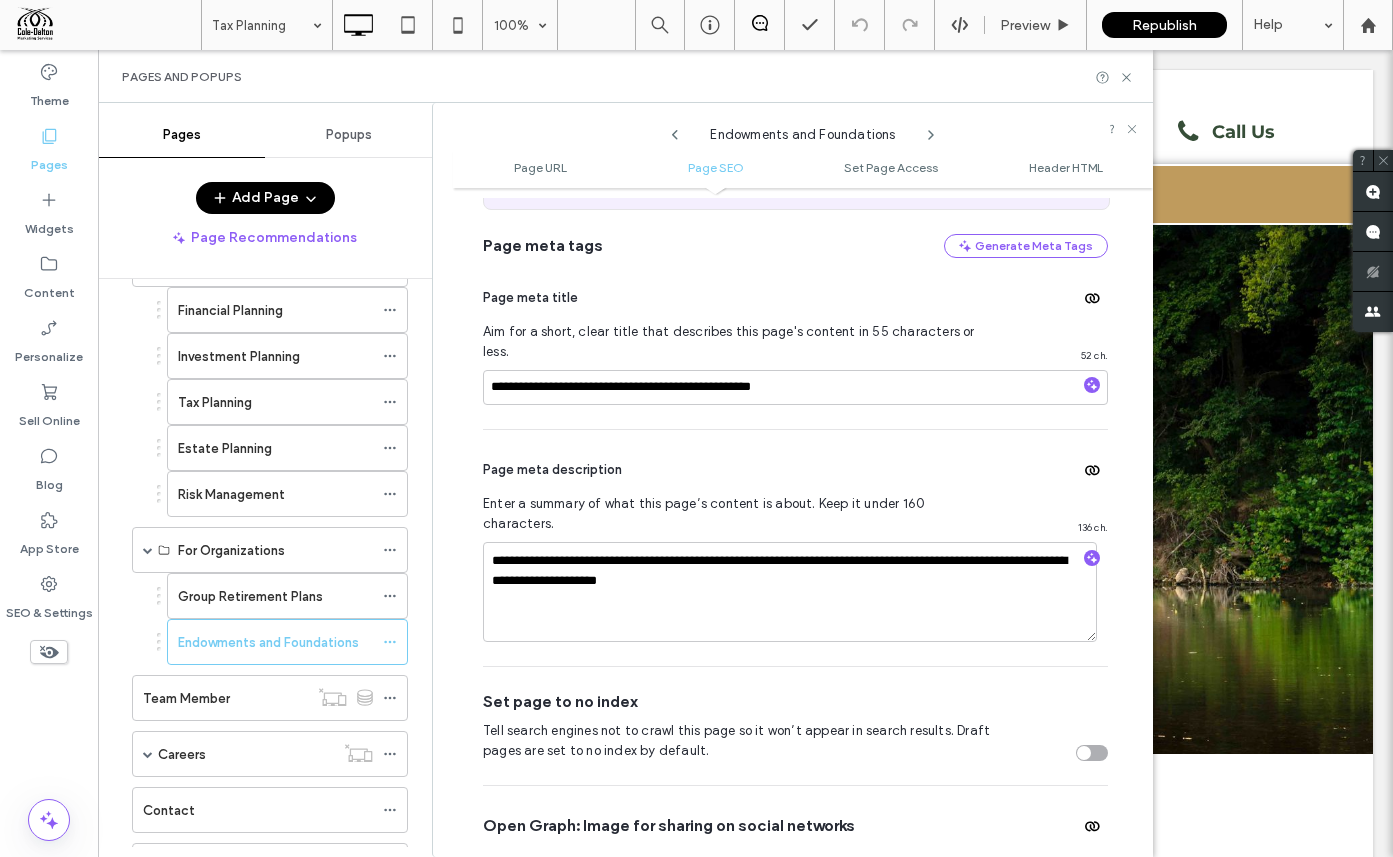 scroll, scrollTop: 635, scrollLeft: 0, axis: vertical 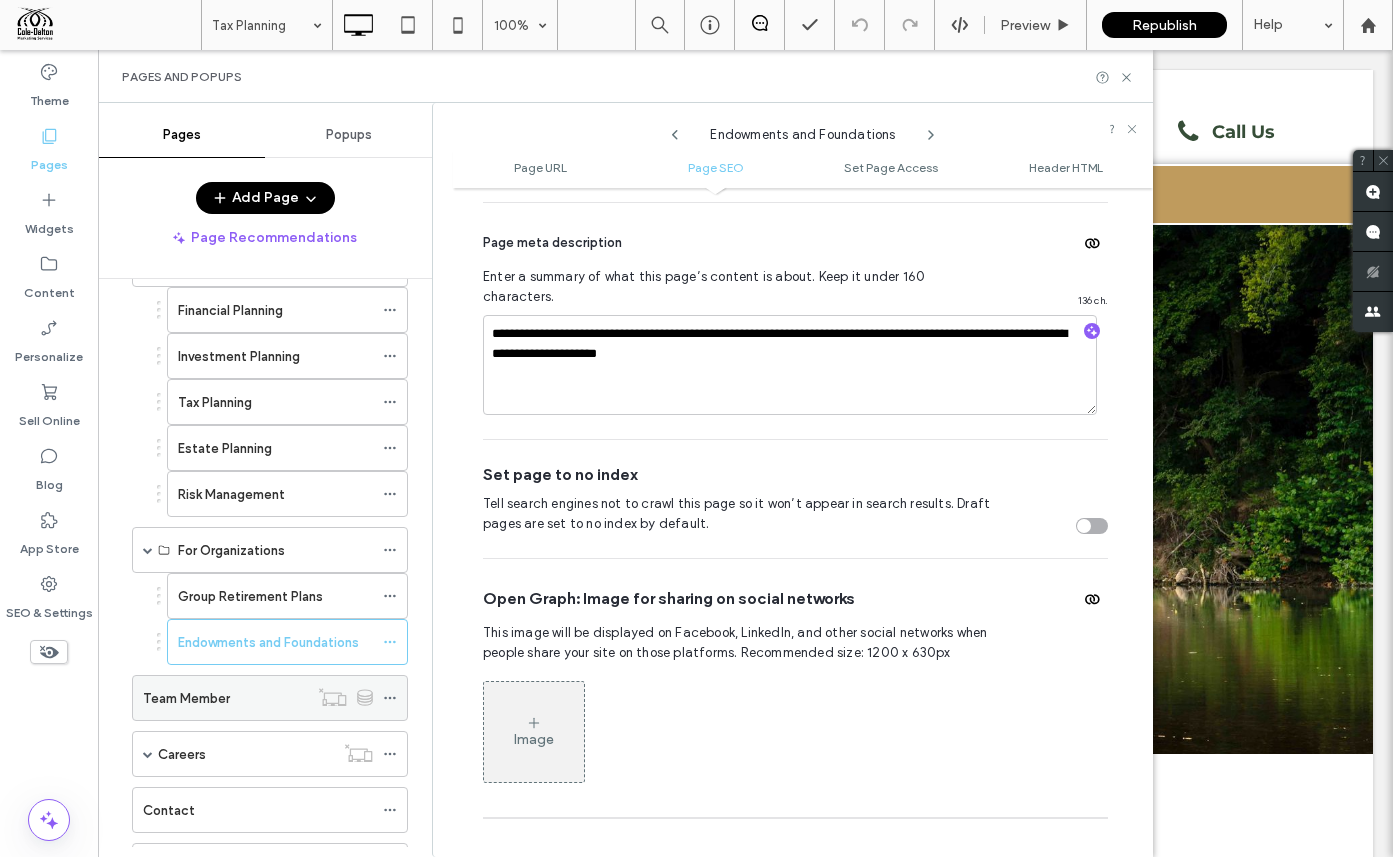 click 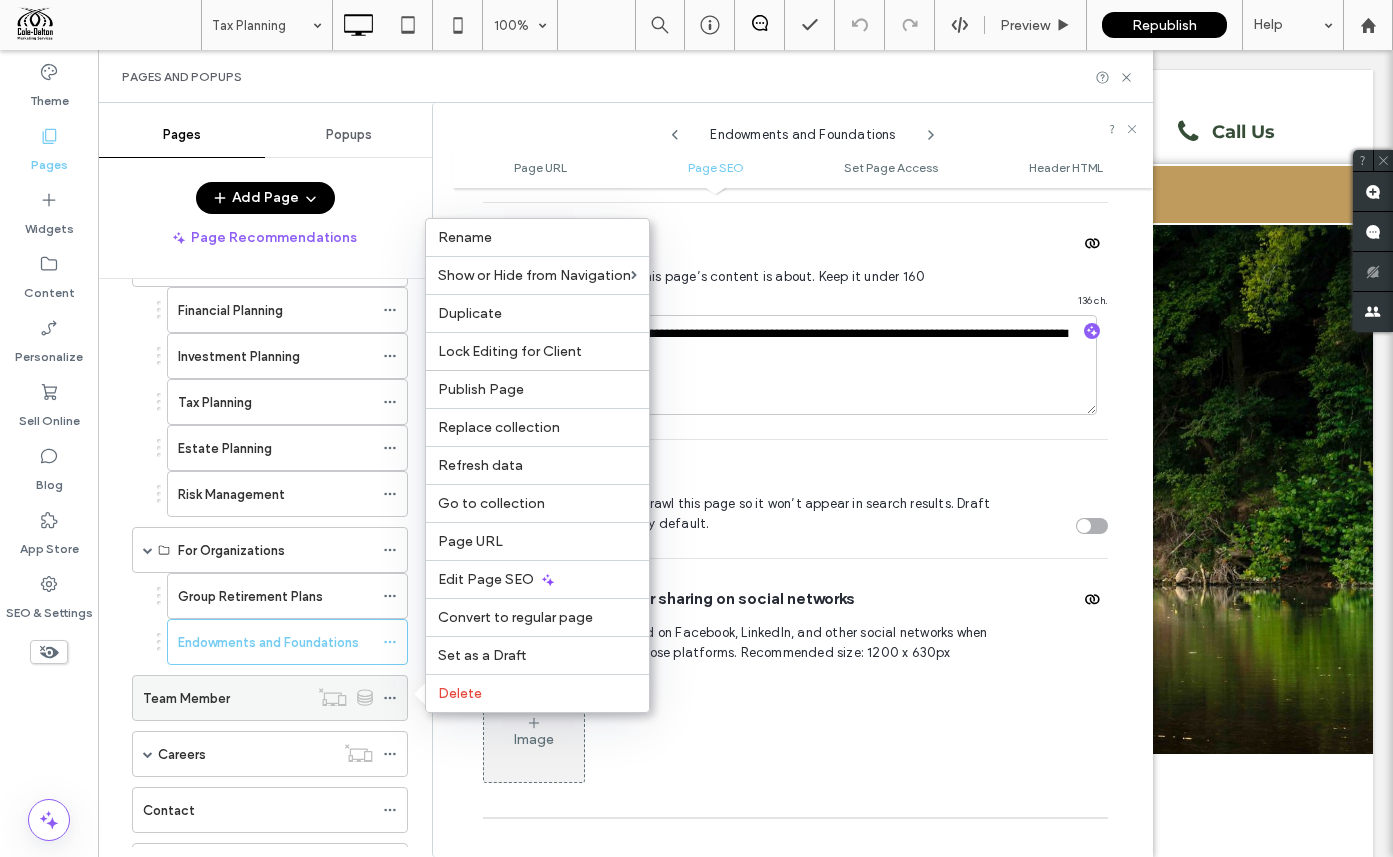 click on "Team Member" at bounding box center [225, 698] 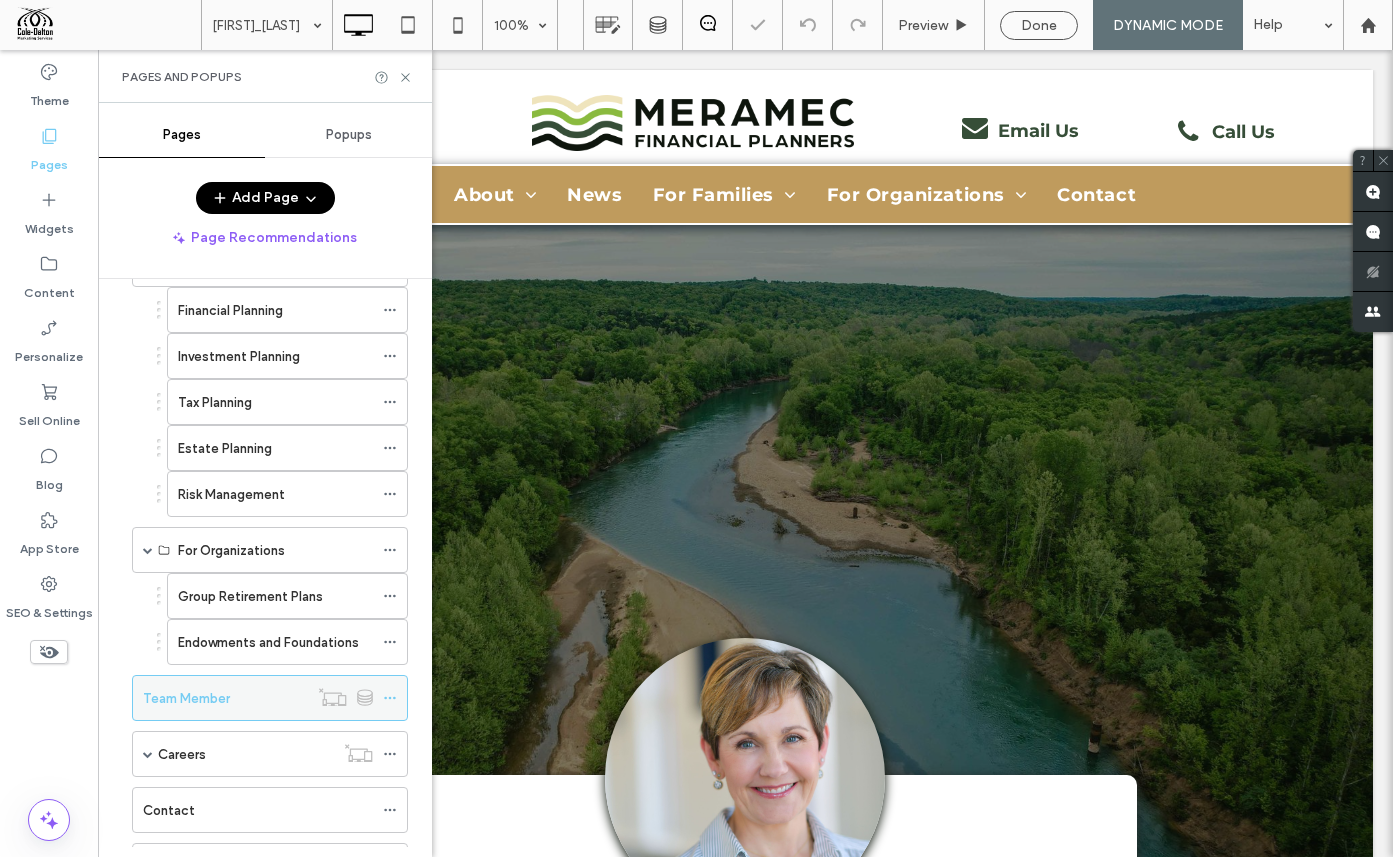 click 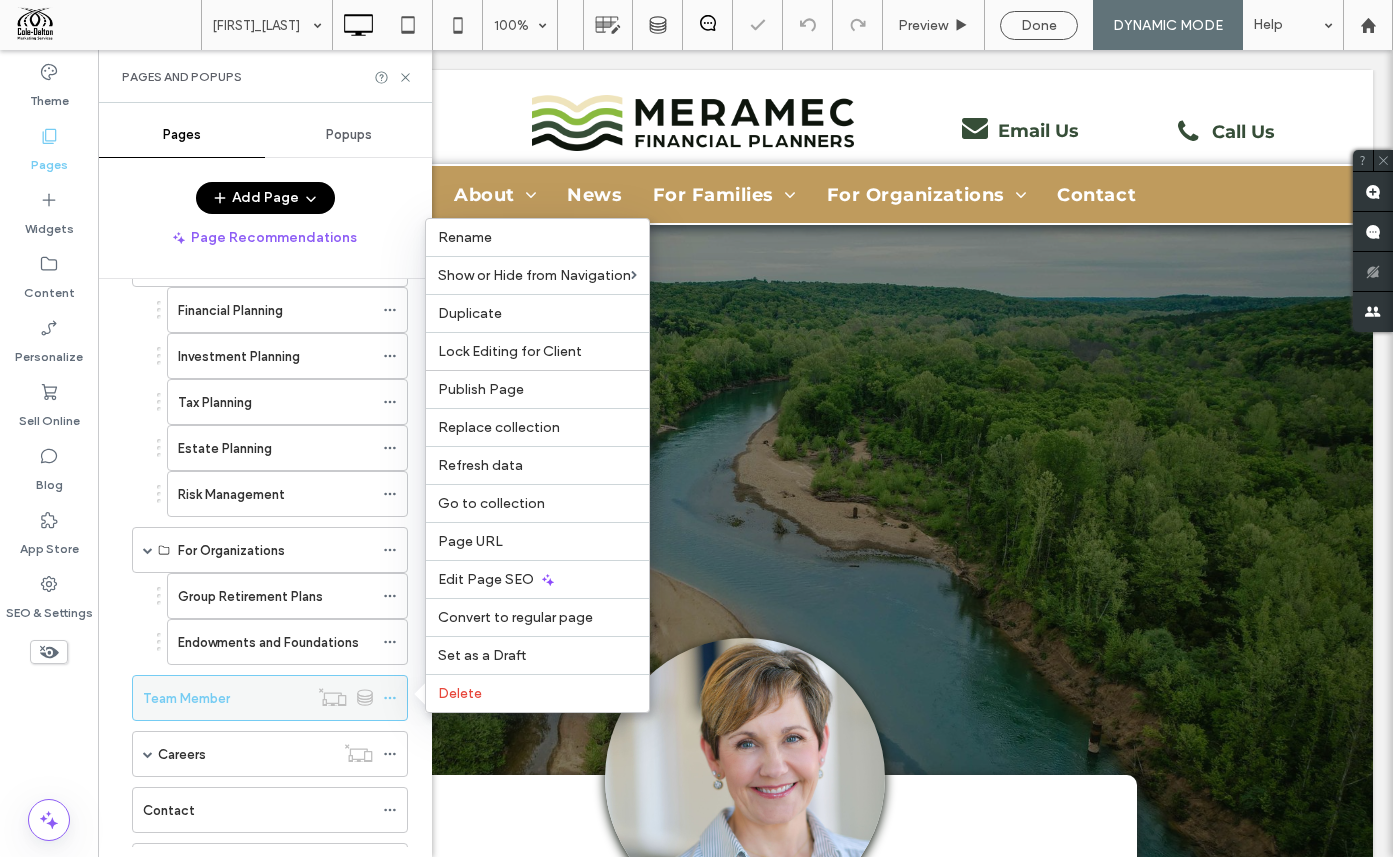 scroll, scrollTop: 0, scrollLeft: 0, axis: both 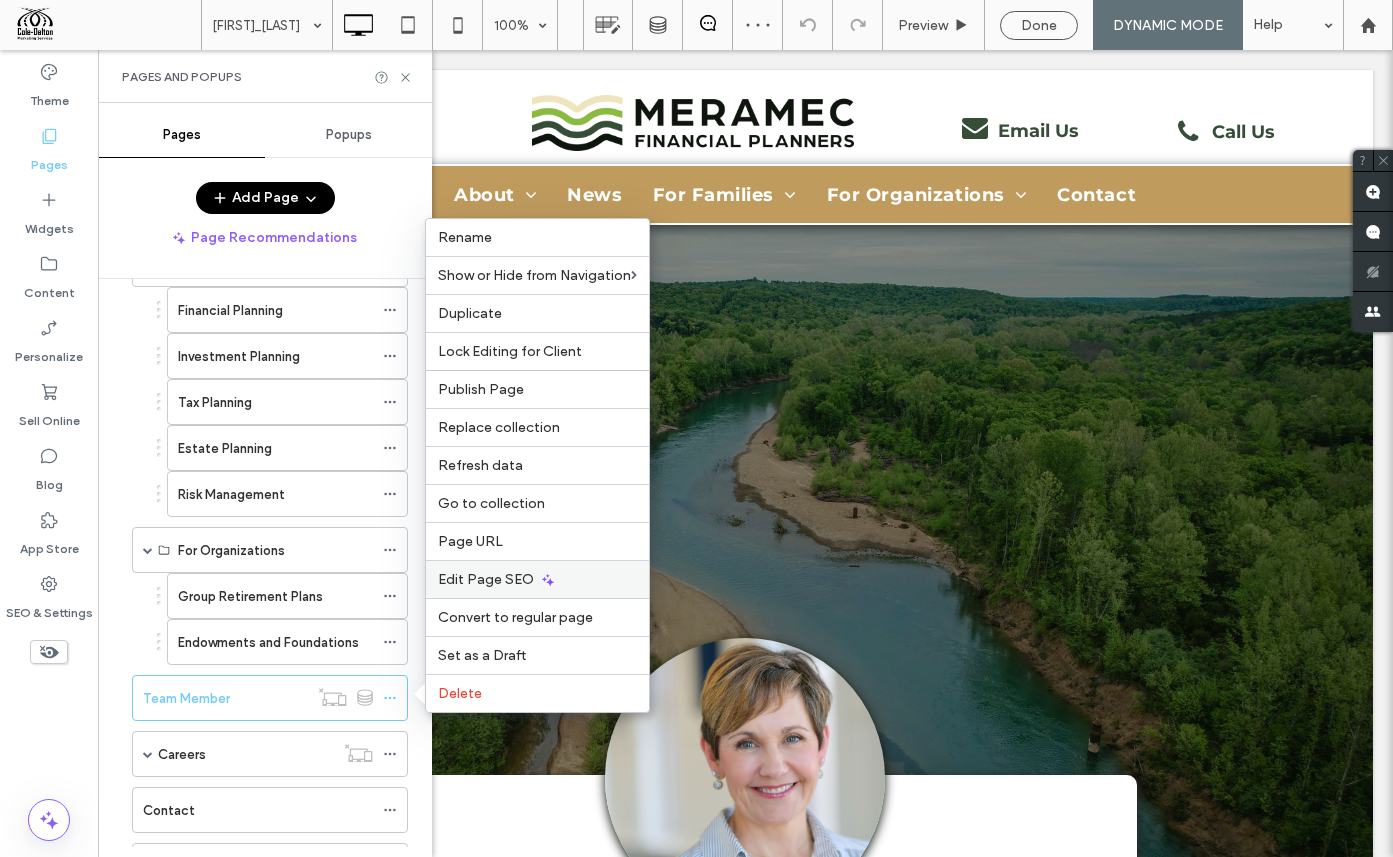 click on "Edit Page SEO" at bounding box center (486, 579) 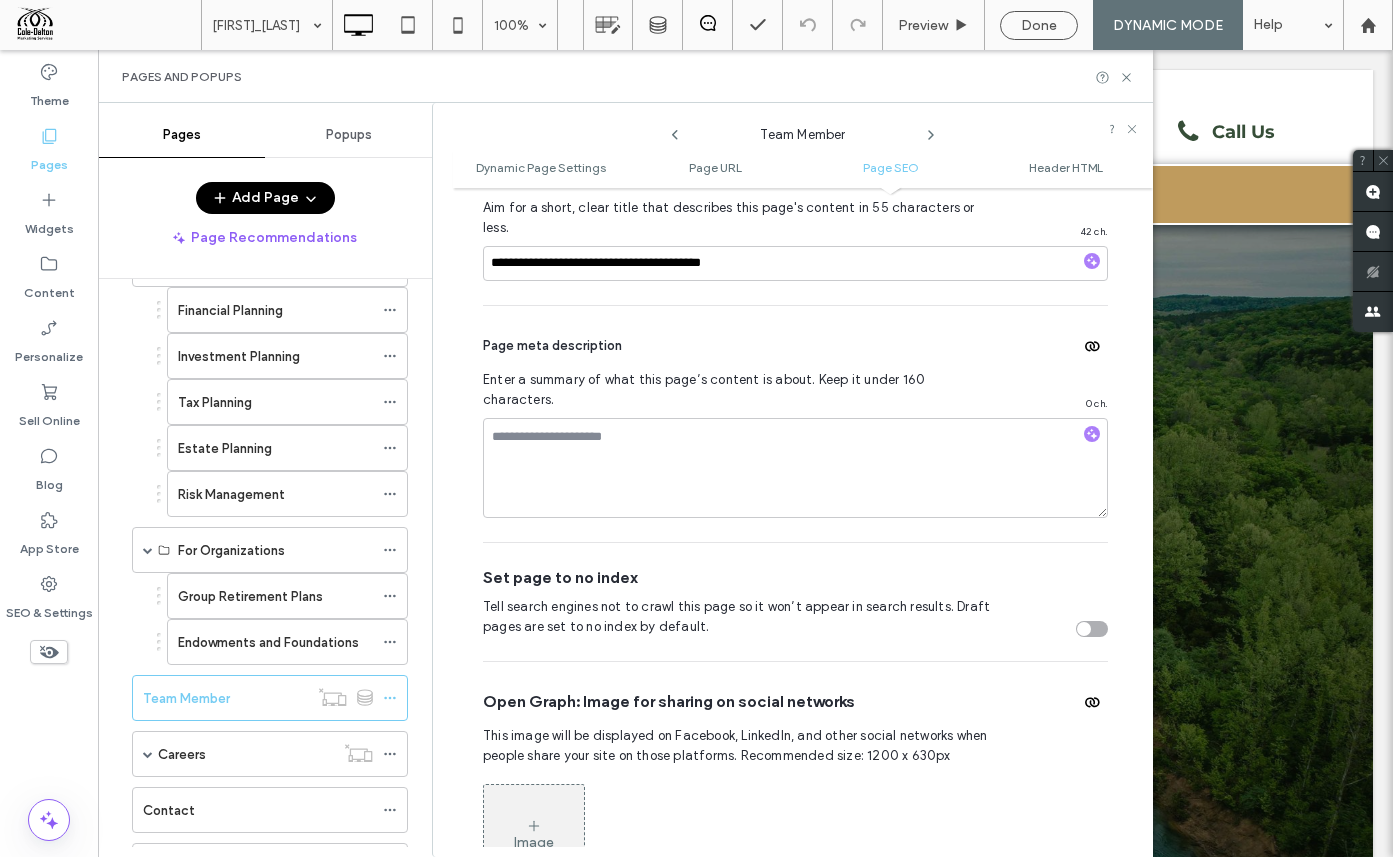 scroll, scrollTop: 1049, scrollLeft: 0, axis: vertical 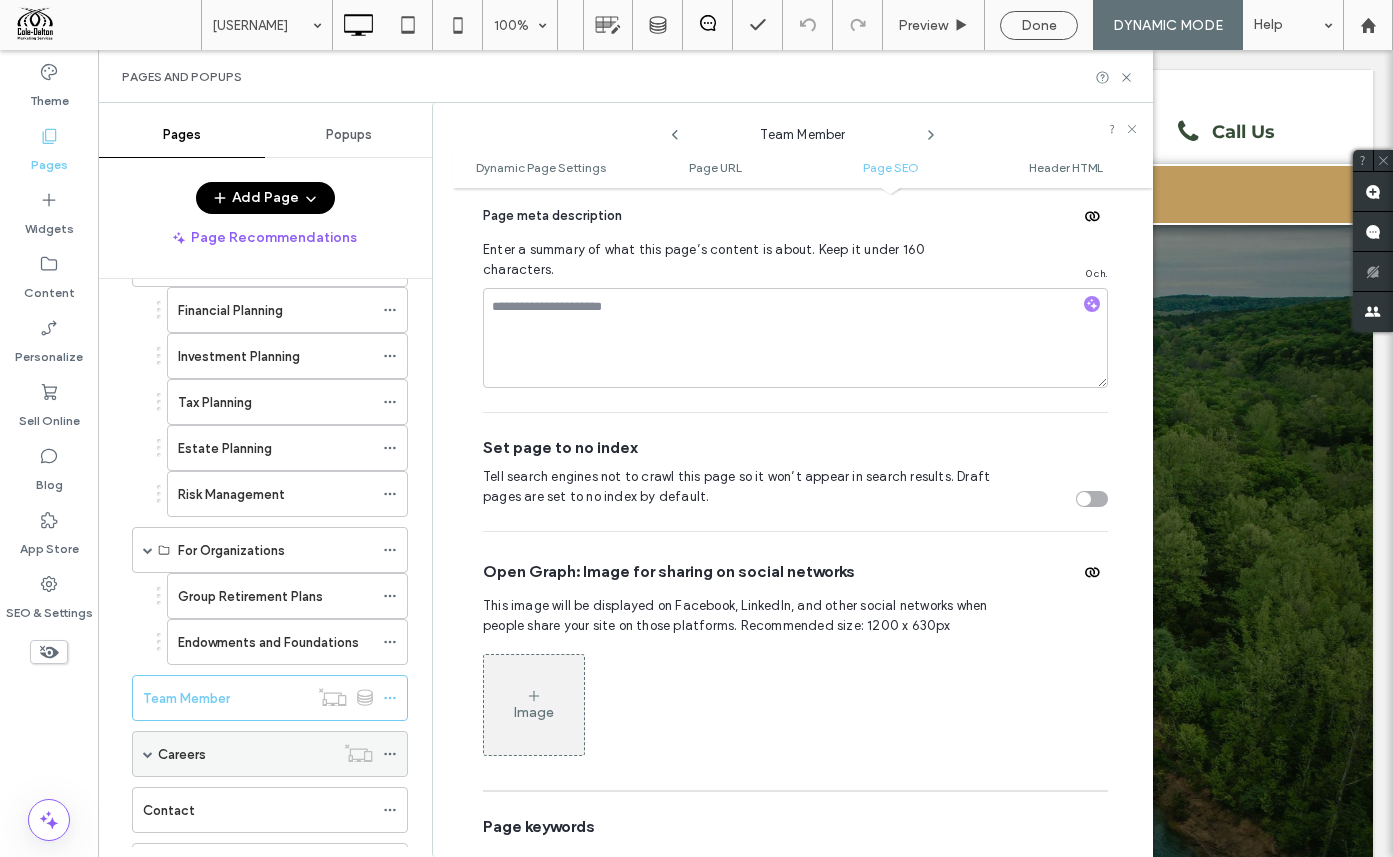 drag, startPoint x: 149, startPoint y: 753, endPoint x: 177, endPoint y: 740, distance: 30.870699 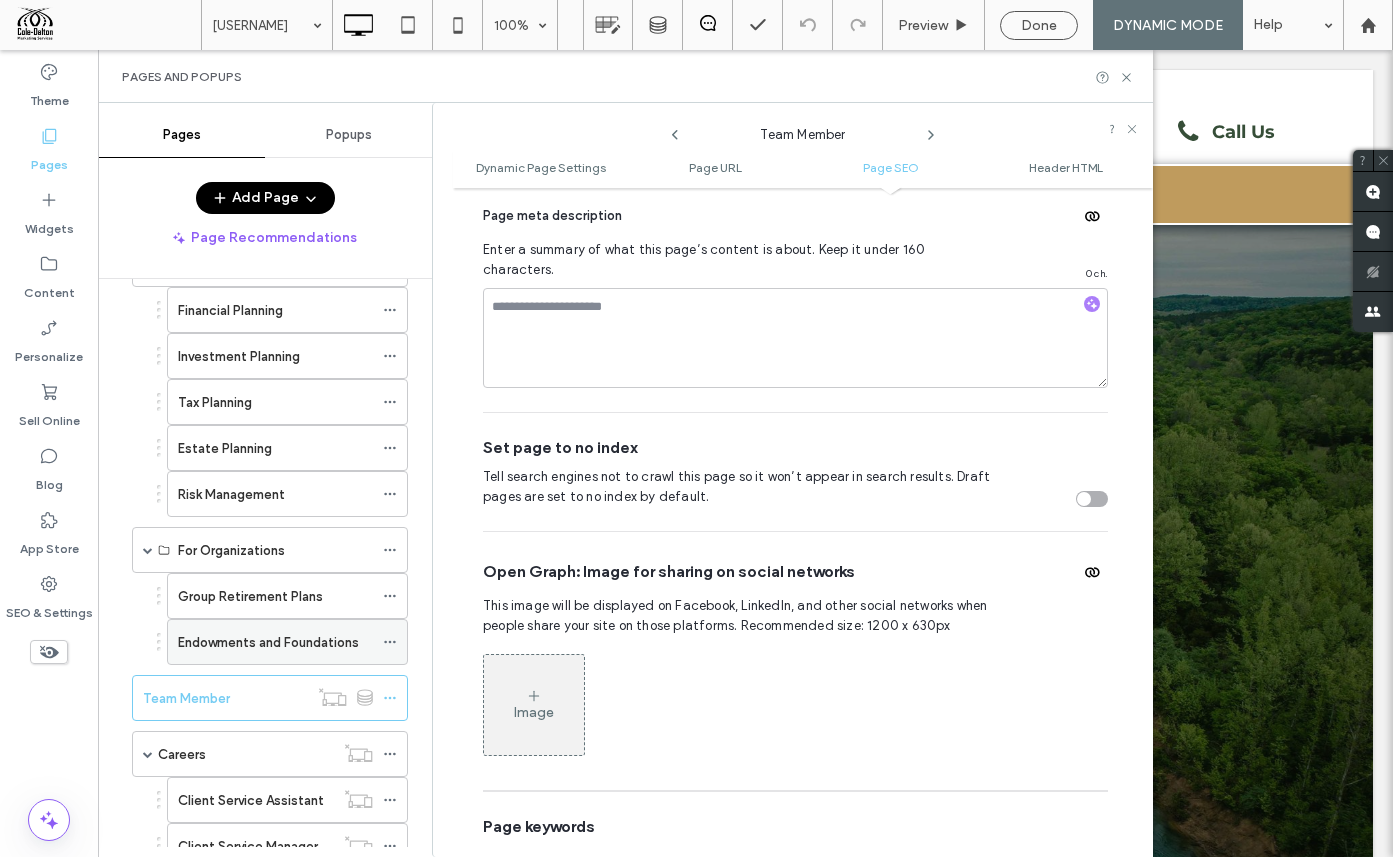 scroll, scrollTop: 700, scrollLeft: 0, axis: vertical 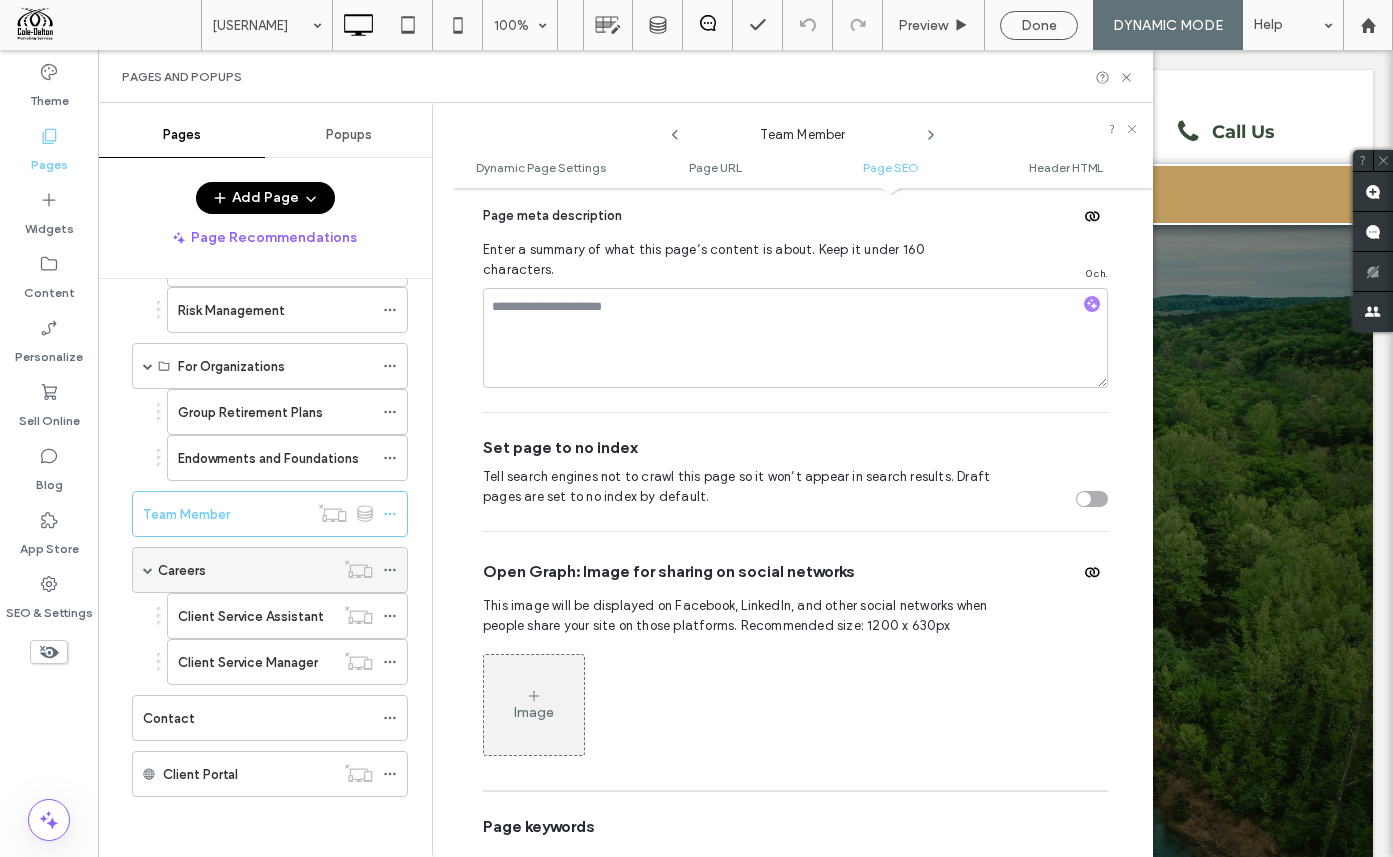 click 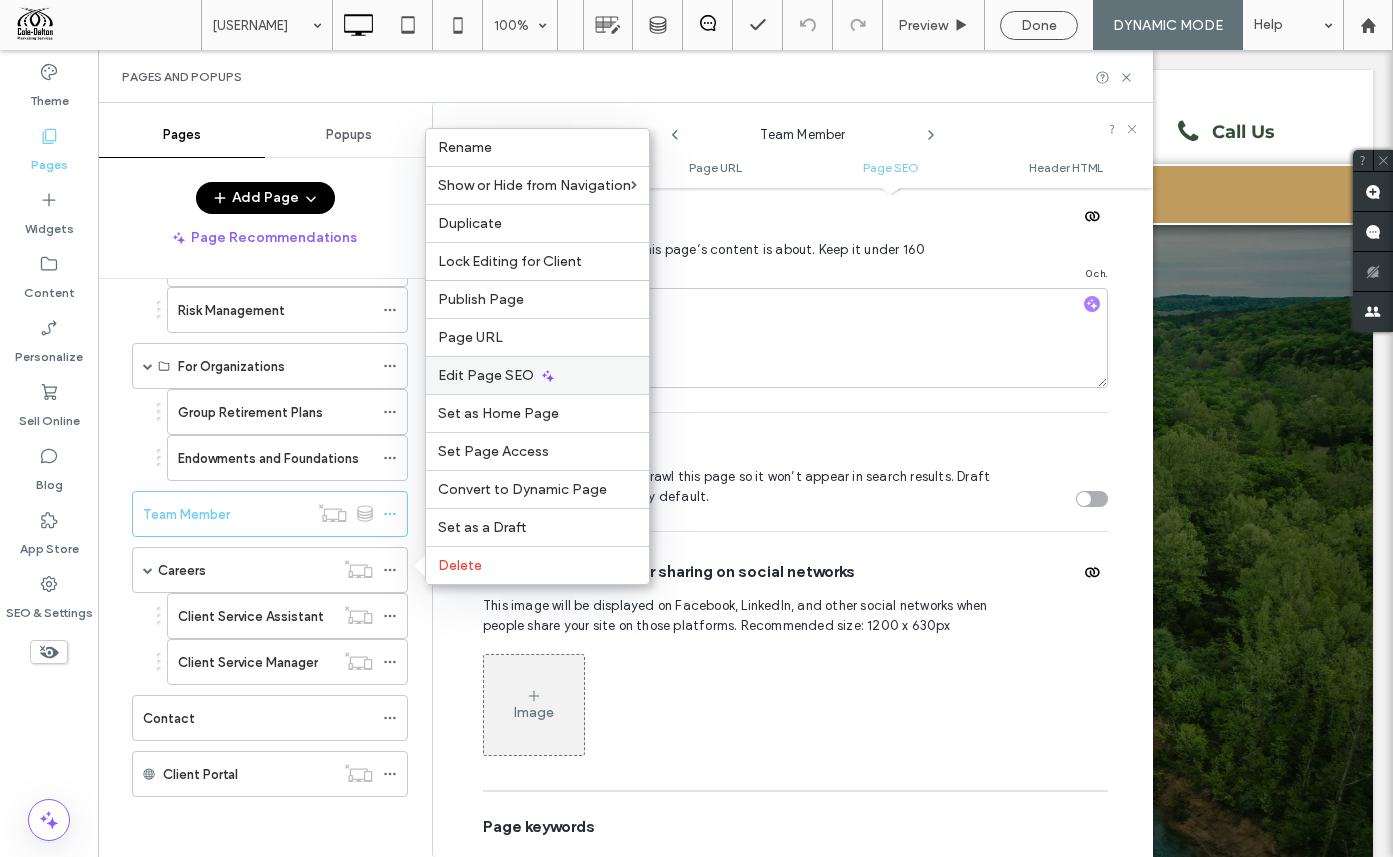 click on "Edit Page SEO" at bounding box center (486, 375) 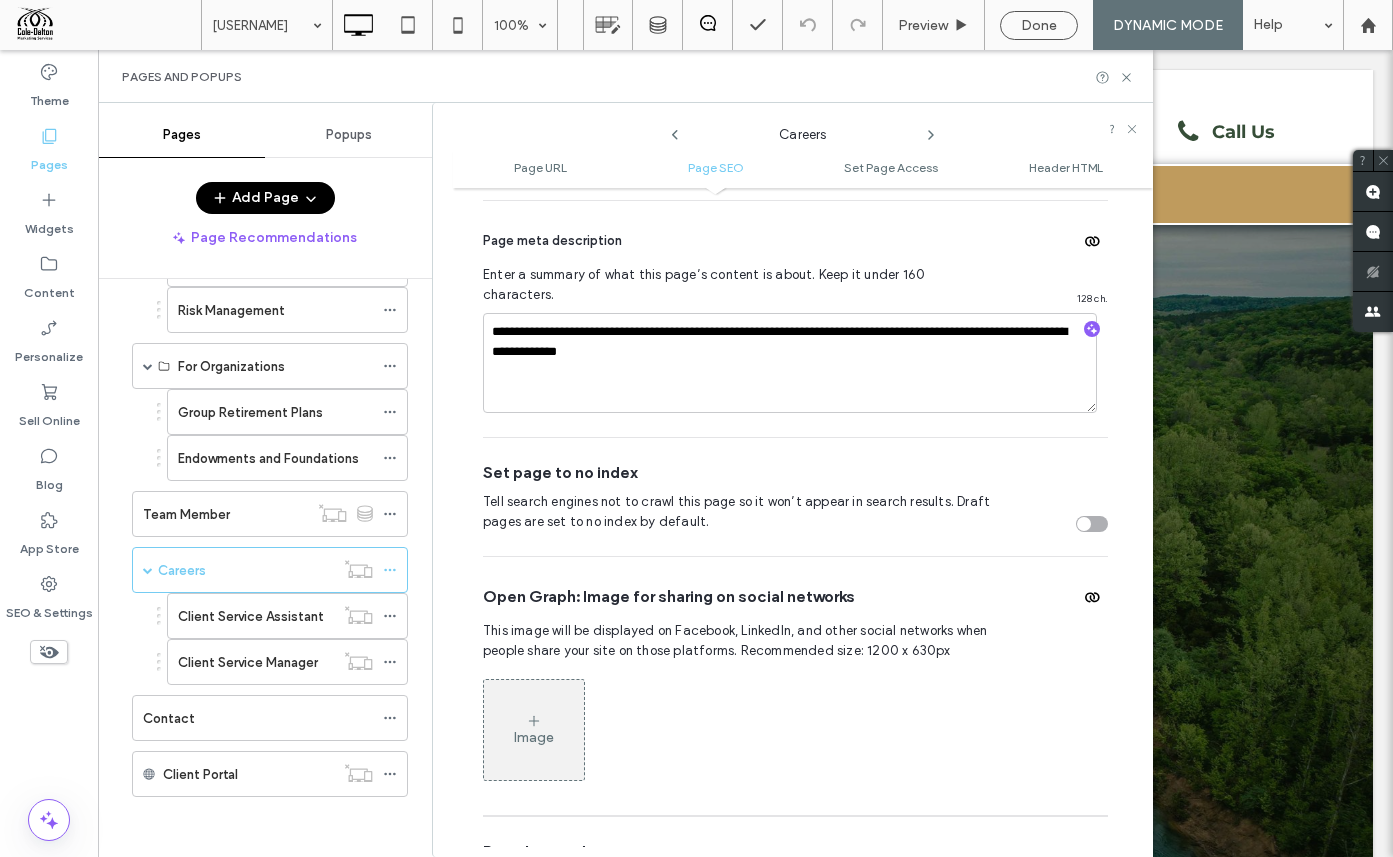scroll, scrollTop: 514, scrollLeft: 0, axis: vertical 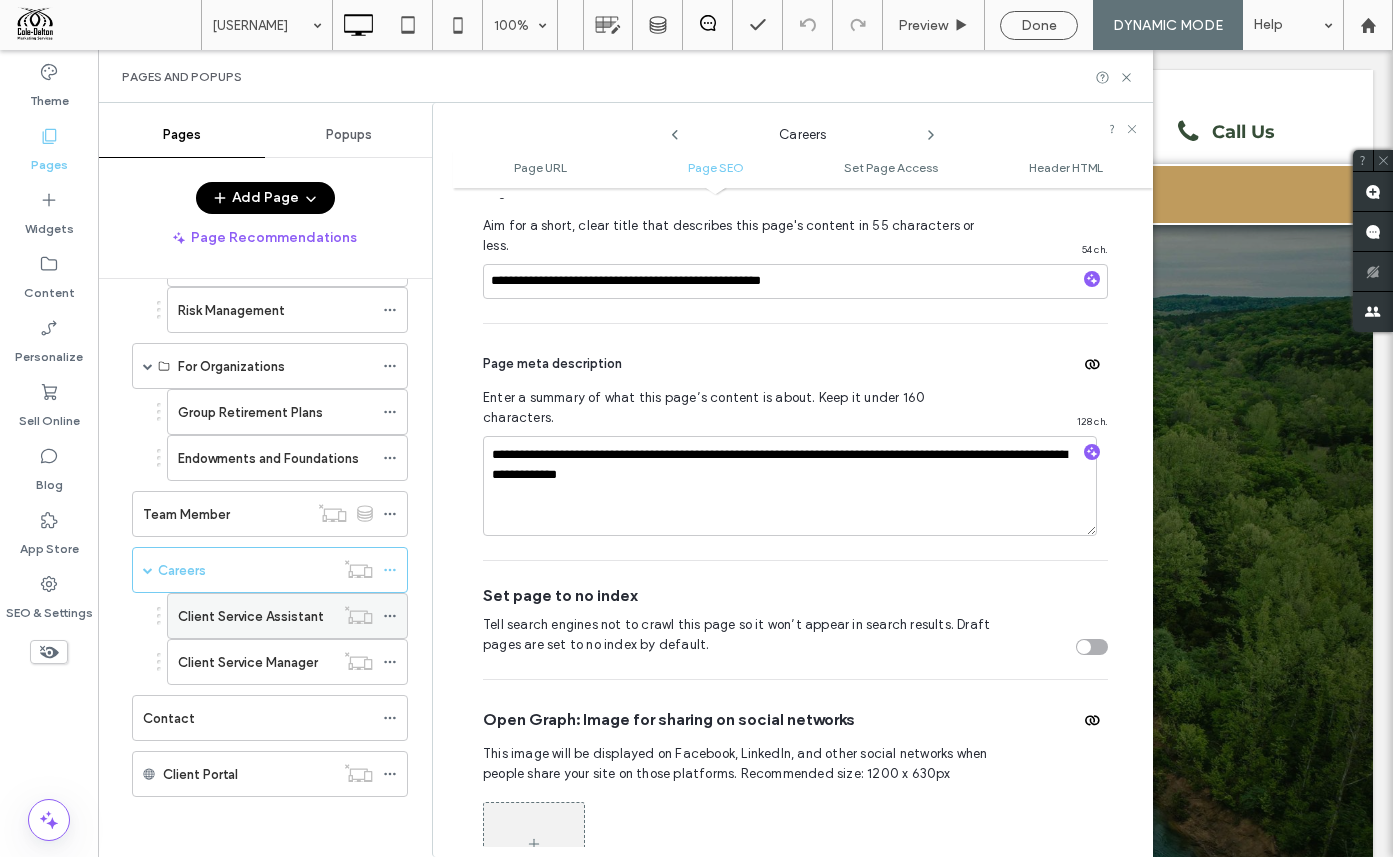 click 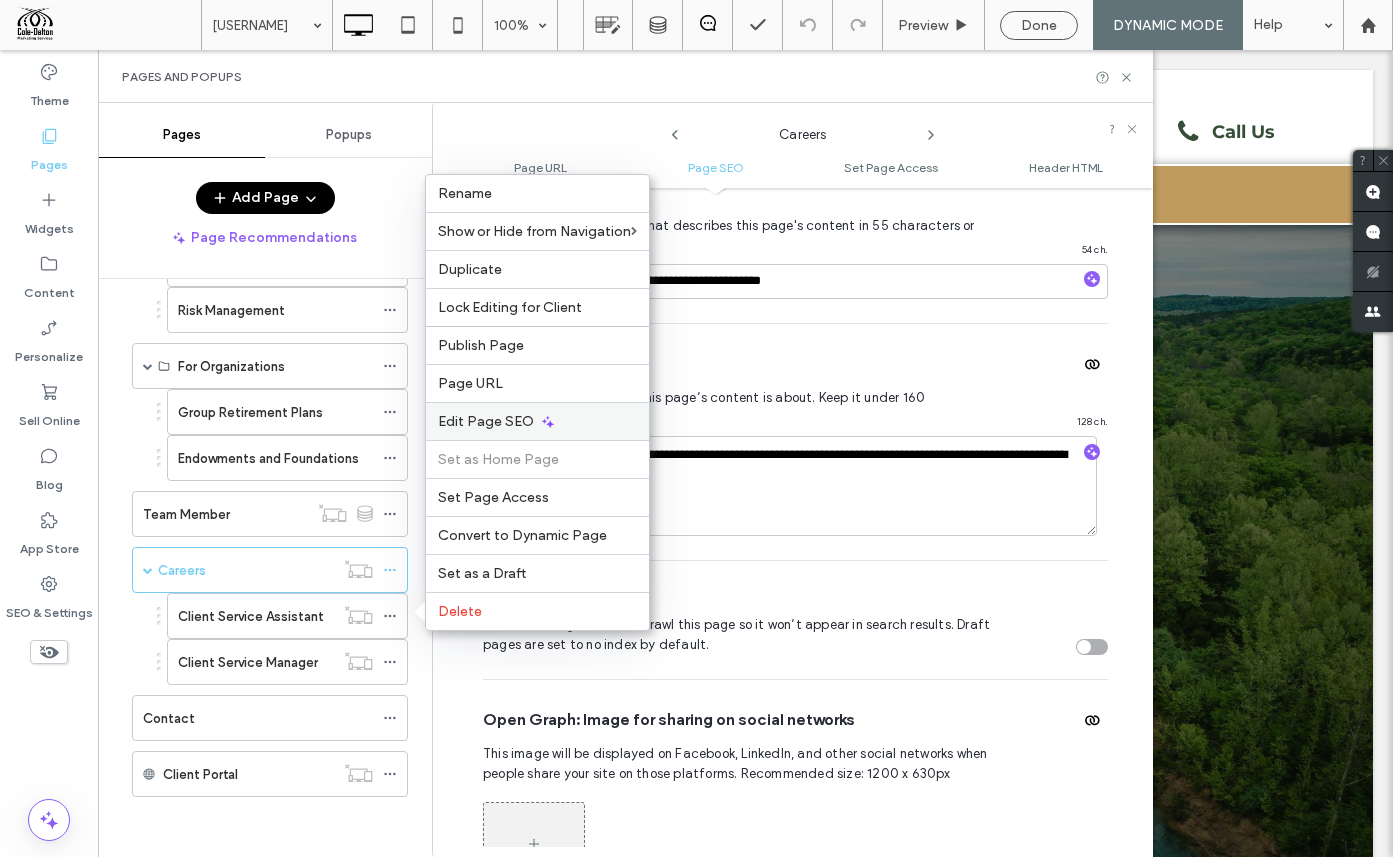 click on "Edit Page SEO" at bounding box center [486, 421] 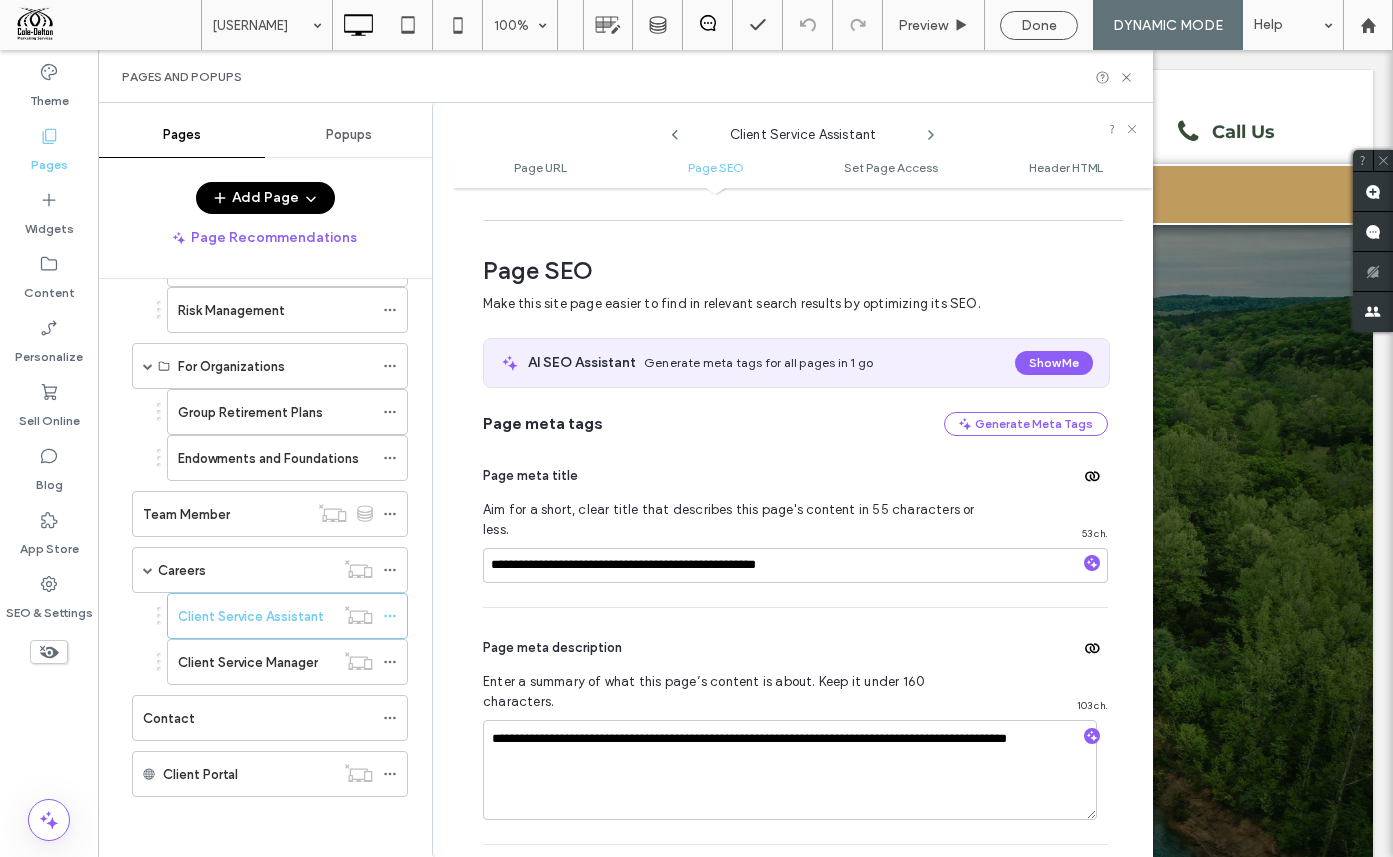 scroll, scrollTop: 274, scrollLeft: 0, axis: vertical 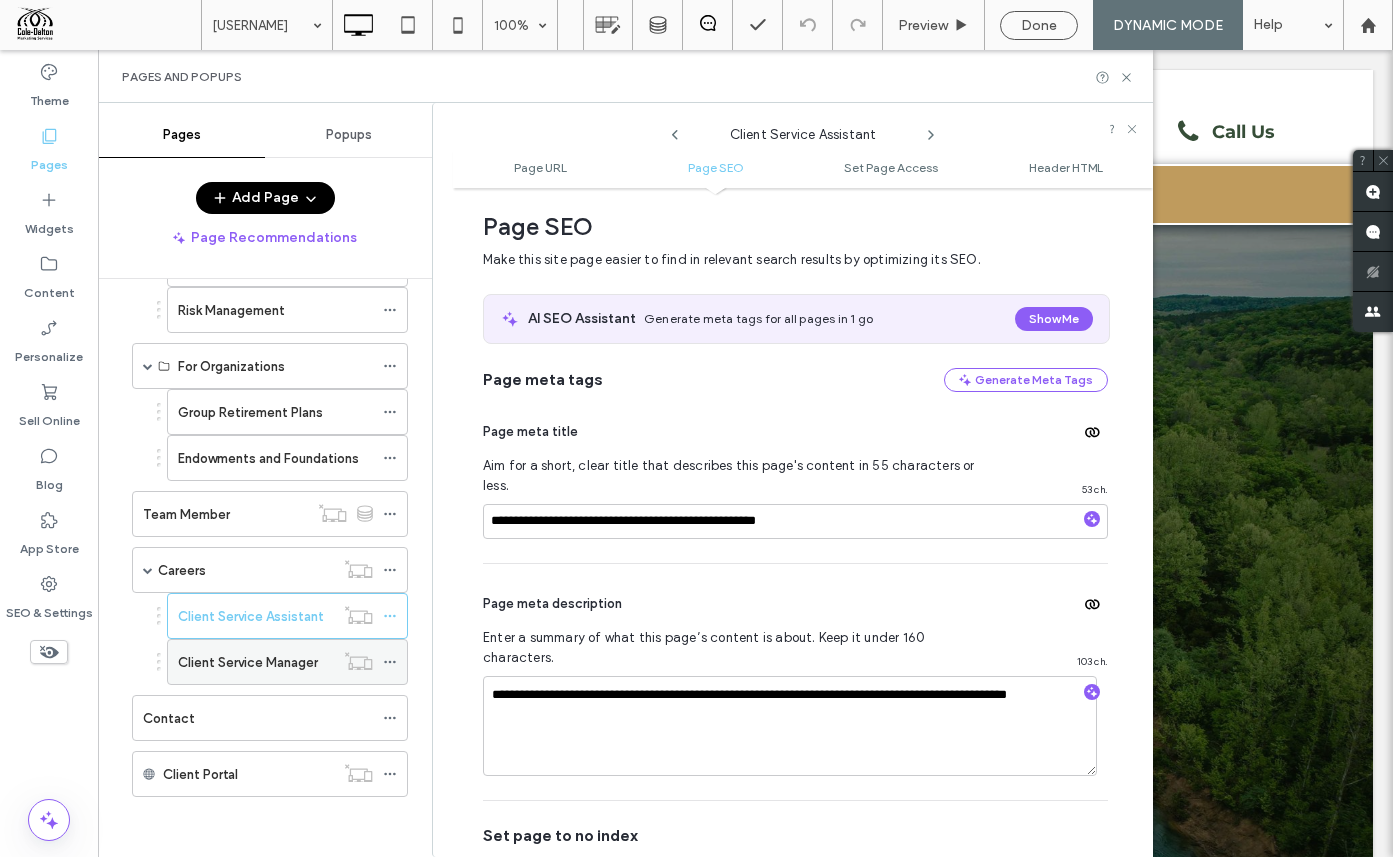 click 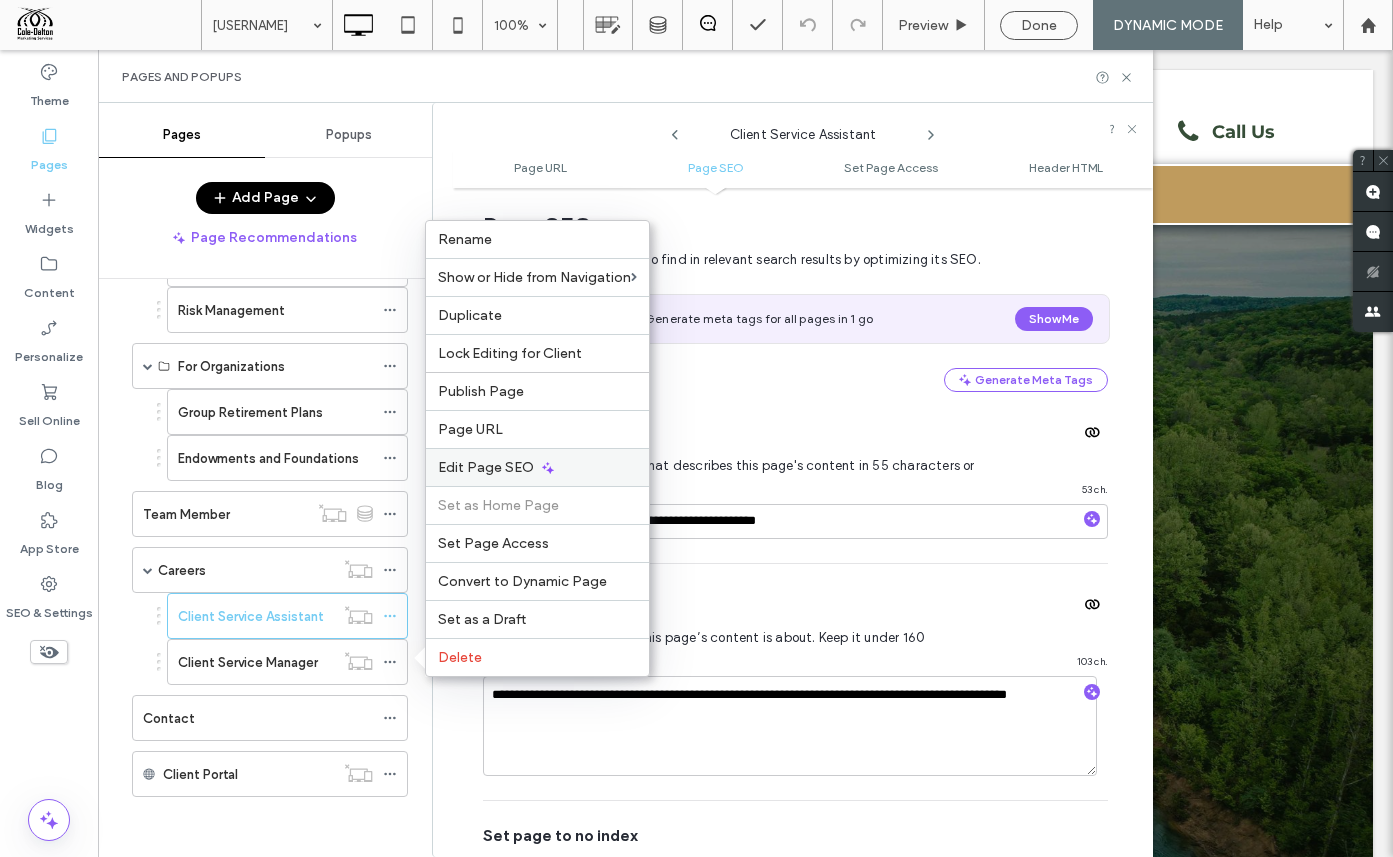click on "Edit Page SEO" at bounding box center [486, 467] 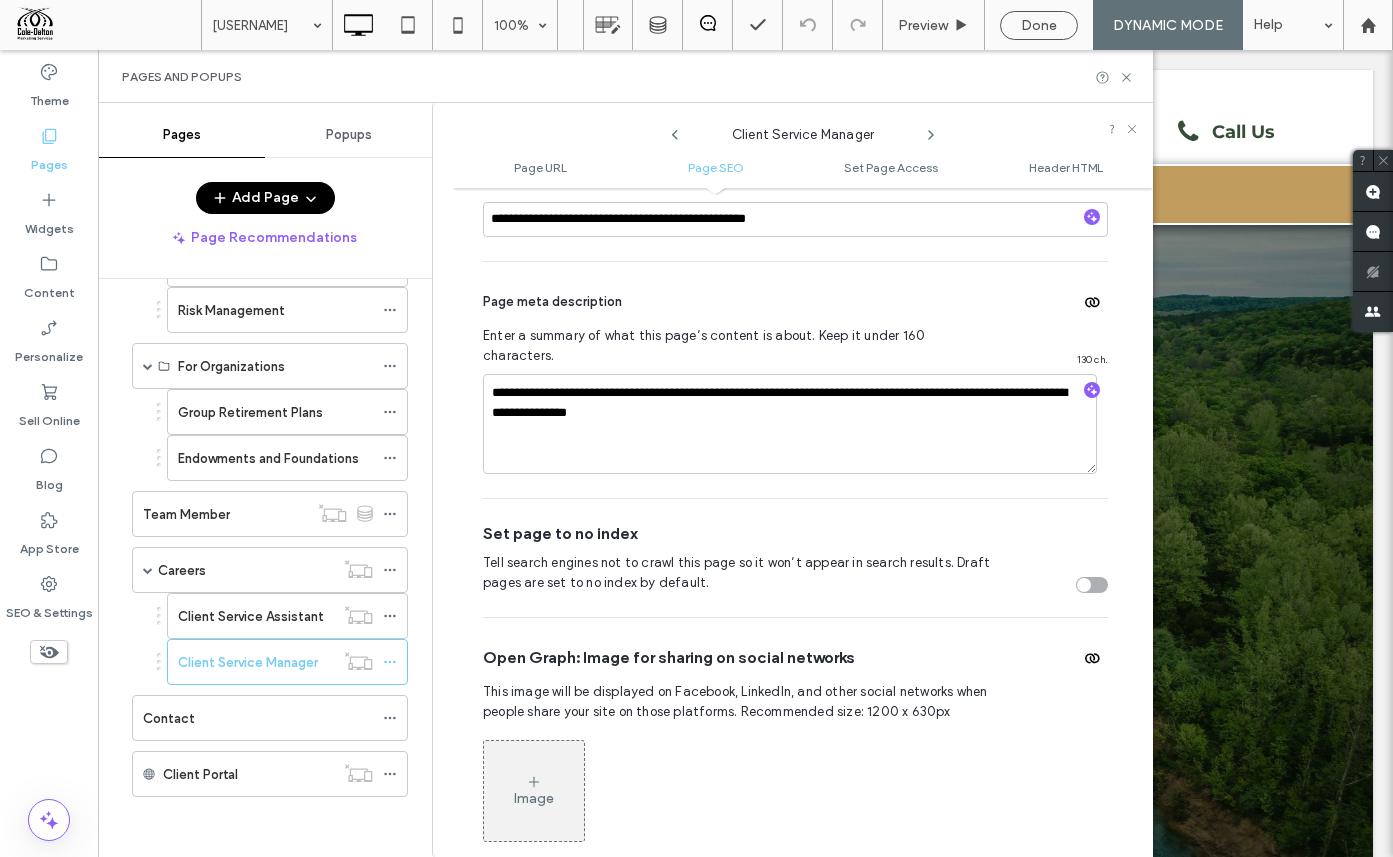 scroll, scrollTop: 953, scrollLeft: 0, axis: vertical 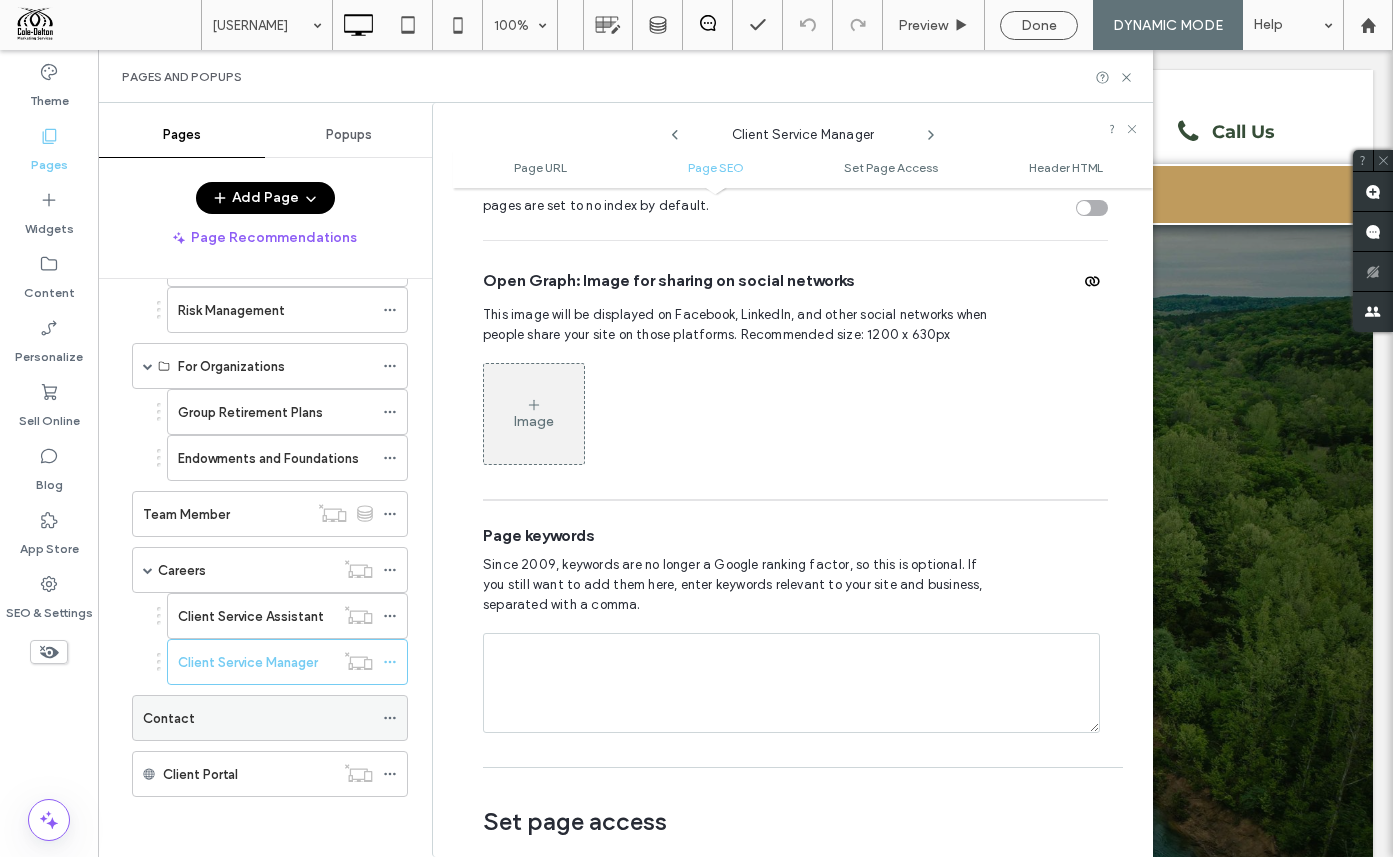 click 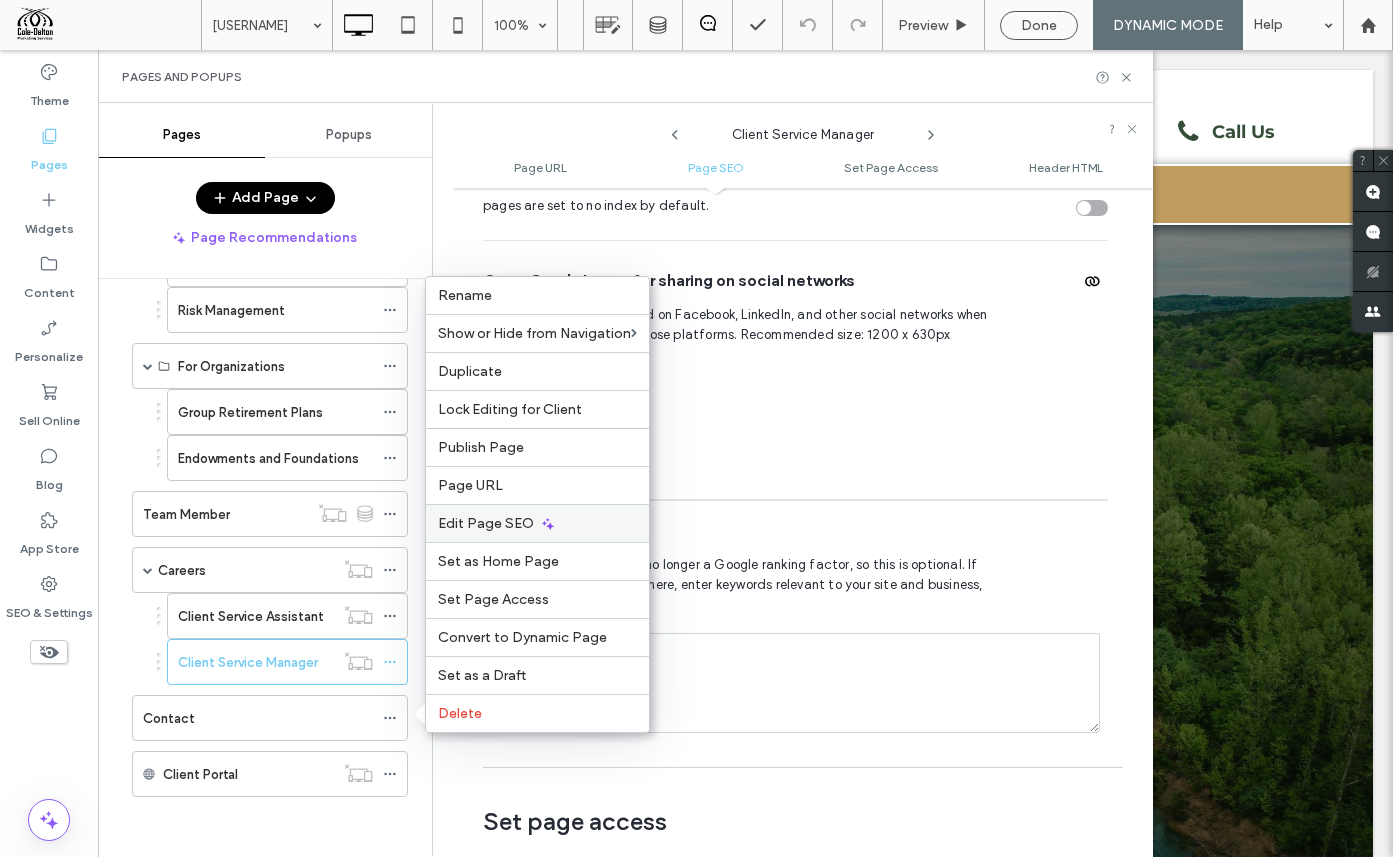 click on "Edit Page SEO" at bounding box center (537, 523) 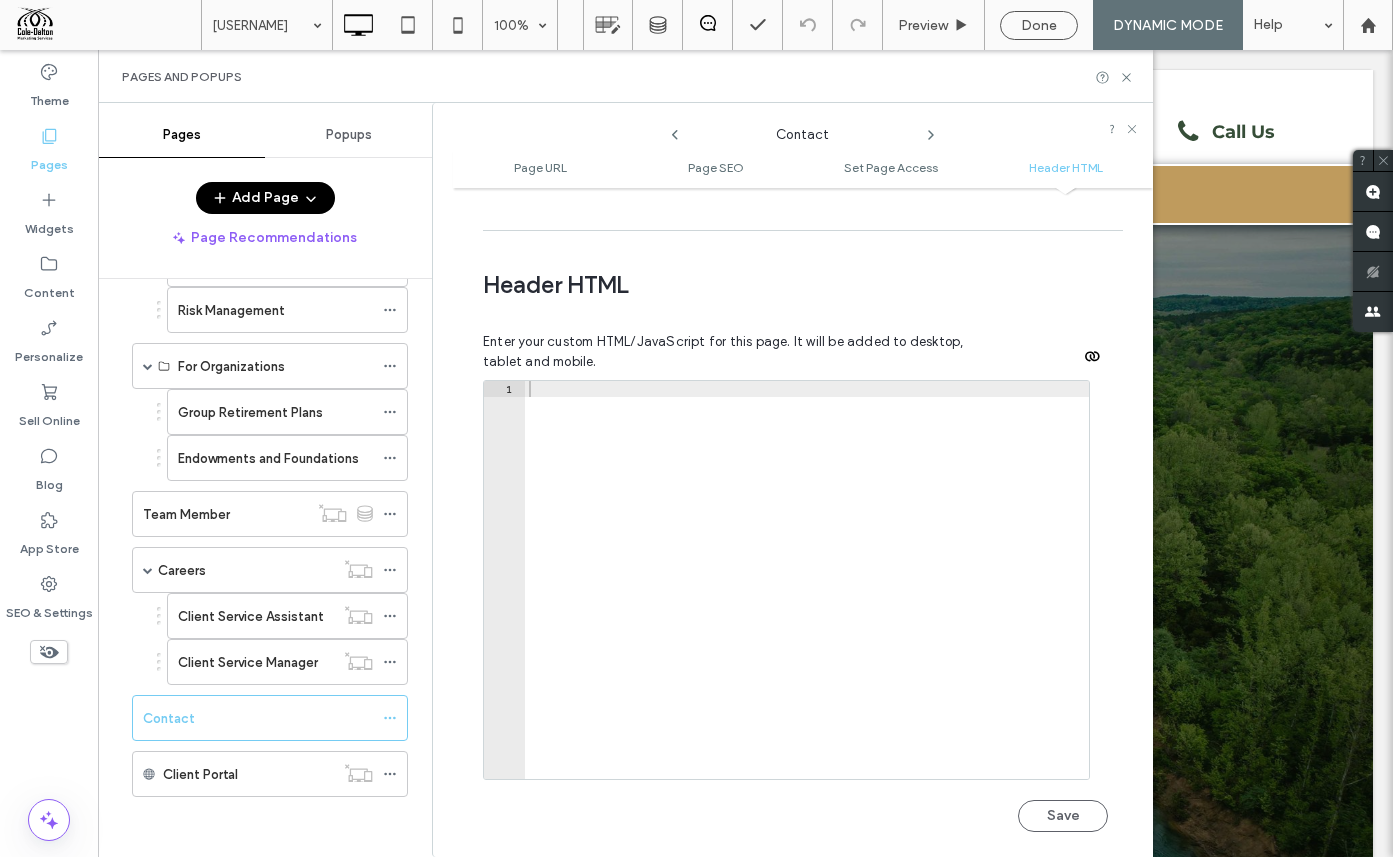 scroll, scrollTop: 1844, scrollLeft: 0, axis: vertical 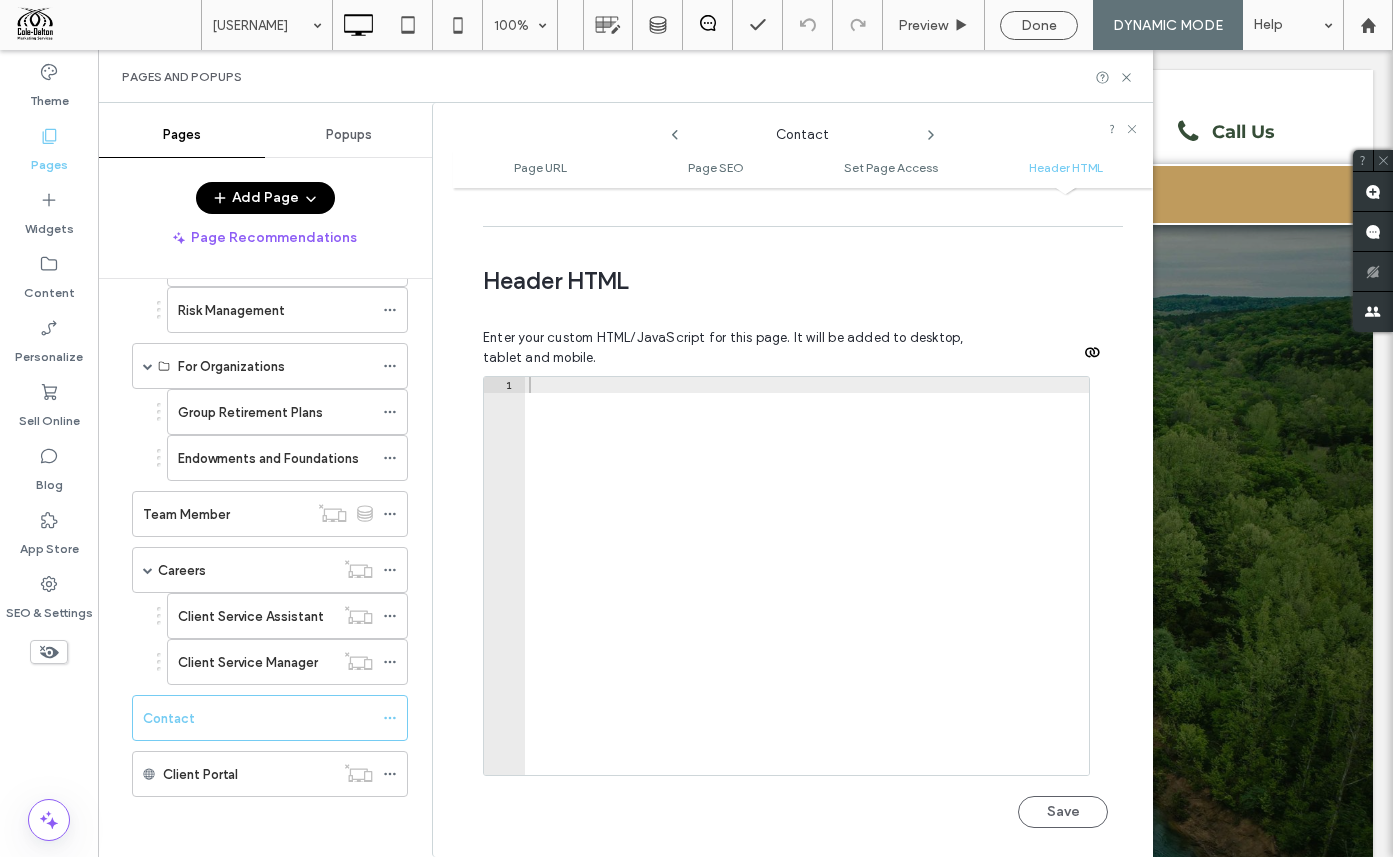 click on "Pages and Popups" at bounding box center [625, 76] 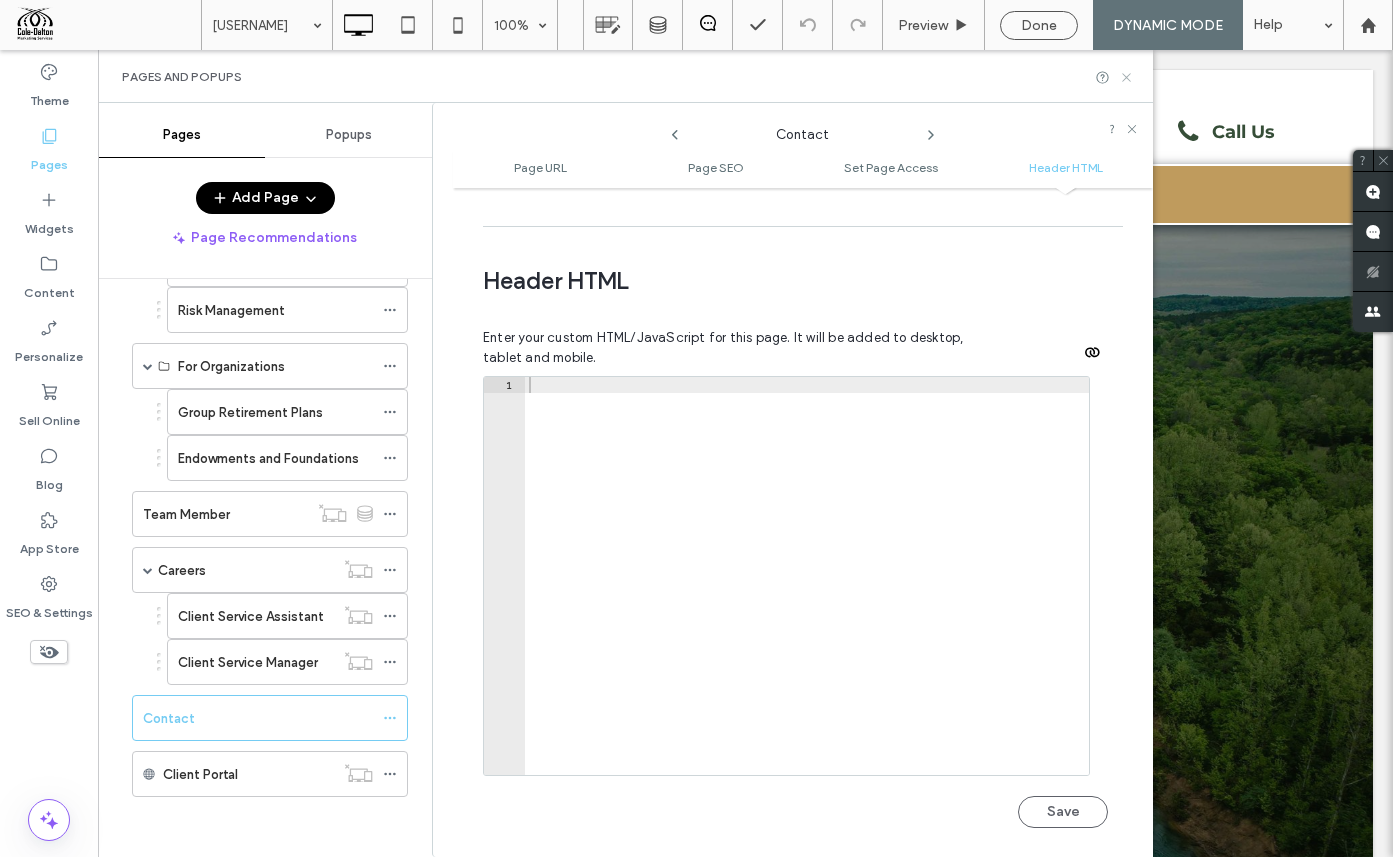 click 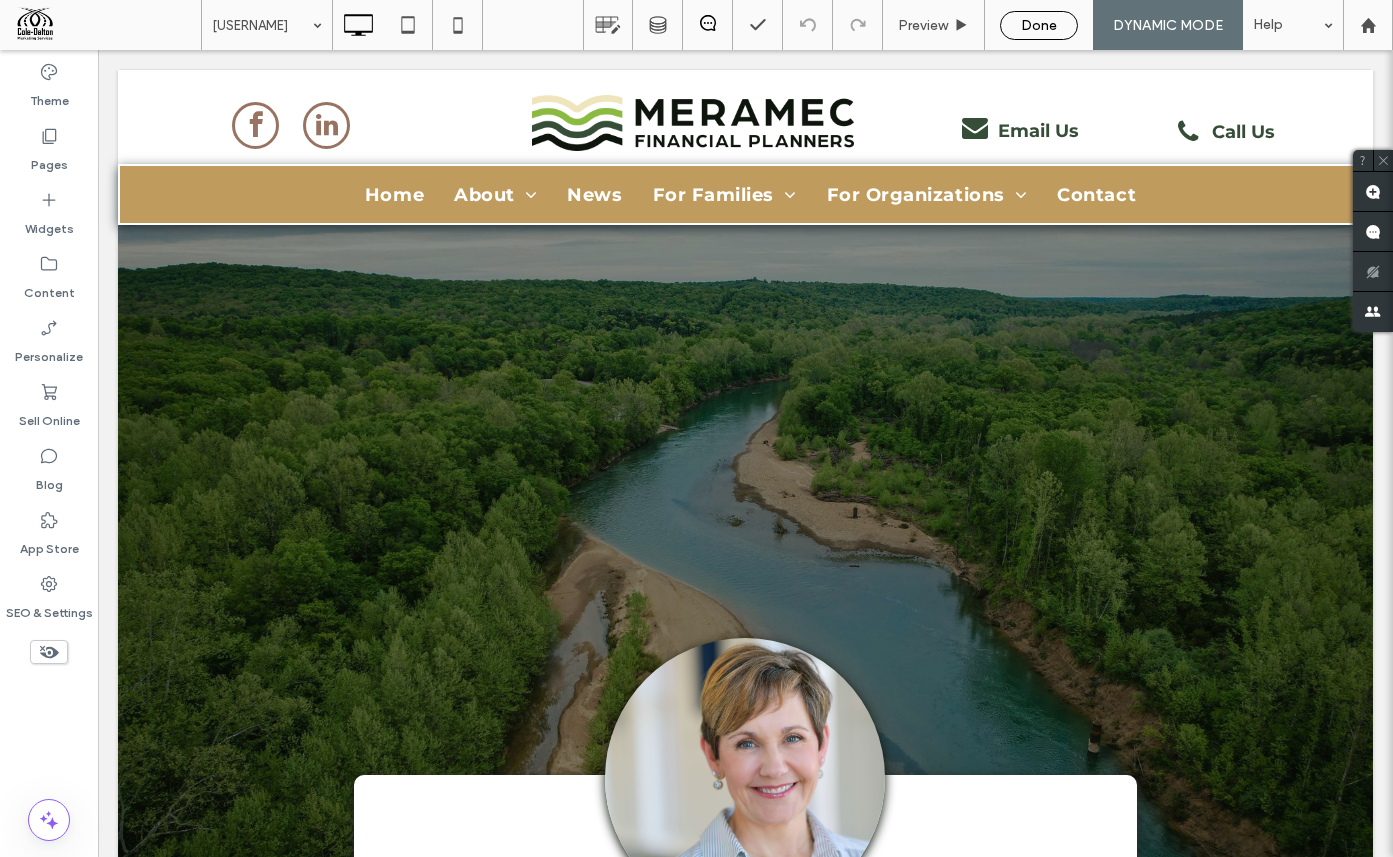 click on "Done" at bounding box center (1039, 25) 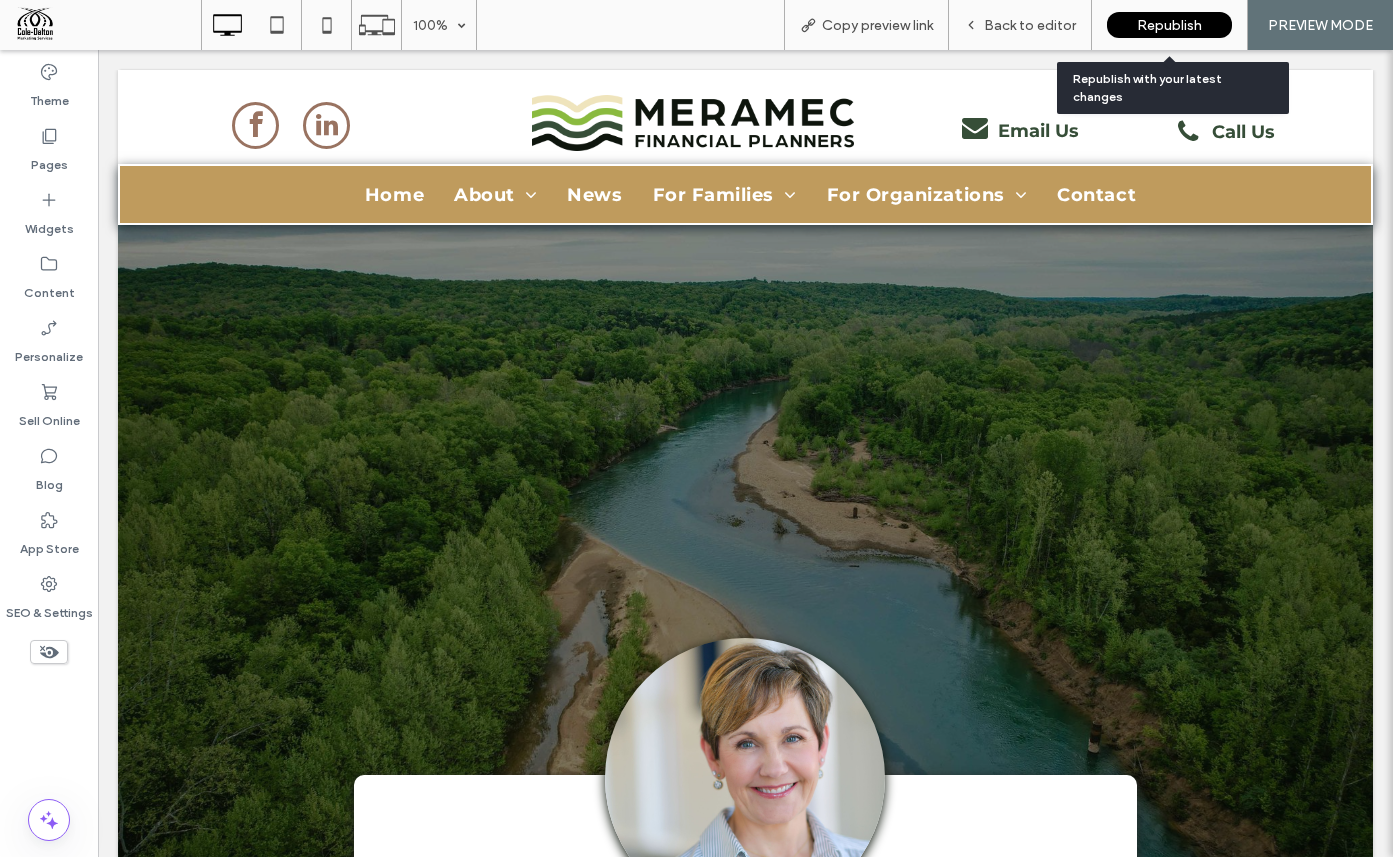click on "Republish" at bounding box center (1169, 25) 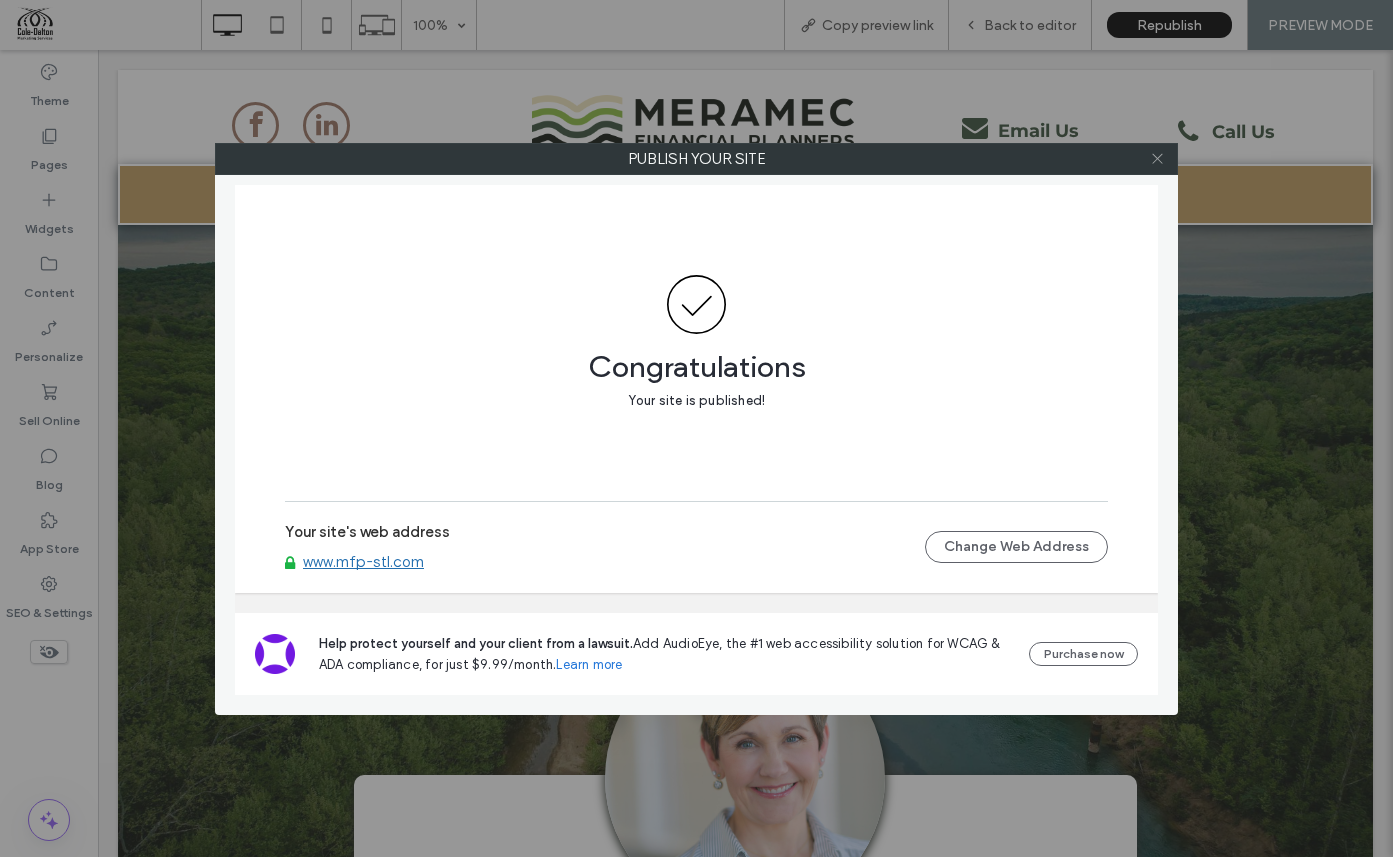 click 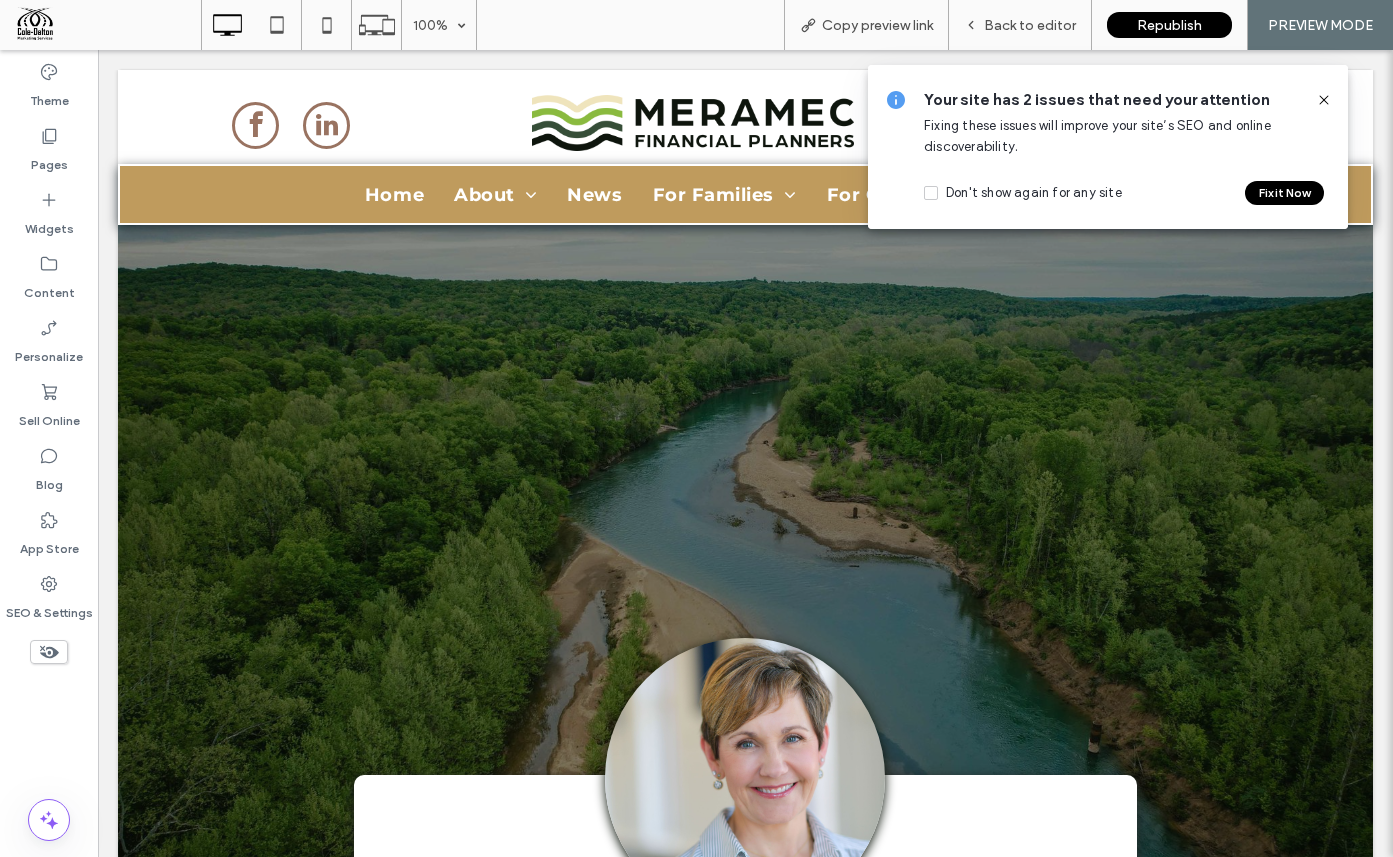 click 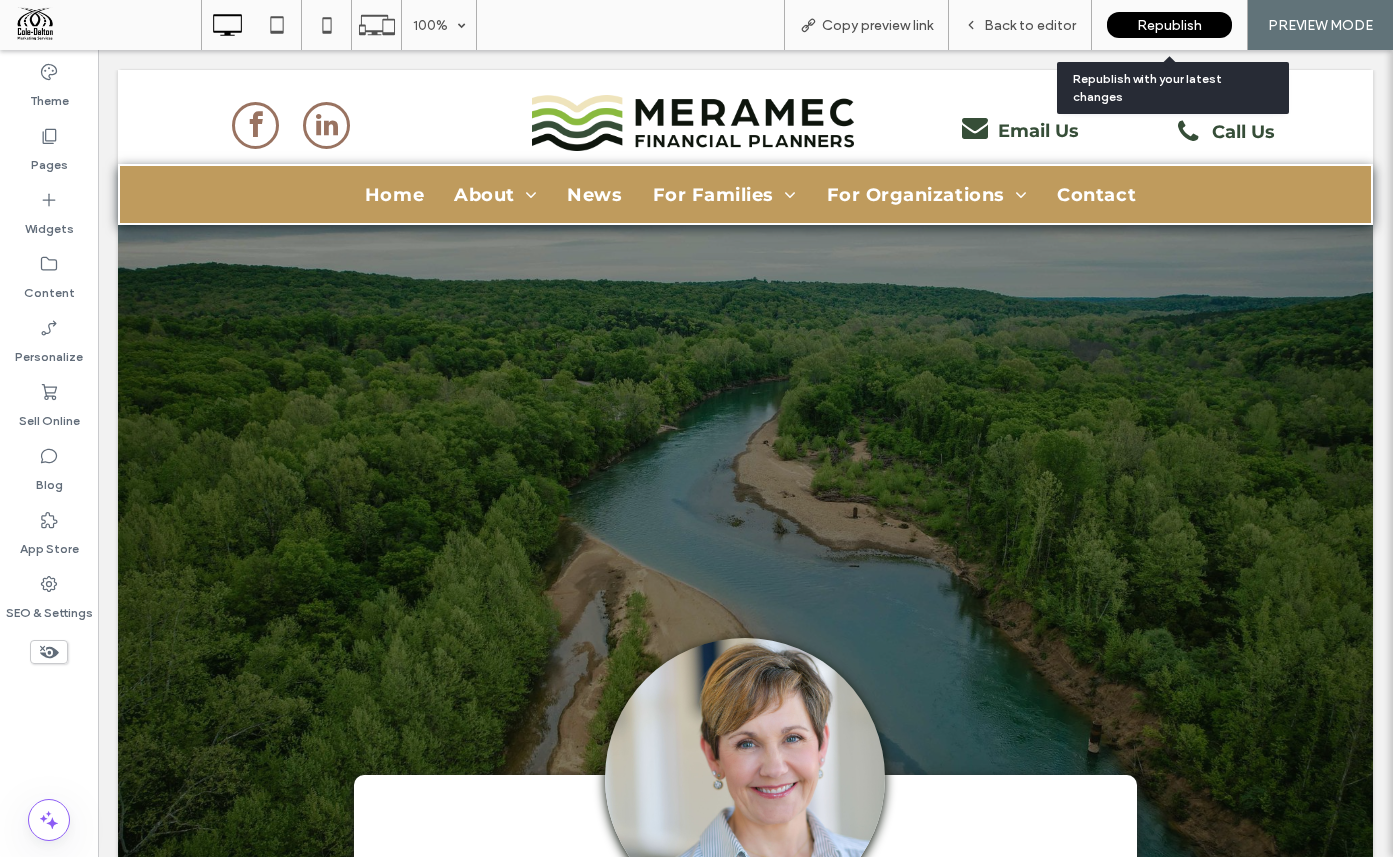 click on "Republish" at bounding box center (1169, 25) 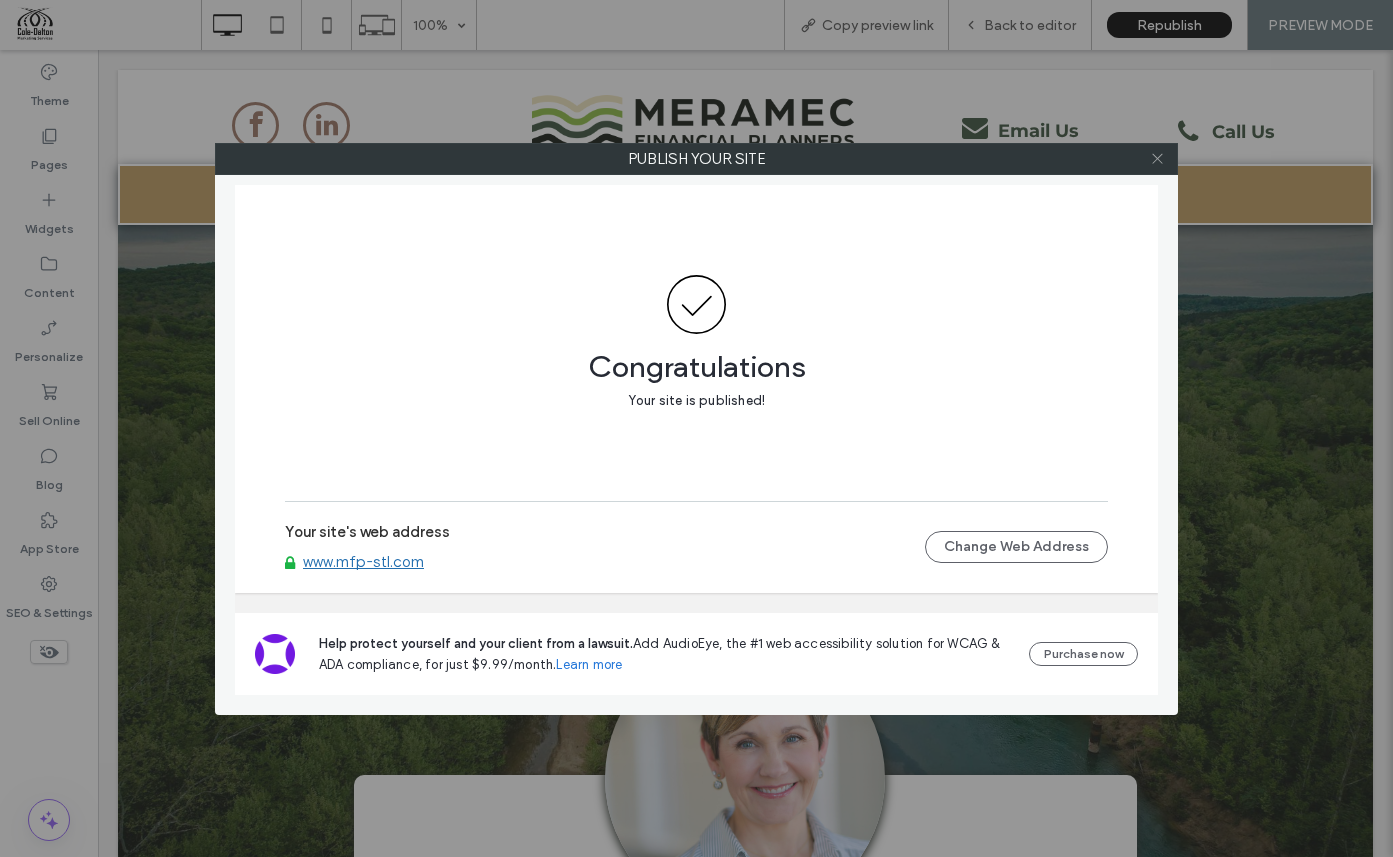 click 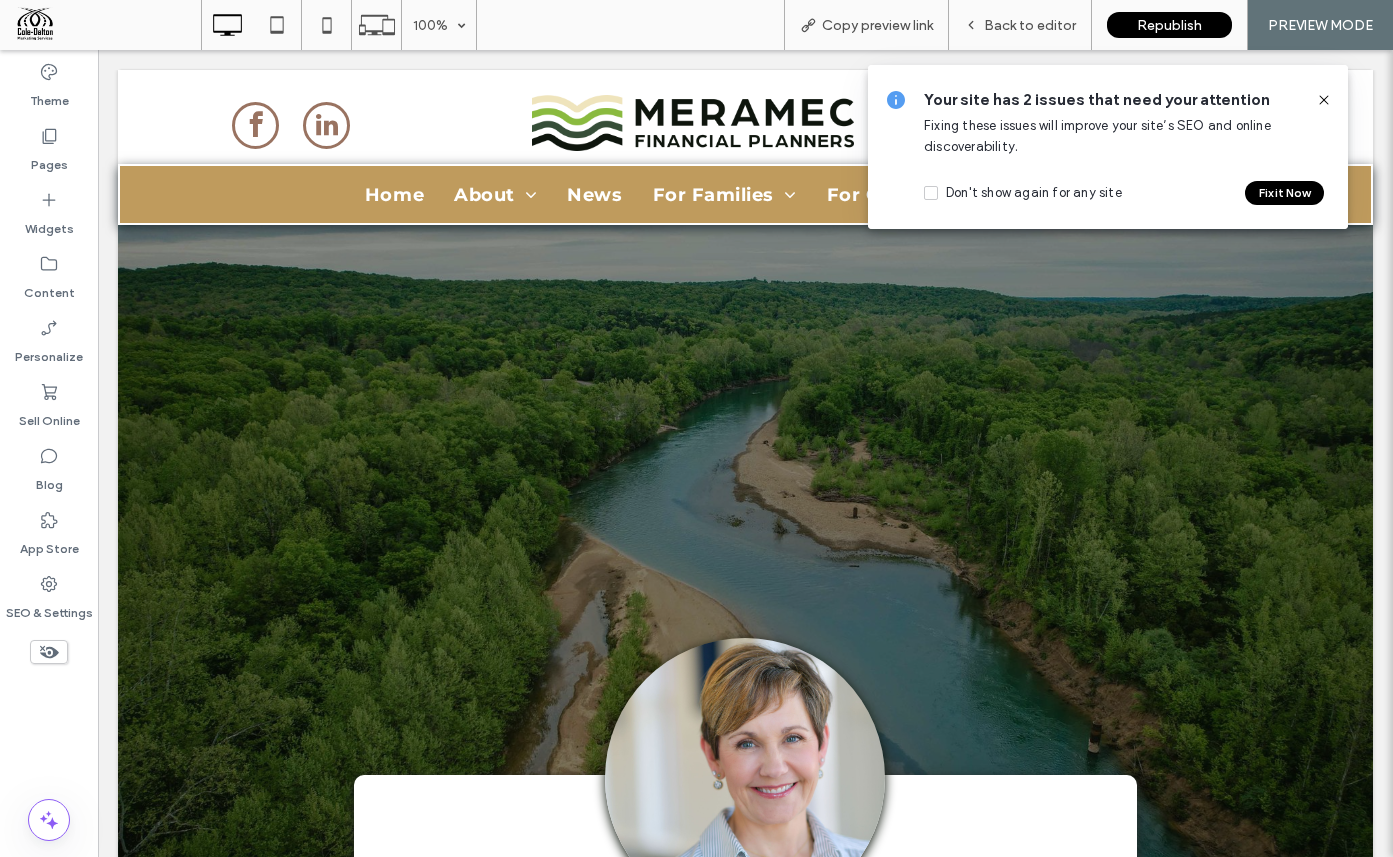 click 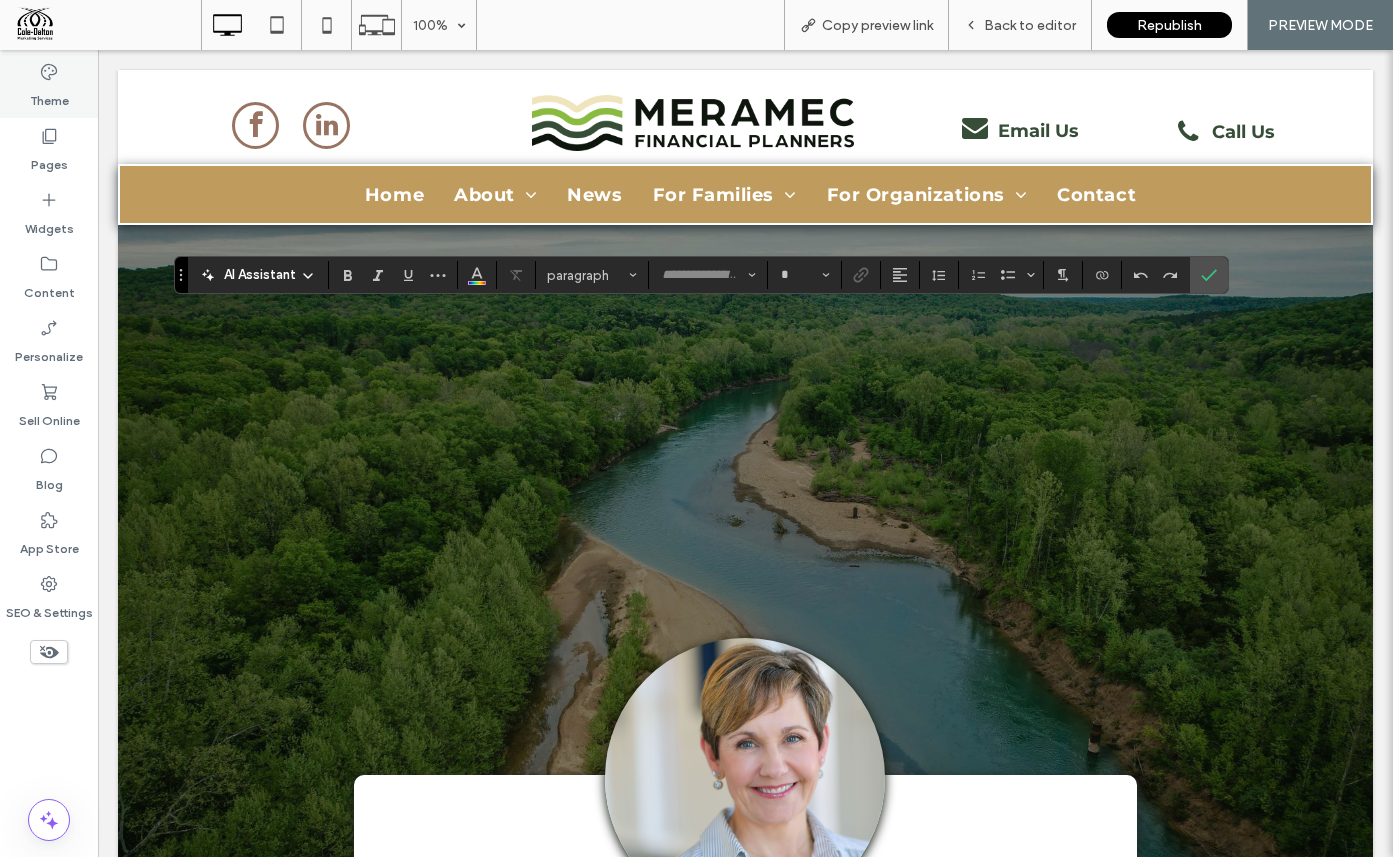 type on "**********" 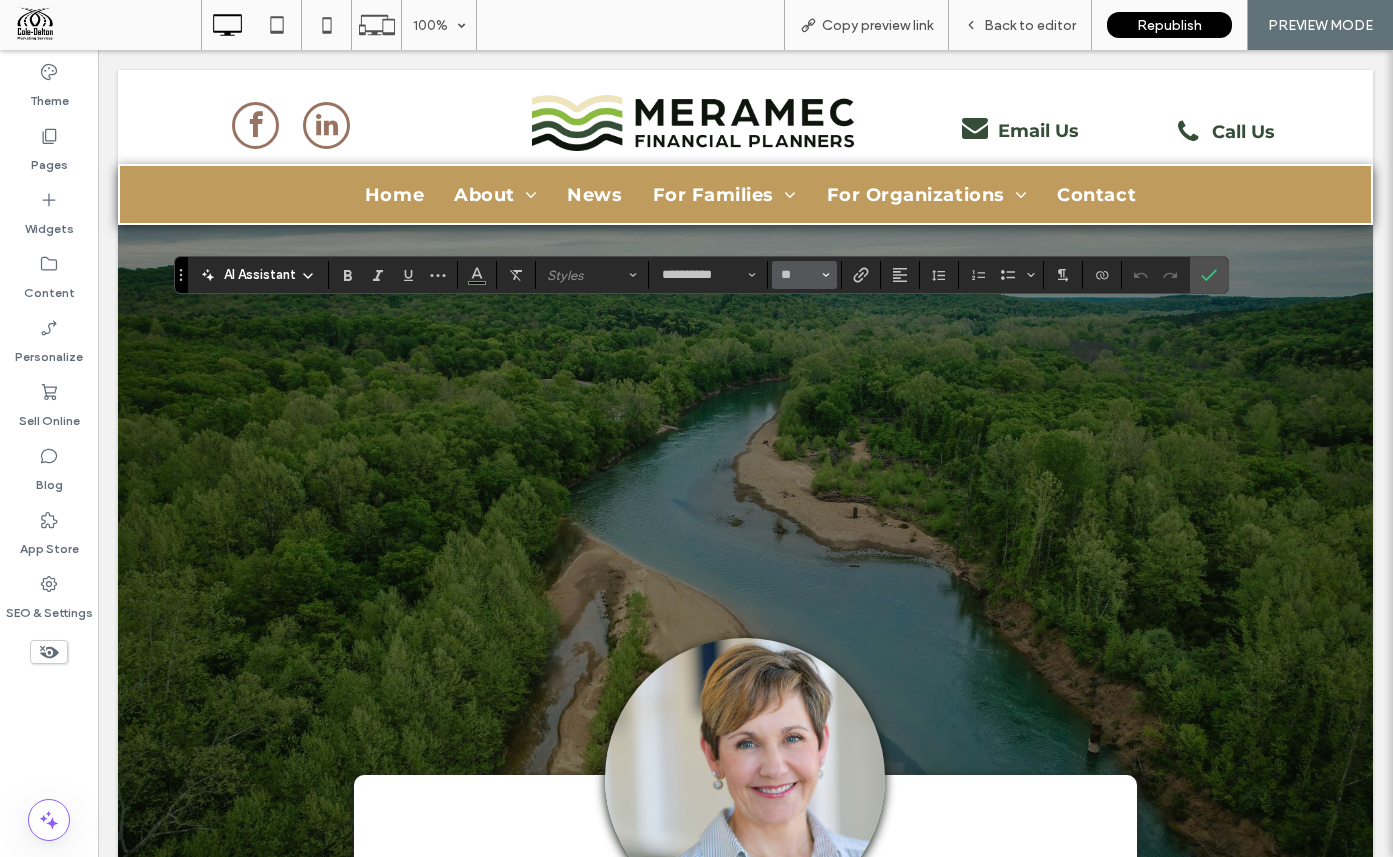 click 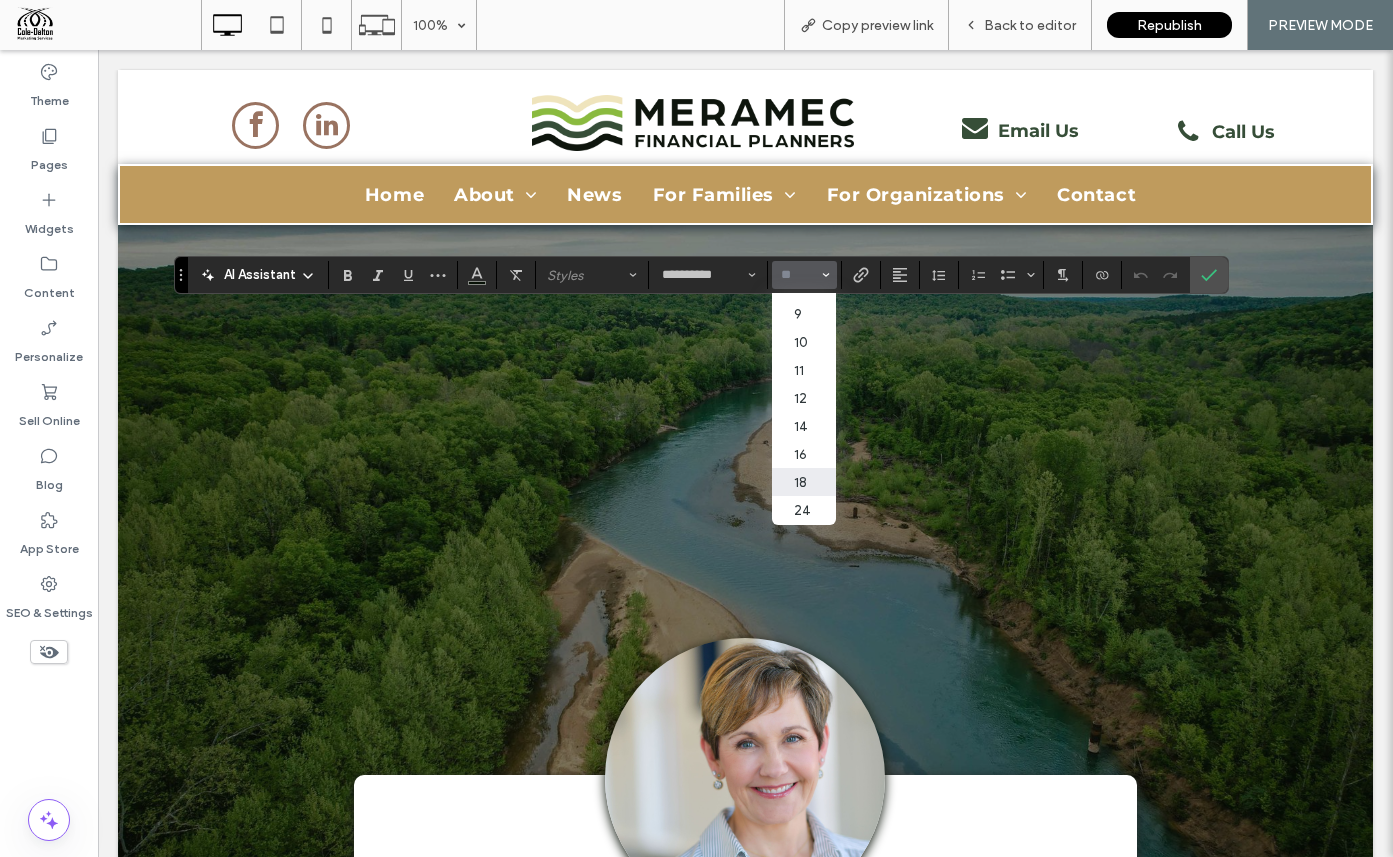 scroll, scrollTop: 47, scrollLeft: 0, axis: vertical 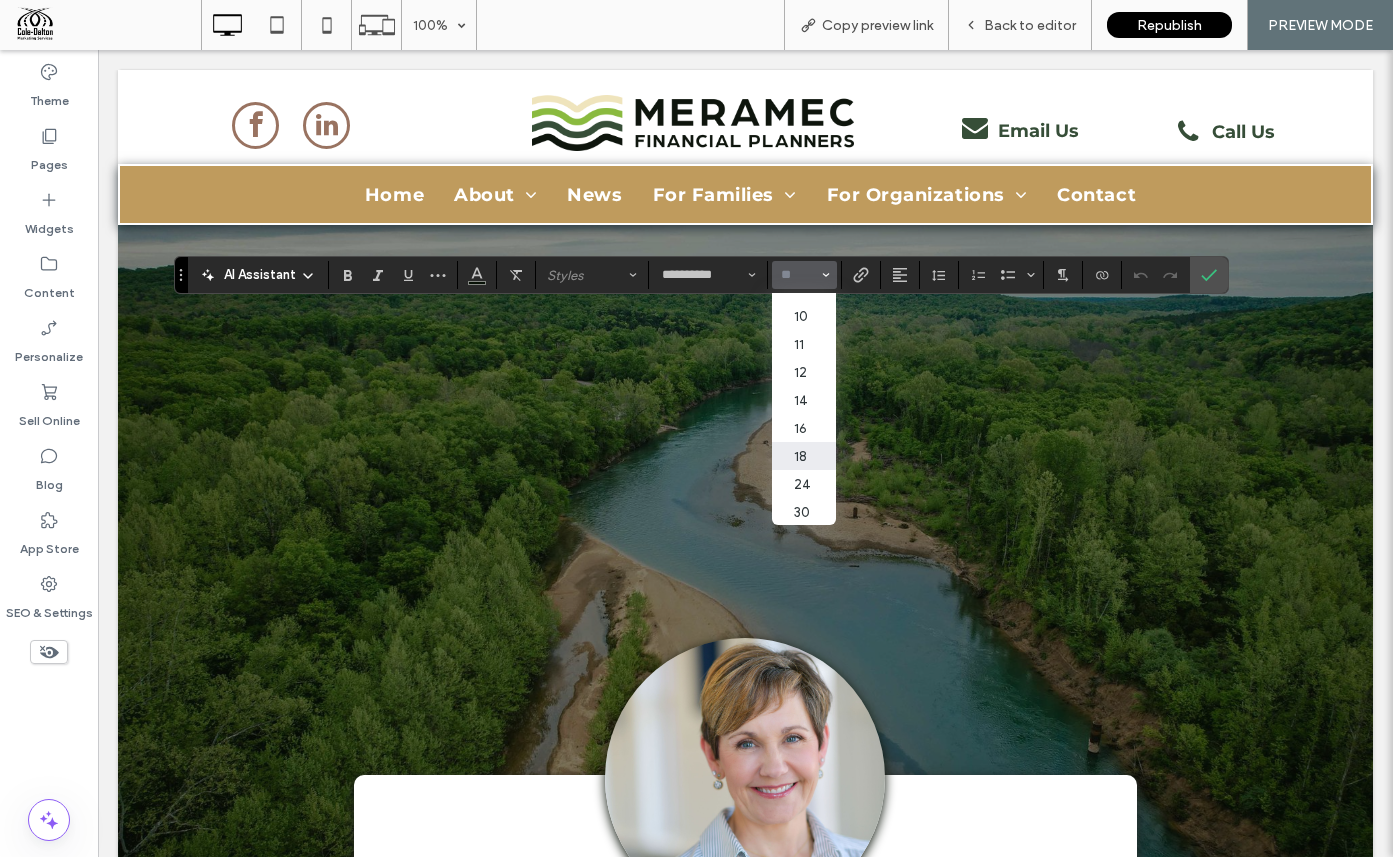 click on "18" at bounding box center (804, 456) 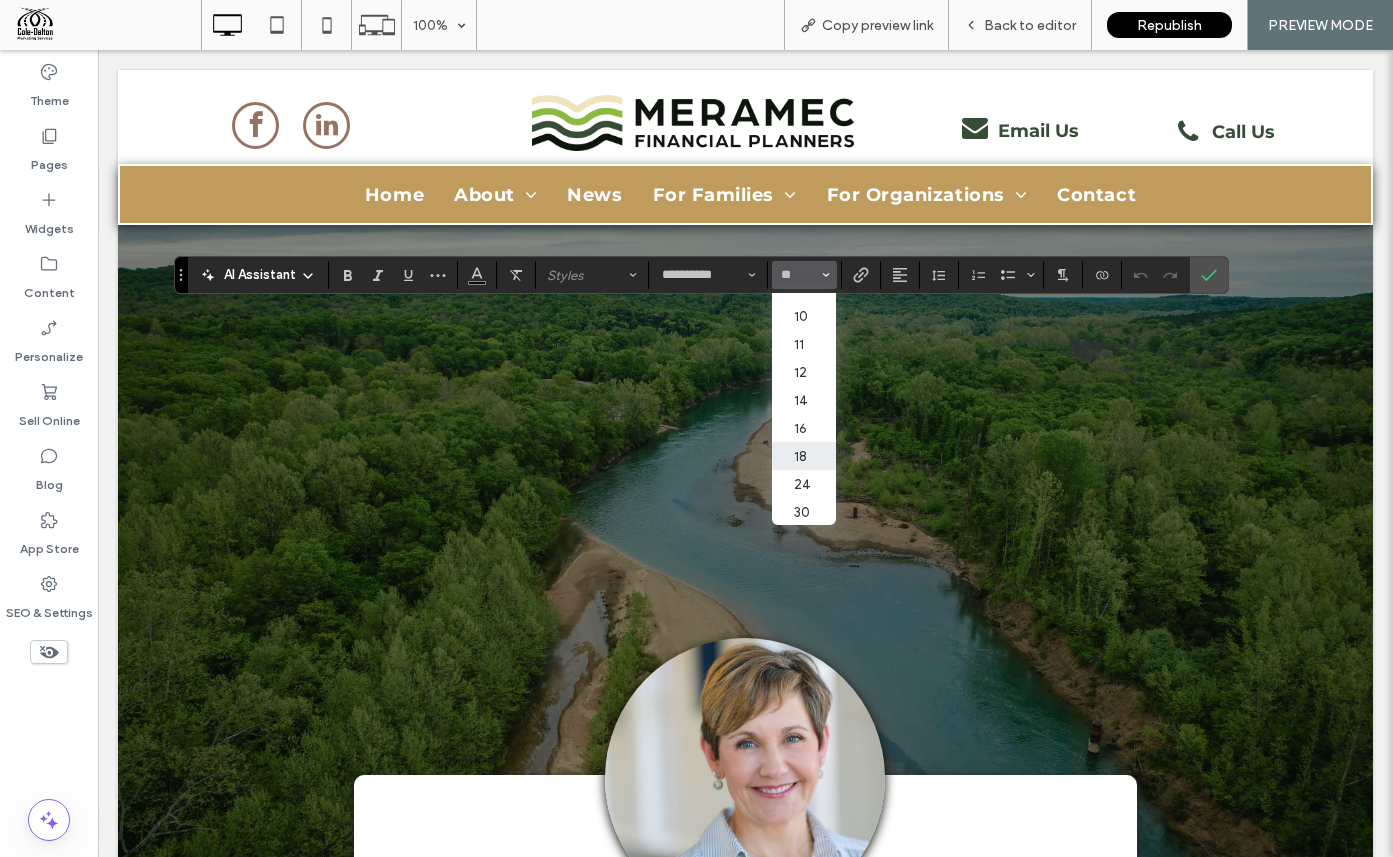type on "**" 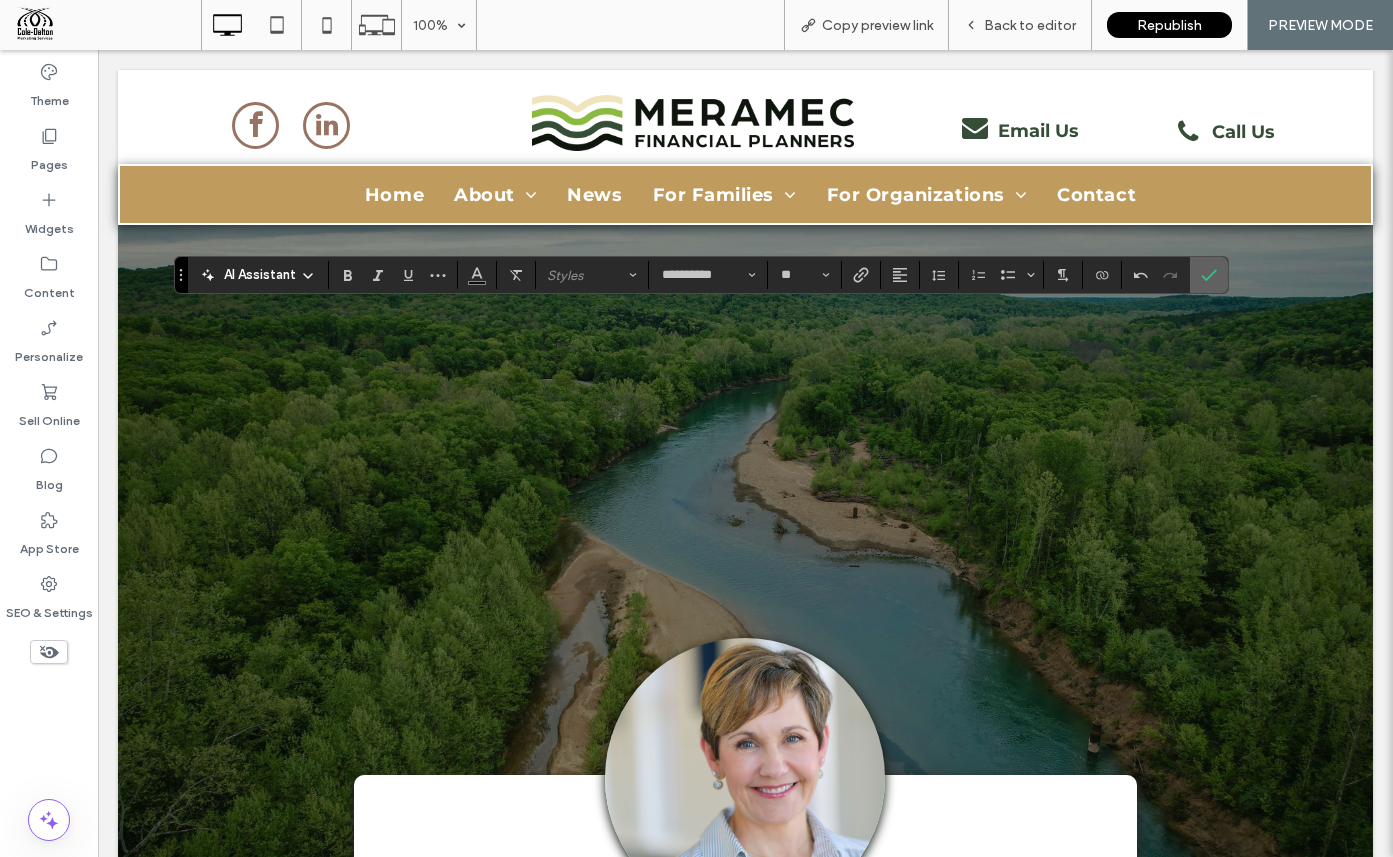 click 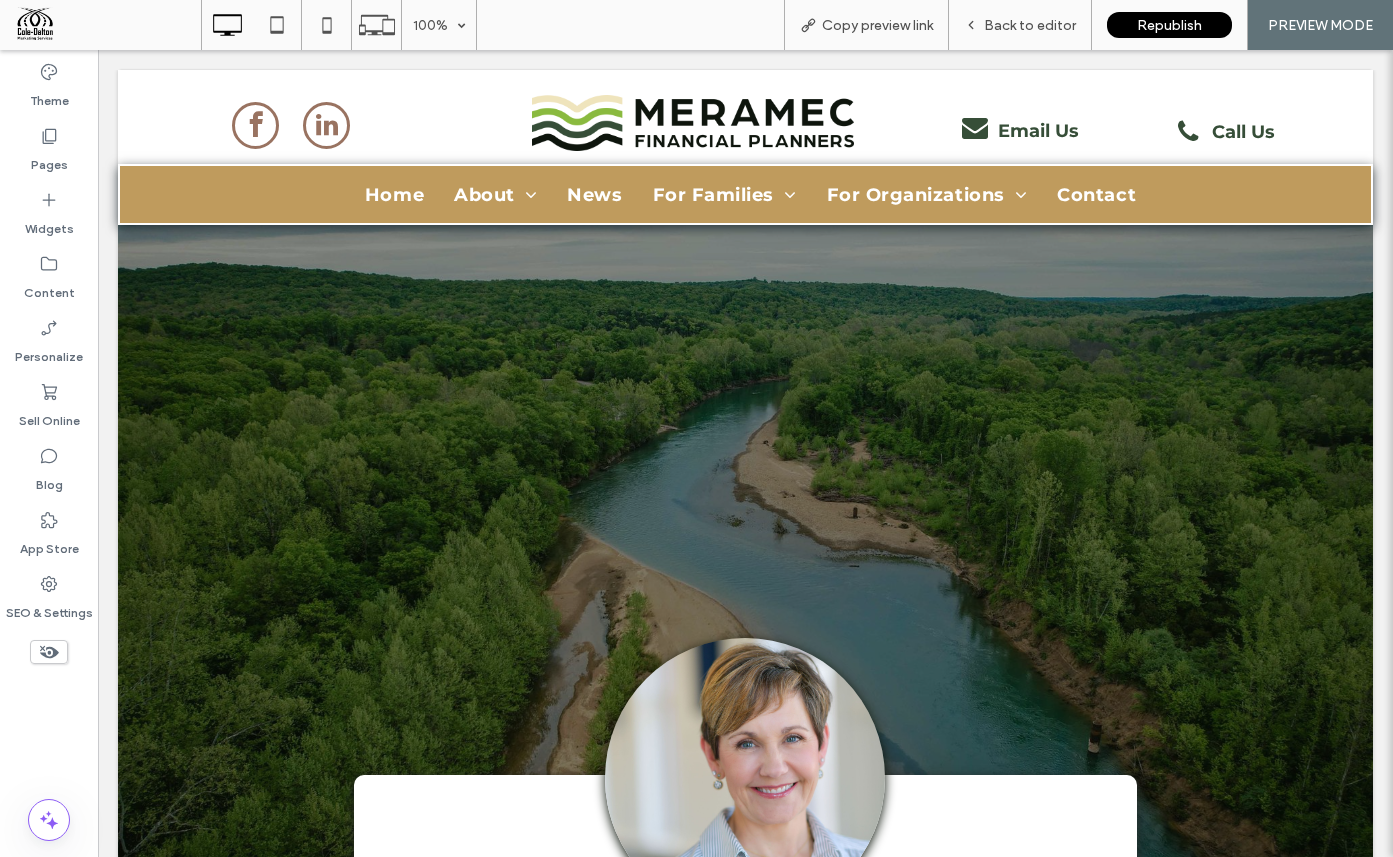 type on "**********" 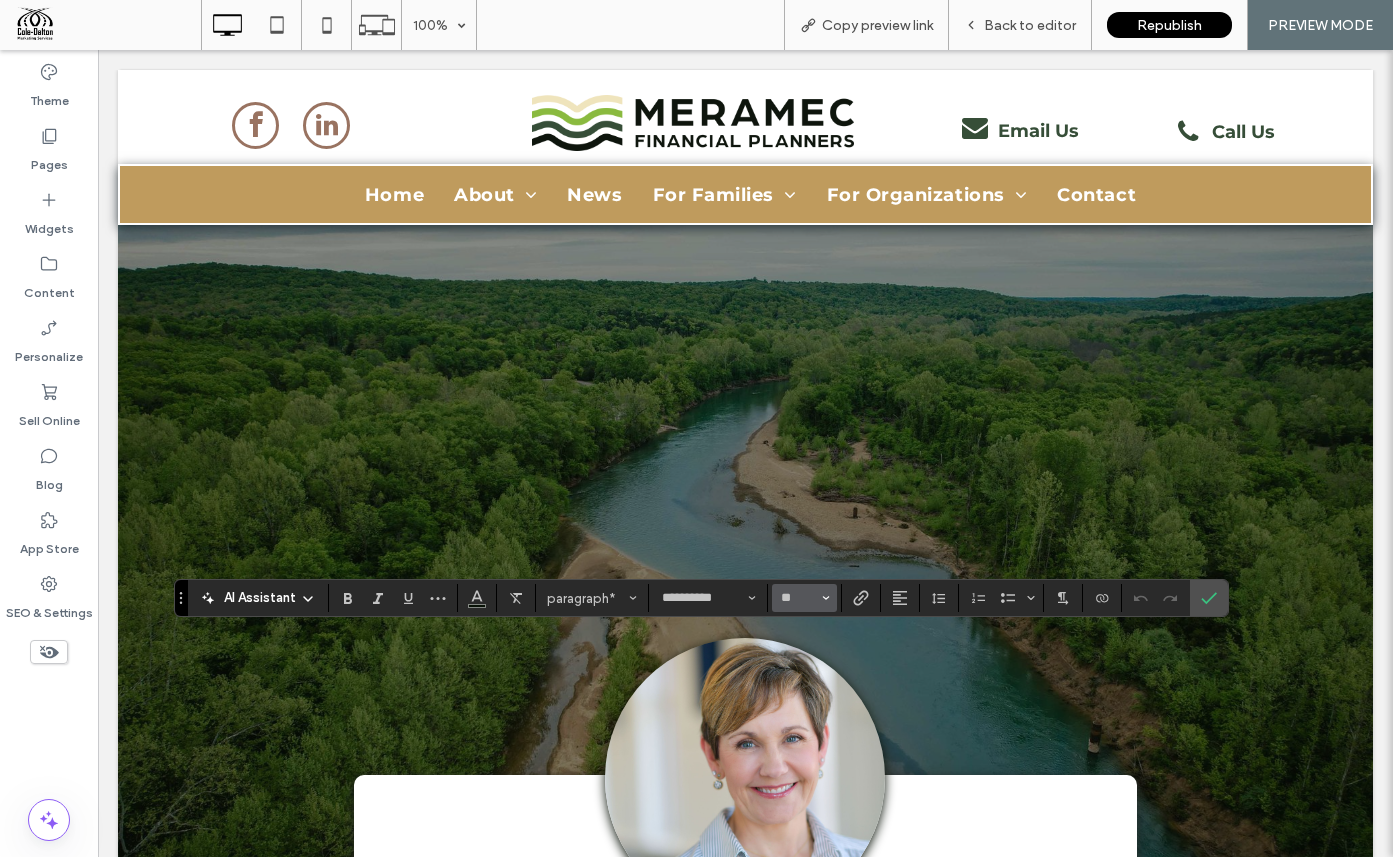 click on "**" at bounding box center (804, 598) 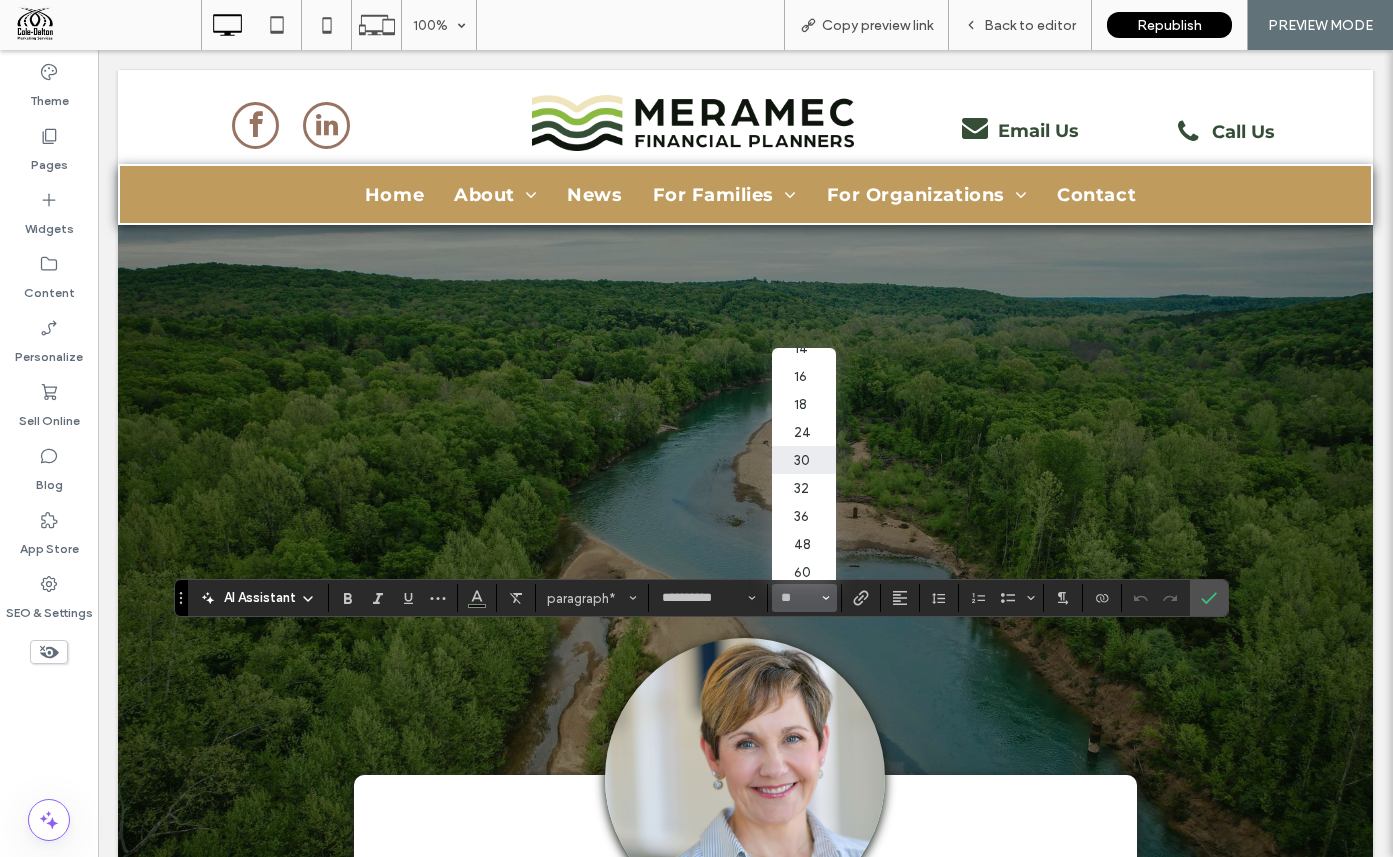 scroll, scrollTop: 157, scrollLeft: 0, axis: vertical 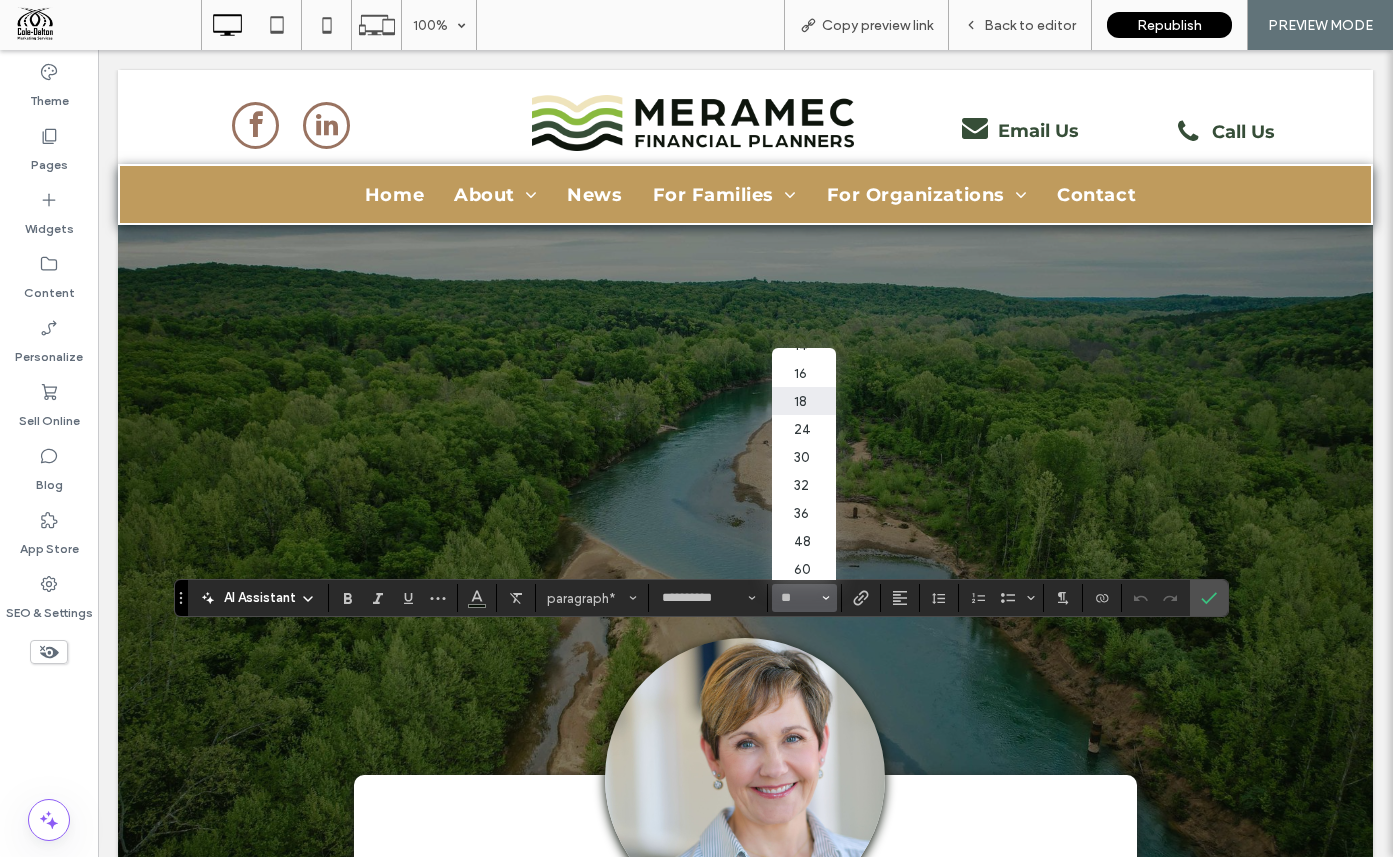 click on "18" at bounding box center [804, 401] 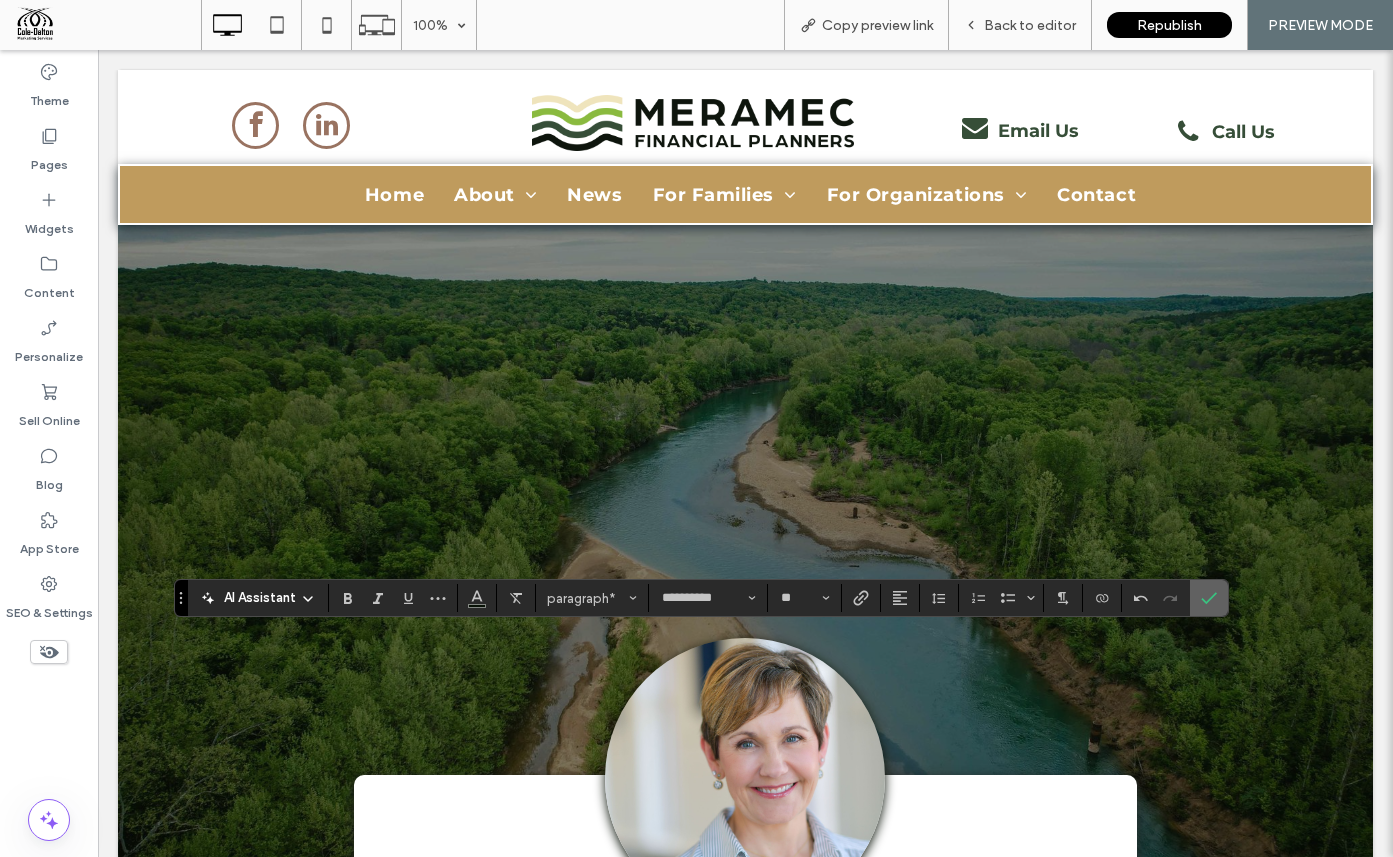 click 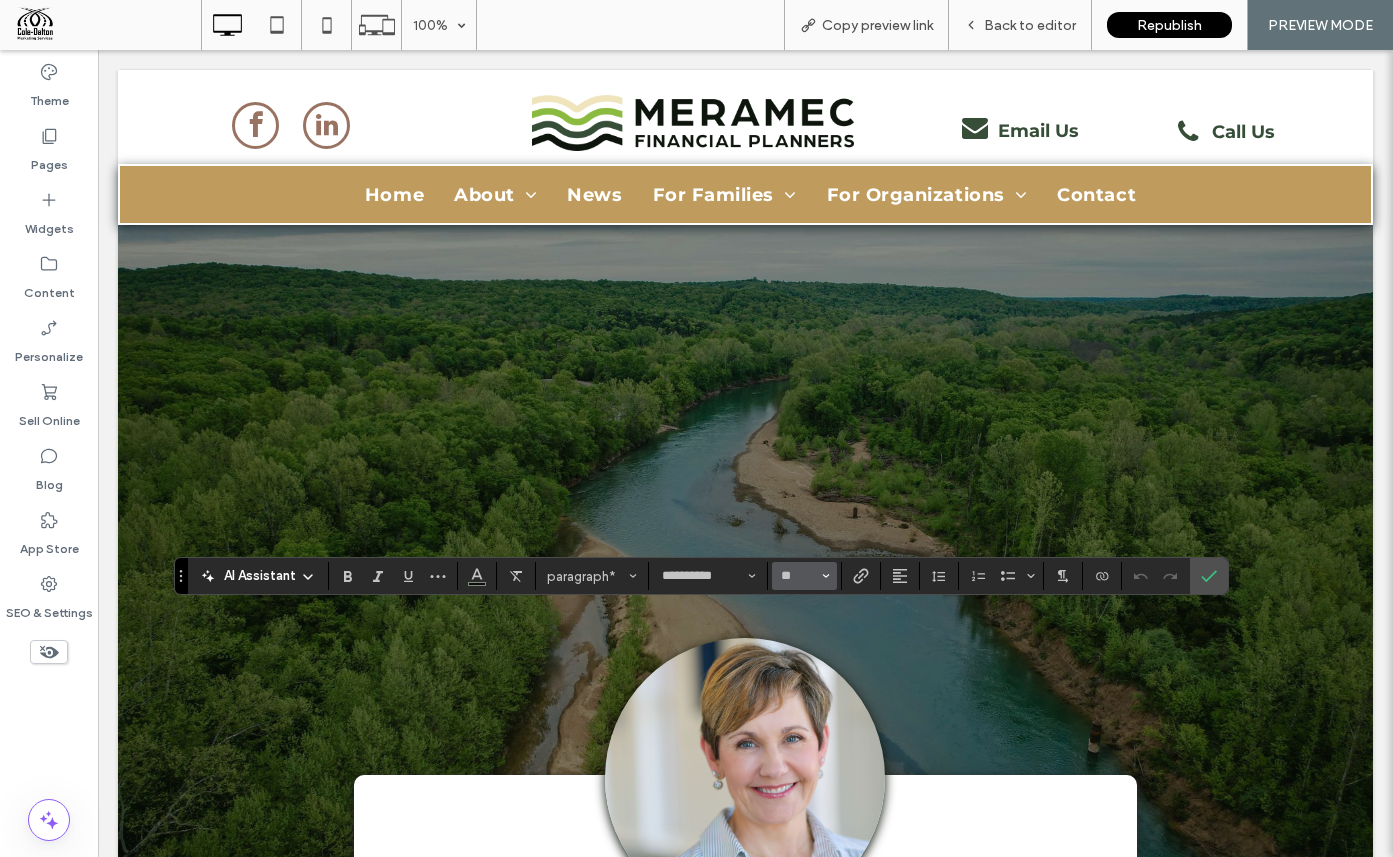 click at bounding box center (826, 576) 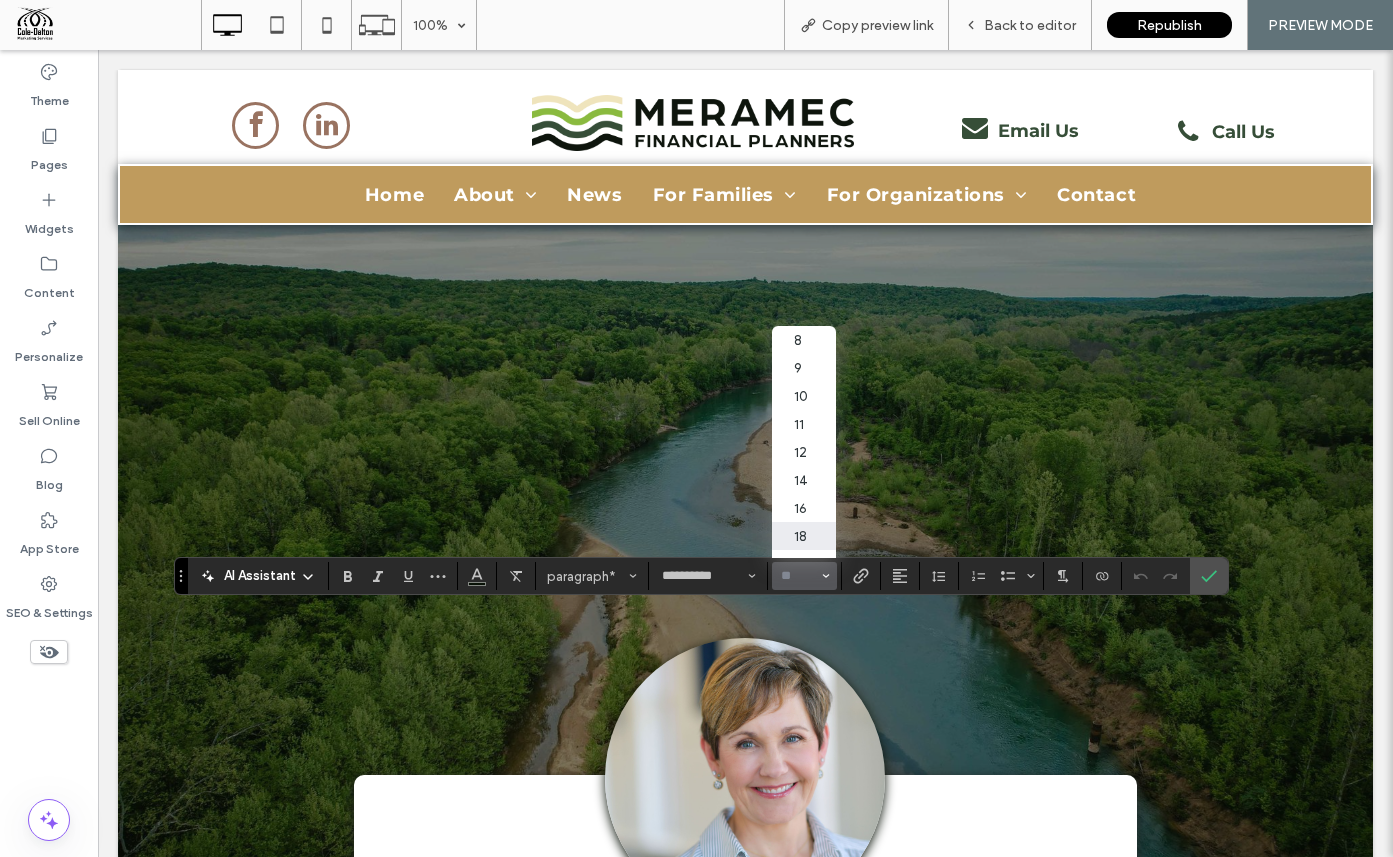 click on "18" at bounding box center [804, 536] 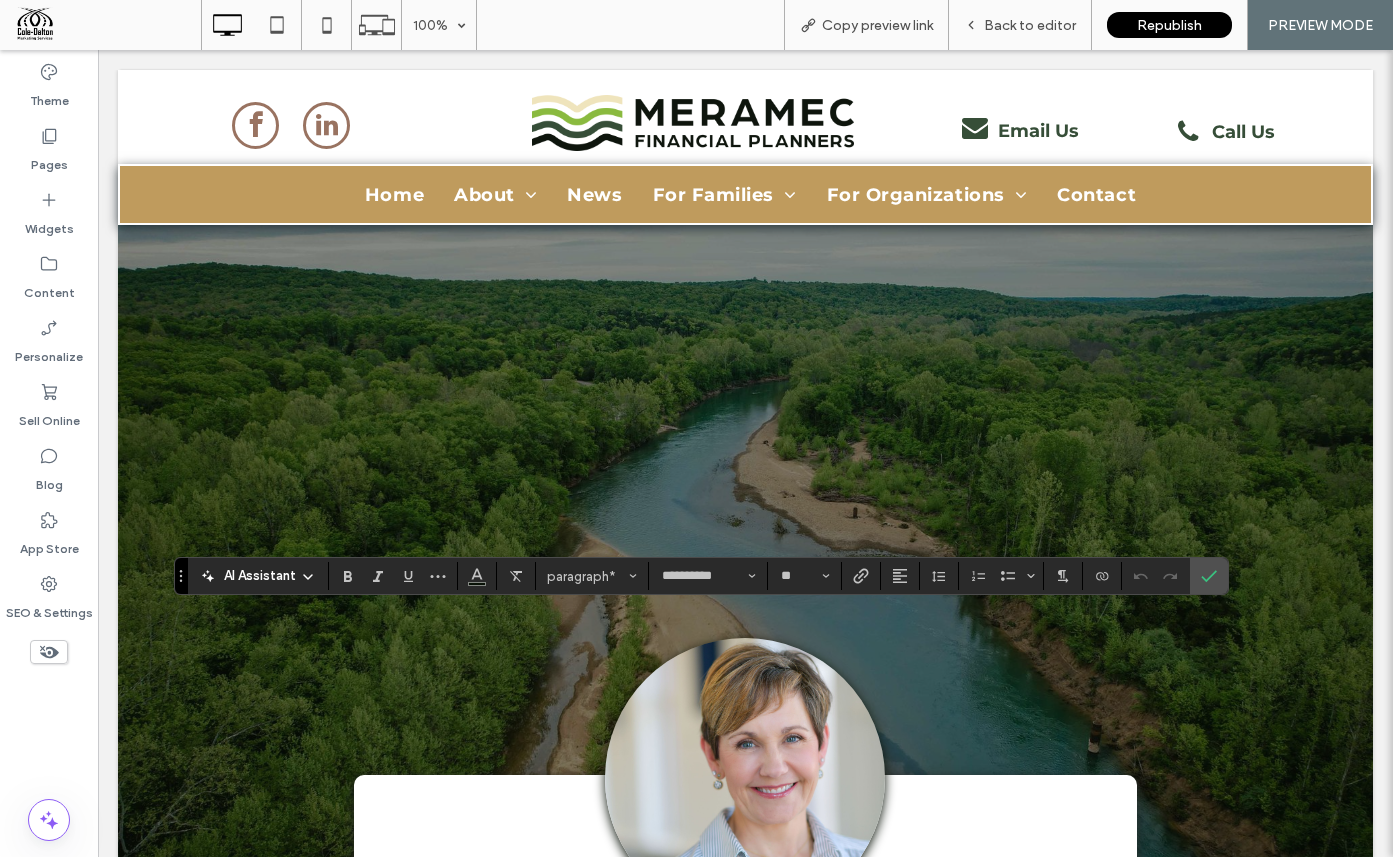 type on "**" 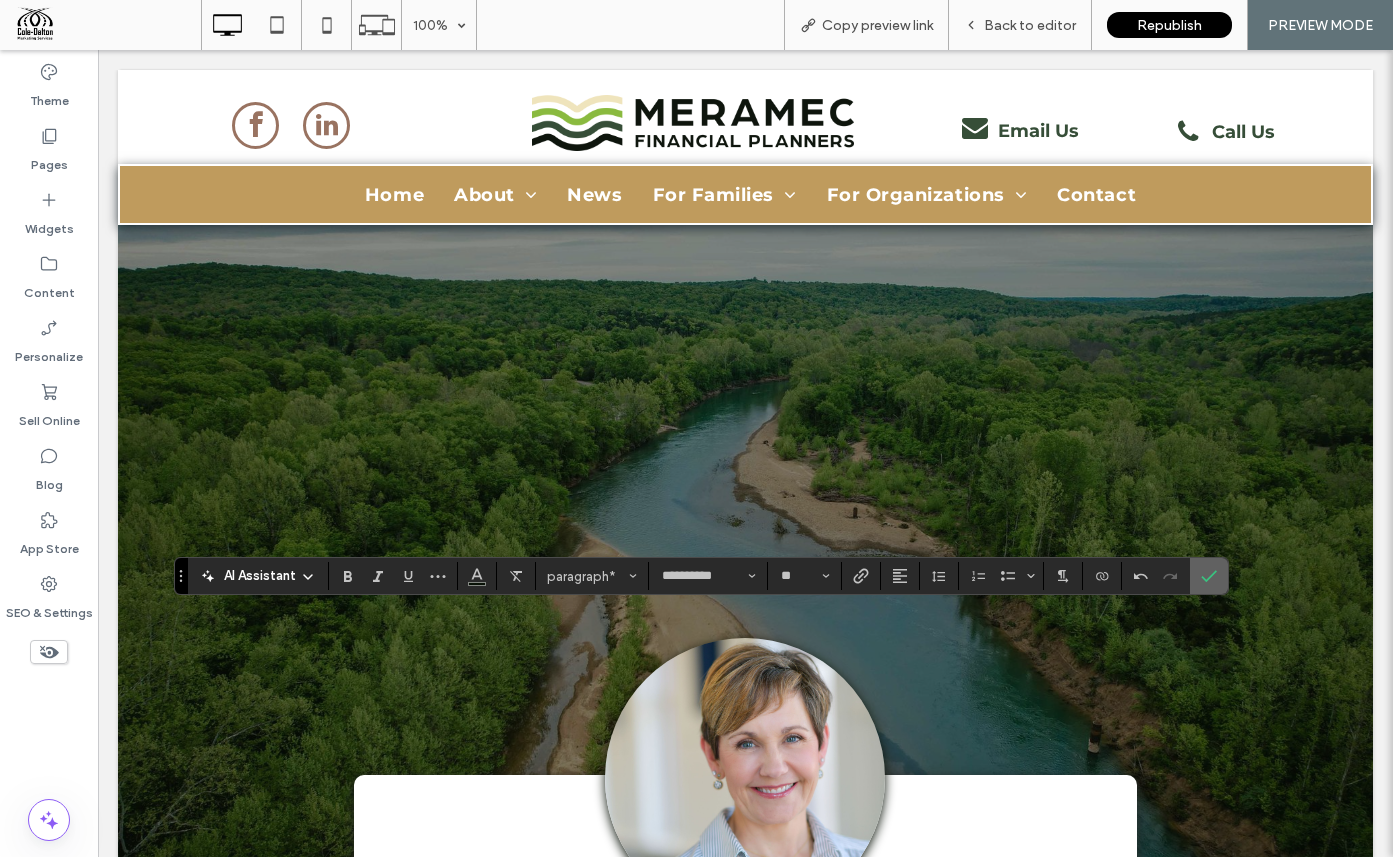 click at bounding box center [1209, 576] 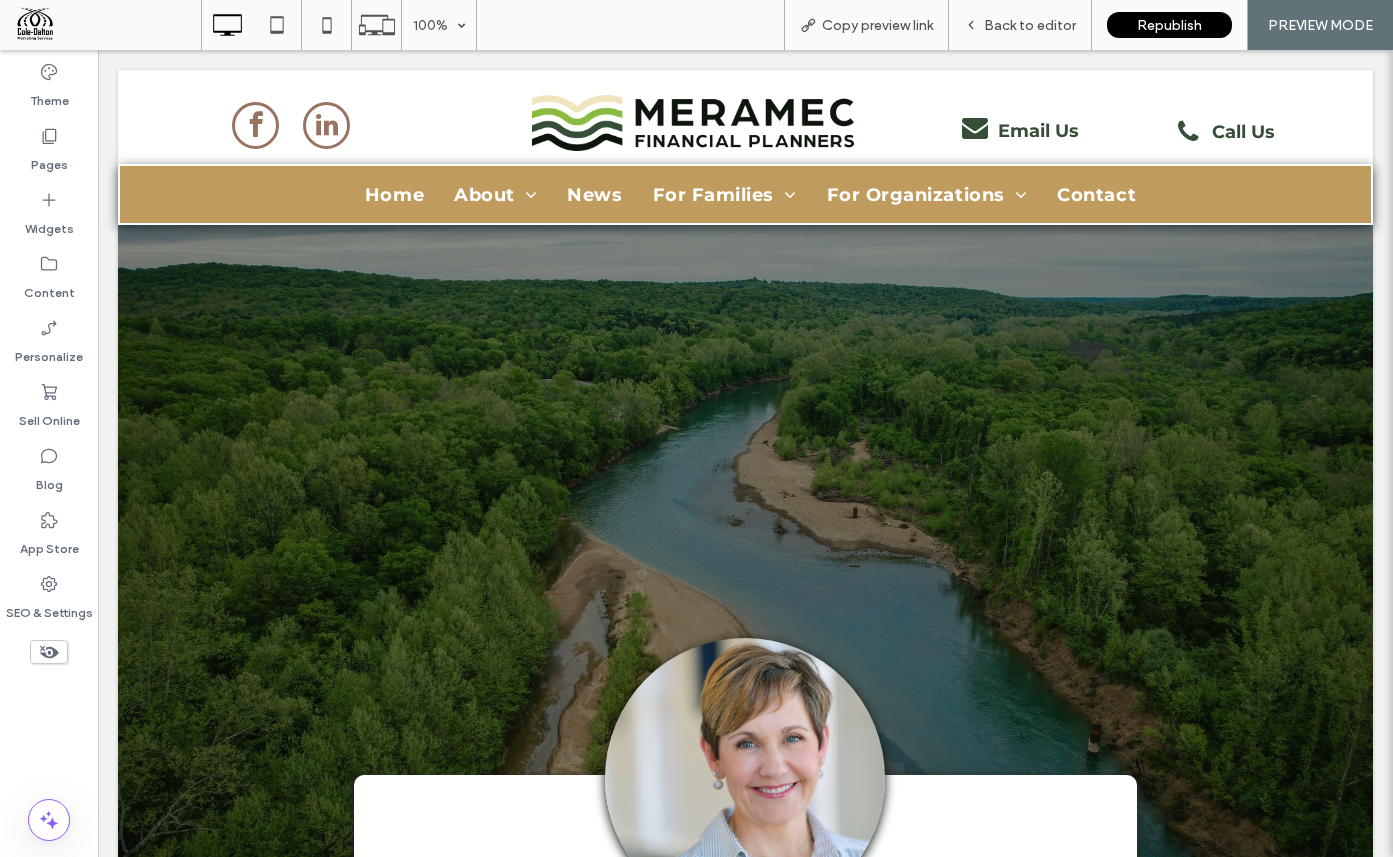 type on "**********" 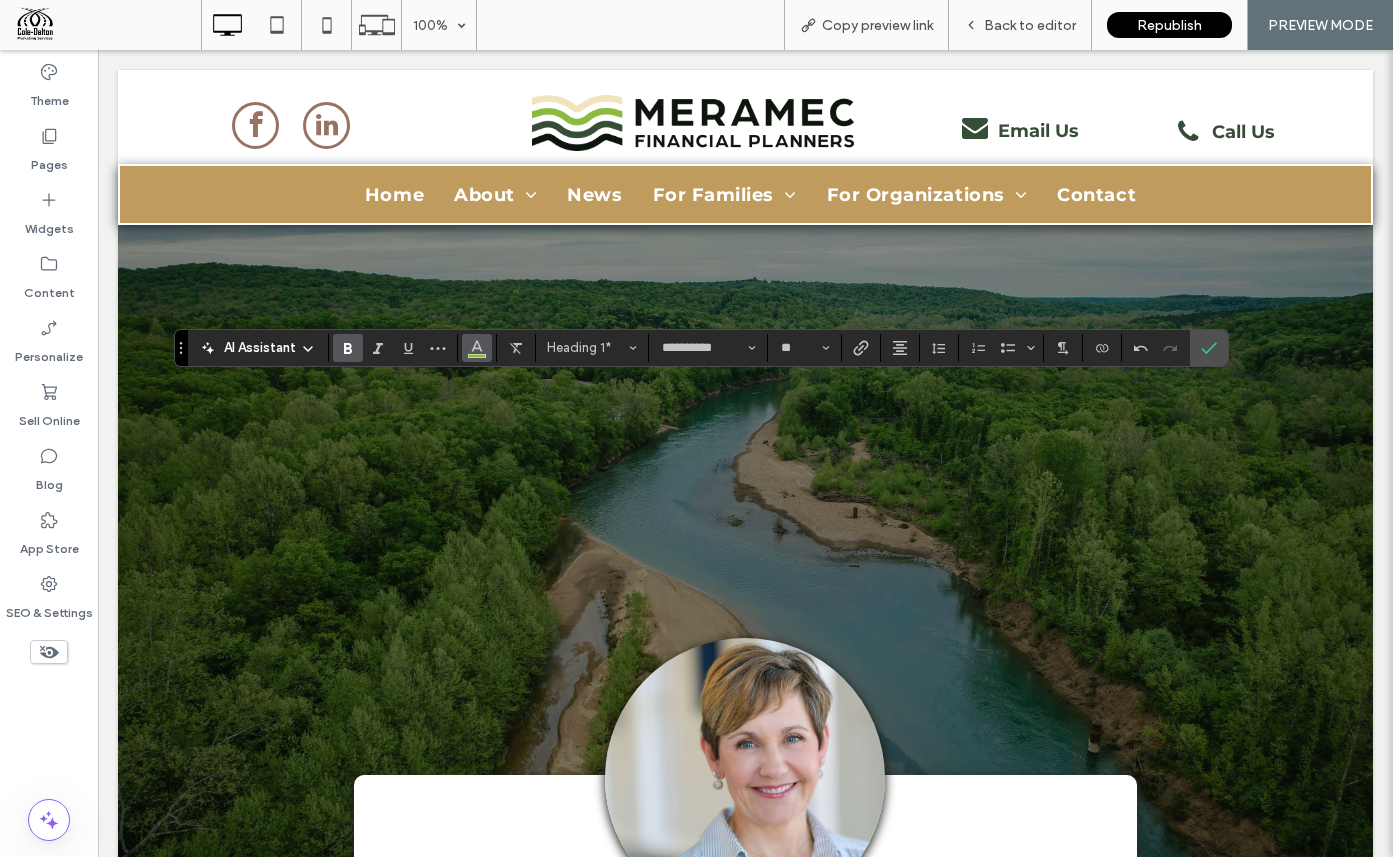 click 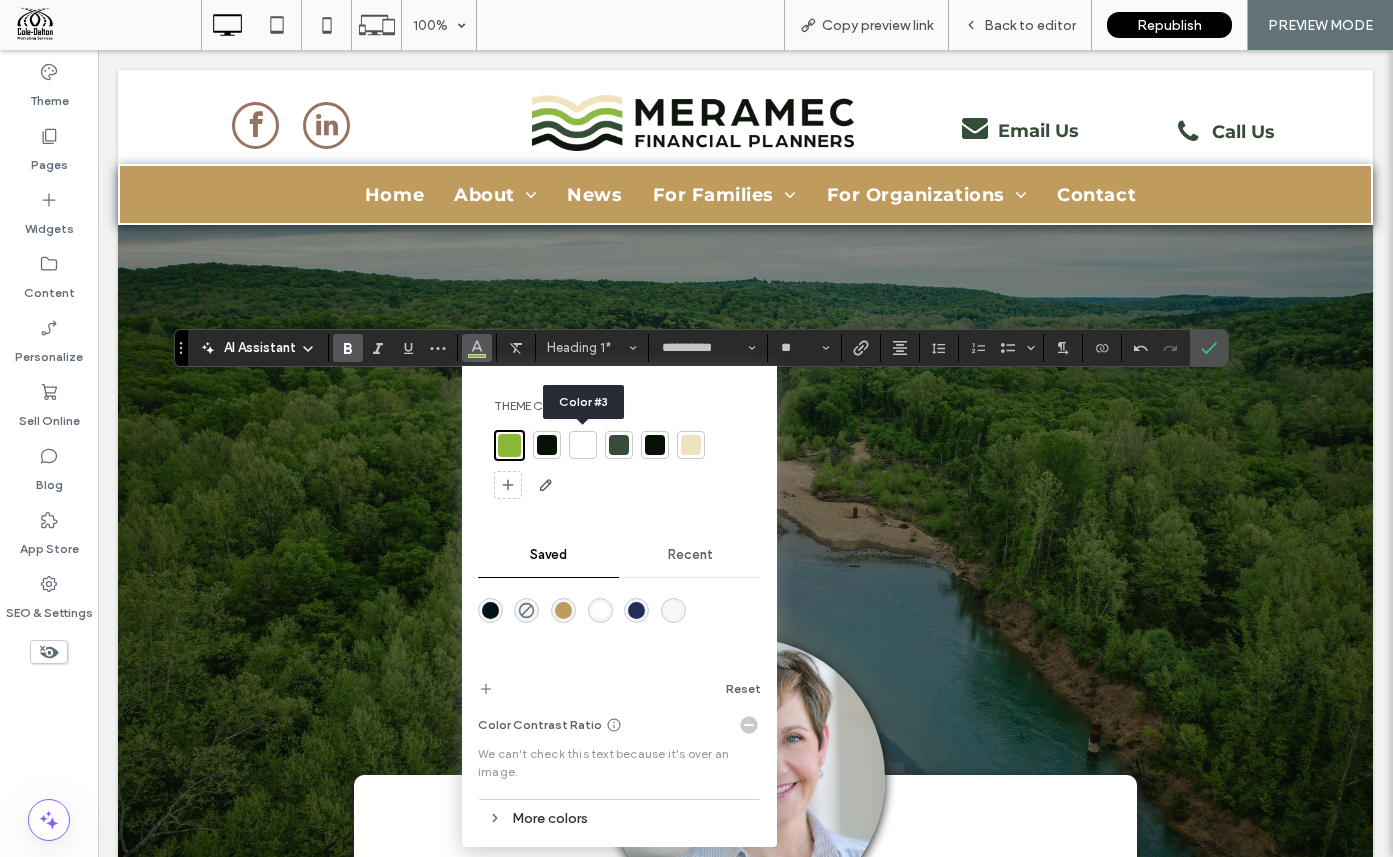 click at bounding box center [583, 445] 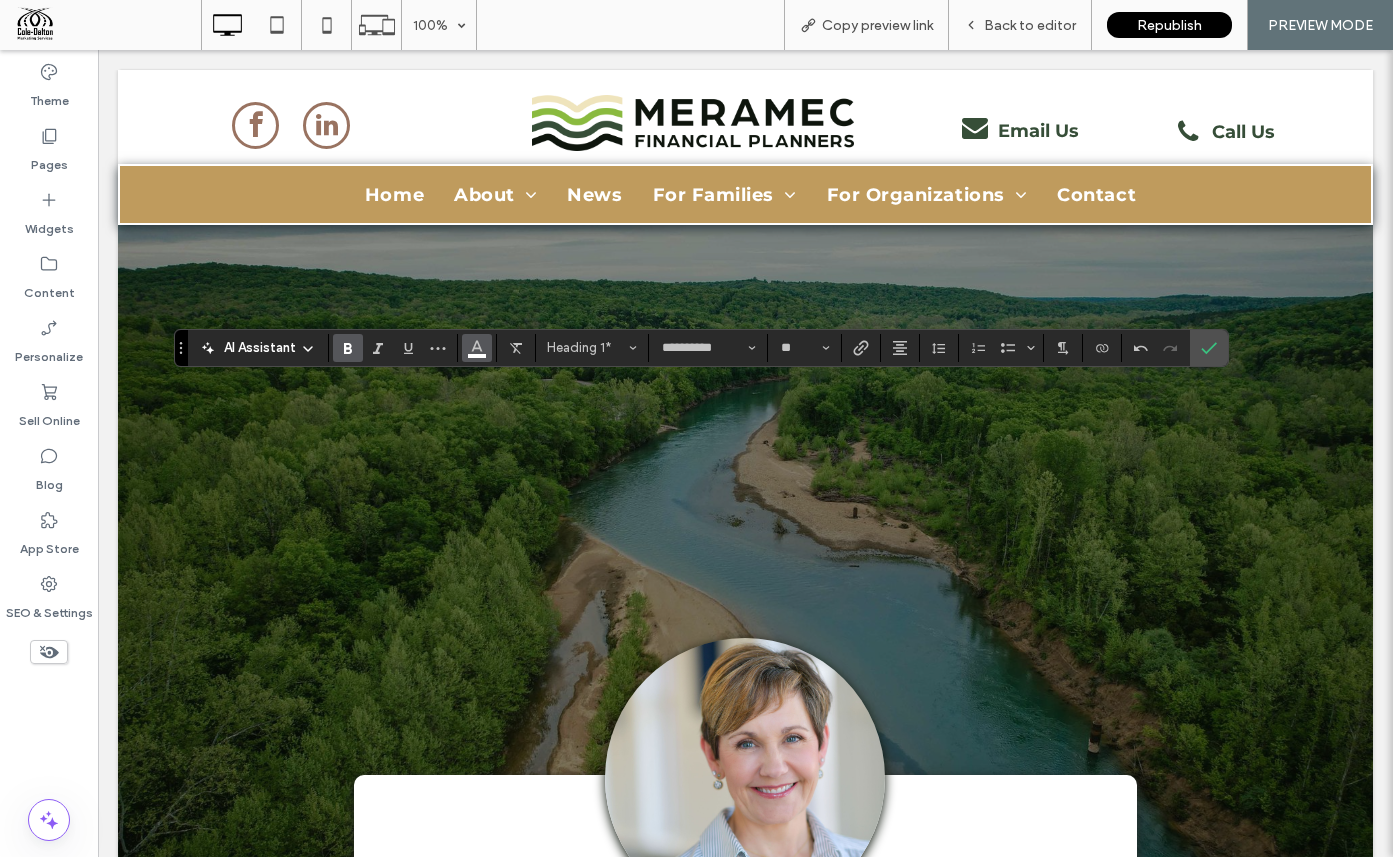 click 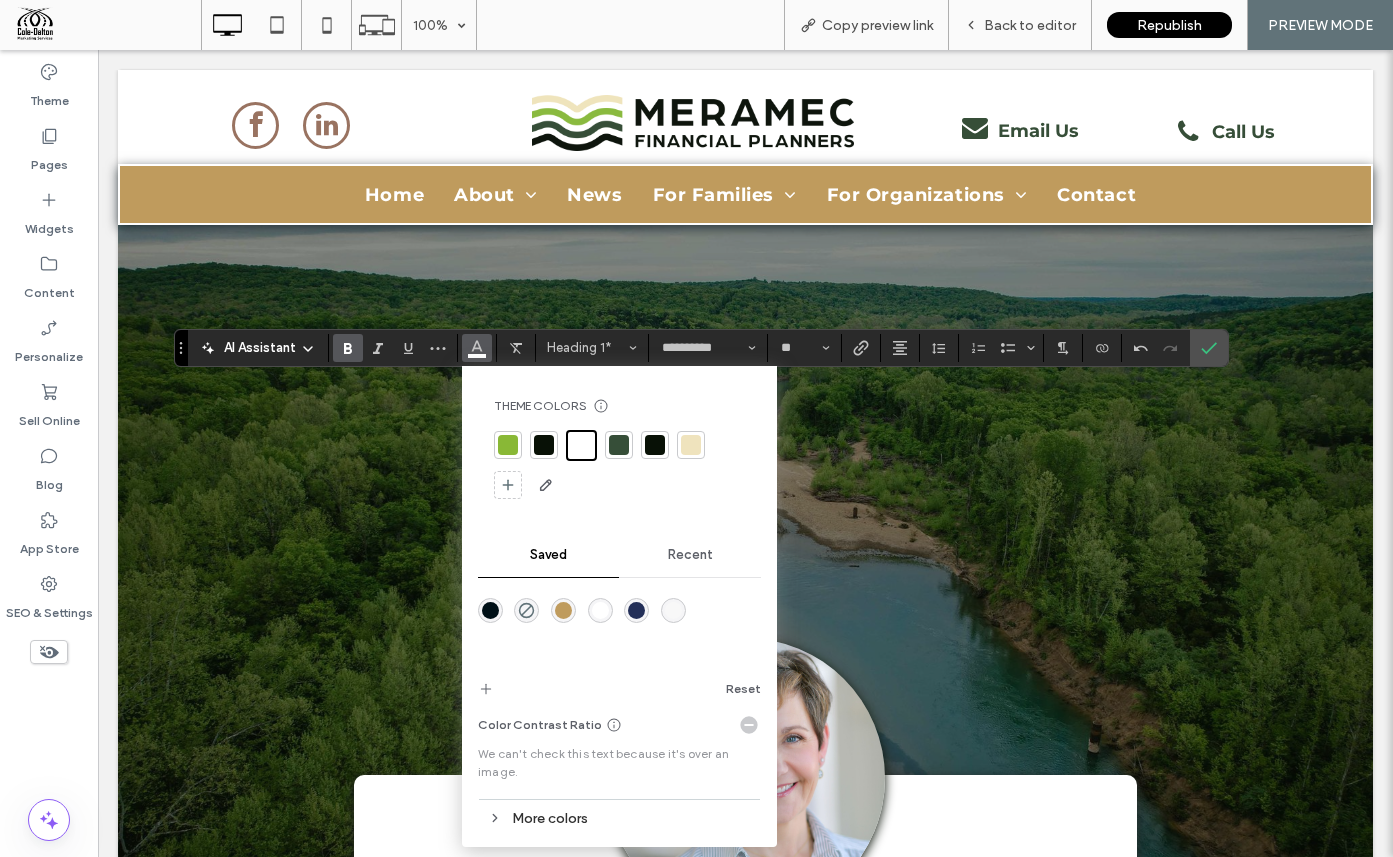 click at bounding box center [691, 445] 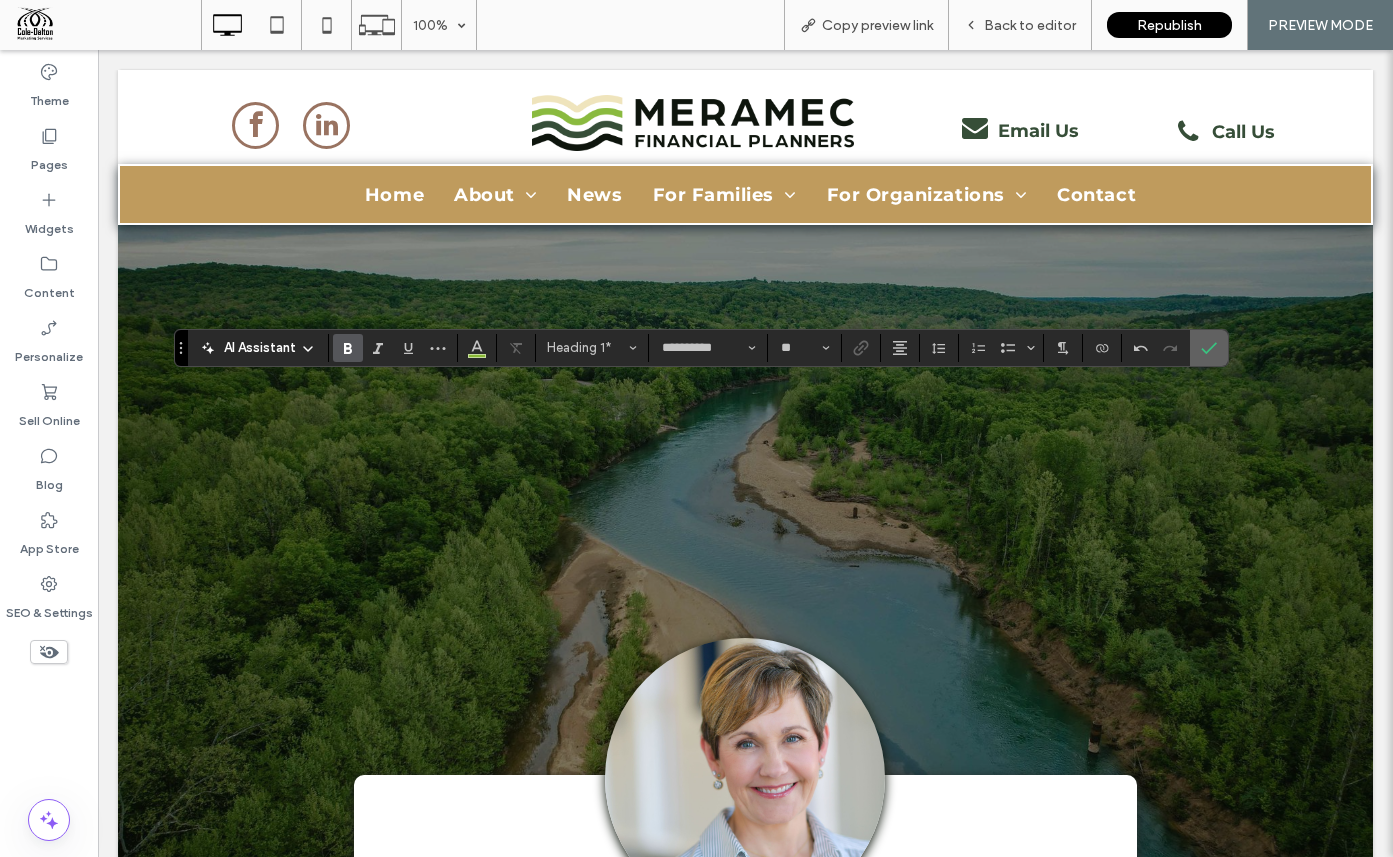 click at bounding box center (1209, 348) 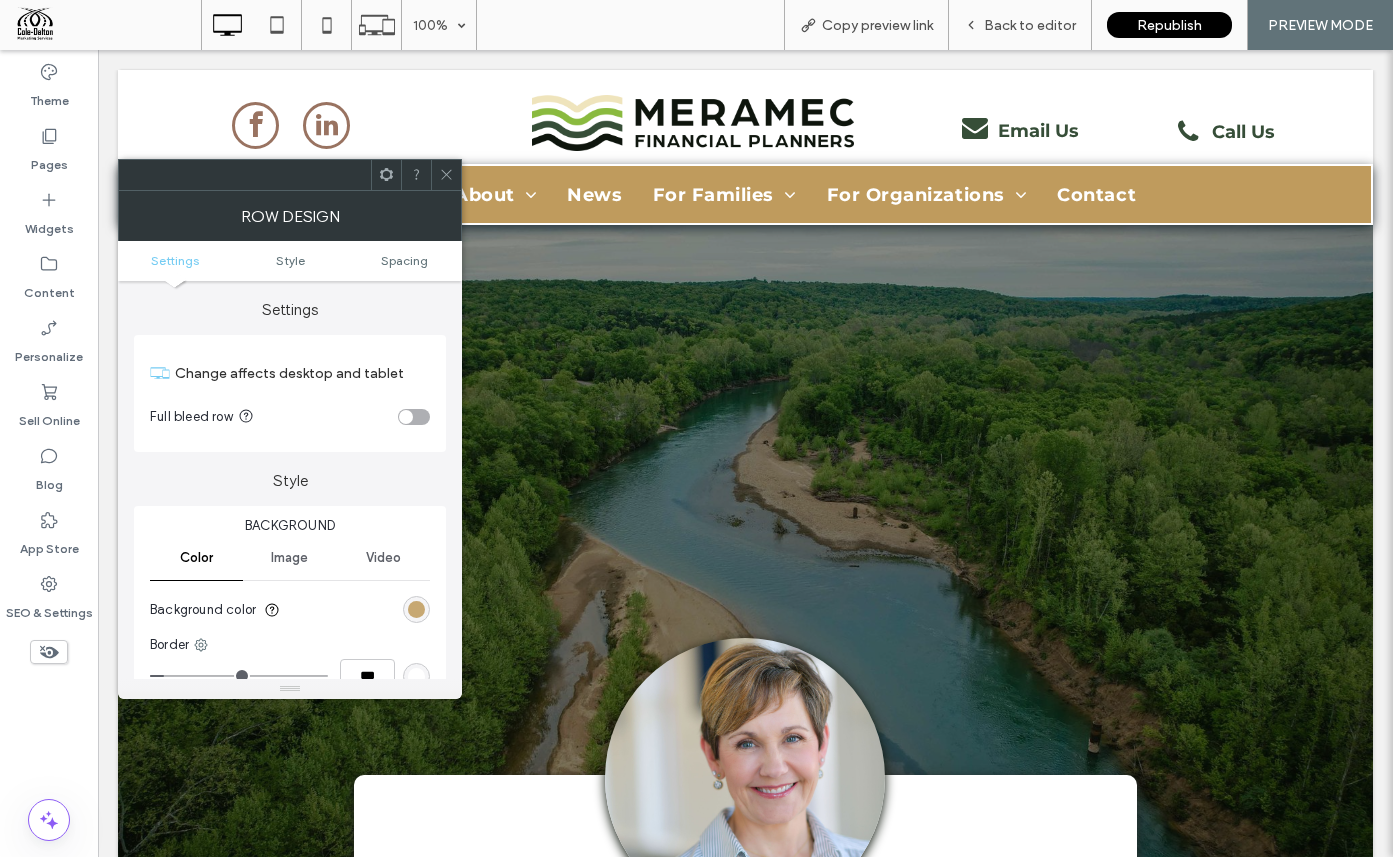 click at bounding box center [416, 609] 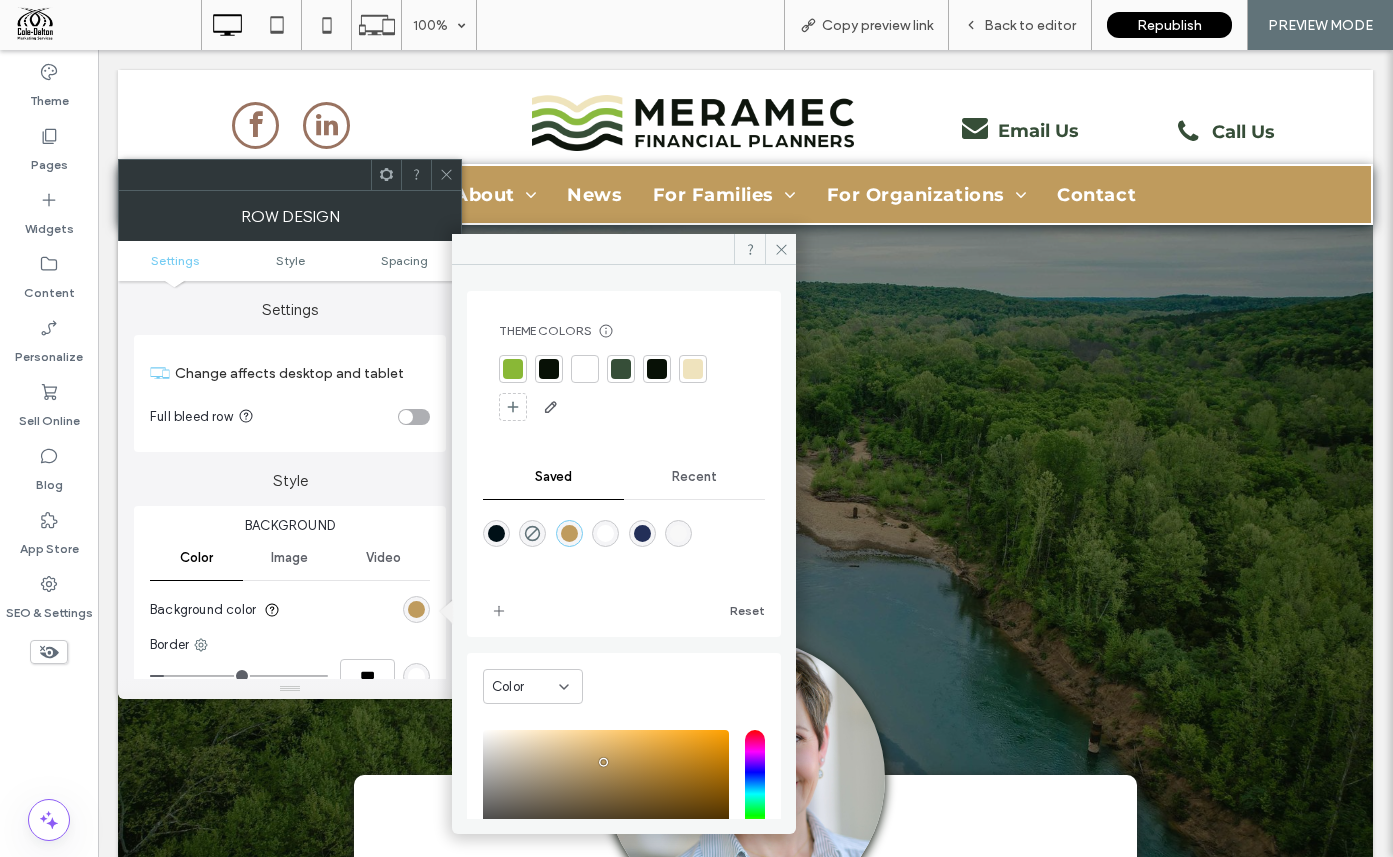 click at bounding box center (693, 369) 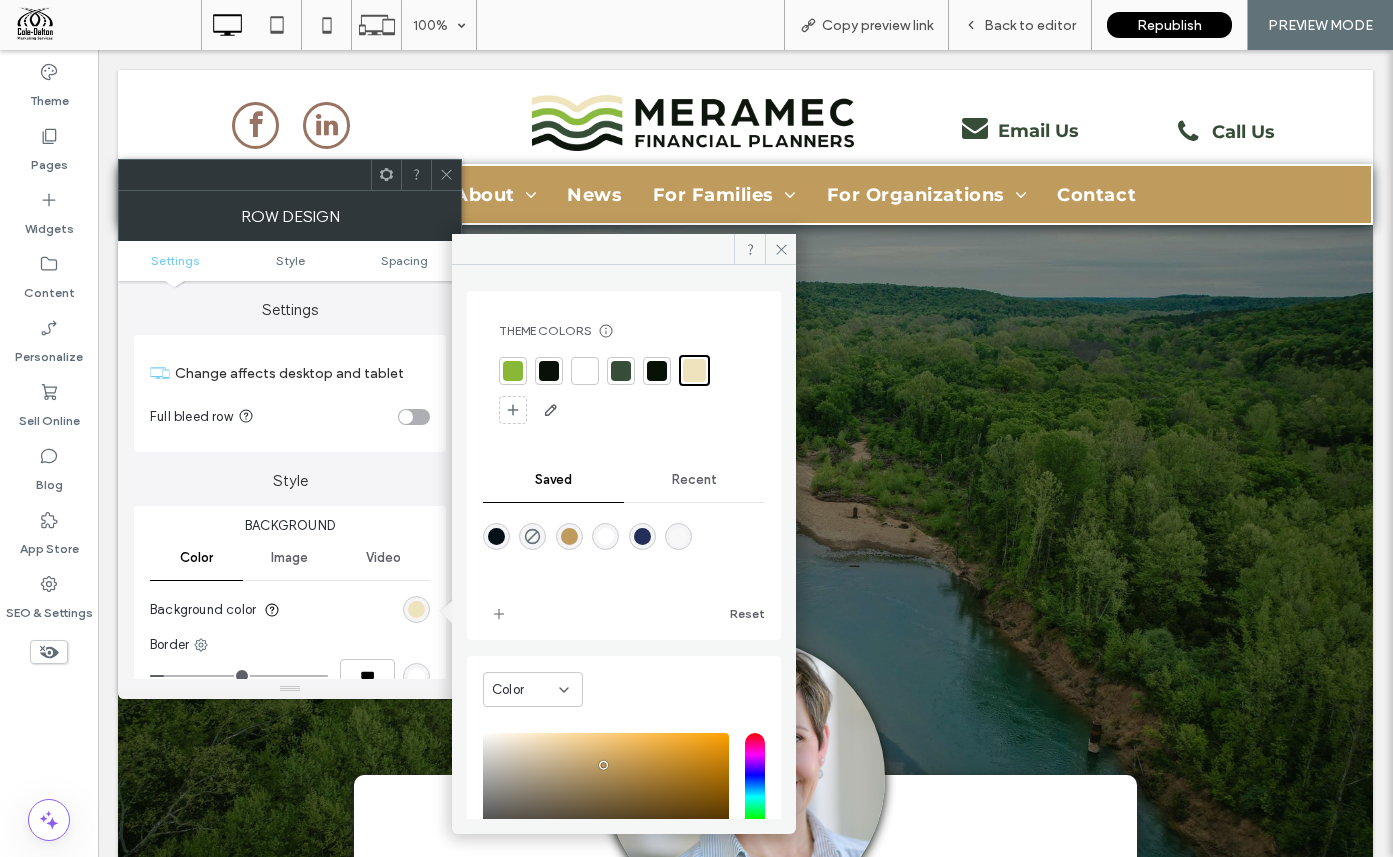 click at bounding box center [569, 536] 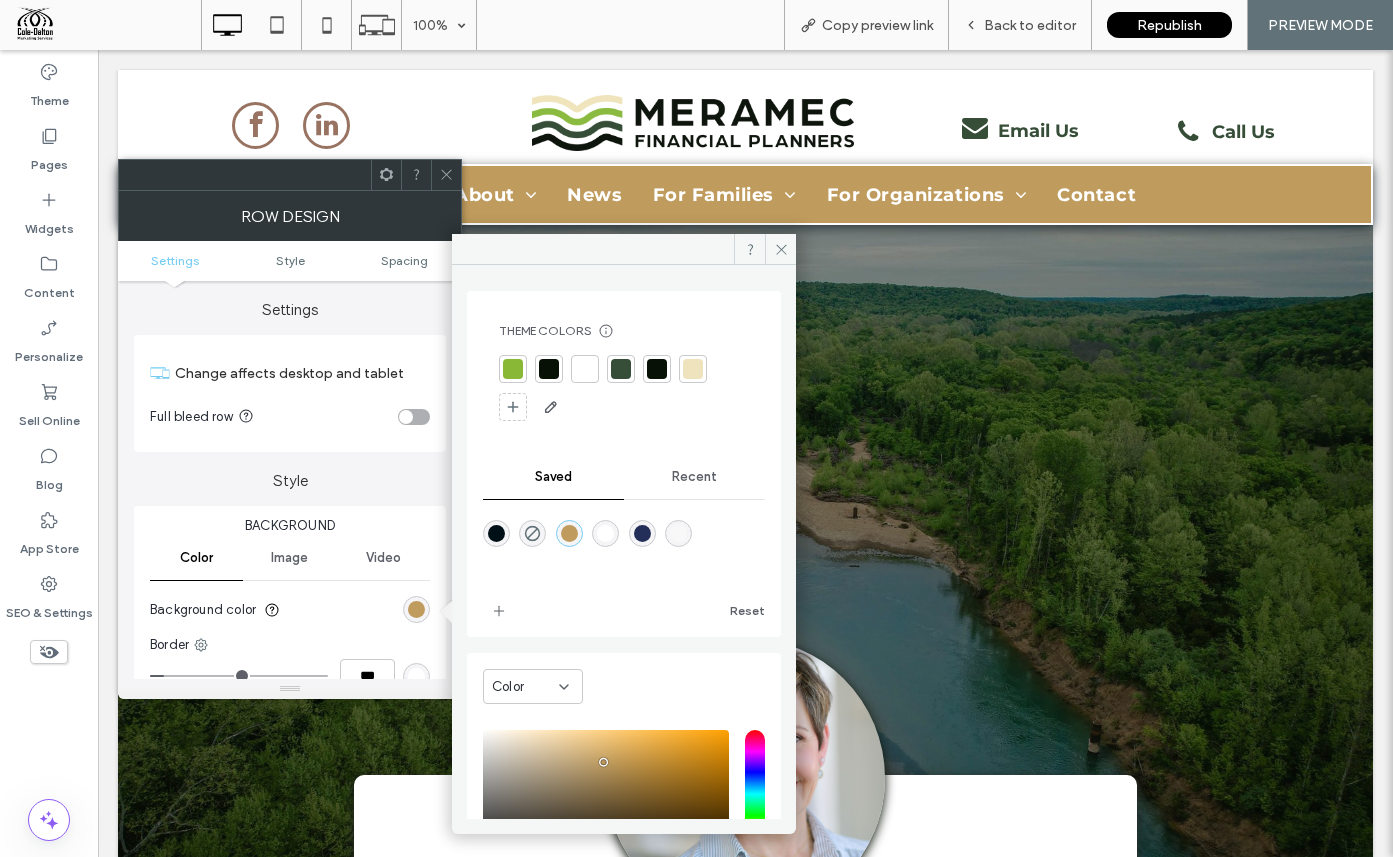 click 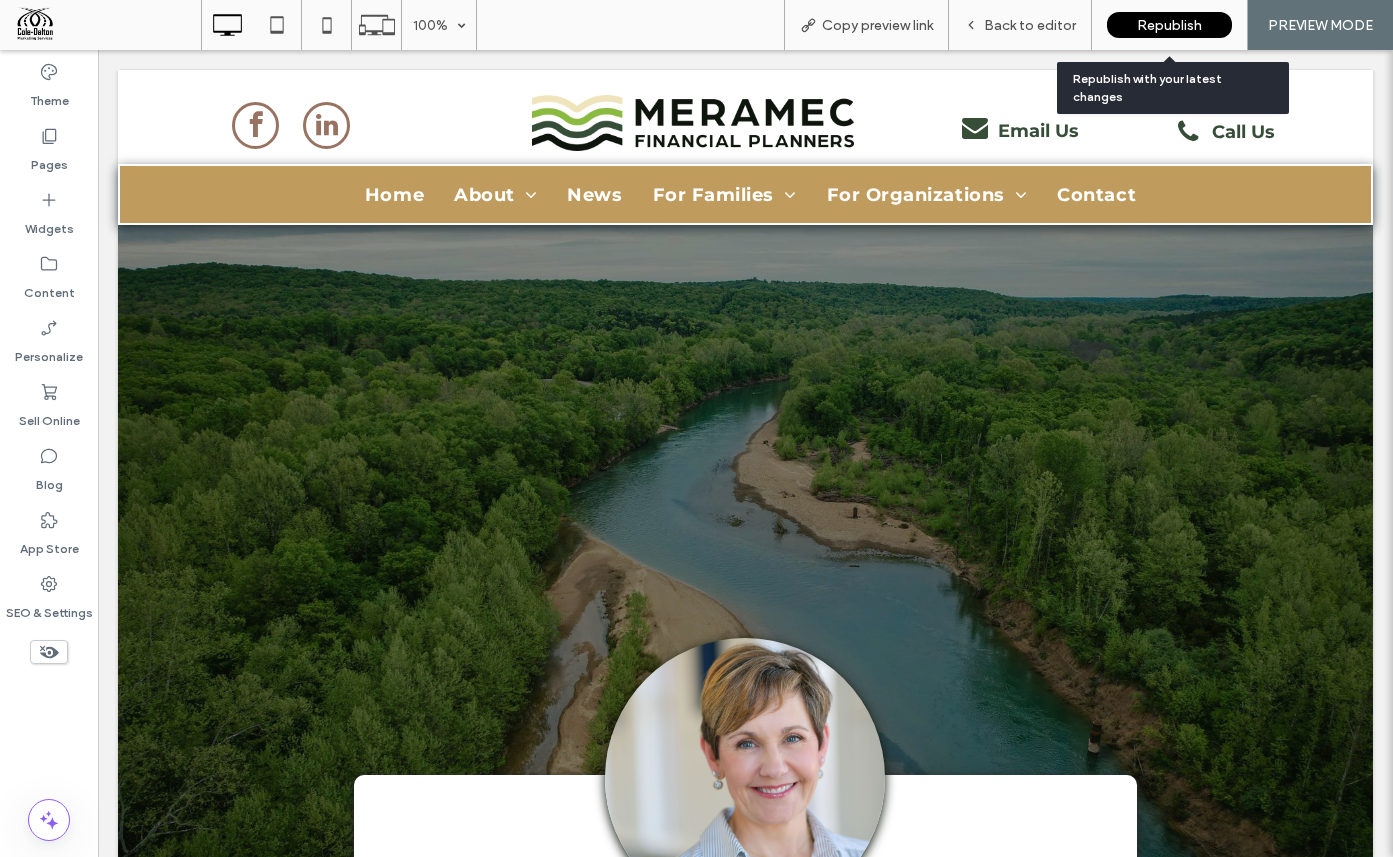 click on "Republish" at bounding box center (1169, 25) 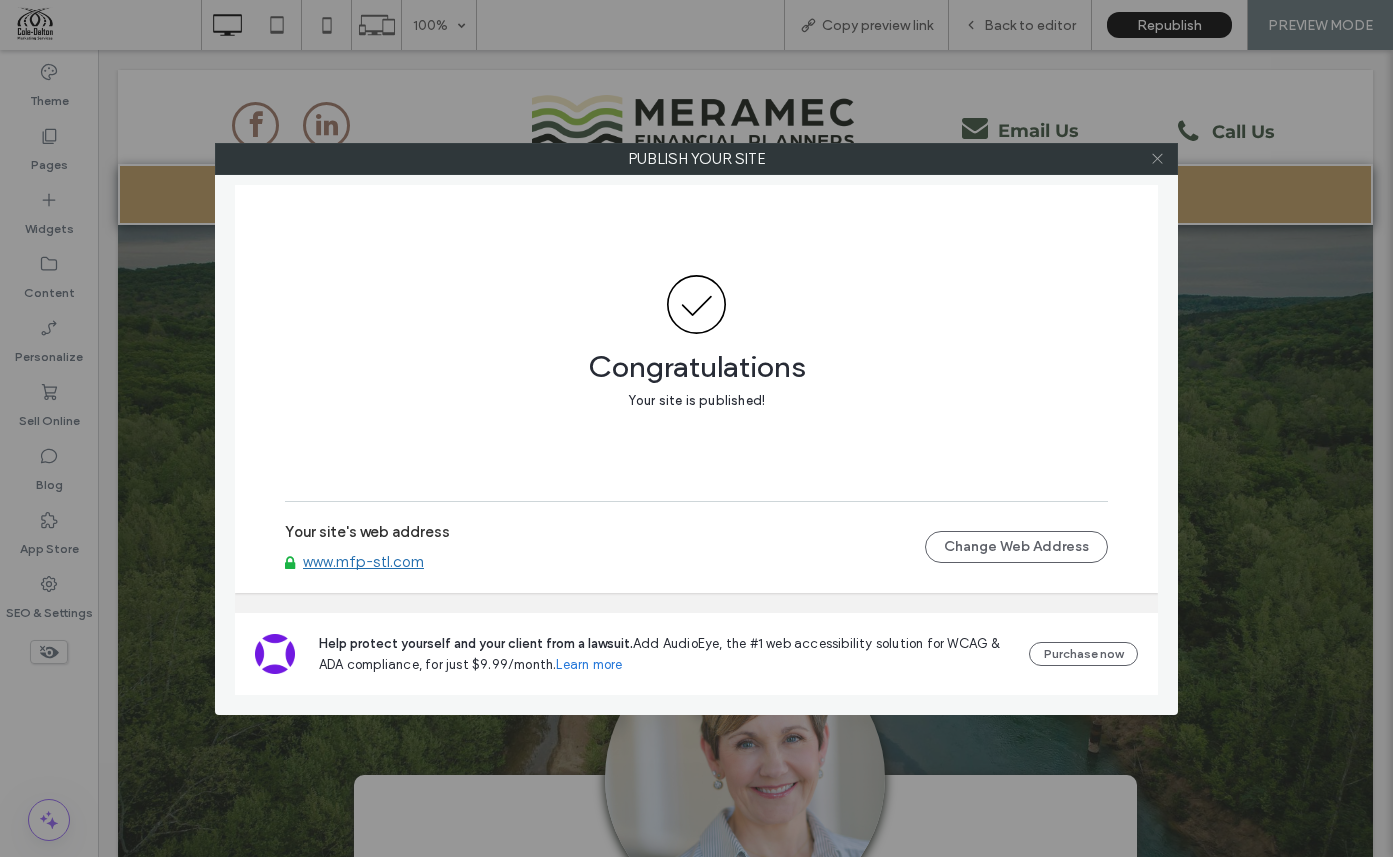 click 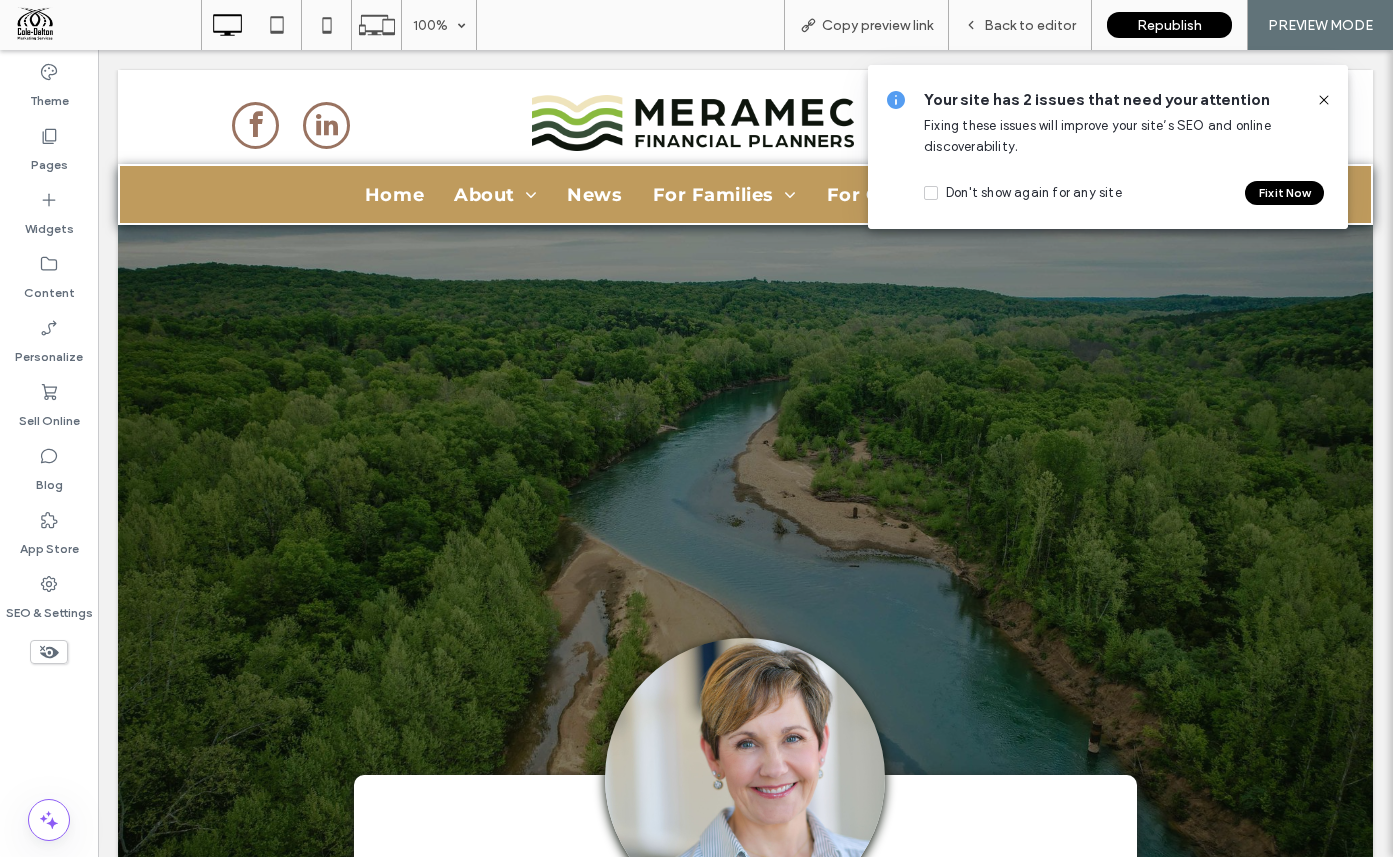click 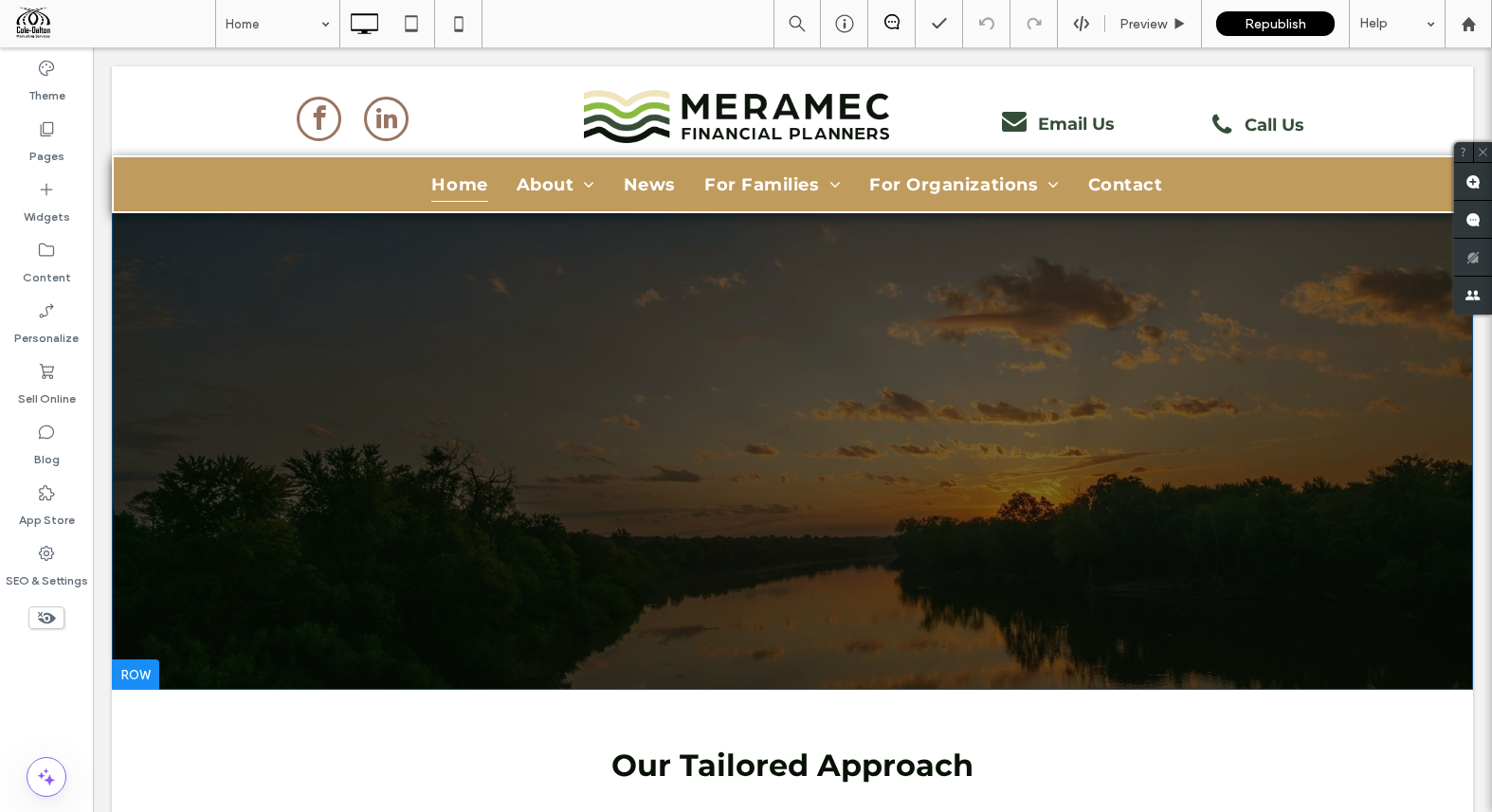 scroll, scrollTop: 0, scrollLeft: 0, axis: both 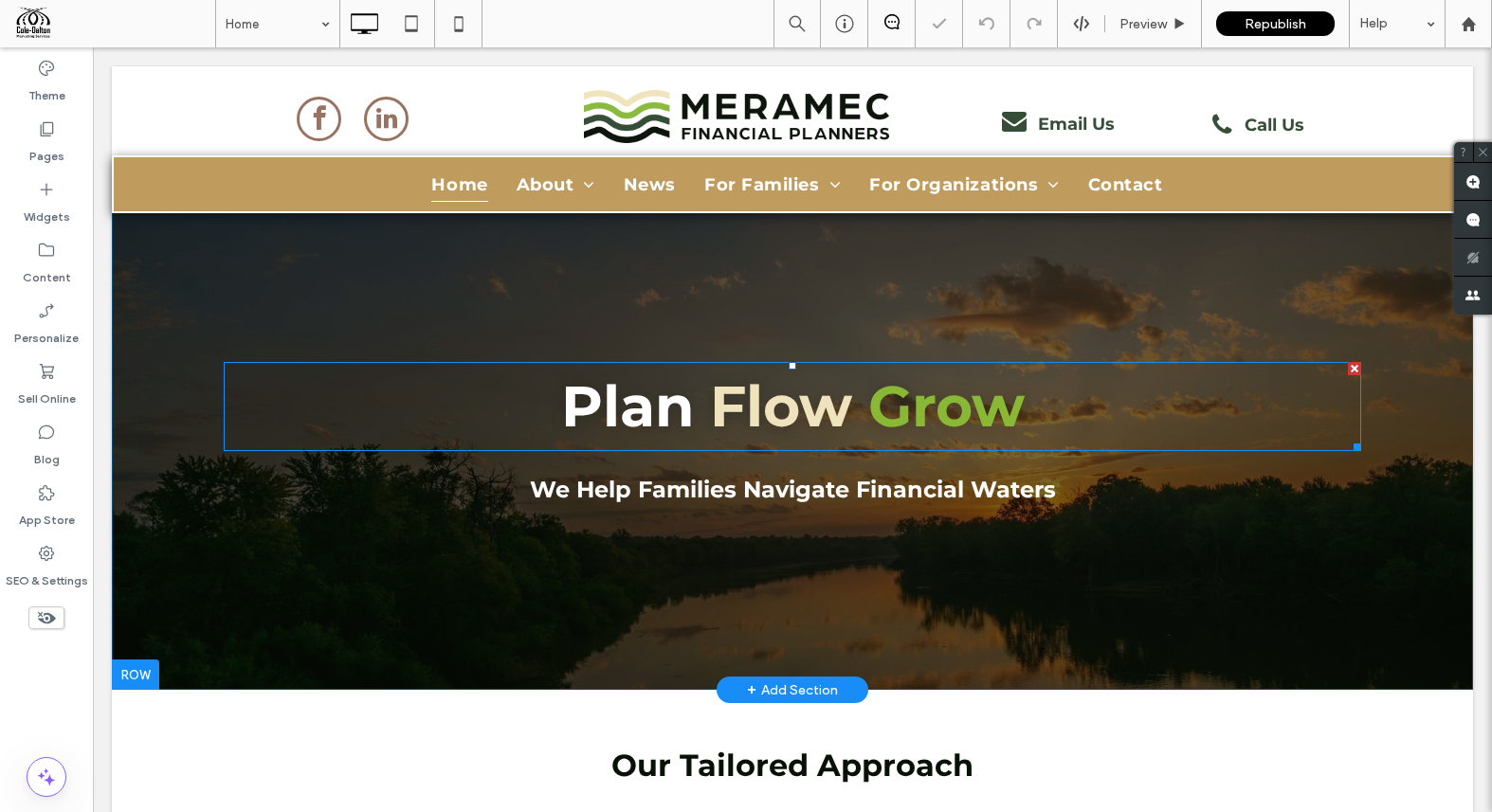 click on "Flow" at bounding box center (781, 406) 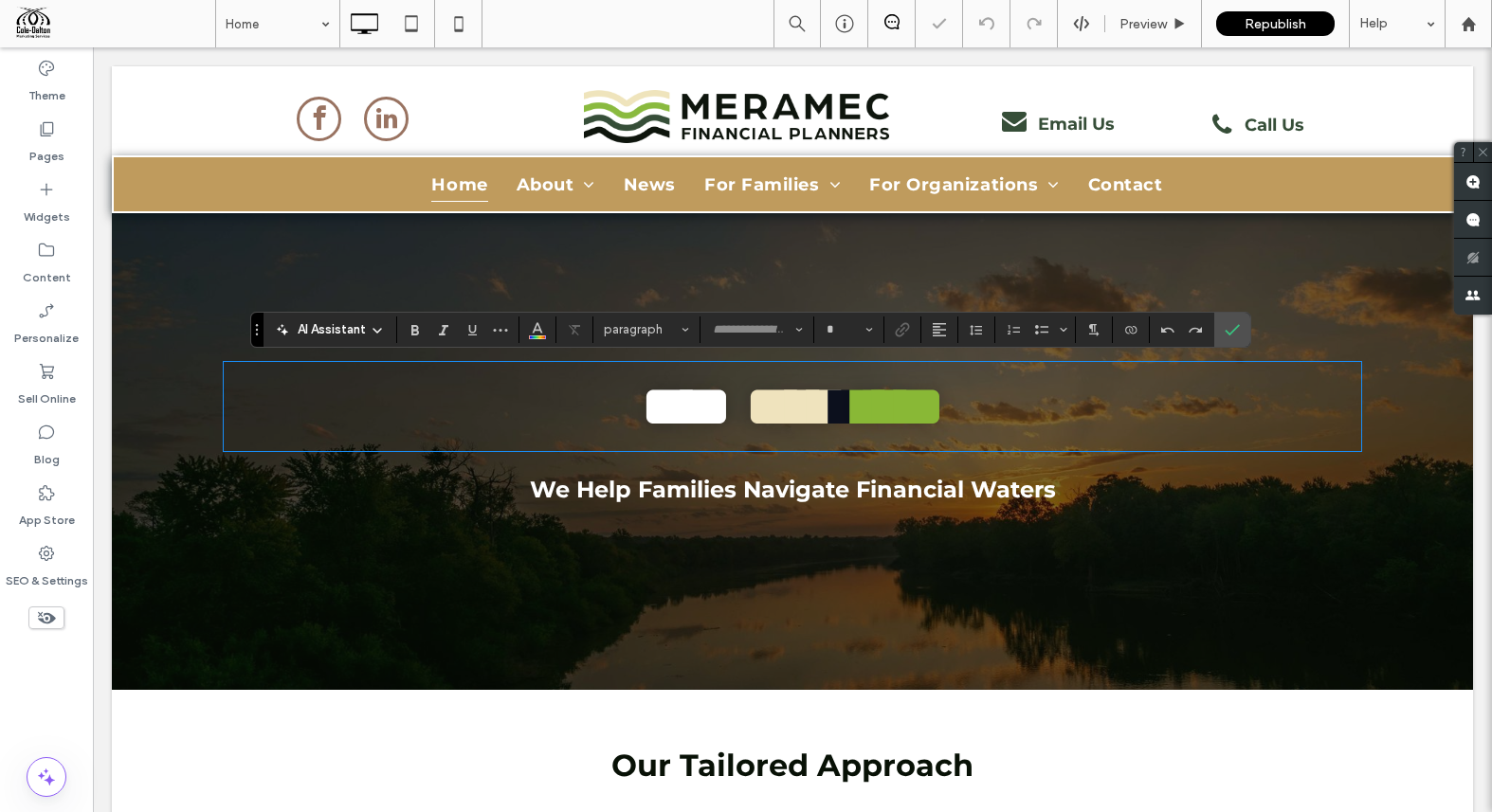 type on "**********" 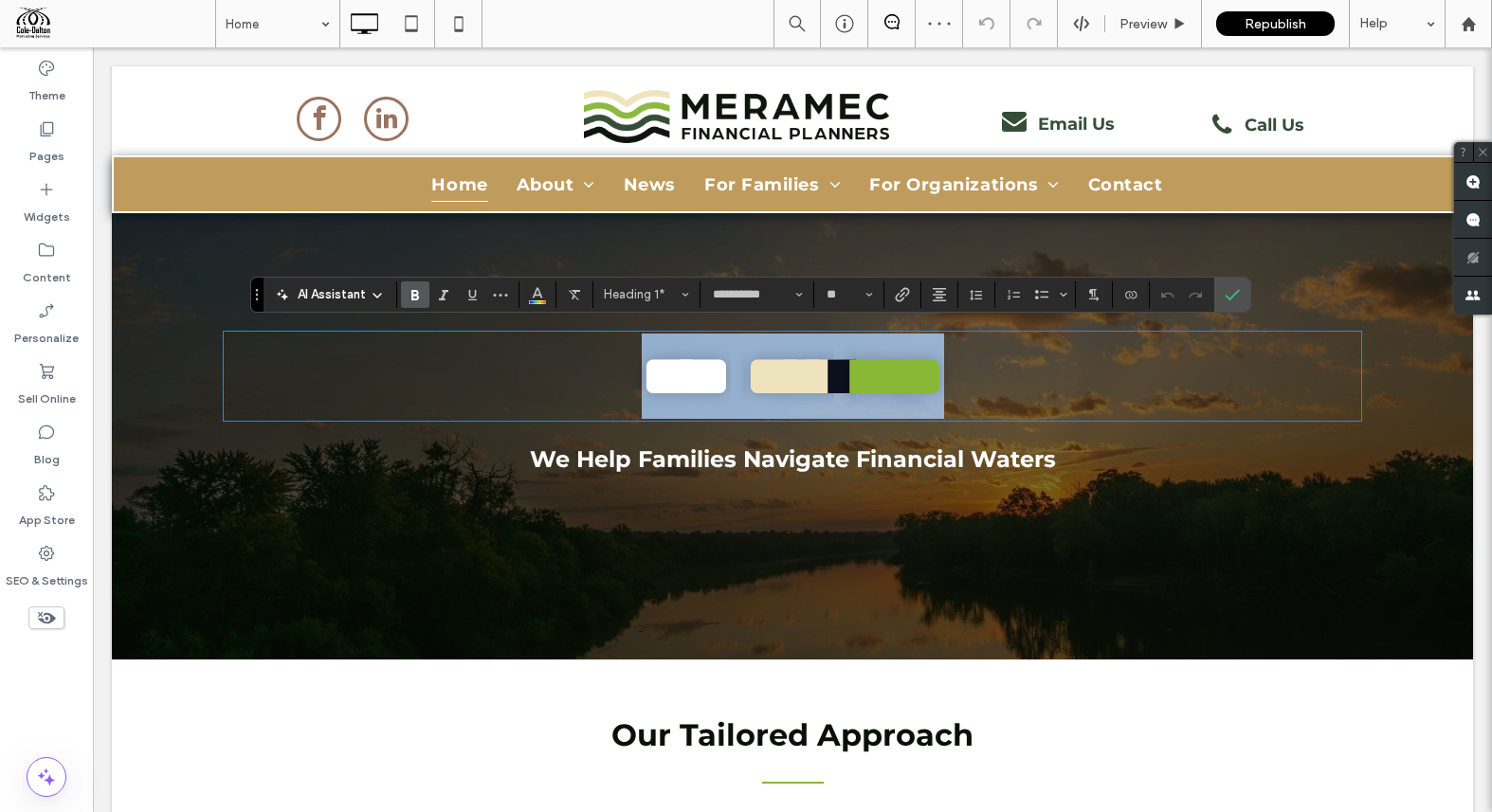 scroll, scrollTop: 42, scrollLeft: 0, axis: vertical 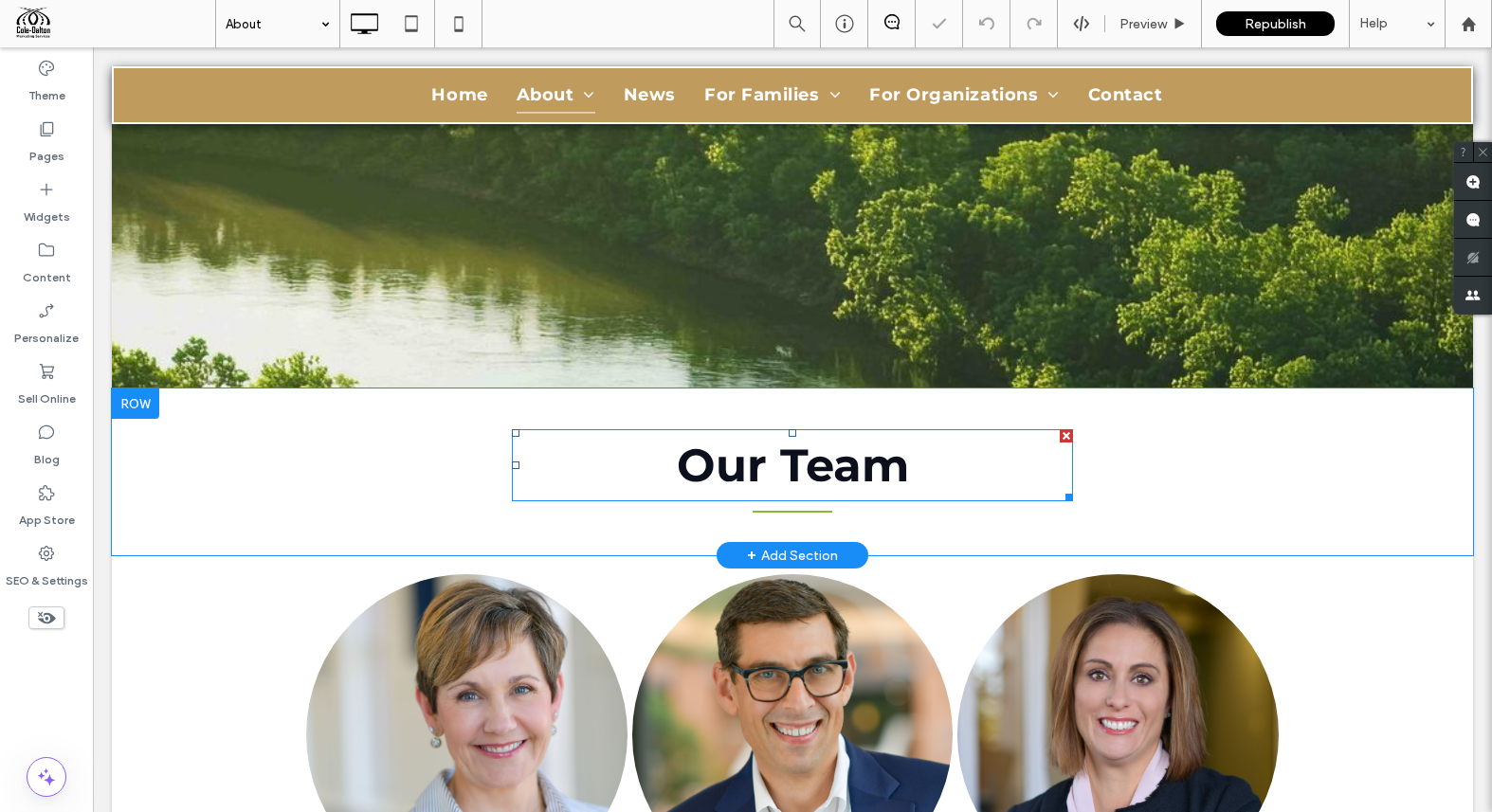 click on "Our Team" at bounding box center (792, 465) 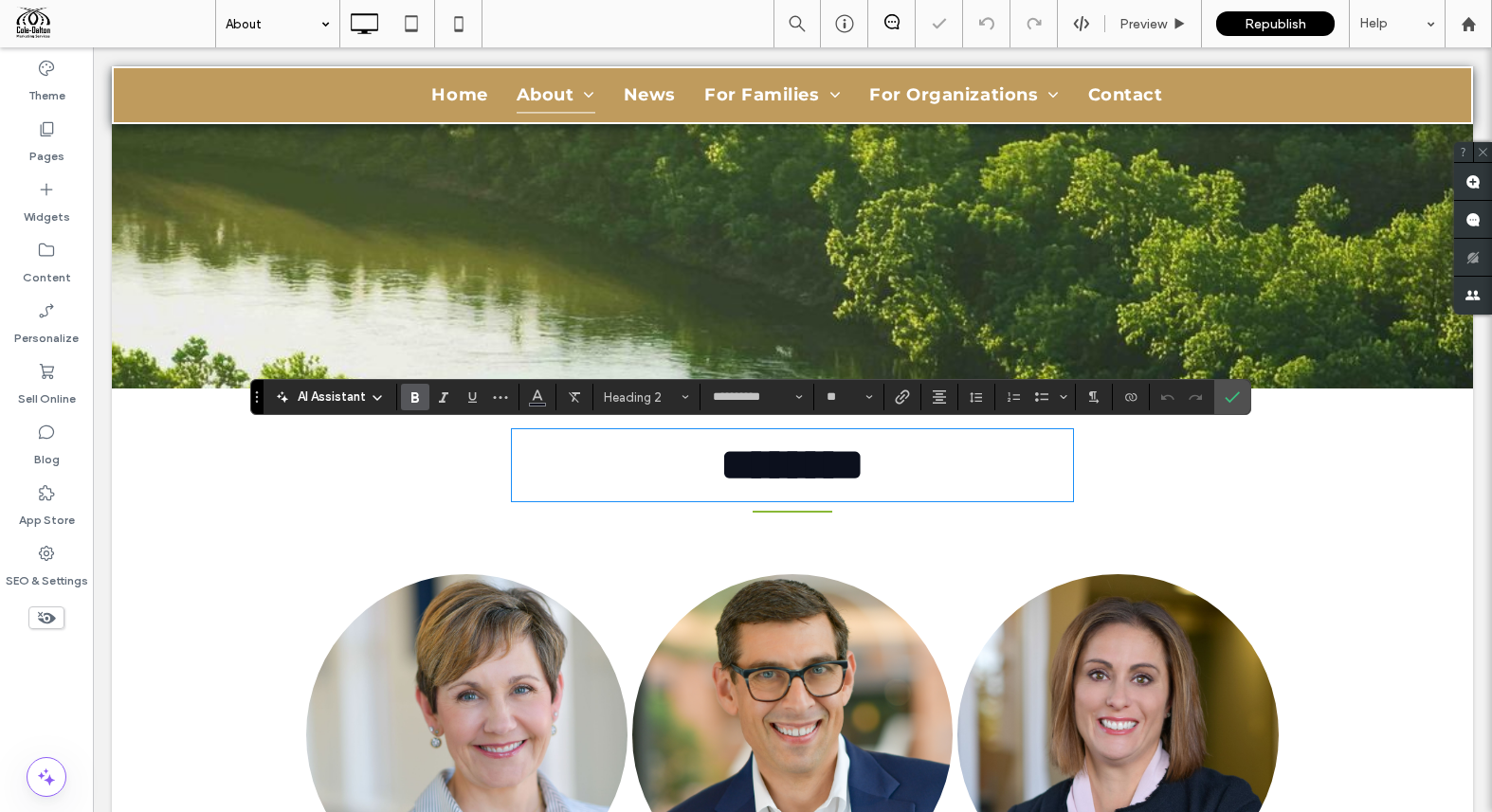 scroll, scrollTop: 330, scrollLeft: 0, axis: vertical 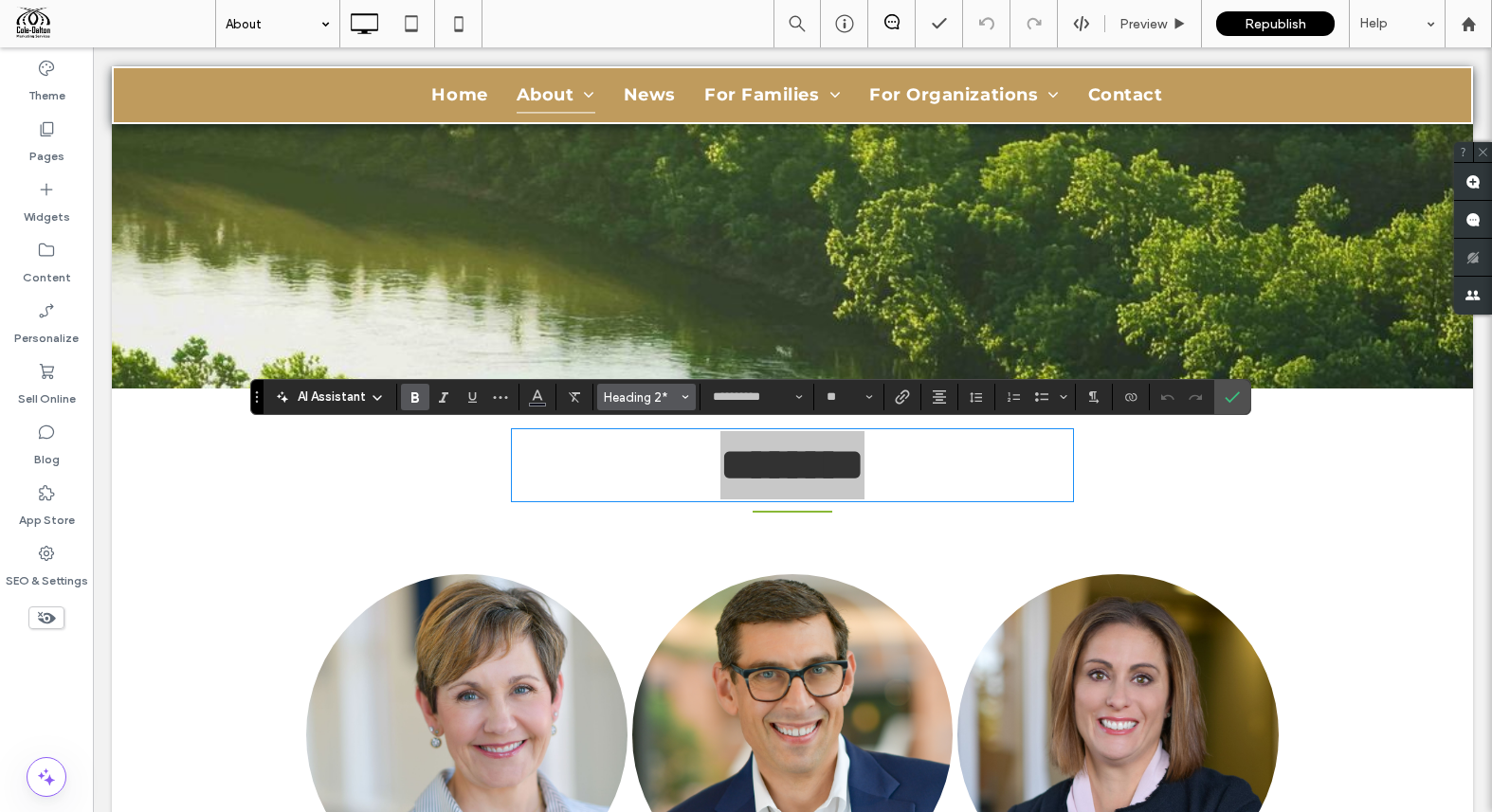 click on "Heading 2*" at bounding box center (641, 397) 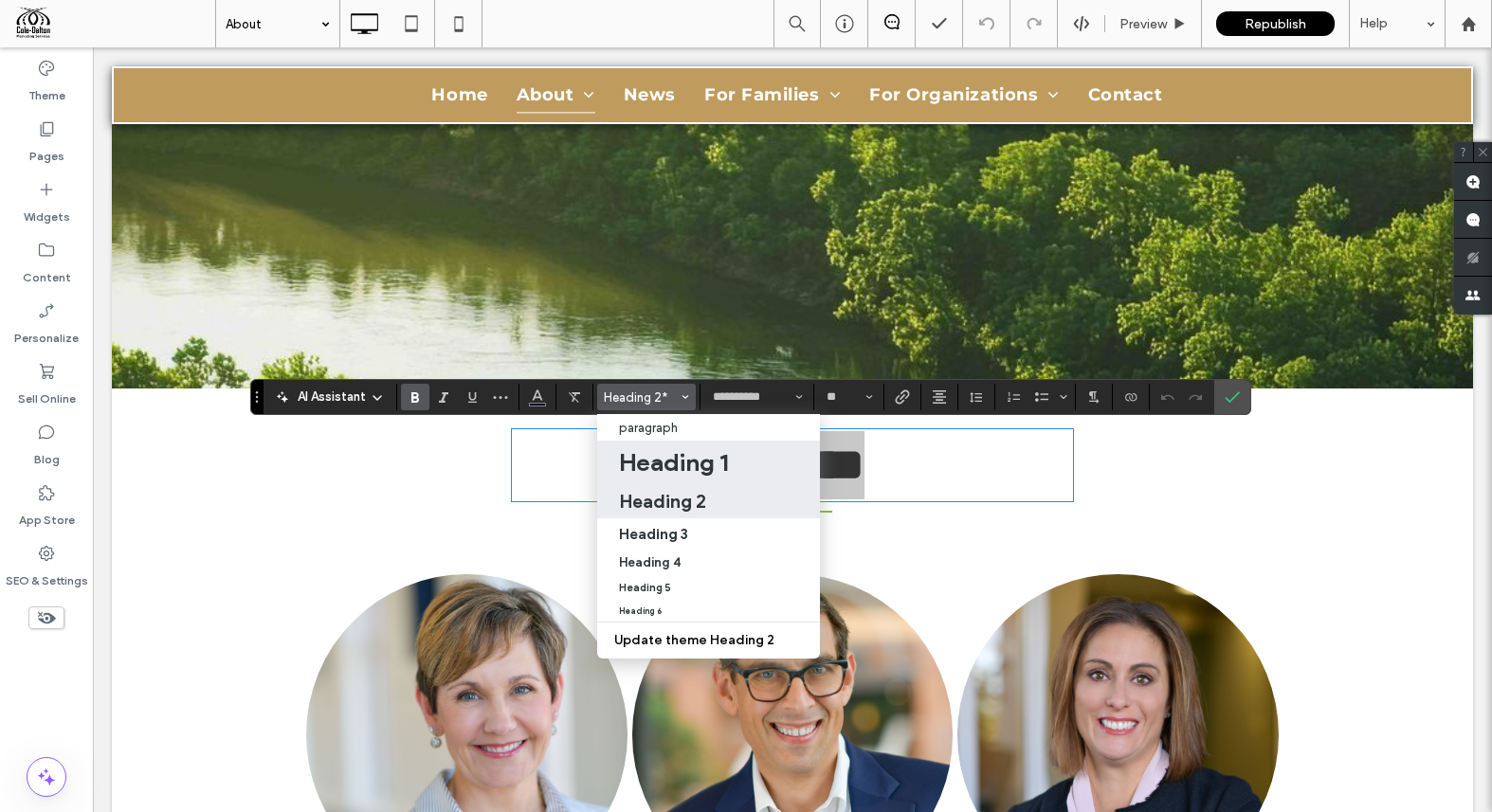 click on "Heading 1" at bounding box center (673, 462) 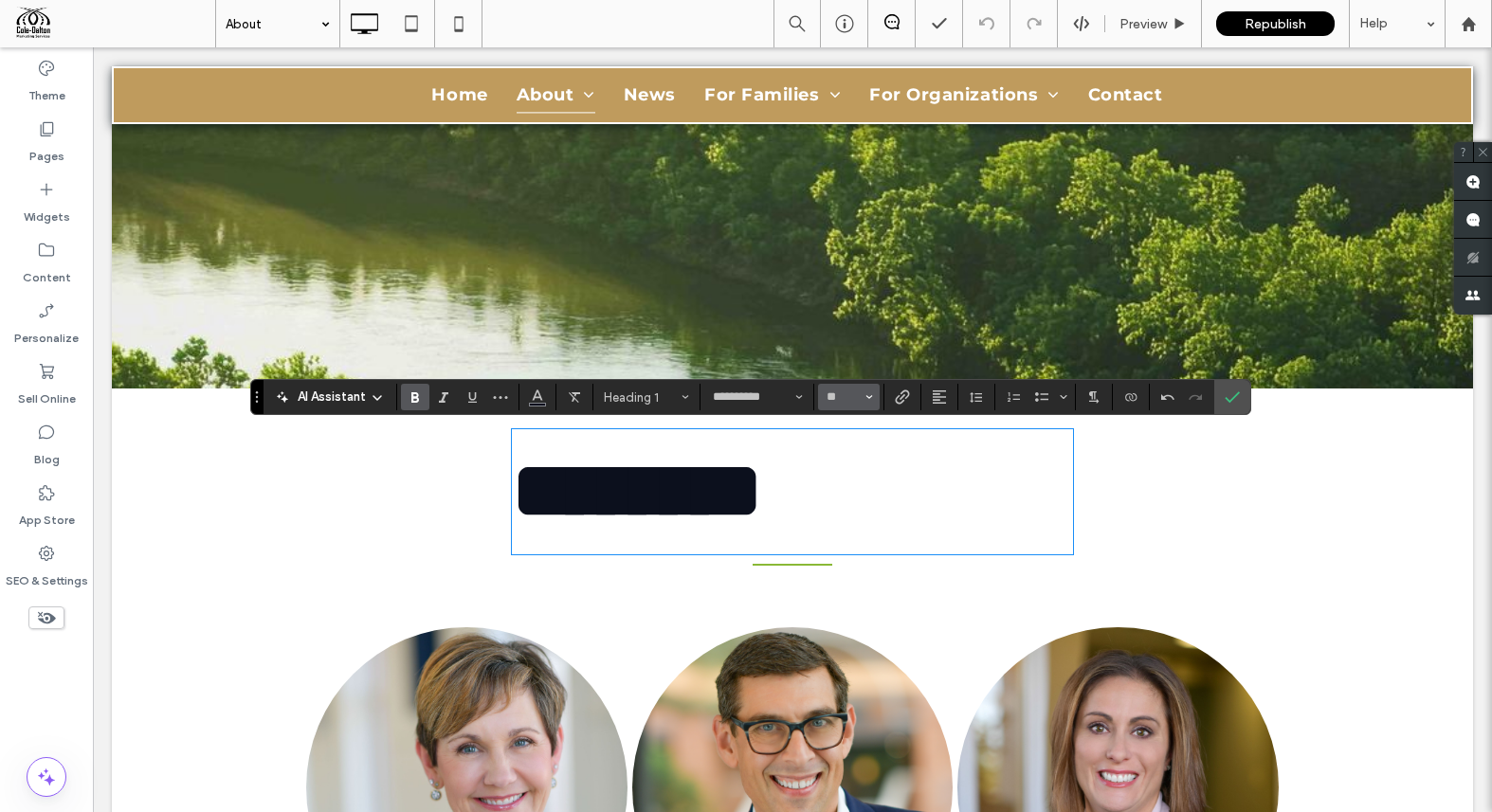 click on "**" at bounding box center (848, 397) 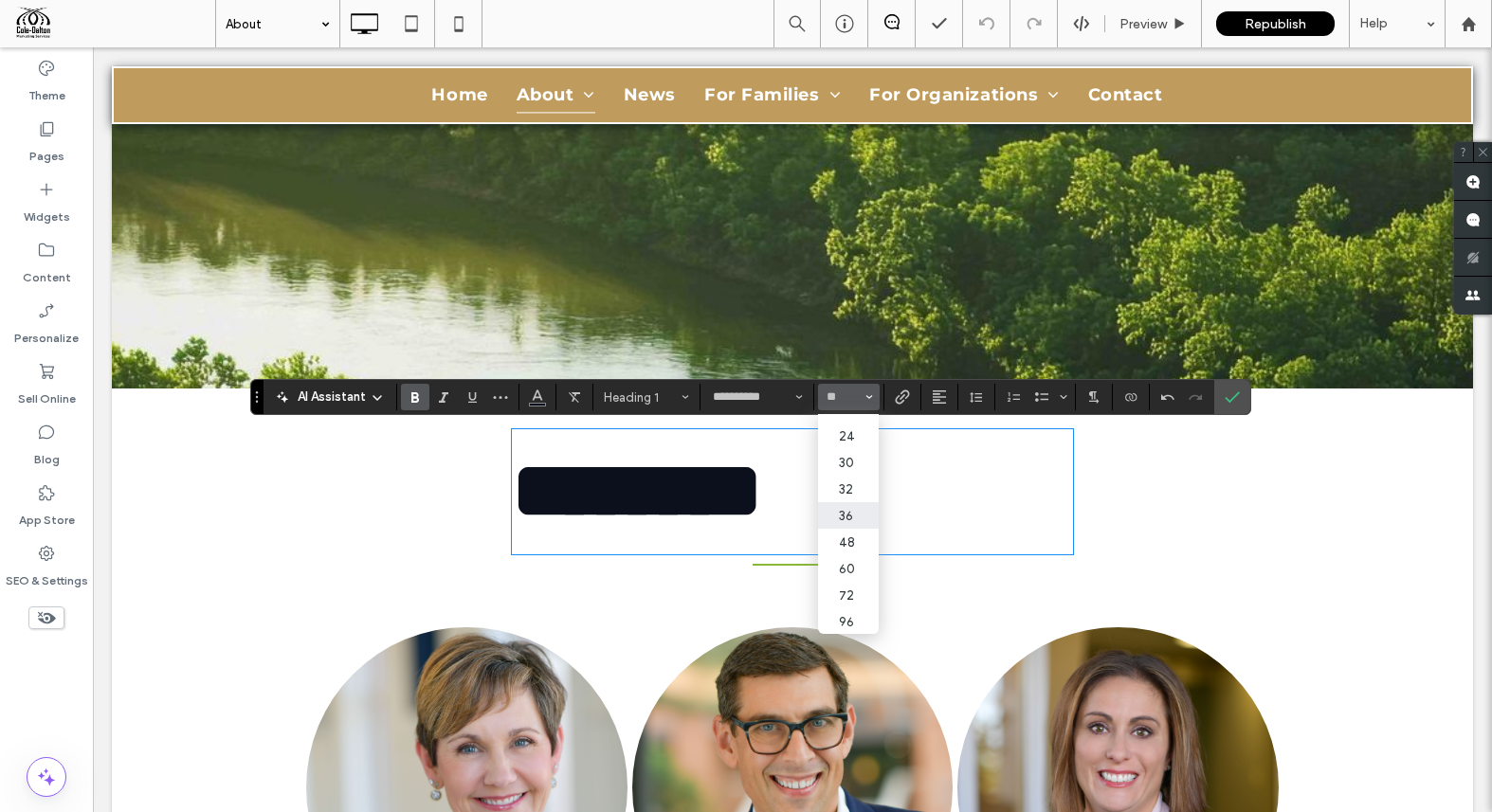 scroll, scrollTop: 205, scrollLeft: 0, axis: vertical 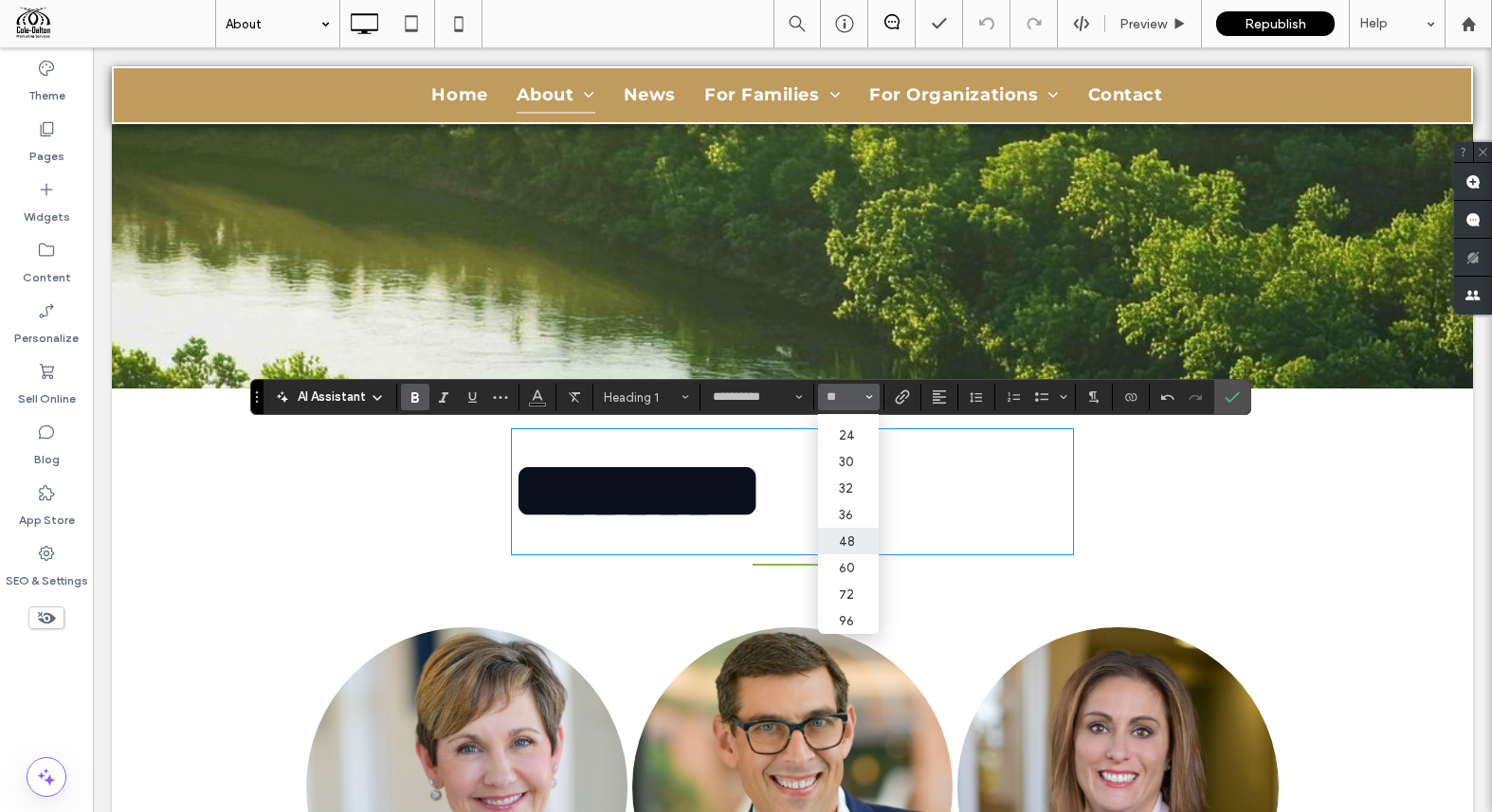click on "48" at bounding box center [848, 541] 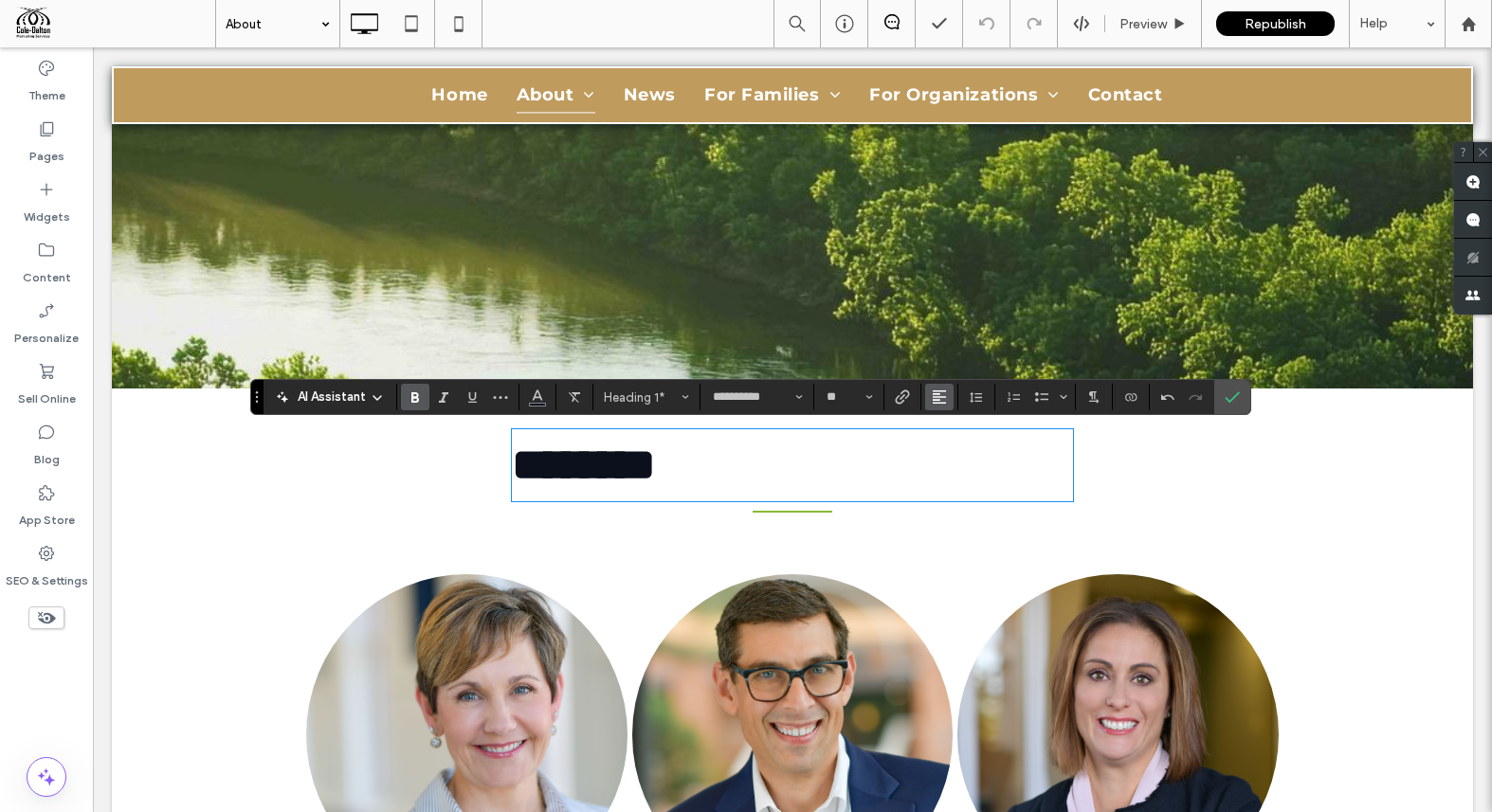 click 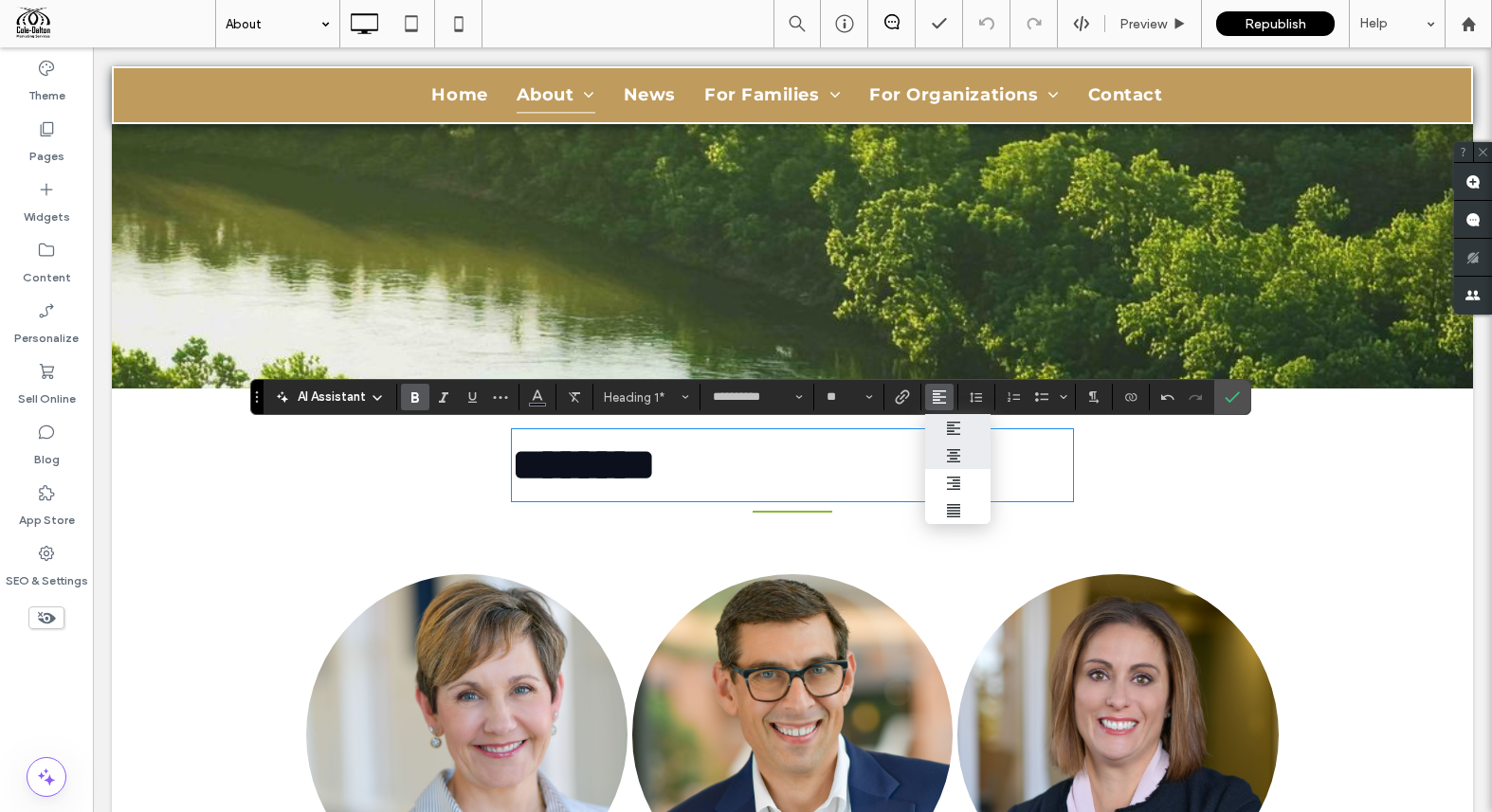 click at bounding box center (958, 455) 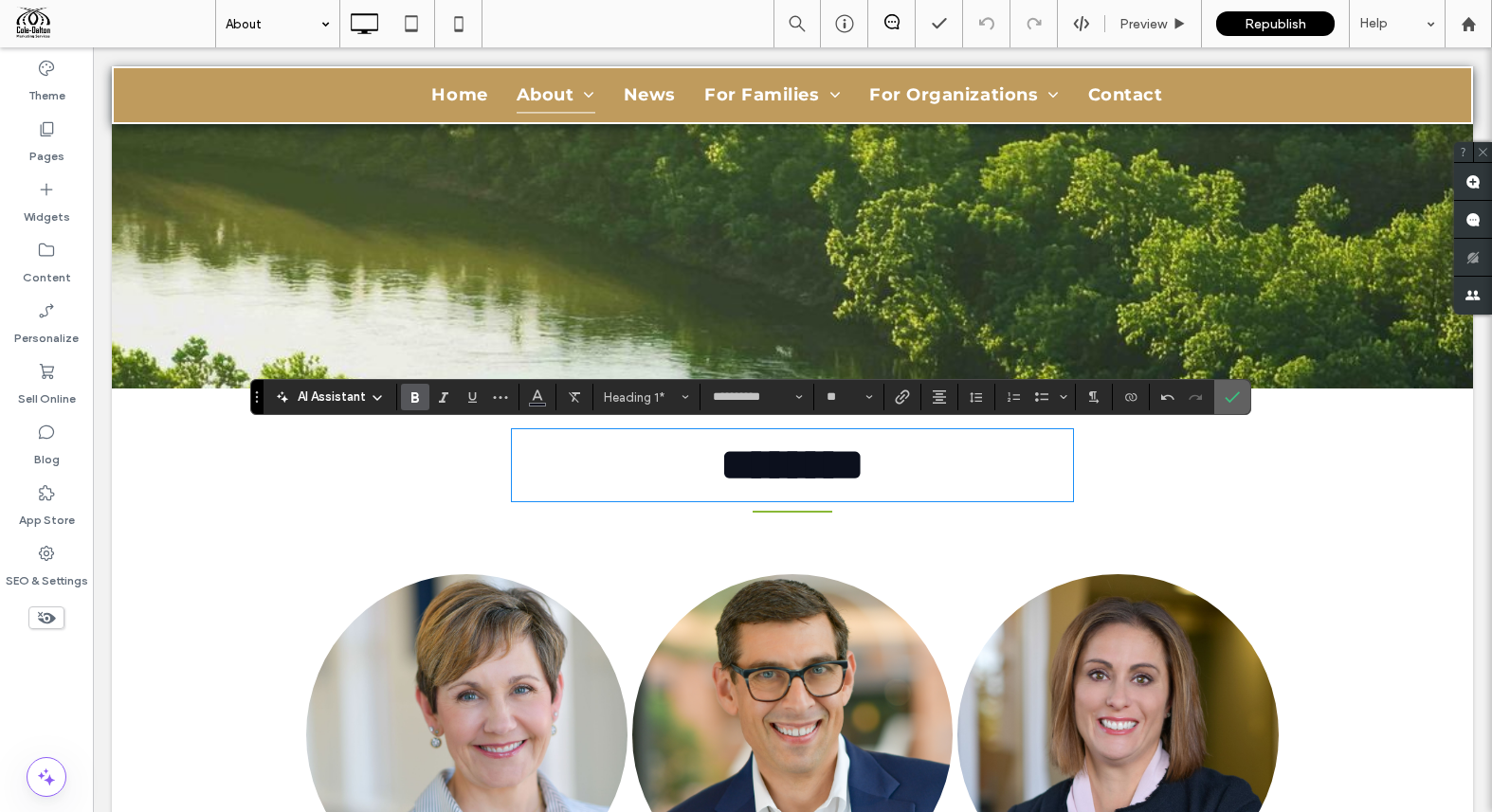 click at bounding box center [1232, 397] 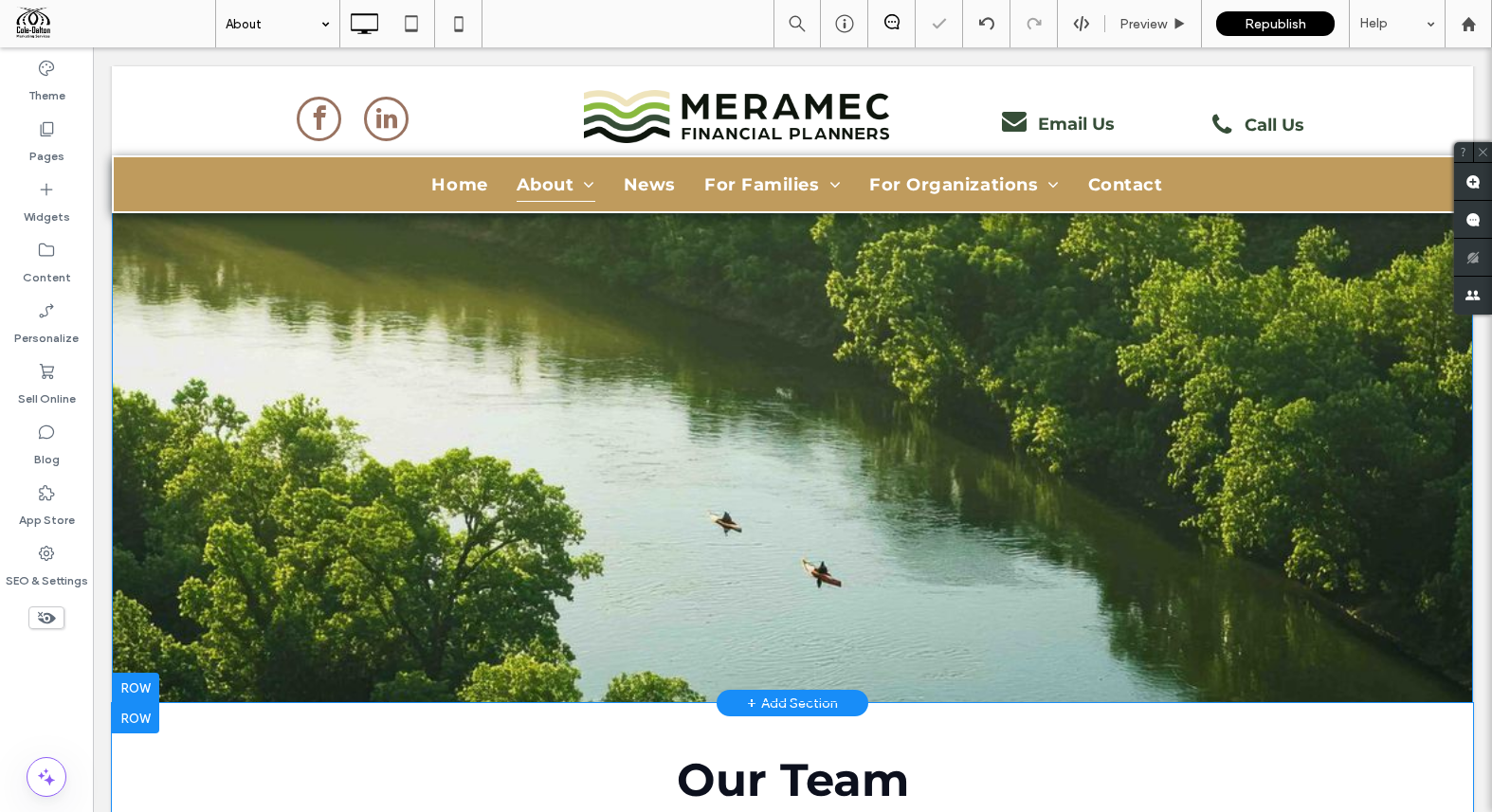 scroll, scrollTop: 0, scrollLeft: 0, axis: both 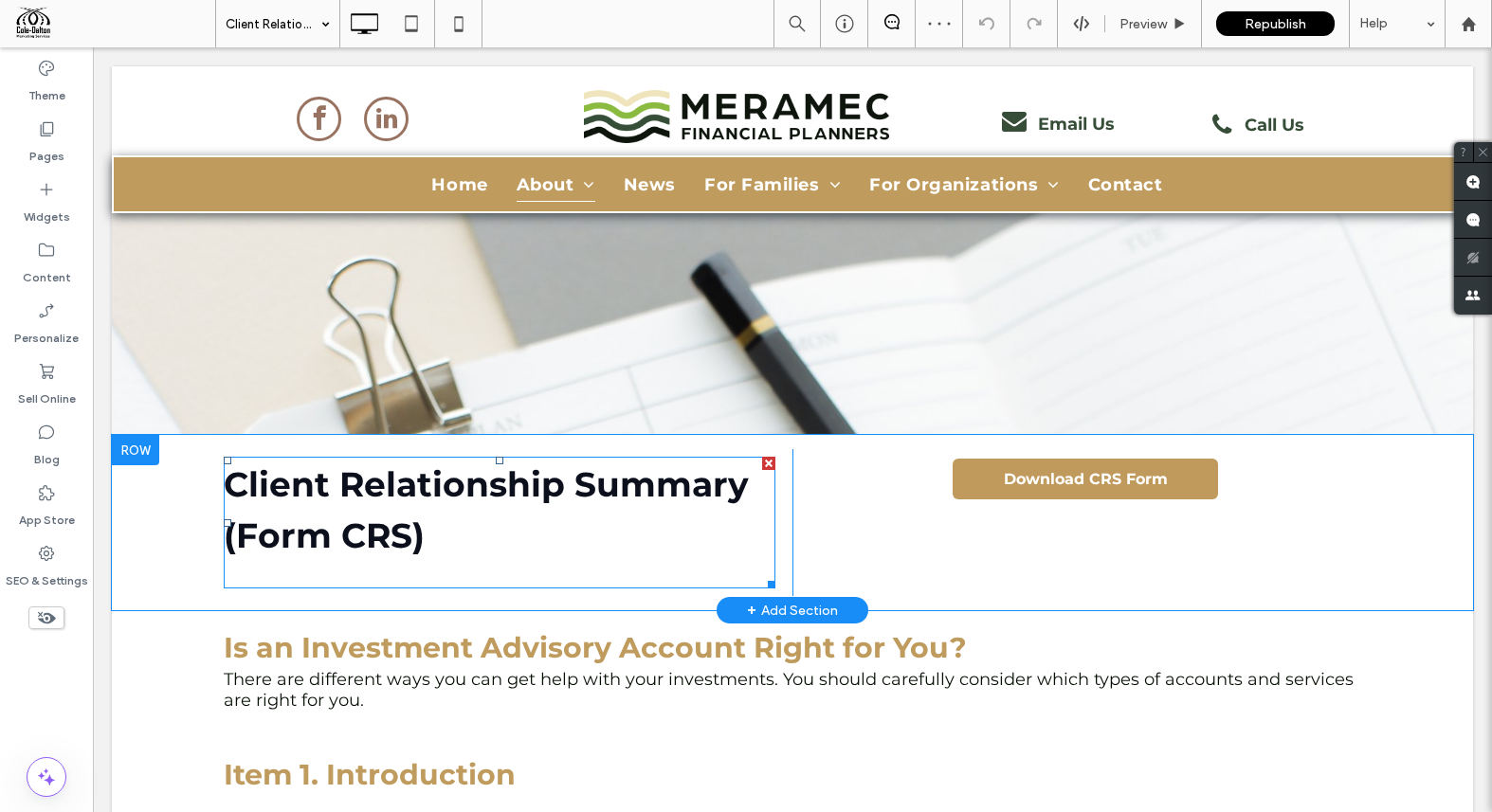 click on "Client Relationship Summary (Form CRS)" at bounding box center (486, 510) 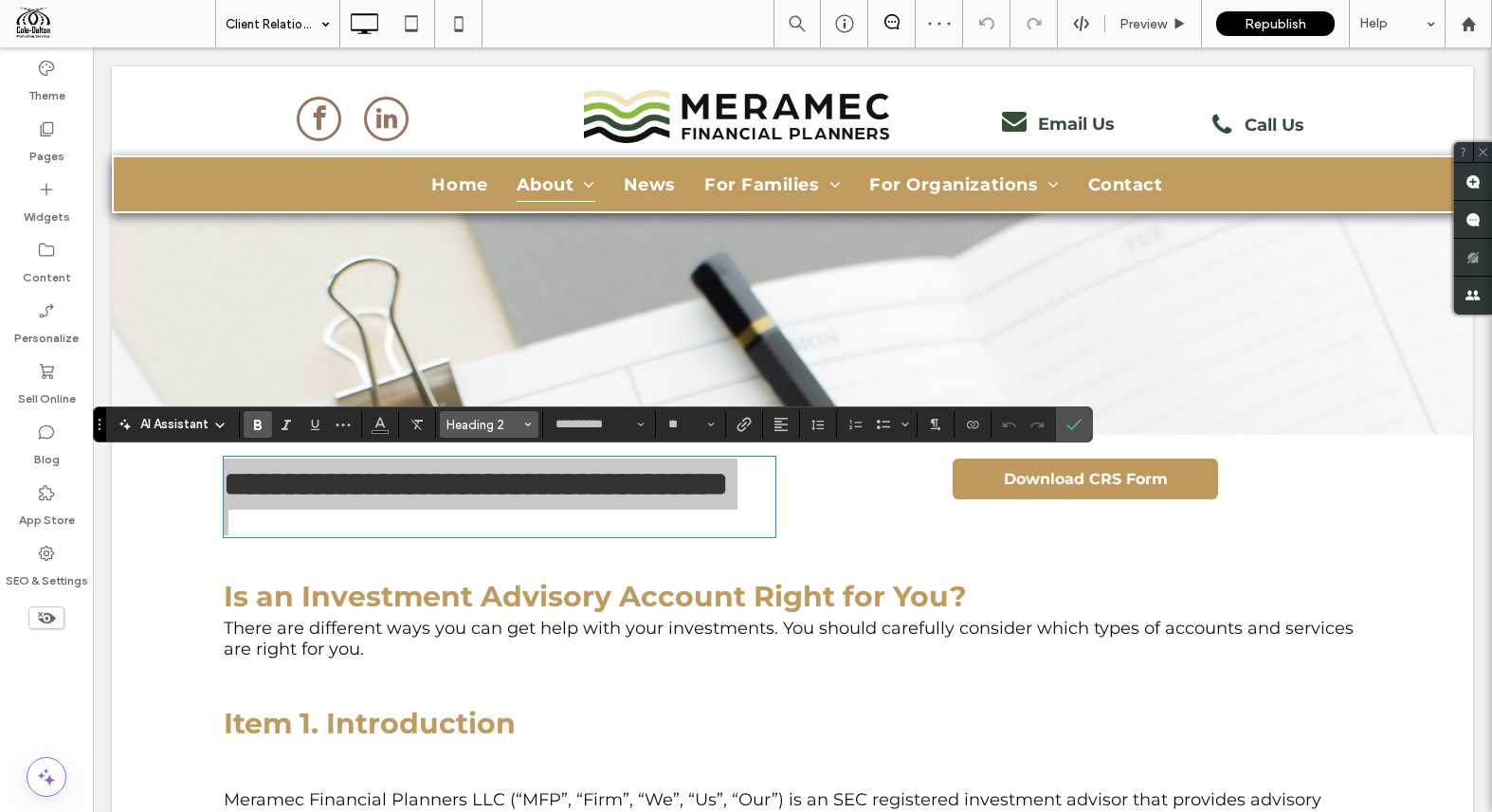 click at bounding box center (528, 424) 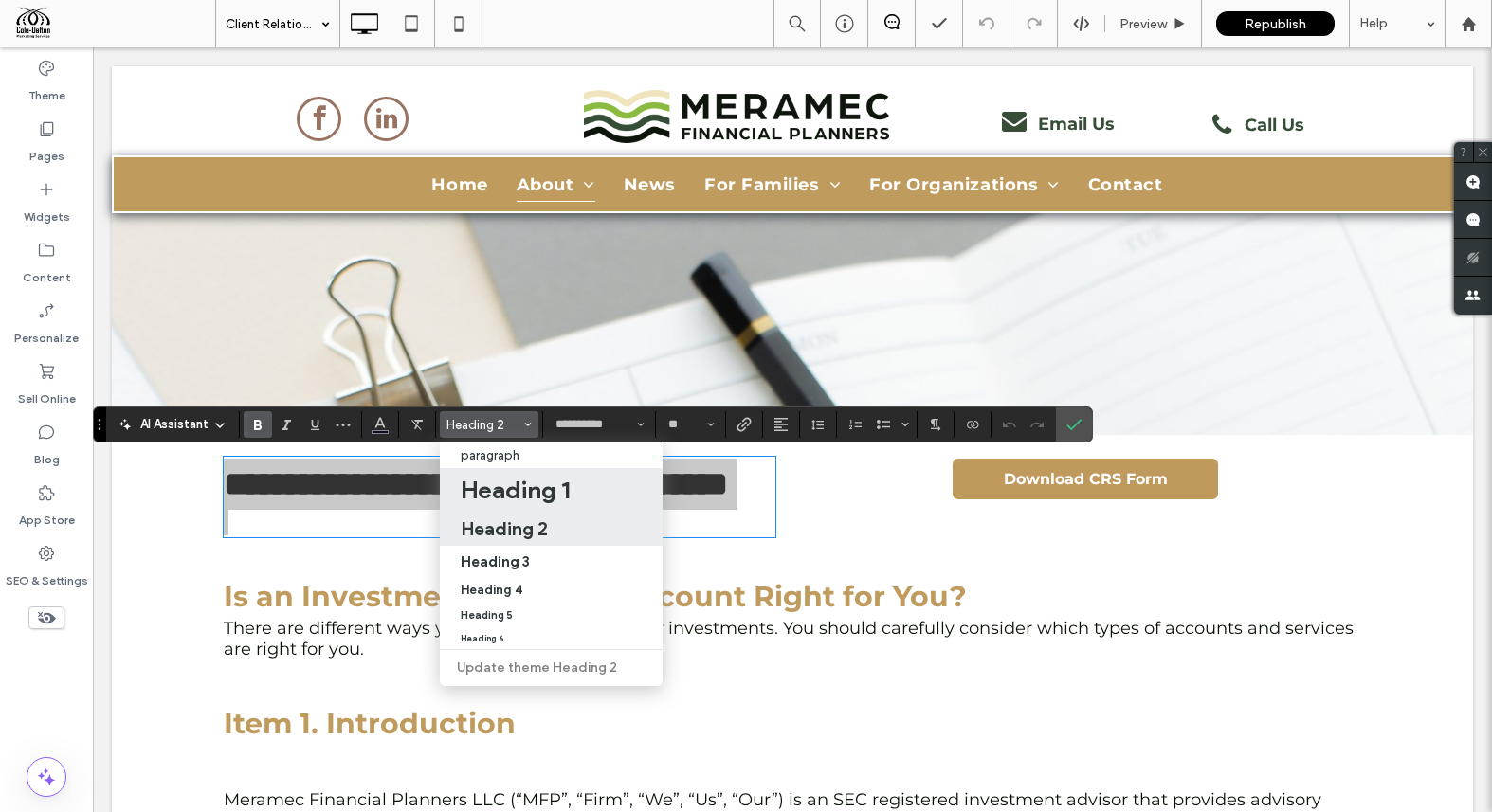 click on "Heading 1" at bounding box center (515, 490) 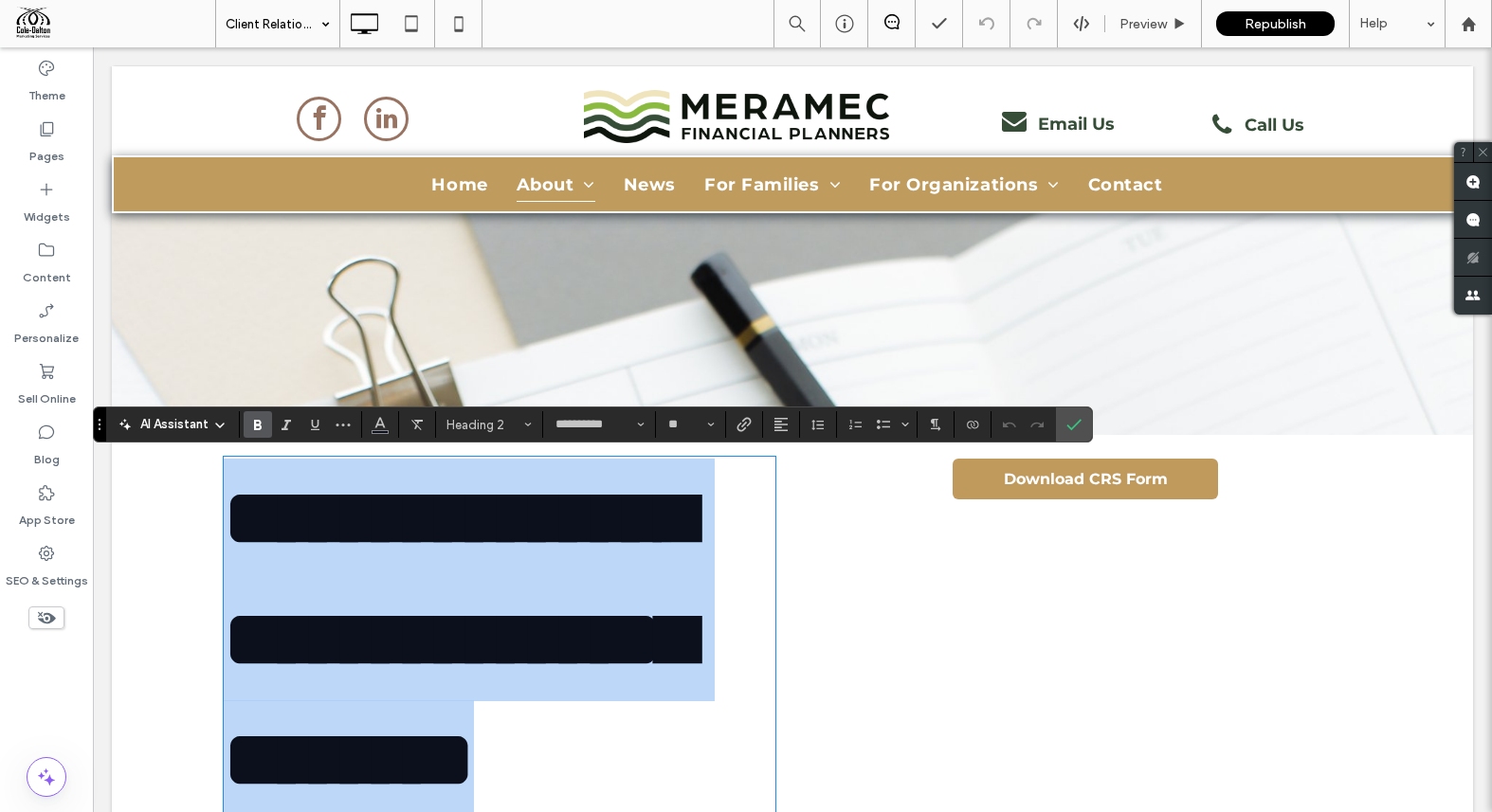 type on "*" 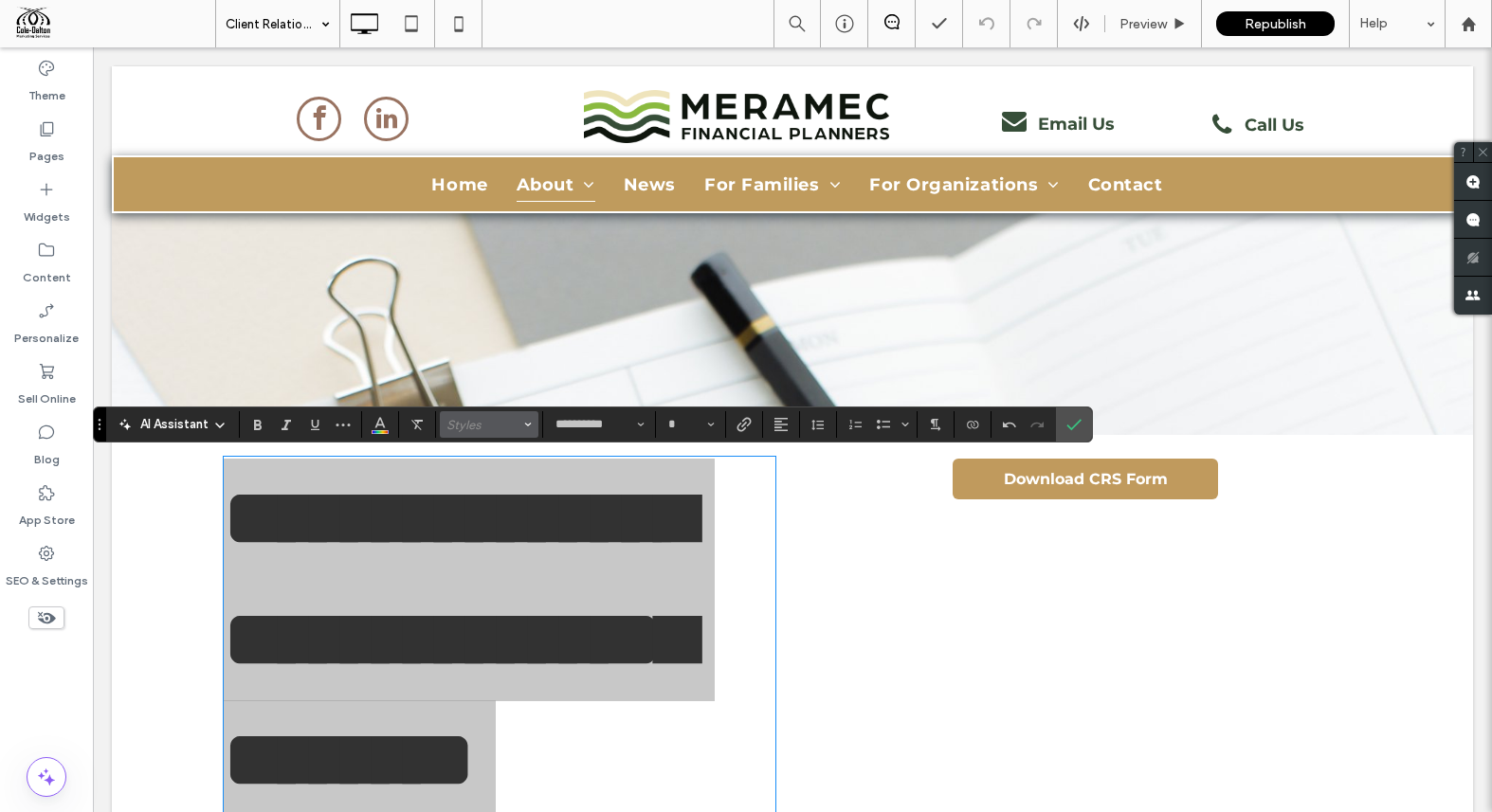 click at bounding box center [528, 424] 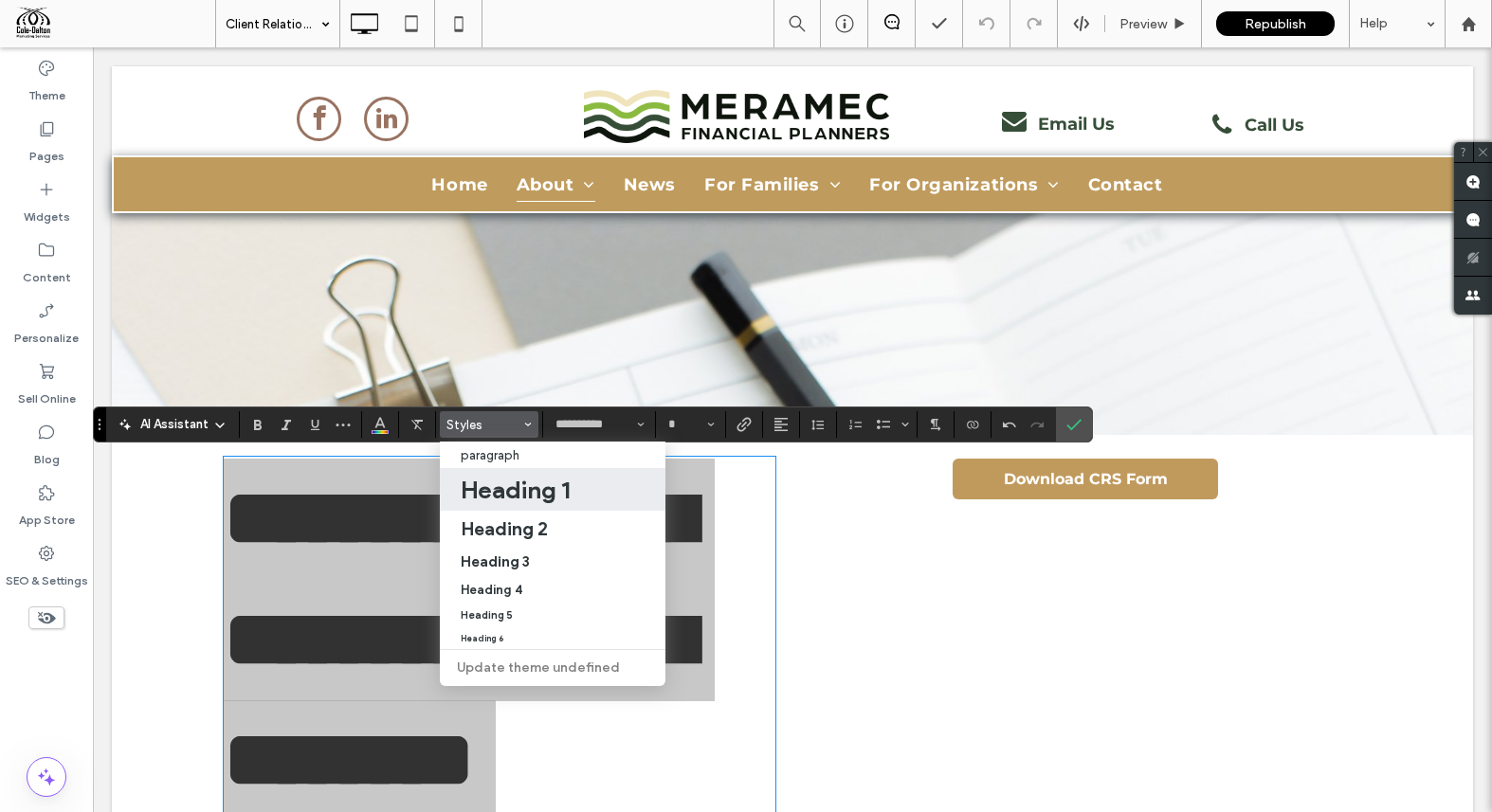 click on "Heading 1" at bounding box center [515, 490] 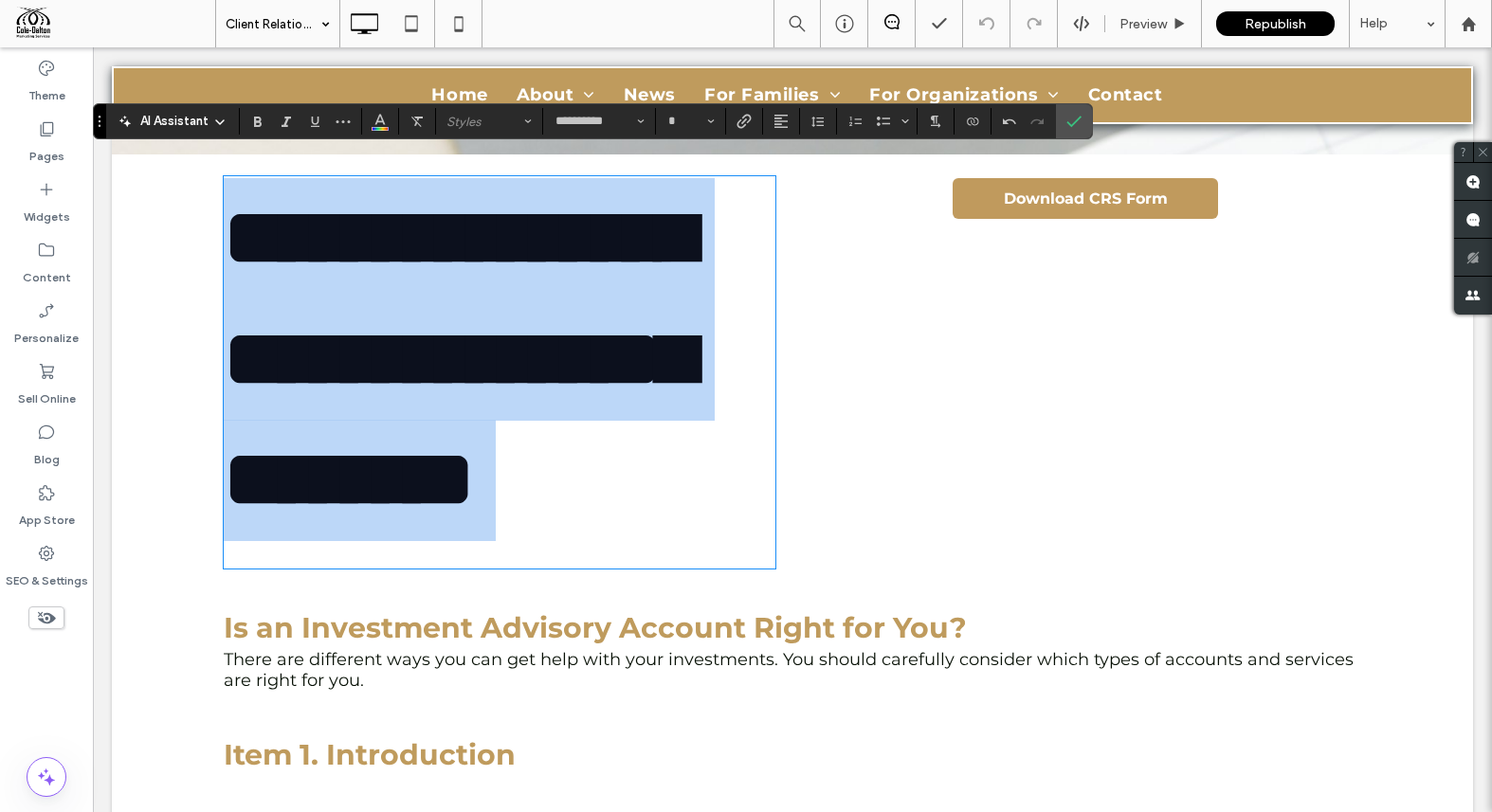 scroll, scrollTop: 270, scrollLeft: 0, axis: vertical 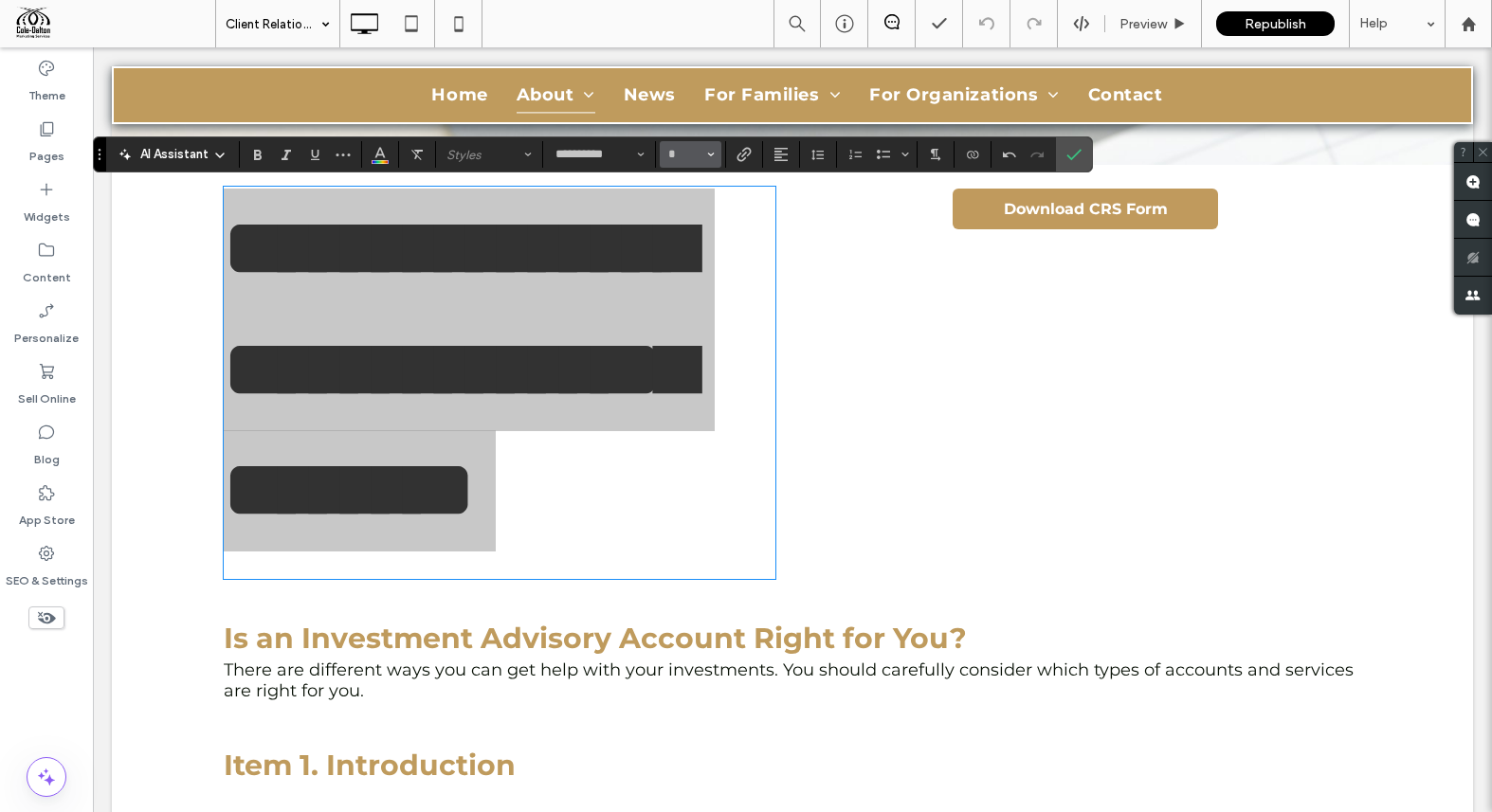 click at bounding box center (711, 154) 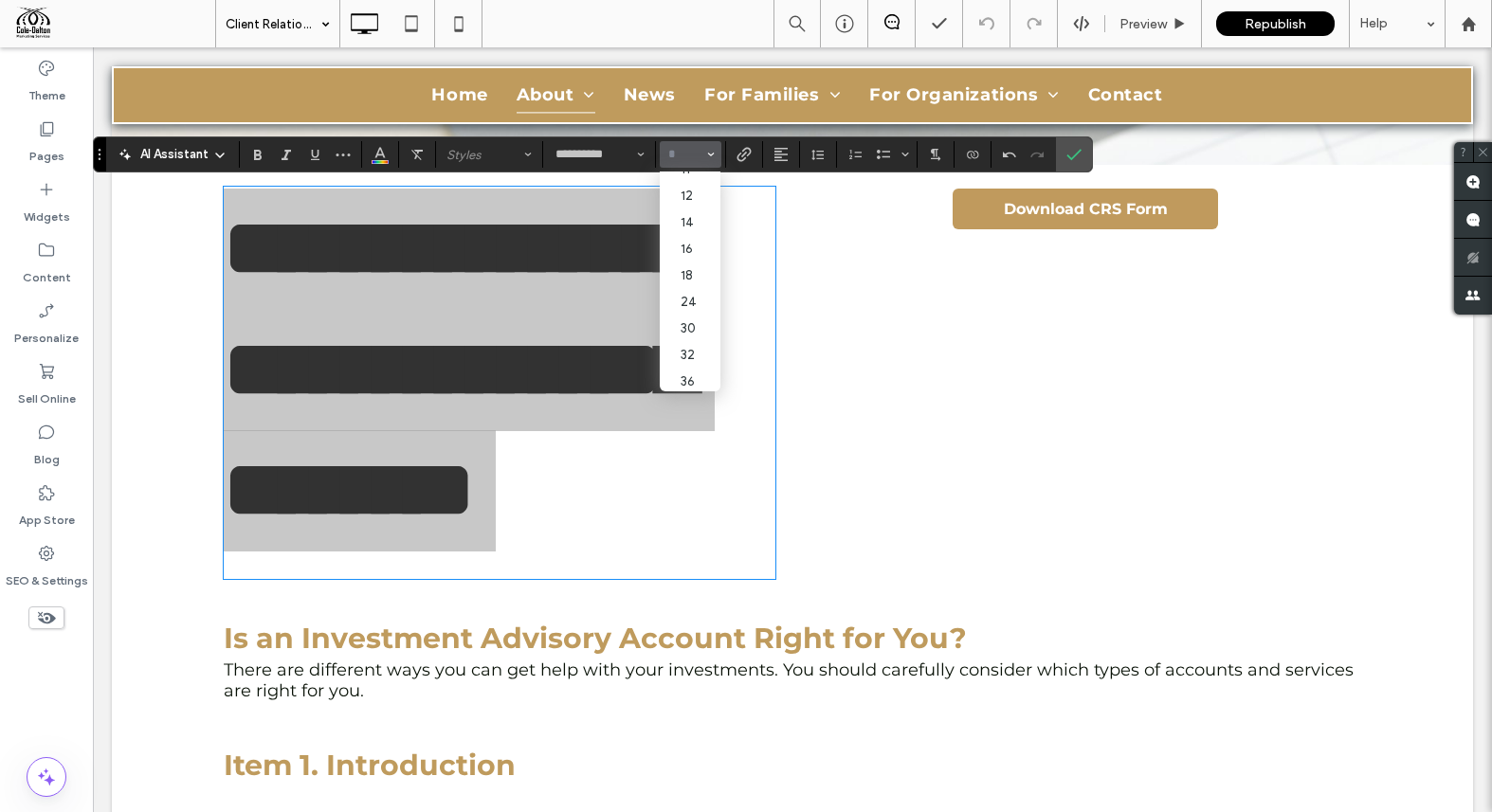 scroll, scrollTop: 205, scrollLeft: 0, axis: vertical 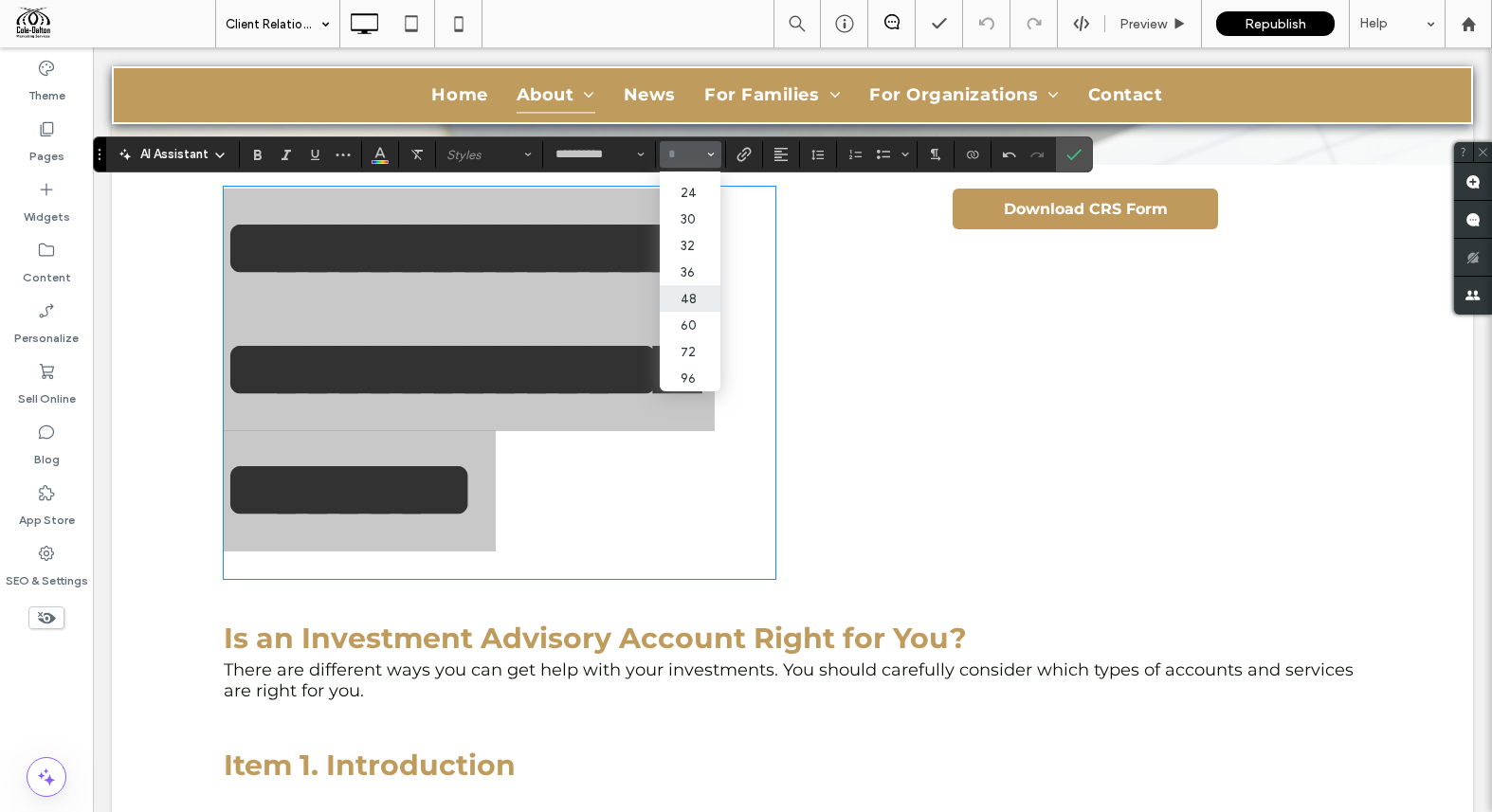 click on "48" at bounding box center (690, 298) 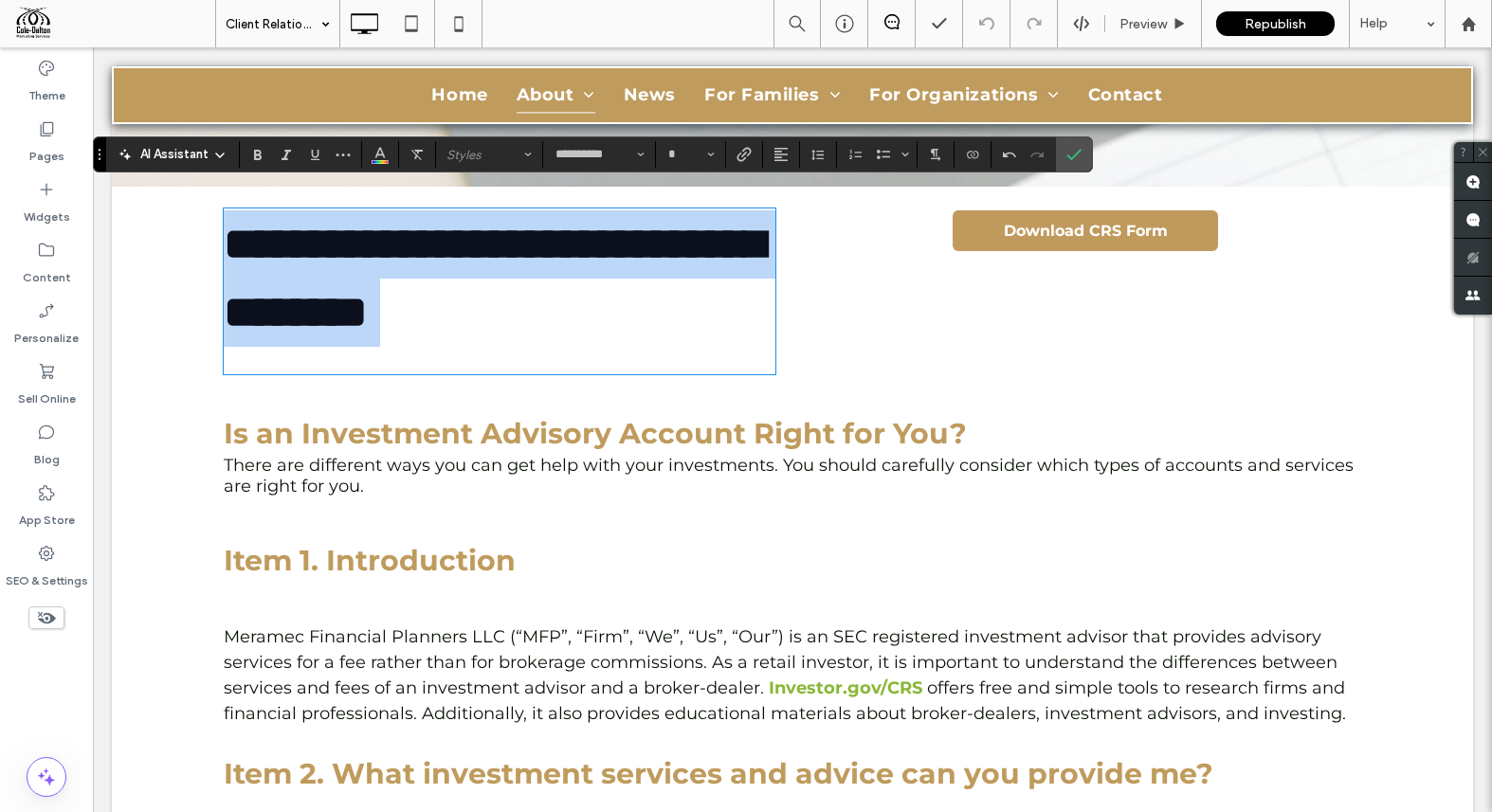 scroll, scrollTop: 238, scrollLeft: 0, axis: vertical 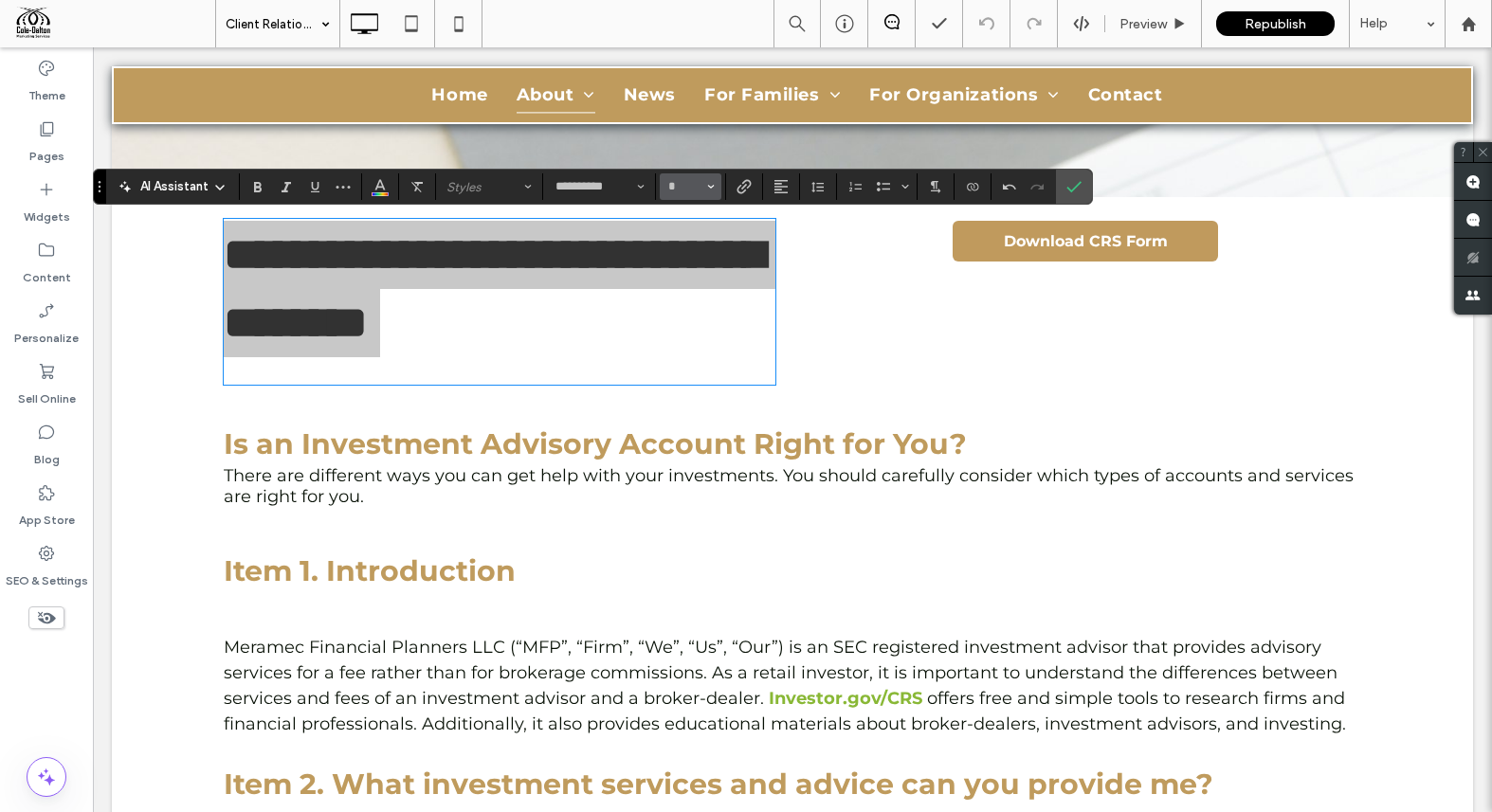 click on "*" at bounding box center [690, 187] 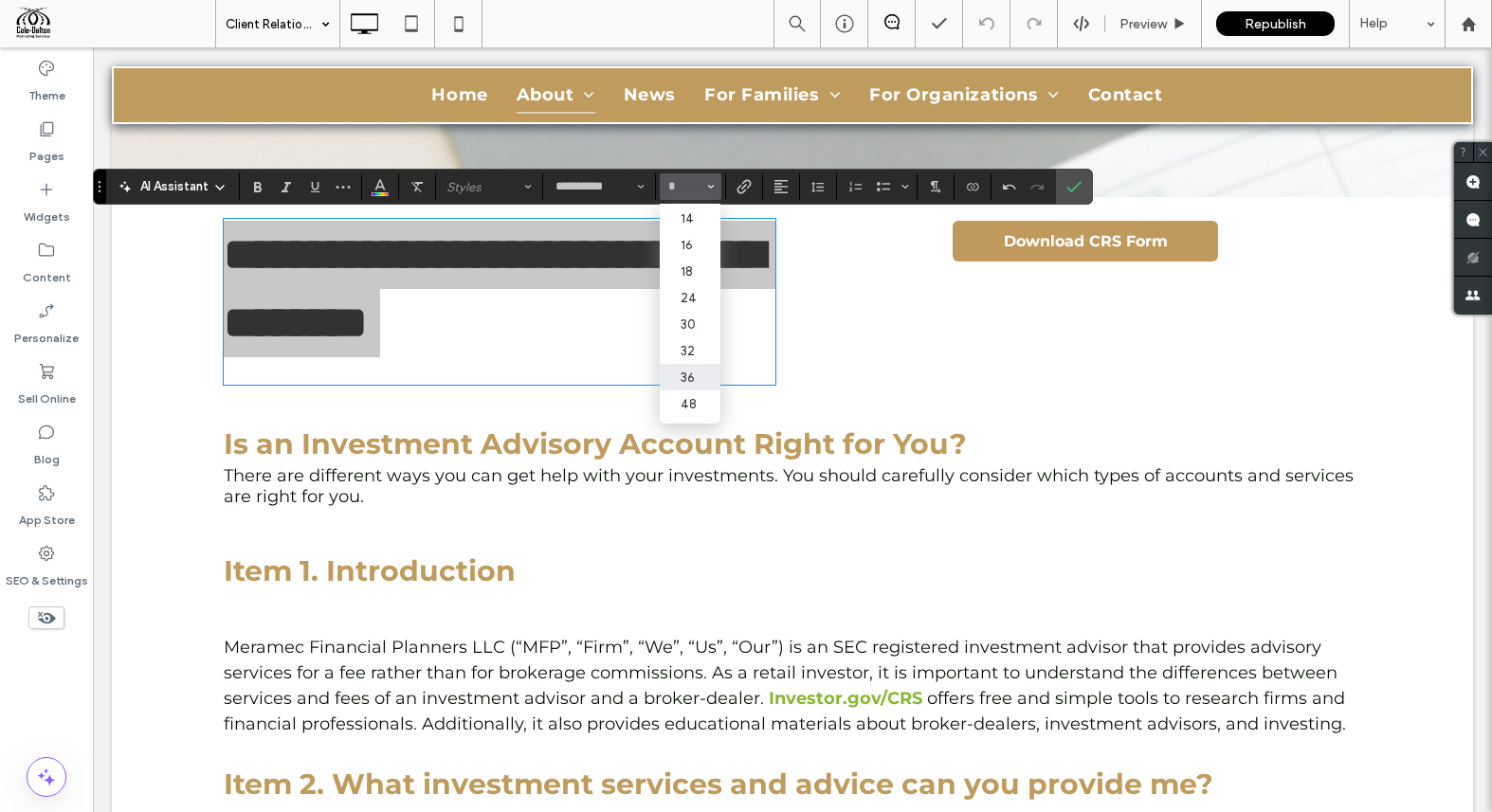 scroll, scrollTop: 135, scrollLeft: 0, axis: vertical 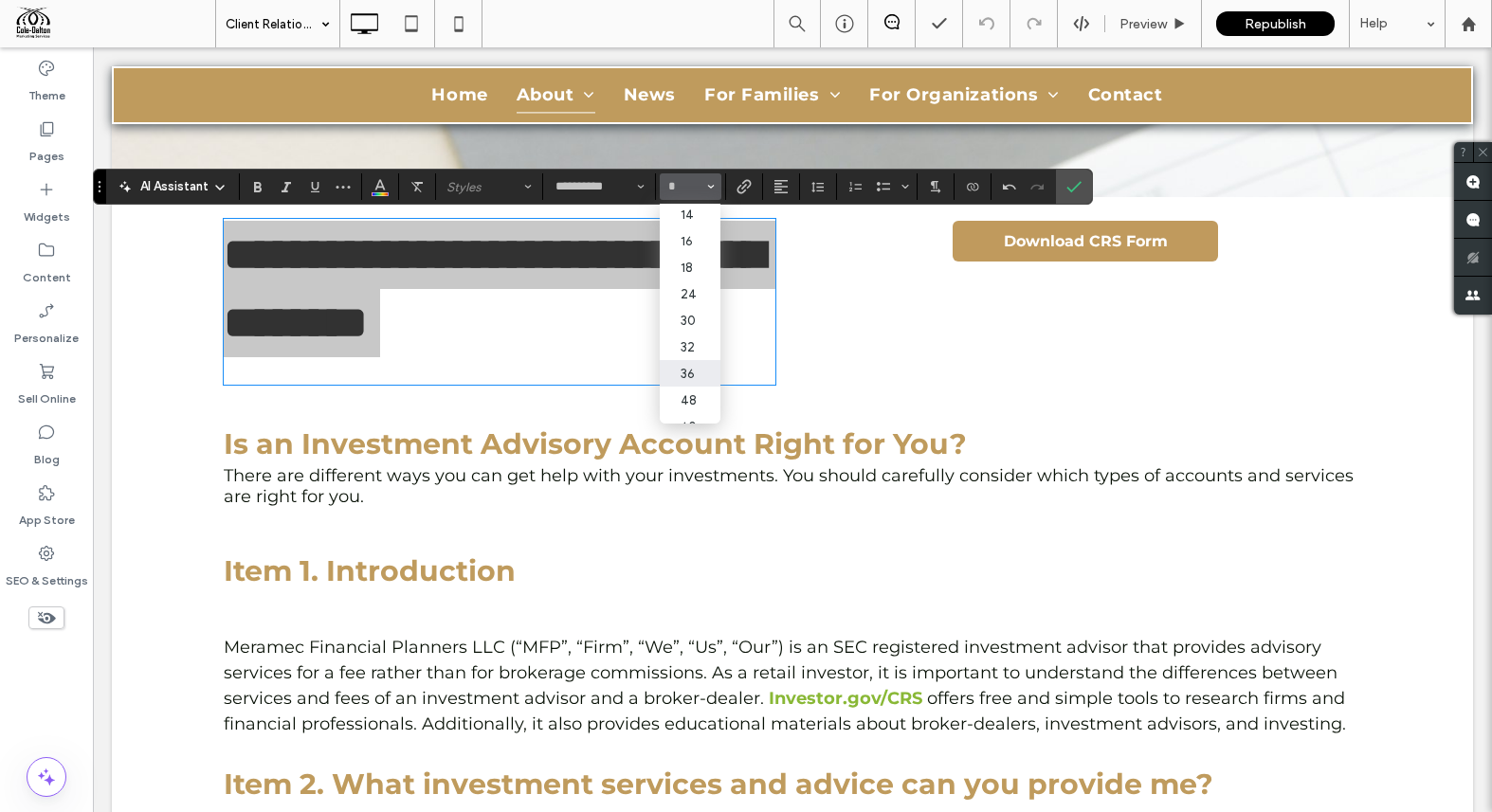 click on "36" at bounding box center (690, 373) 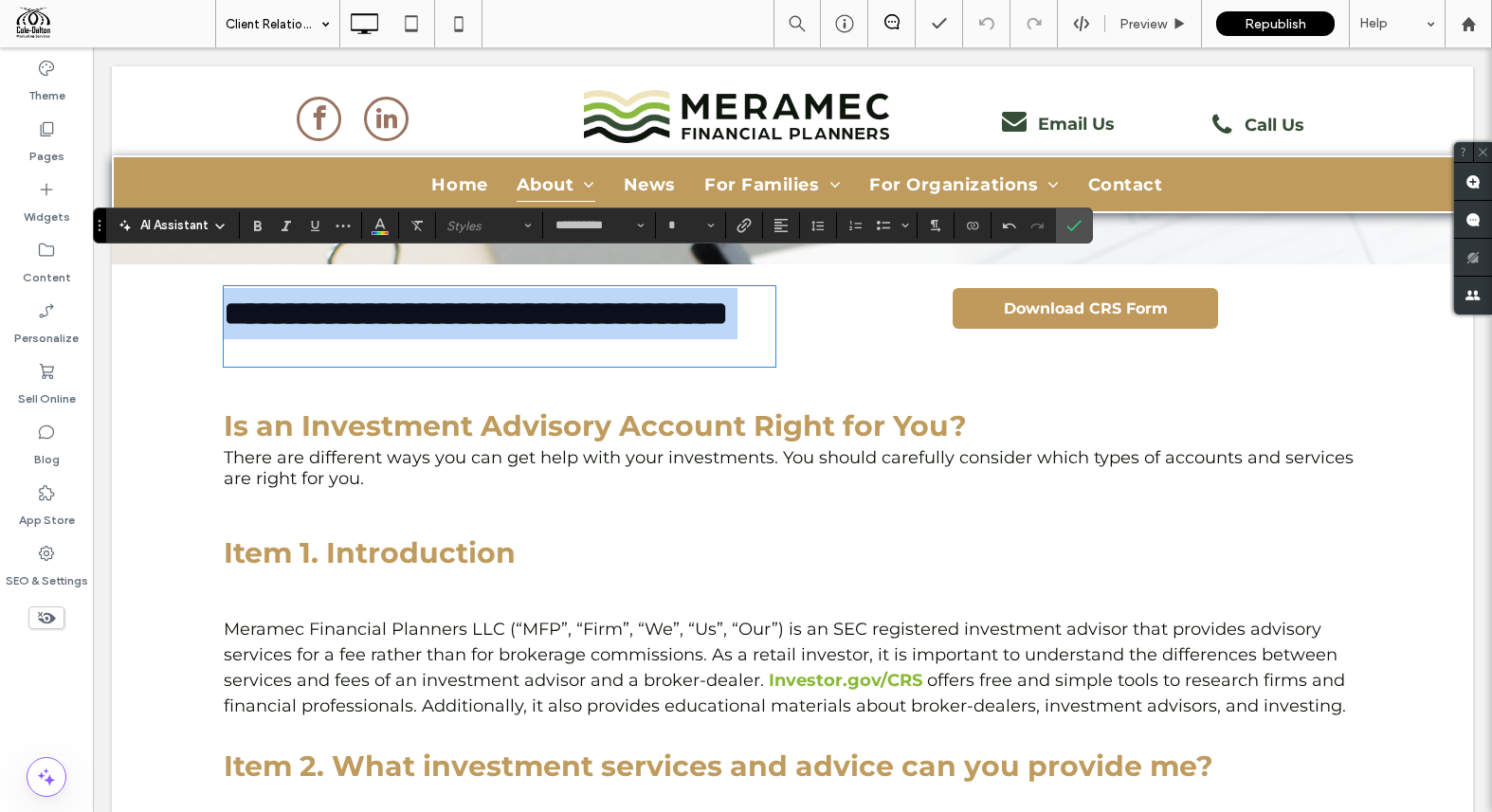 scroll, scrollTop: 160, scrollLeft: 0, axis: vertical 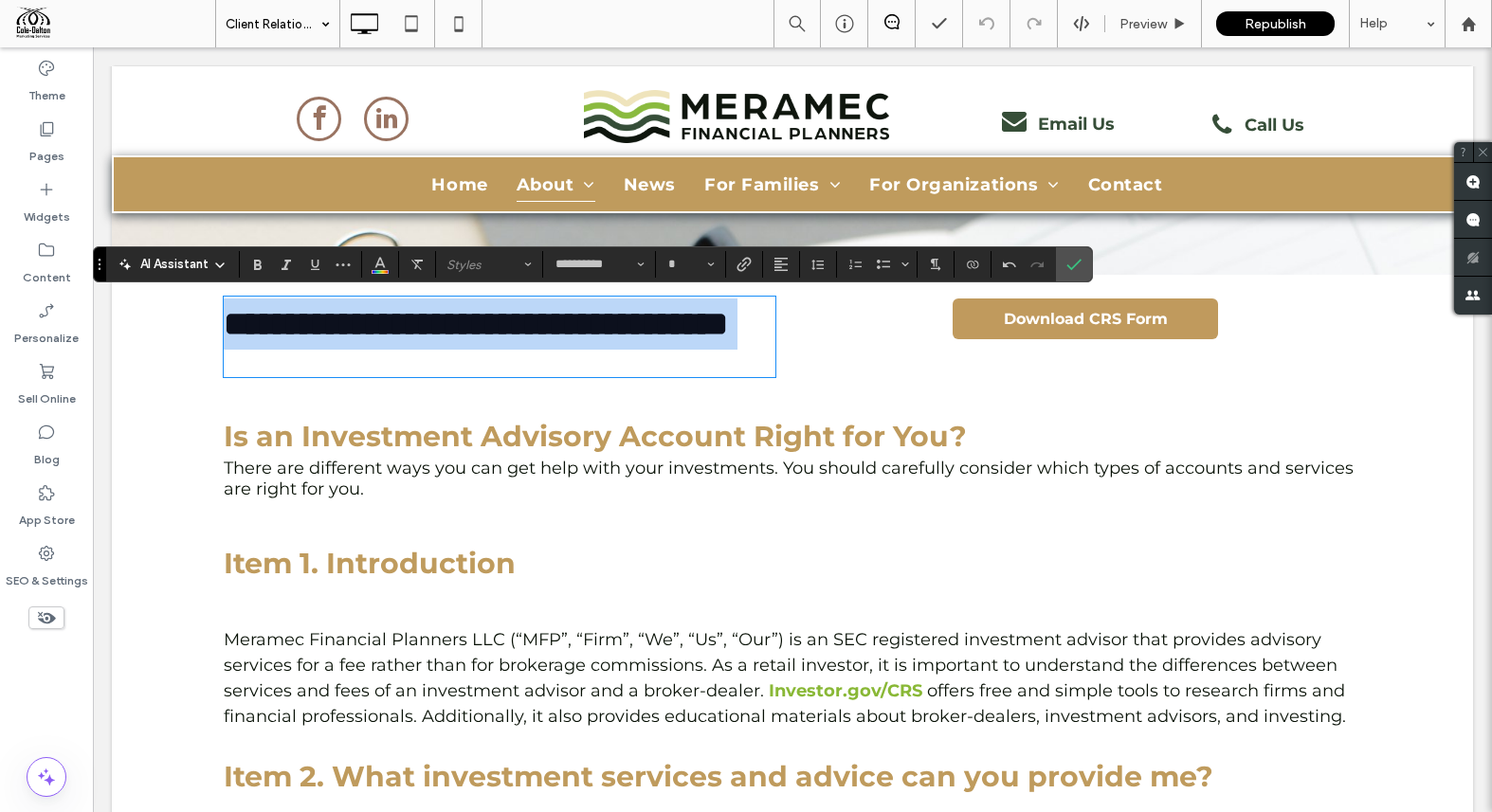 click on "**********" at bounding box center [500, 324] 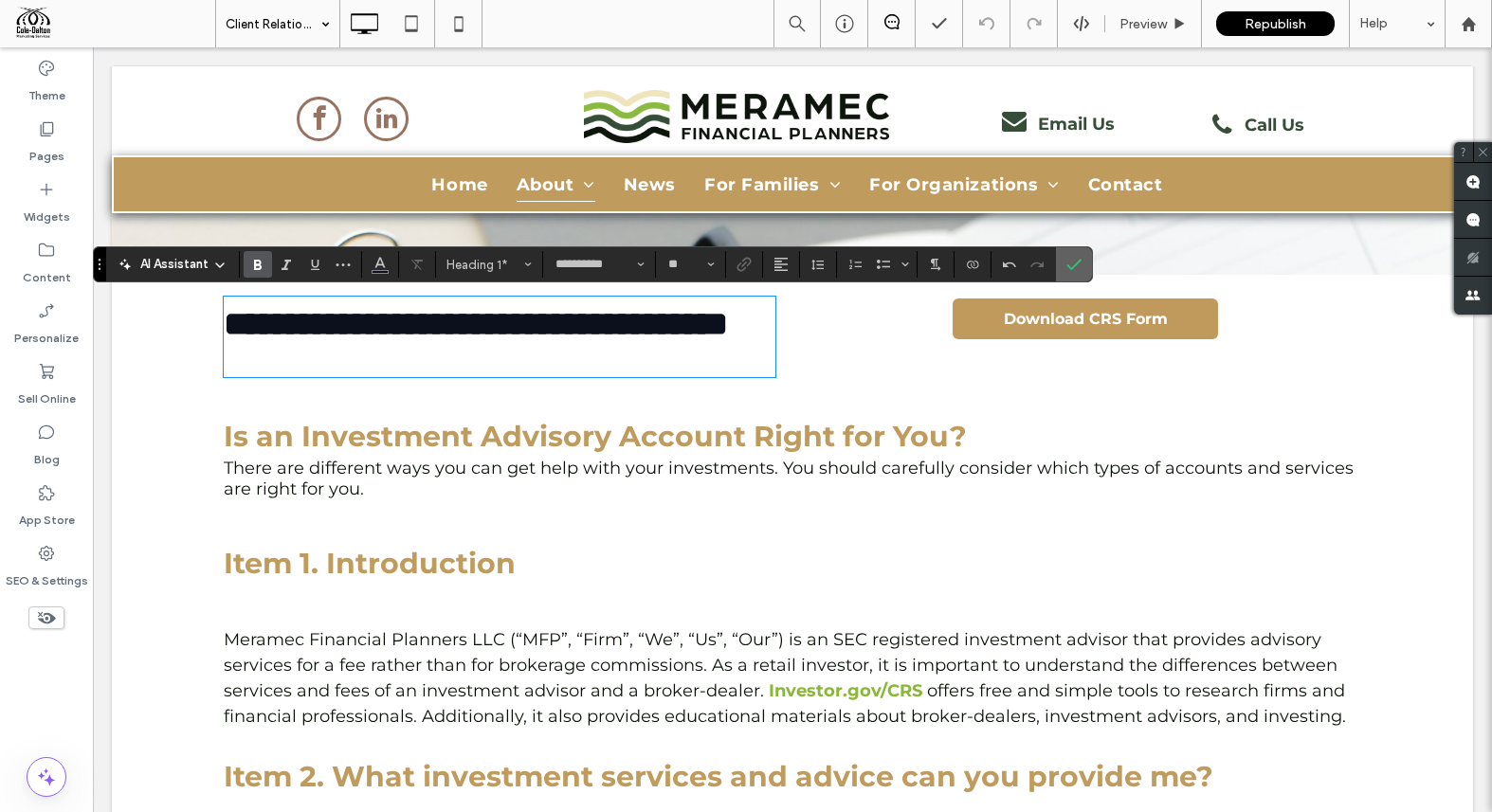 click at bounding box center (1074, 264) 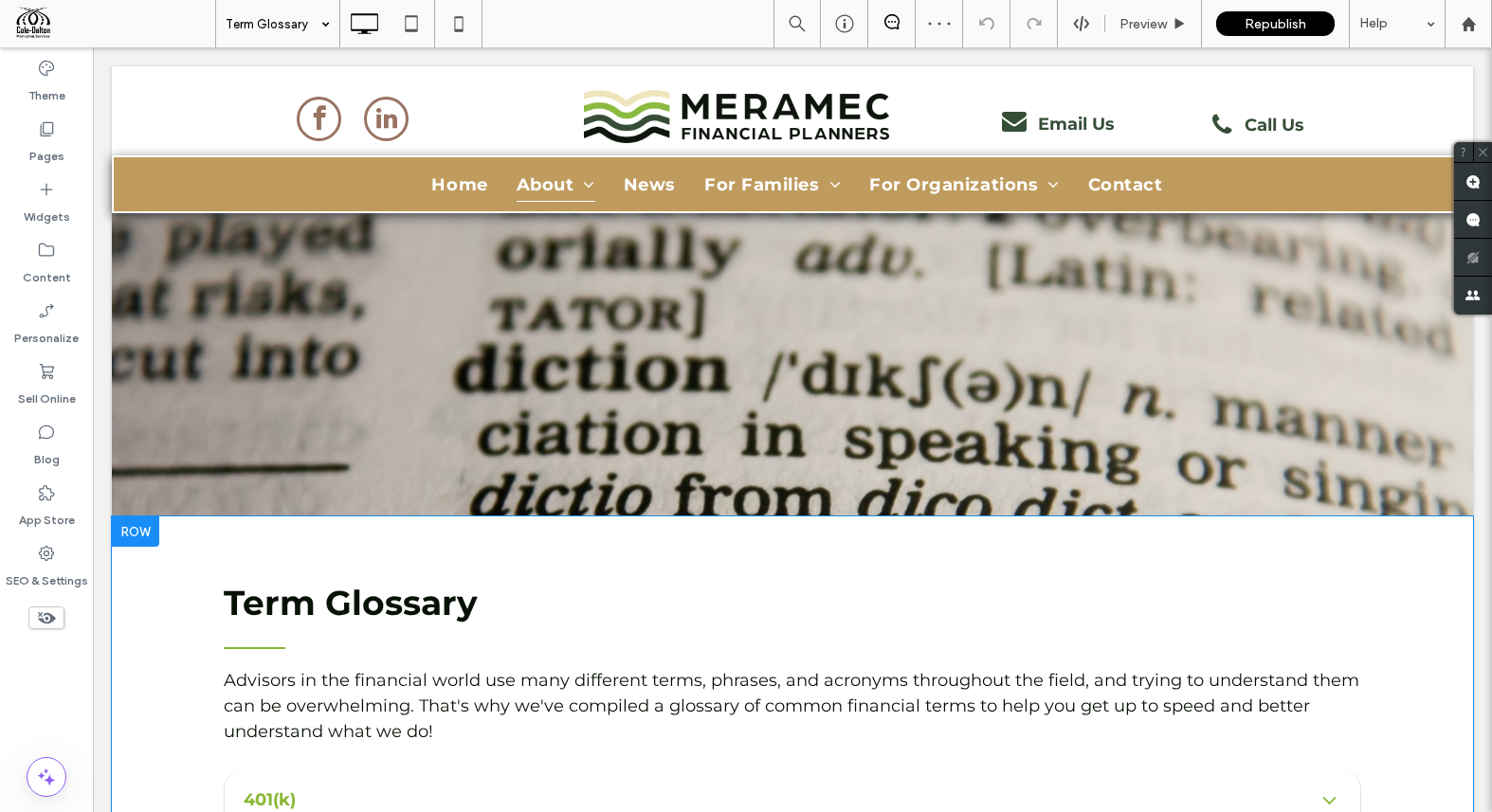 scroll, scrollTop: 392, scrollLeft: 0, axis: vertical 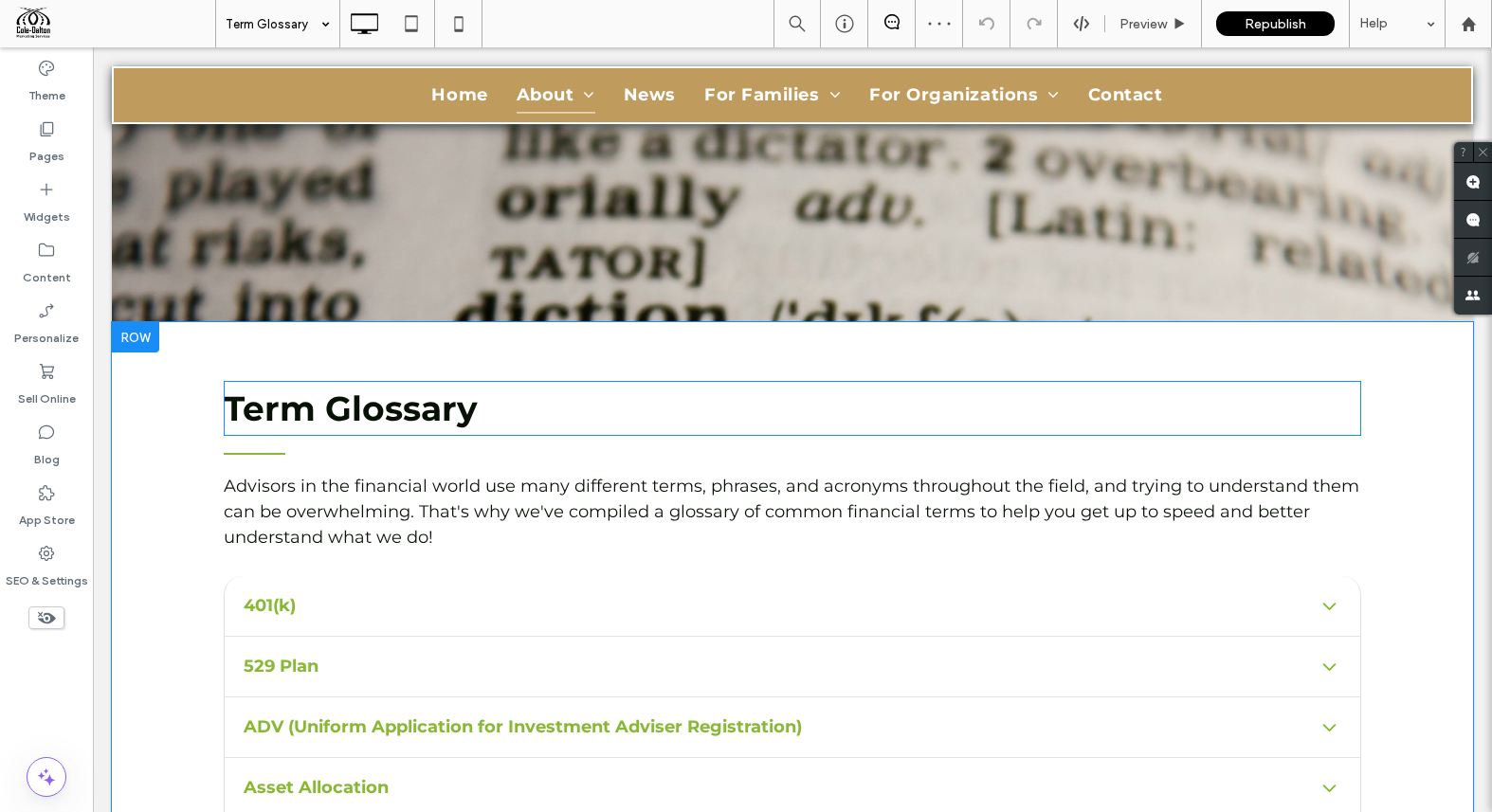 click on "Term Glossary" at bounding box center (351, 408) 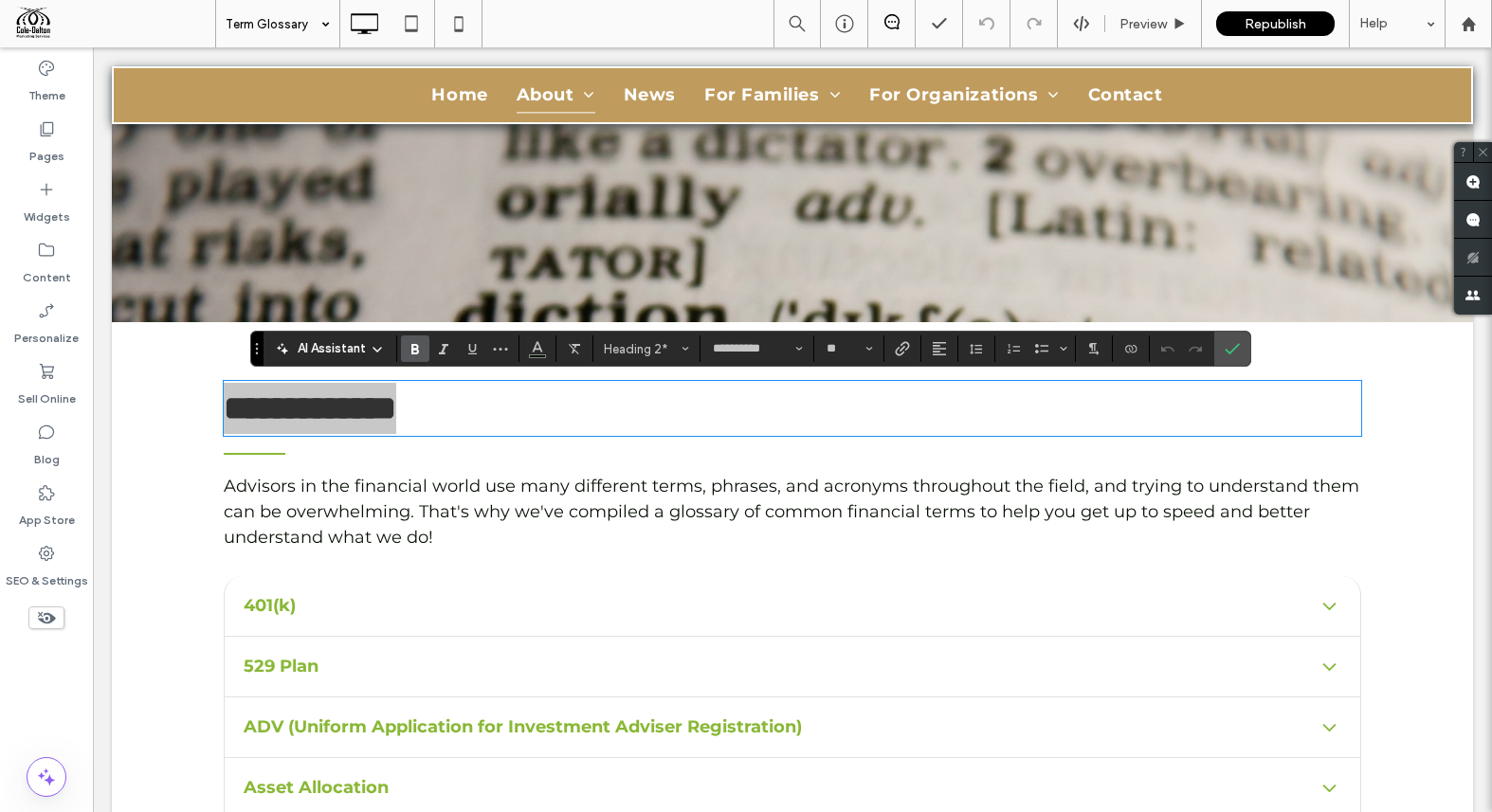 click on "**********" at bounding box center (750, 349) 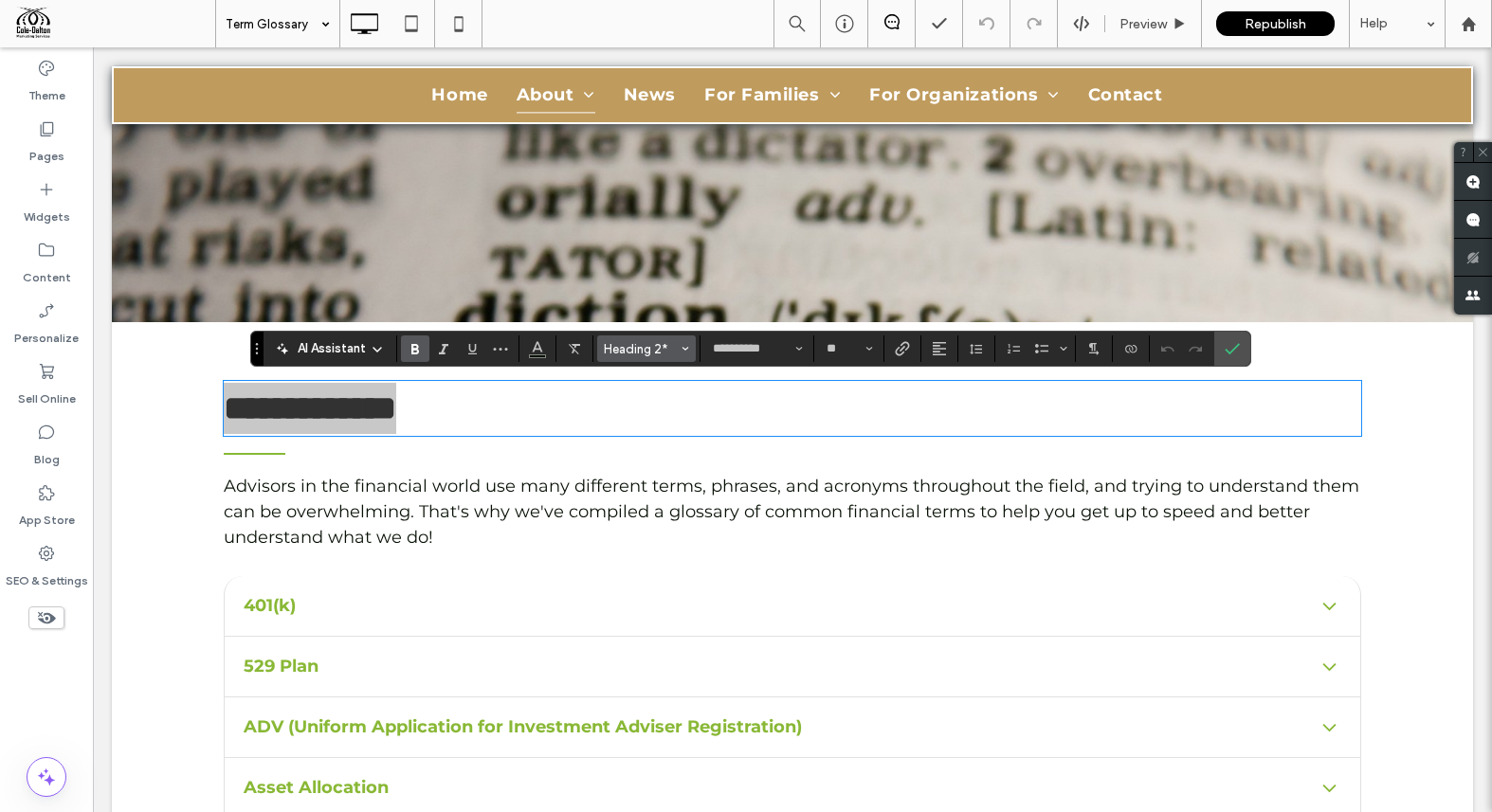 click on "Heading 2*" at bounding box center (646, 349) 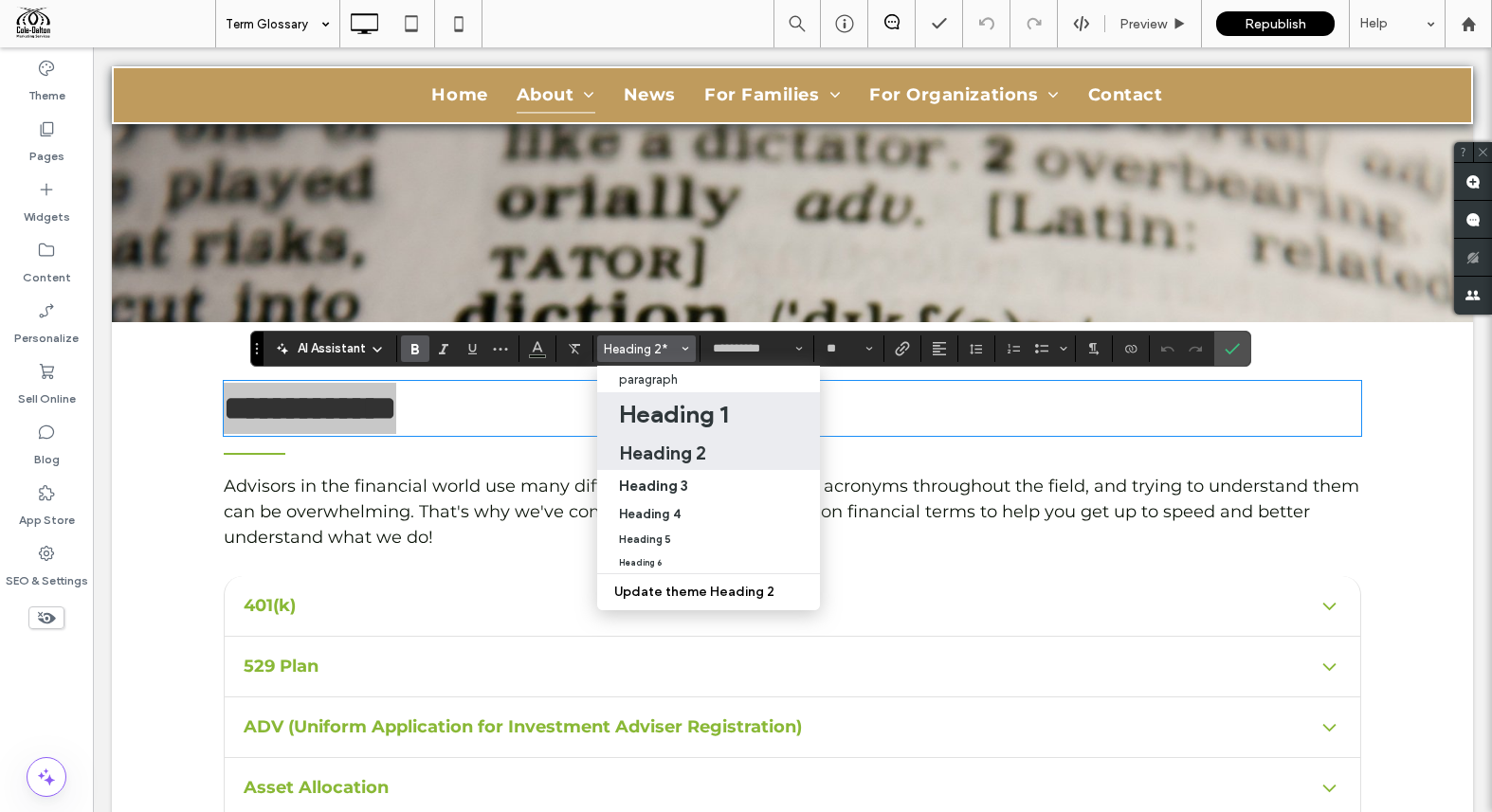 click on "Heading 1" at bounding box center [673, 414] 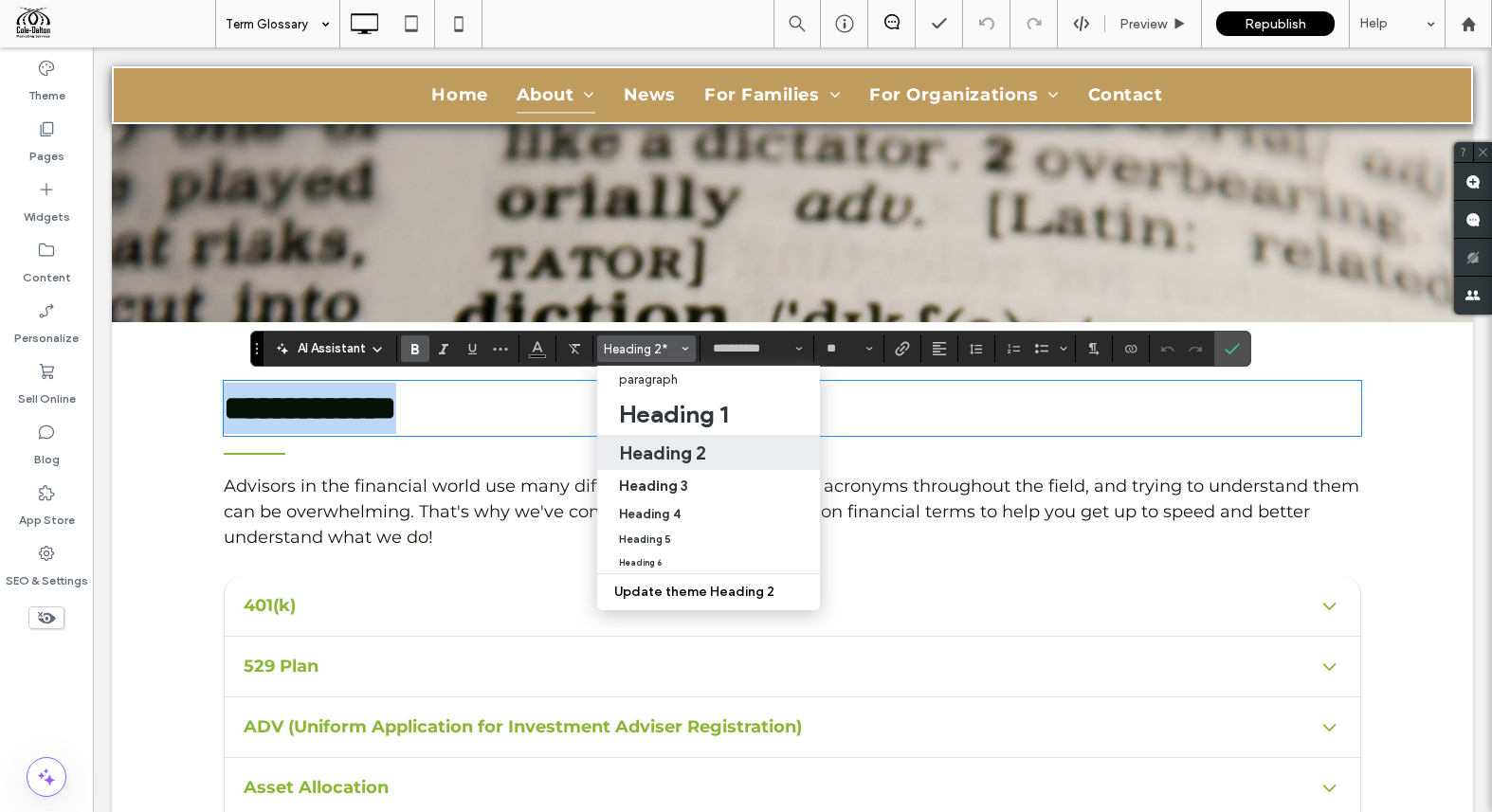 type on "**" 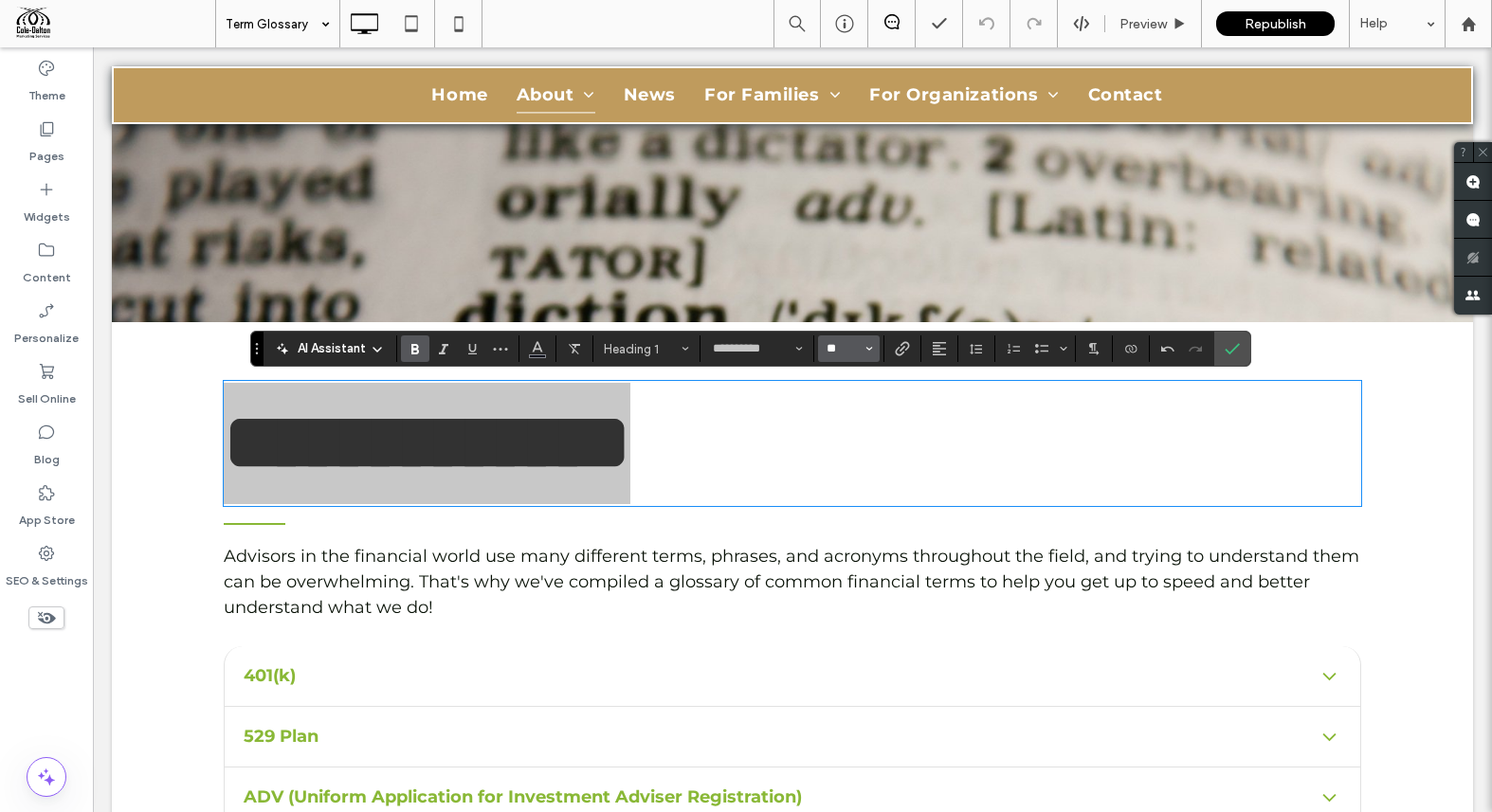 click on "**" at bounding box center [843, 349] 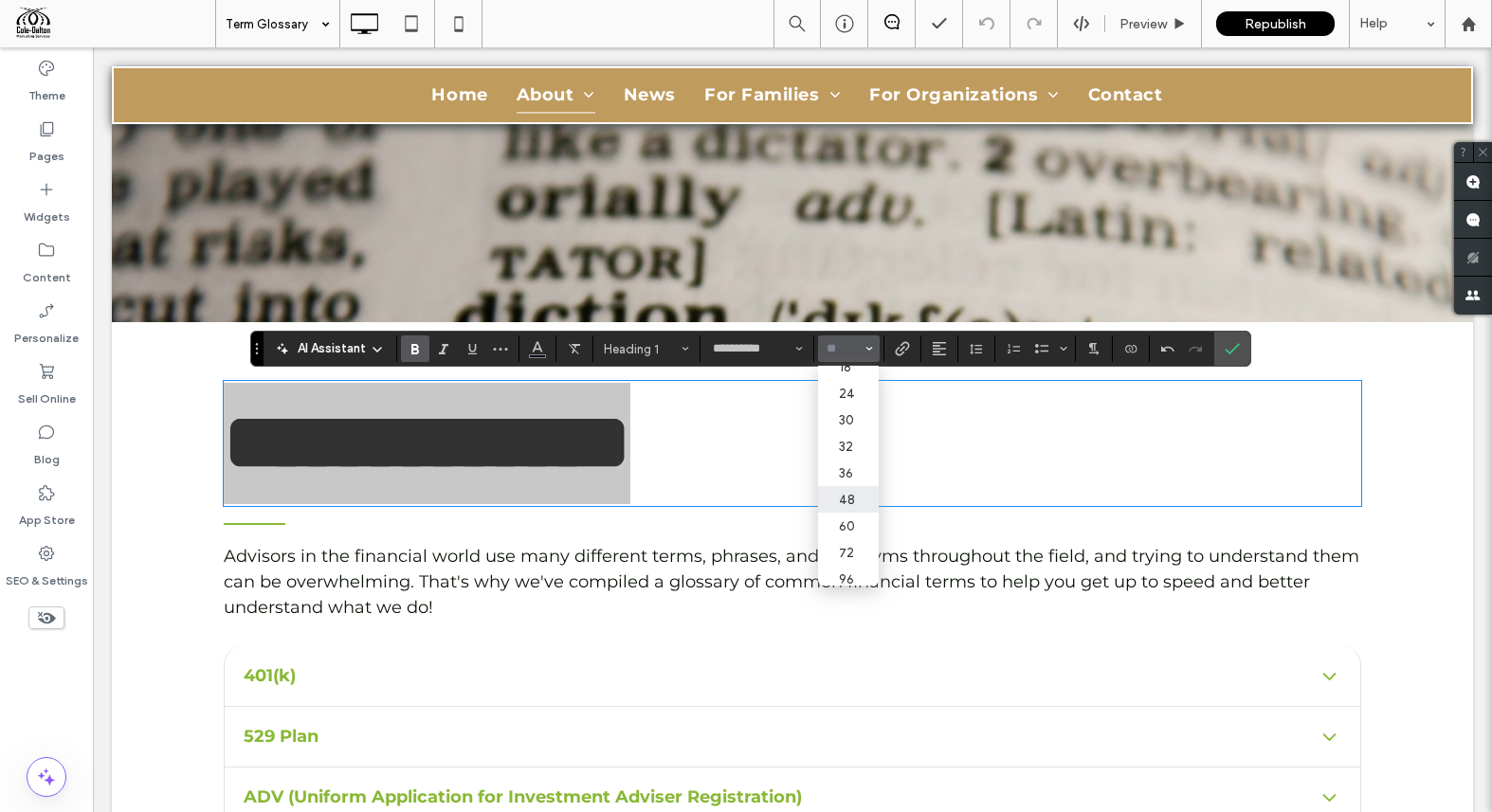 scroll, scrollTop: 205, scrollLeft: 0, axis: vertical 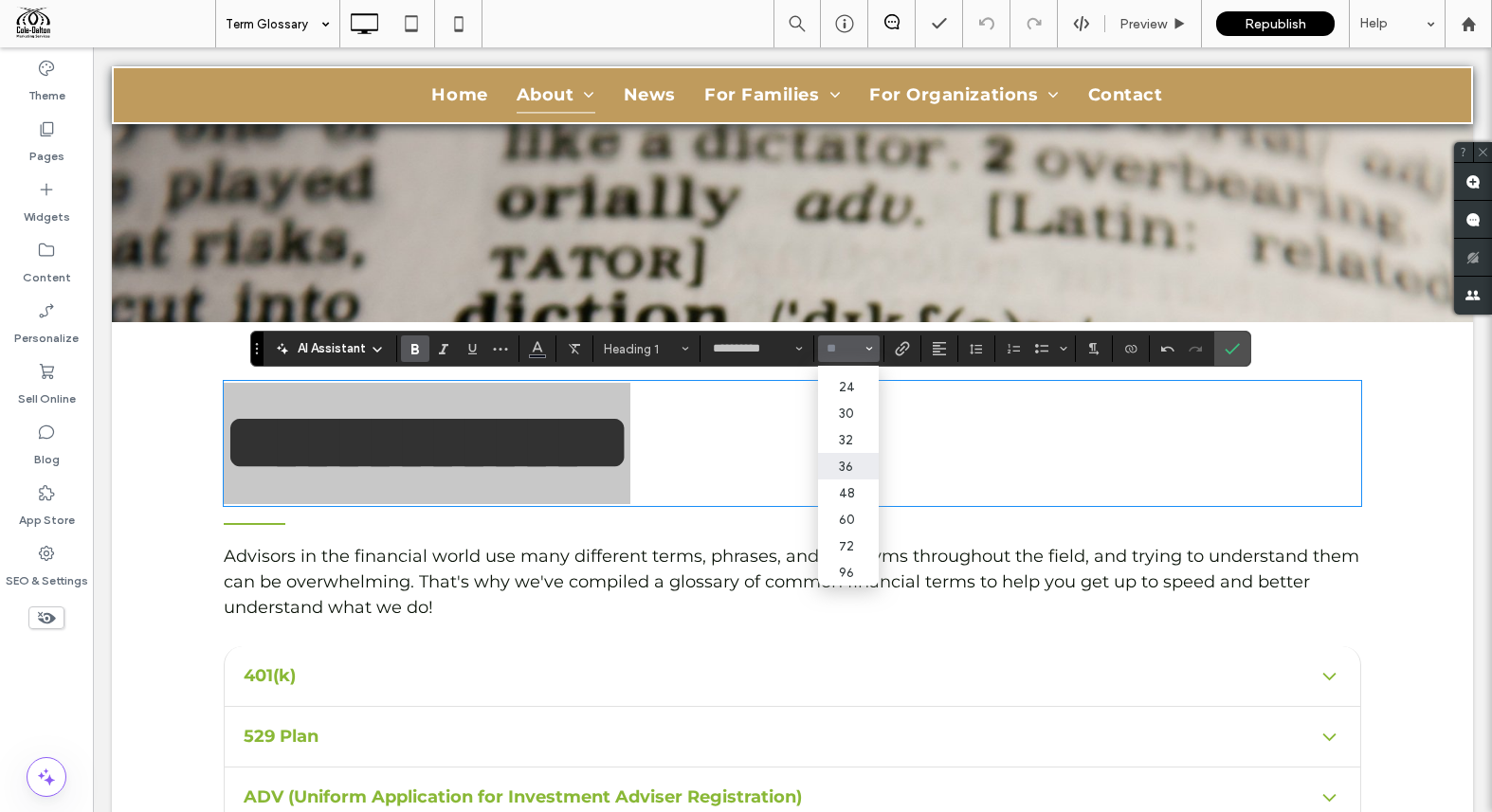click on "36" at bounding box center (848, 466) 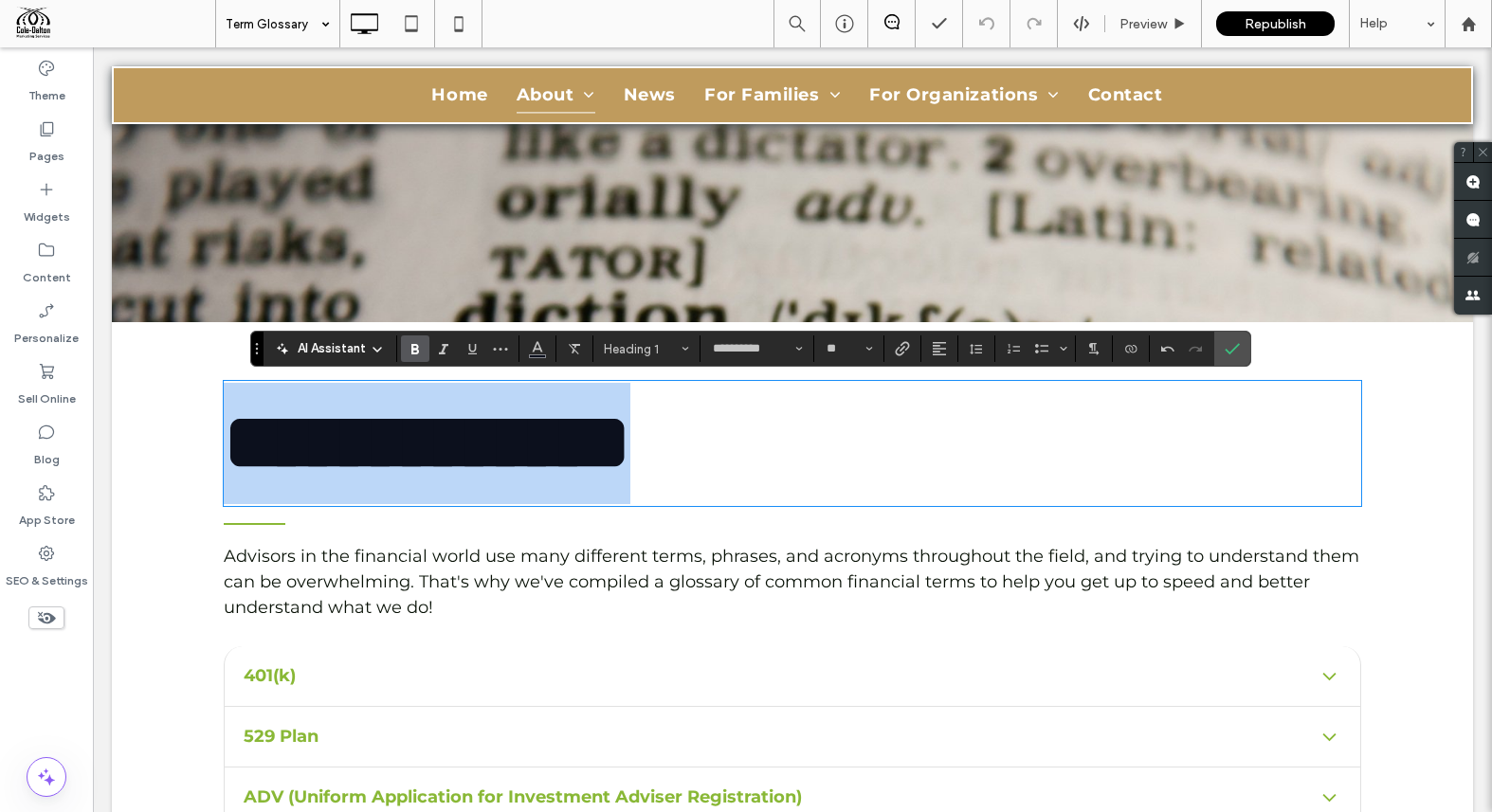 type on "**" 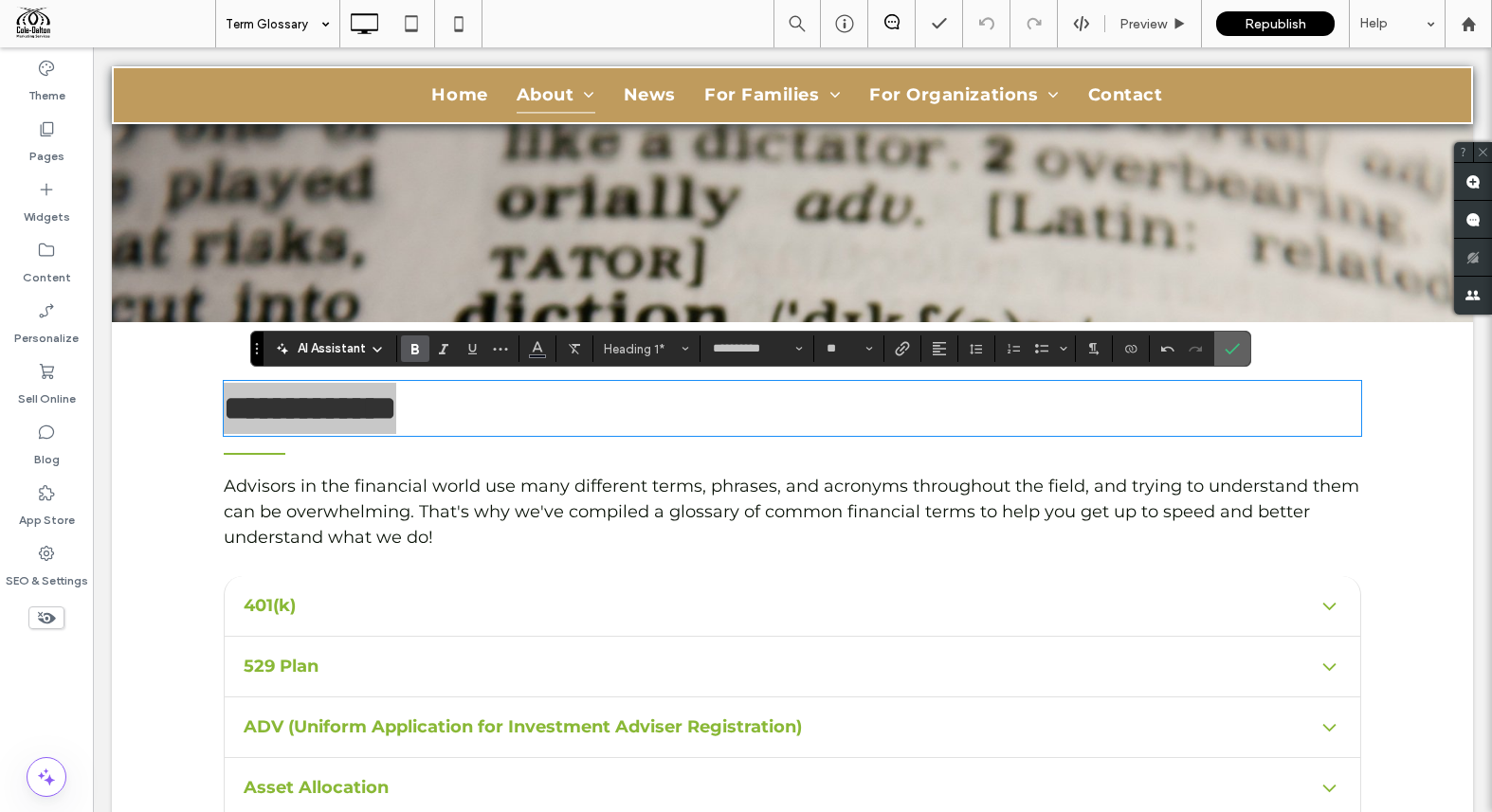 click 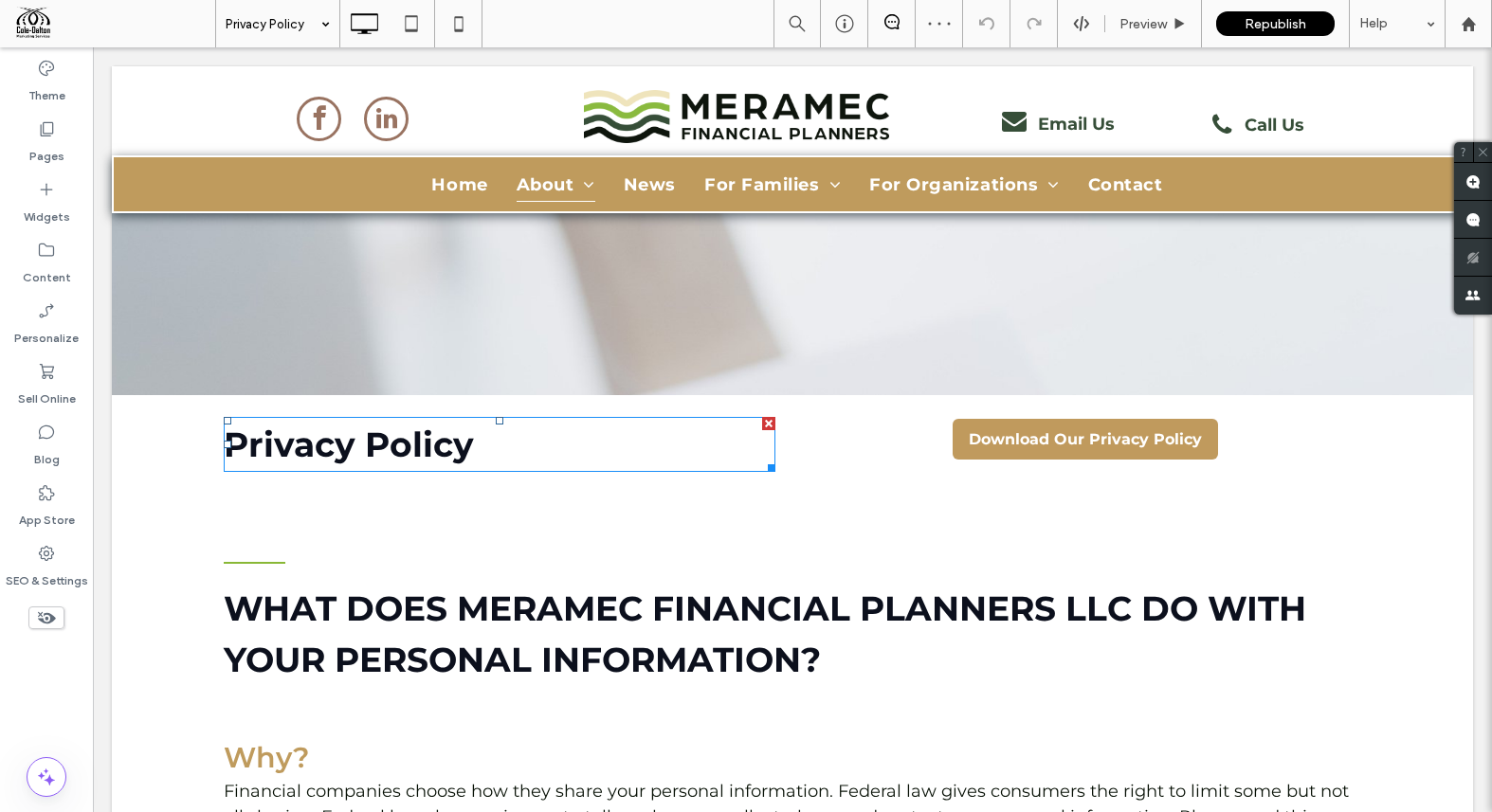 scroll, scrollTop: 0, scrollLeft: 0, axis: both 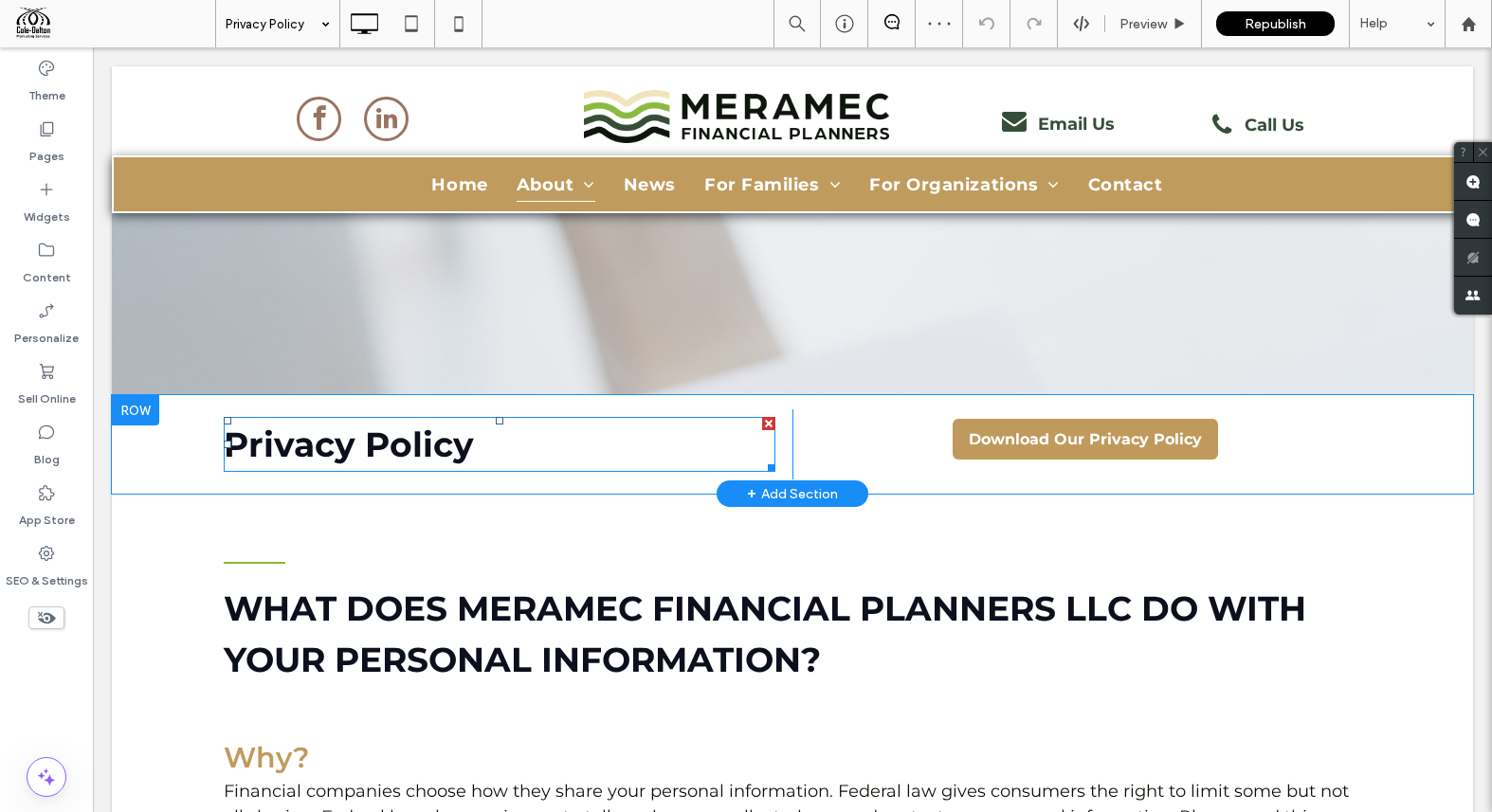 click on "Privacy Policy" at bounding box center [349, 444] 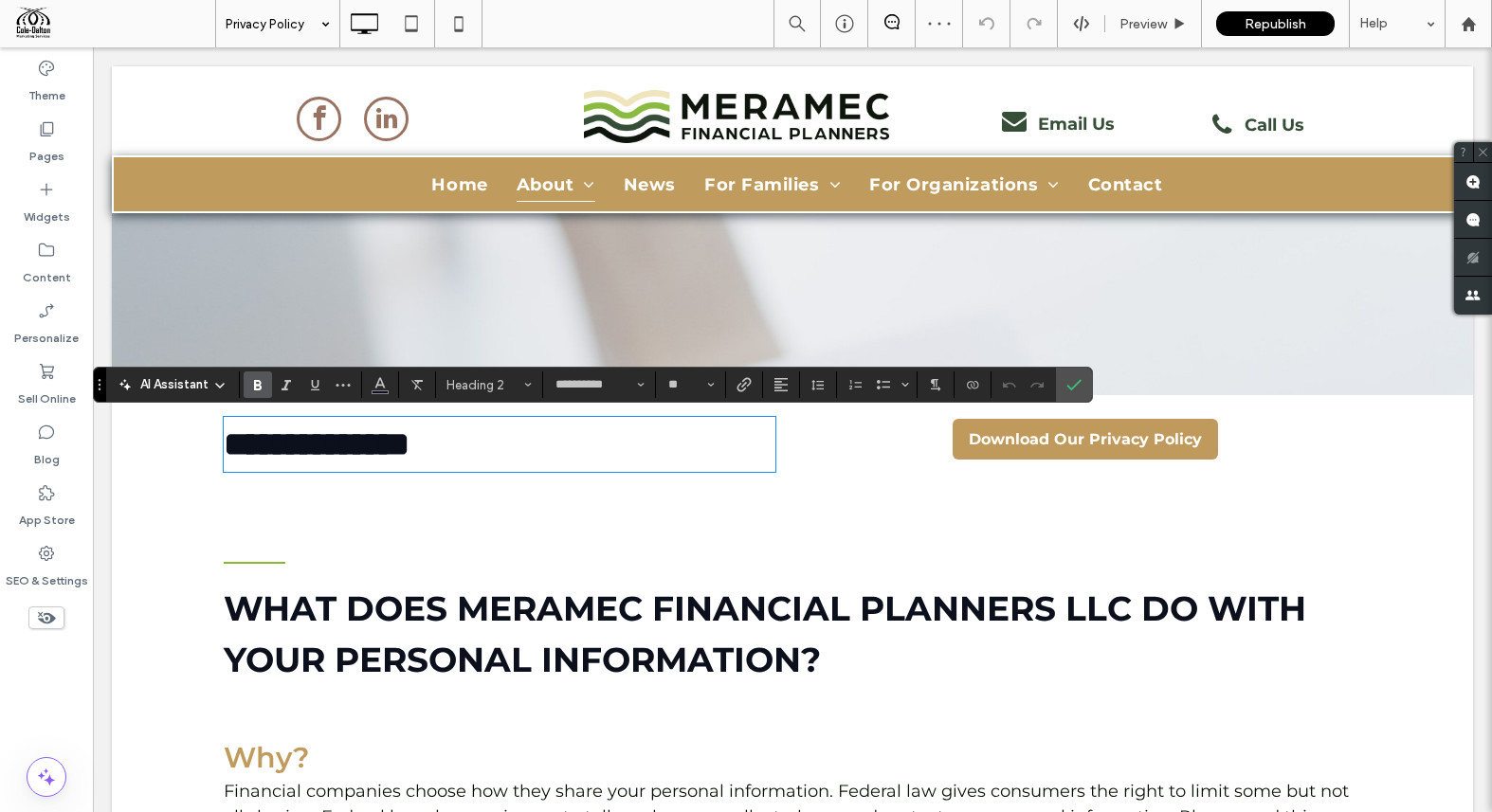 click on "WHAT DOES MERAMEC FINANCIAL PLANNERS LLC DO WITH YOUR PERSONAL INFORMATION?" at bounding box center (765, 634) 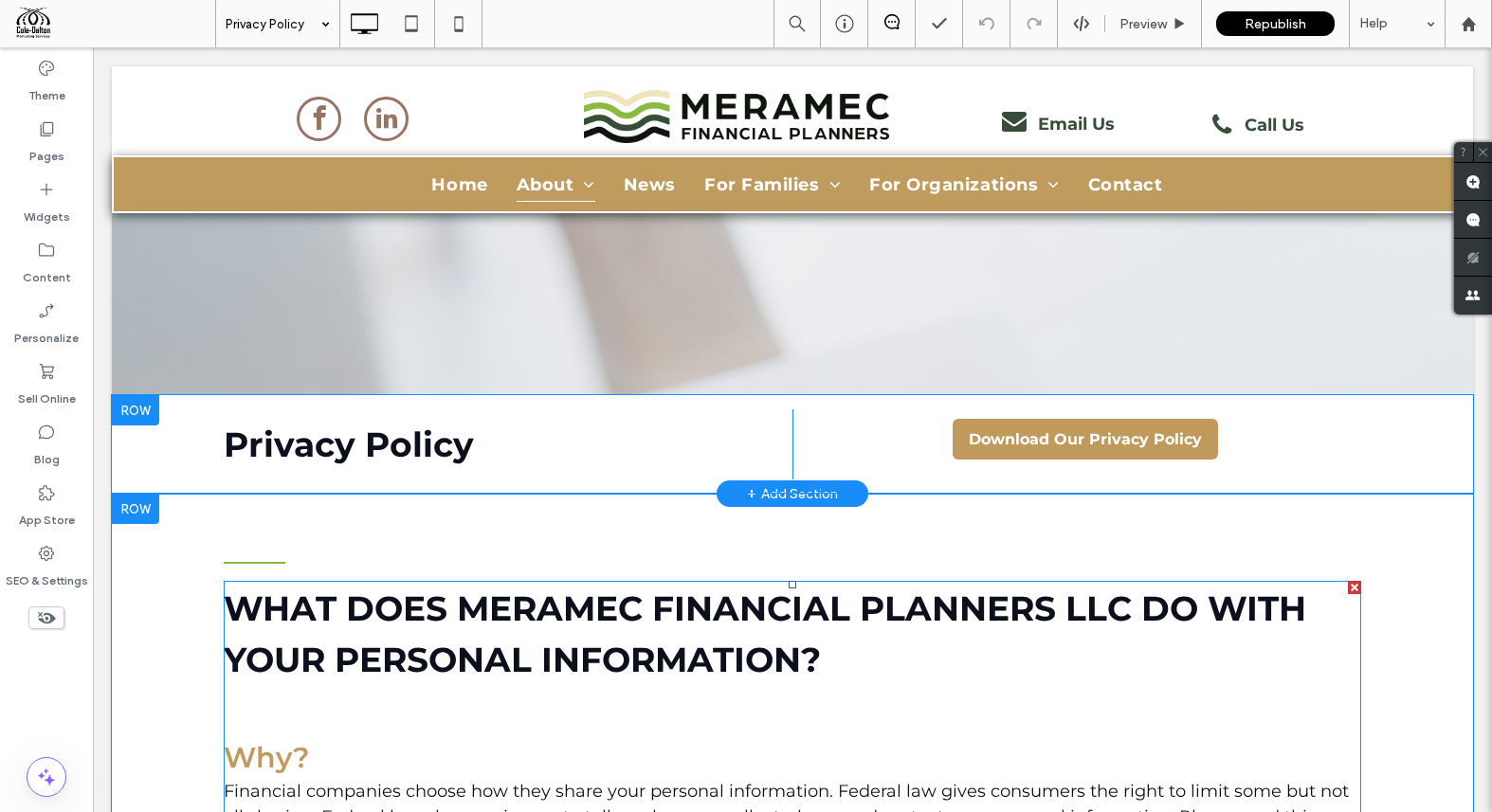 click on "WHAT DOES MERAMEC FINANCIAL PLANNERS LLC DO WITH YOUR PERSONAL INFORMATION?" at bounding box center (792, 634) 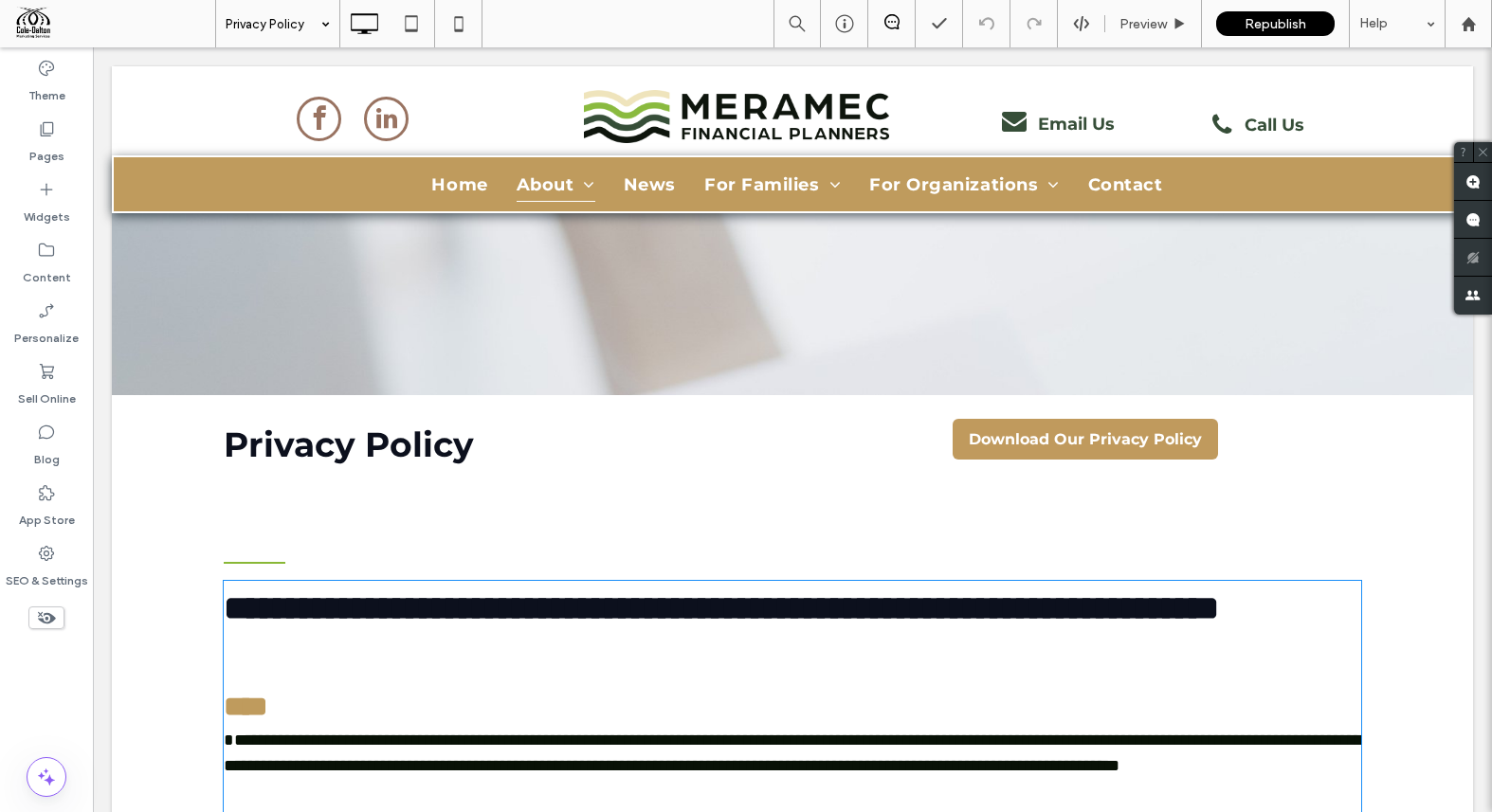 type on "**********" 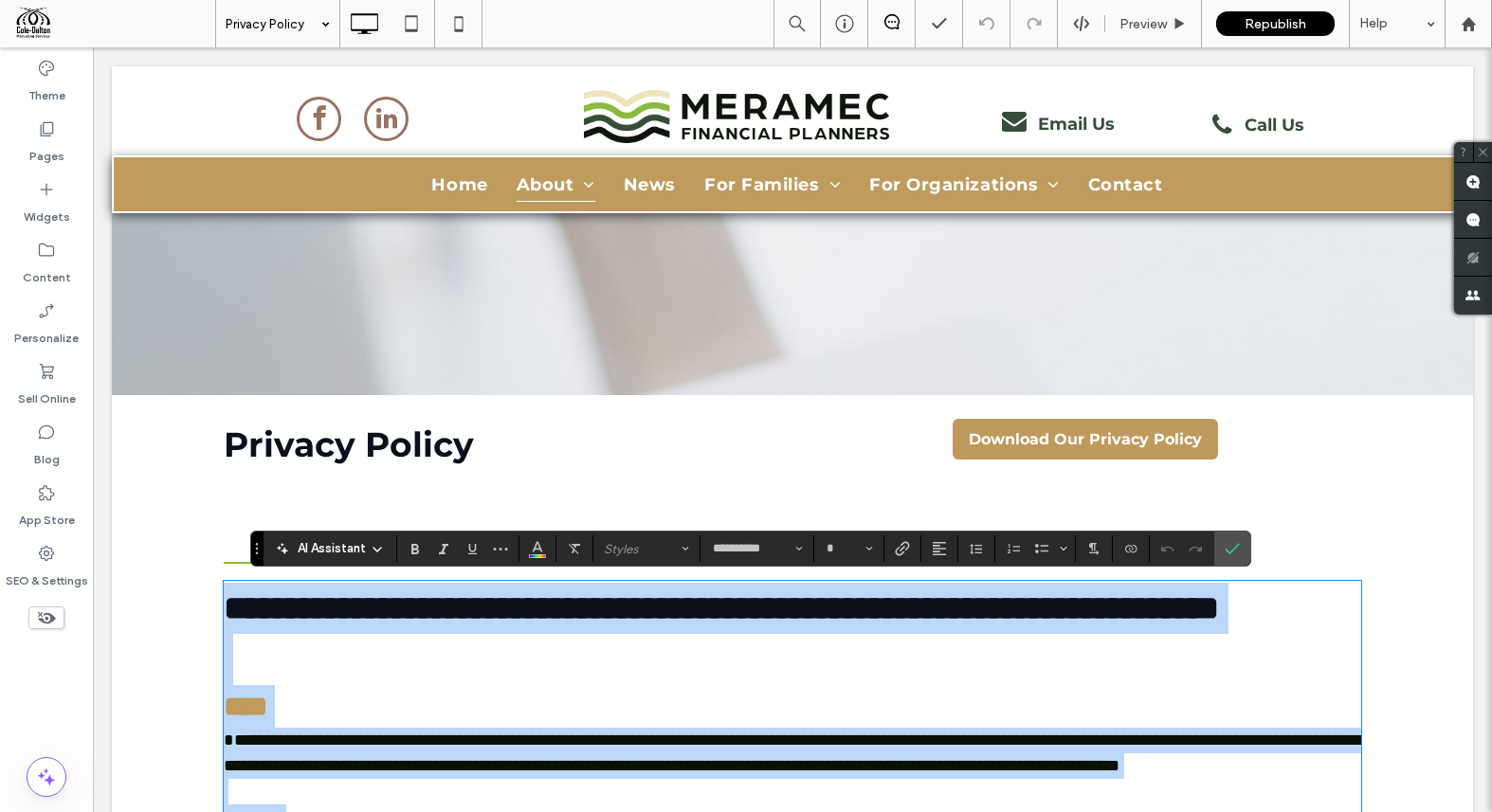 click on "**********" at bounding box center [792, 608] 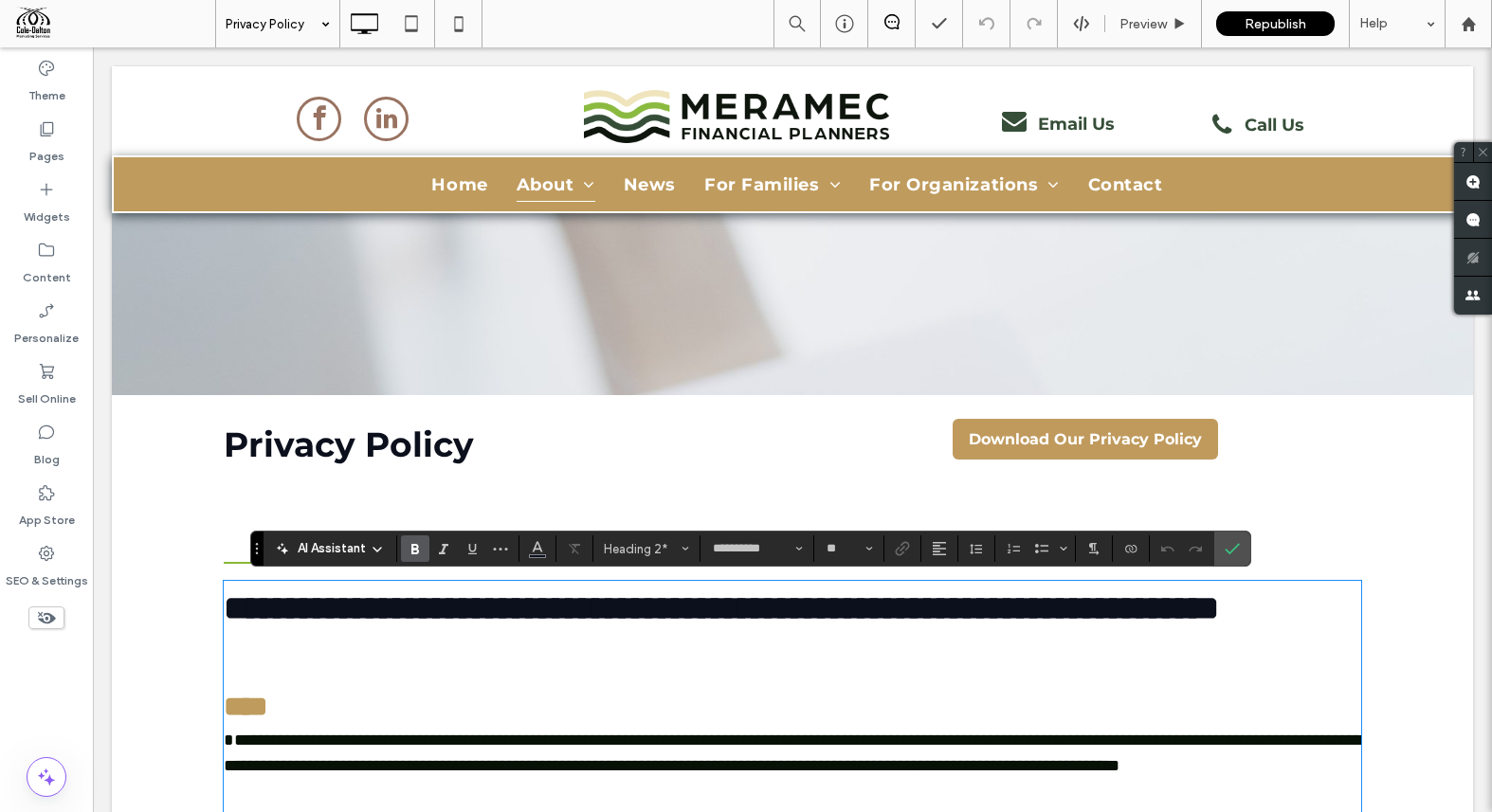 click on "**********" at bounding box center [792, 608] 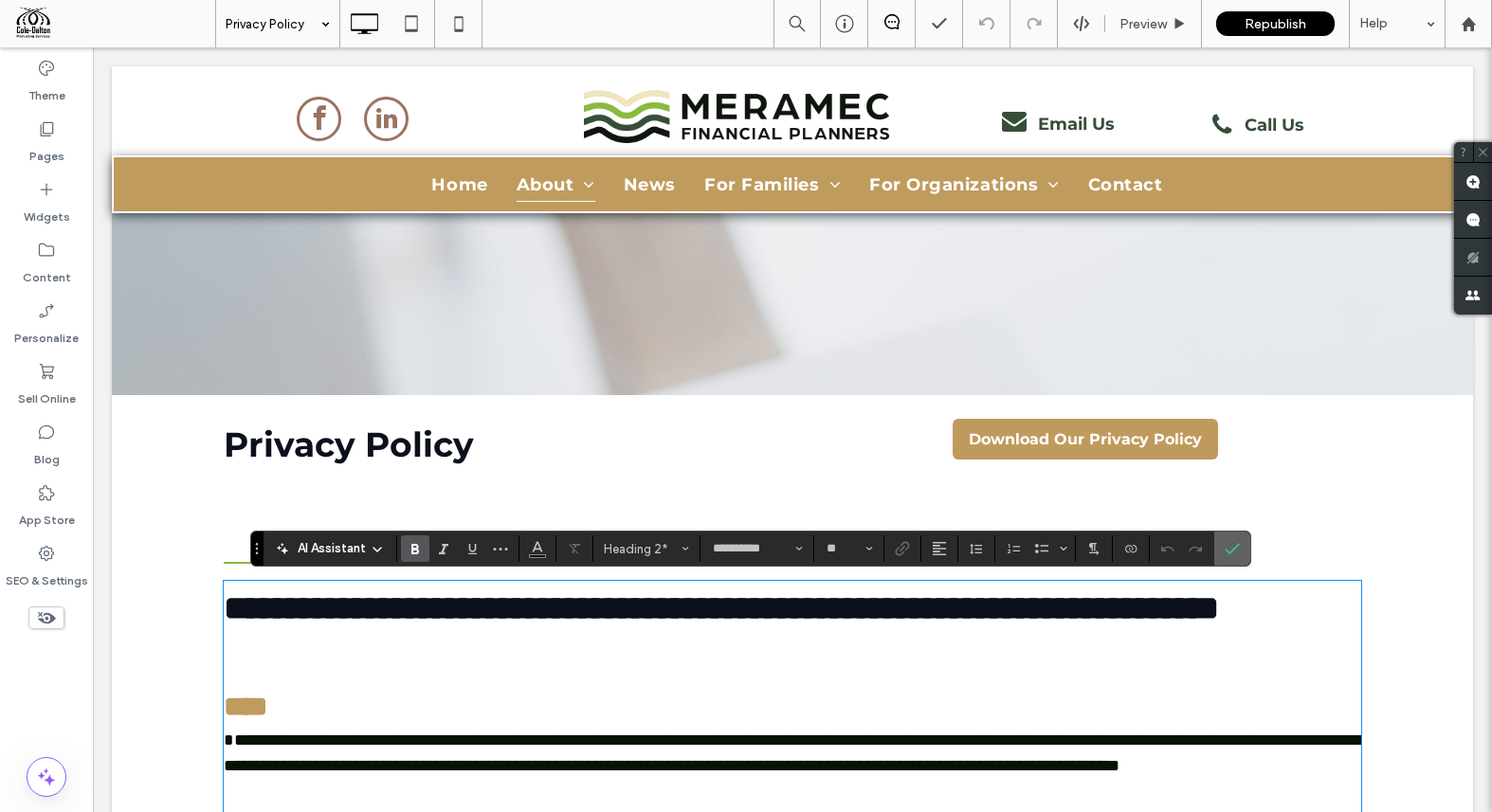 click at bounding box center (1232, 549) 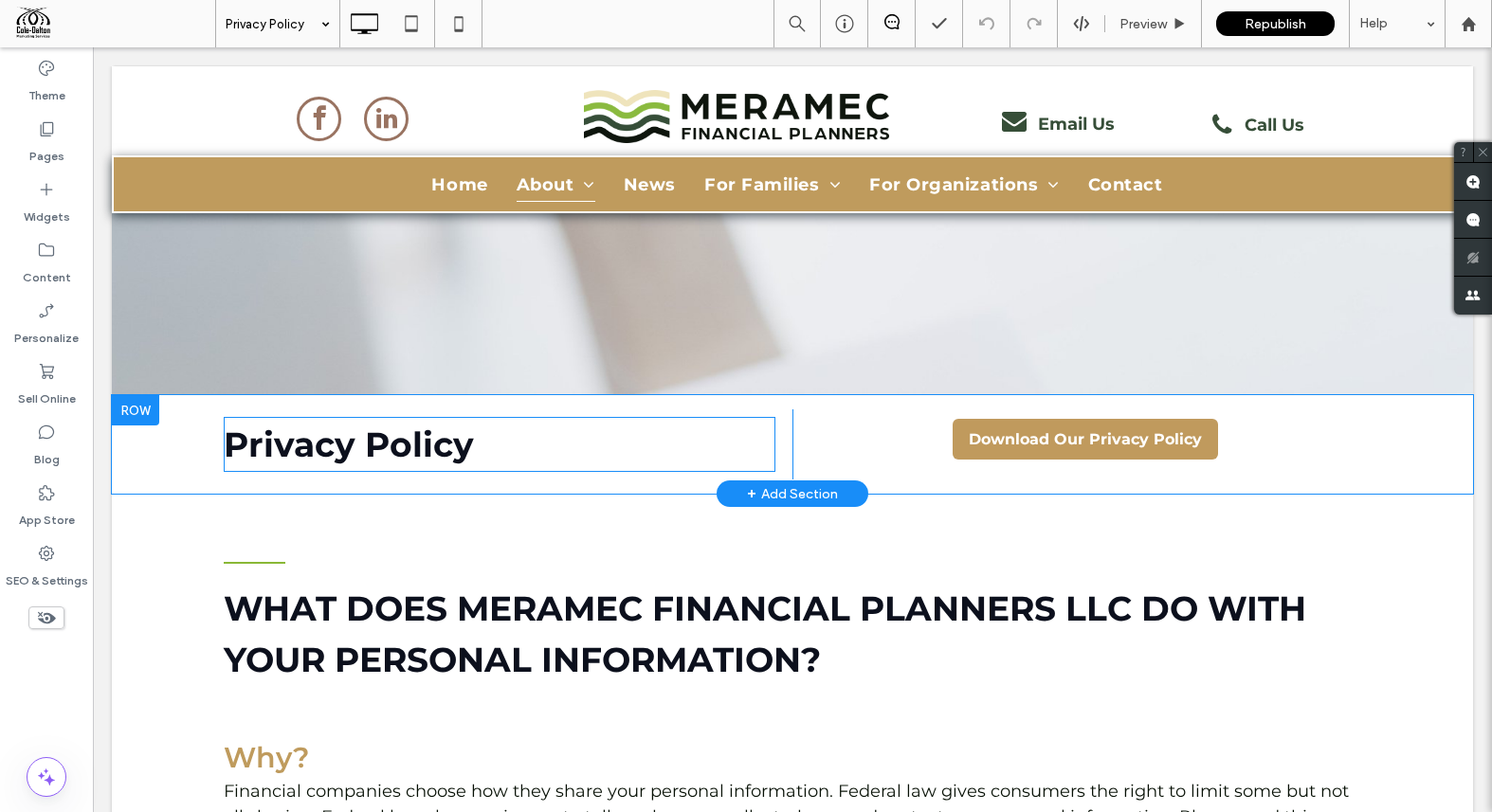 click on "Privacy Policy" at bounding box center (349, 444) 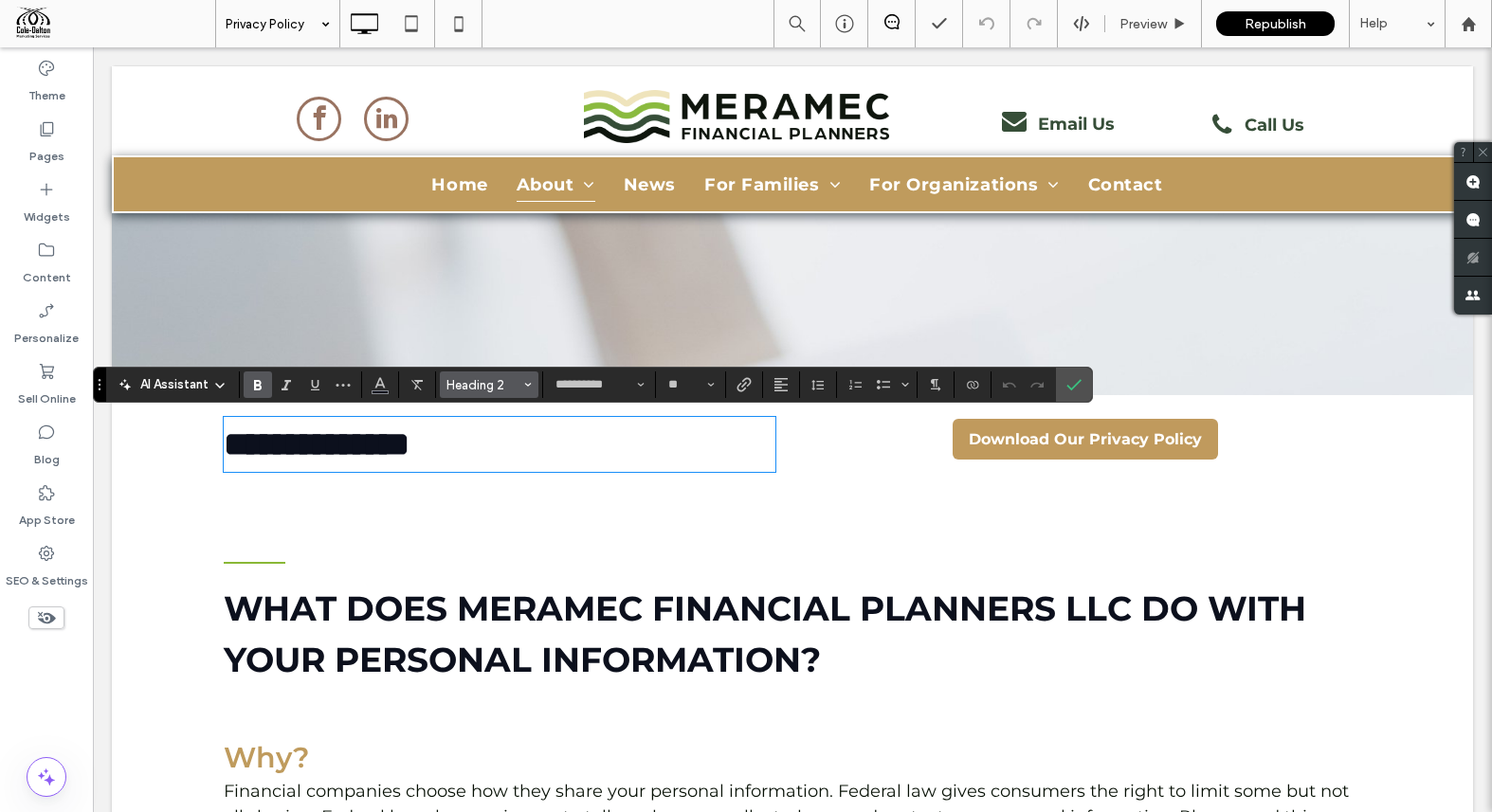 click on "Heading 2" at bounding box center [489, 385] 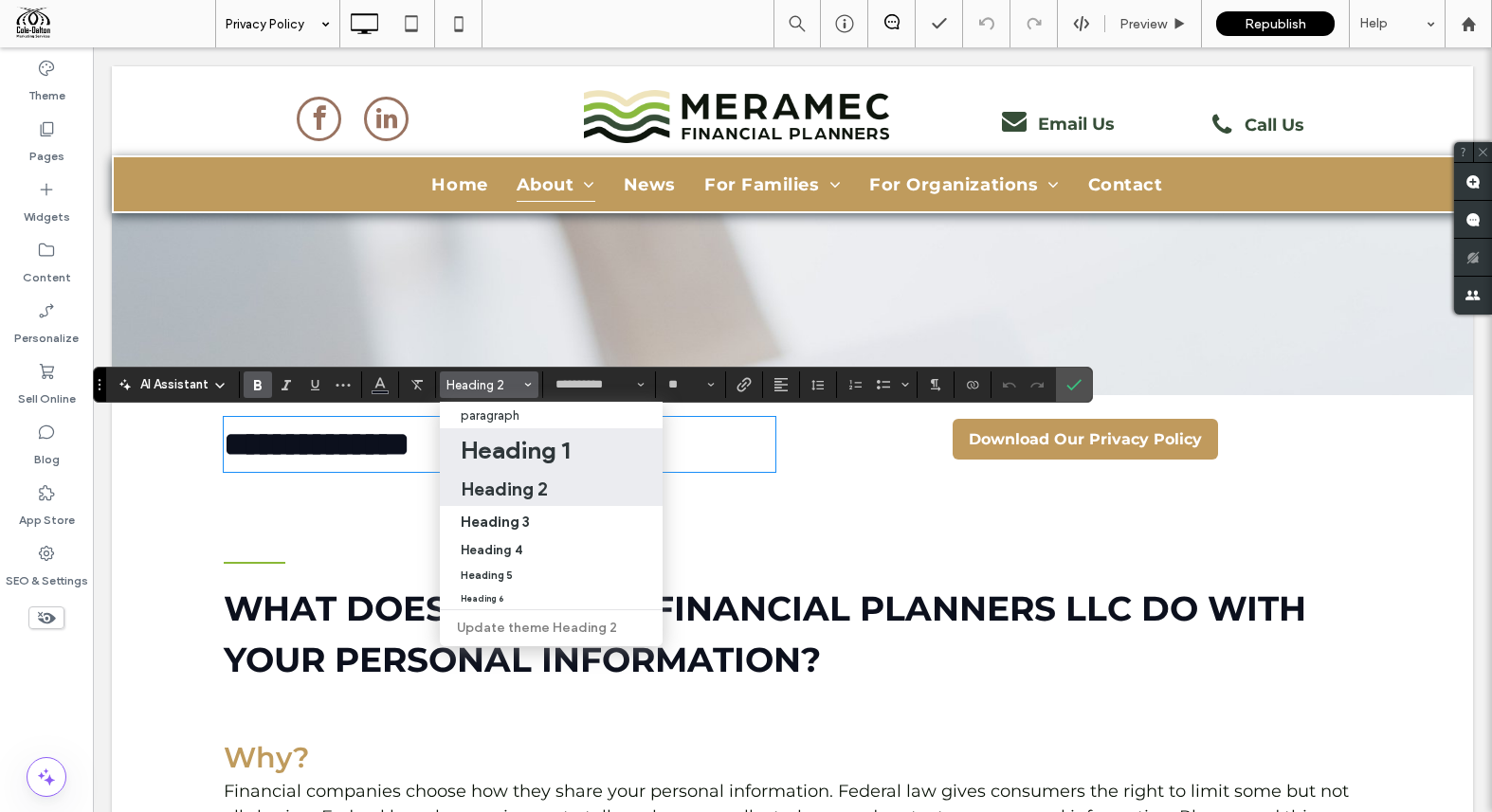 drag, startPoint x: 531, startPoint y: 459, endPoint x: 580, endPoint y: 357, distance: 113.15918 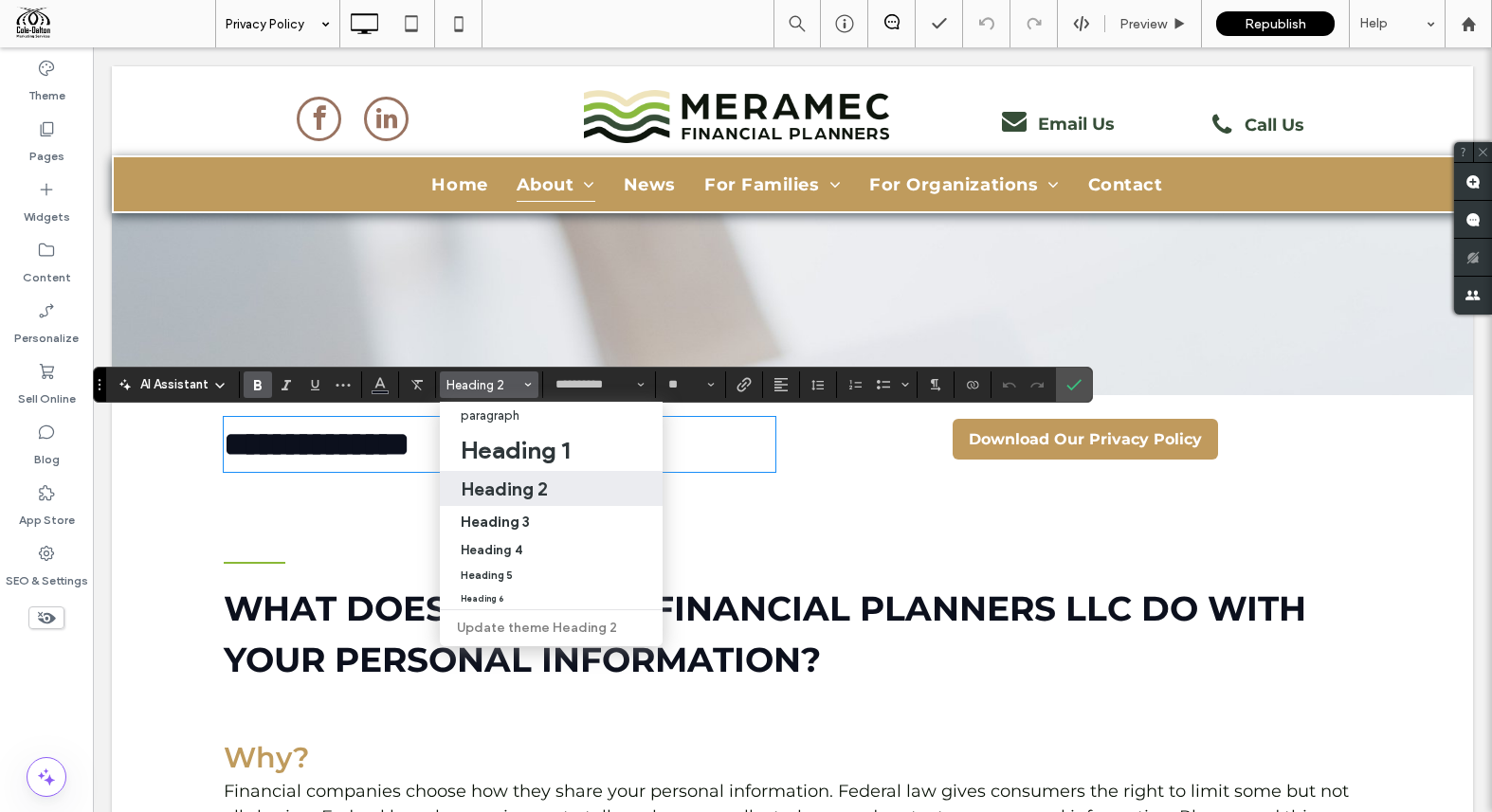 type on "**" 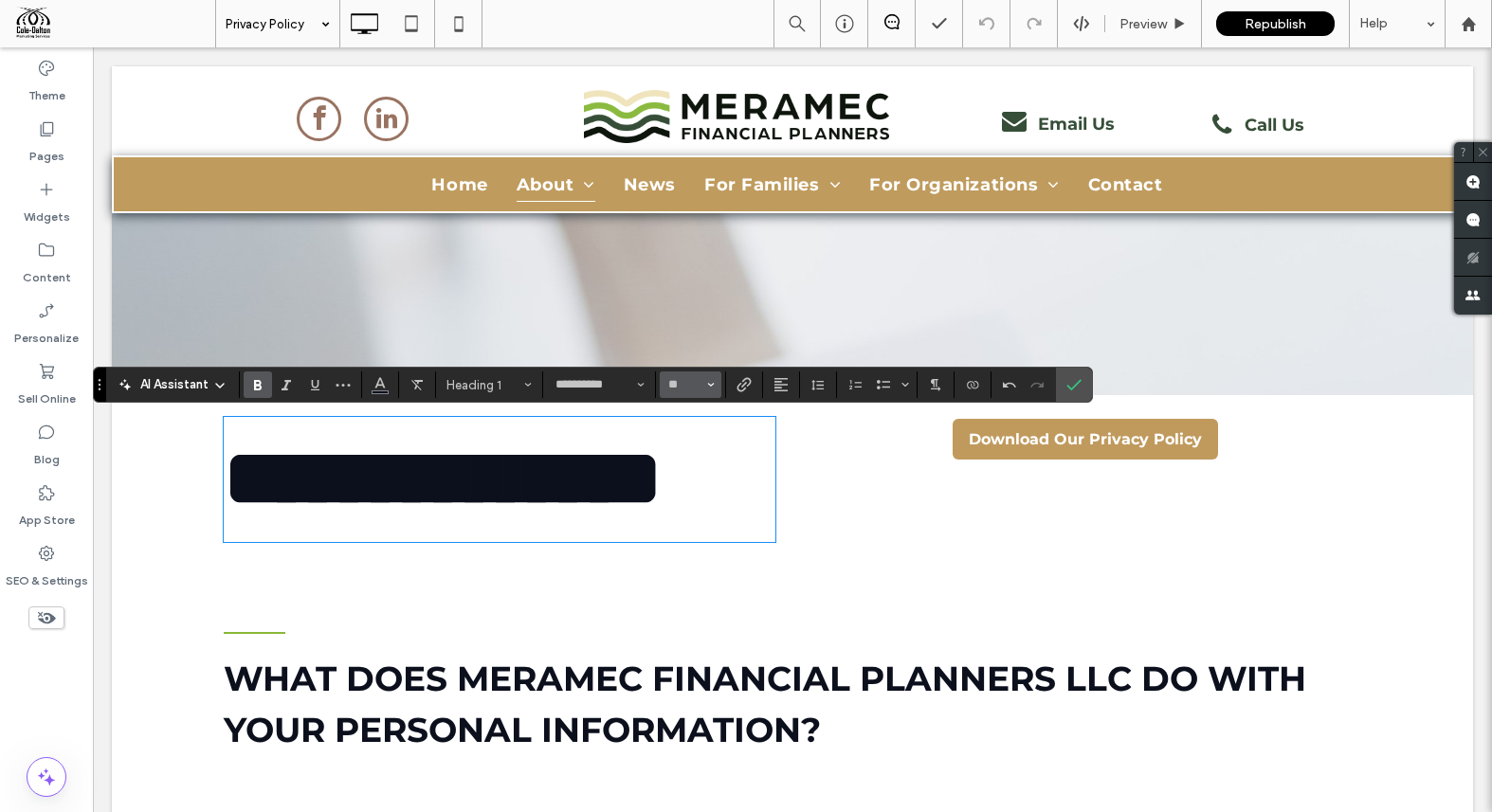 click at bounding box center [711, 385] 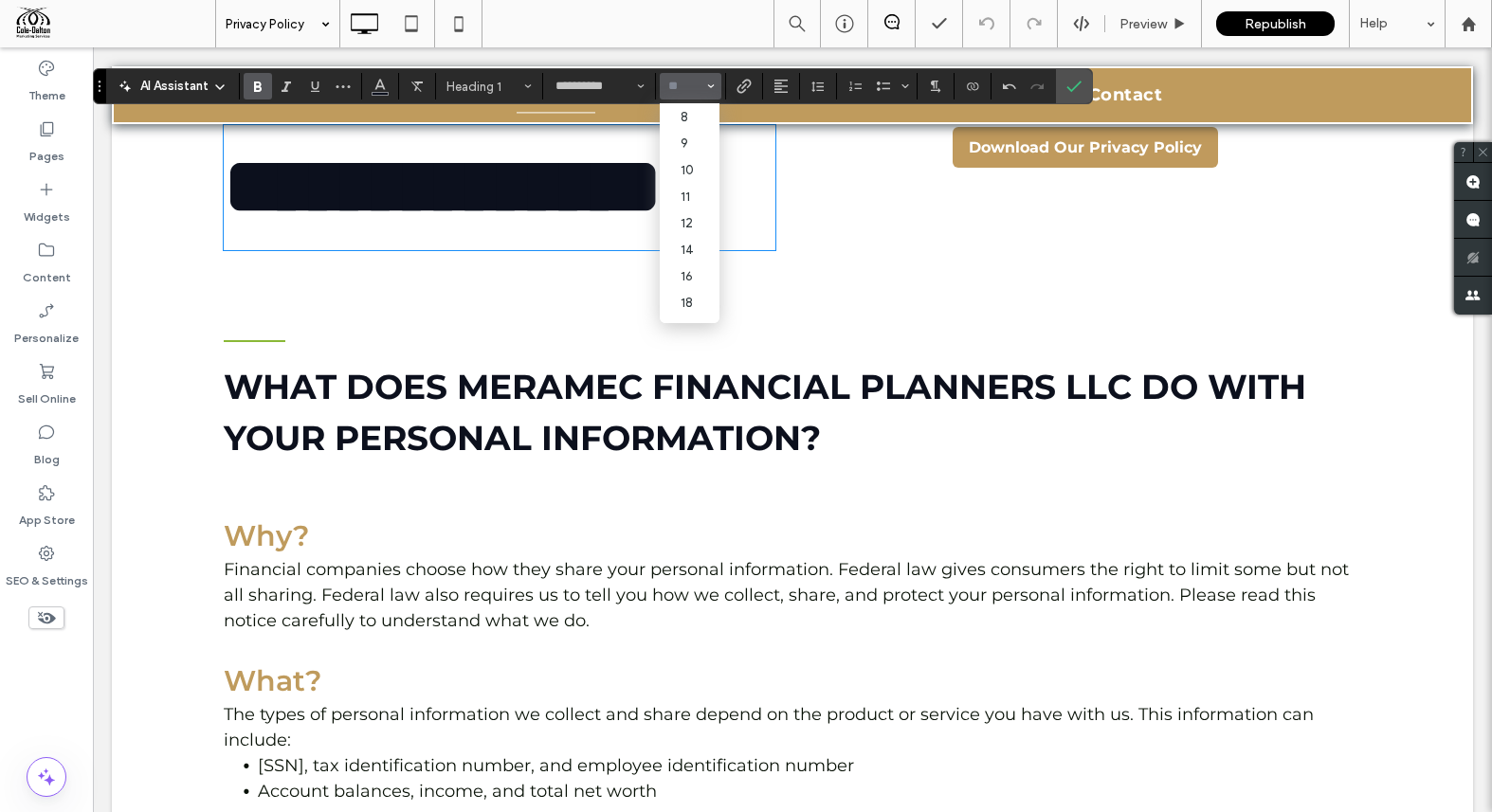 scroll, scrollTop: 298, scrollLeft: 0, axis: vertical 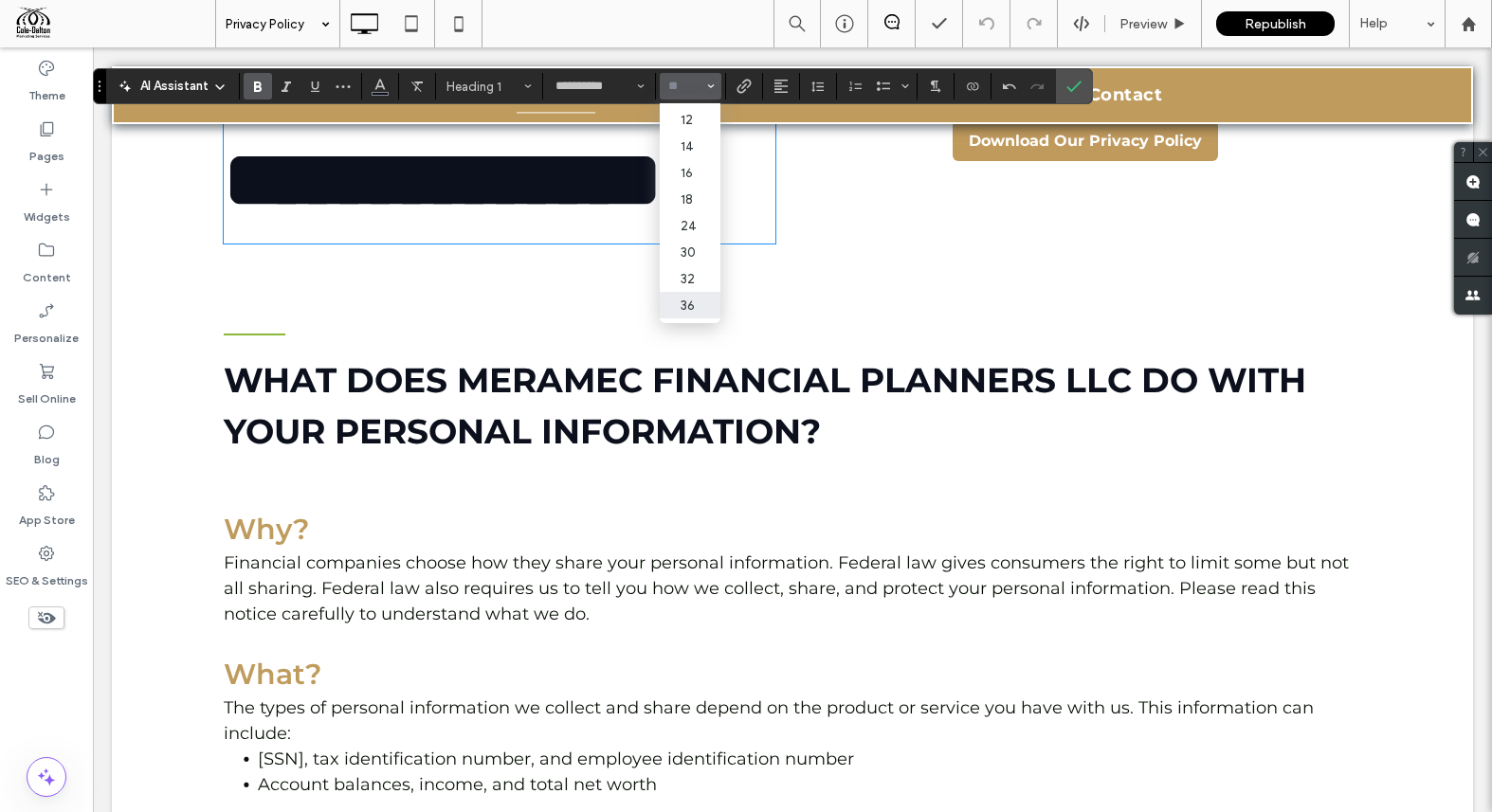 click on "36" at bounding box center [690, 305] 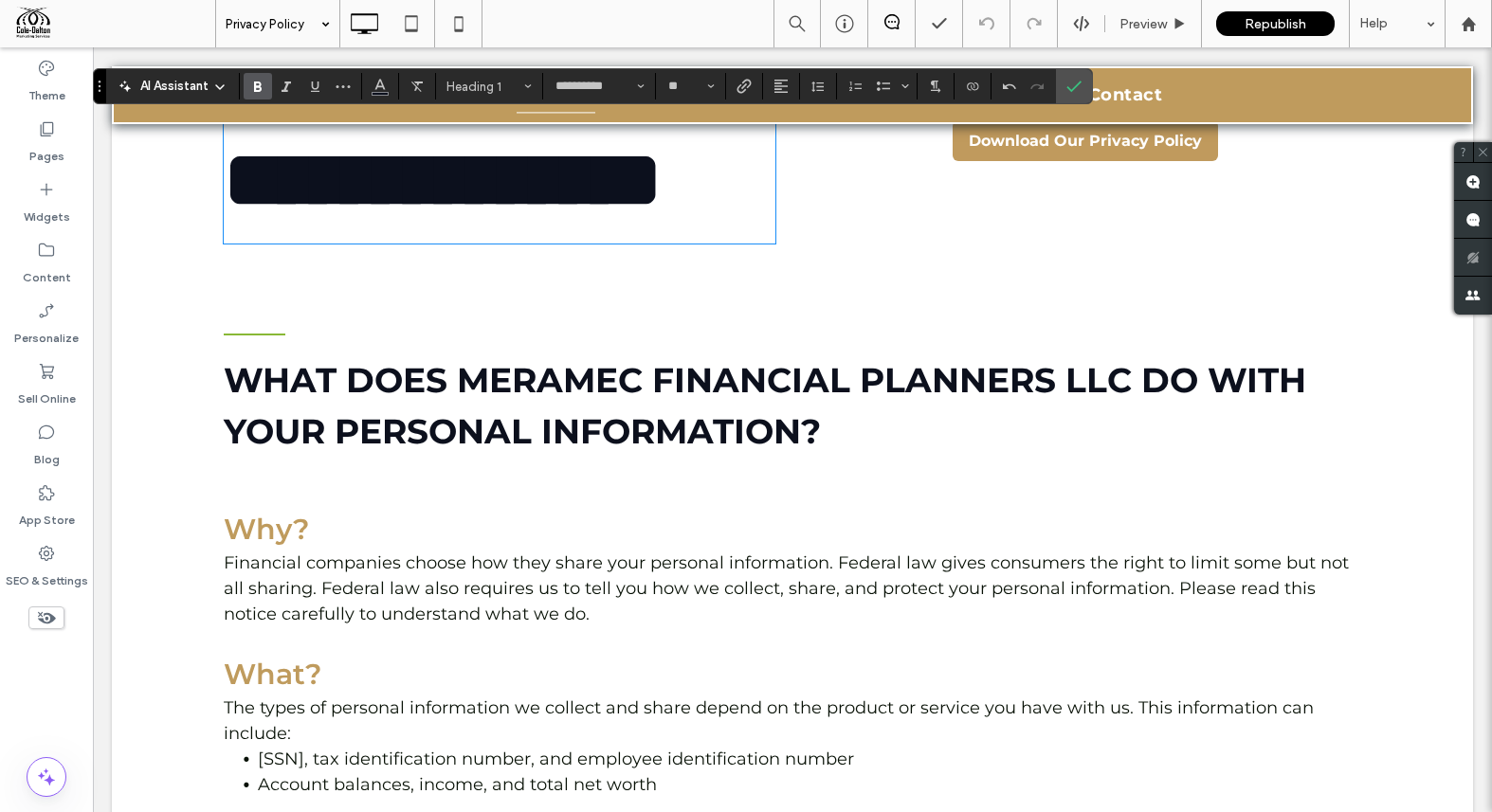 type on "**" 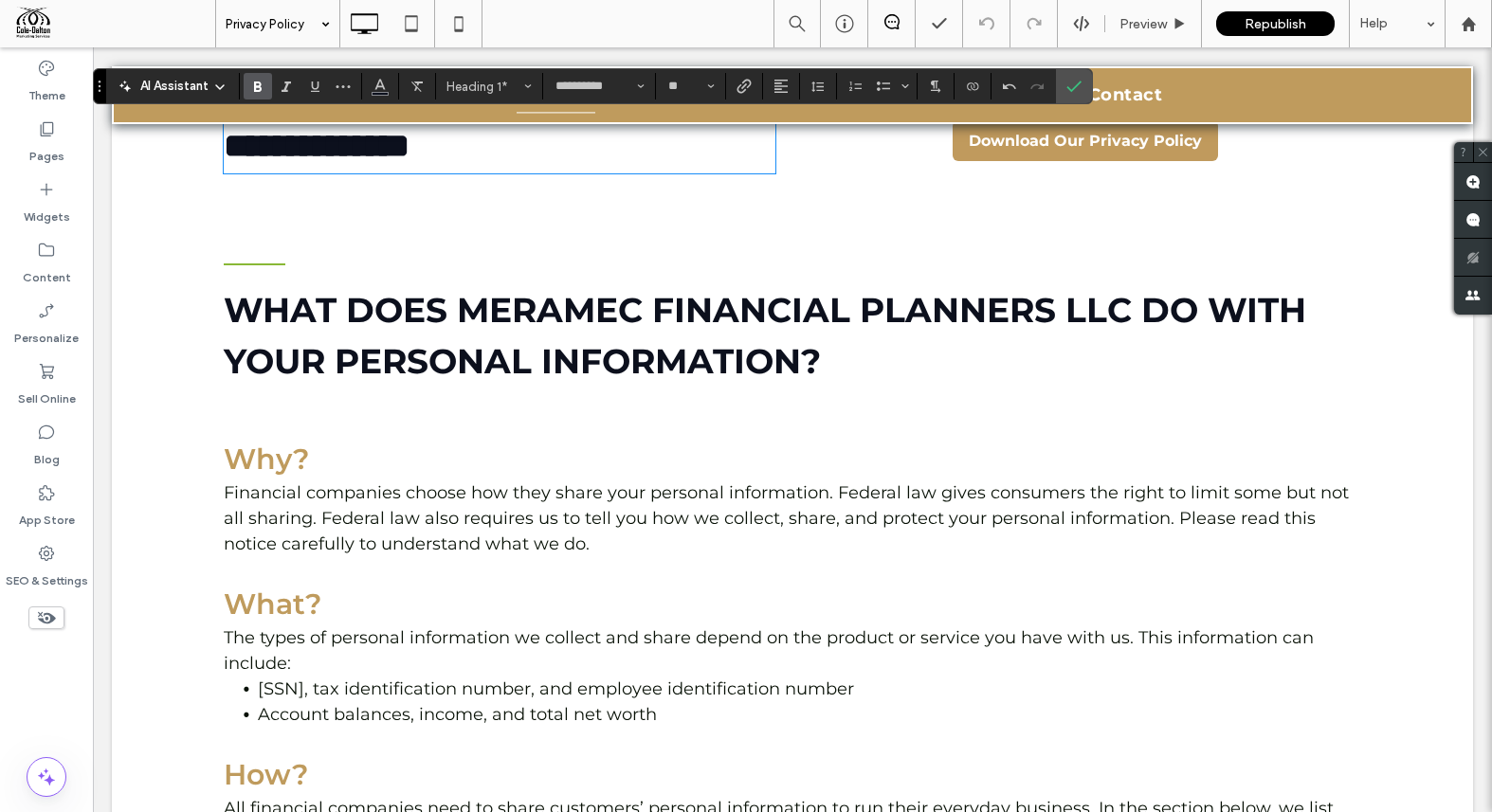 scroll, scrollTop: 0, scrollLeft: 0, axis: both 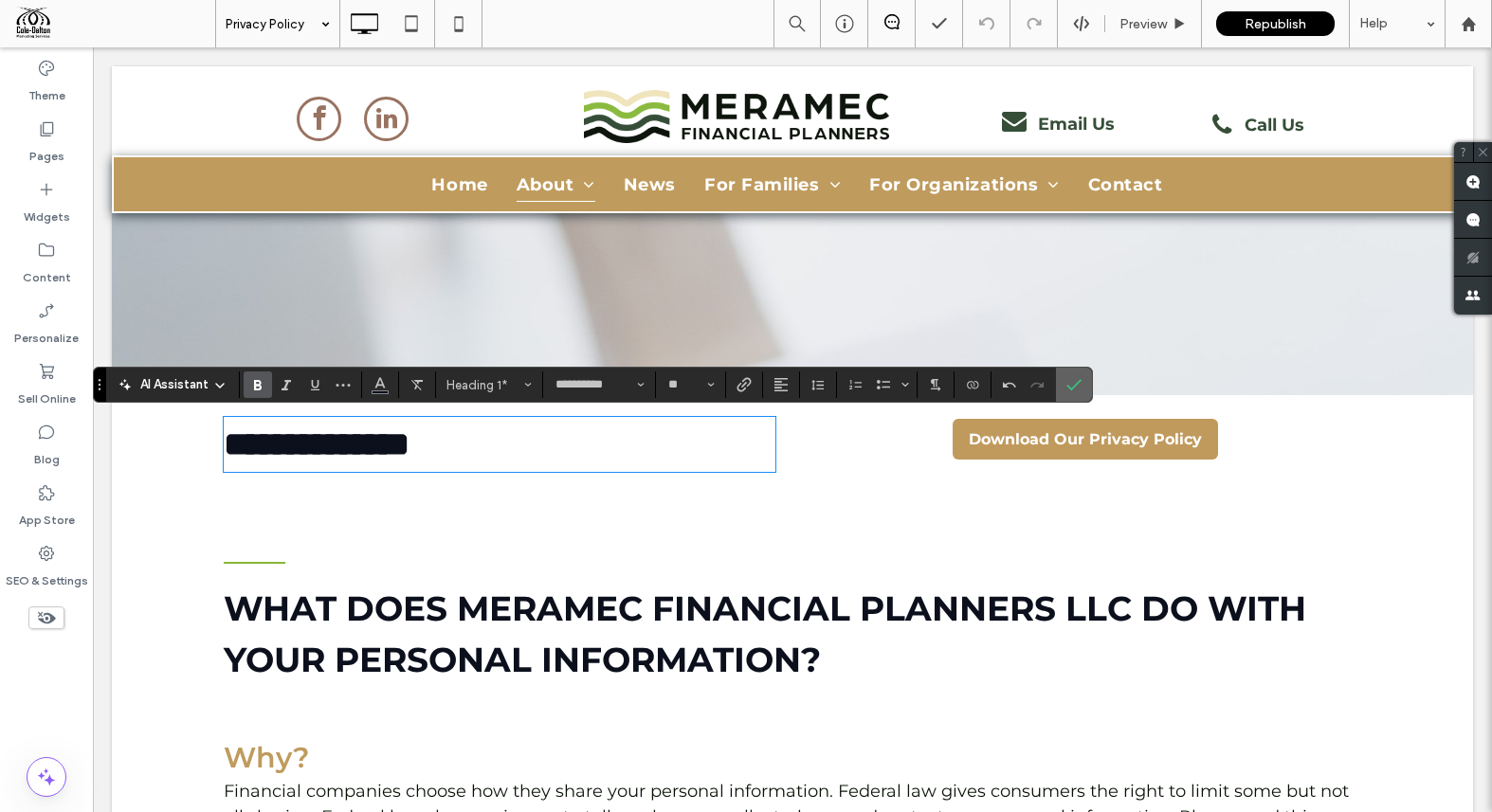 click 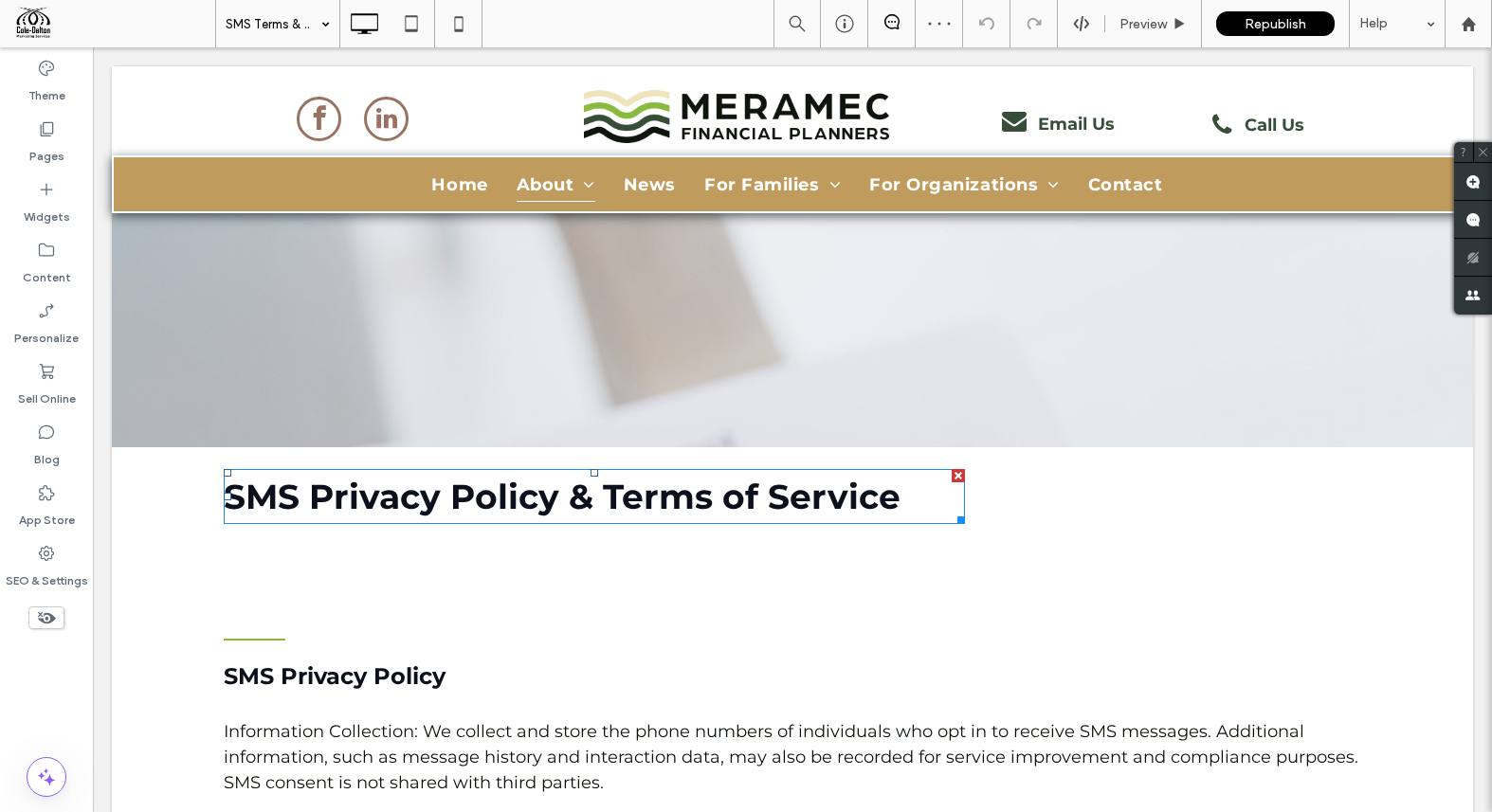 scroll, scrollTop: 0, scrollLeft: 0, axis: both 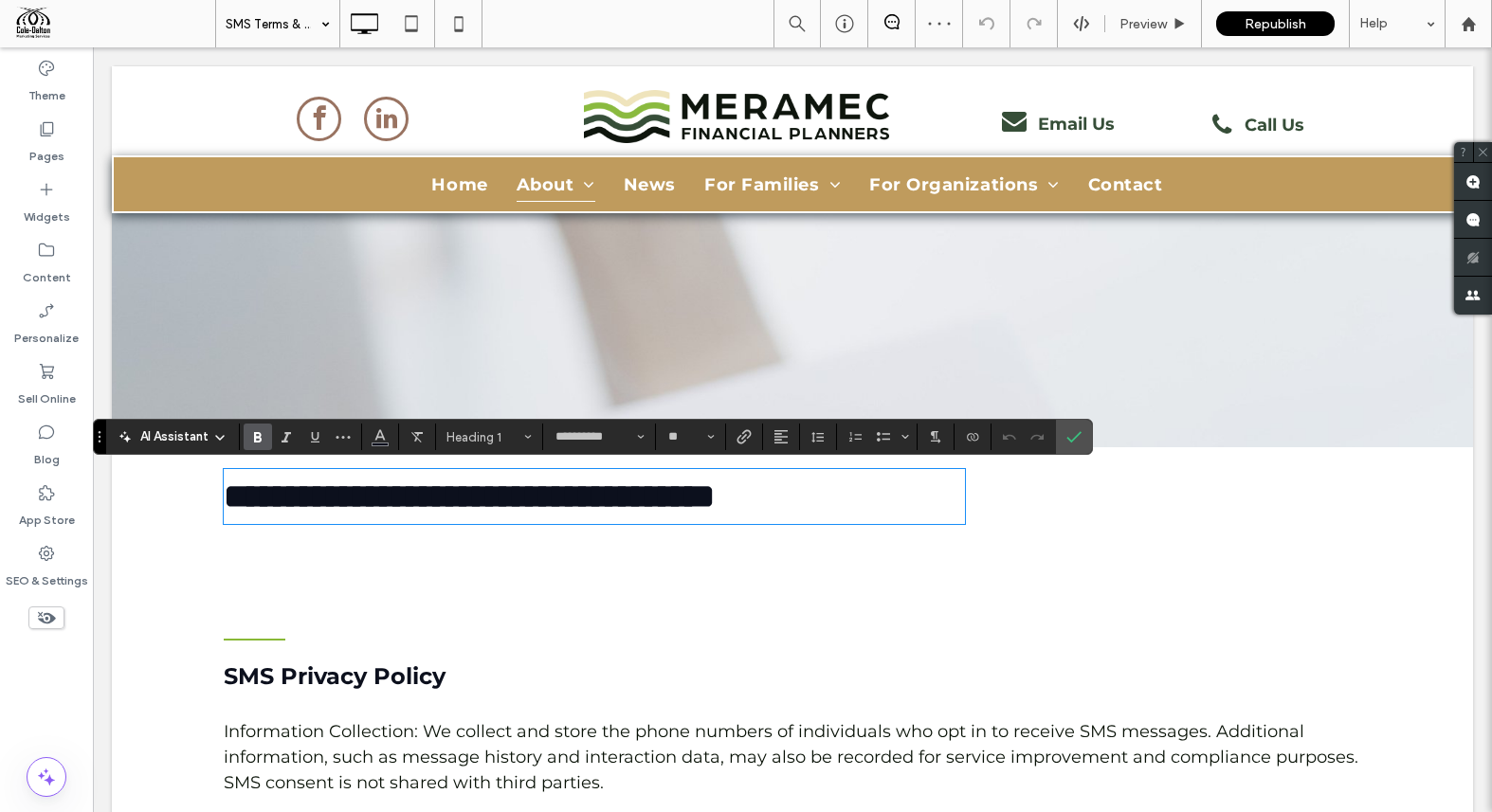 type on "**********" 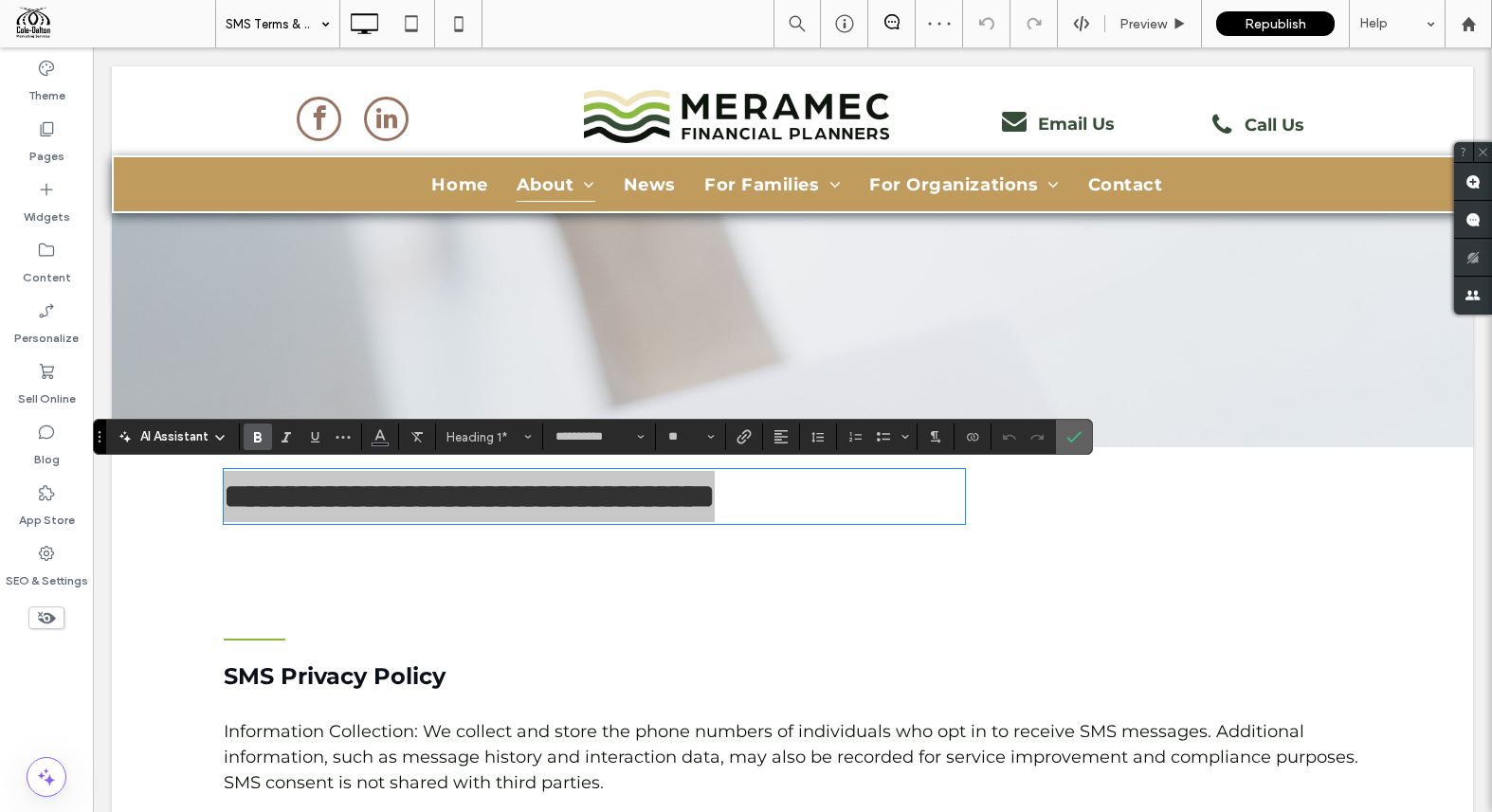 click 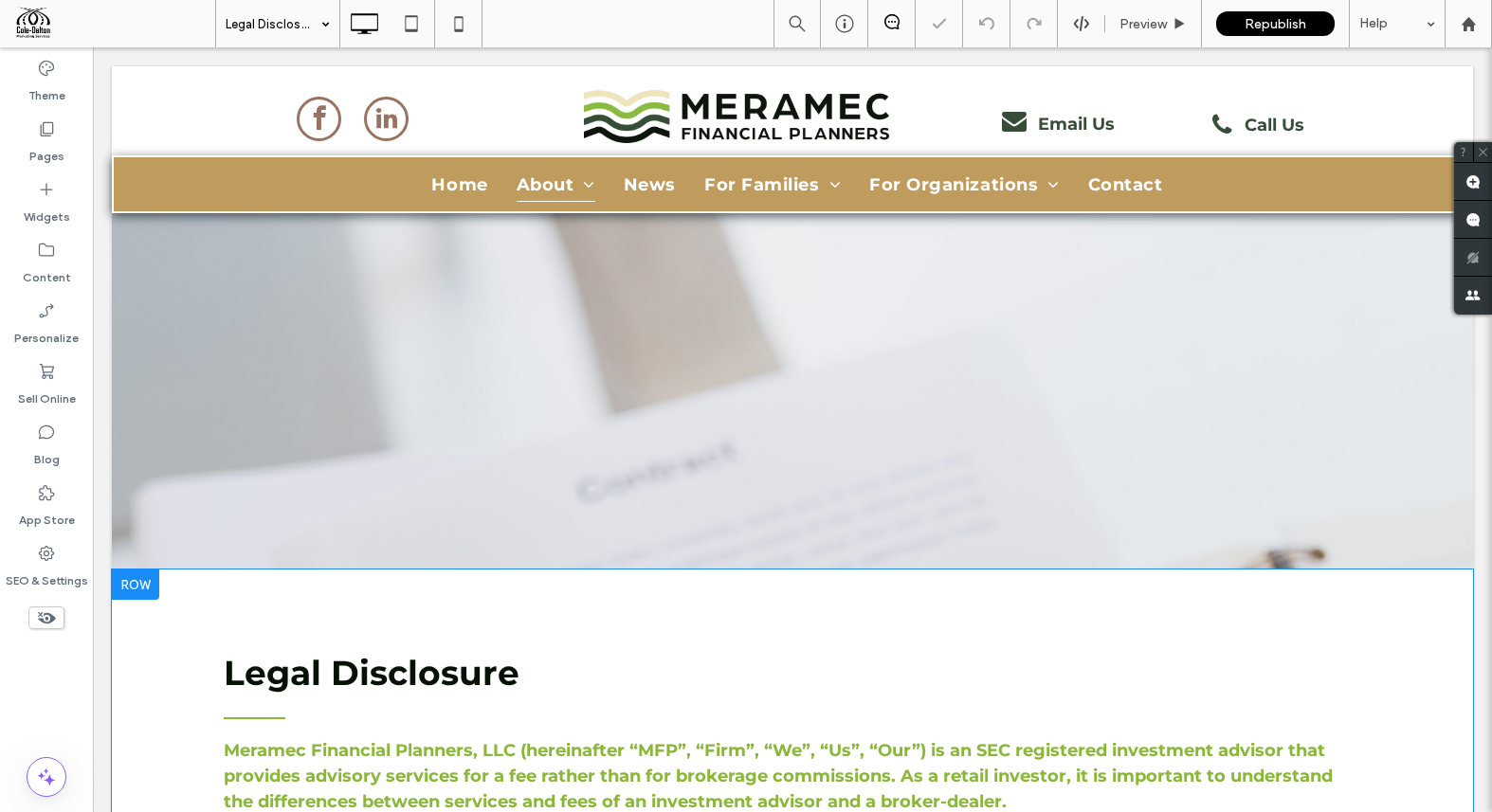 scroll, scrollTop: 145, scrollLeft: 0, axis: vertical 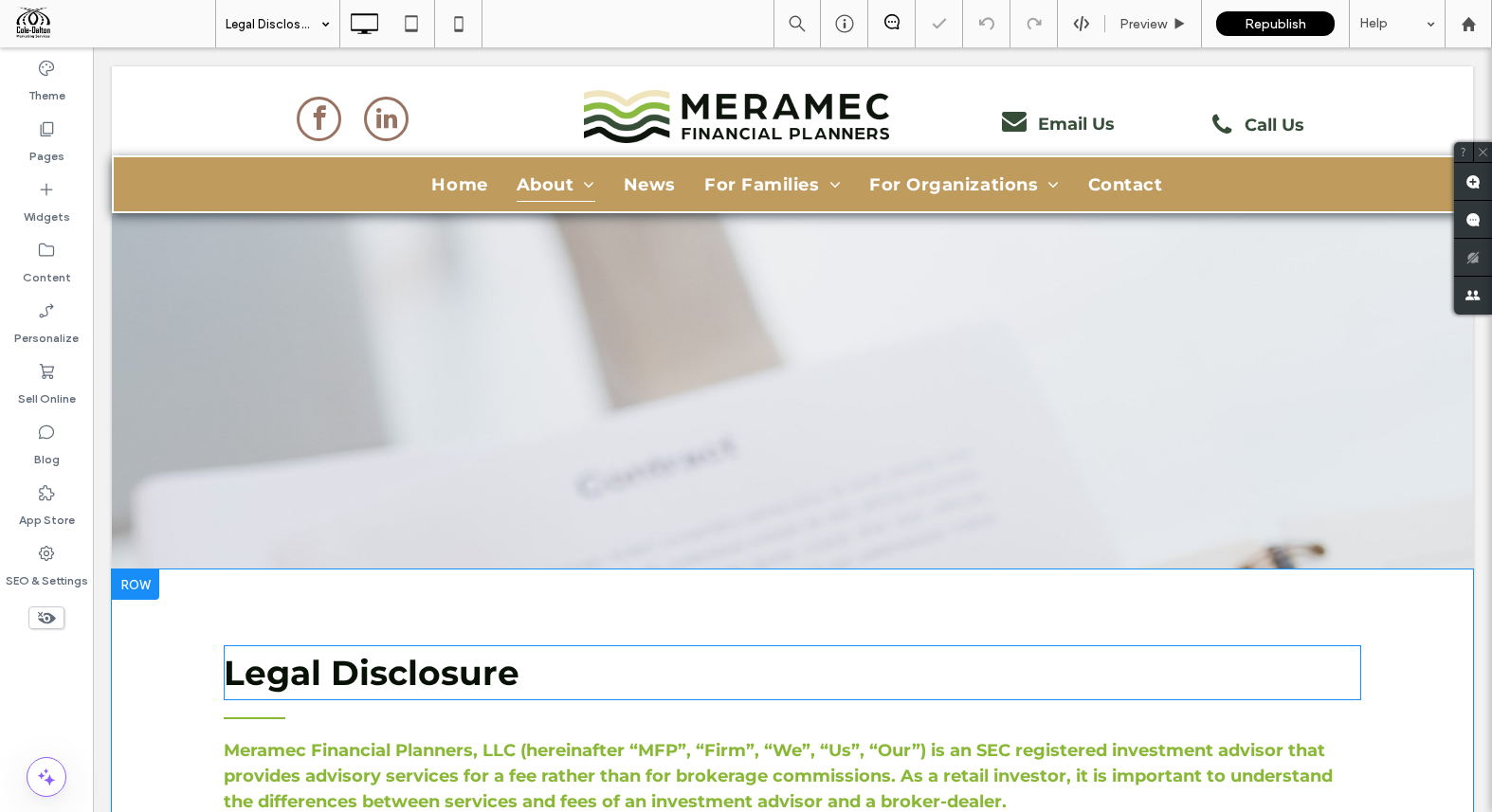 click on "Legal Disclosure" at bounding box center (372, 673) 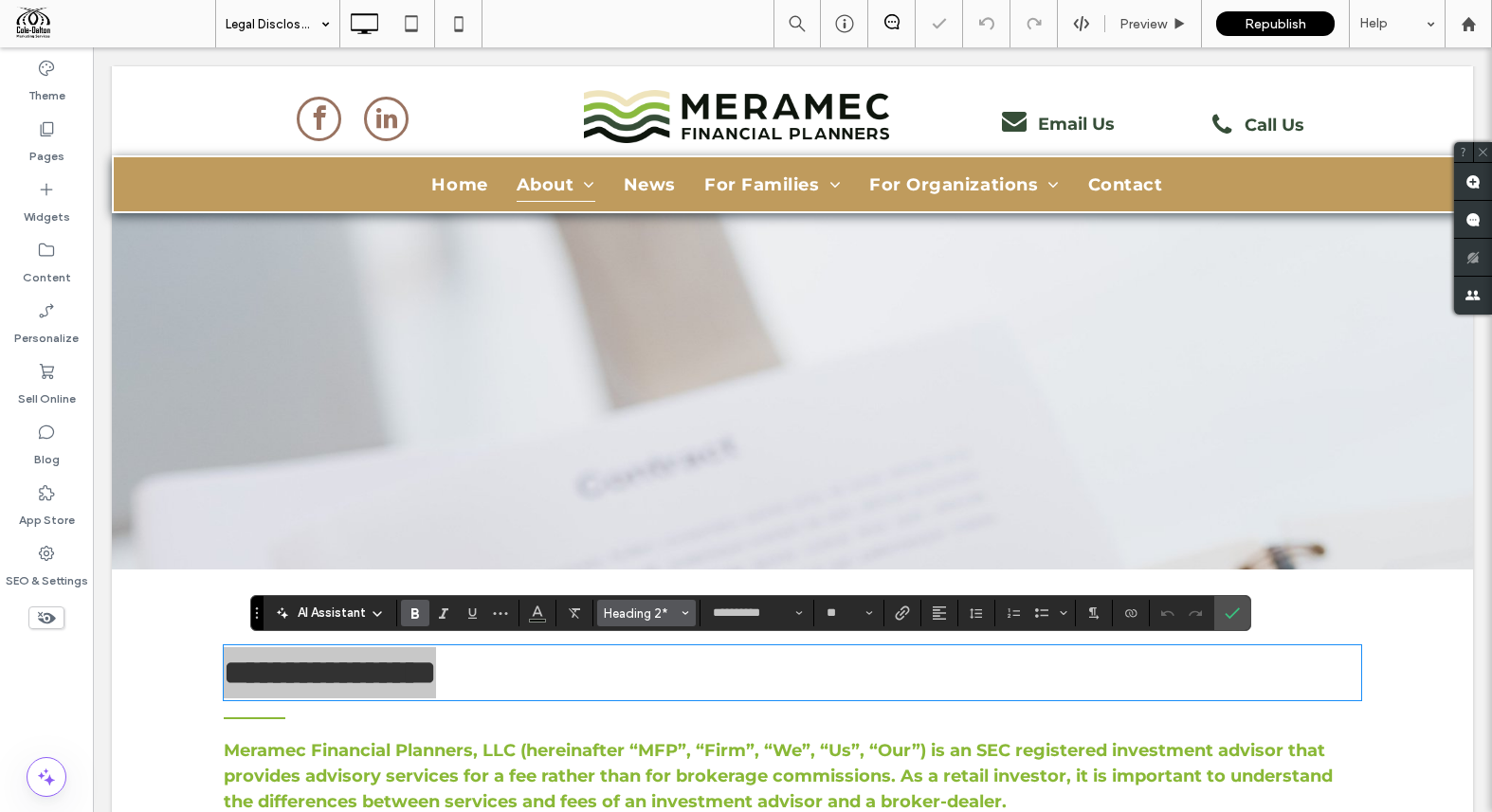 click on "Heading 2*" at bounding box center [641, 613] 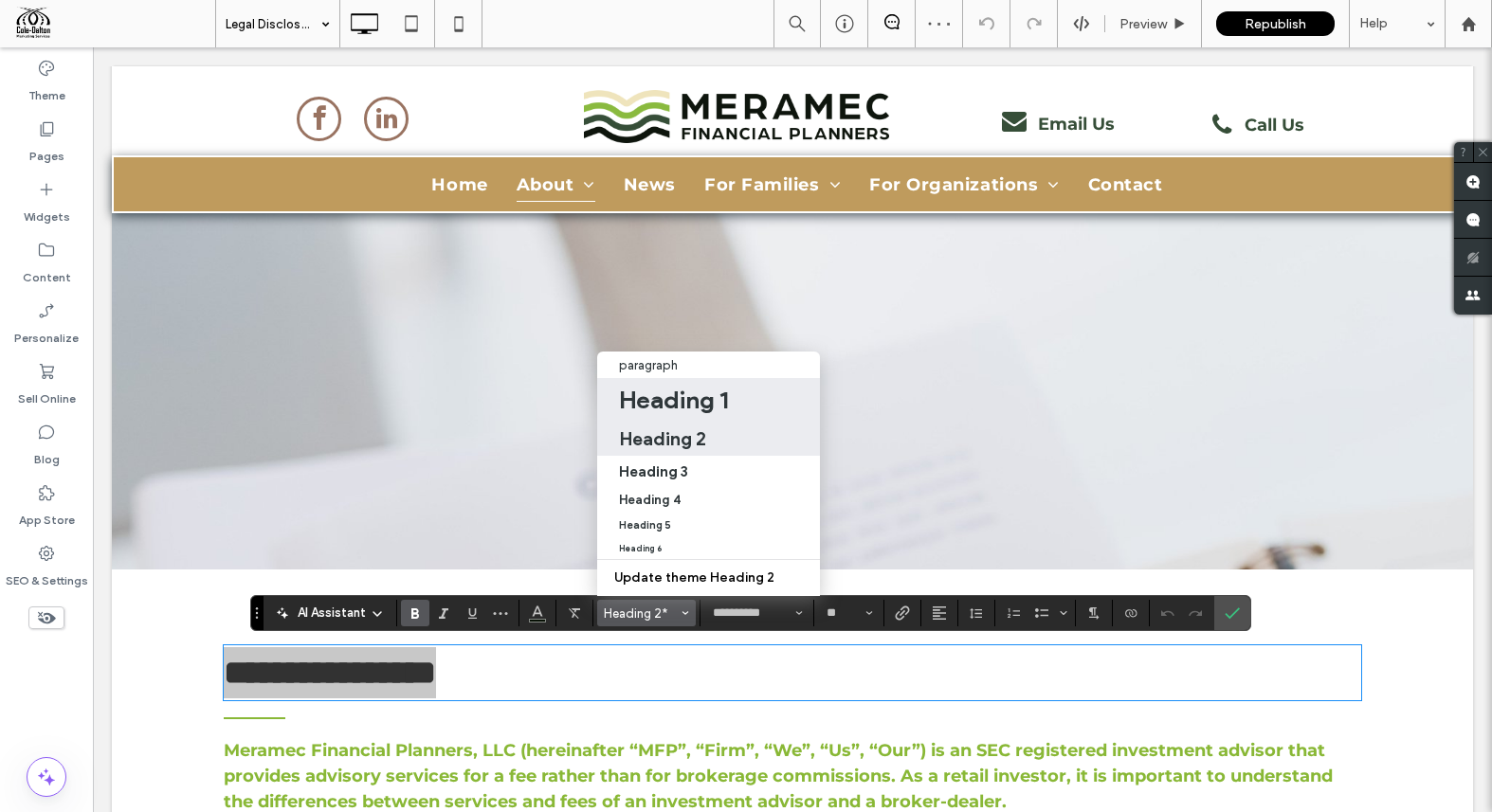 click on "Heading 1" at bounding box center (673, 400) 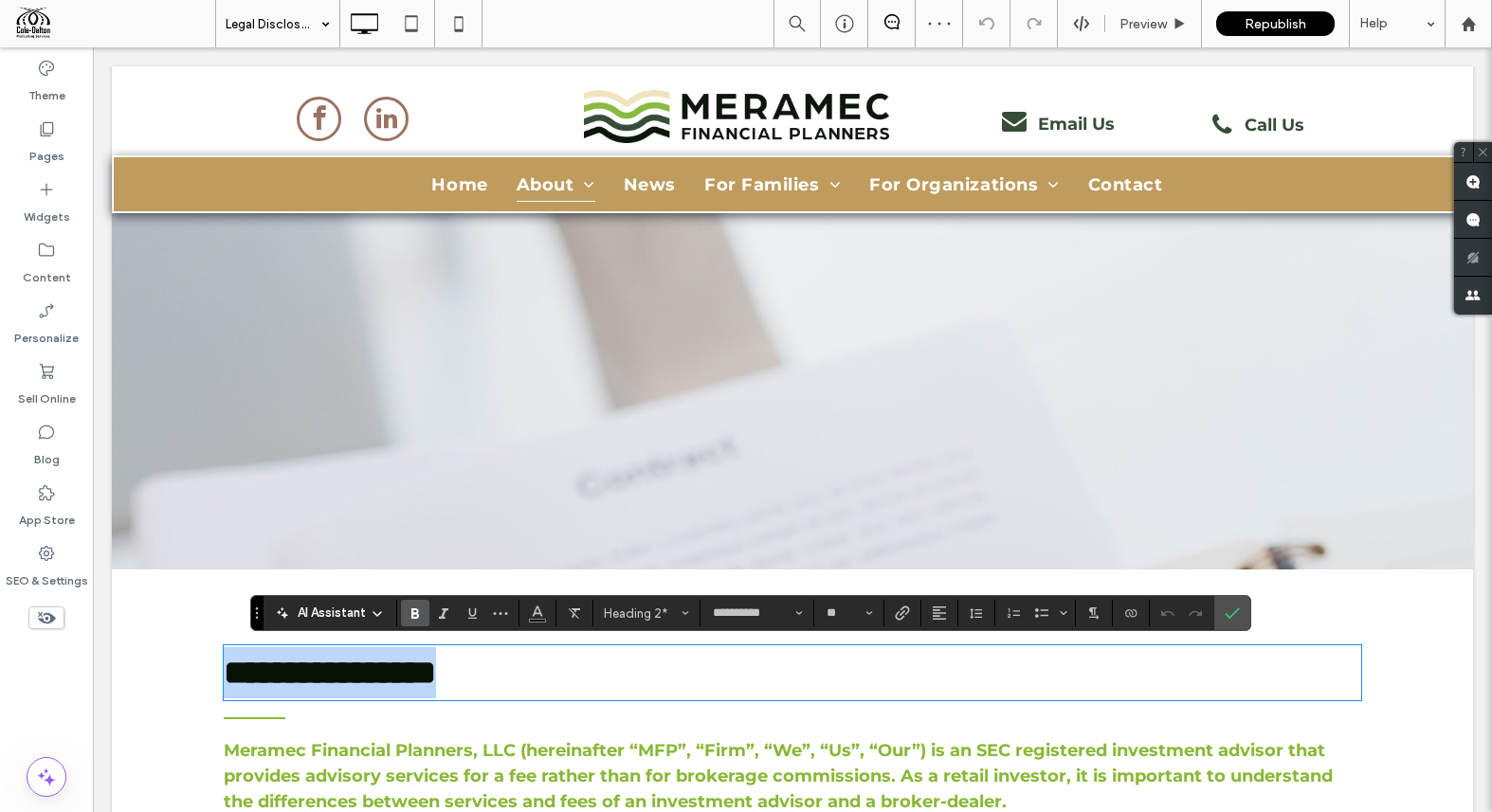 type on "**" 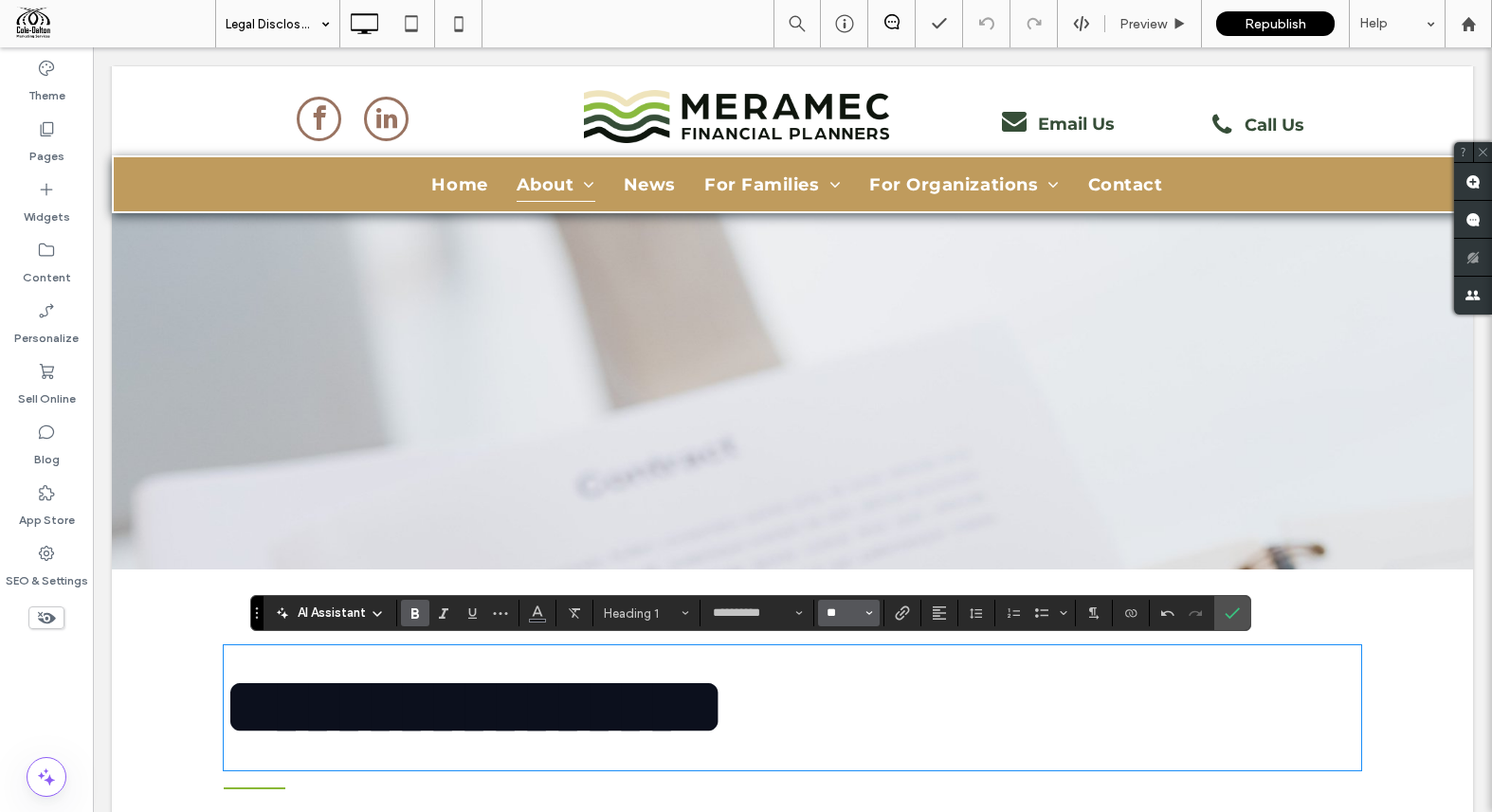 click on "**" at bounding box center (843, 613) 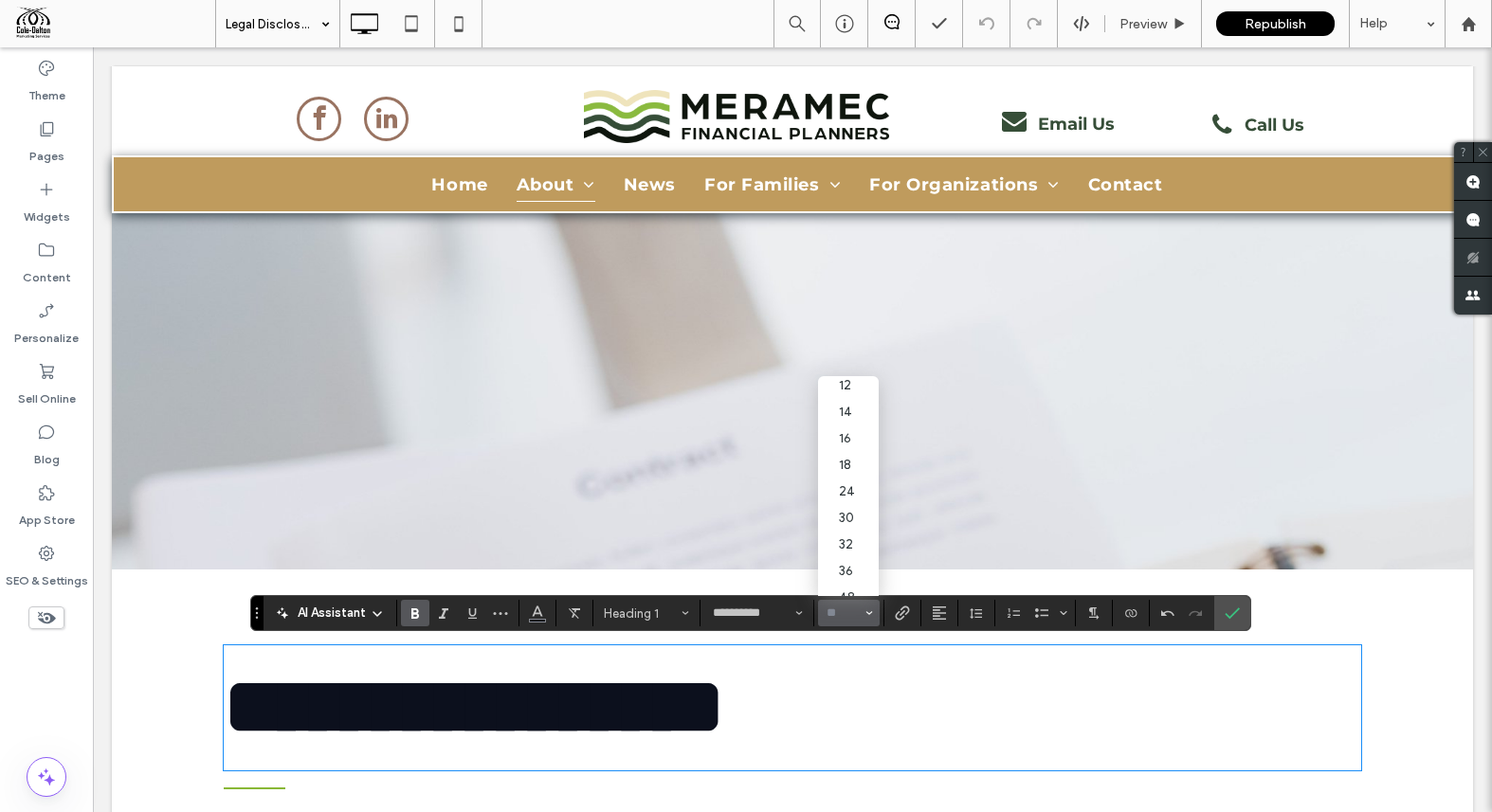 scroll, scrollTop: 119, scrollLeft: 0, axis: vertical 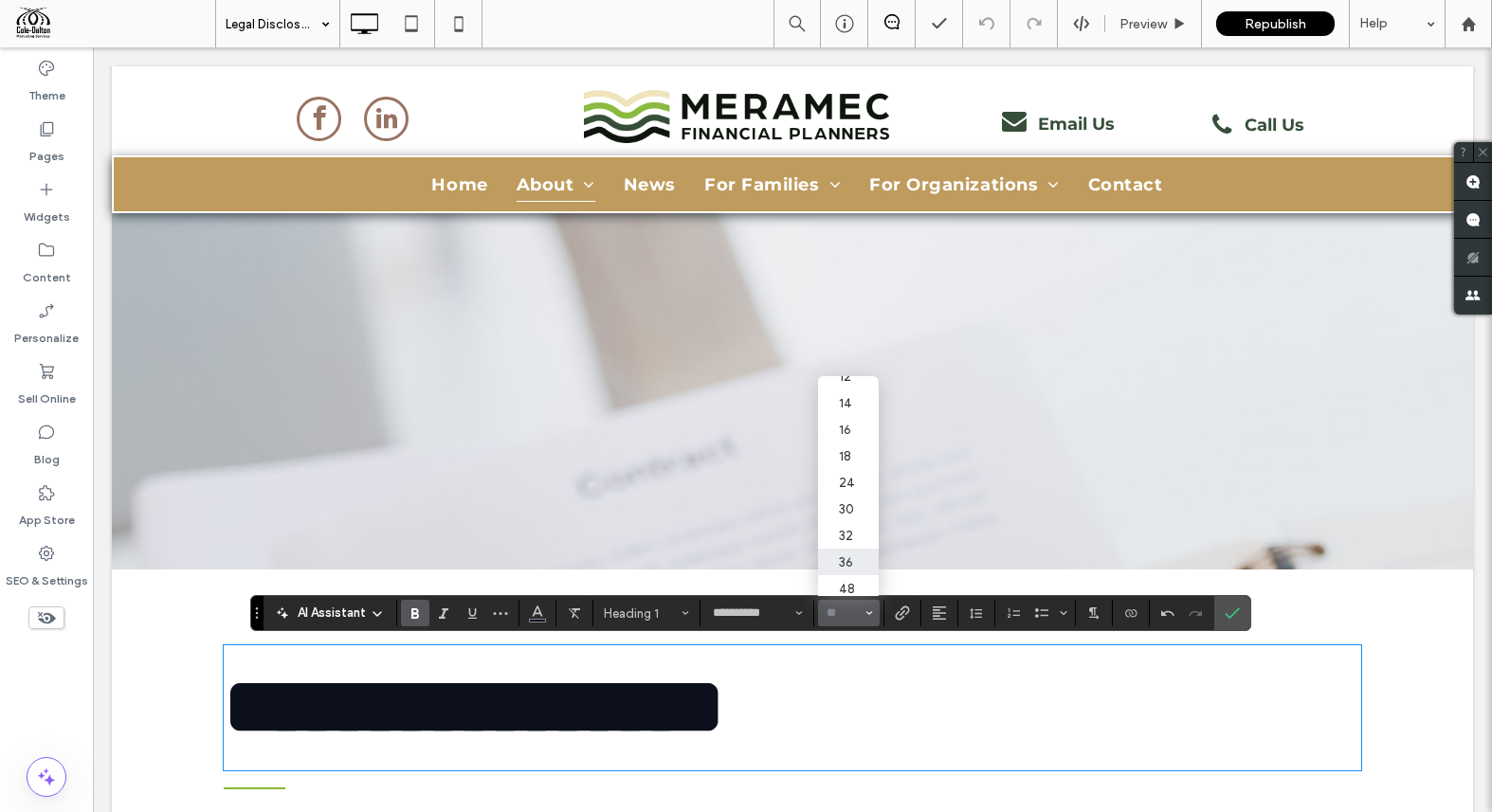 click on "36" at bounding box center (848, 562) 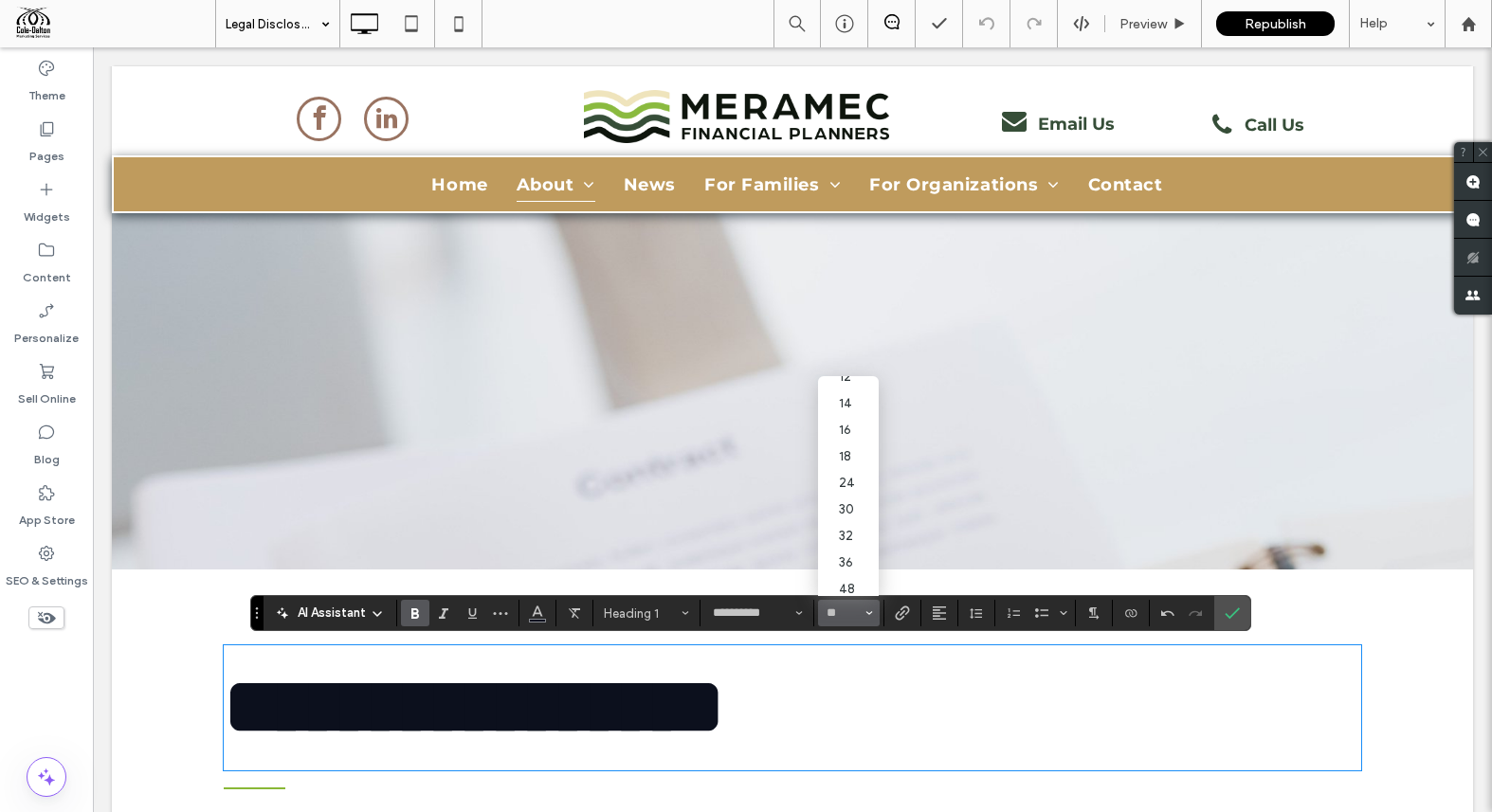 type on "**" 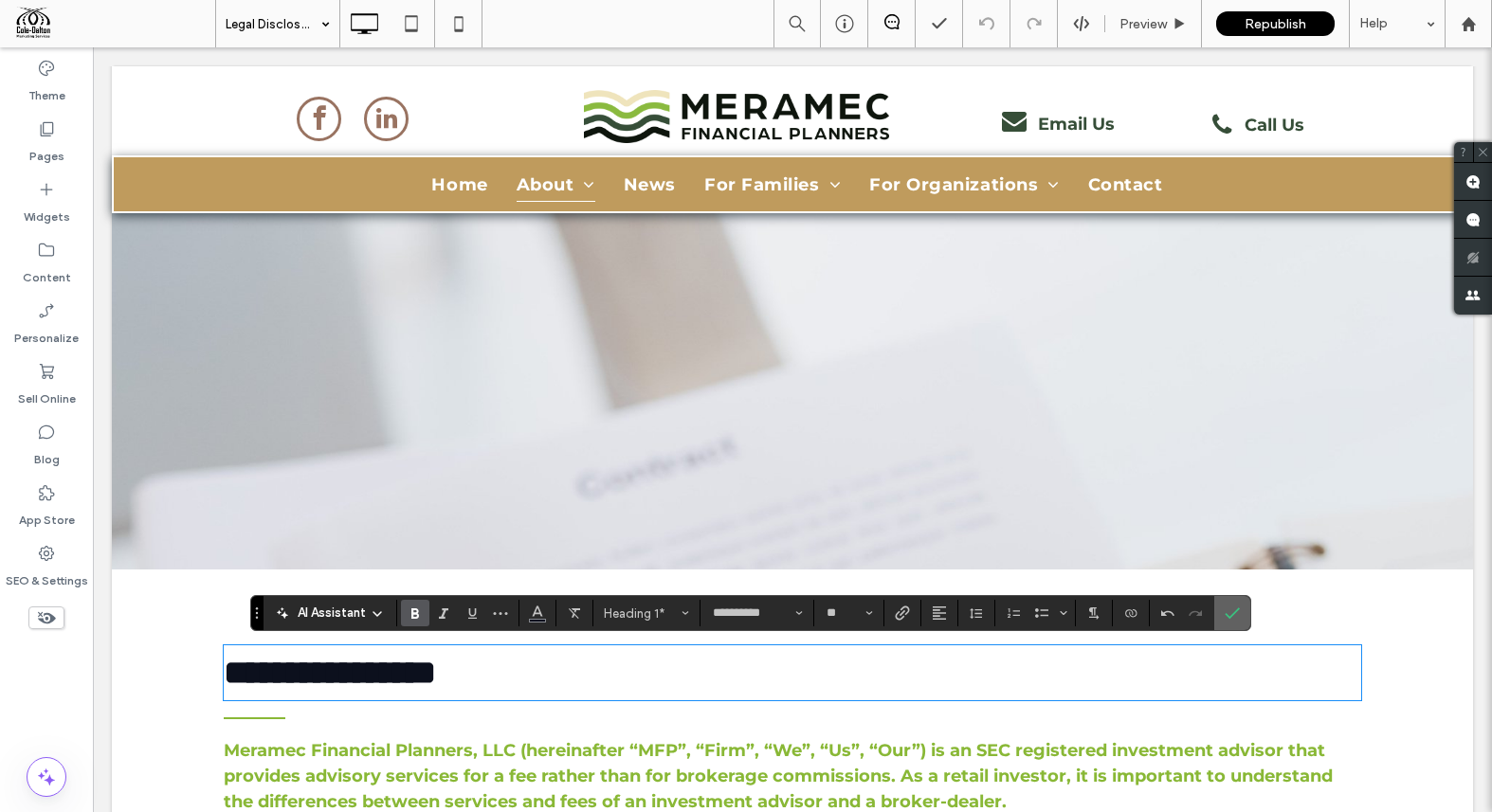 click at bounding box center [1232, 613] 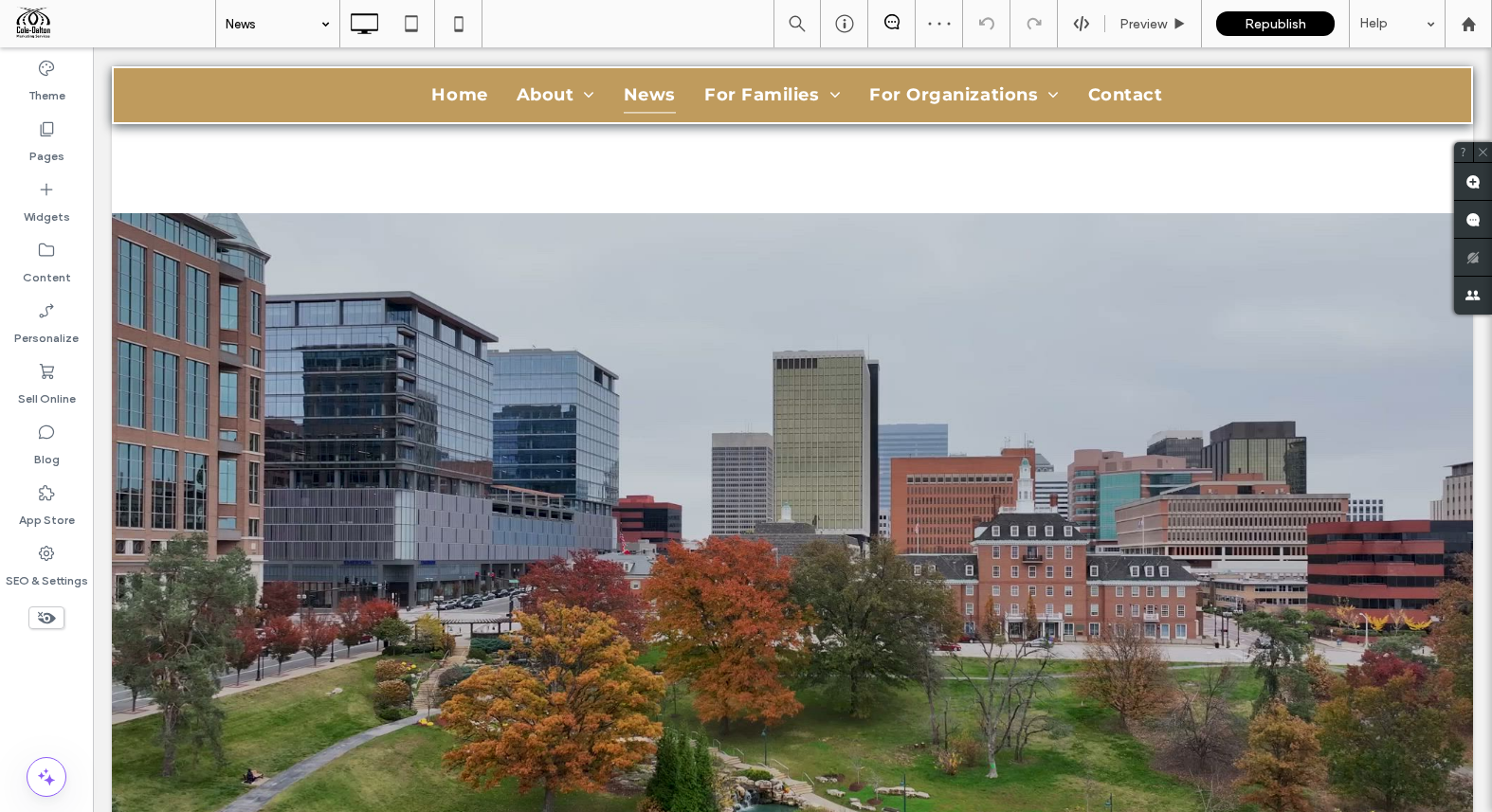 scroll, scrollTop: 381, scrollLeft: 0, axis: vertical 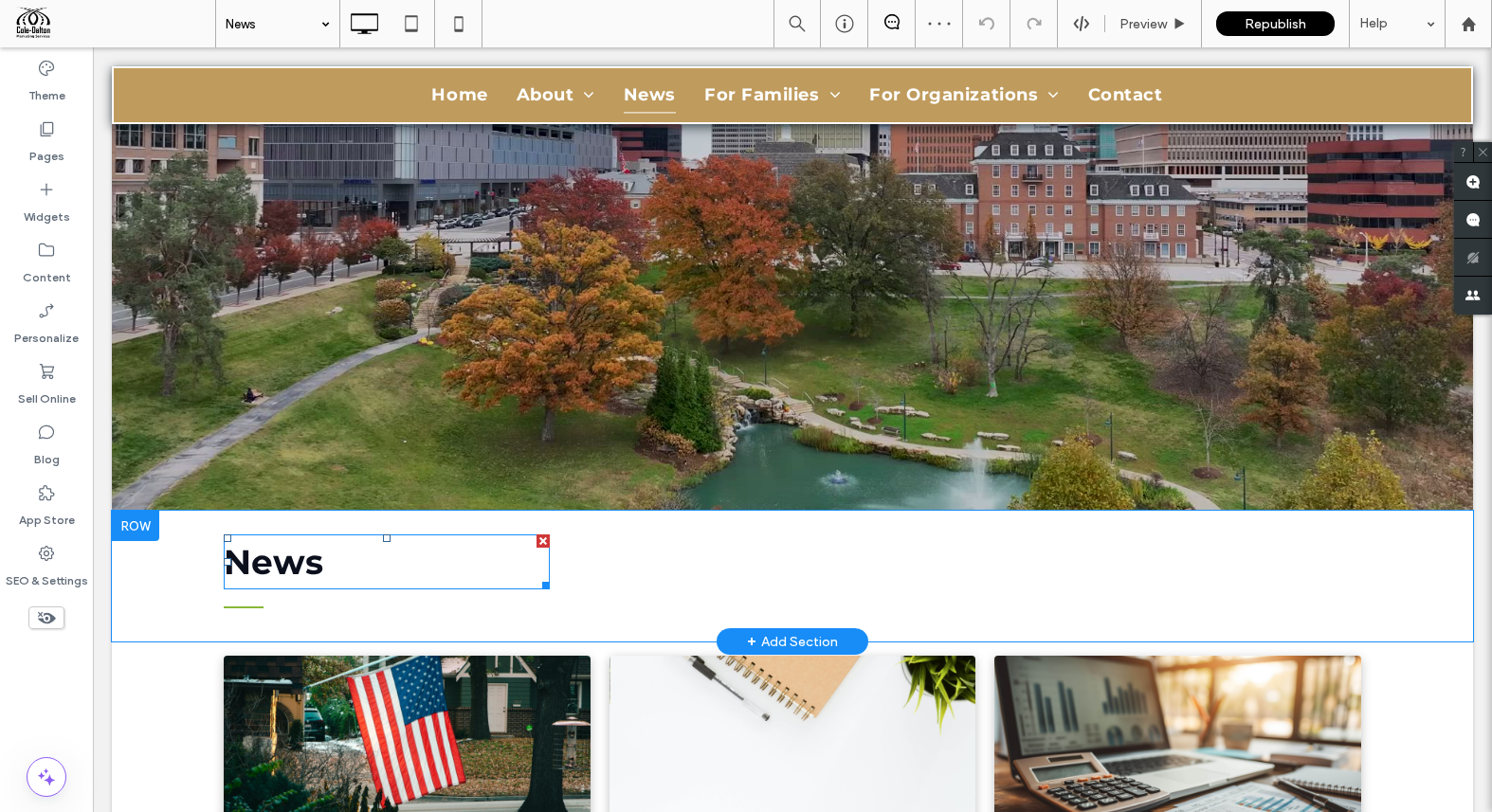 click on "News" at bounding box center (273, 562) 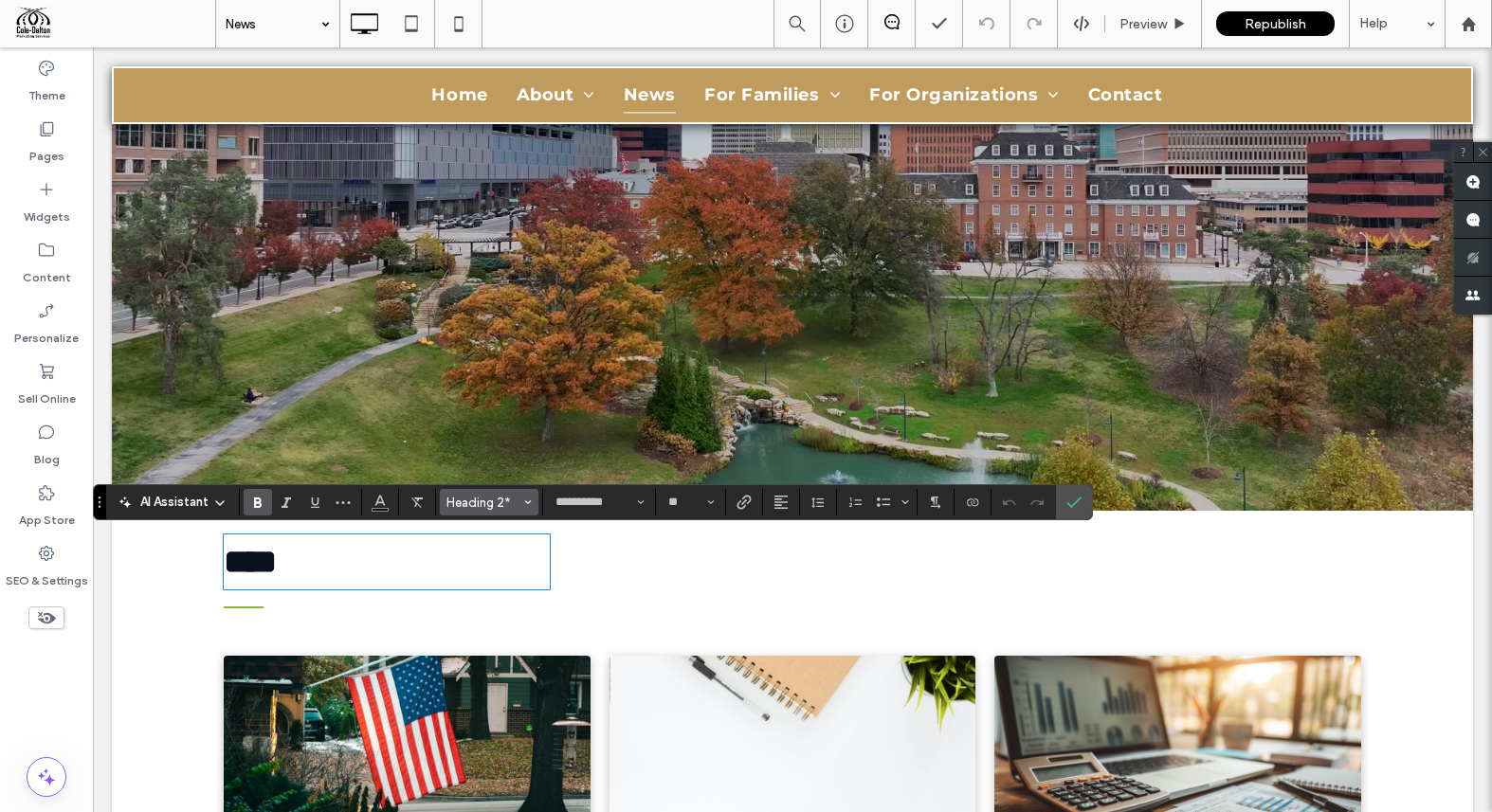 click on "Heading 2*" at bounding box center [483, 502] 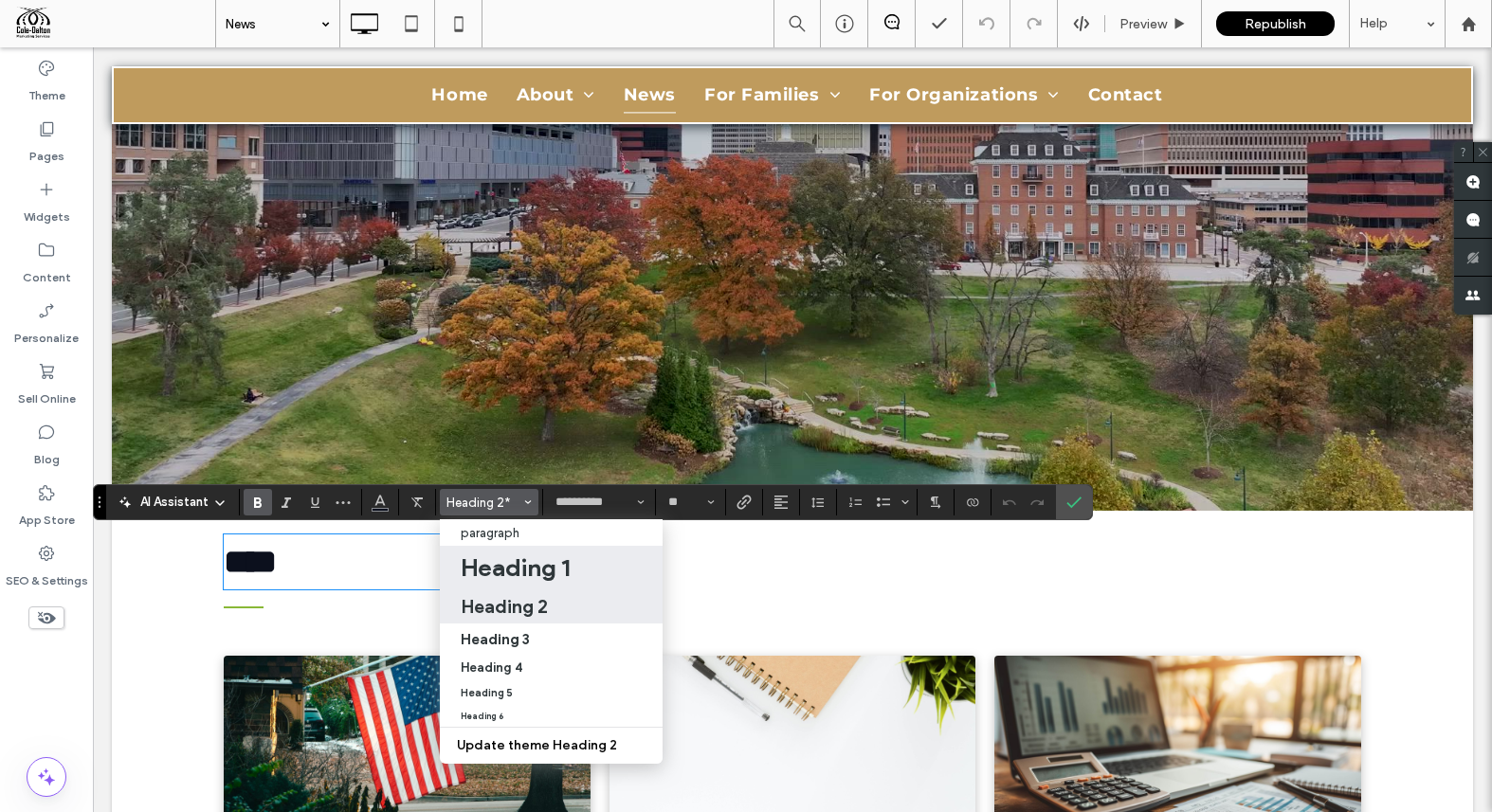 click on "Heading 1" at bounding box center (515, 568) 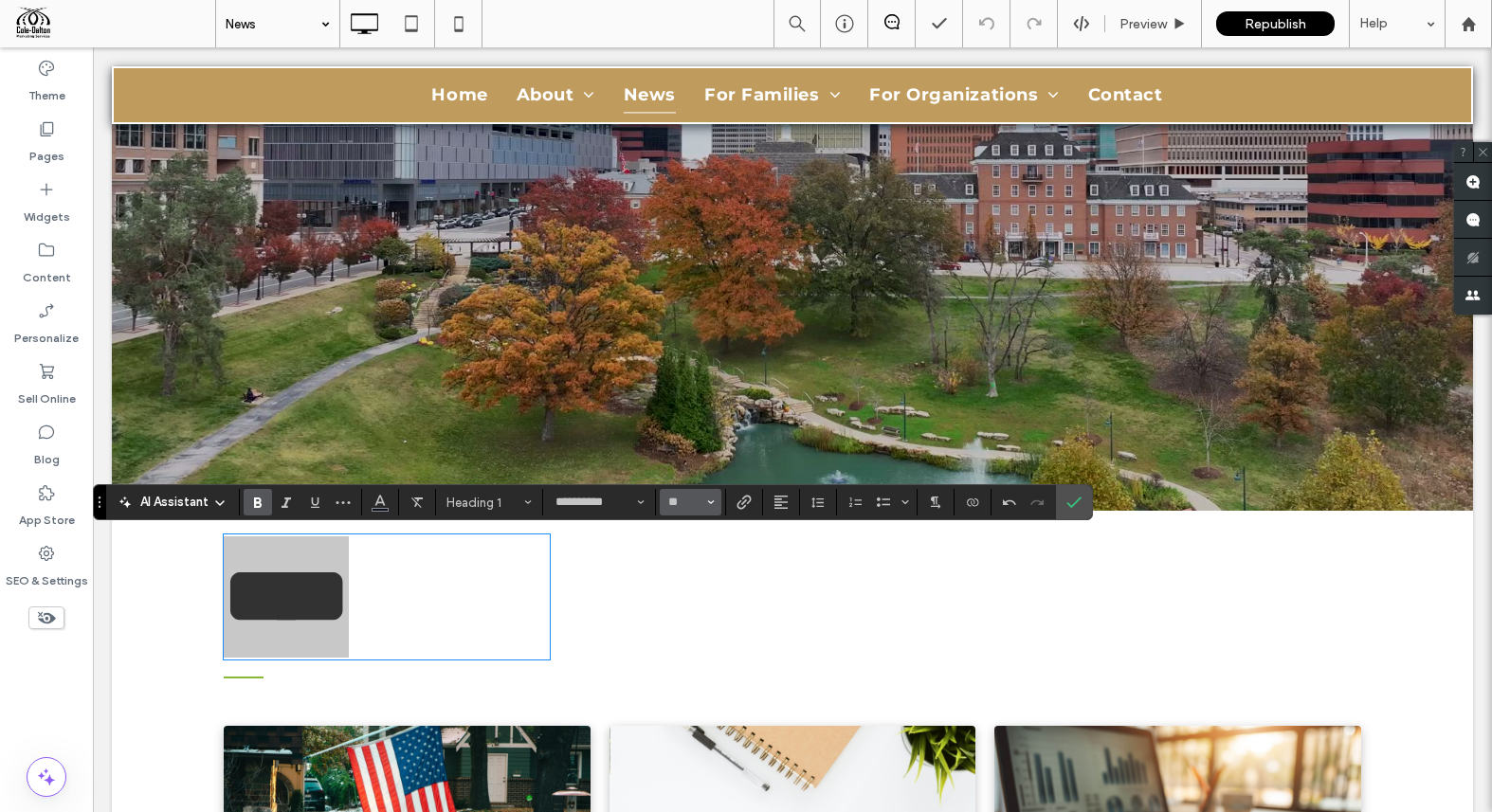 click on "**" at bounding box center (690, 502) 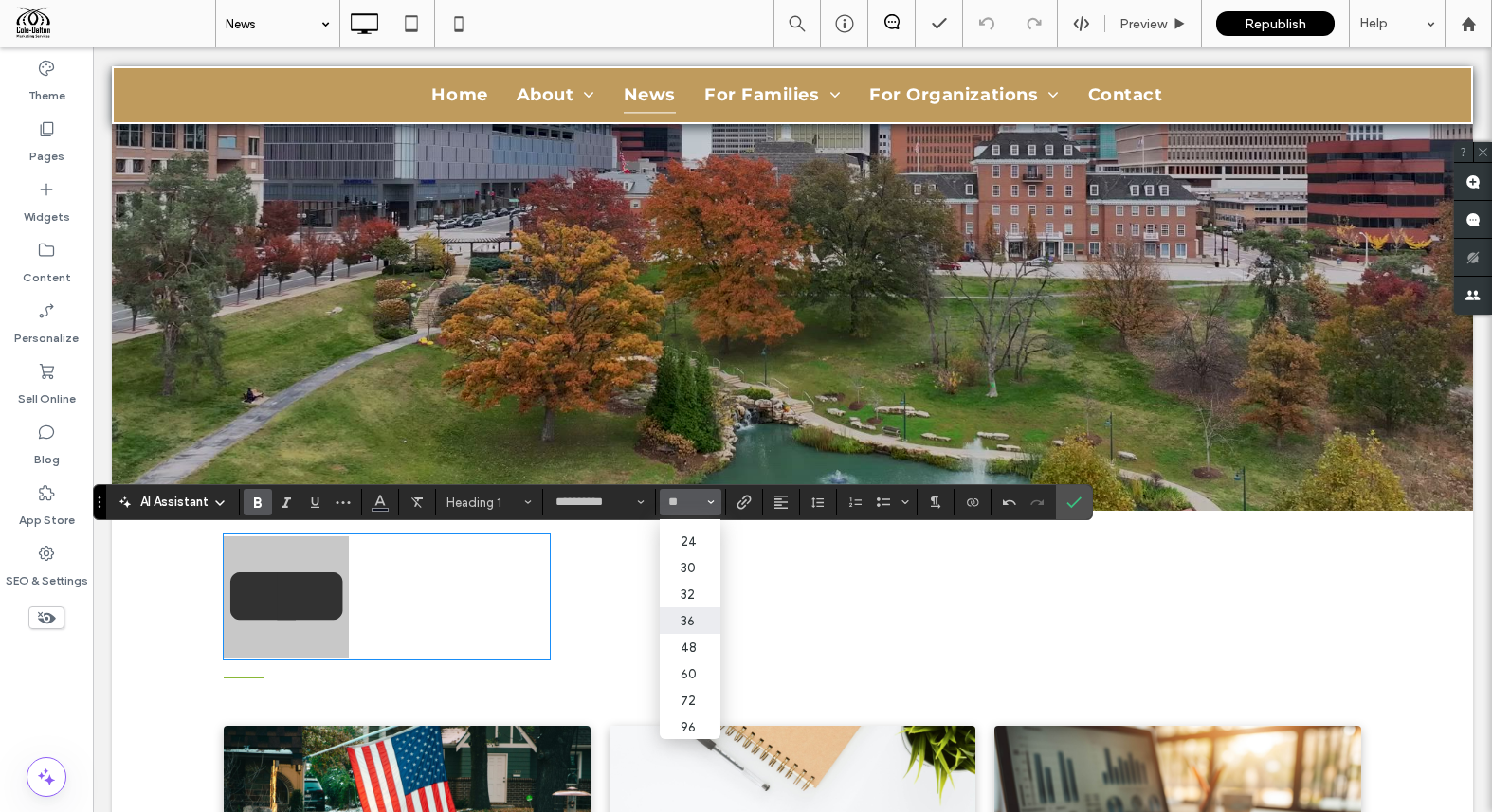 scroll, scrollTop: 205, scrollLeft: 0, axis: vertical 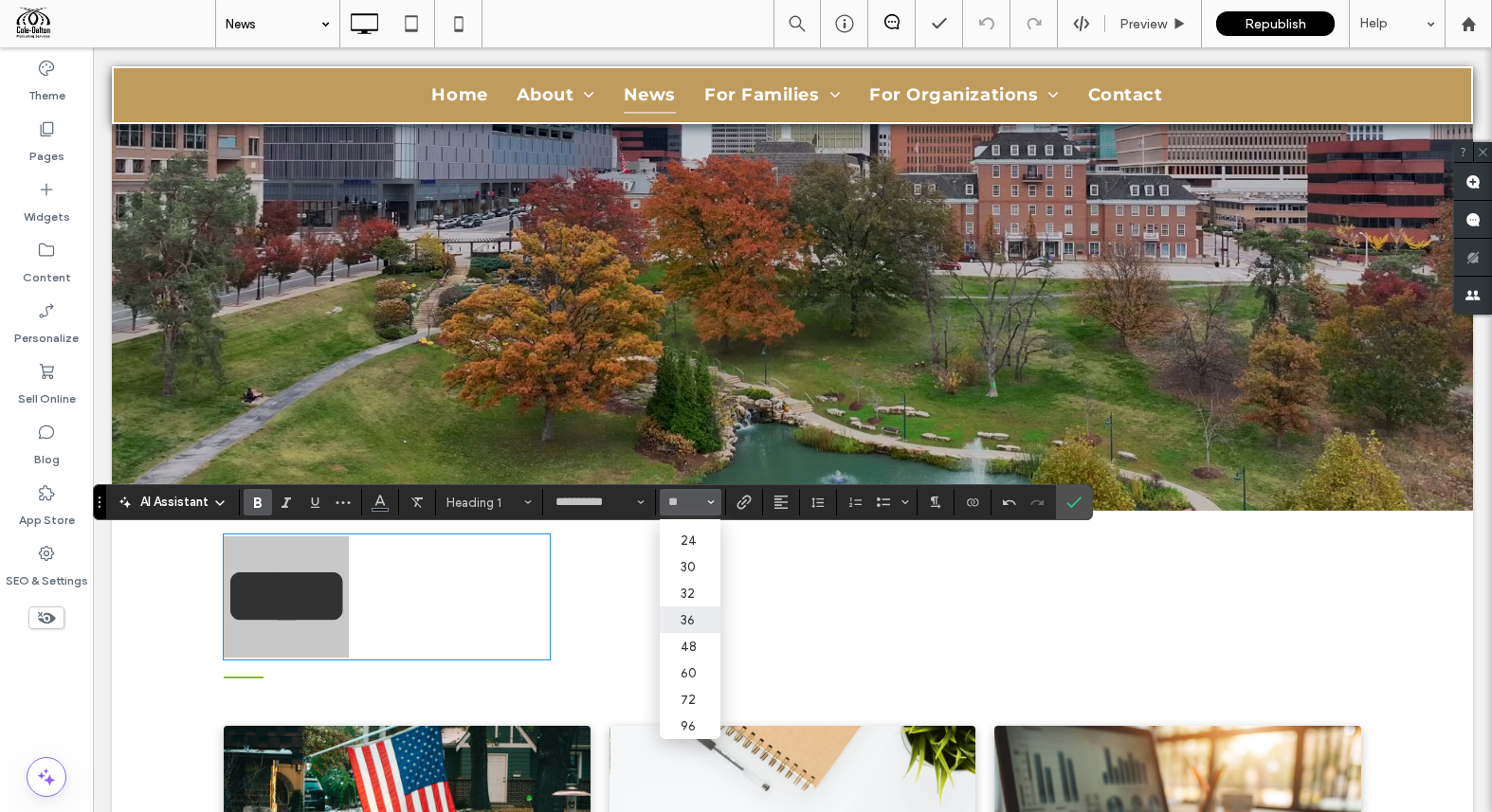 drag, startPoint x: 598, startPoint y: 566, endPoint x: 692, endPoint y: 612, distance: 104.6518 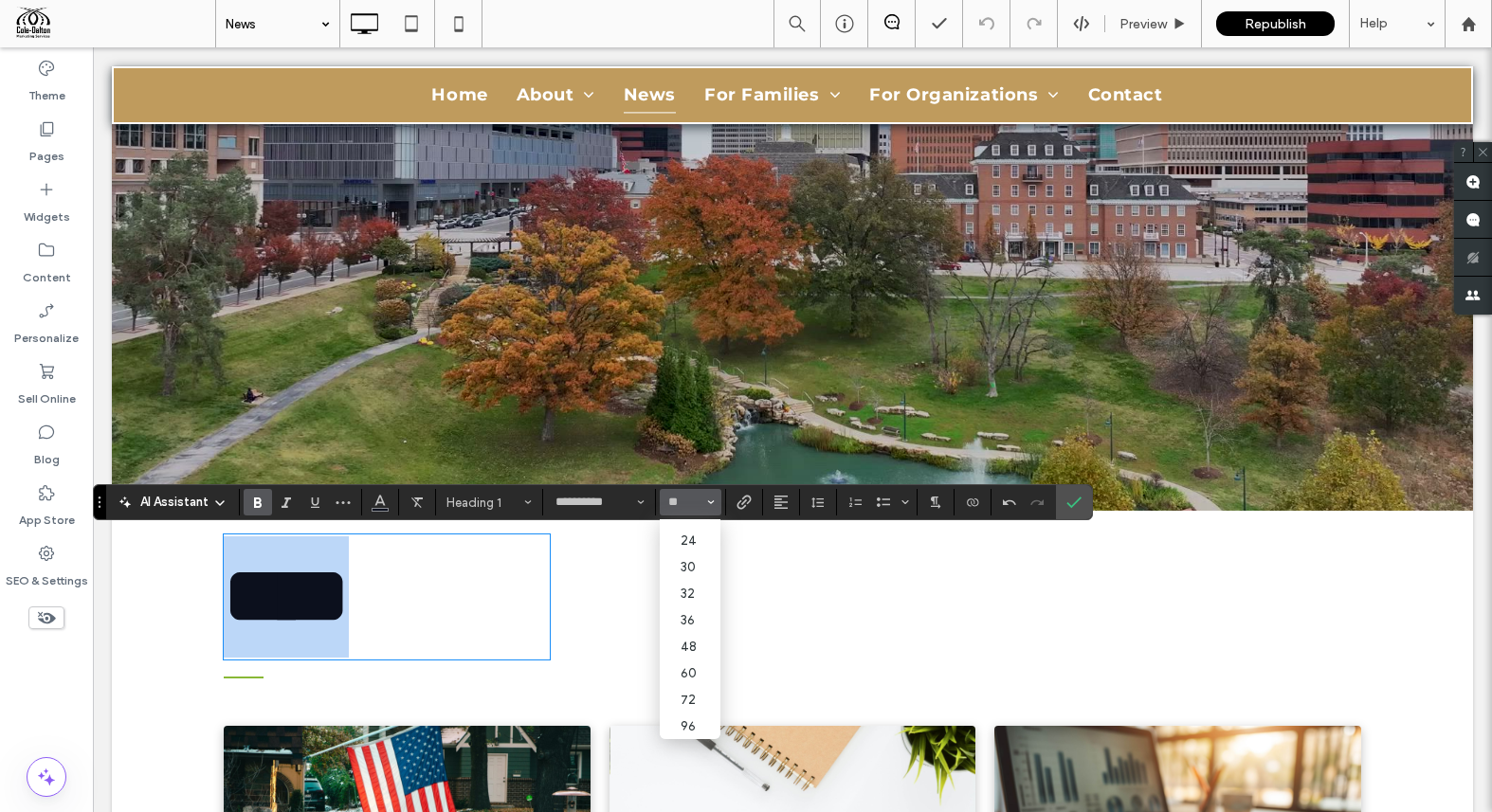 type on "**" 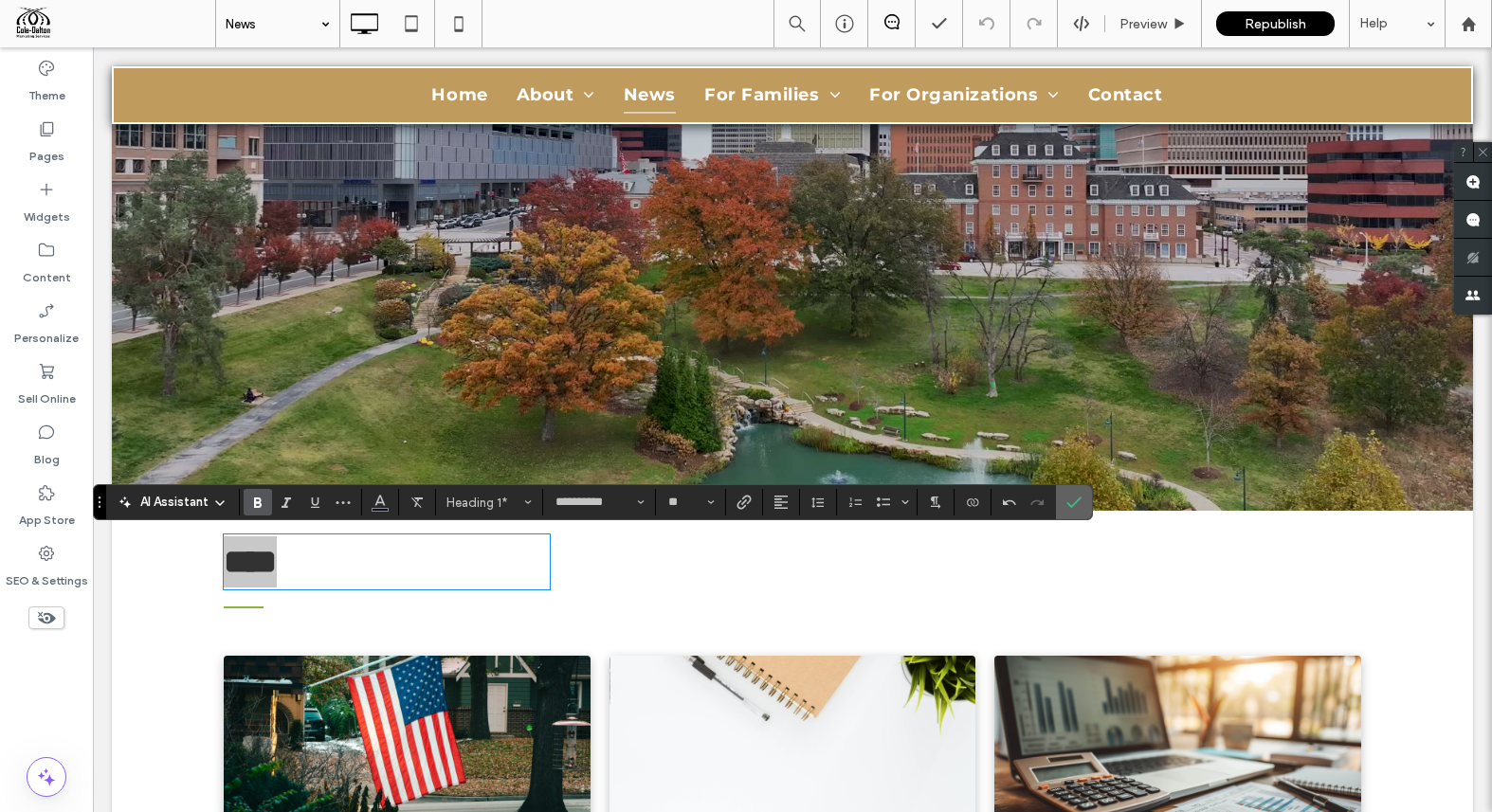 click 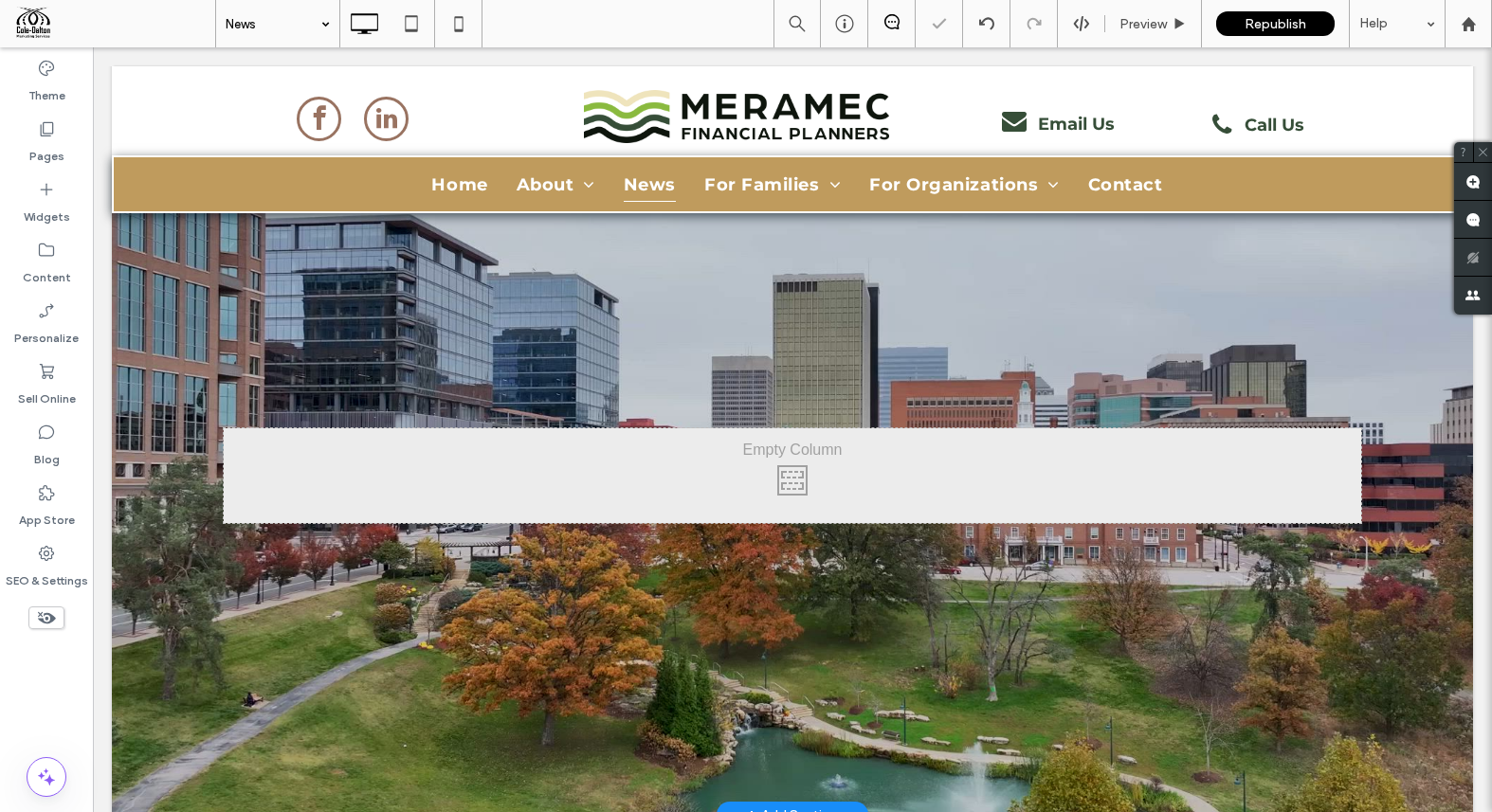 scroll, scrollTop: 0, scrollLeft: 0, axis: both 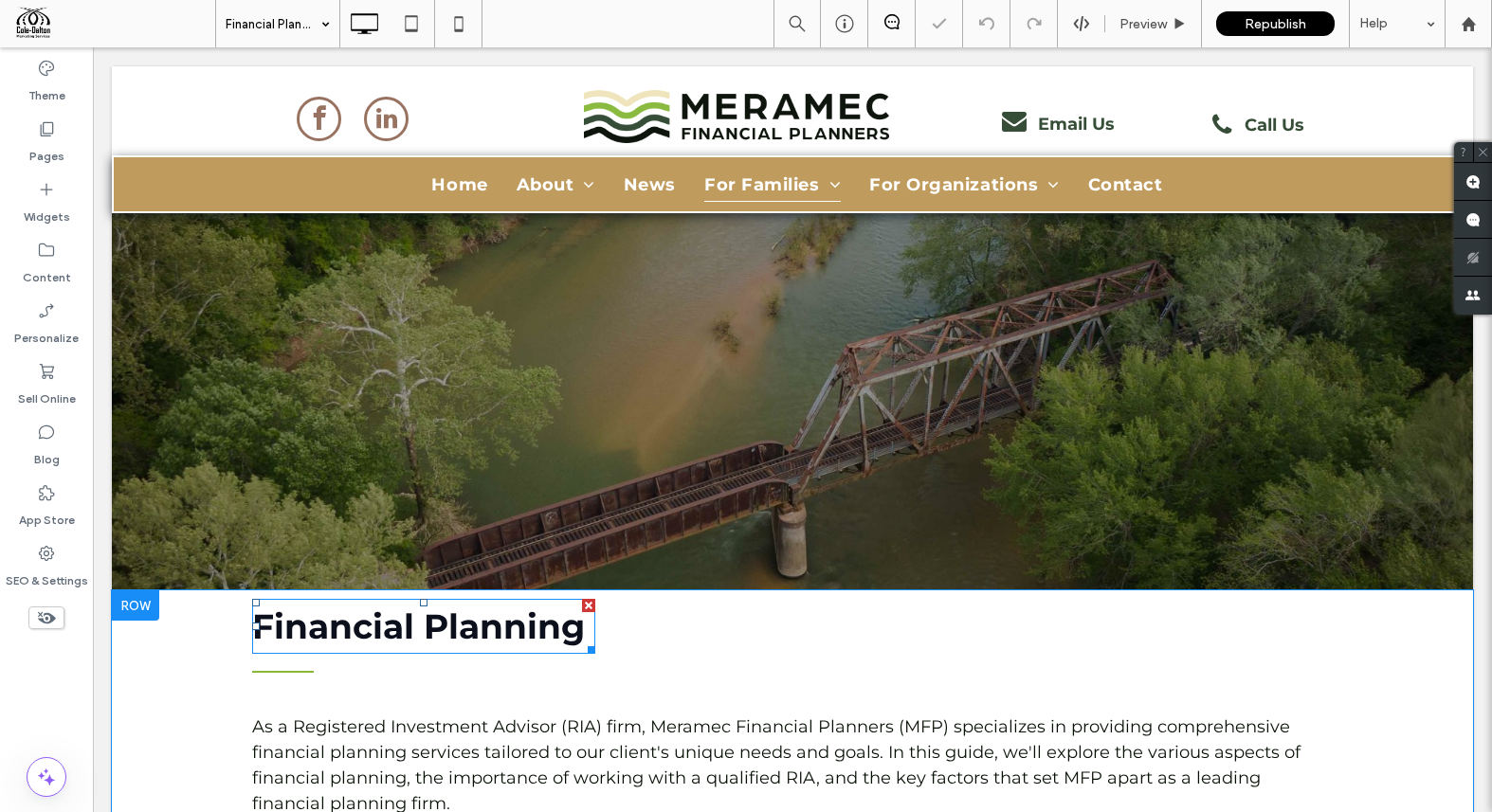 click on "Financial Planning" at bounding box center [418, 626] 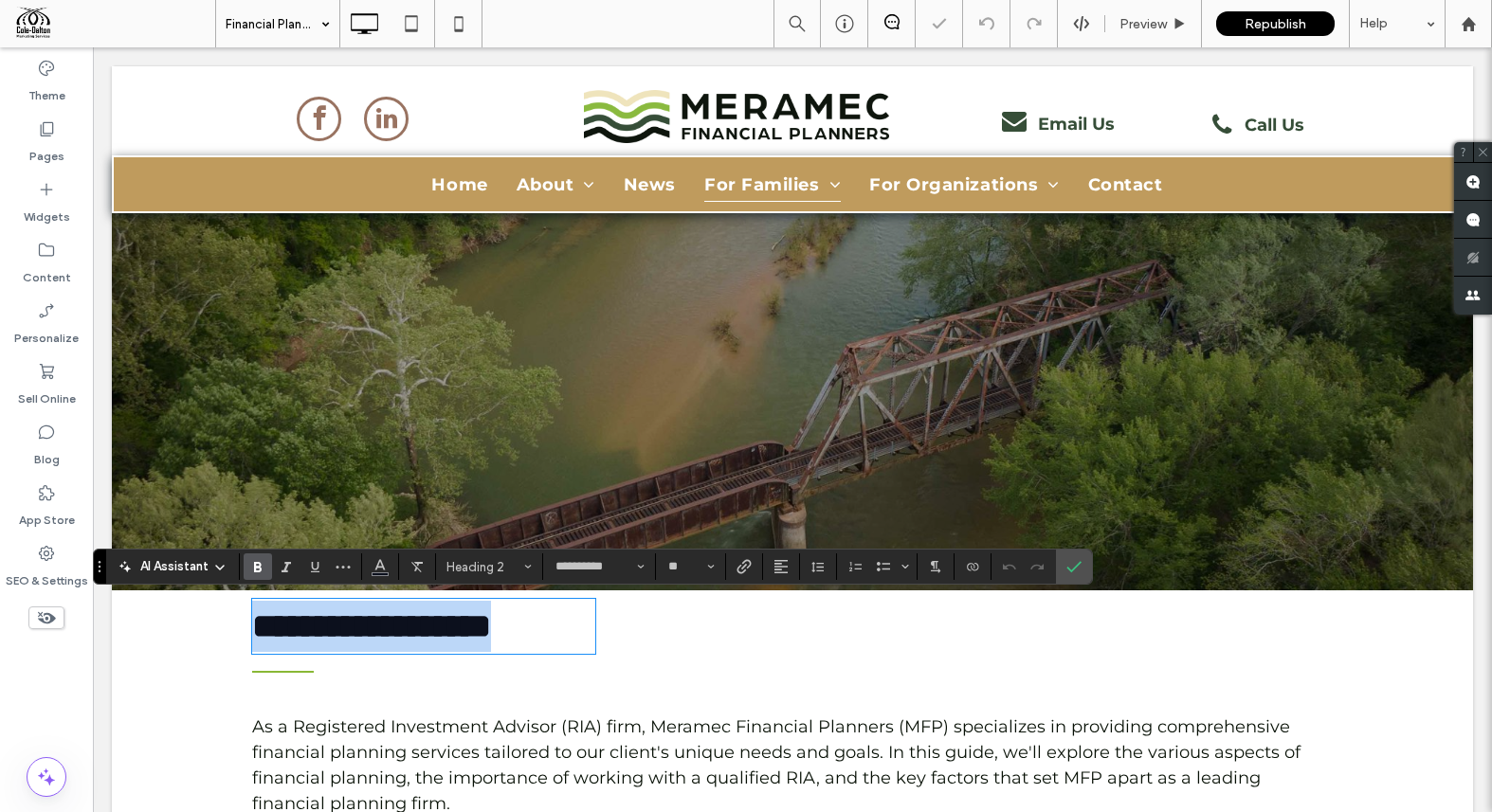 type on "**********" 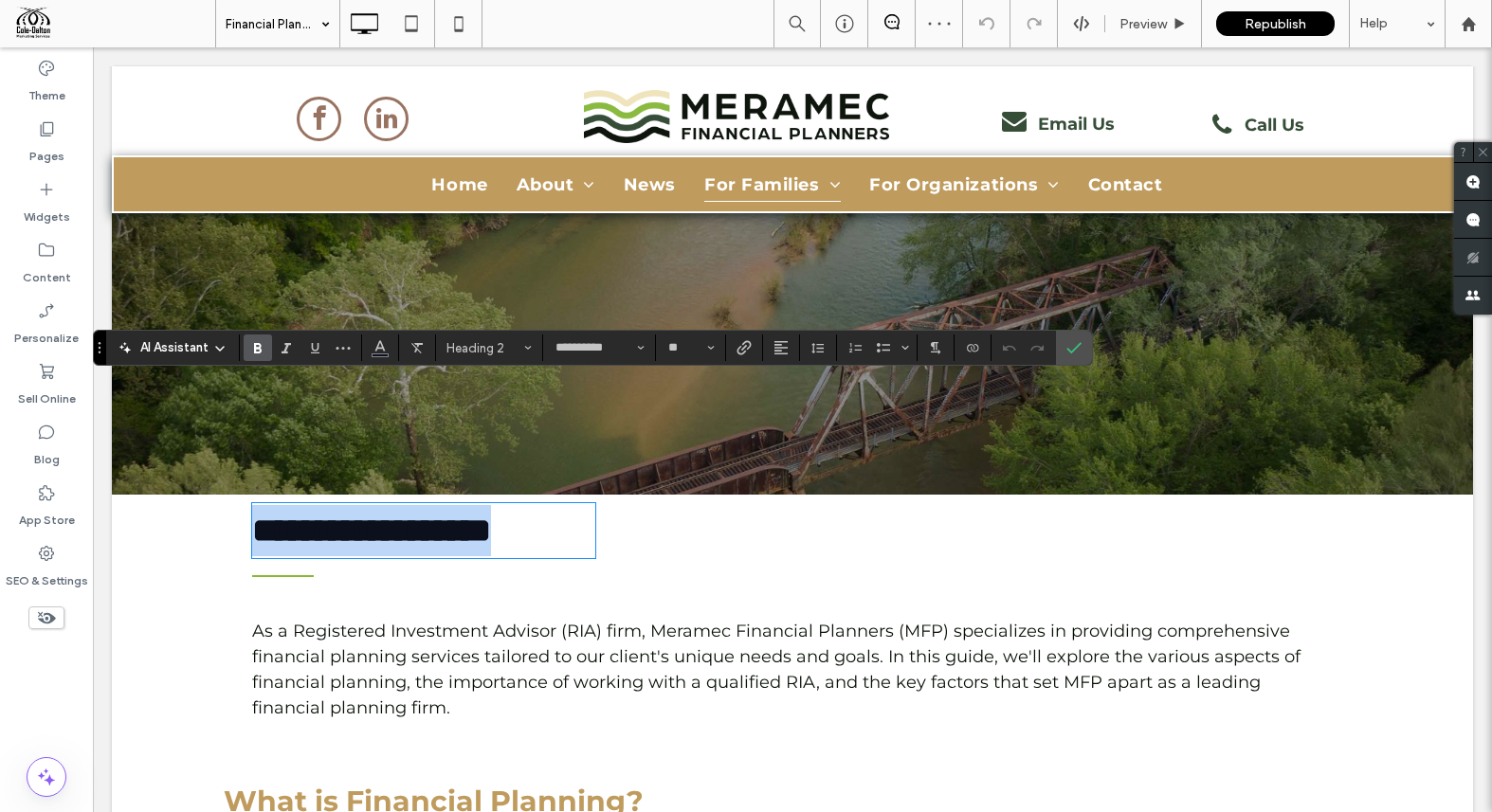scroll, scrollTop: 0, scrollLeft: 0, axis: both 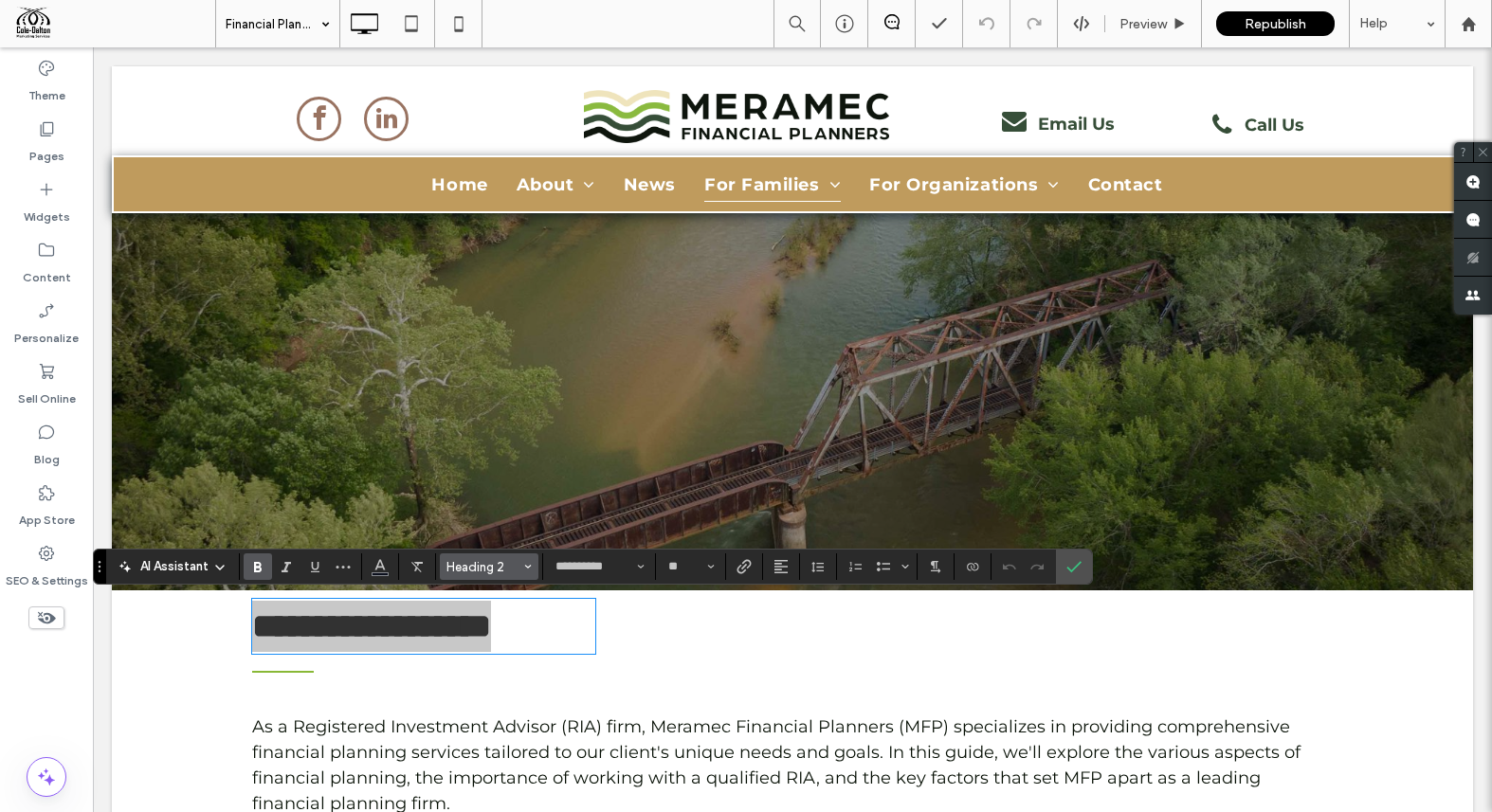 click at bounding box center (528, 567) 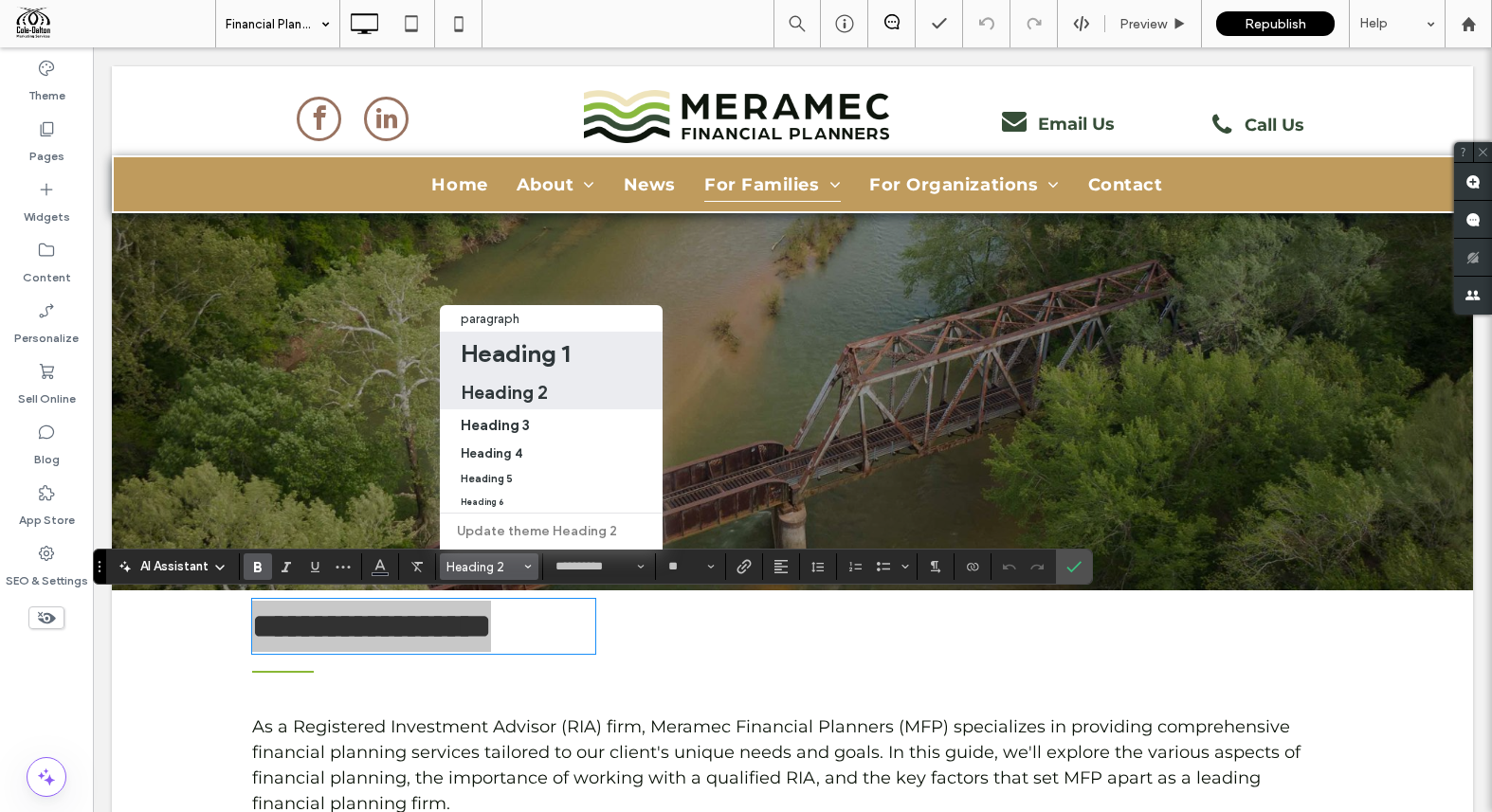 drag, startPoint x: 539, startPoint y: 360, endPoint x: 446, endPoint y: 313, distance: 104.20173 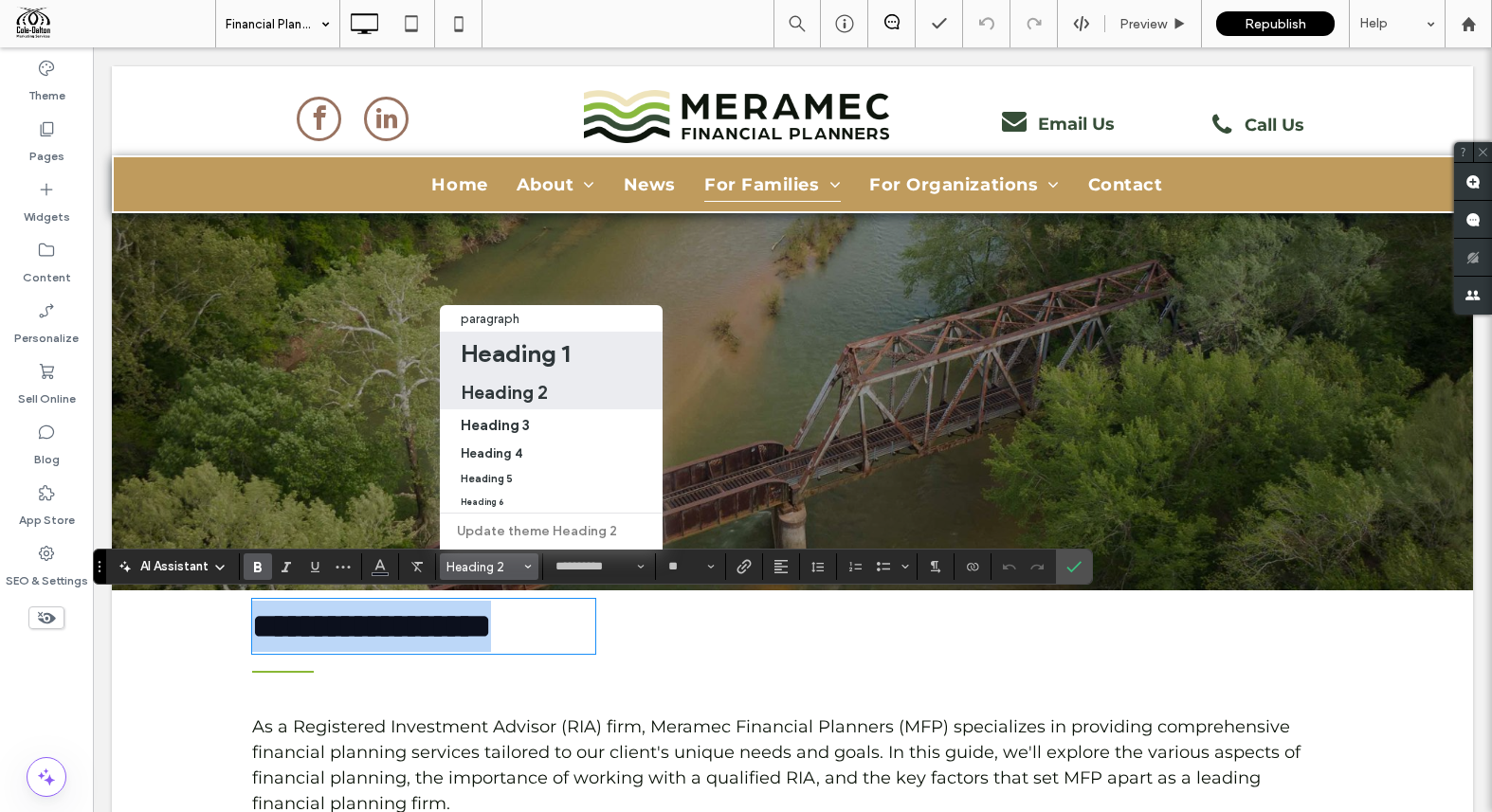 type on "**" 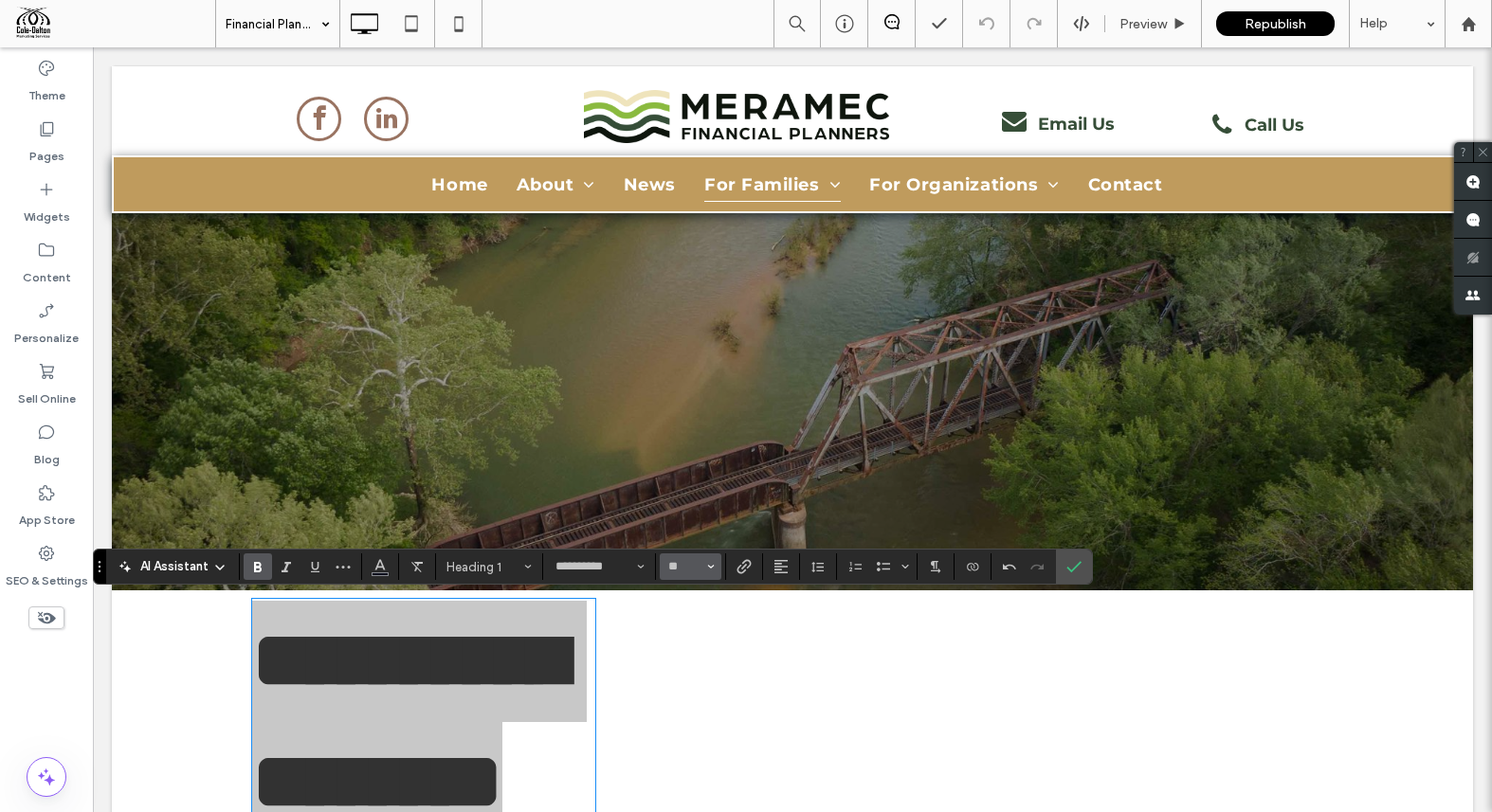 click at bounding box center [711, 567] 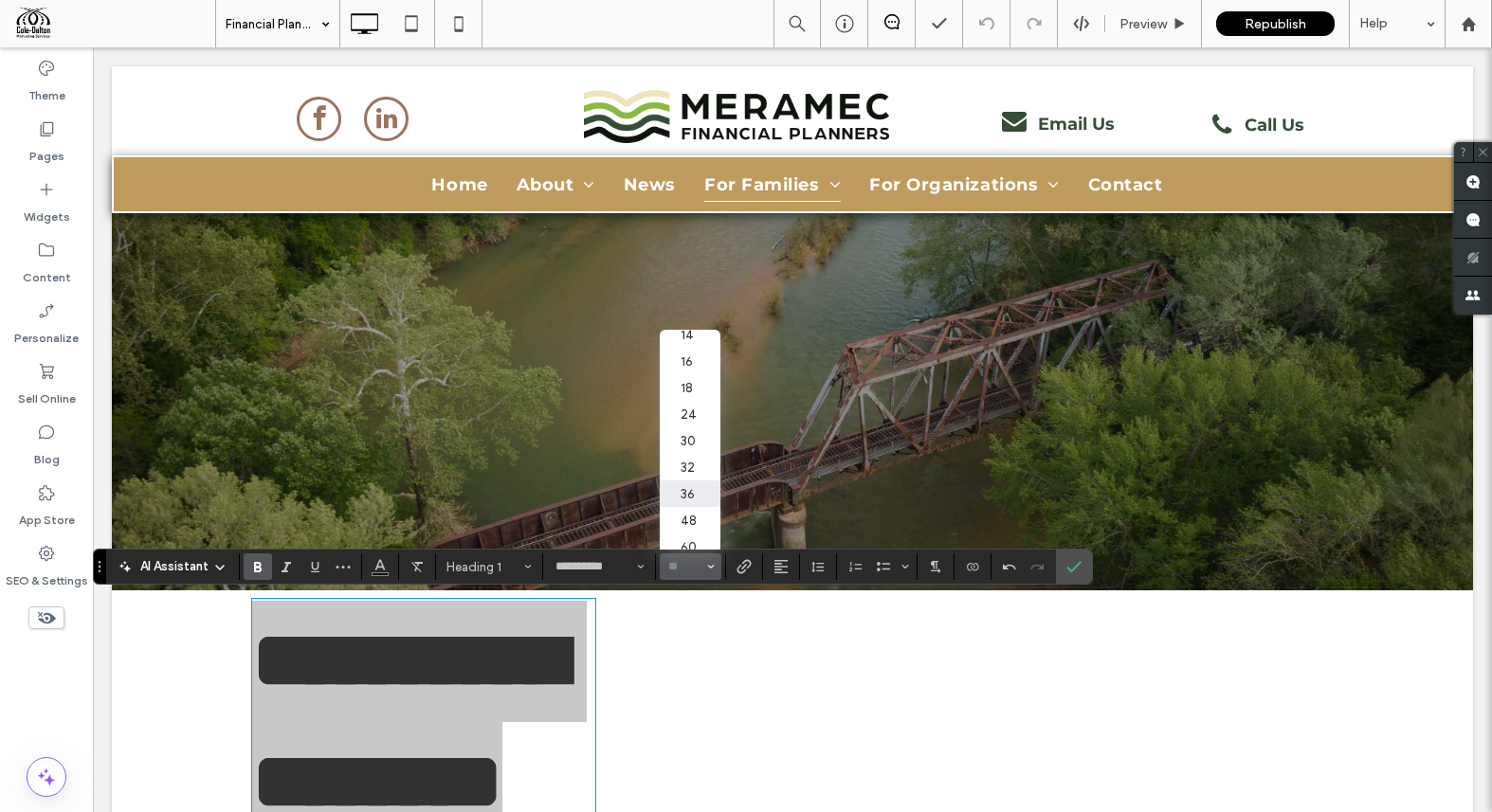 scroll, scrollTop: 153, scrollLeft: 0, axis: vertical 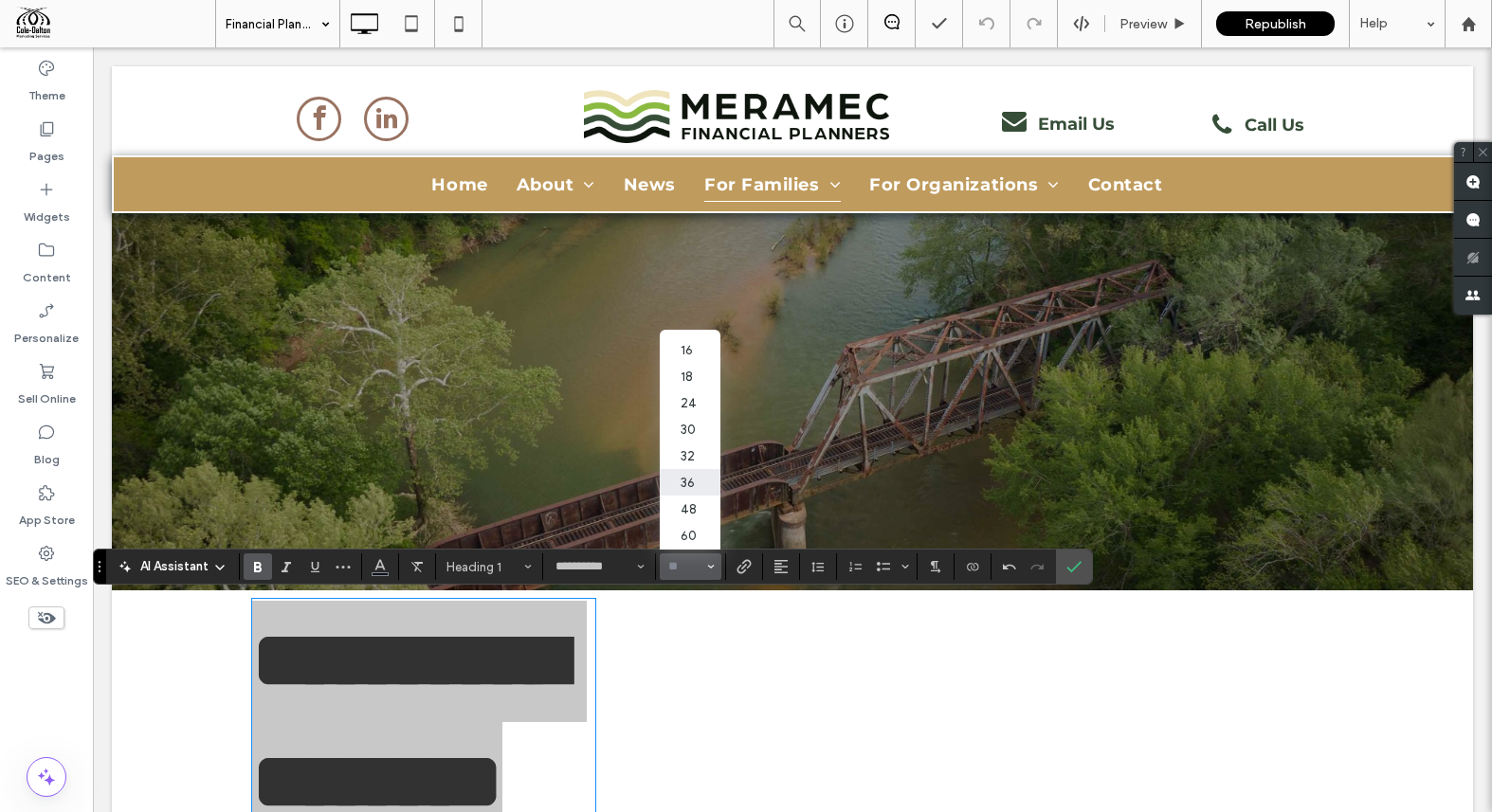 click on "36" at bounding box center (690, 482) 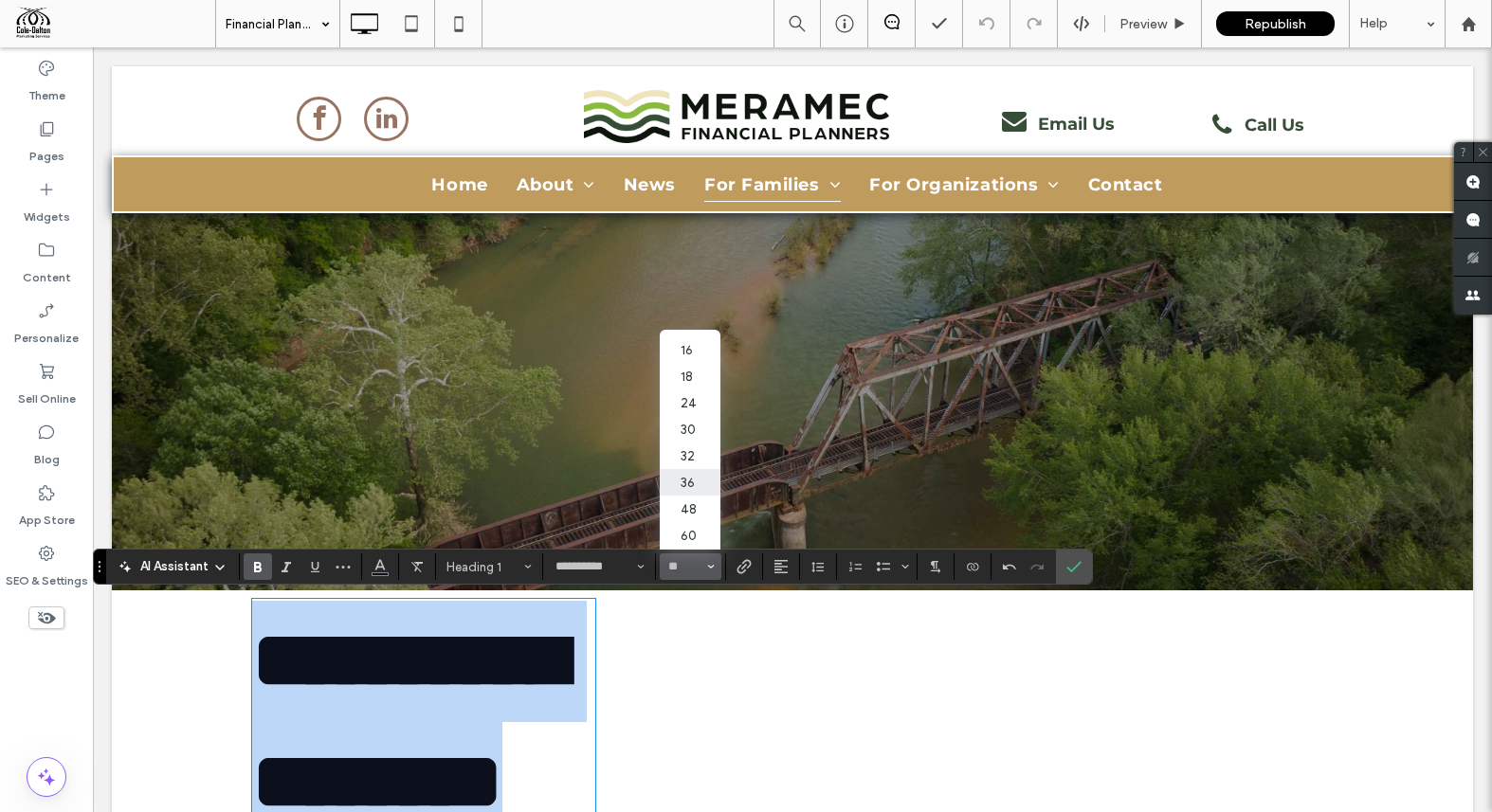 type on "**" 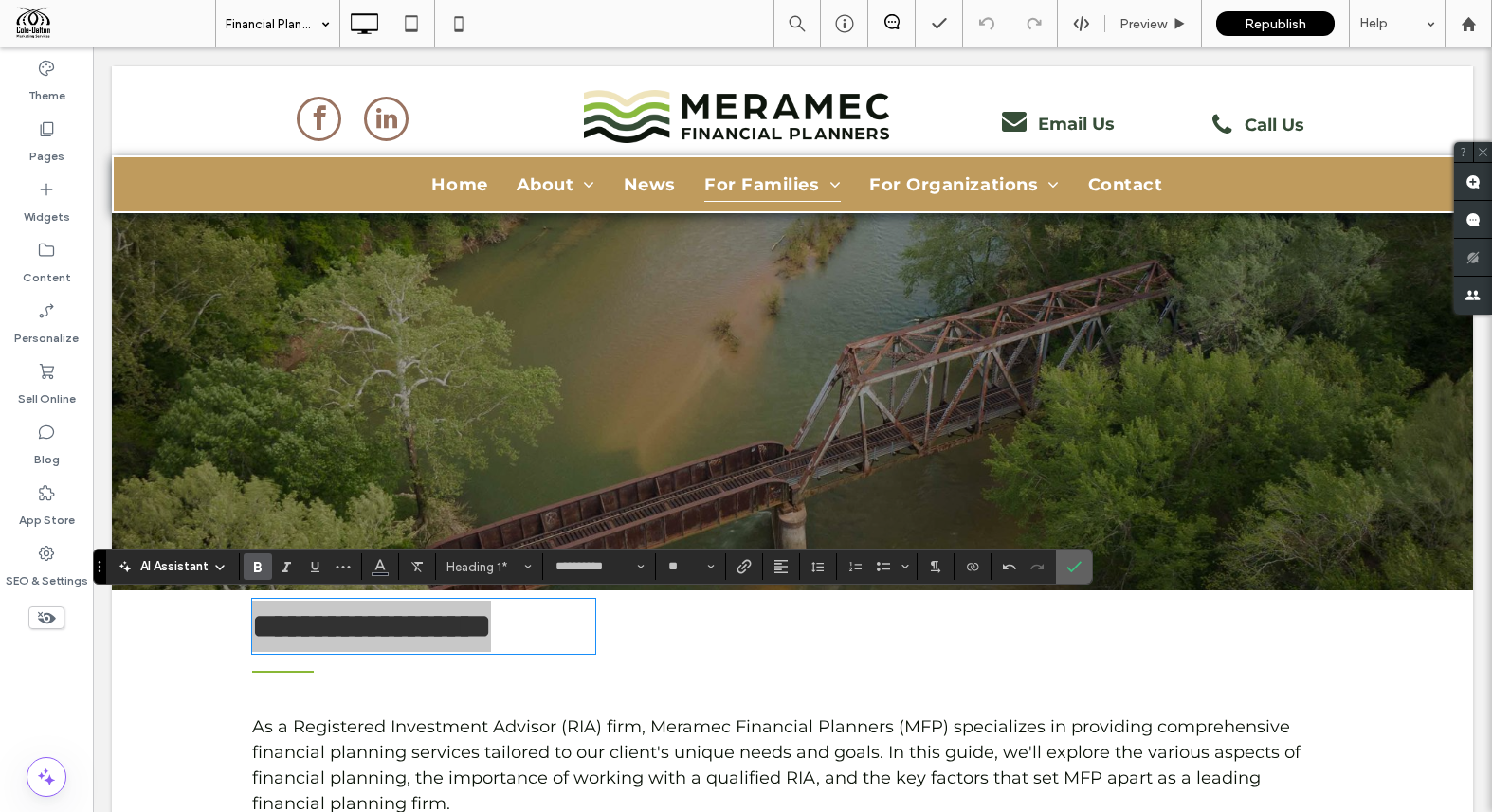 click 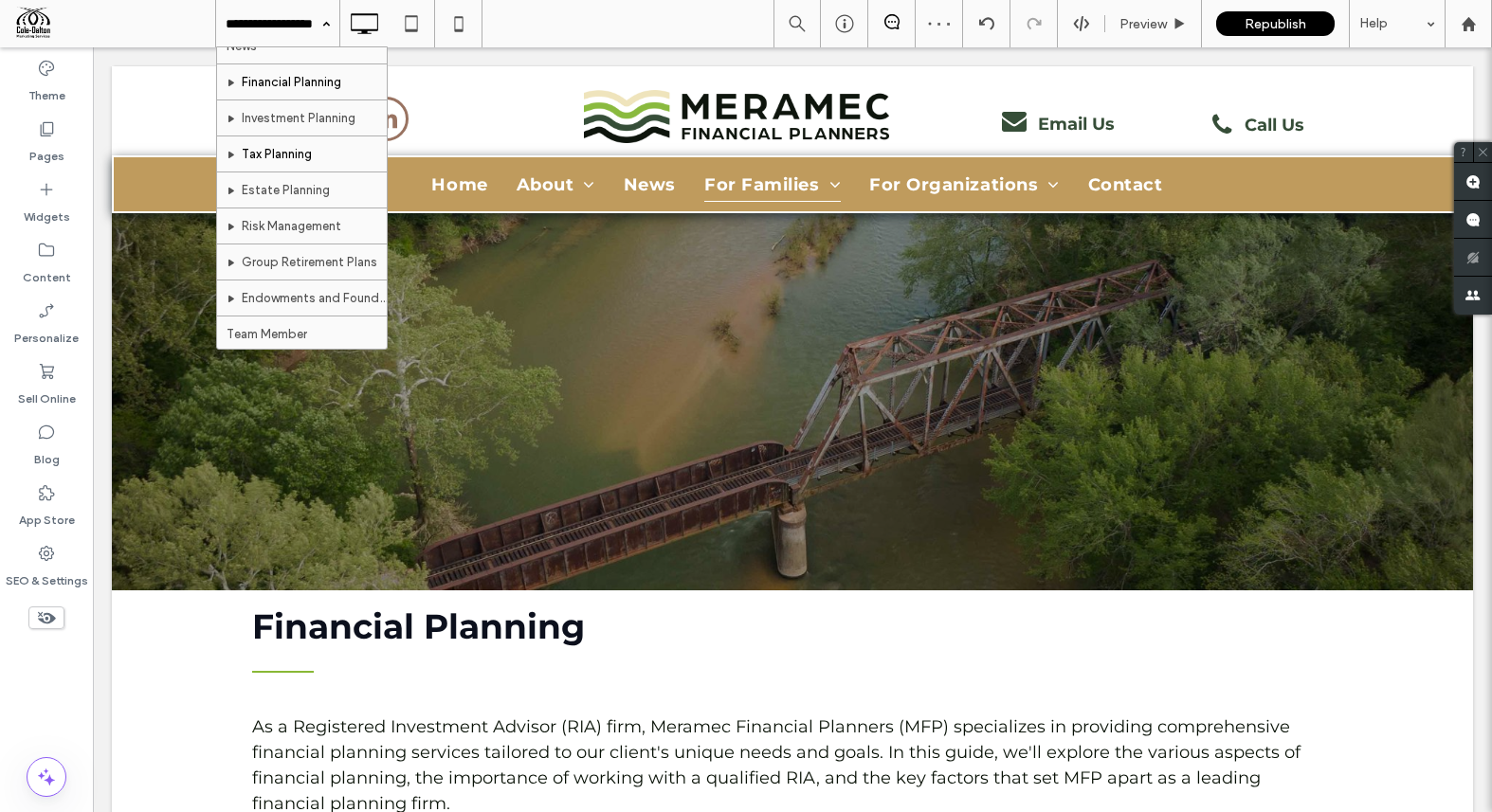 scroll, scrollTop: 193, scrollLeft: 0, axis: vertical 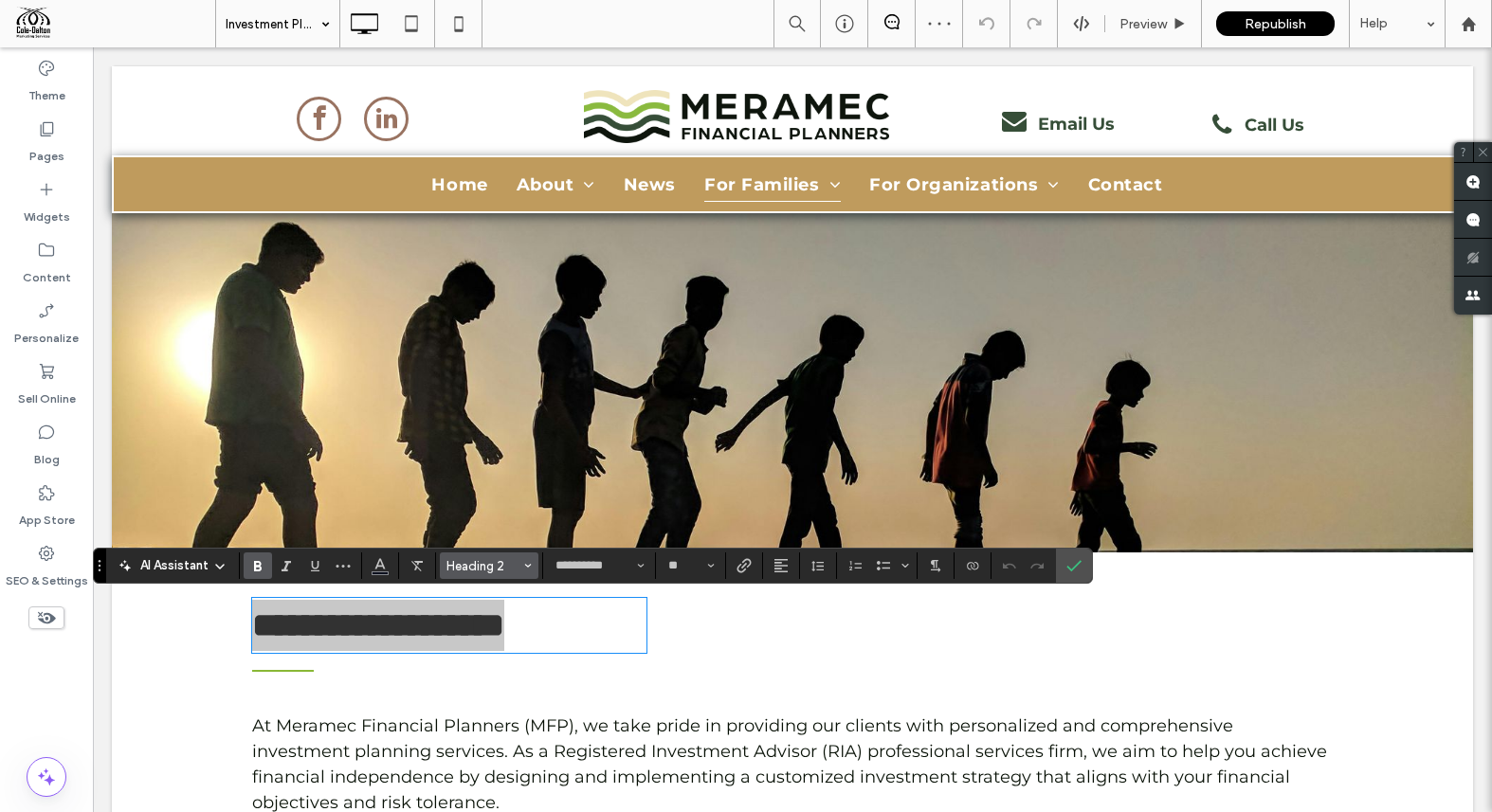 click on "Heading 2" at bounding box center [483, 566] 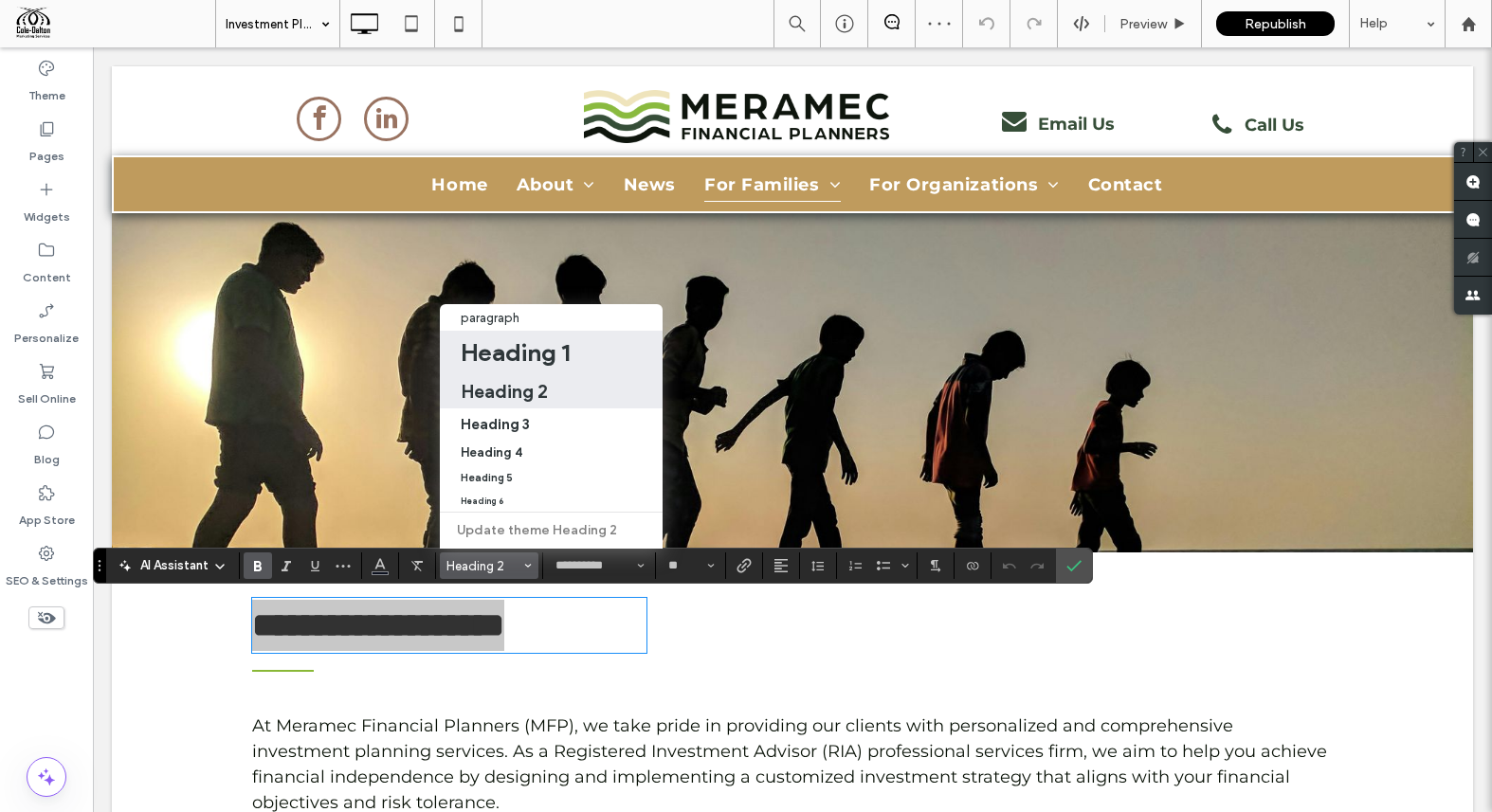 click on "Heading 1" at bounding box center [515, 352] 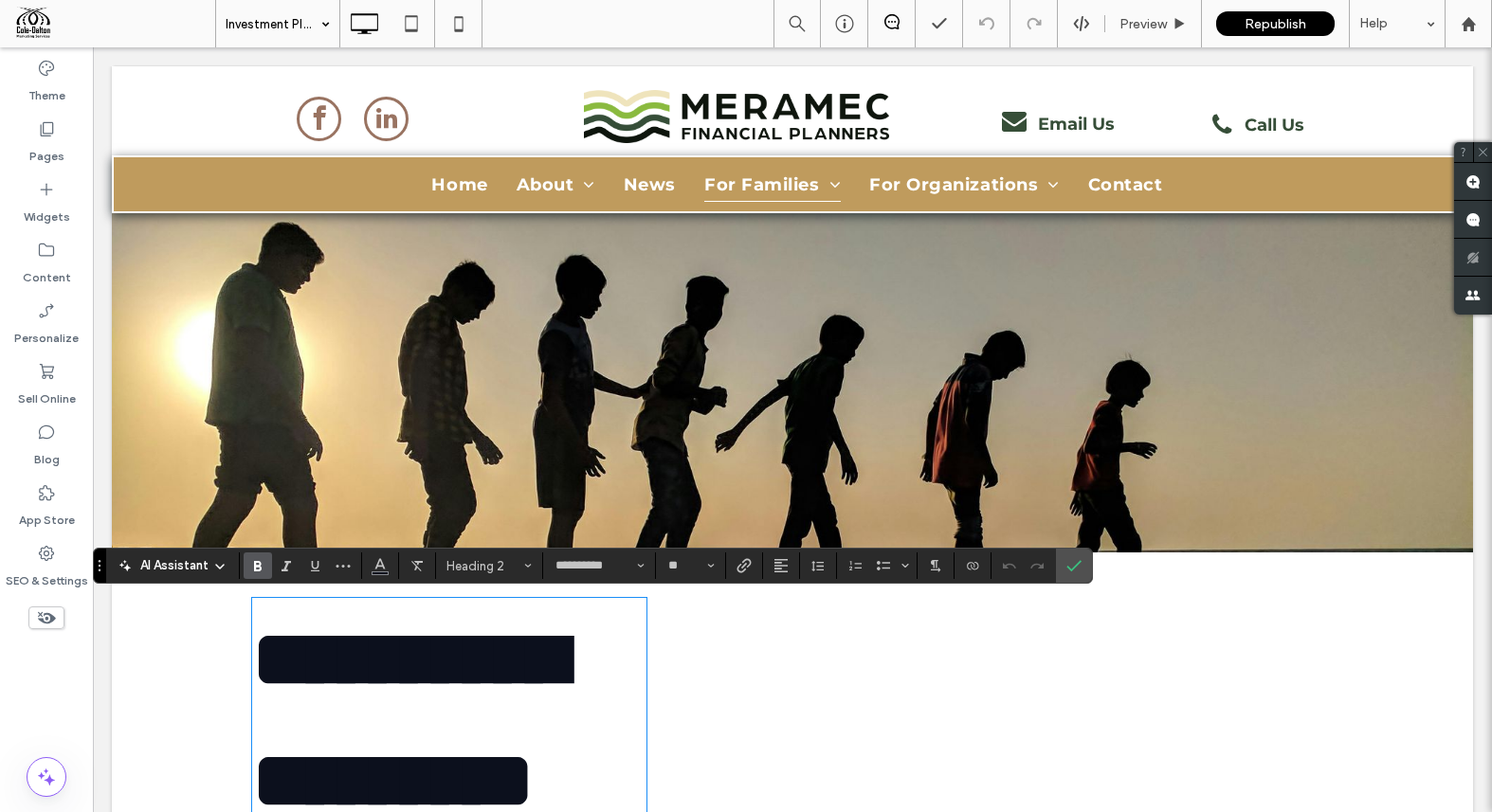 type on "**" 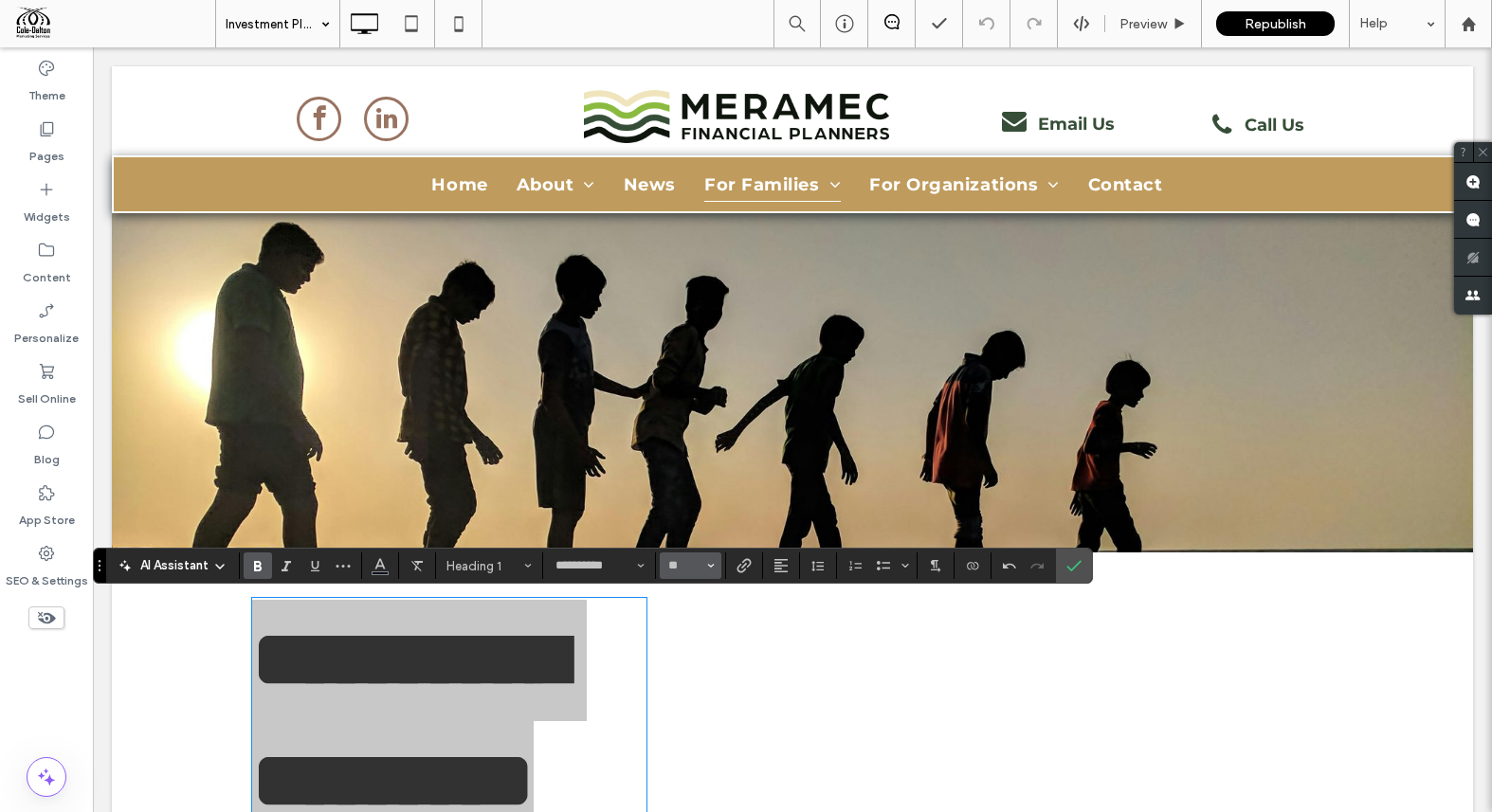 click 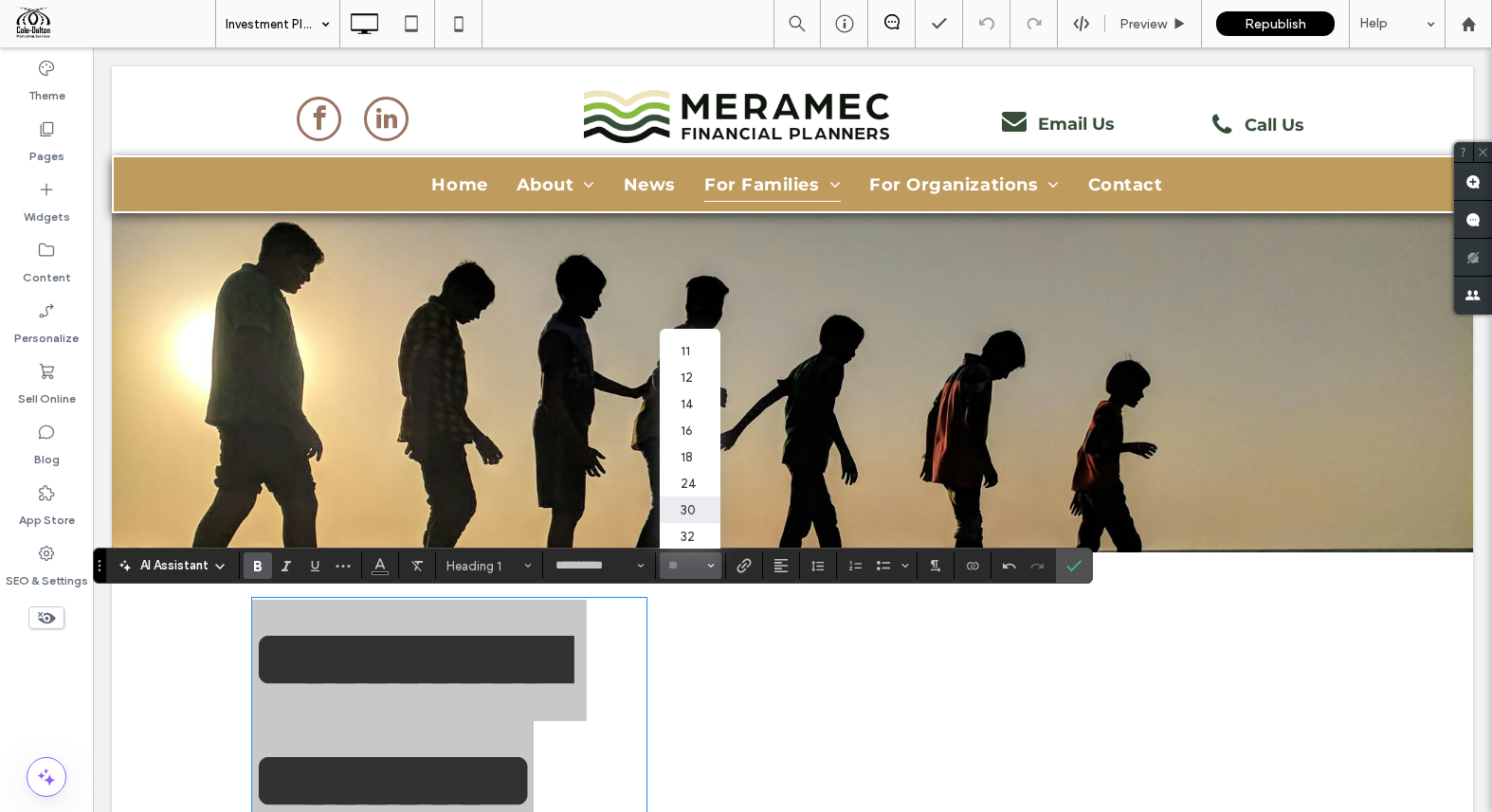 scroll, scrollTop: 104, scrollLeft: 0, axis: vertical 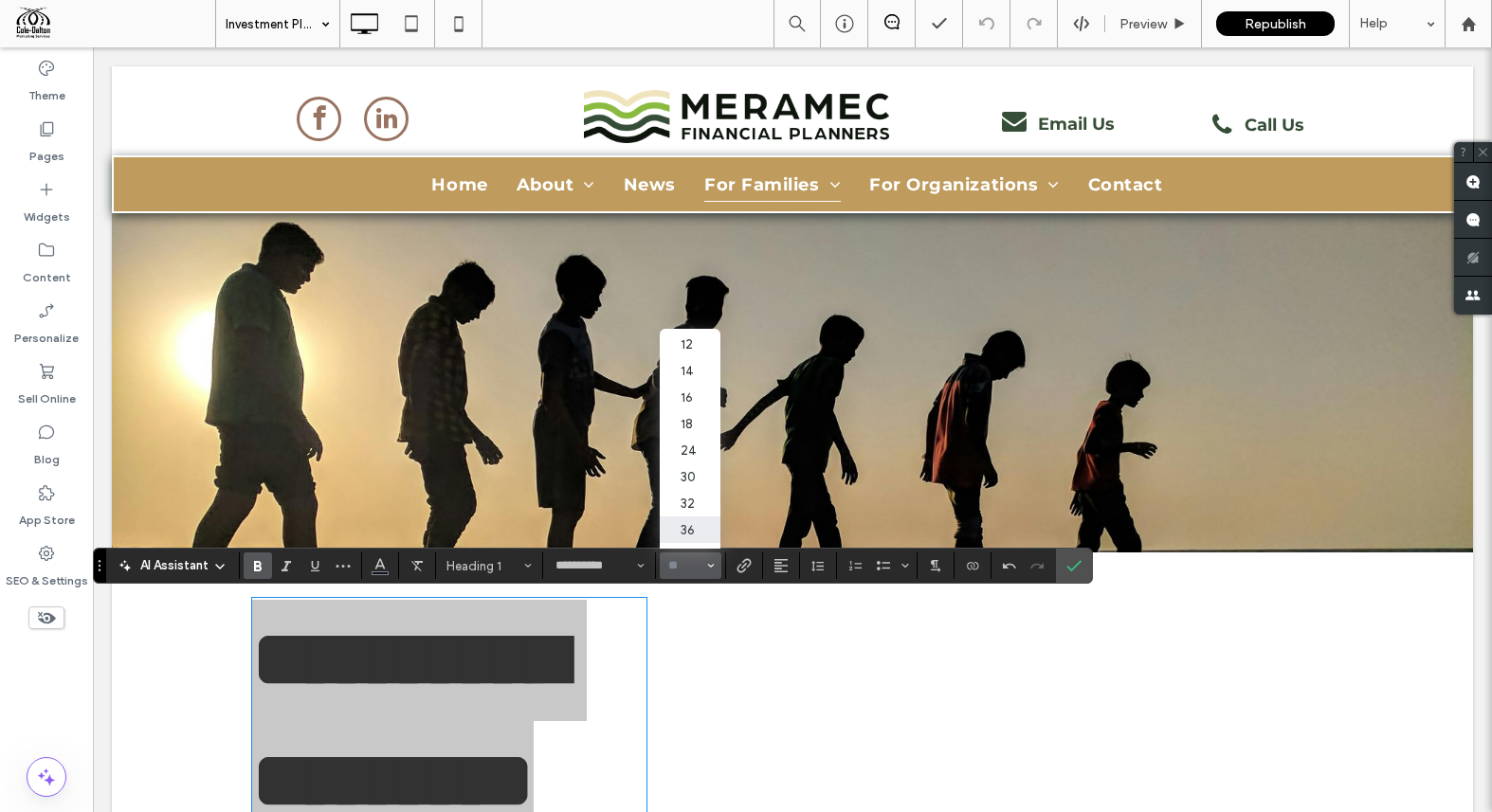 click on "36" at bounding box center [690, 530] 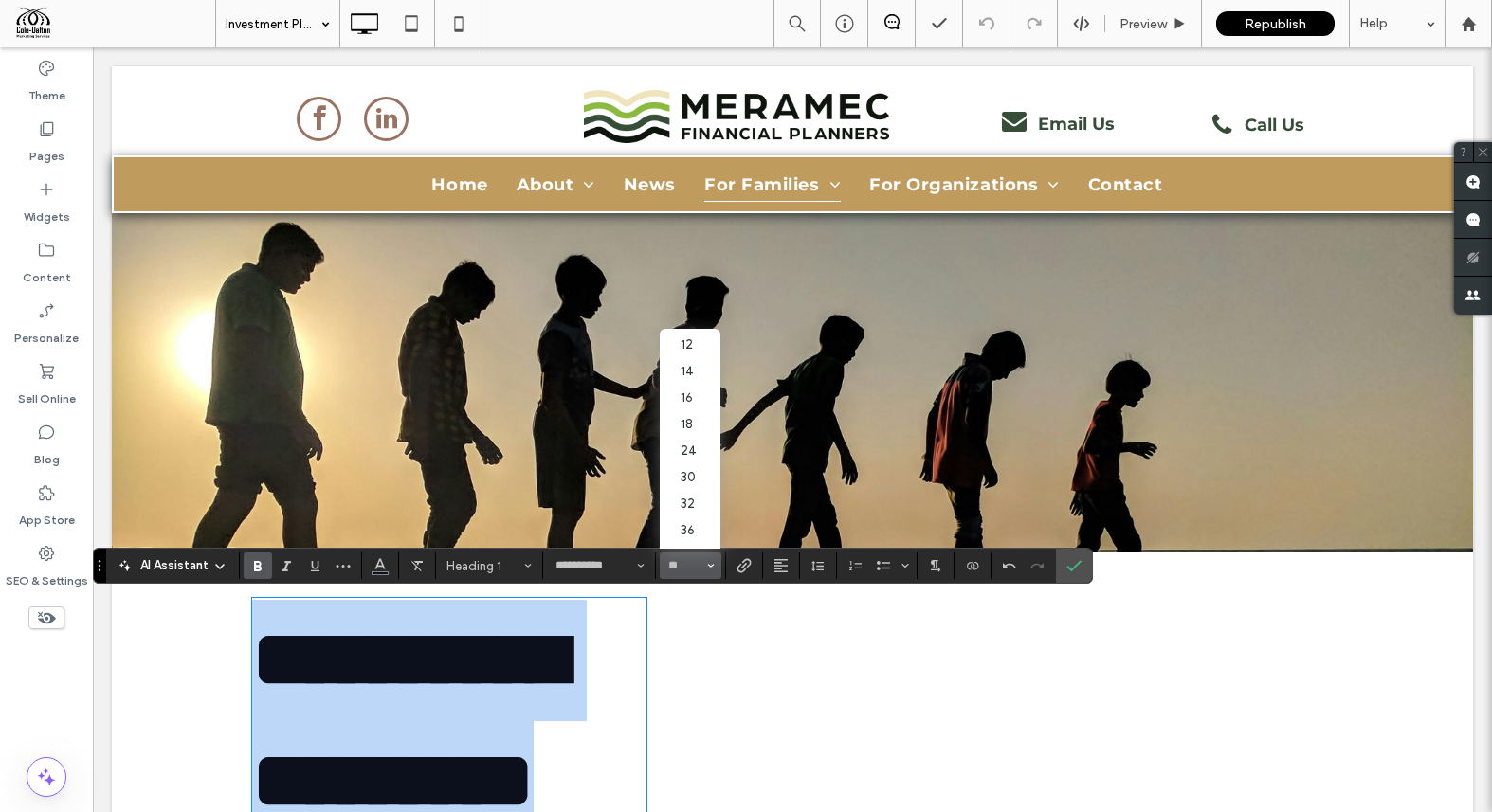 type on "**" 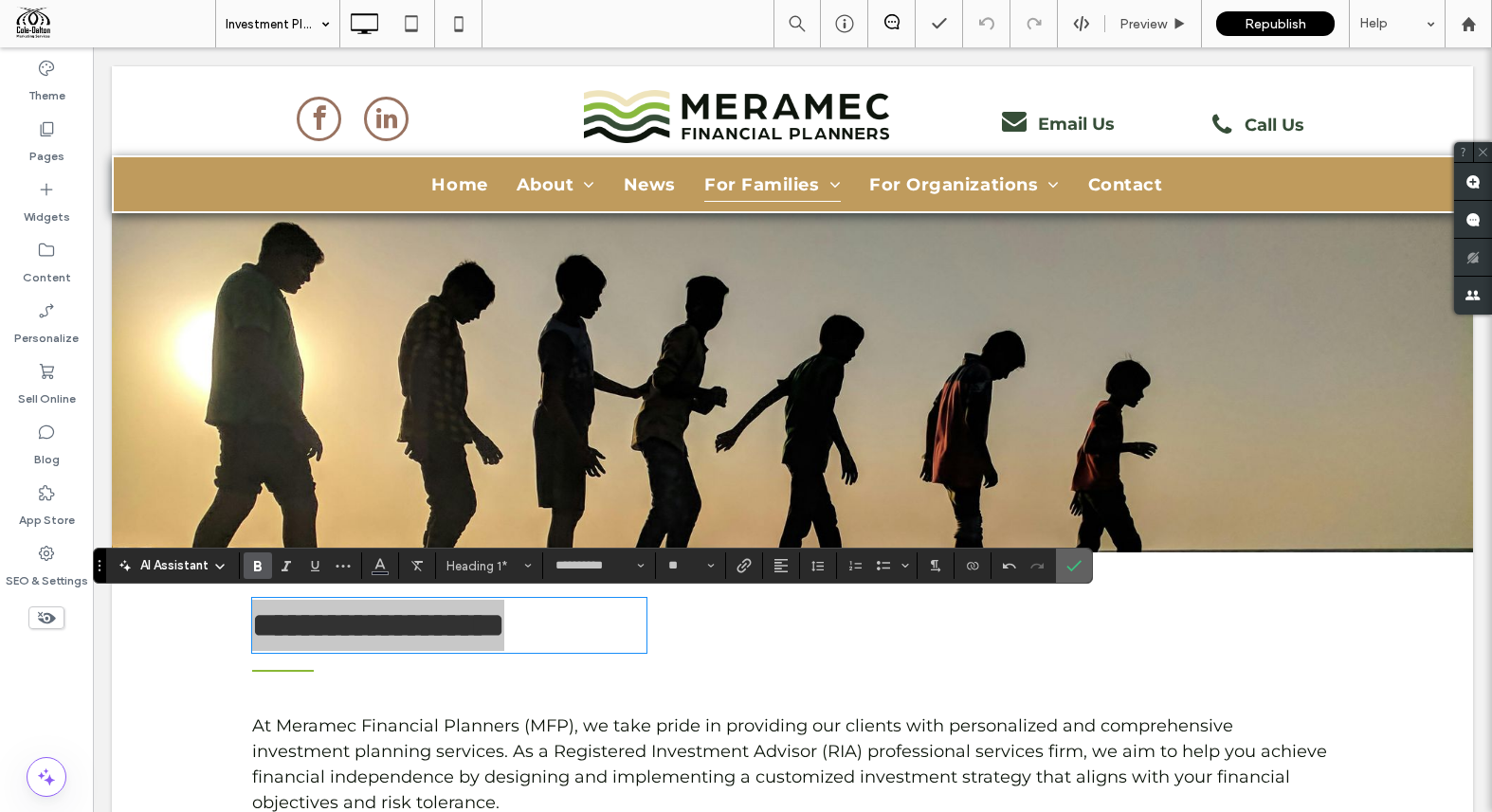 click 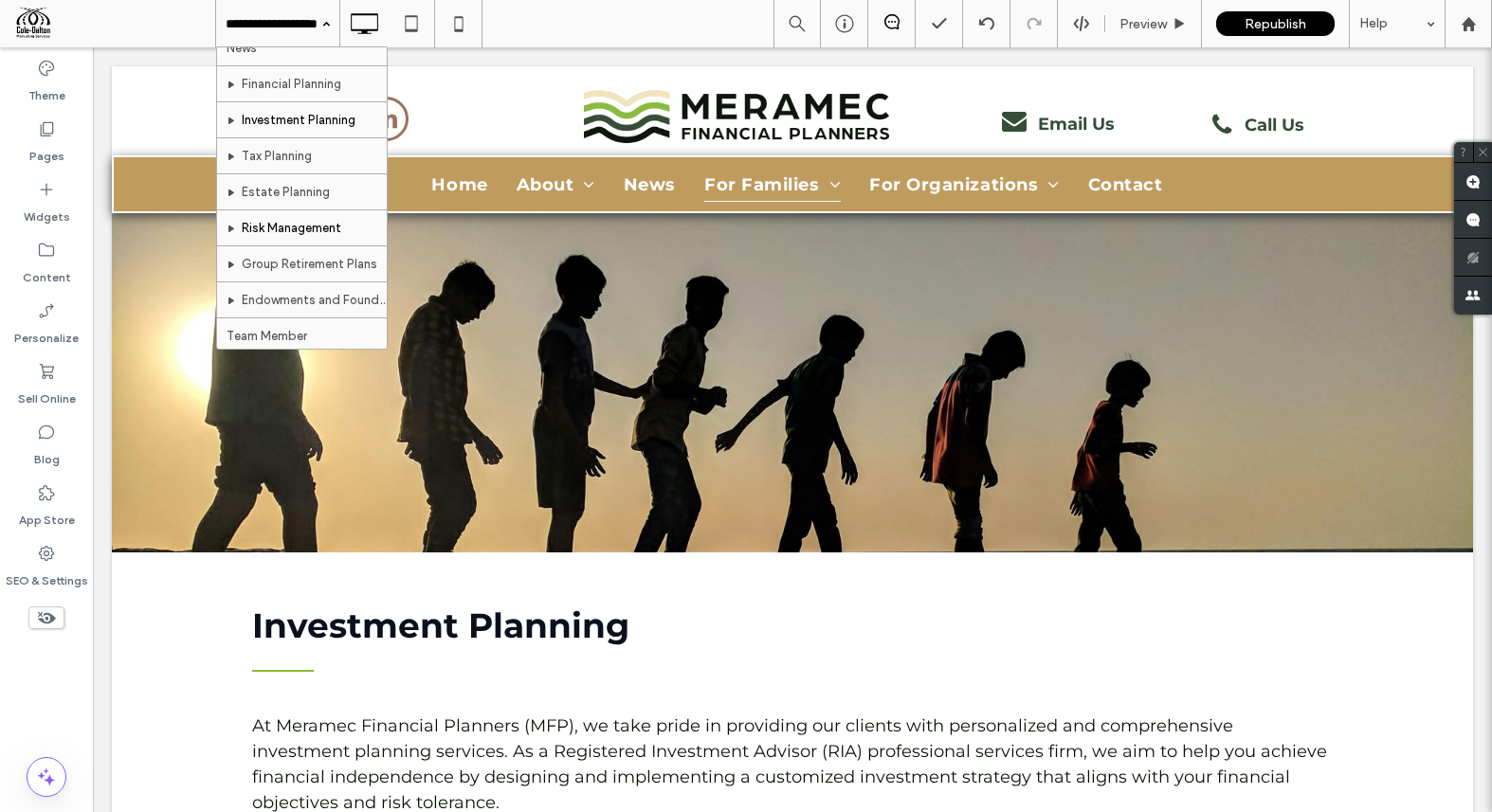 scroll, scrollTop: 258, scrollLeft: 0, axis: vertical 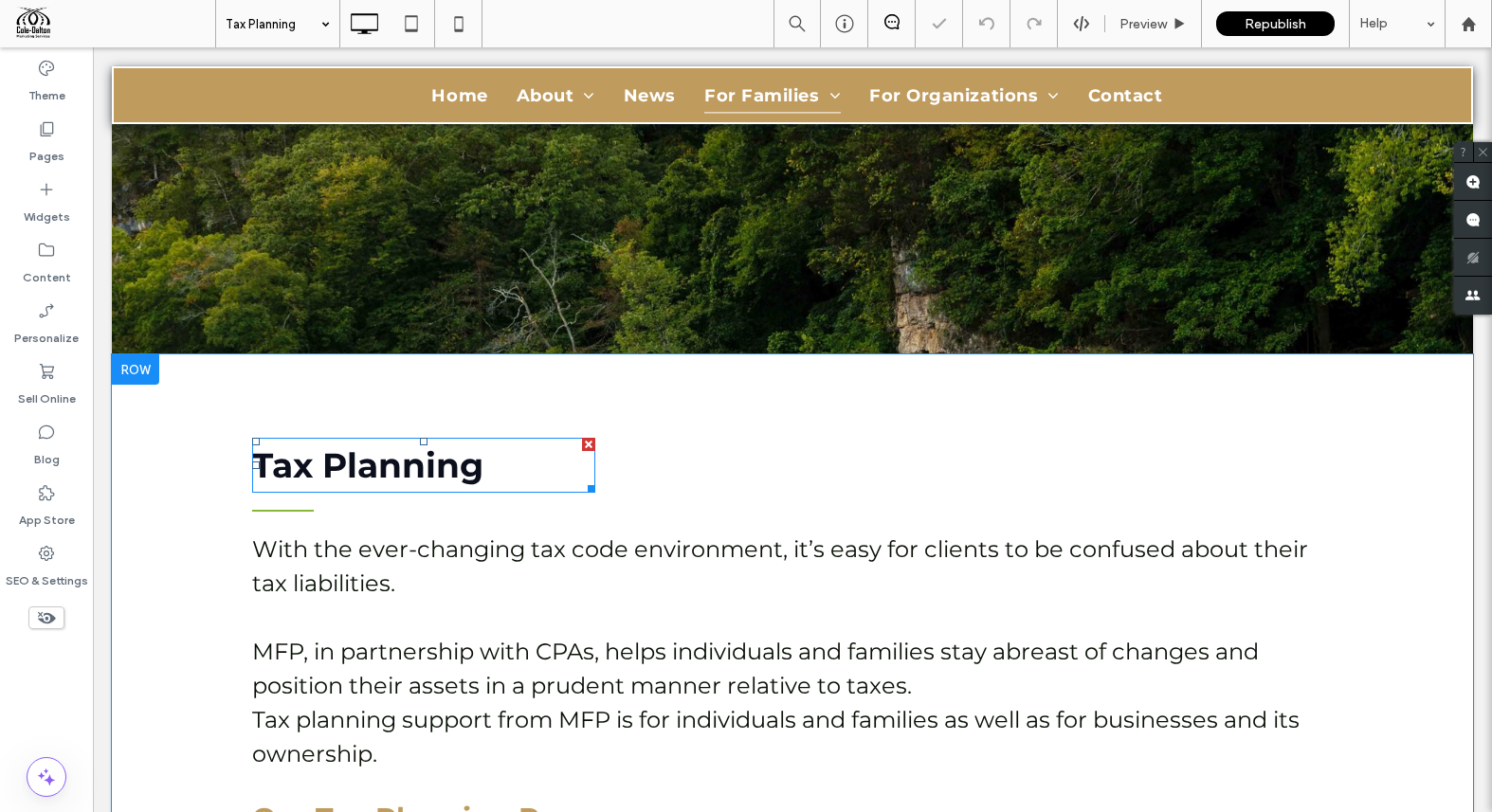 click on "Tax Planning" at bounding box center (368, 465) 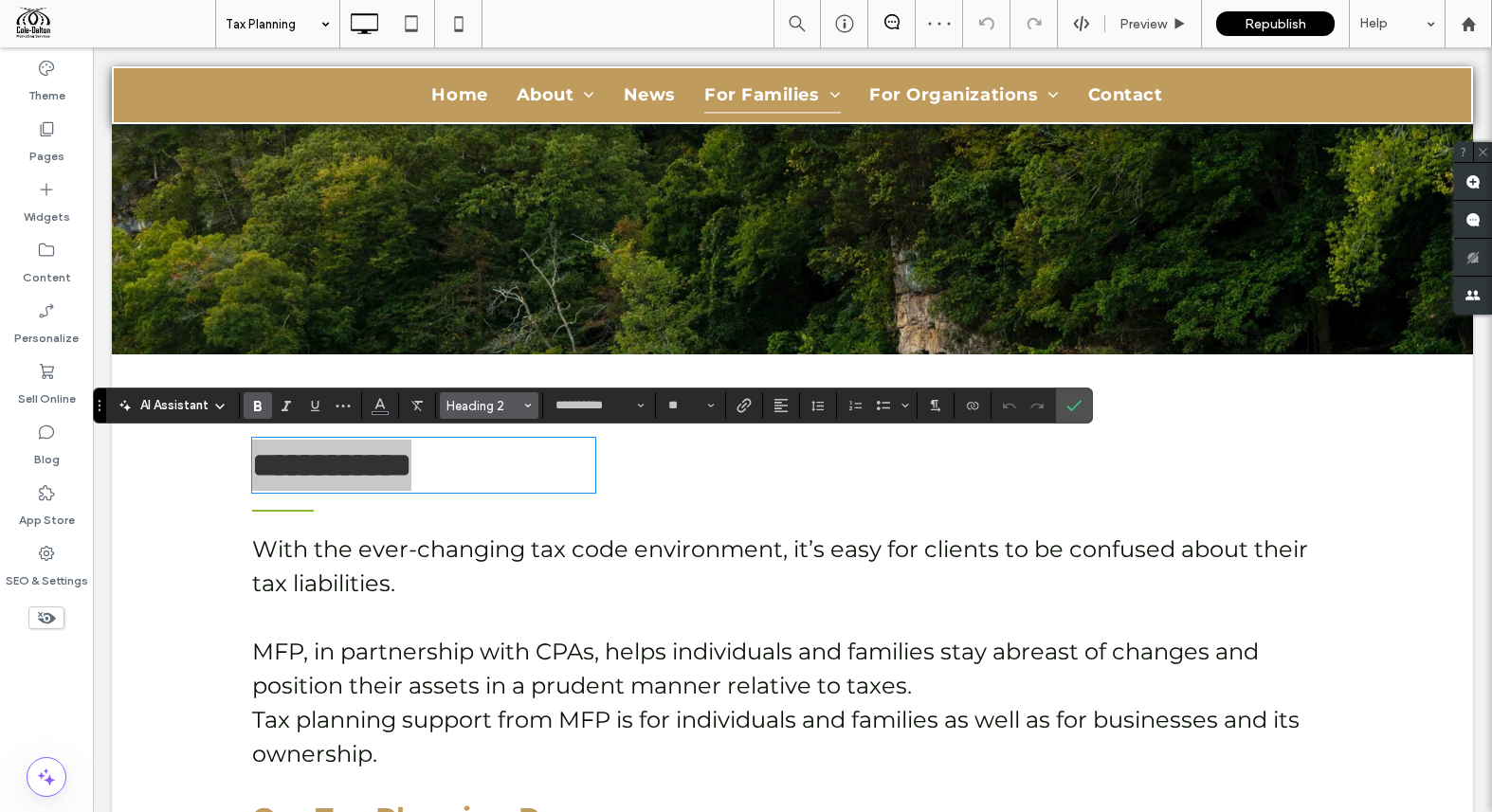 click 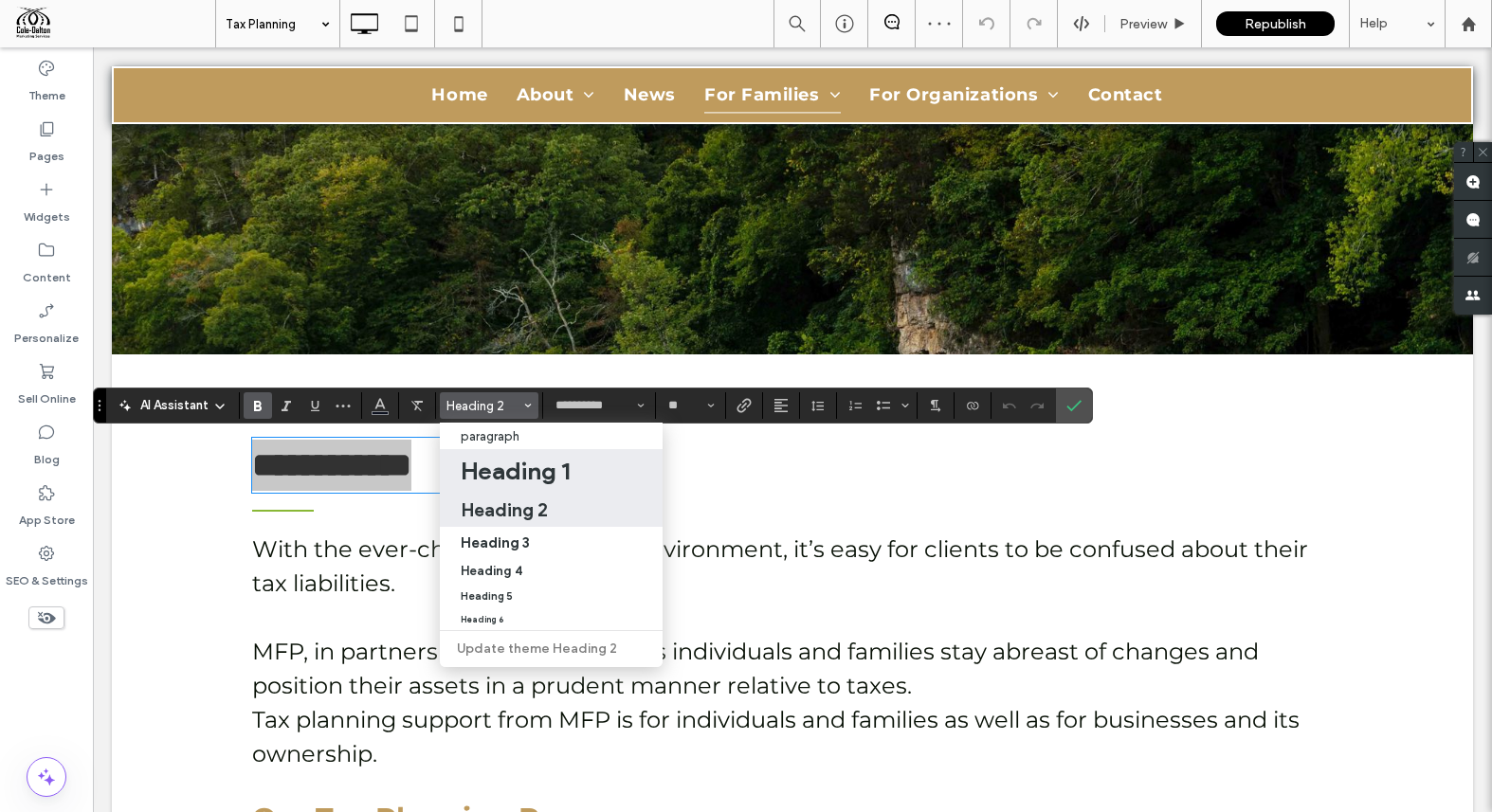 click on "Heading 1" at bounding box center [515, 471] 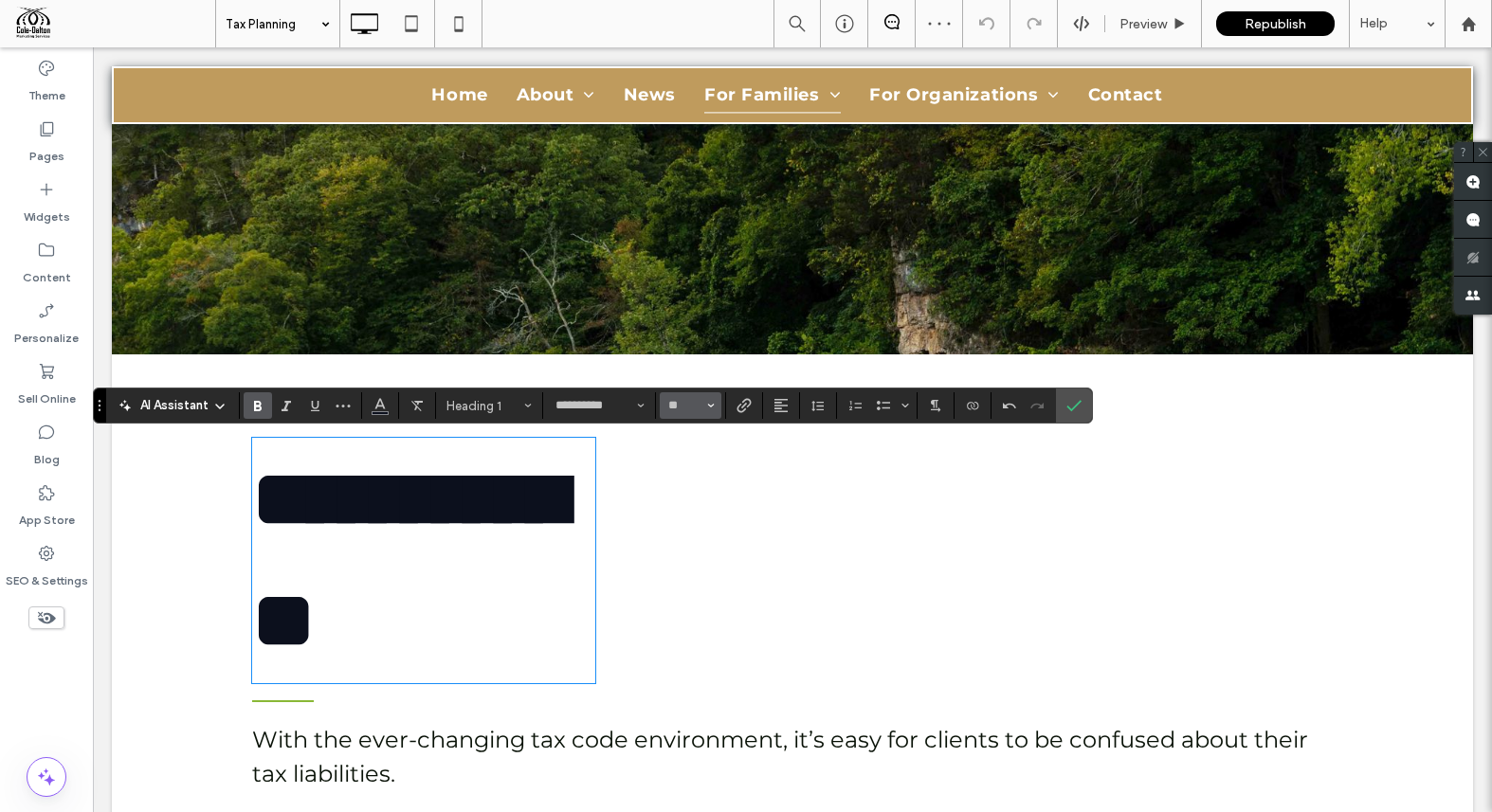 click on "**" at bounding box center [691, 406] 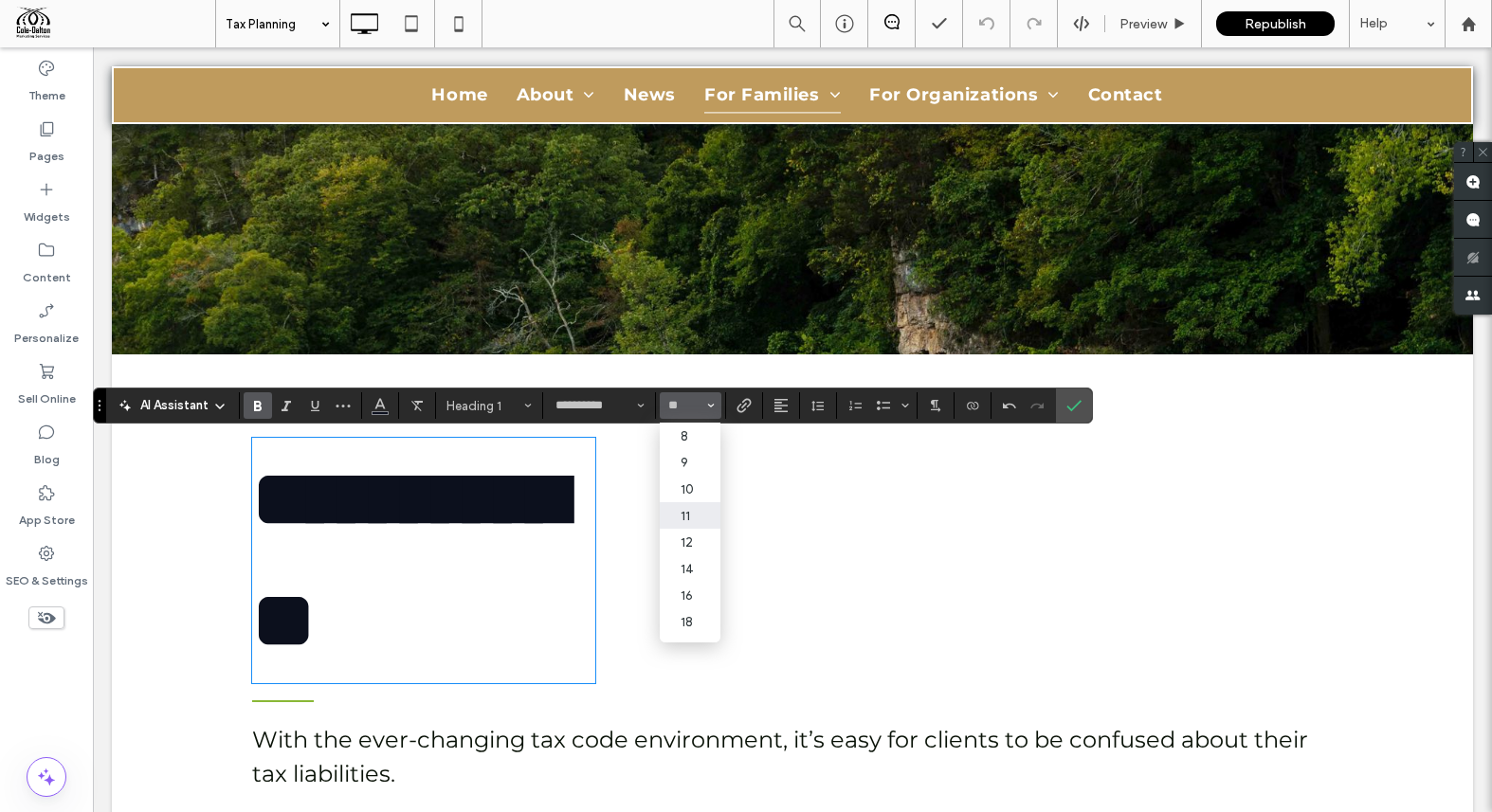scroll, scrollTop: 182, scrollLeft: 0, axis: vertical 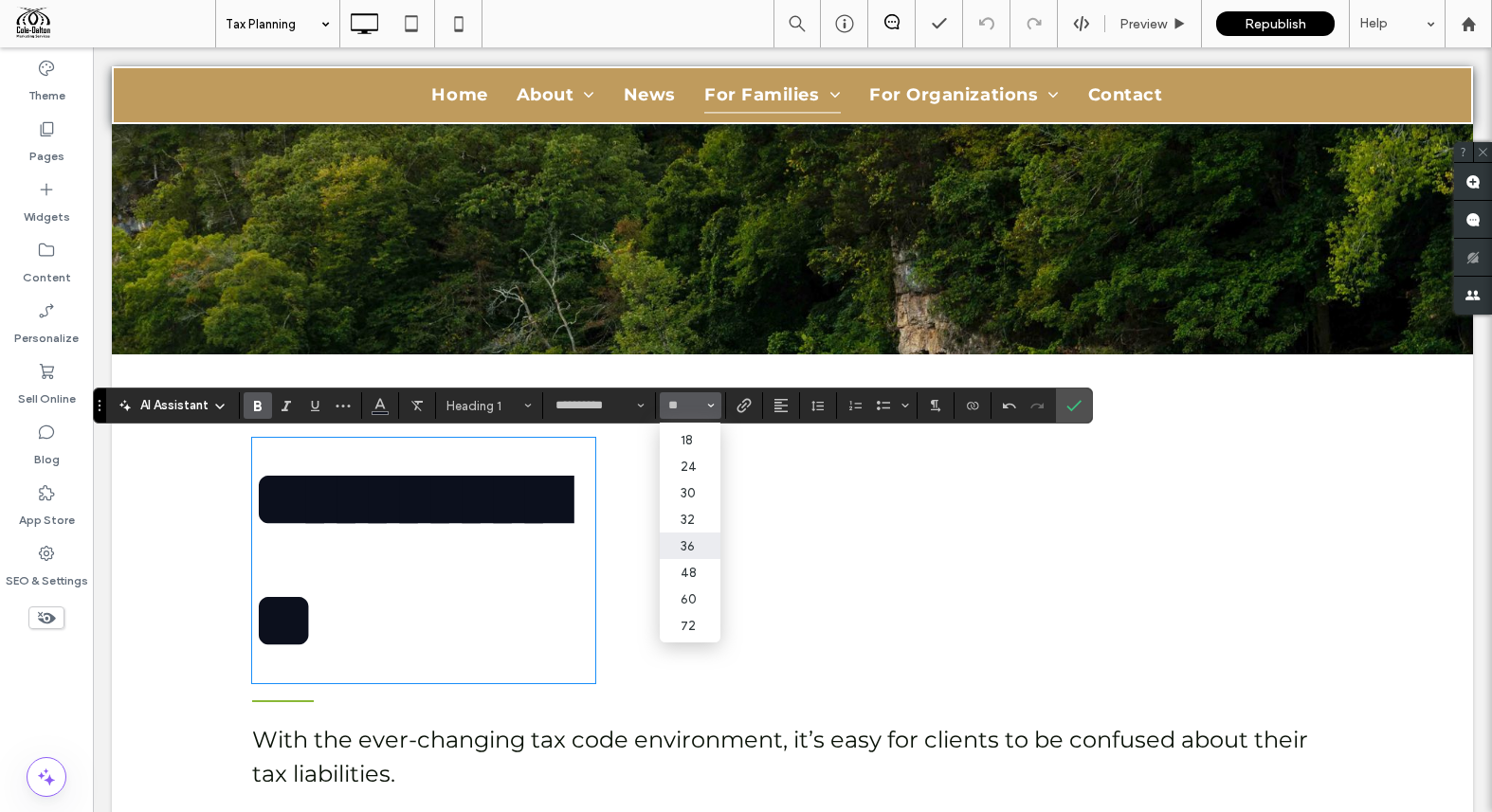 click on "36" at bounding box center [690, 546] 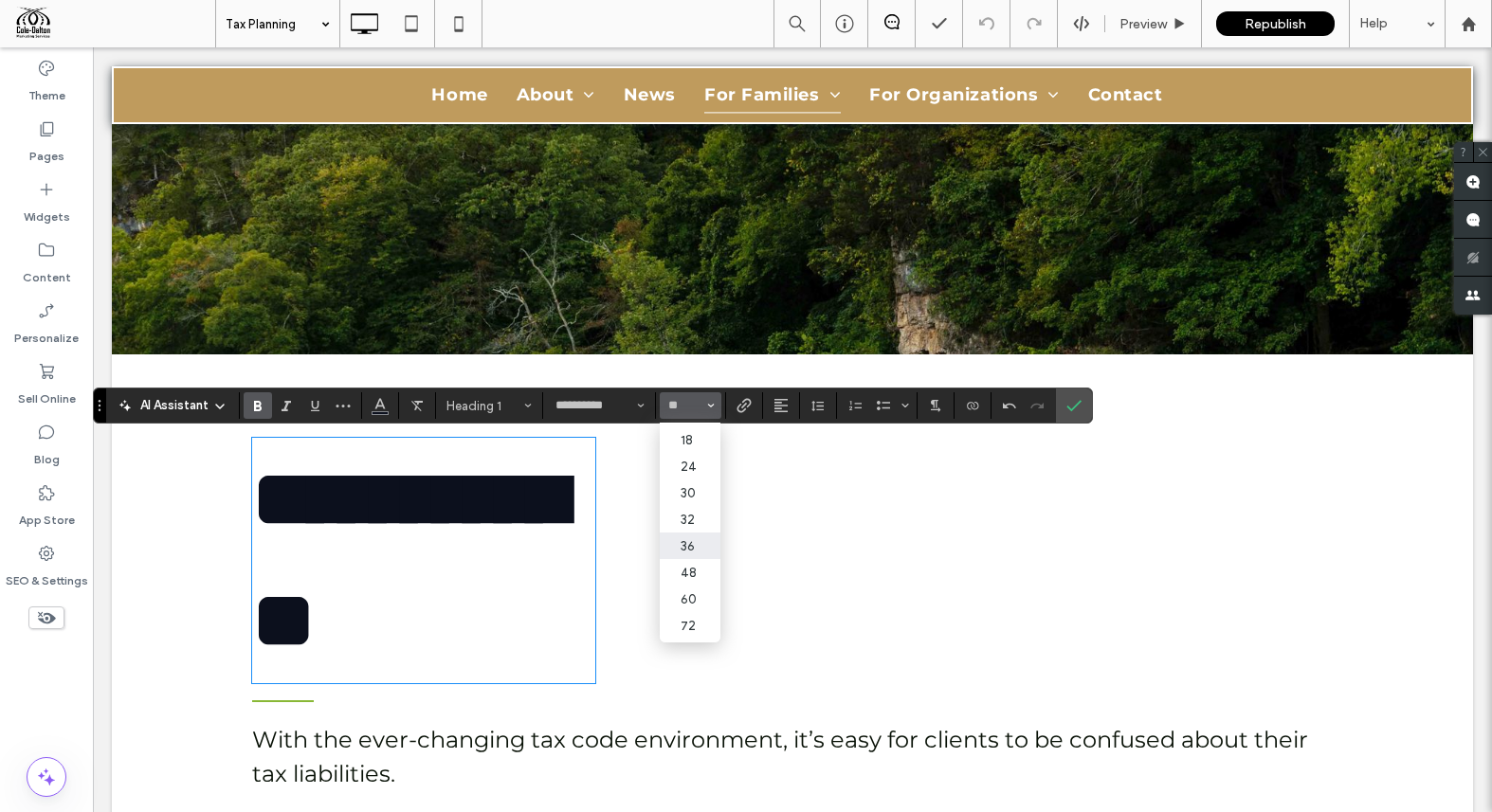 type on "**" 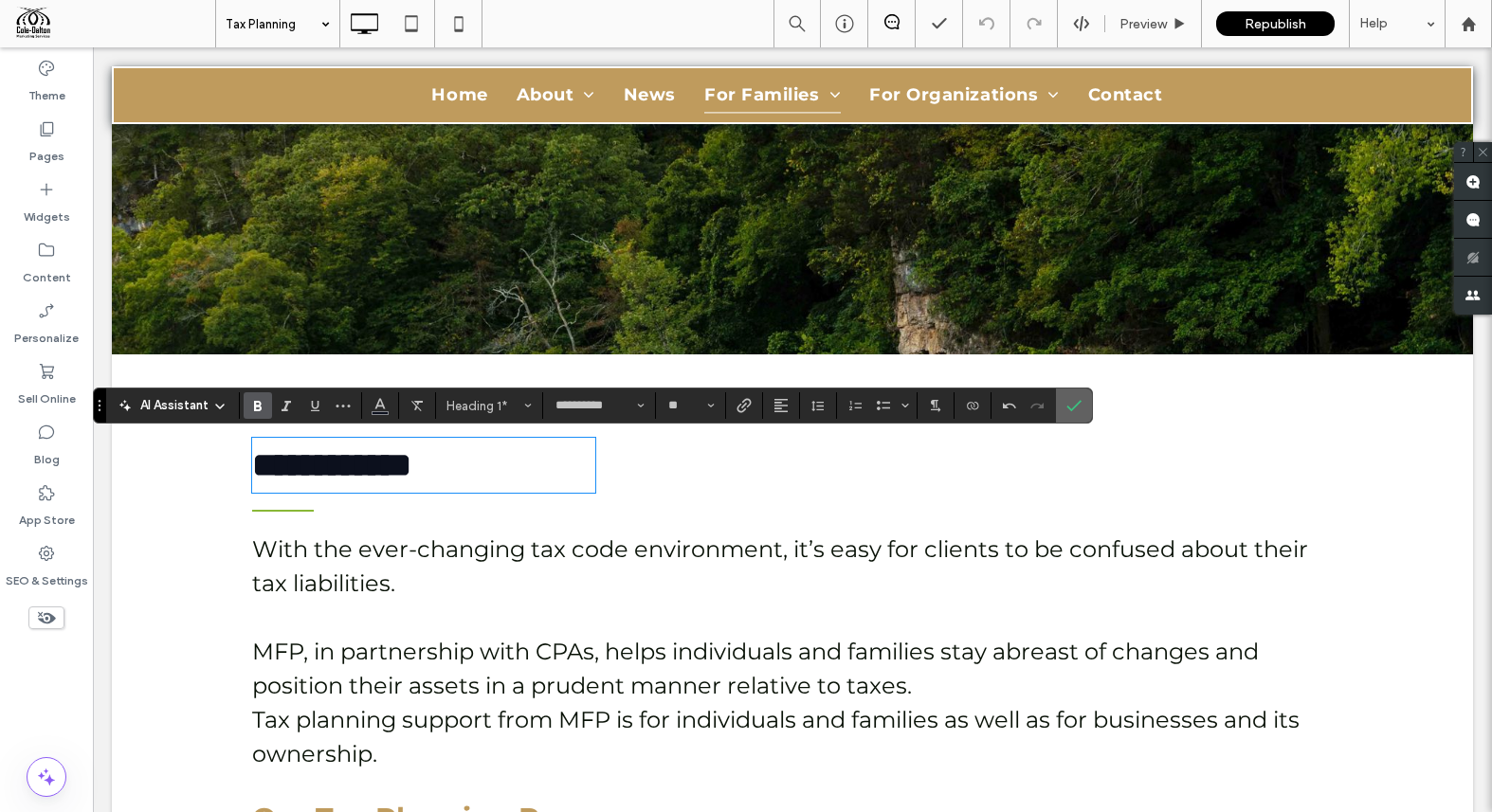 click at bounding box center [1074, 406] 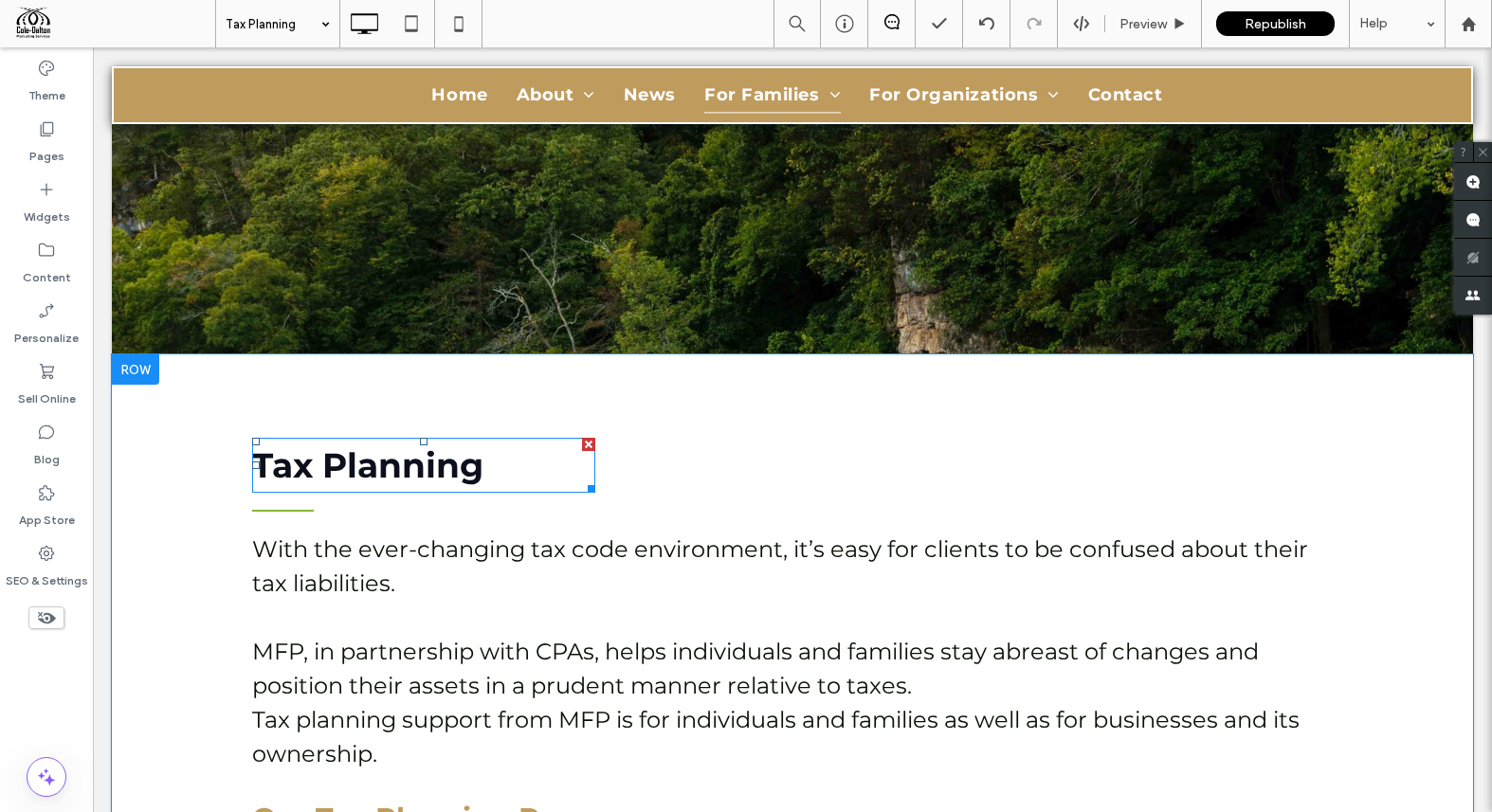 click on "Tax Planning" at bounding box center [368, 465] 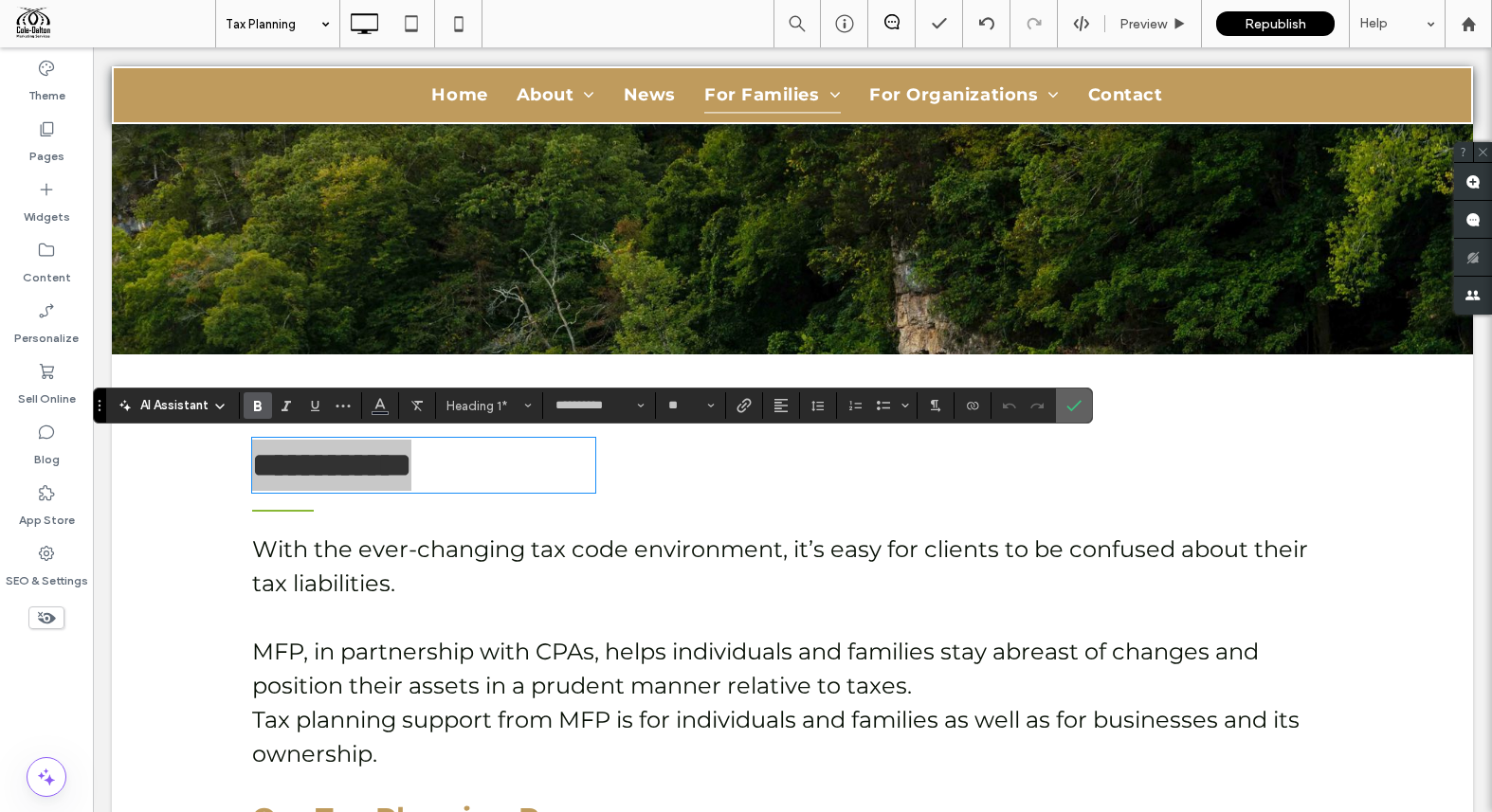 click at bounding box center (1074, 406) 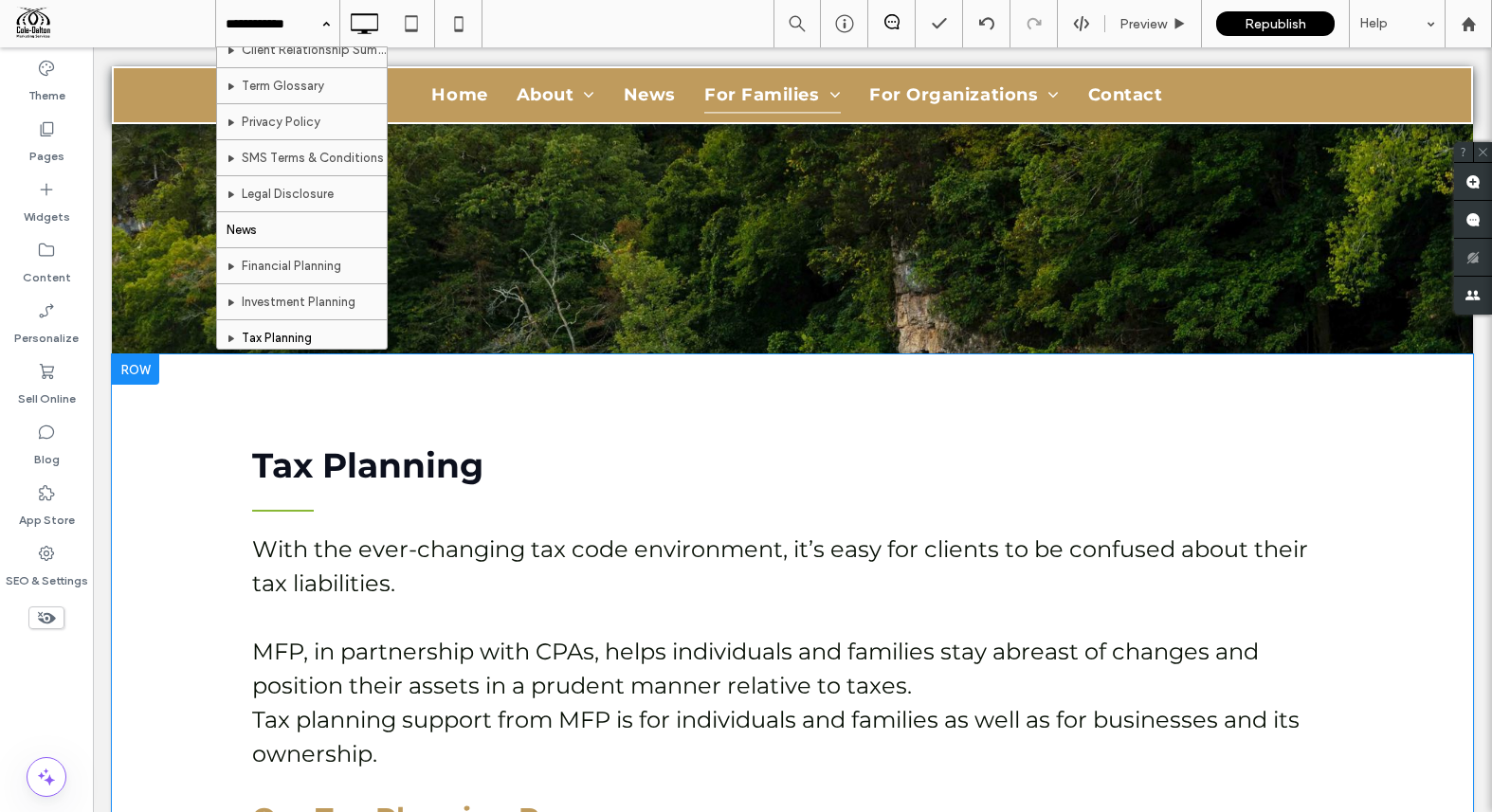 scroll, scrollTop: 177, scrollLeft: 0, axis: vertical 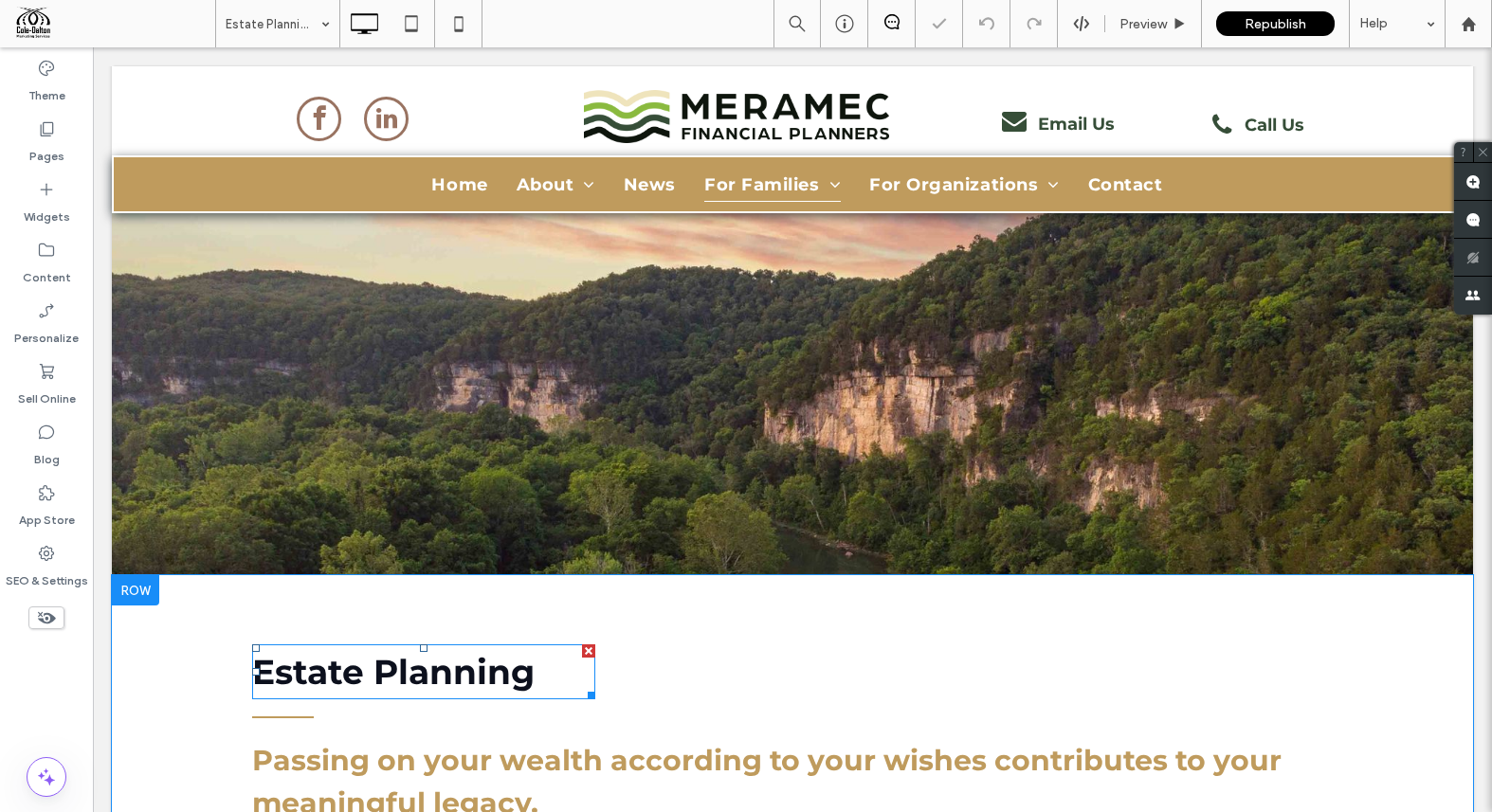 click on "Estate Planning" at bounding box center [393, 672] 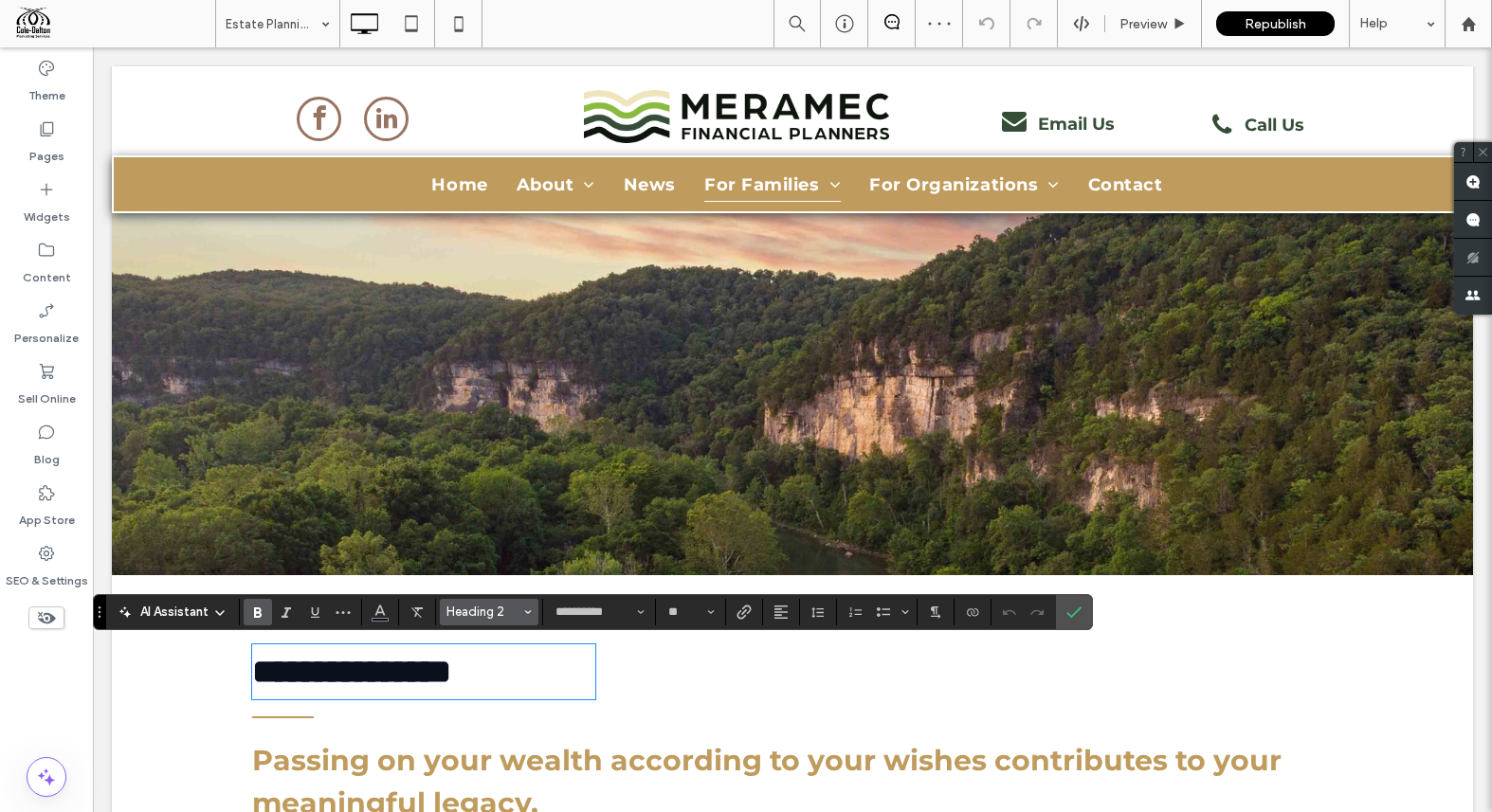 click on "Heading 2" at bounding box center [483, 611] 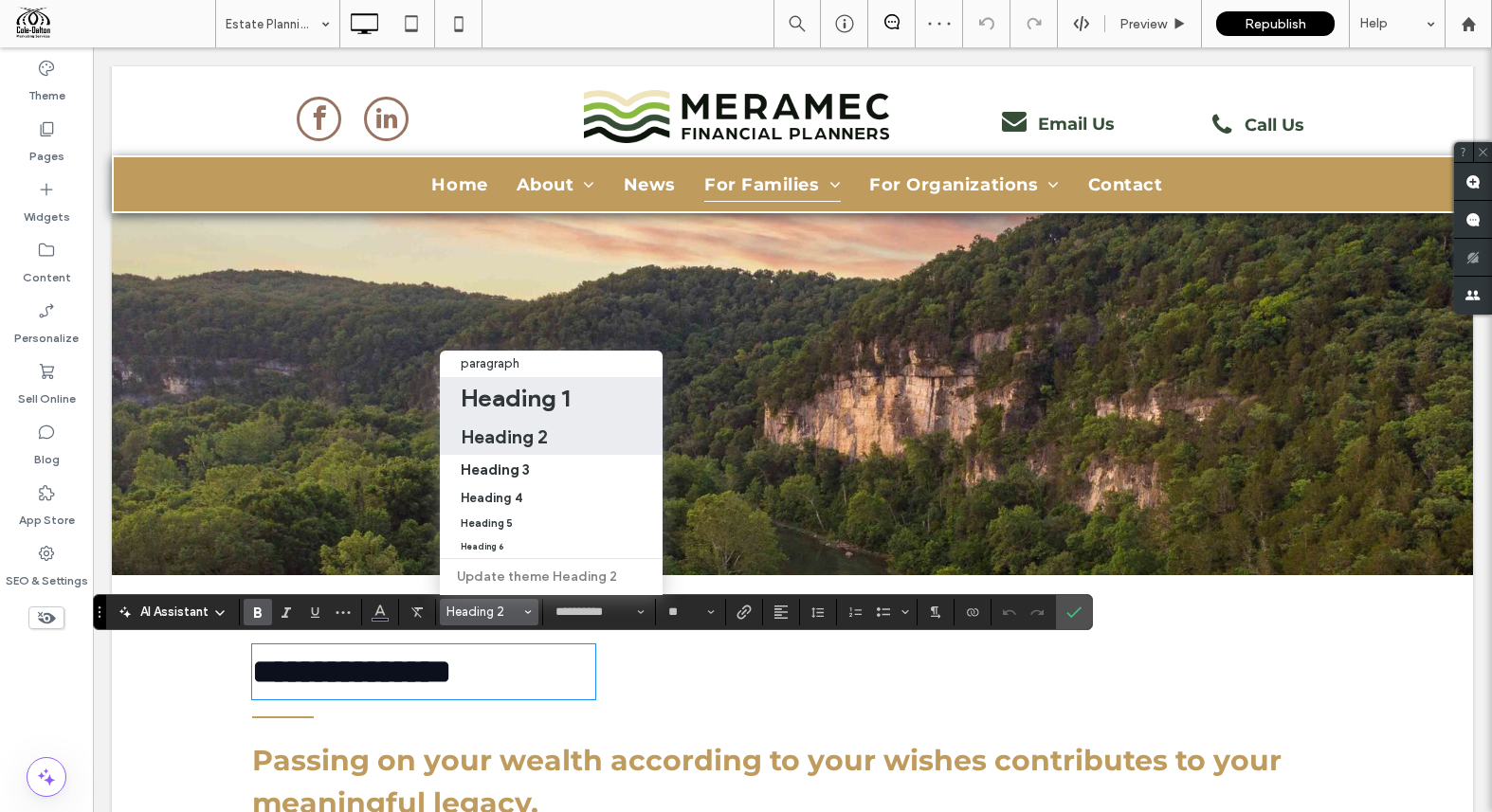 click on "Heading 1" at bounding box center [515, 398] 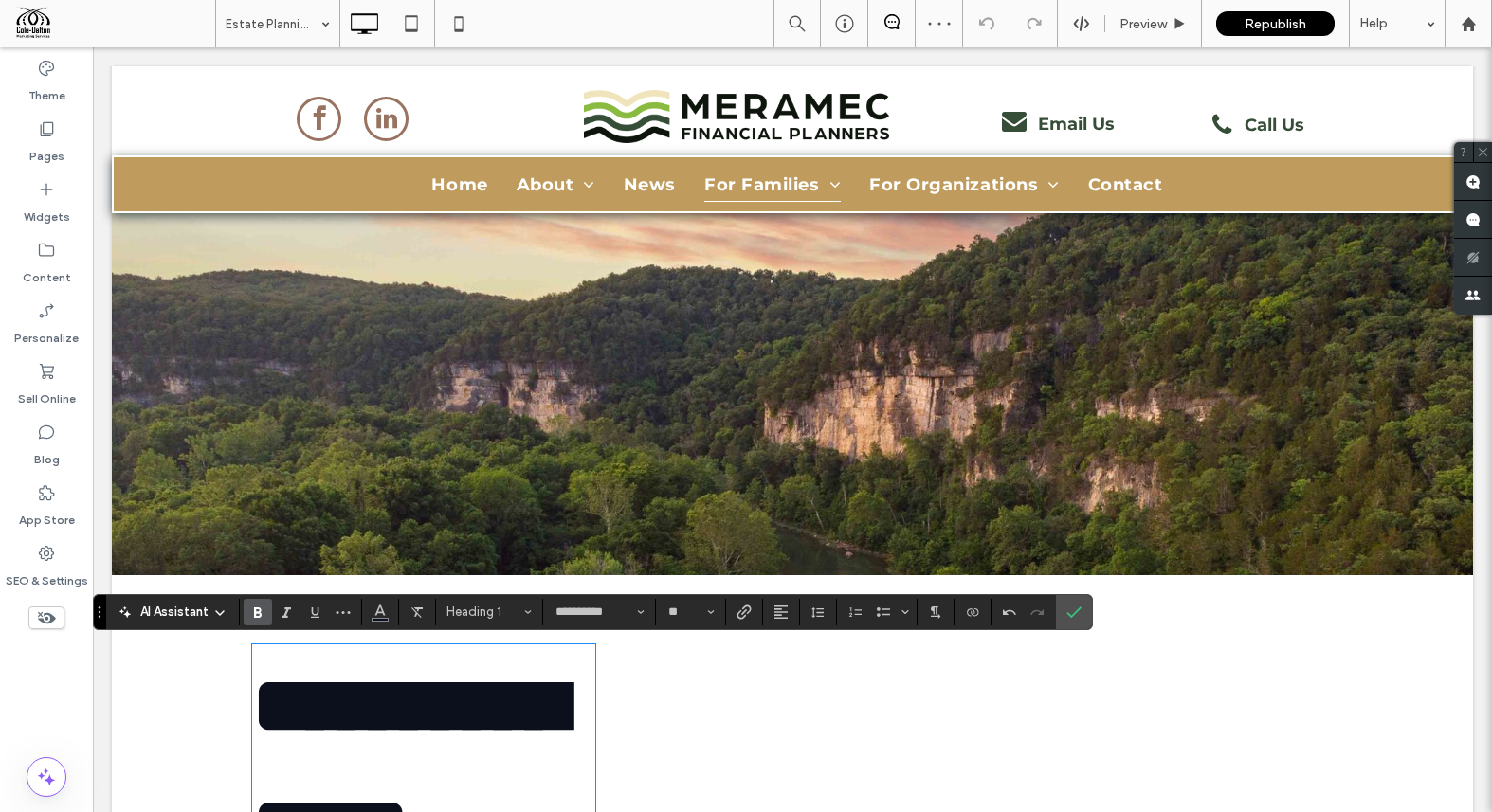 click on "**********" at bounding box center [592, 612] 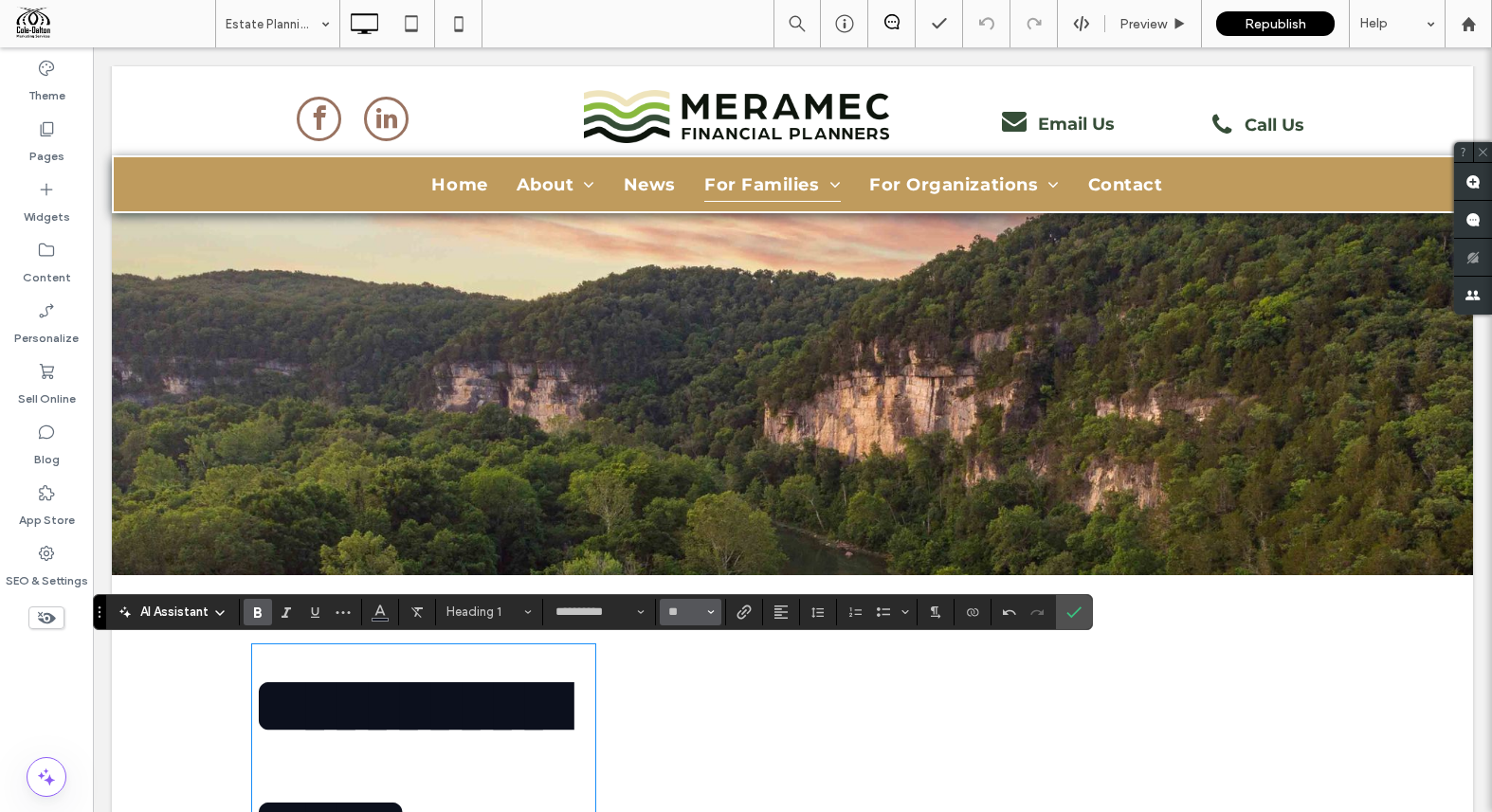 click on "**" at bounding box center [690, 612] 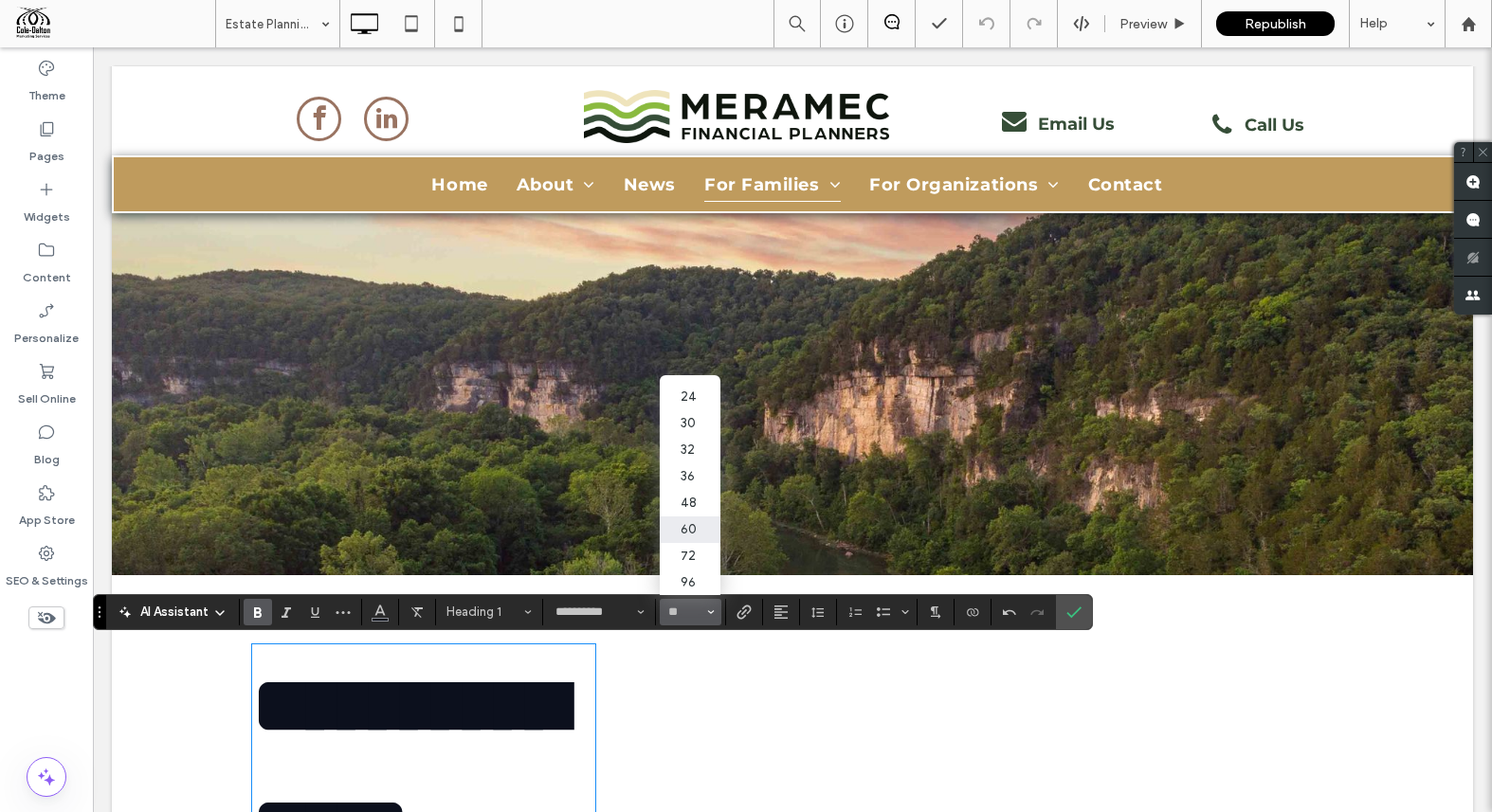 scroll, scrollTop: 205, scrollLeft: 0, axis: vertical 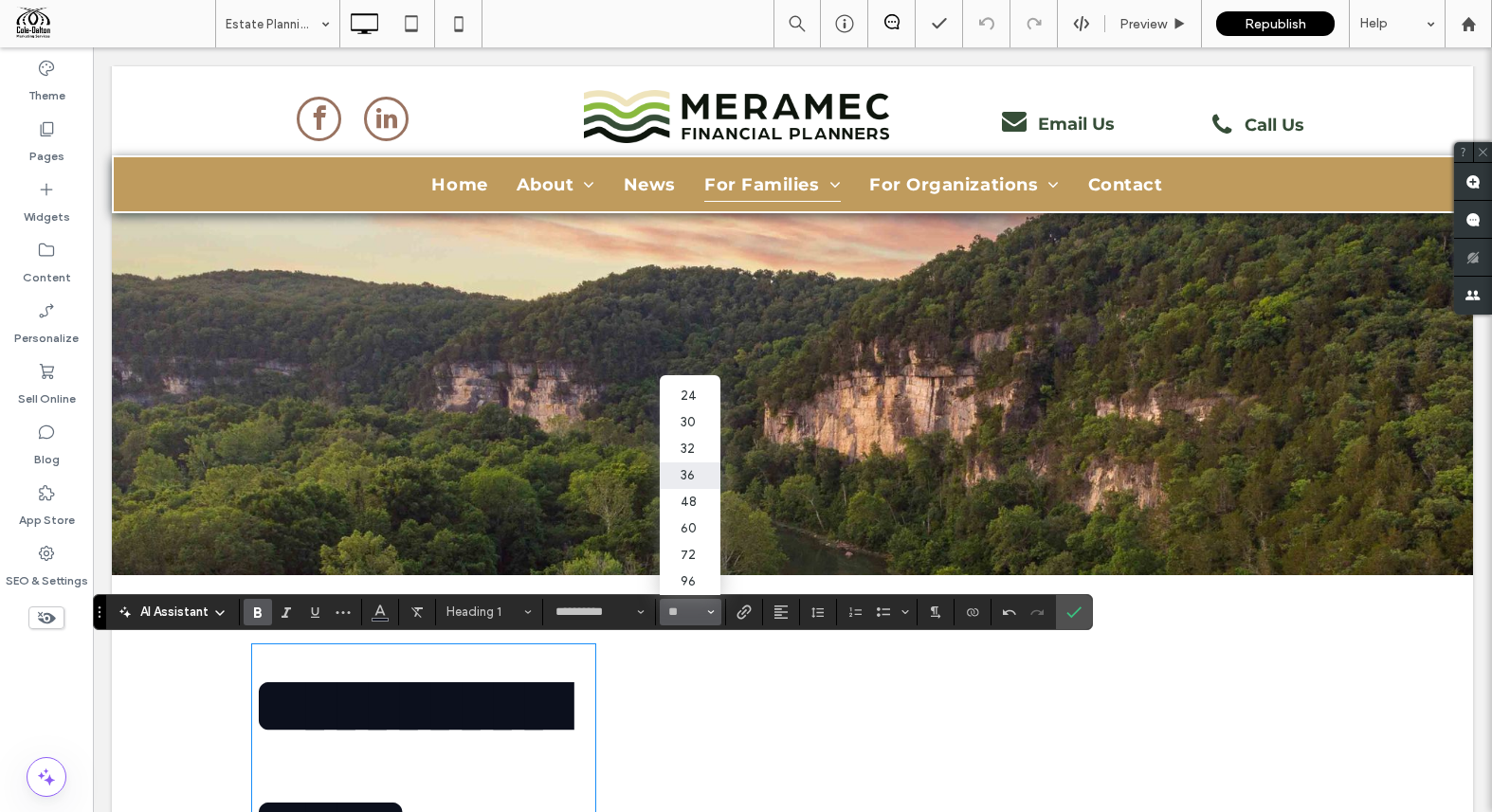 click on "36" at bounding box center [690, 476] 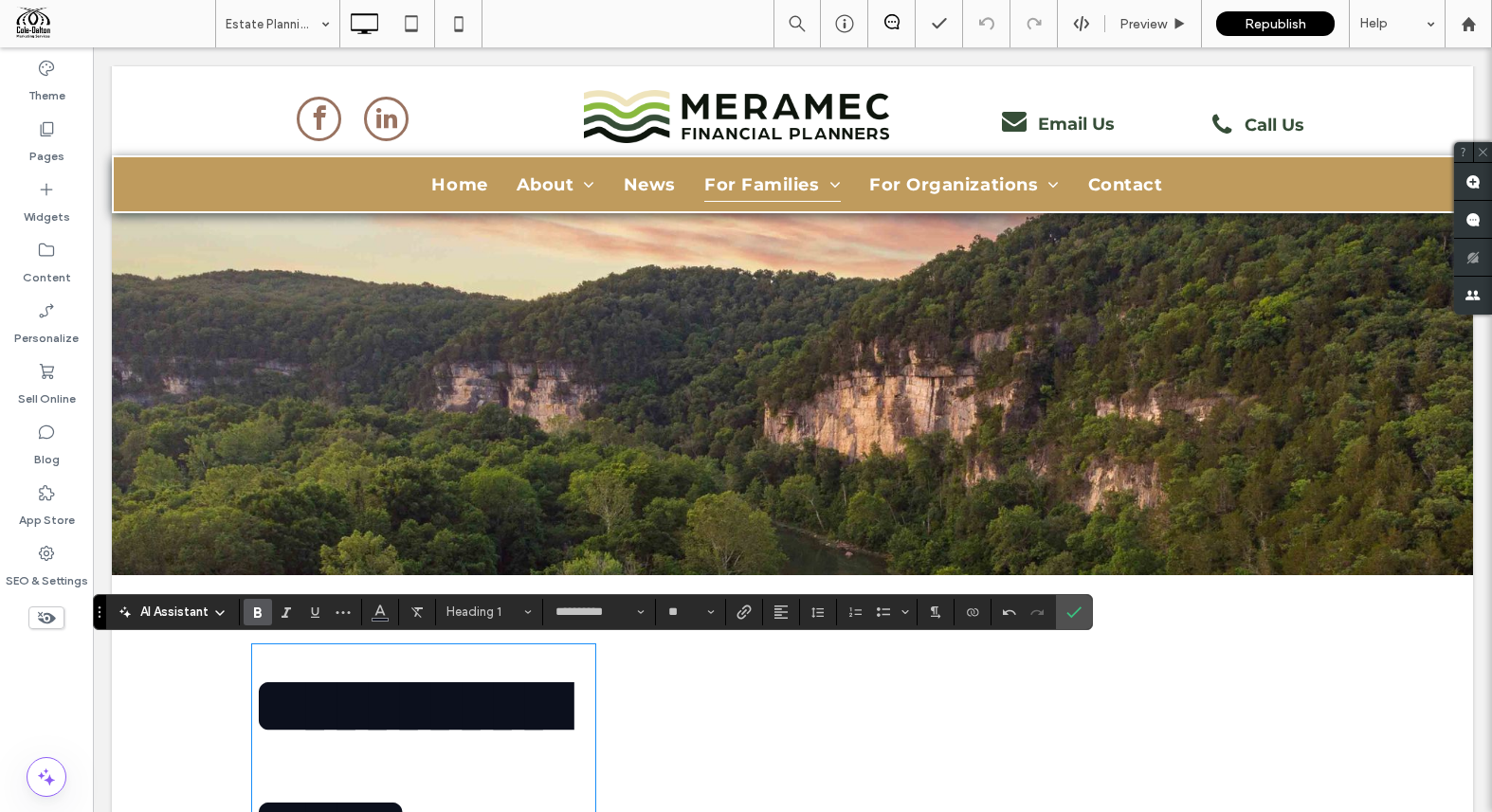 type on "**" 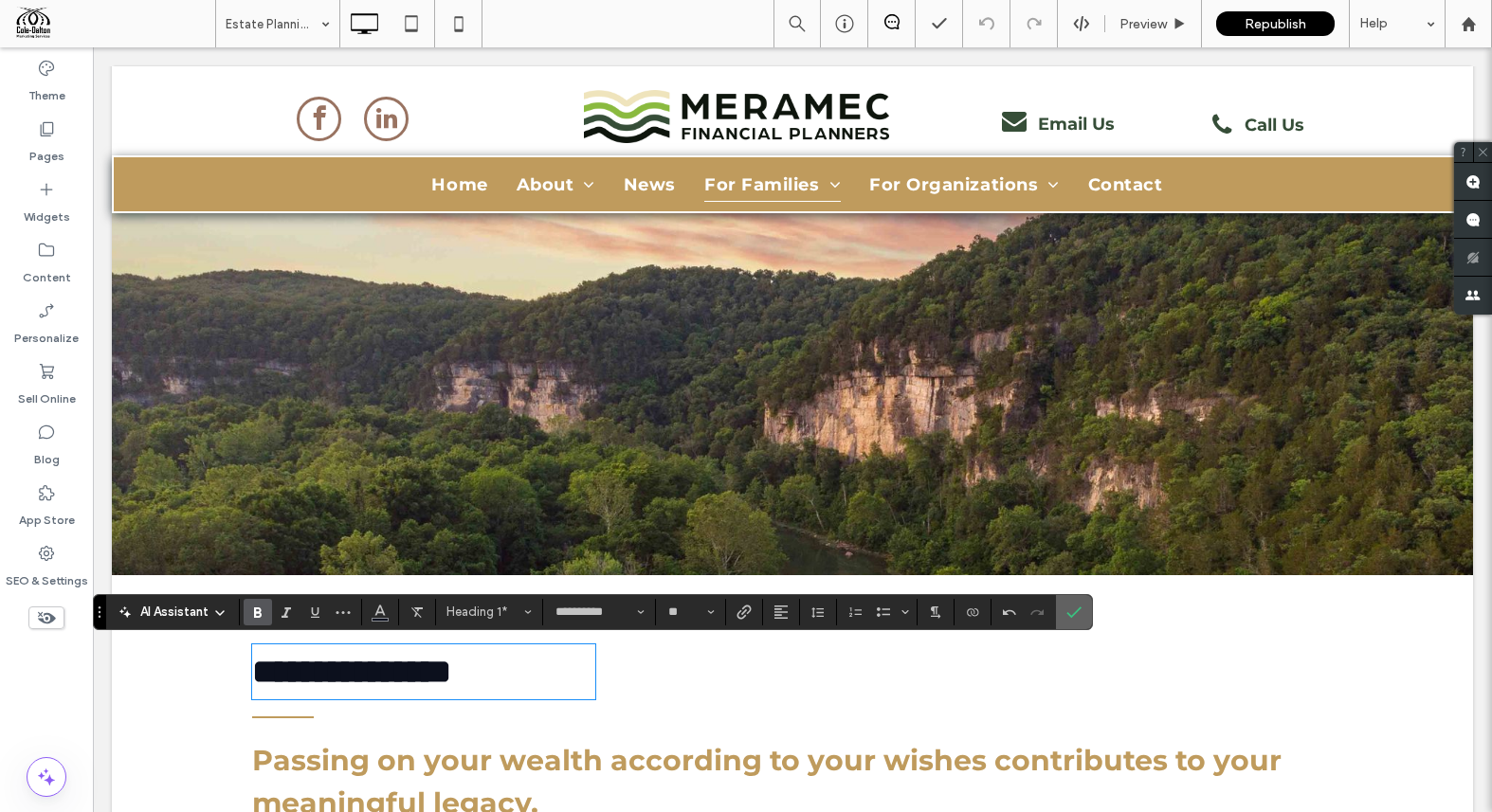 click at bounding box center [1074, 612] 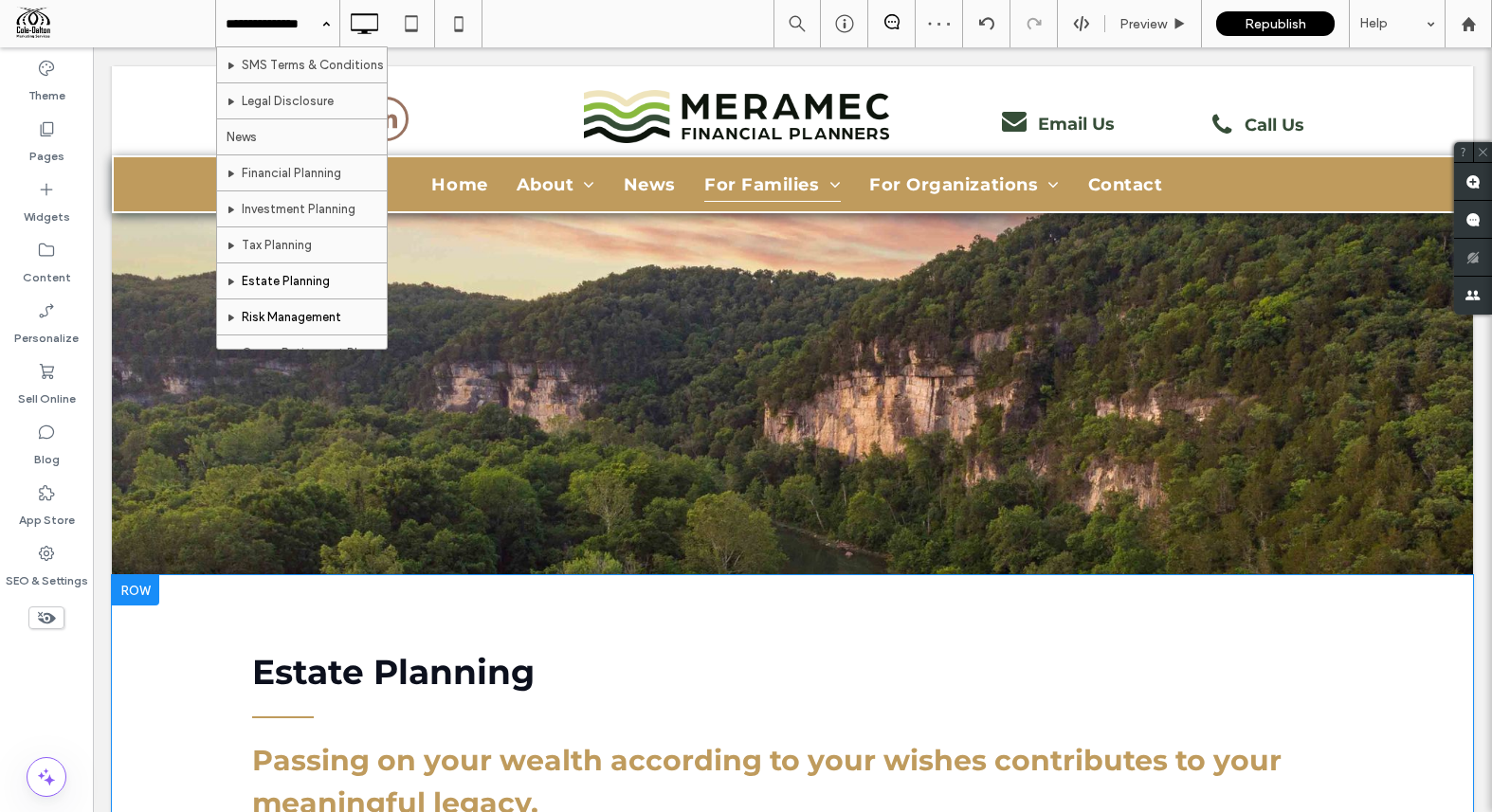 scroll, scrollTop: 181, scrollLeft: 0, axis: vertical 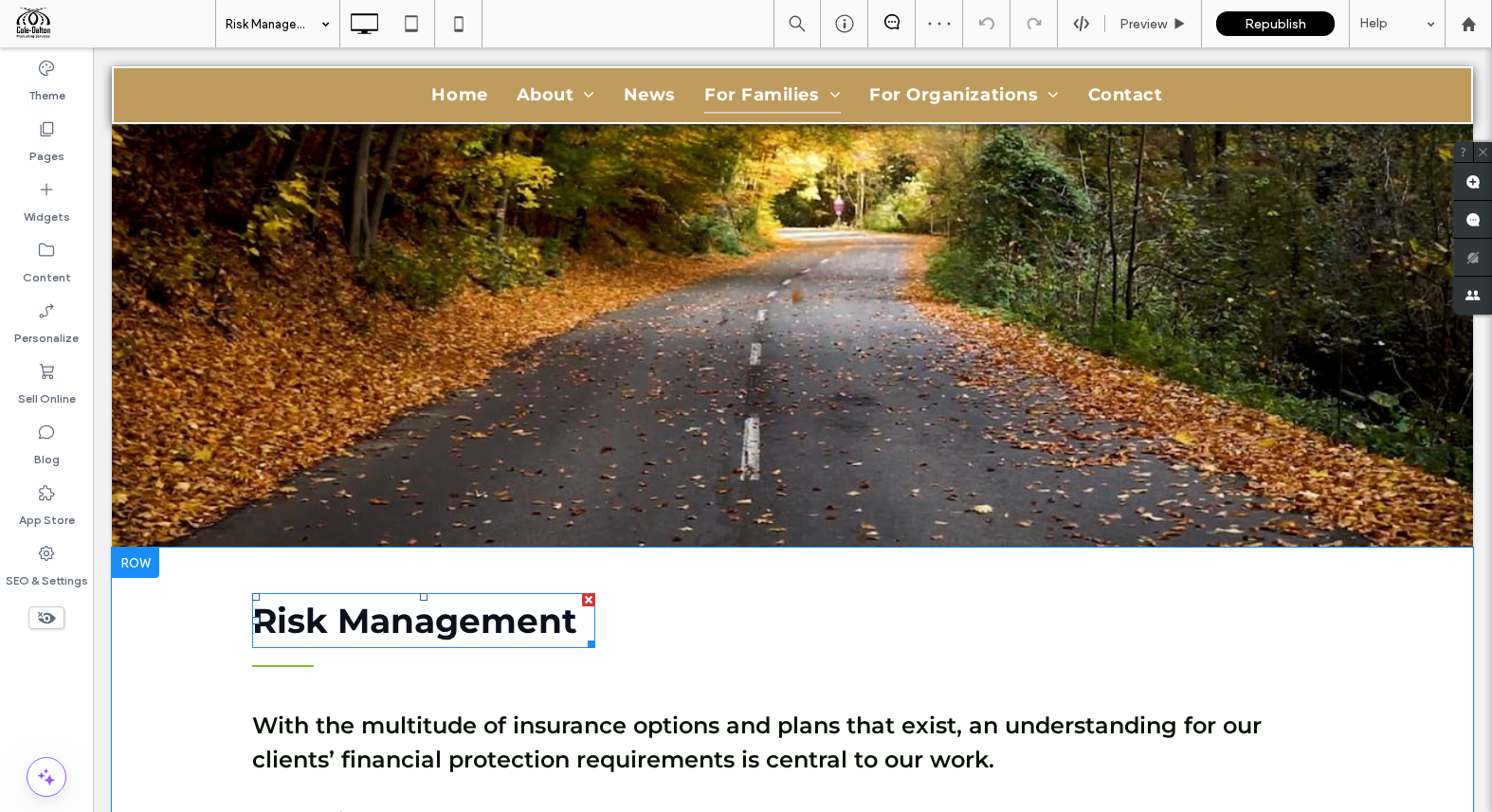 click on "Risk Management" at bounding box center (414, 621) 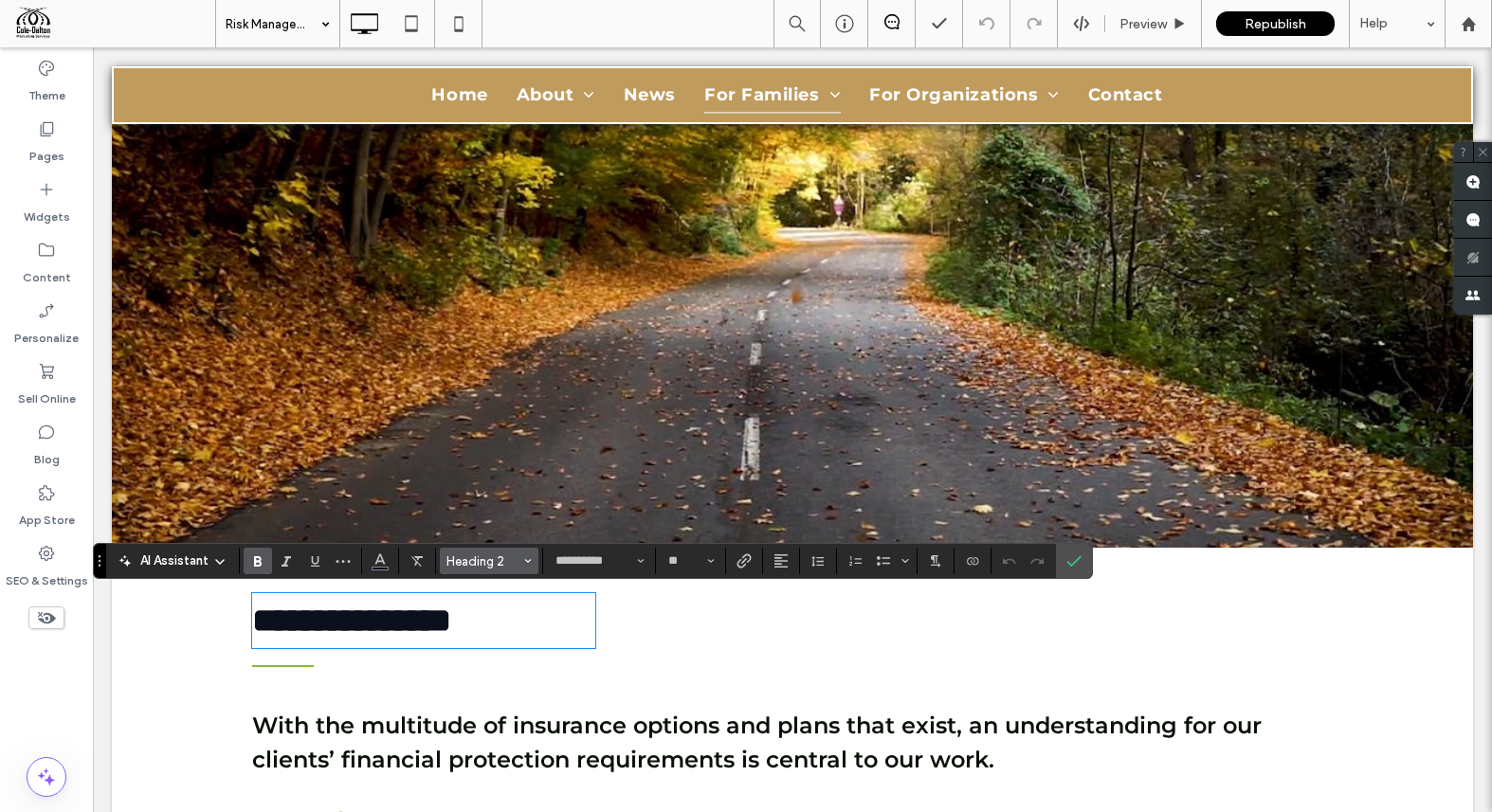 click on "Heading 2" at bounding box center (489, 561) 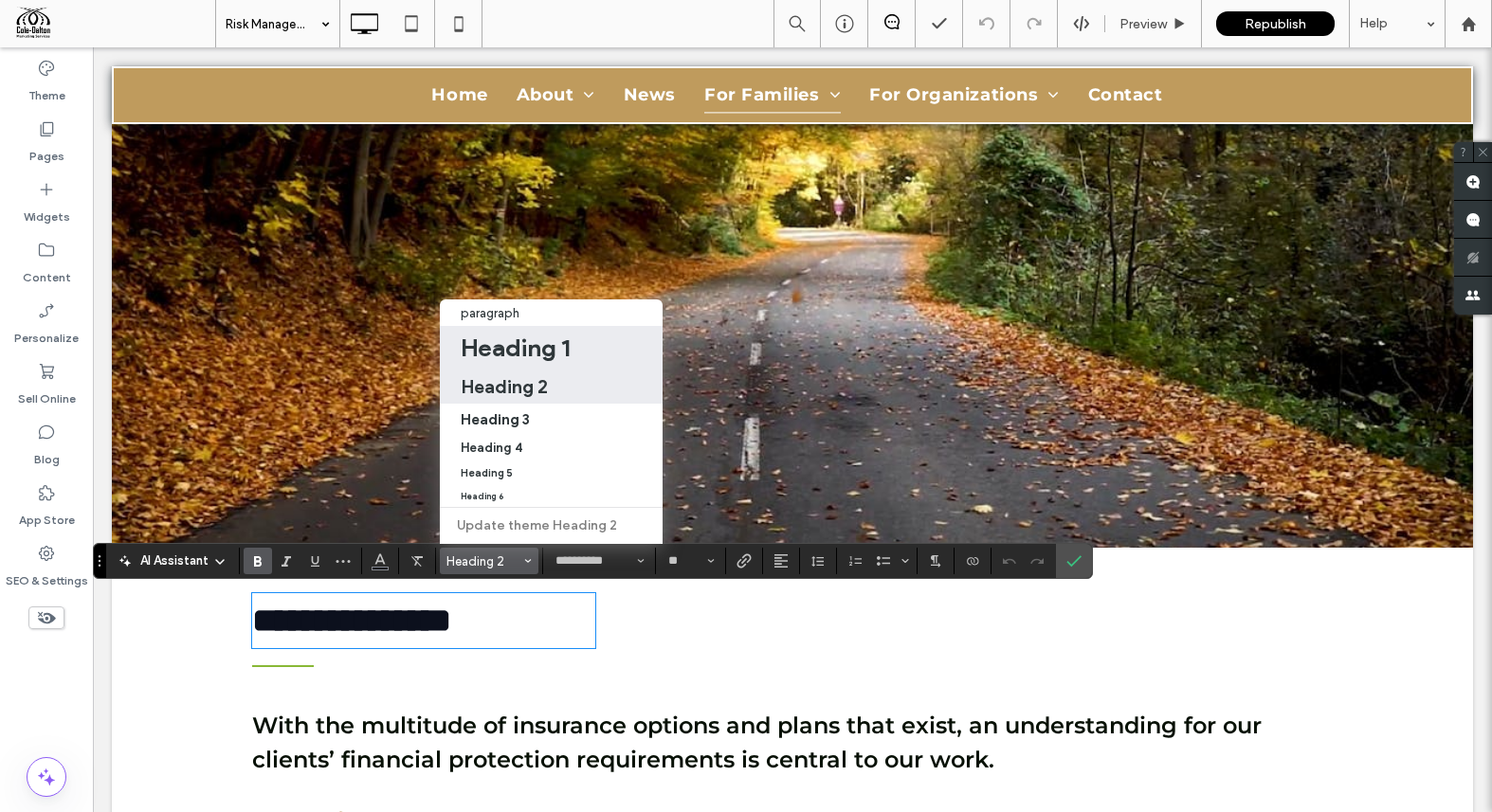 click on "Heading 1" at bounding box center [515, 348] 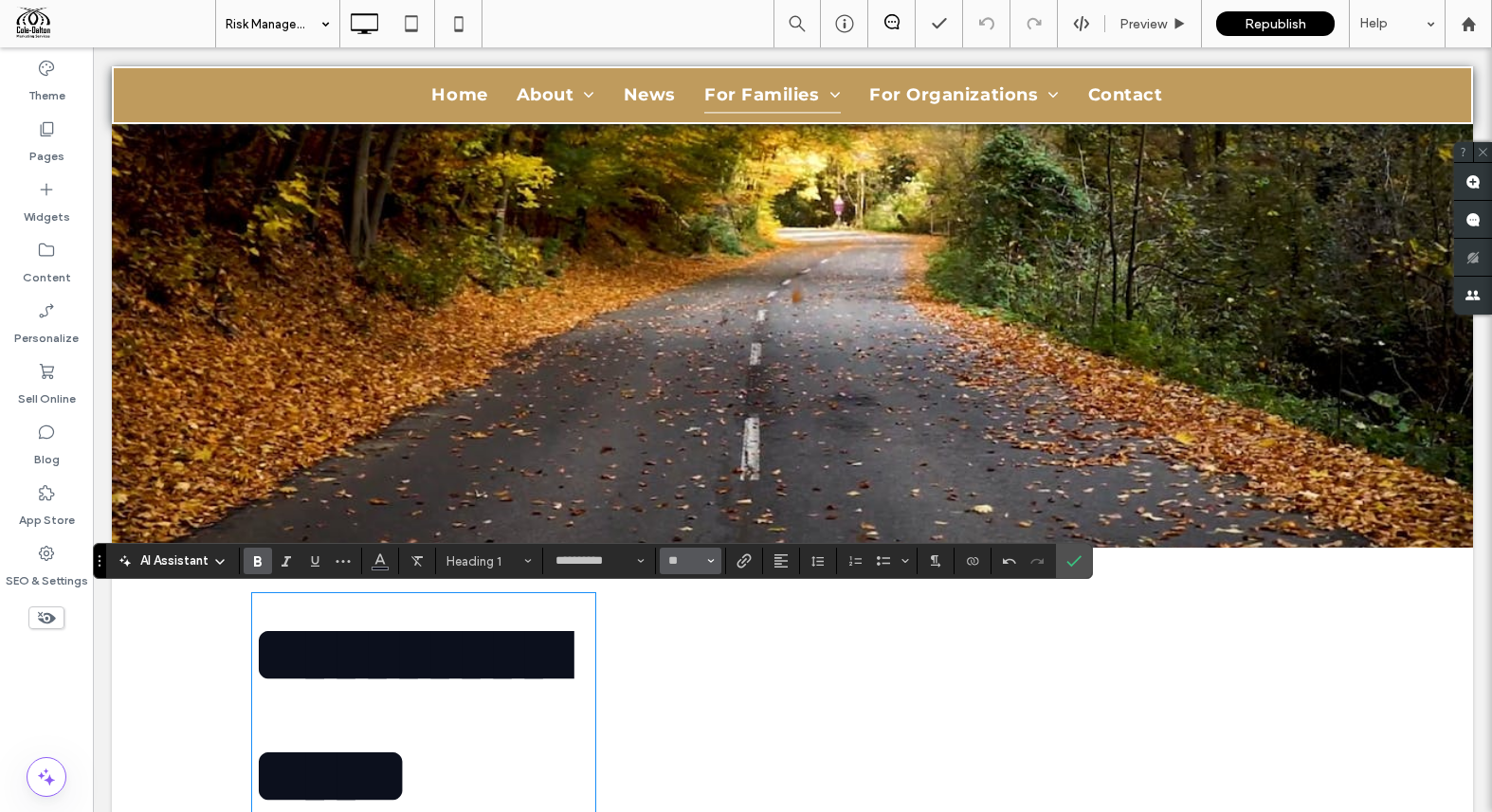 click 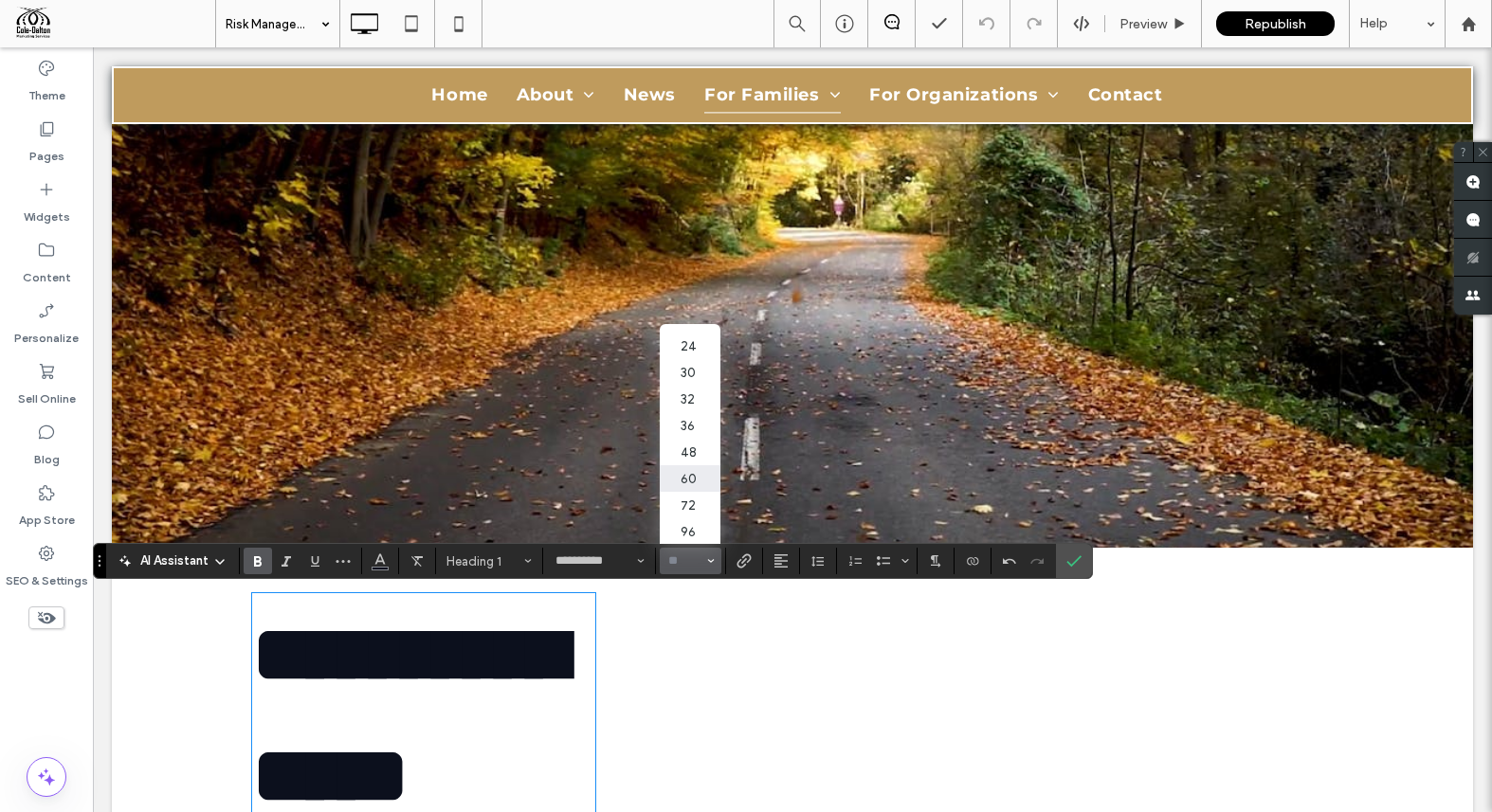 scroll, scrollTop: 205, scrollLeft: 0, axis: vertical 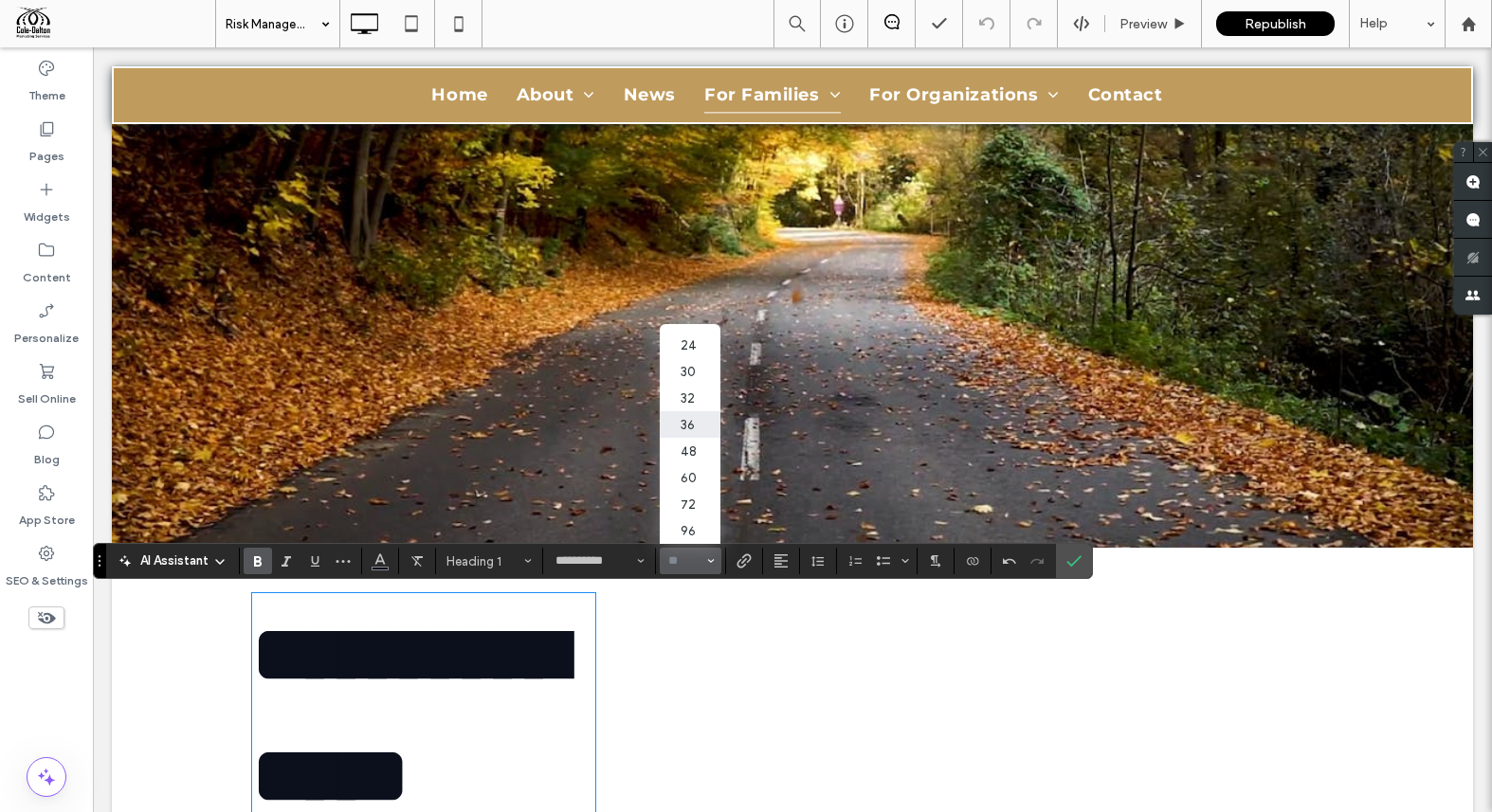 click on "36" at bounding box center [690, 424] 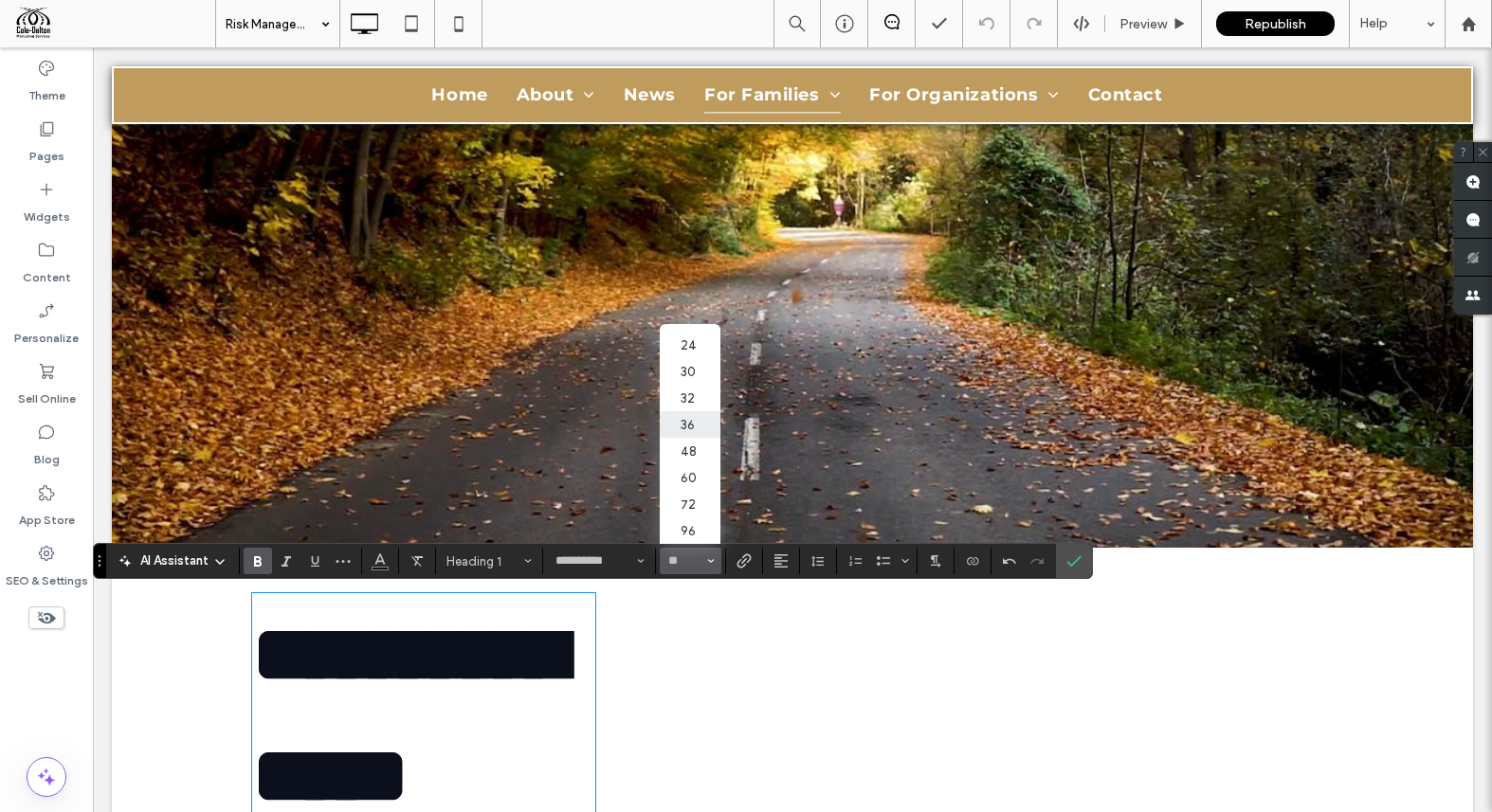 type on "**" 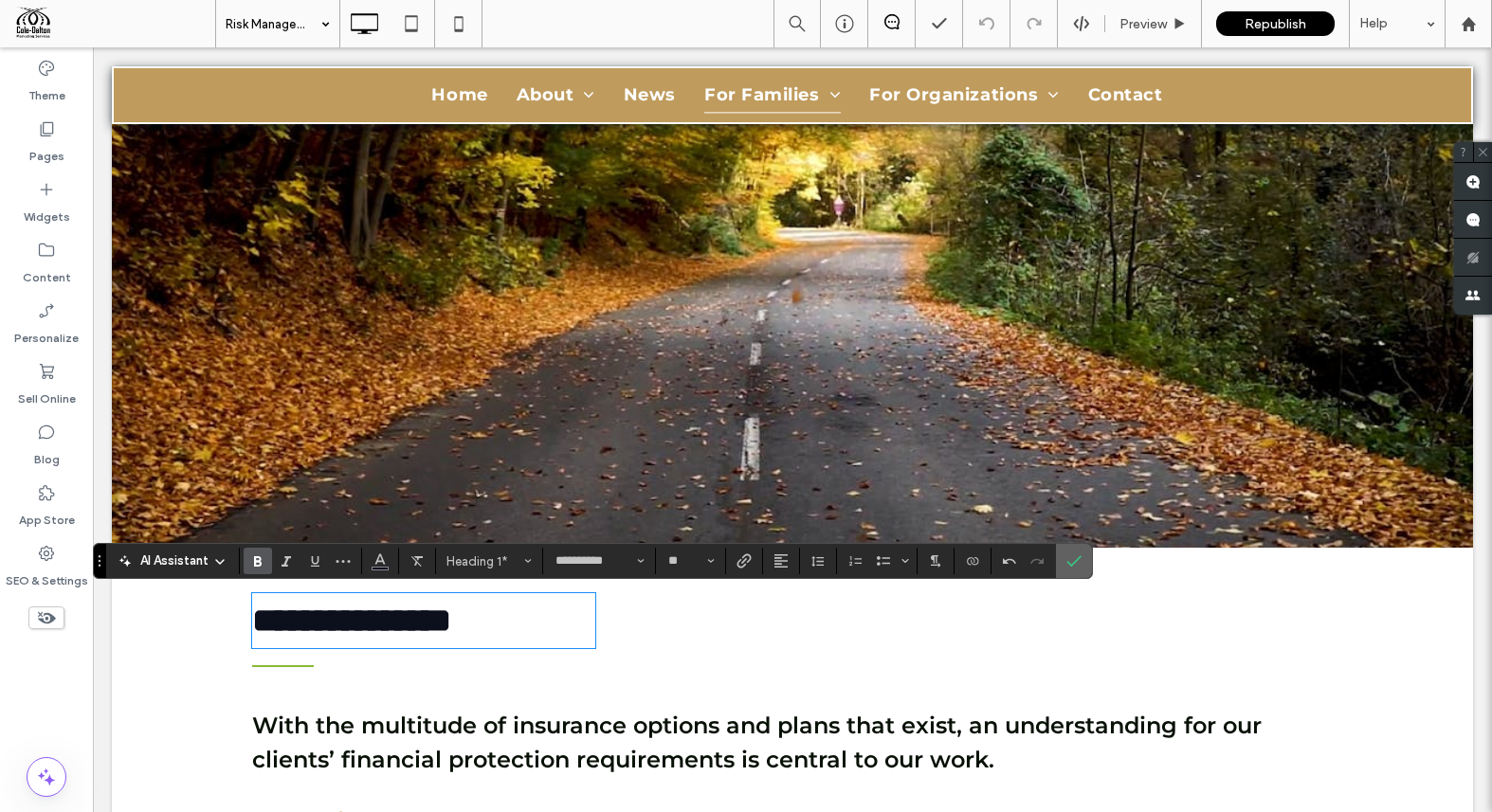 click at bounding box center [1074, 561] 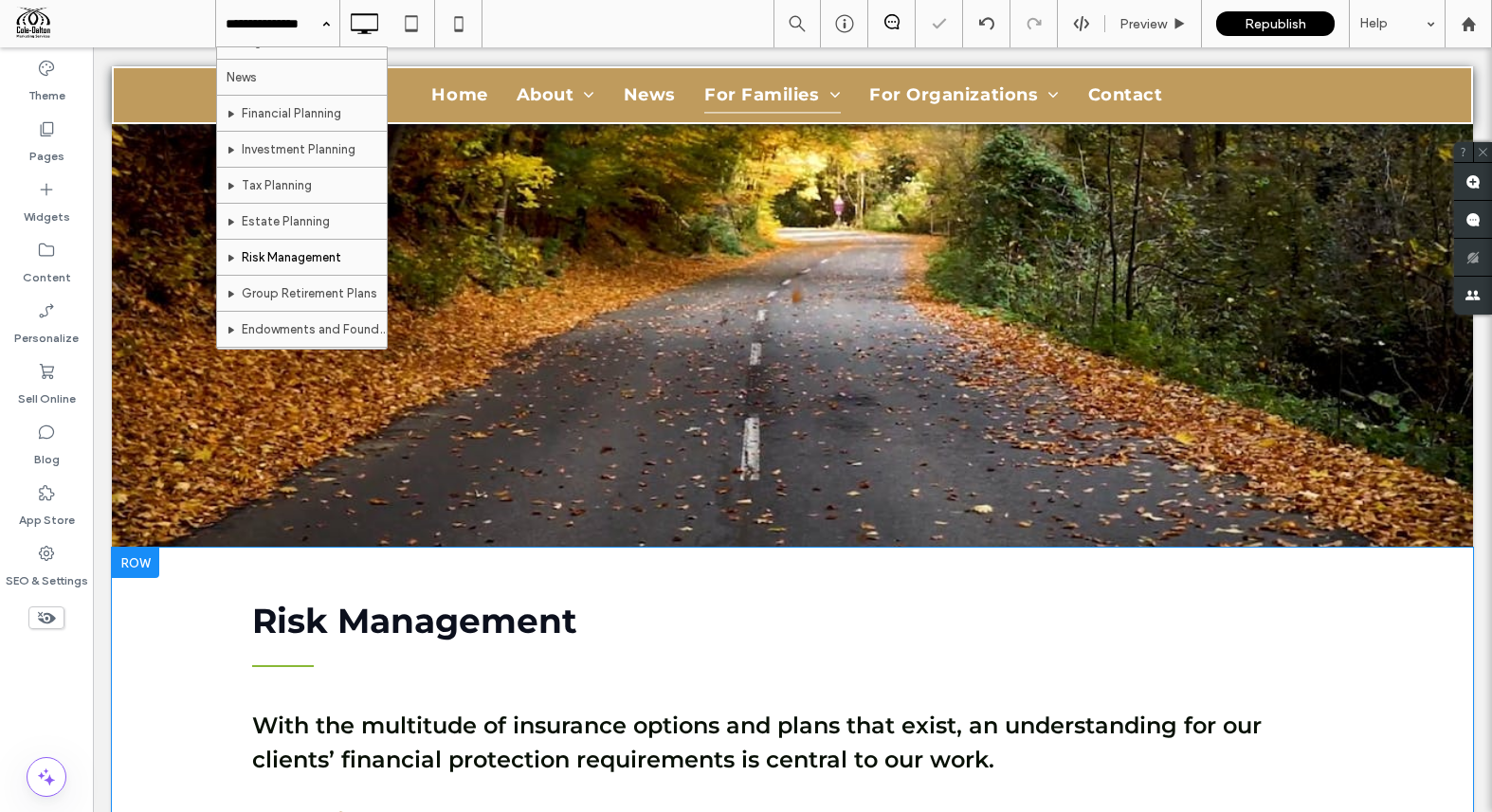 scroll, scrollTop: 385, scrollLeft: 0, axis: vertical 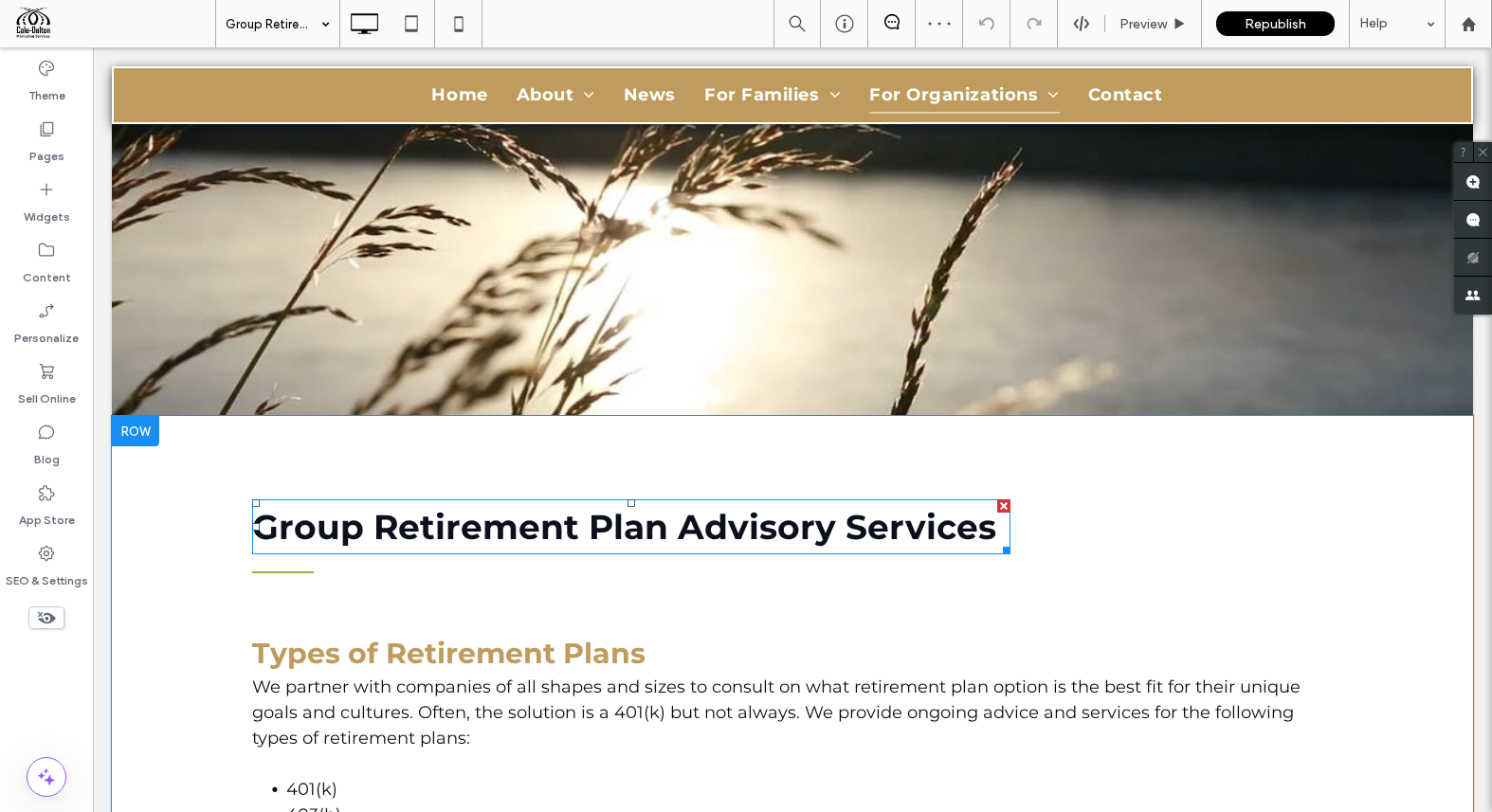 click on "Group Retirement Plan Advisory Services" at bounding box center (624, 527) 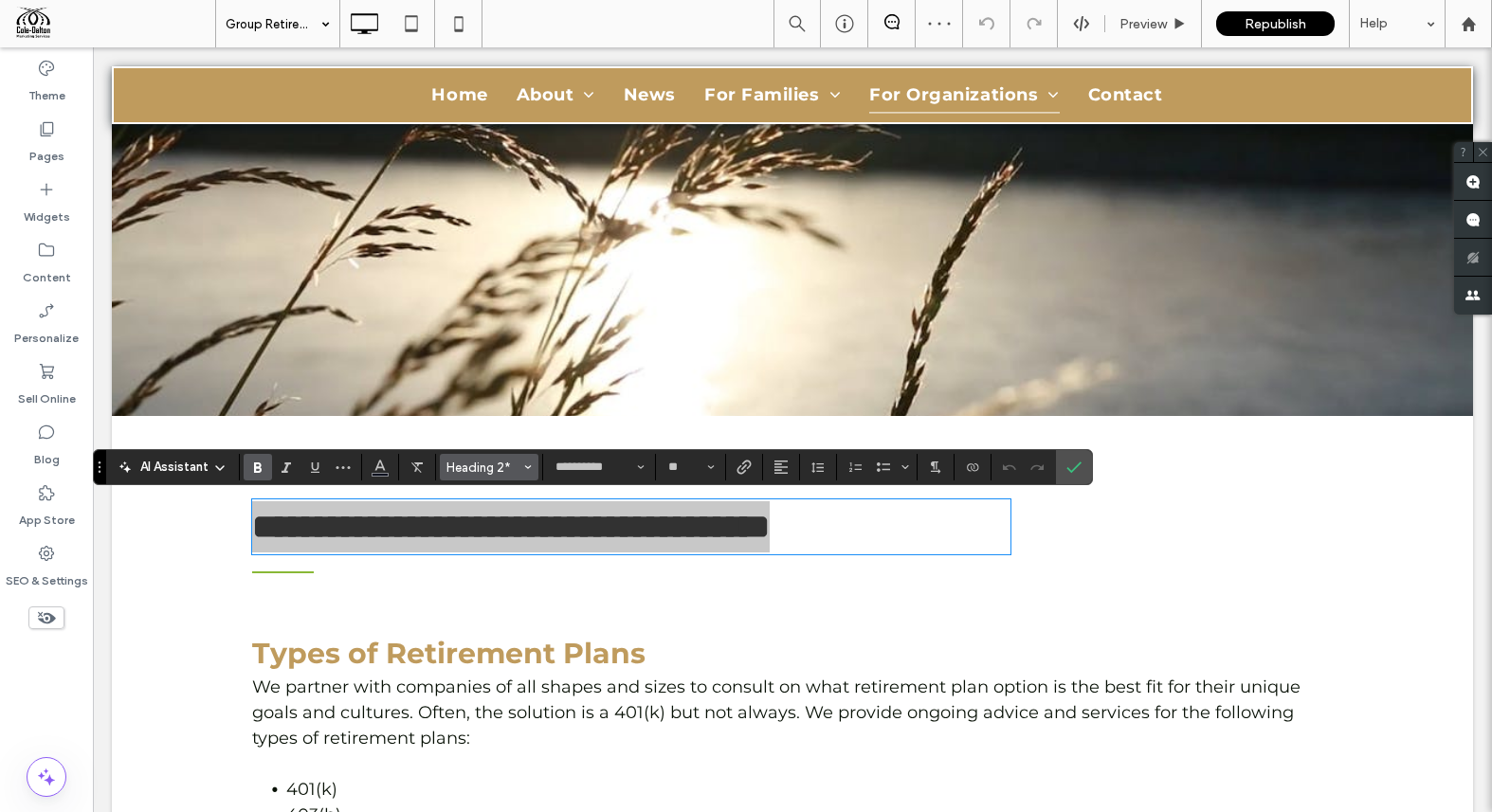 click on "Heading 2*" at bounding box center (483, 467) 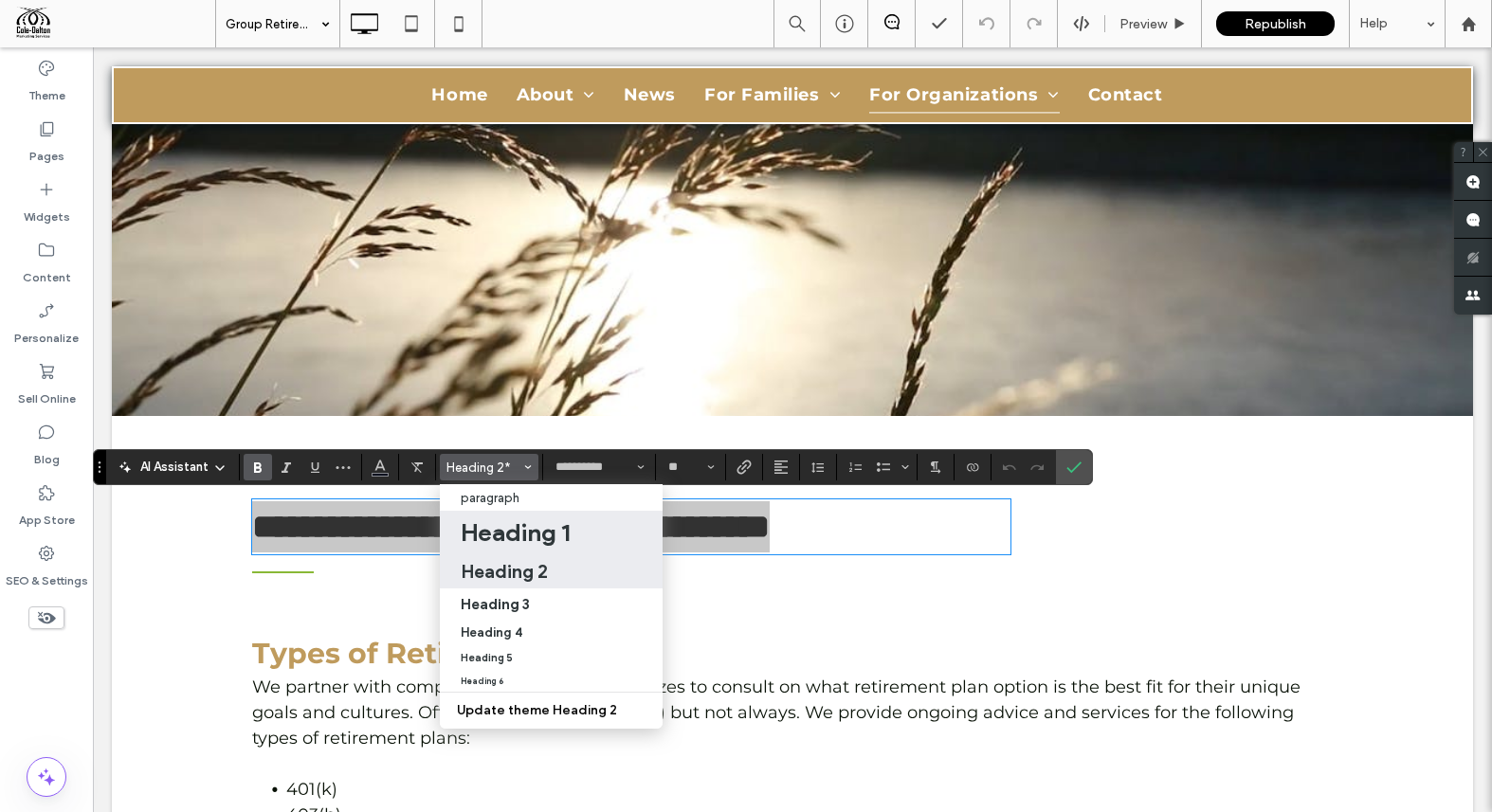 click on "Heading 1" at bounding box center [515, 532] 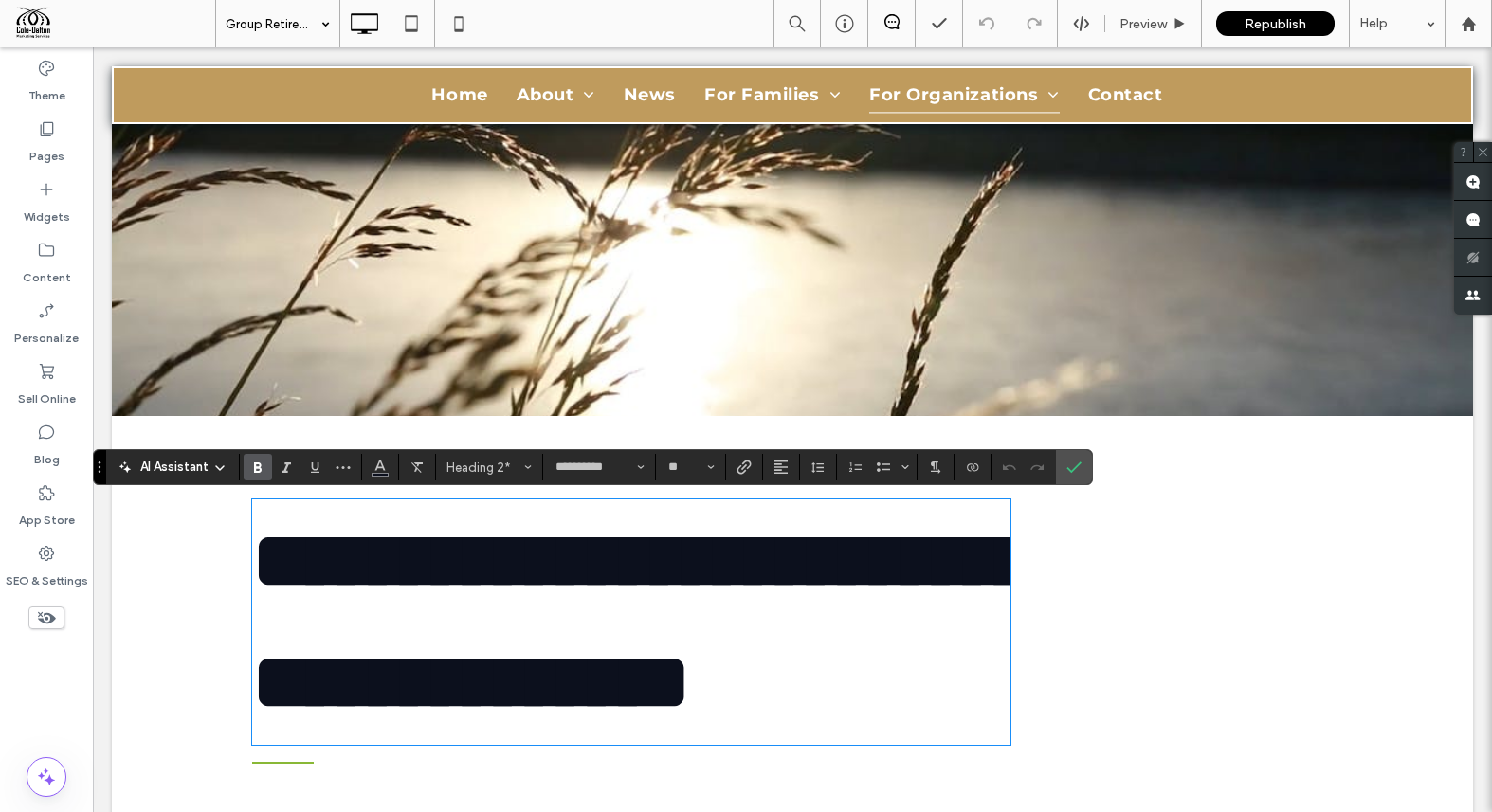 type on "**" 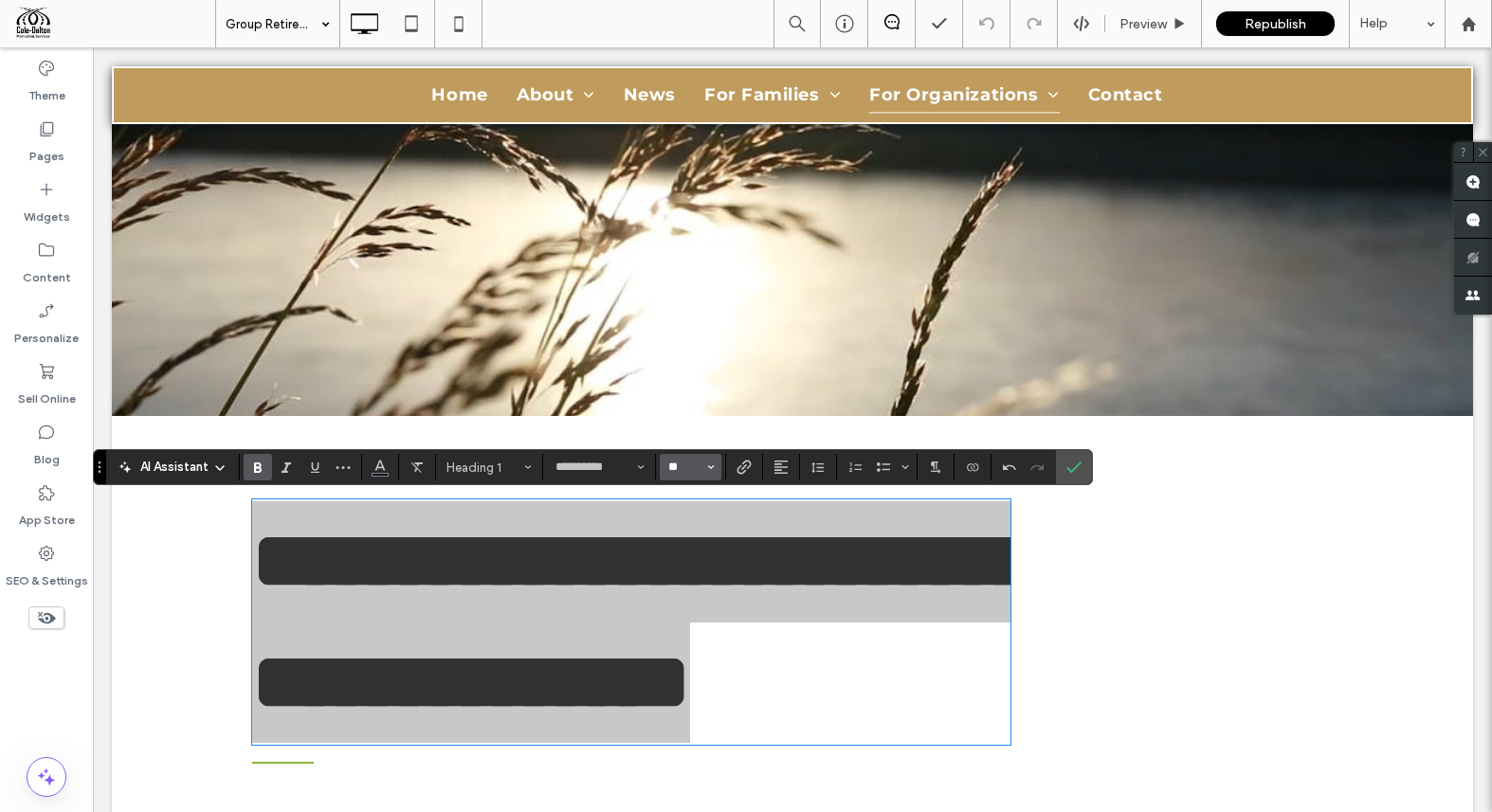 click on "**" at bounding box center (684, 467) 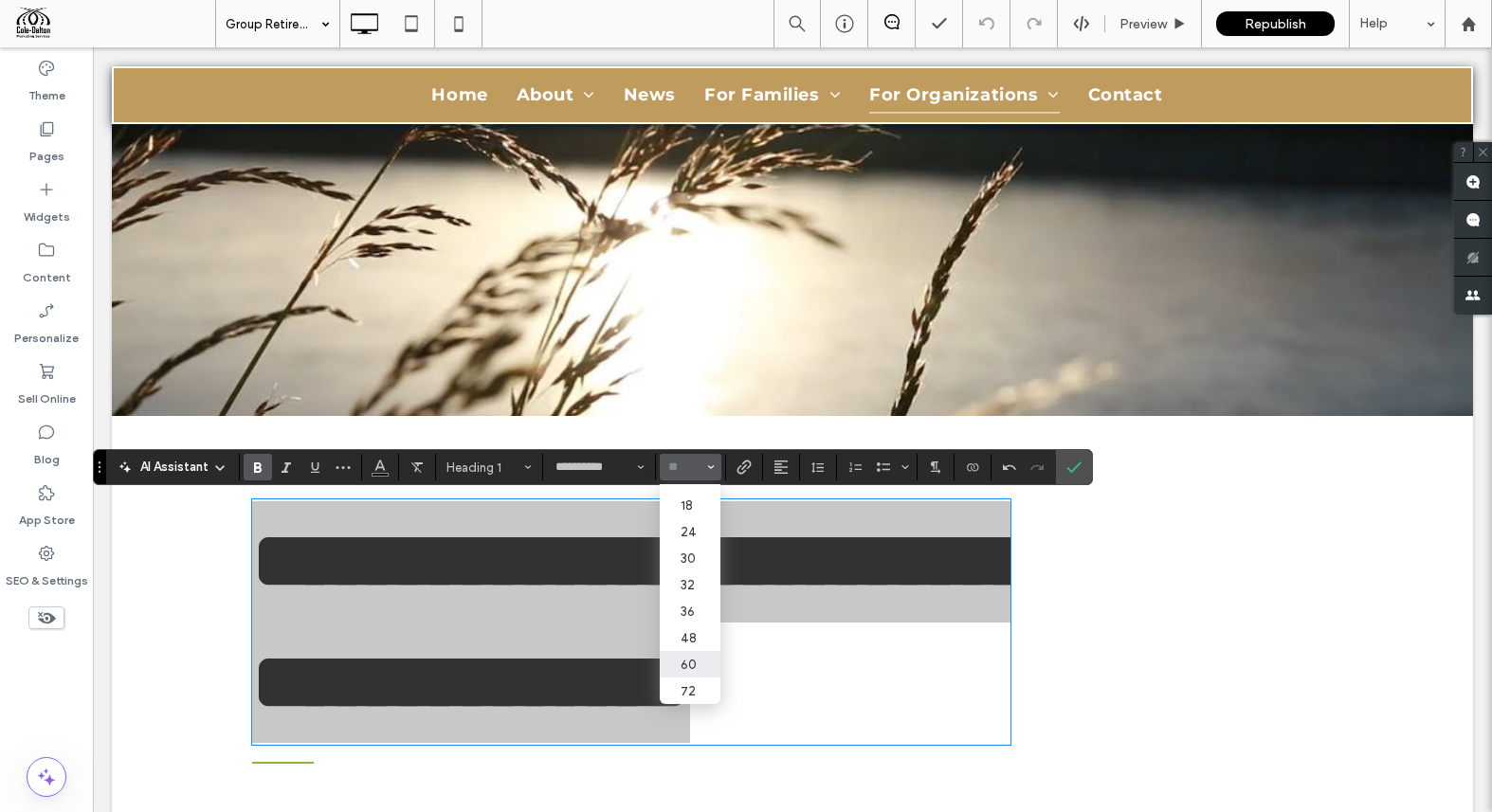 scroll, scrollTop: 205, scrollLeft: 0, axis: vertical 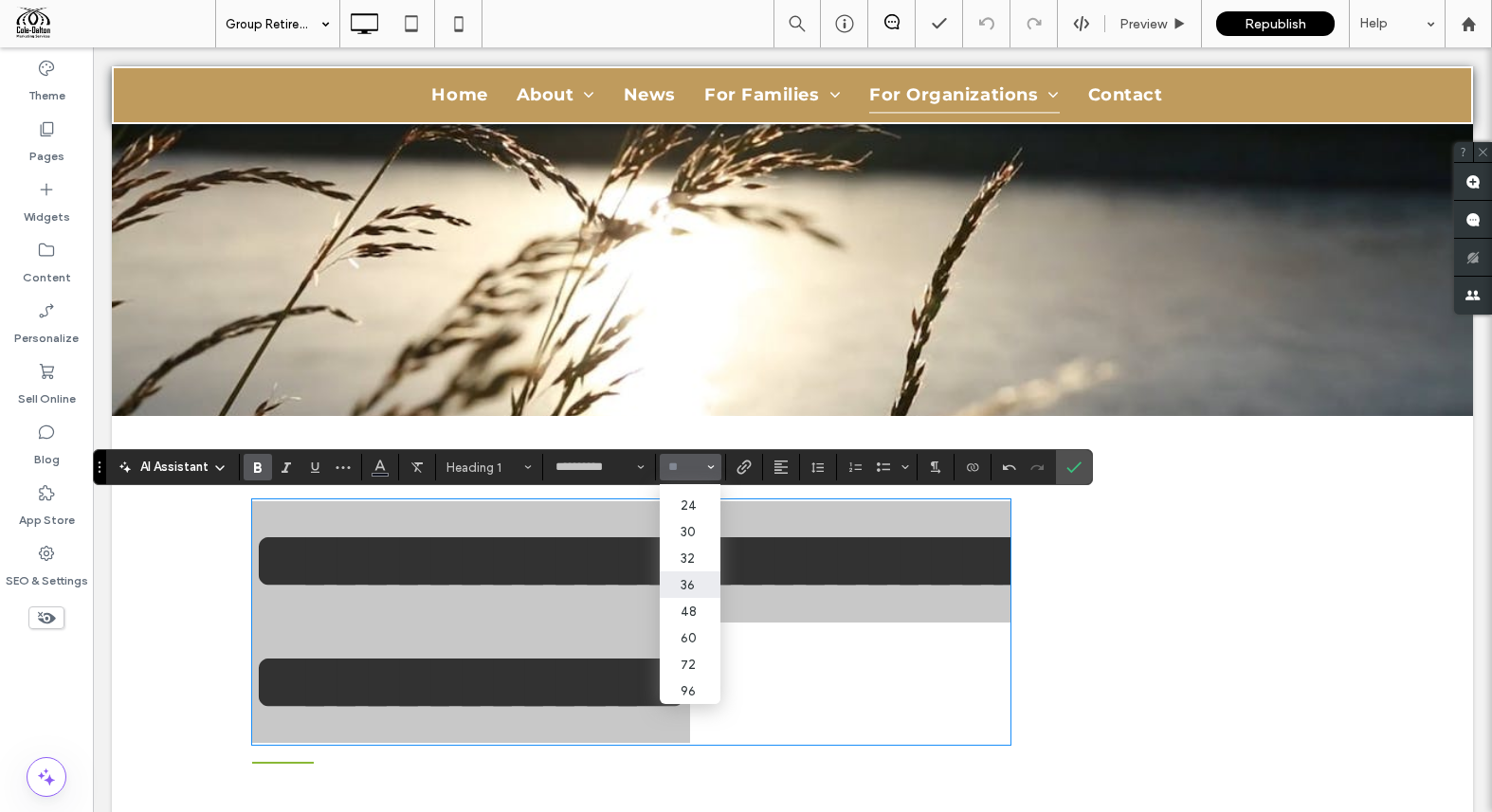 click on "36" at bounding box center (690, 585) 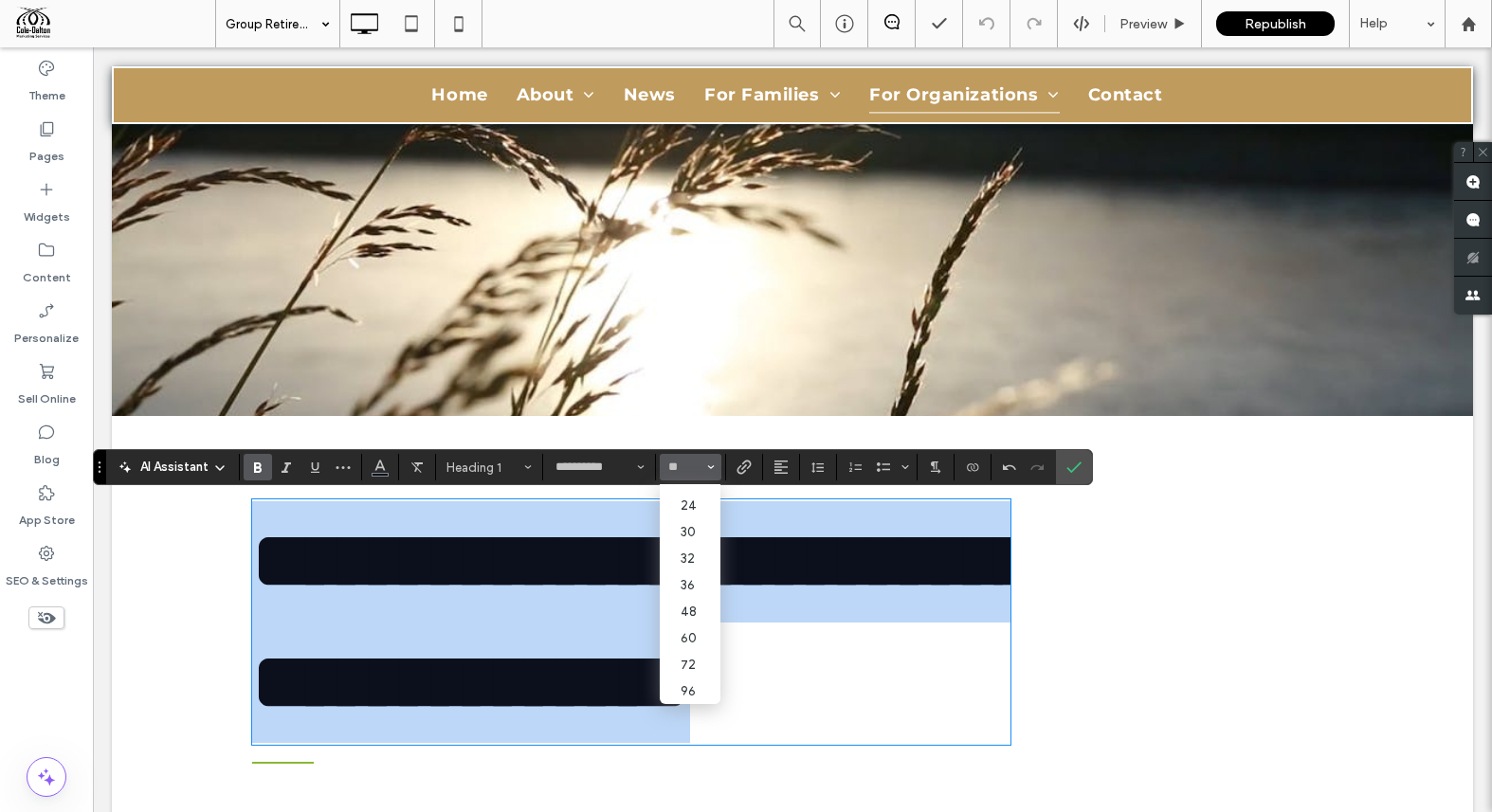 type on "**" 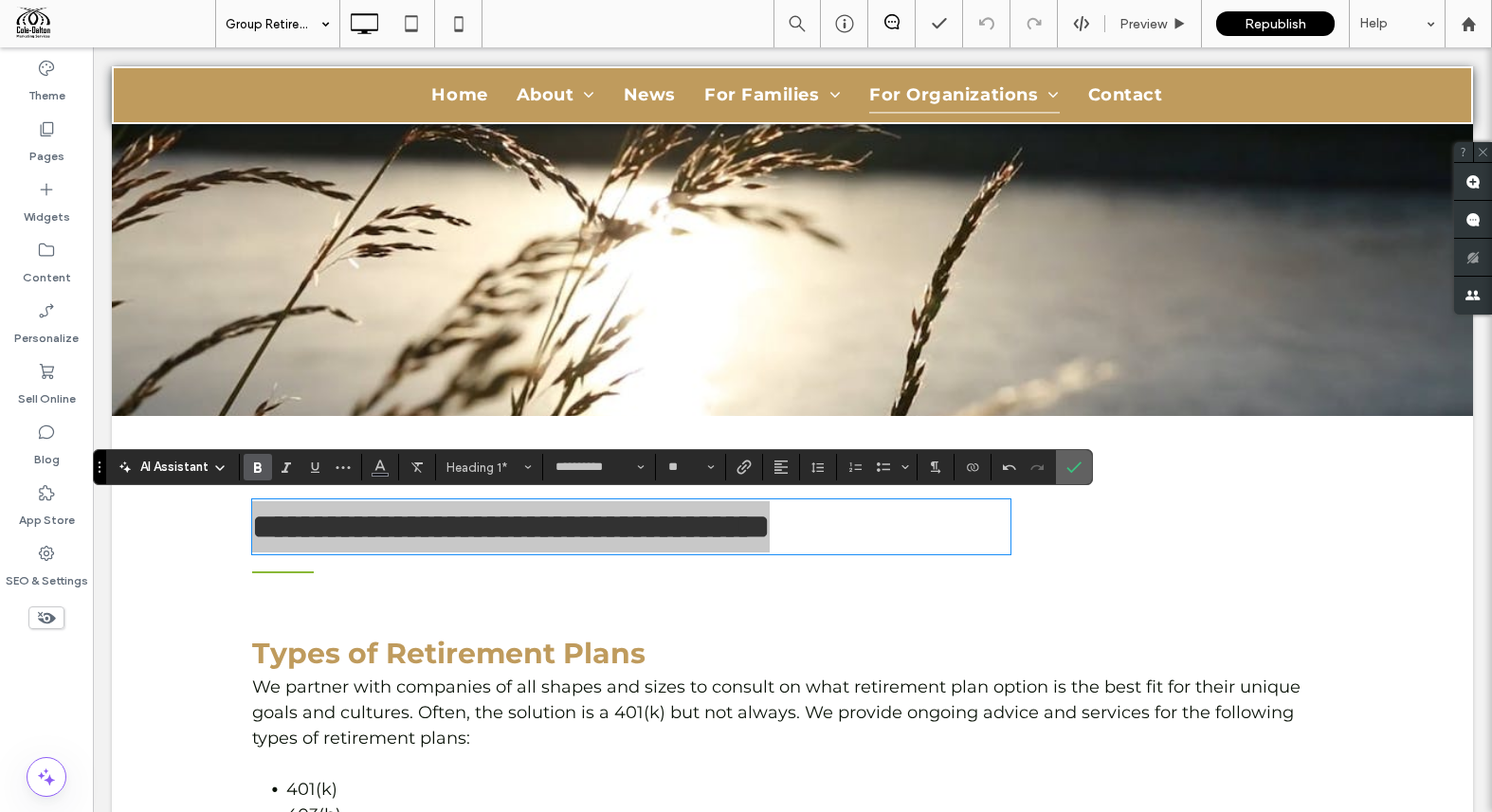 click 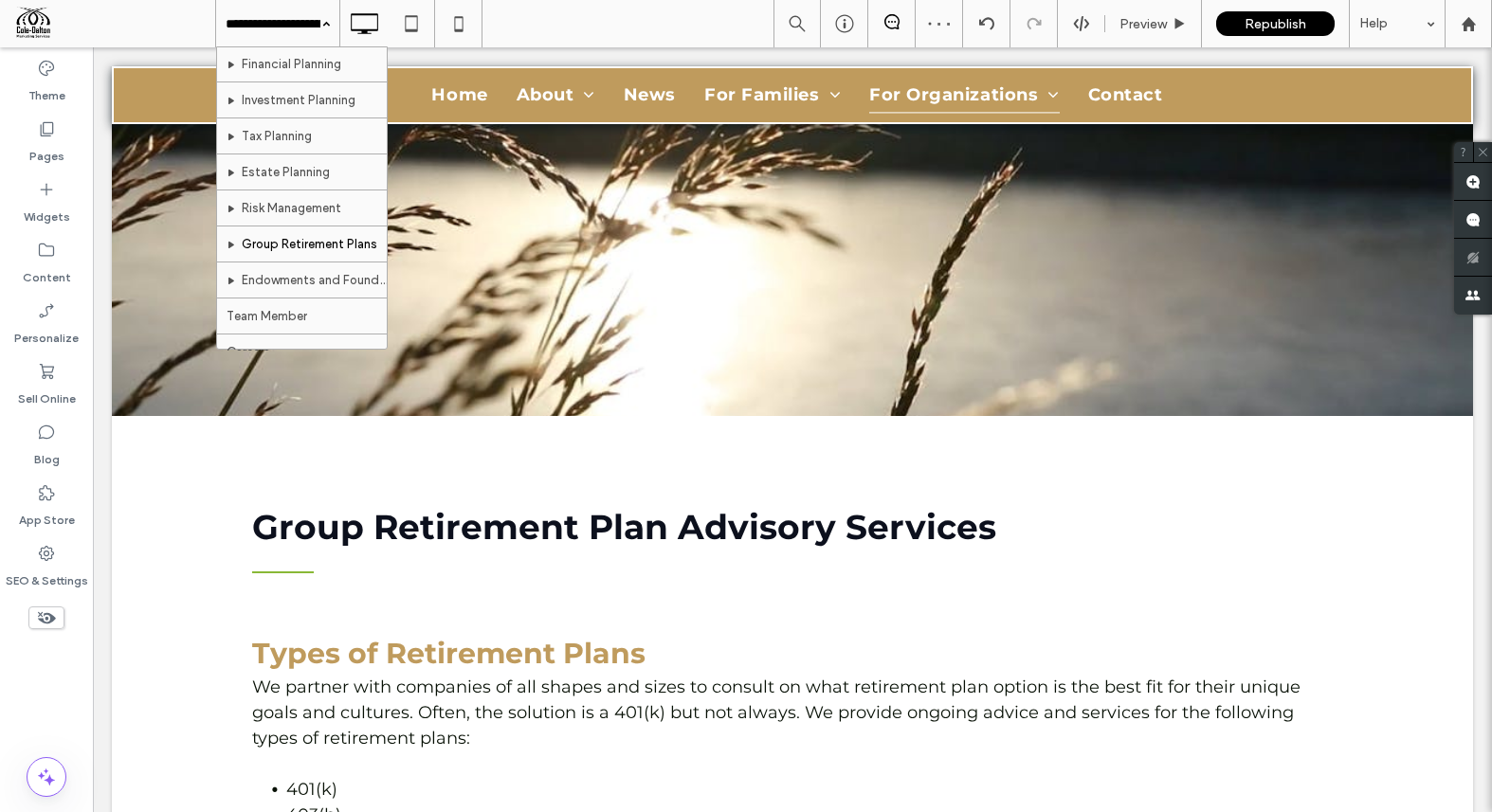 scroll, scrollTop: 285, scrollLeft: 0, axis: vertical 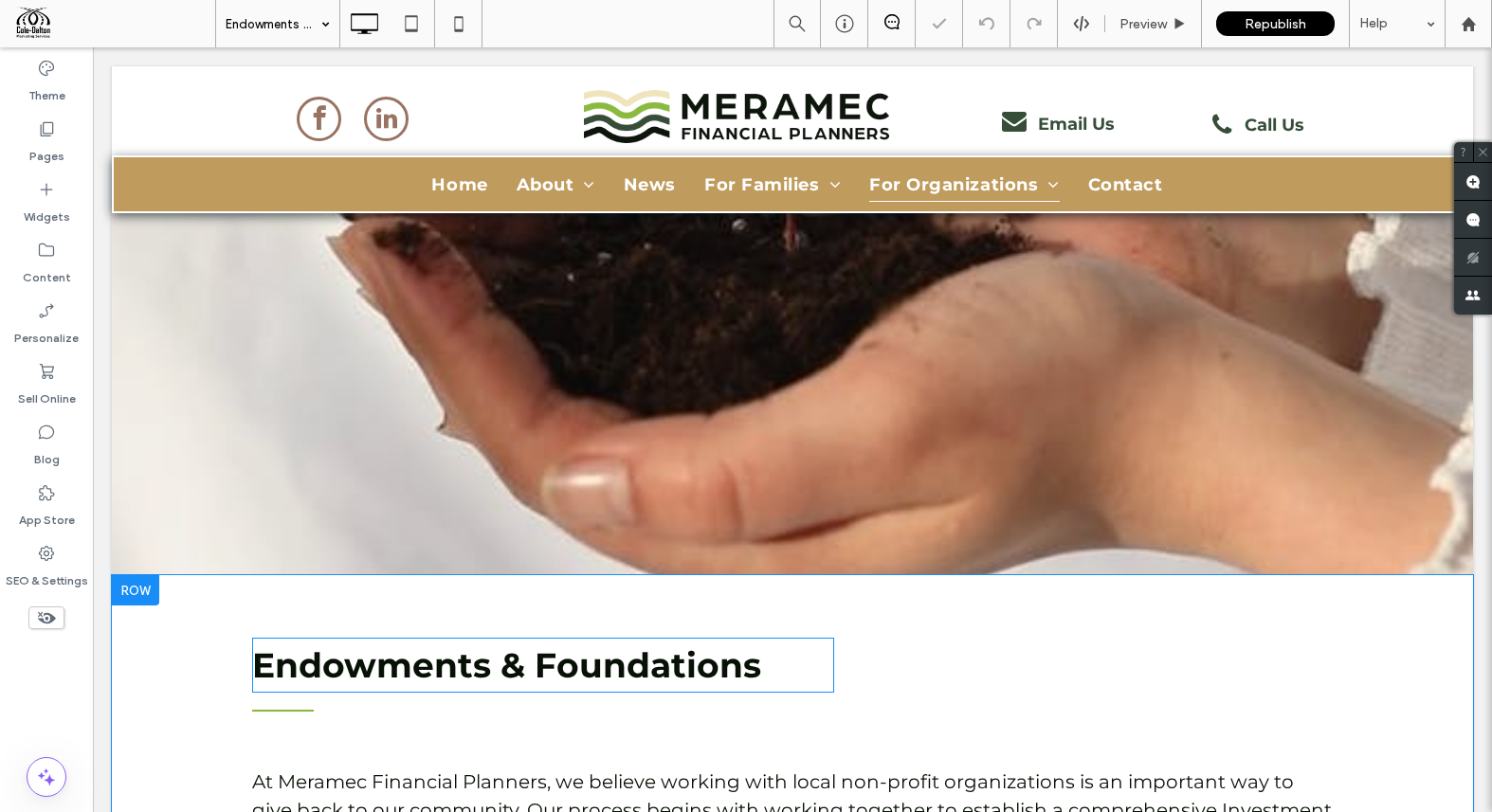 click on "Endowments & Foundations" at bounding box center [506, 665] 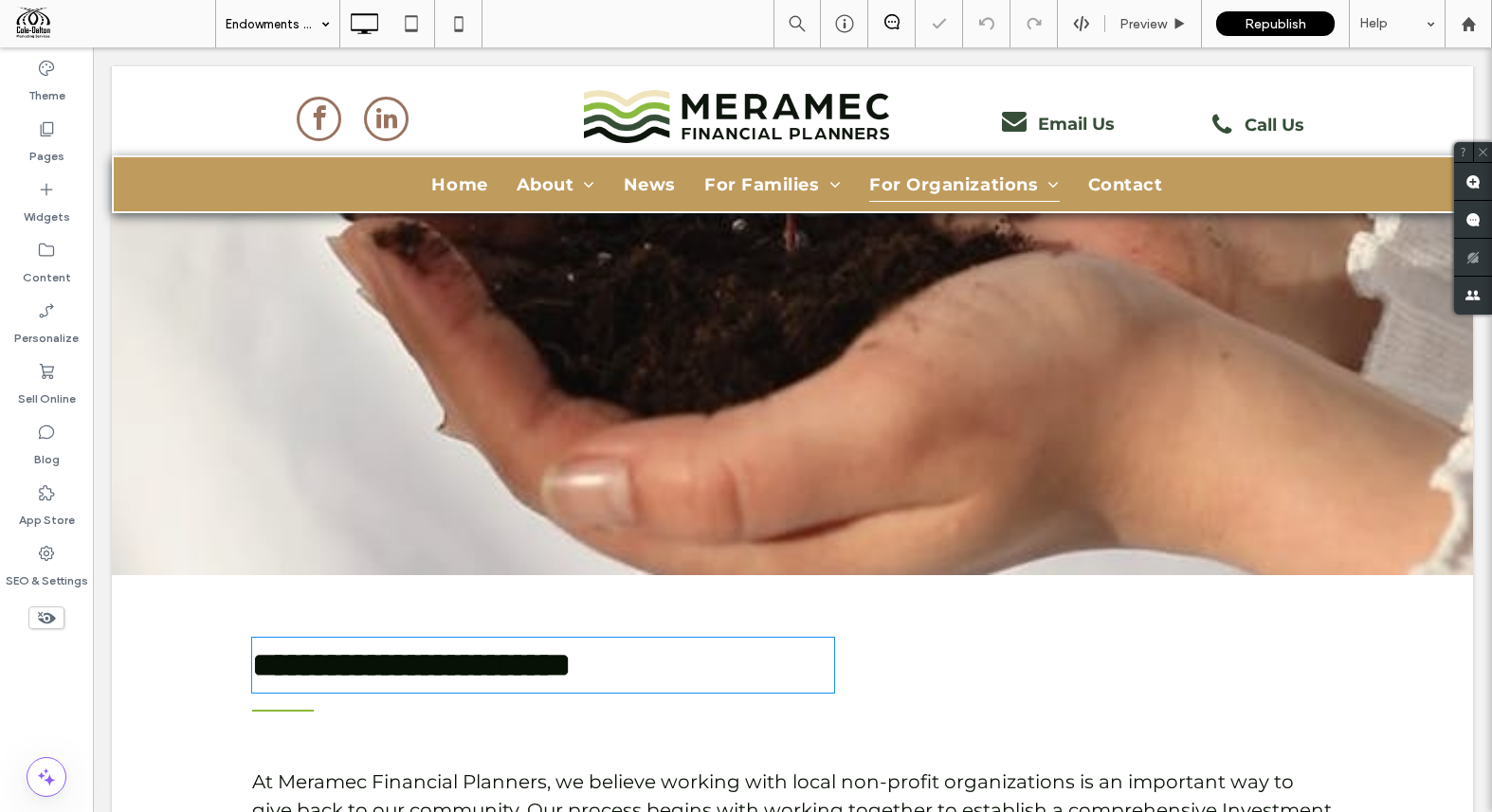 scroll, scrollTop: 139, scrollLeft: 0, axis: vertical 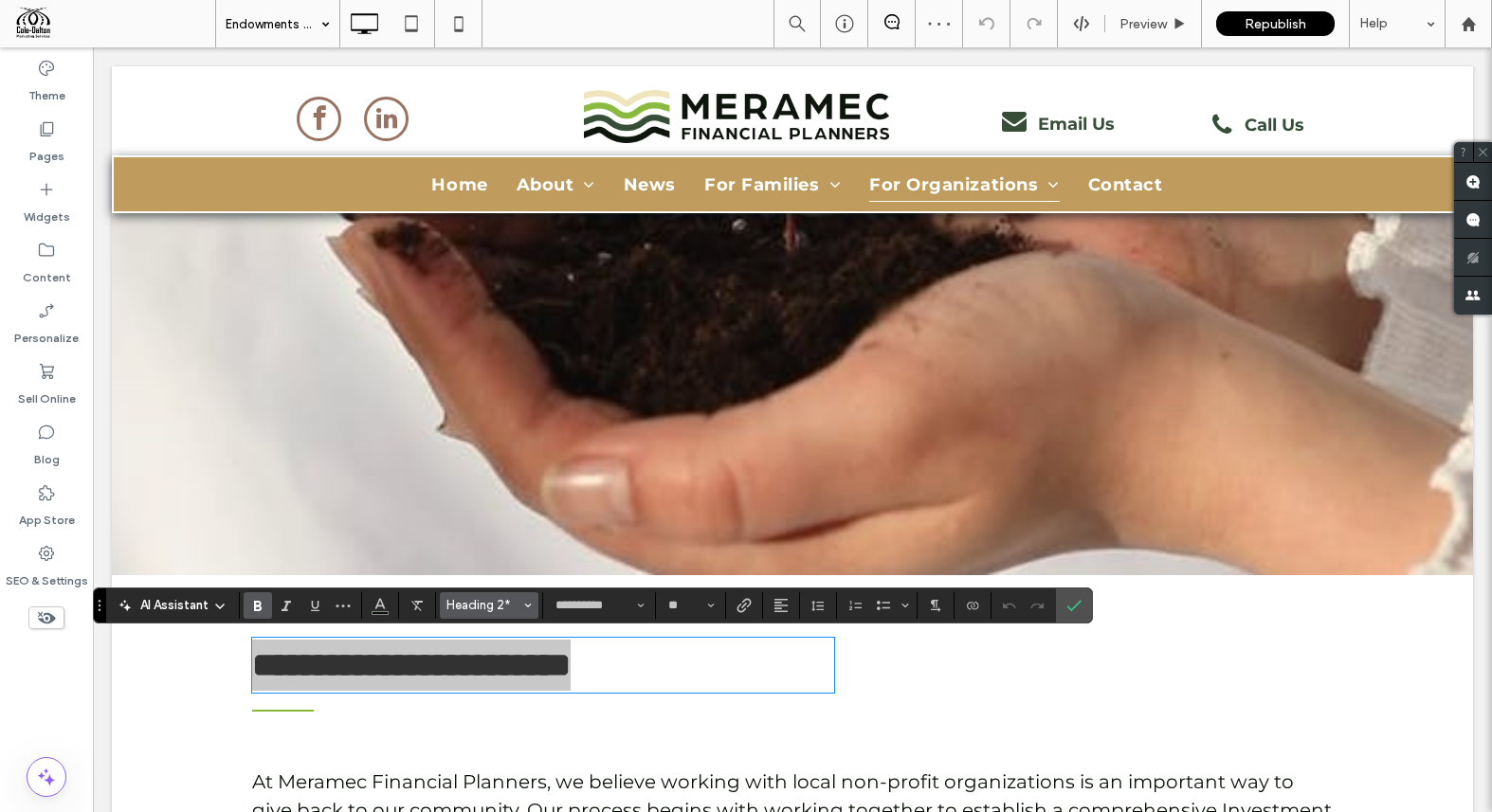 click on "Heading 2*" at bounding box center (483, 604) 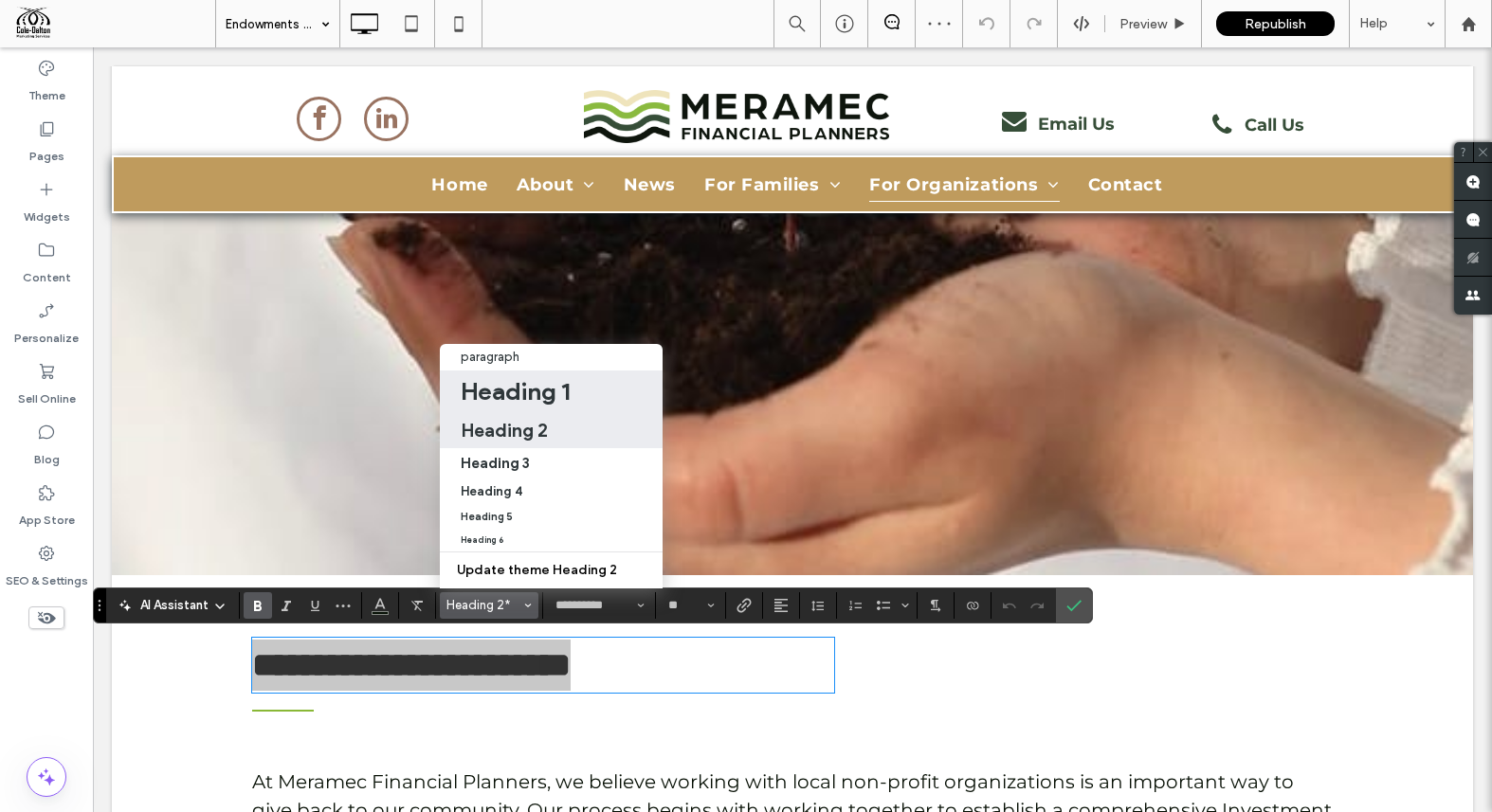 click on "Heading 1" at bounding box center (515, 391) 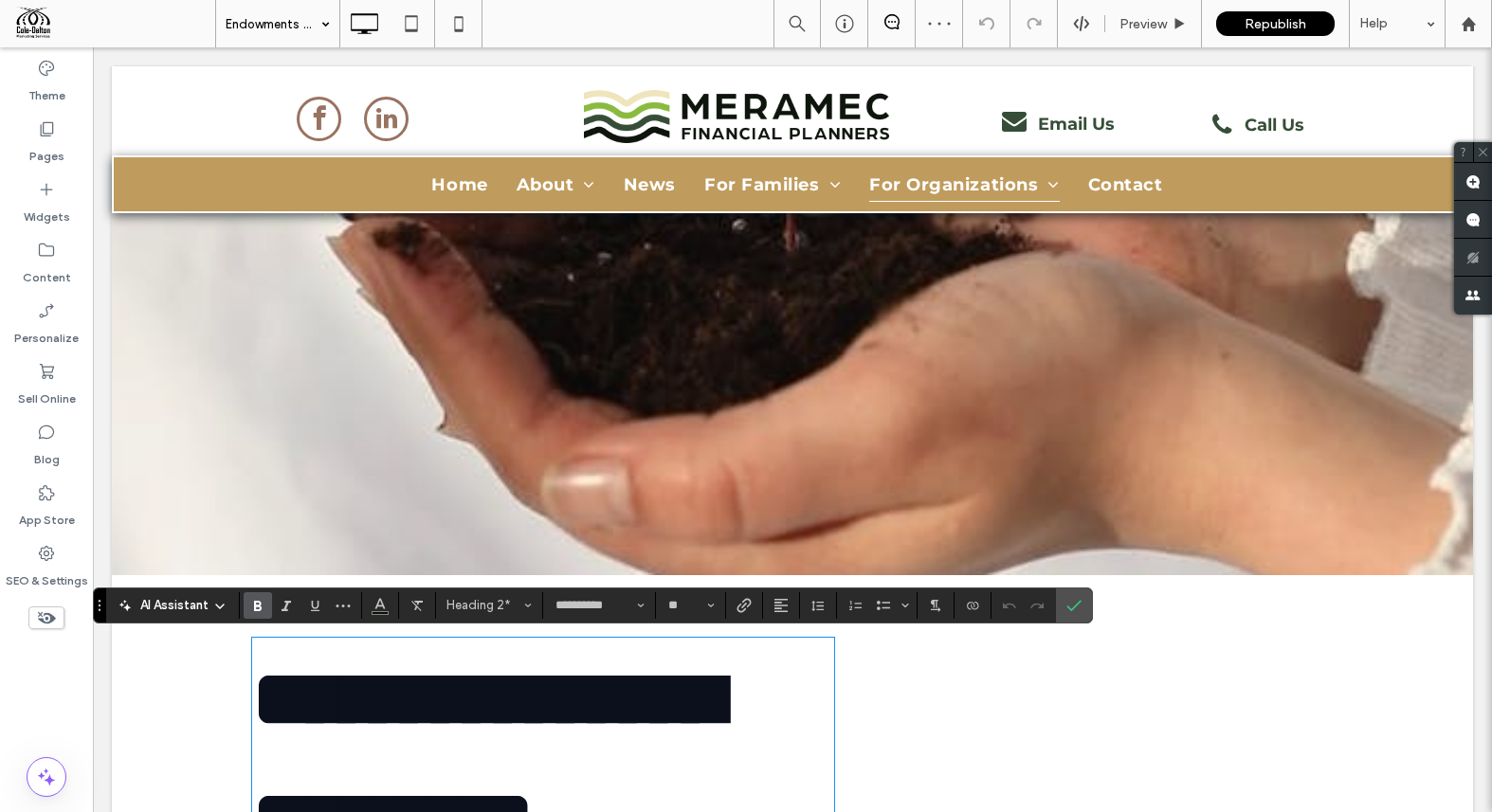 type on "**" 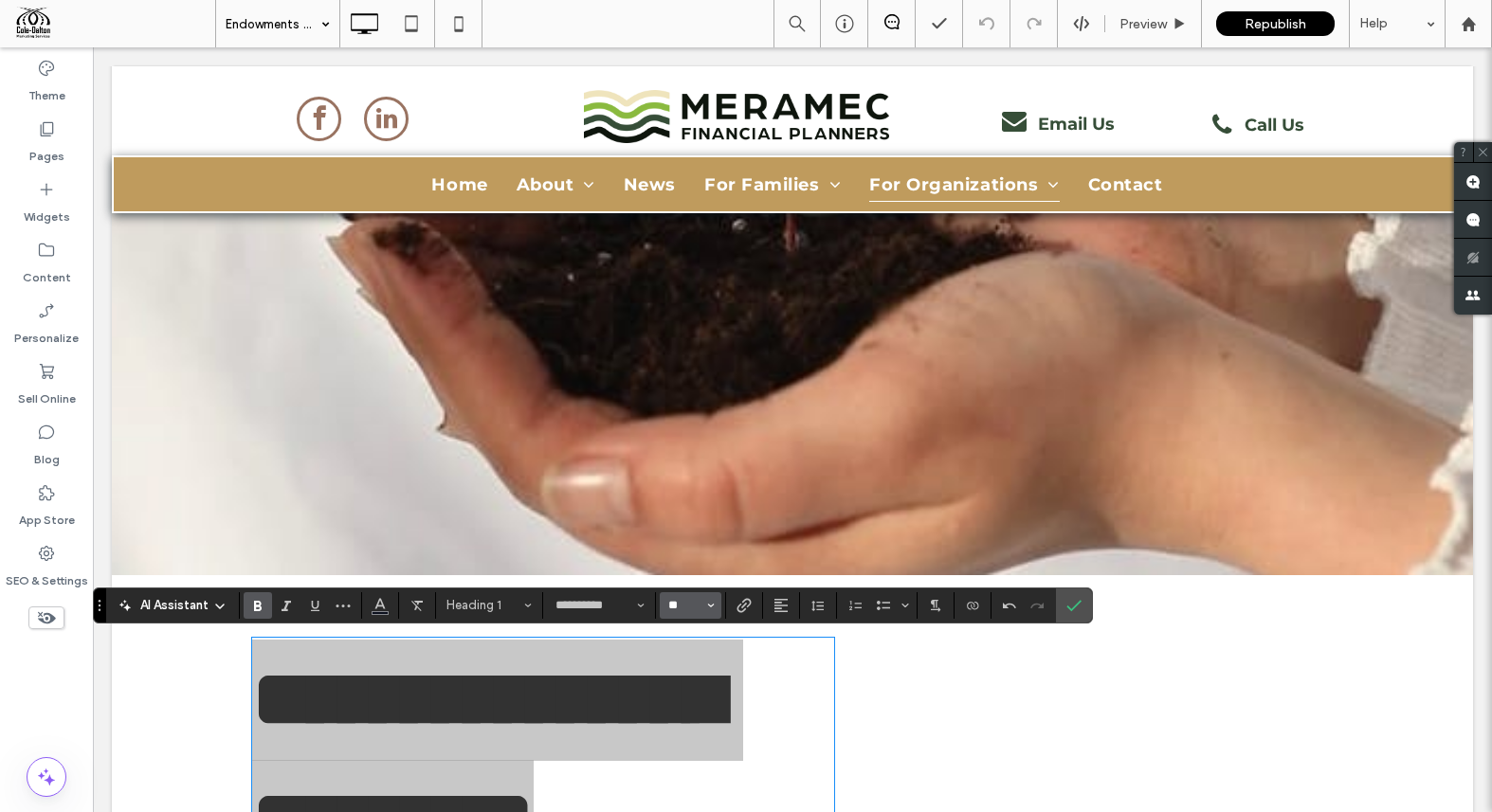 click on "**" at bounding box center (684, 605) 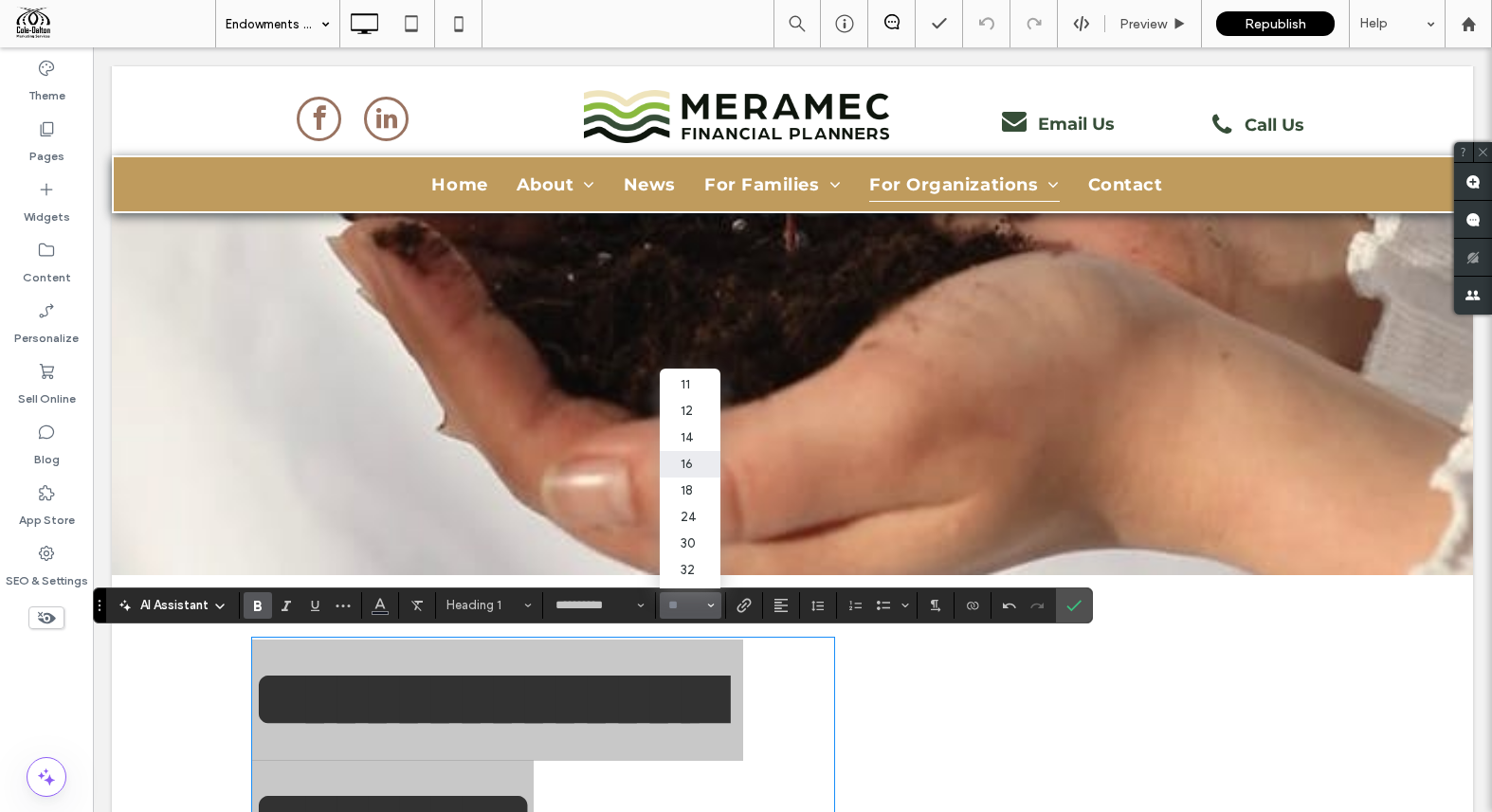 scroll, scrollTop: 156, scrollLeft: 0, axis: vertical 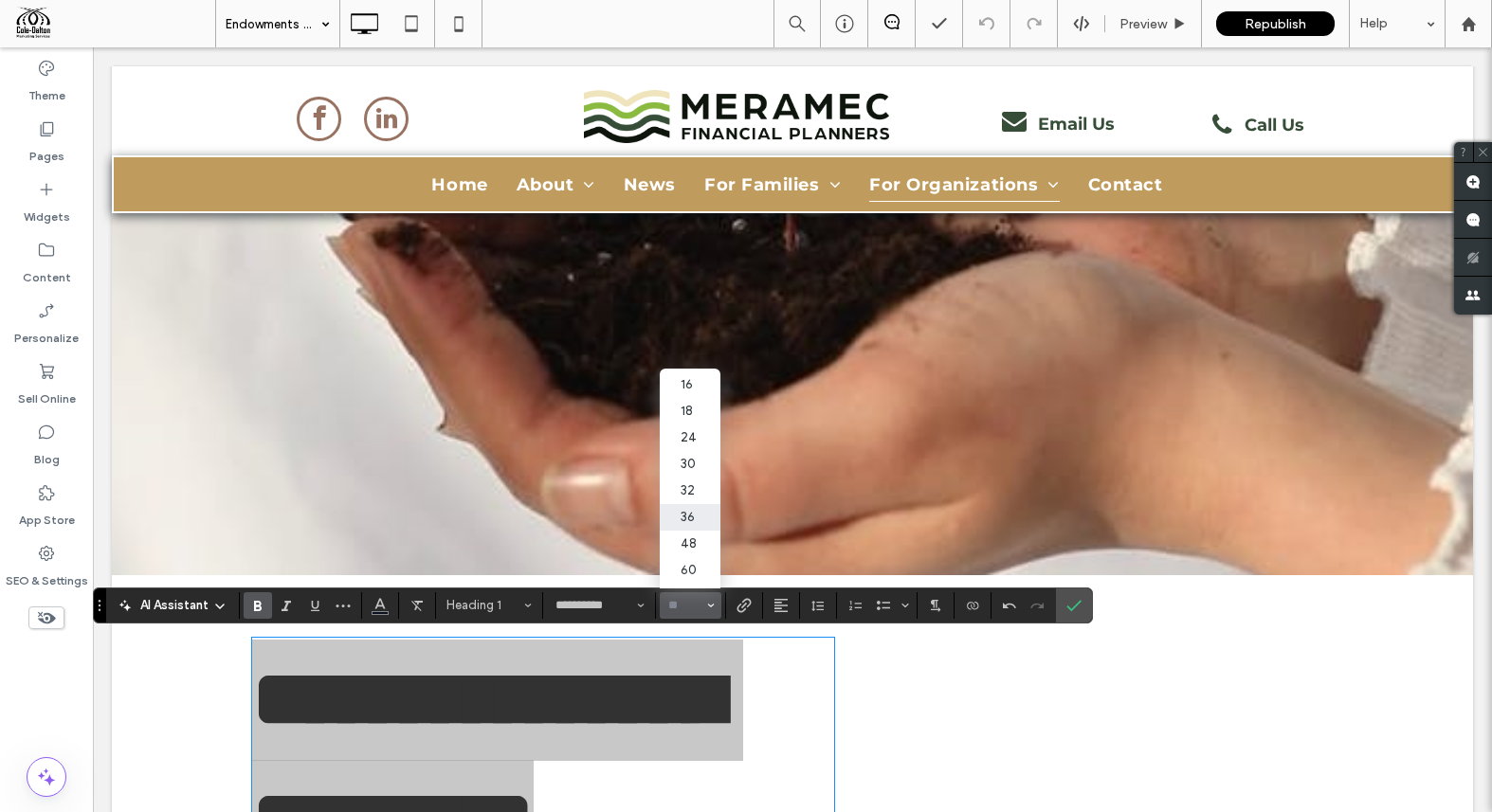 click on "36" at bounding box center (690, 517) 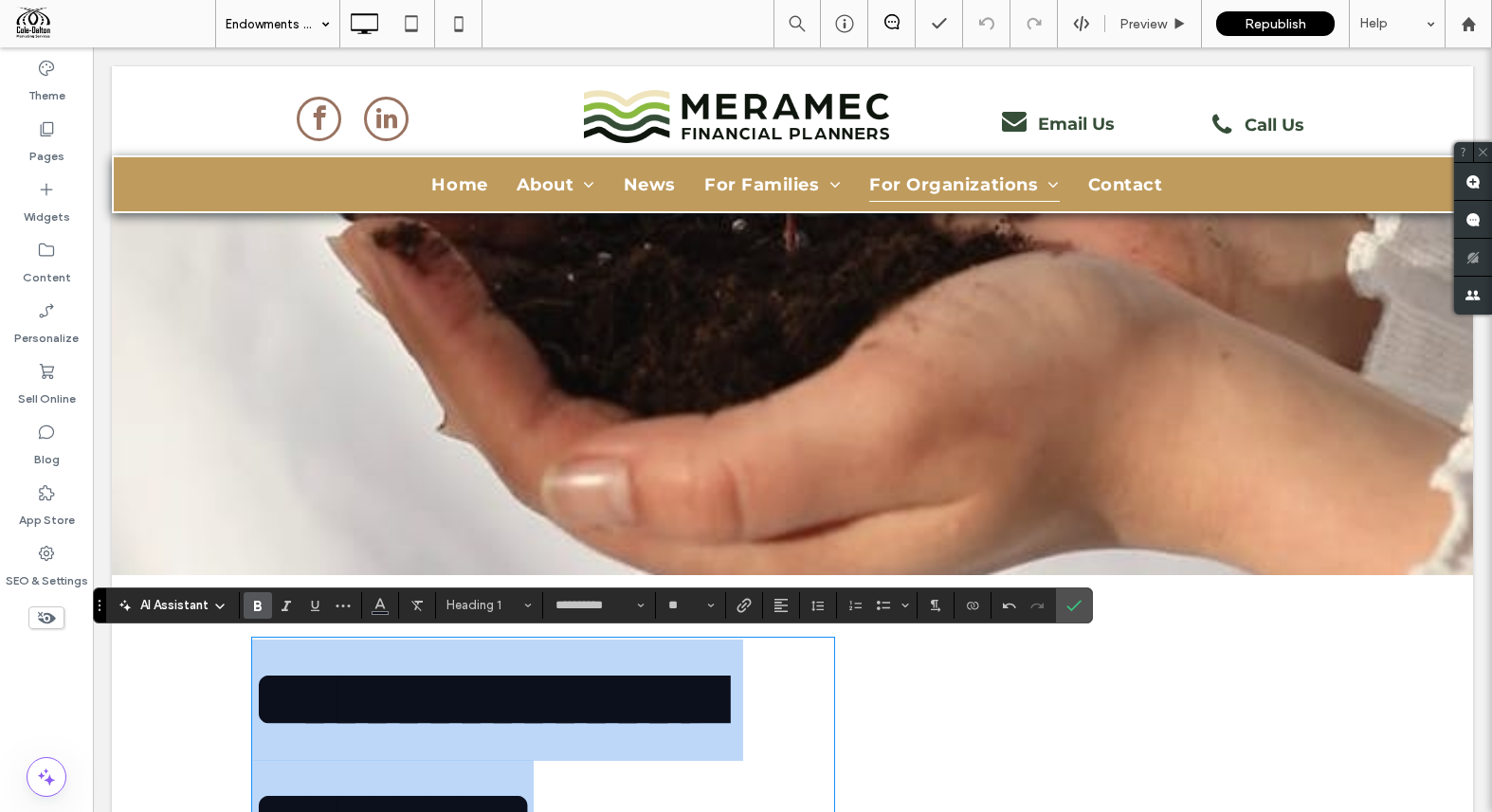 type on "**" 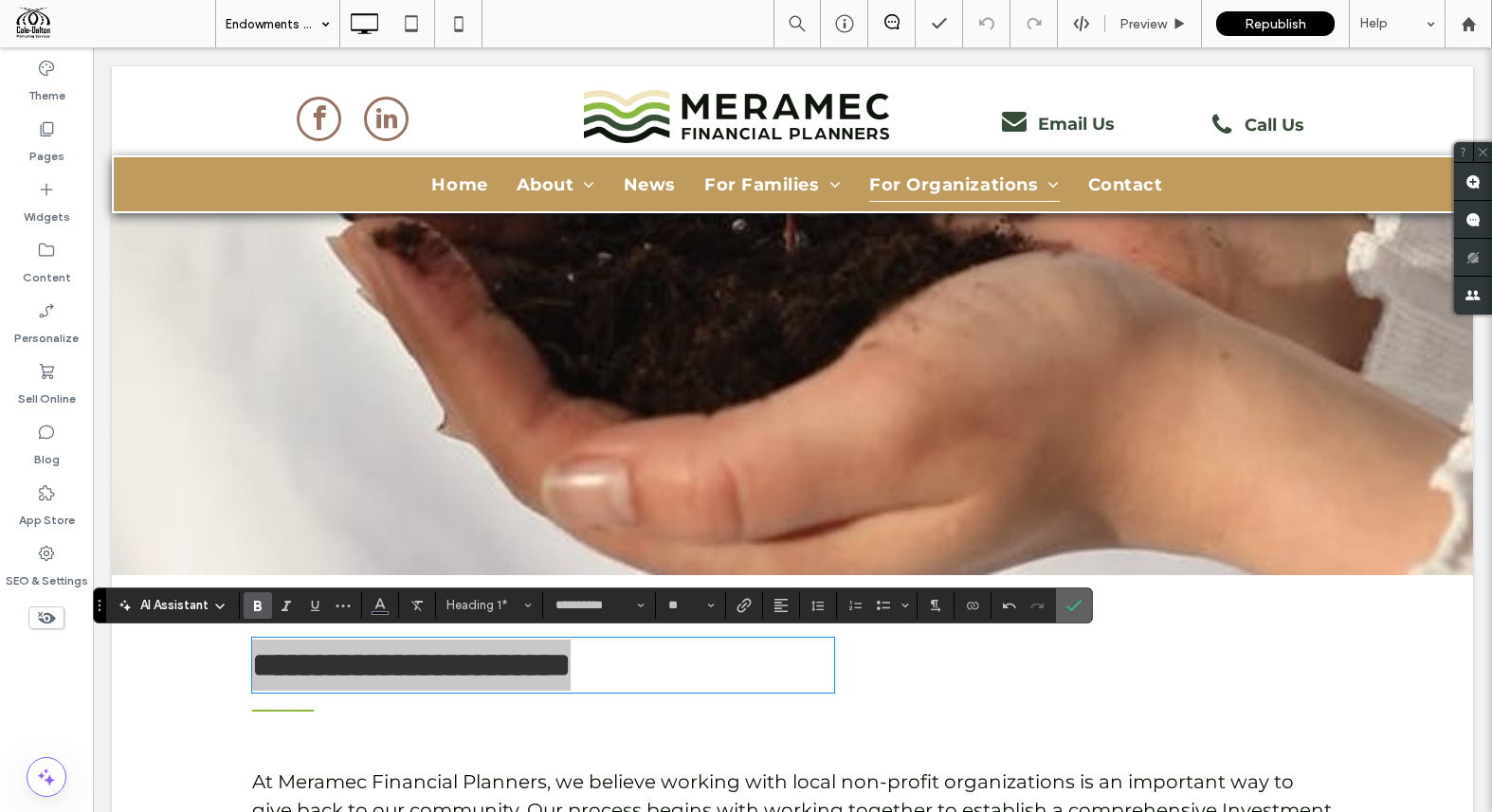 click at bounding box center [1074, 605] 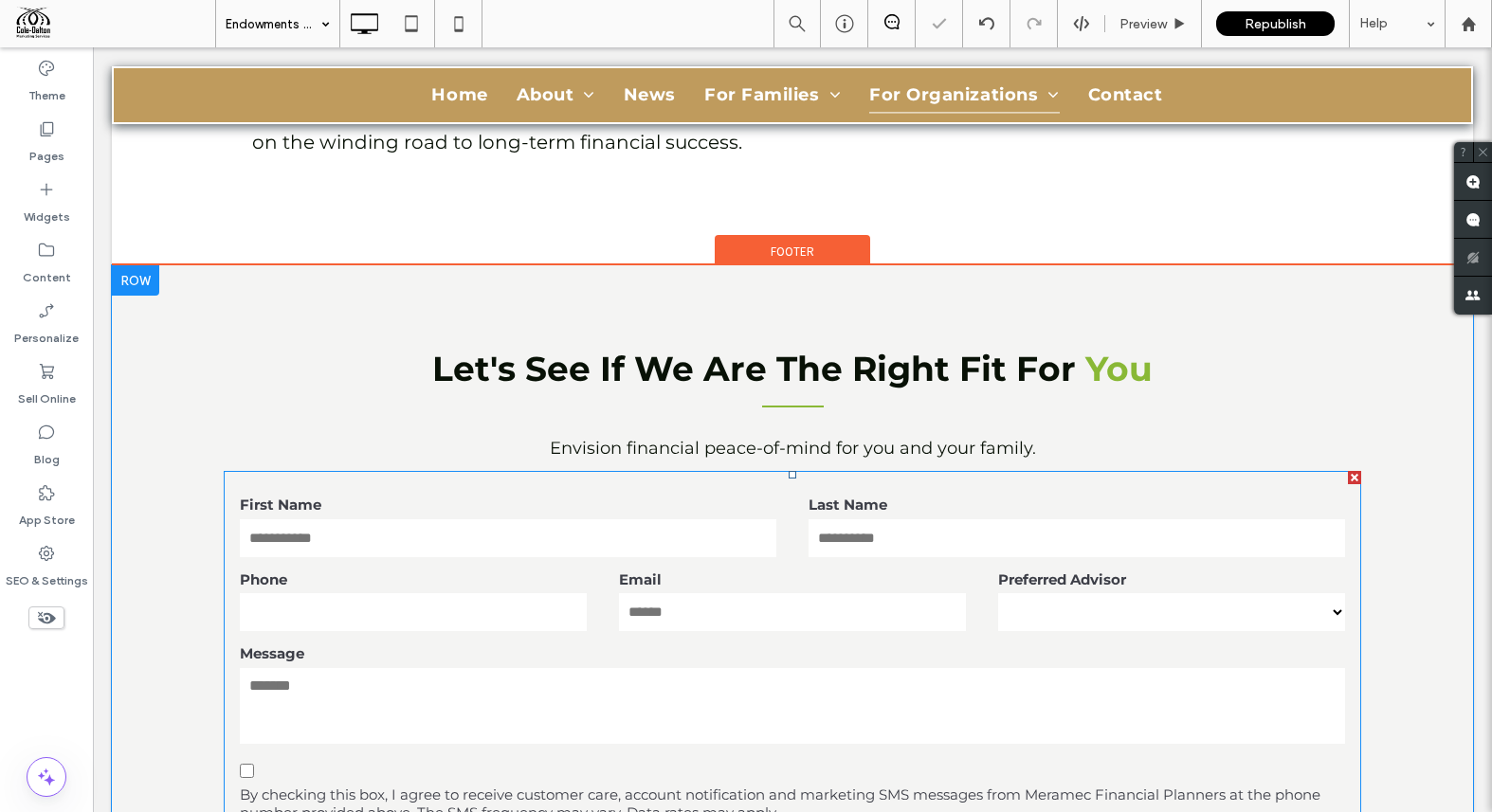 scroll, scrollTop: 1158, scrollLeft: 0, axis: vertical 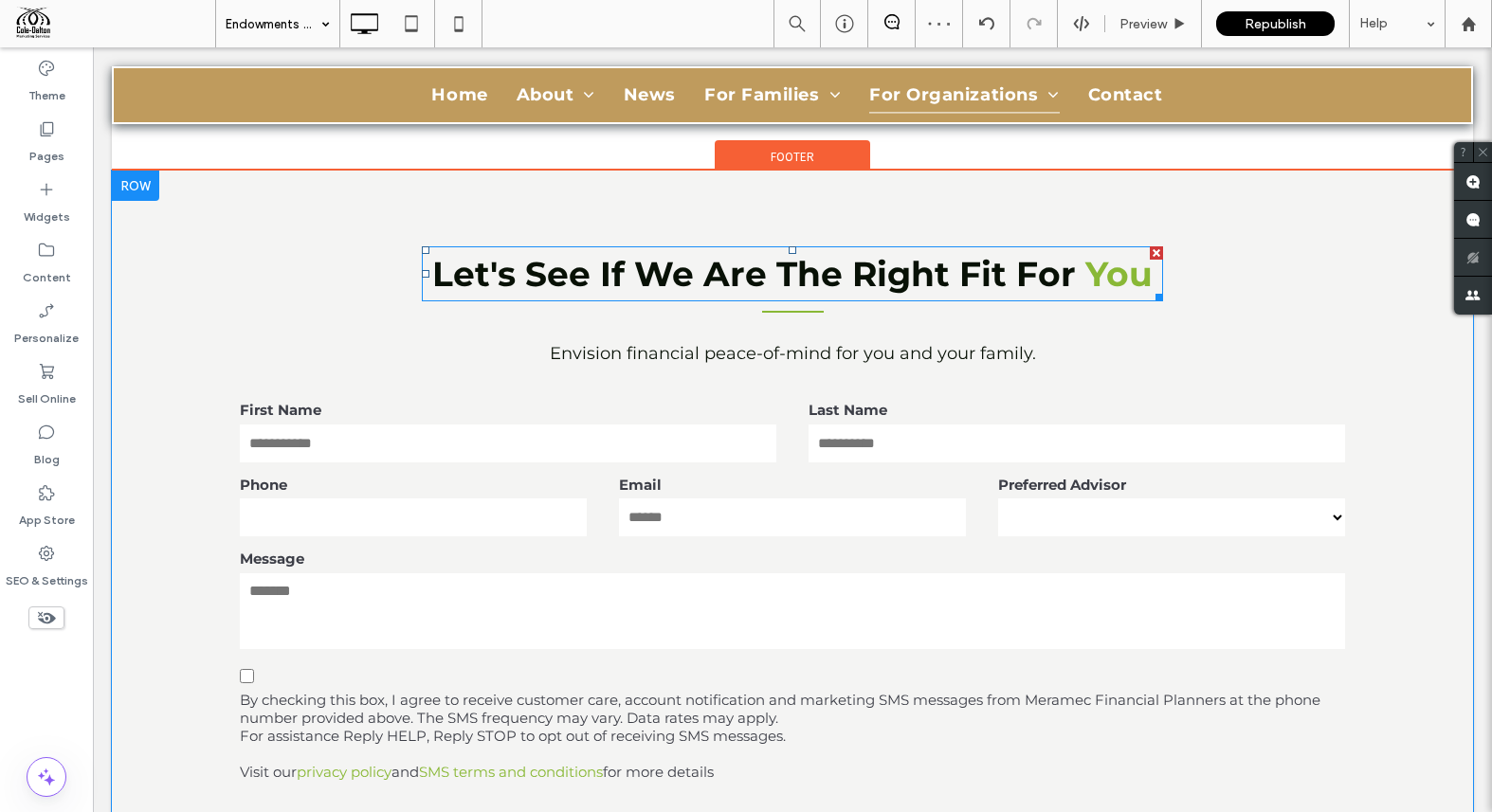 click on "Let's See If We Are The Right Fit For" at bounding box center (754, 274) 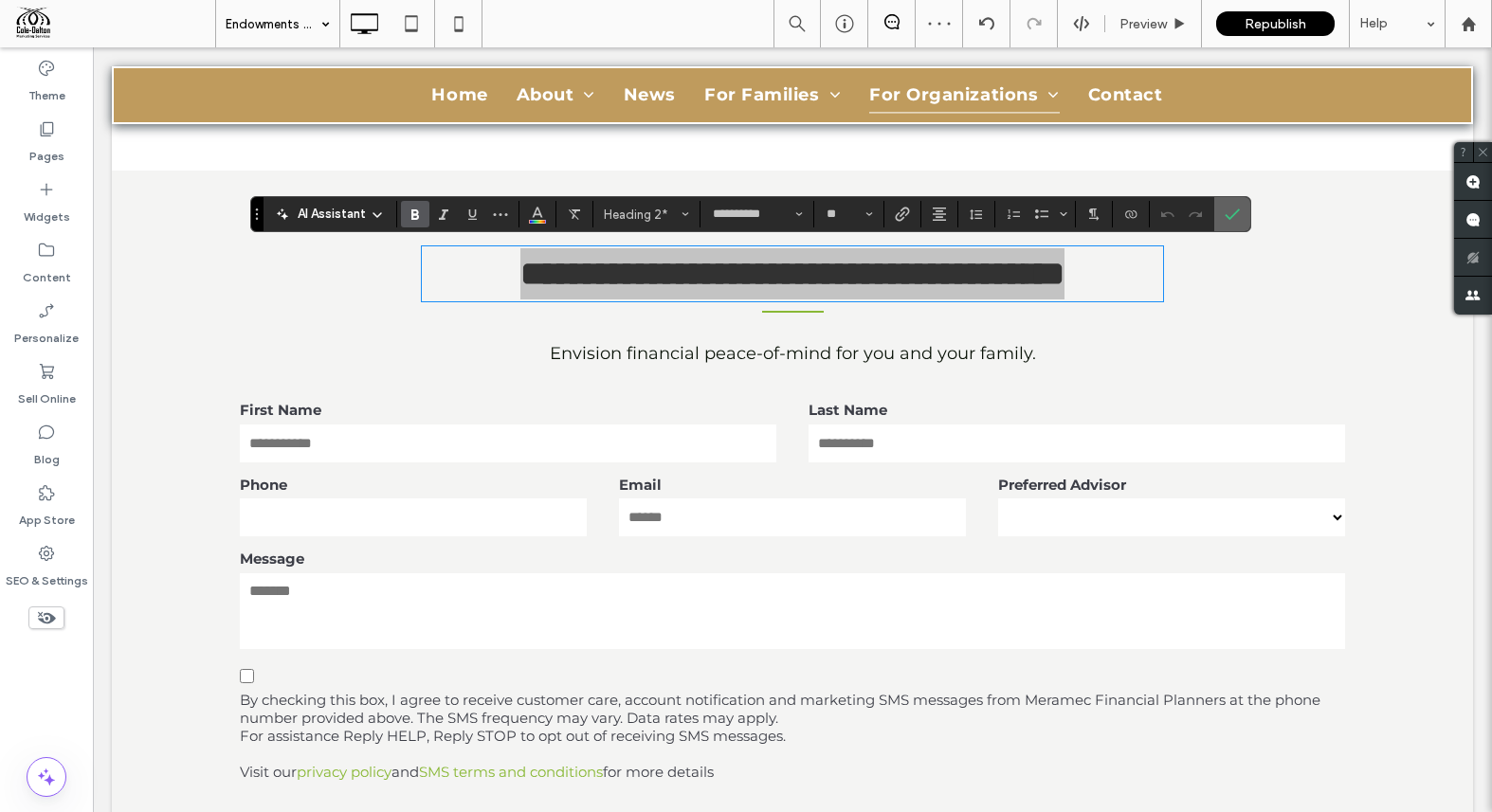 click 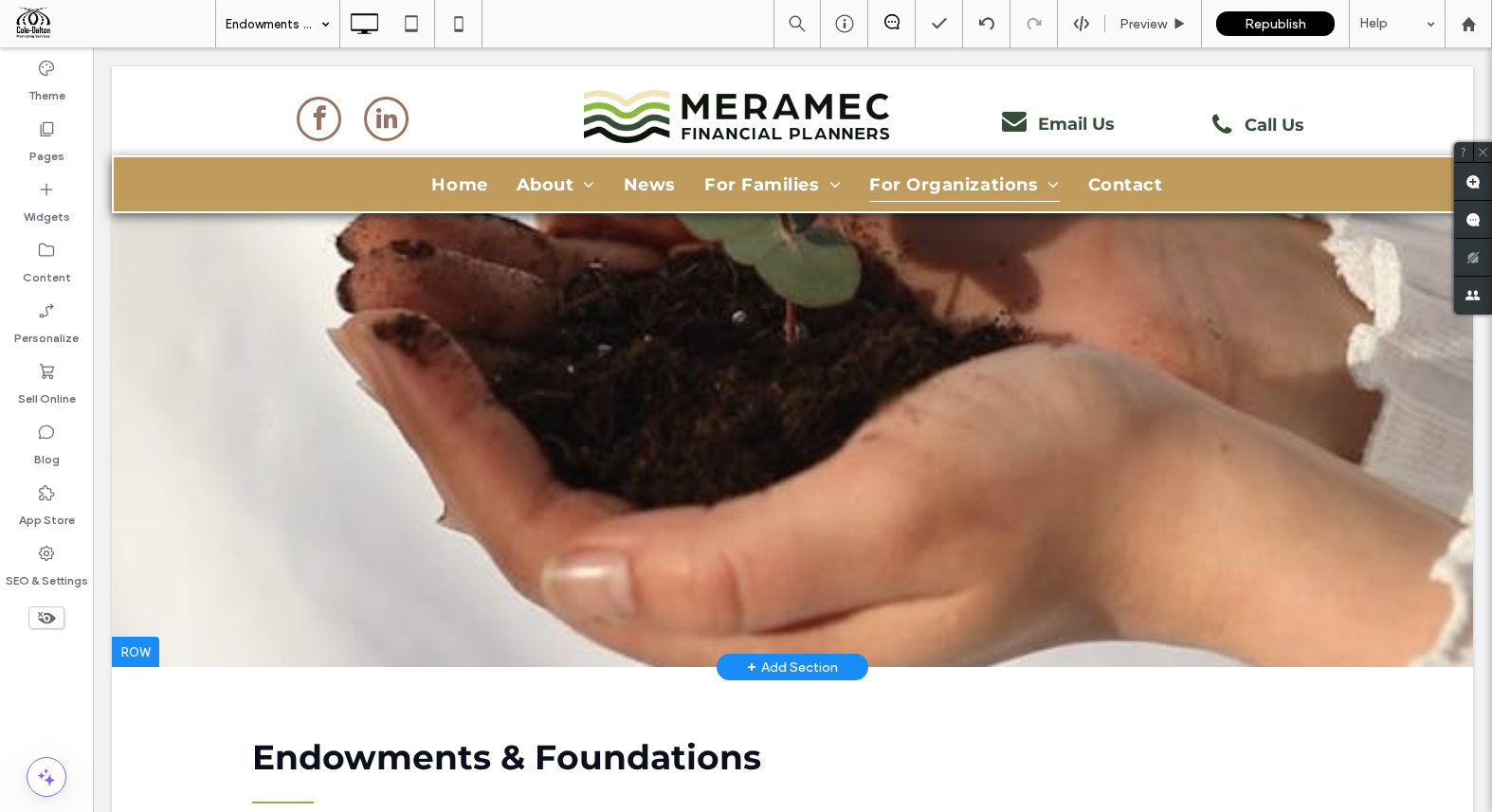 scroll, scrollTop: 0, scrollLeft: 0, axis: both 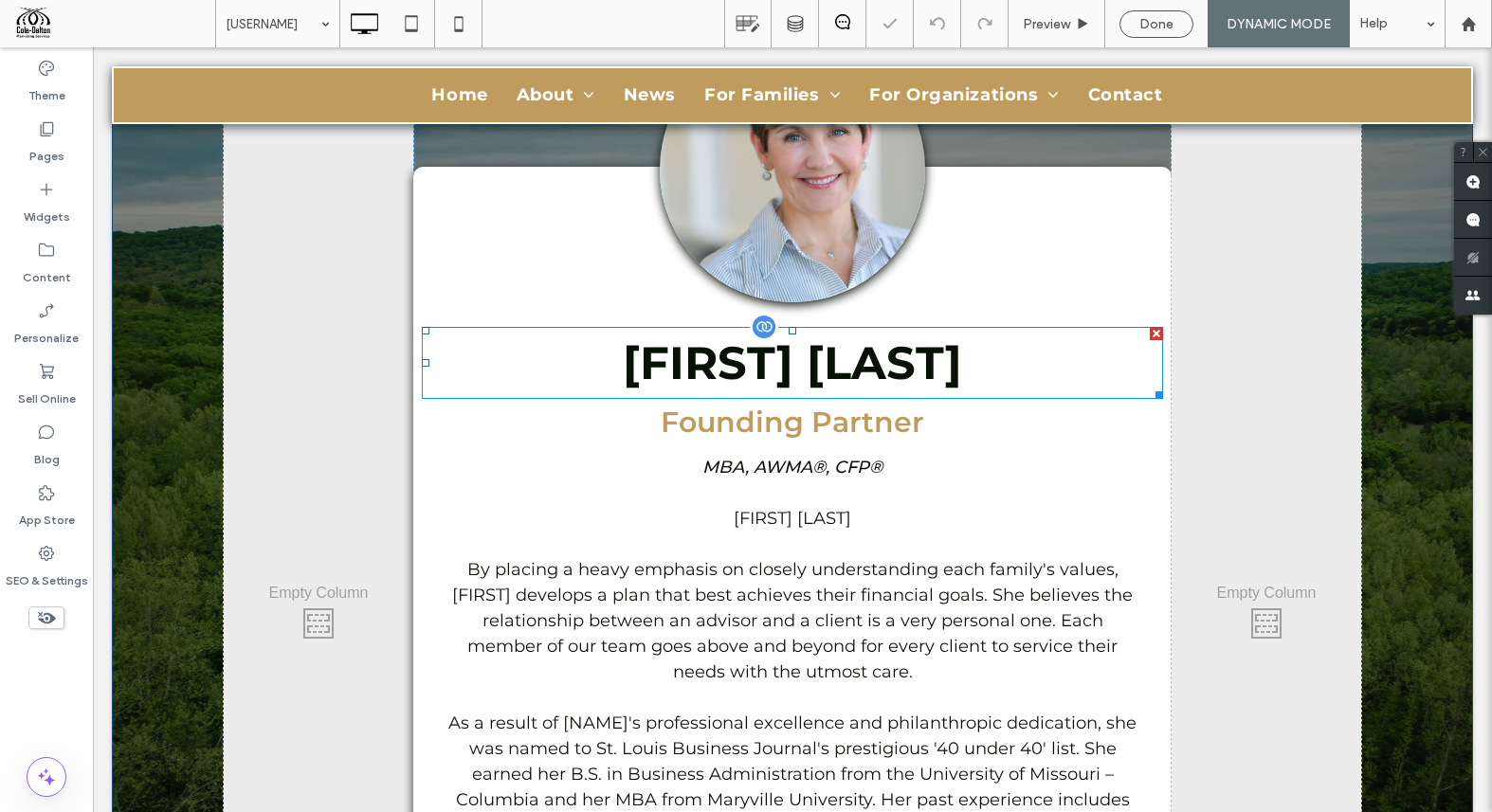 click on "Julie E. Bahr" at bounding box center [792, 363] 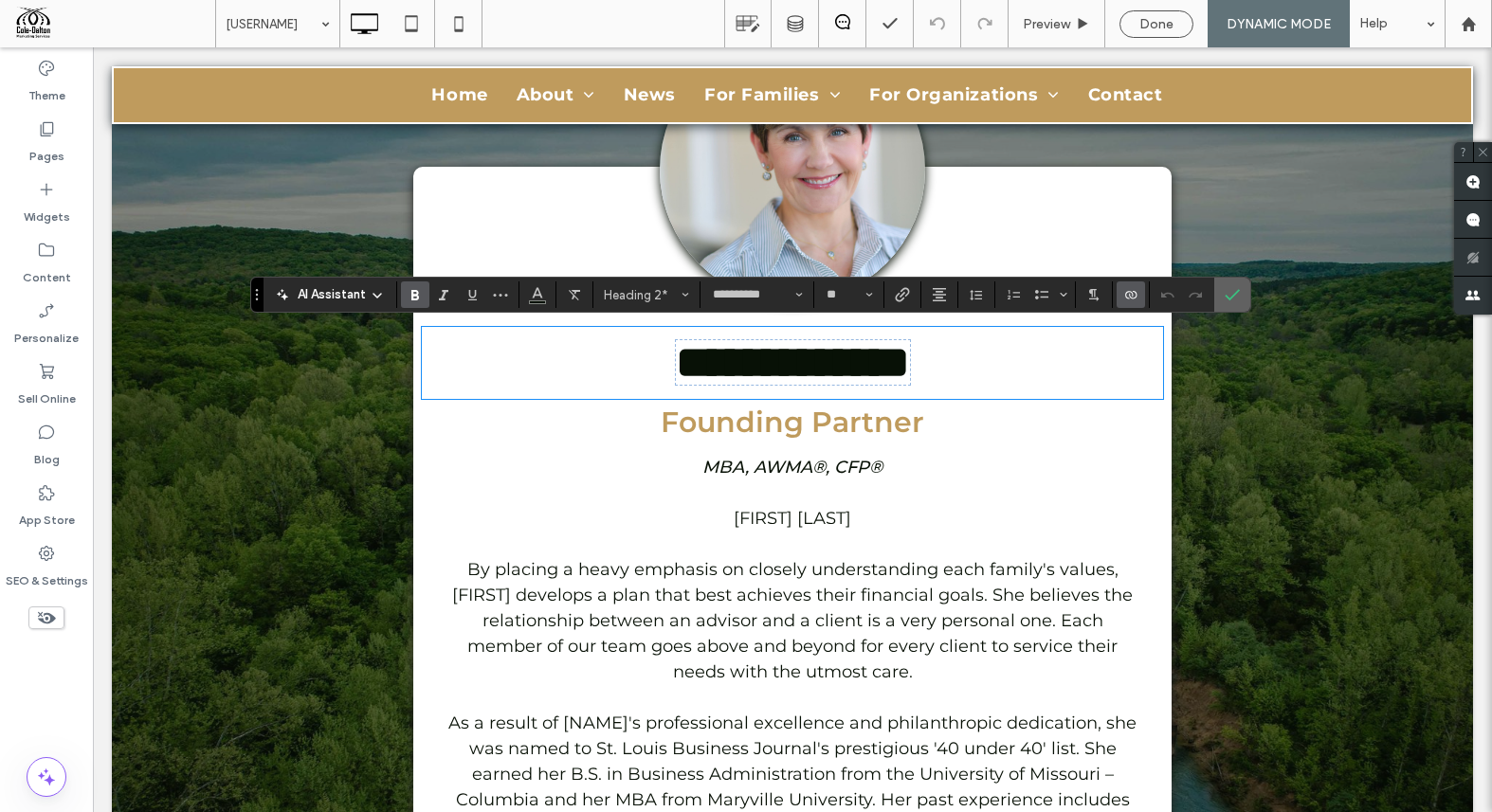 drag, startPoint x: 1225, startPoint y: 304, endPoint x: 1129, endPoint y: 253, distance: 108.70603 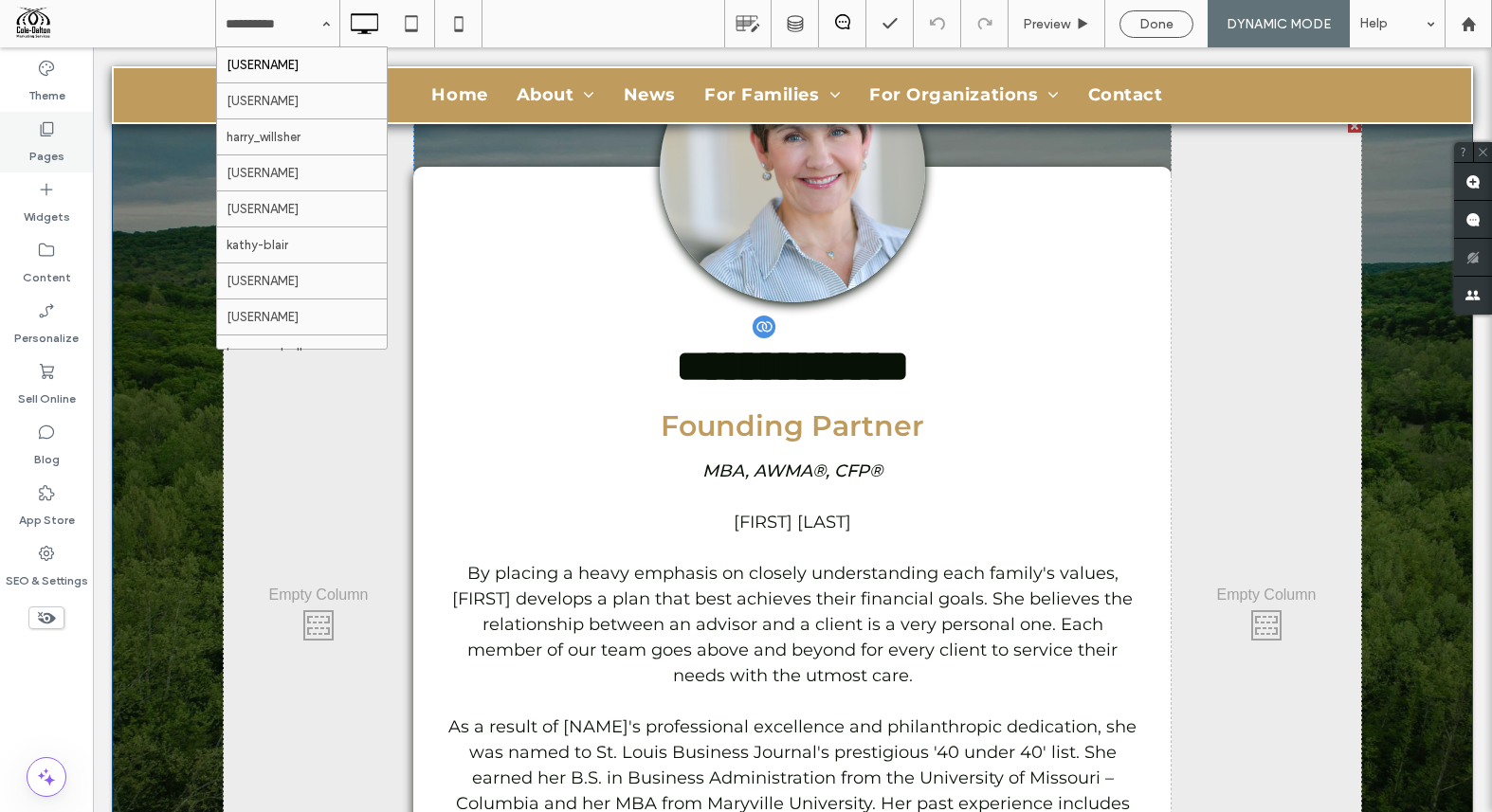 click on "Pages" at bounding box center [46, 142] 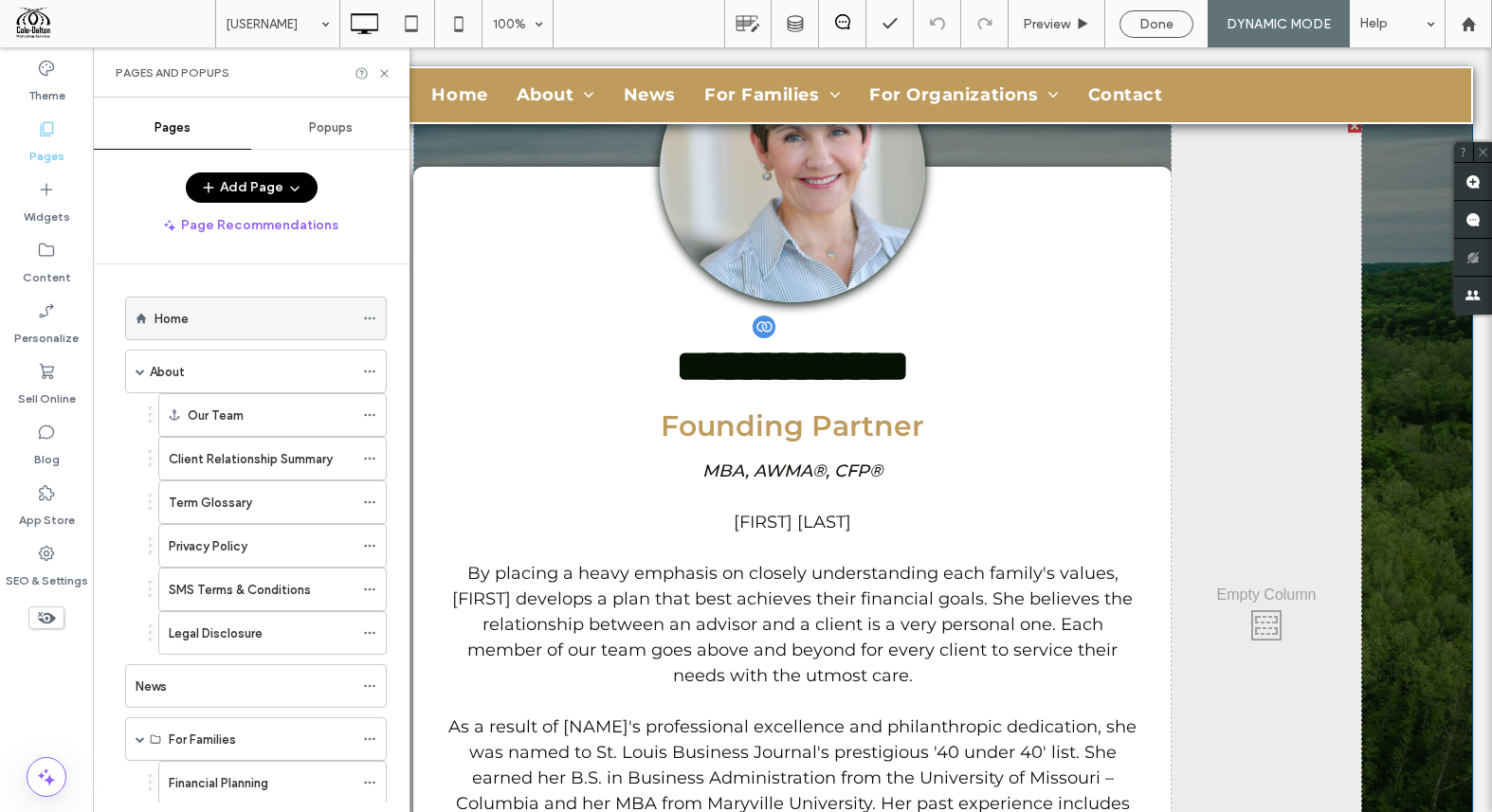 click on "Home" at bounding box center [254, 318] 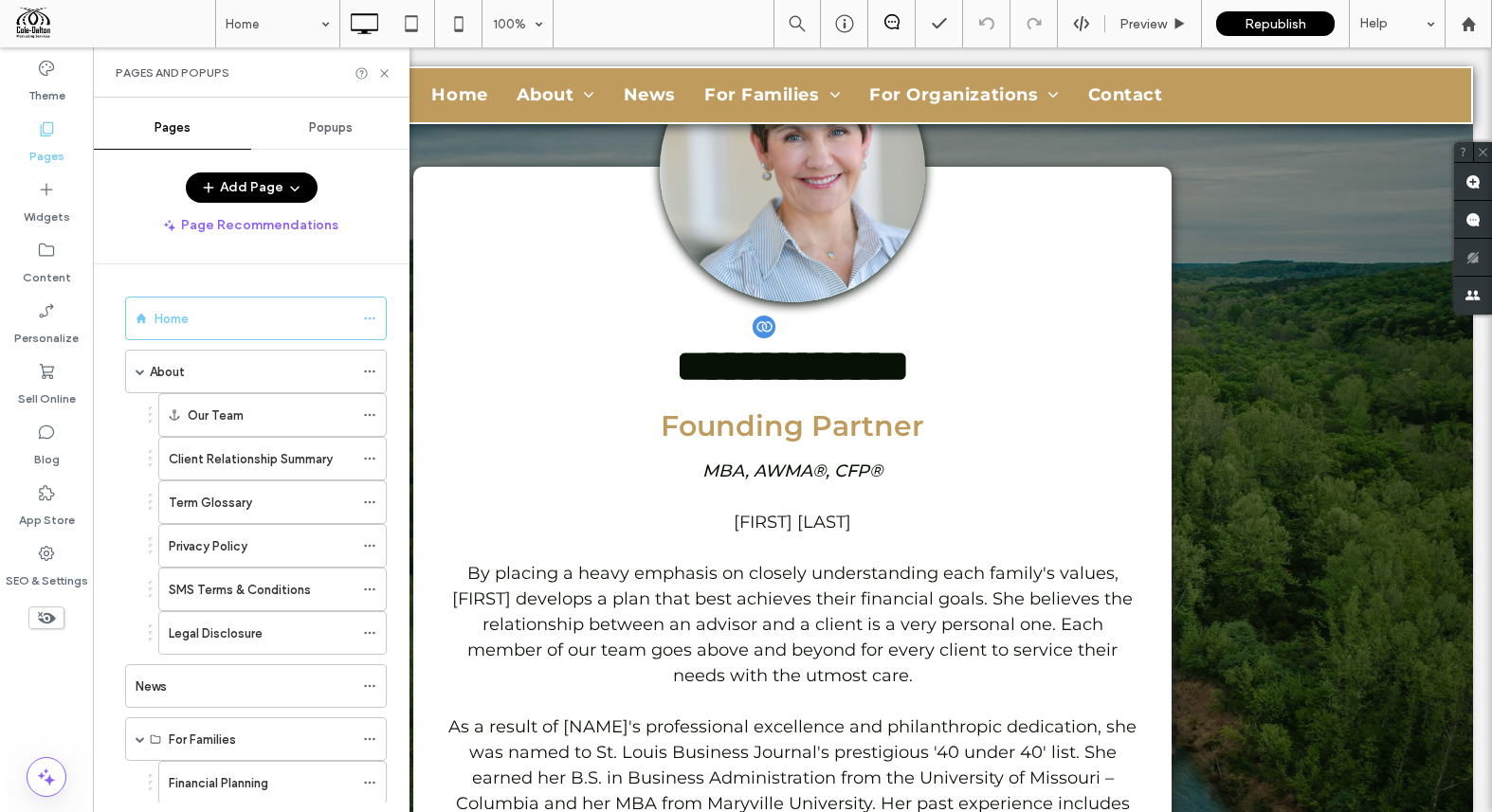 click 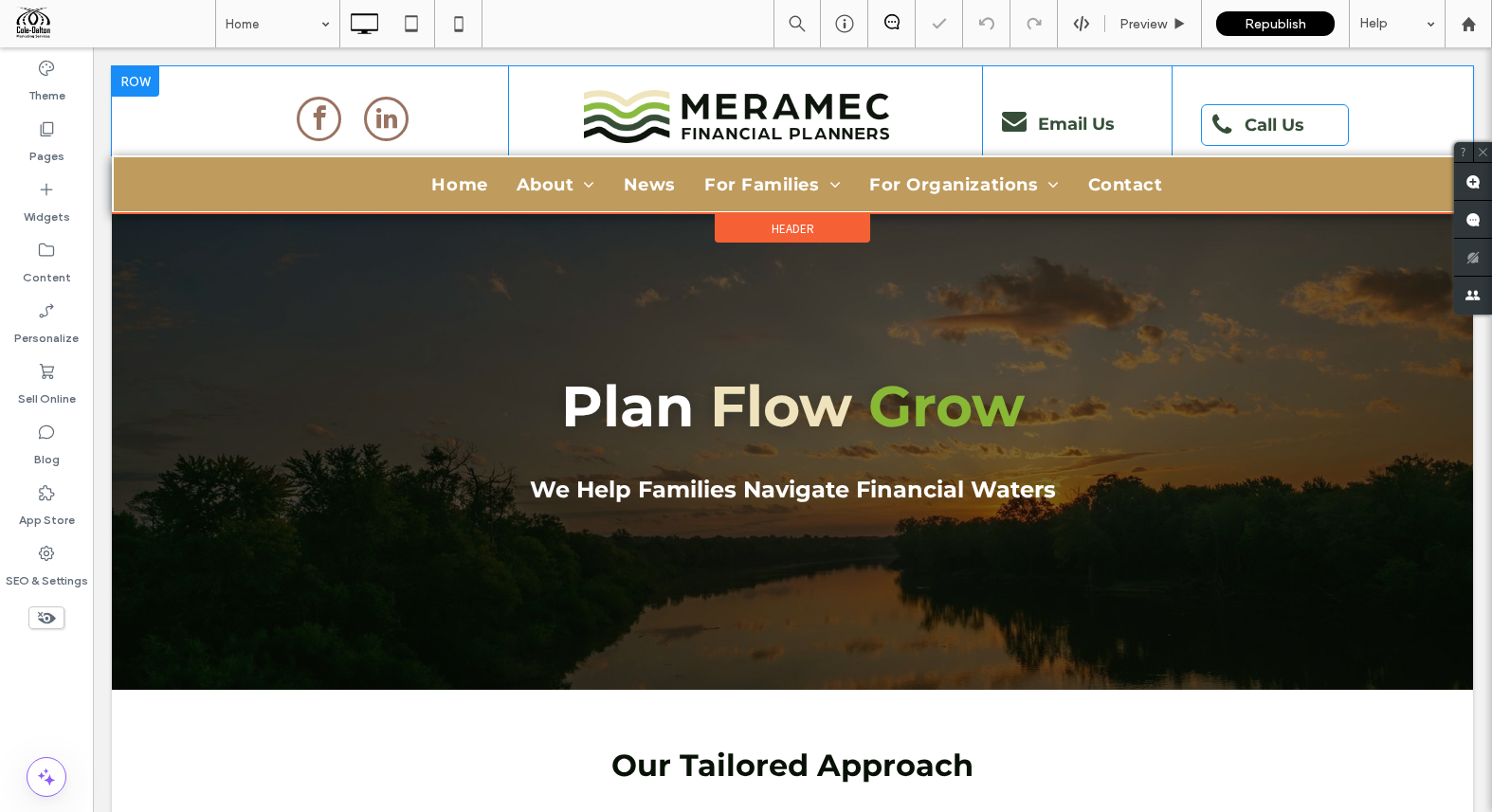 scroll, scrollTop: 0, scrollLeft: 0, axis: both 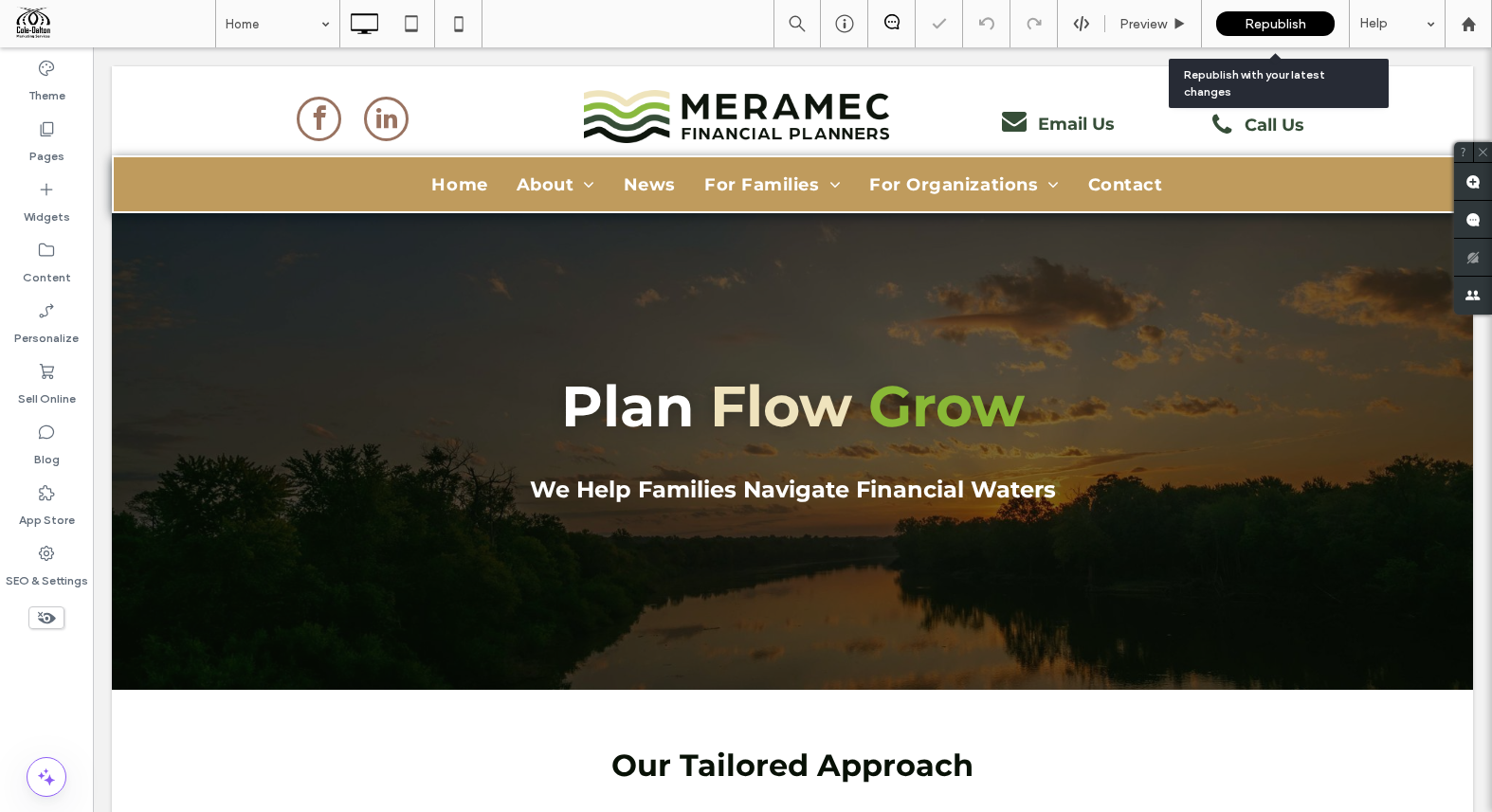 click on "Republish" at bounding box center [1275, 24] 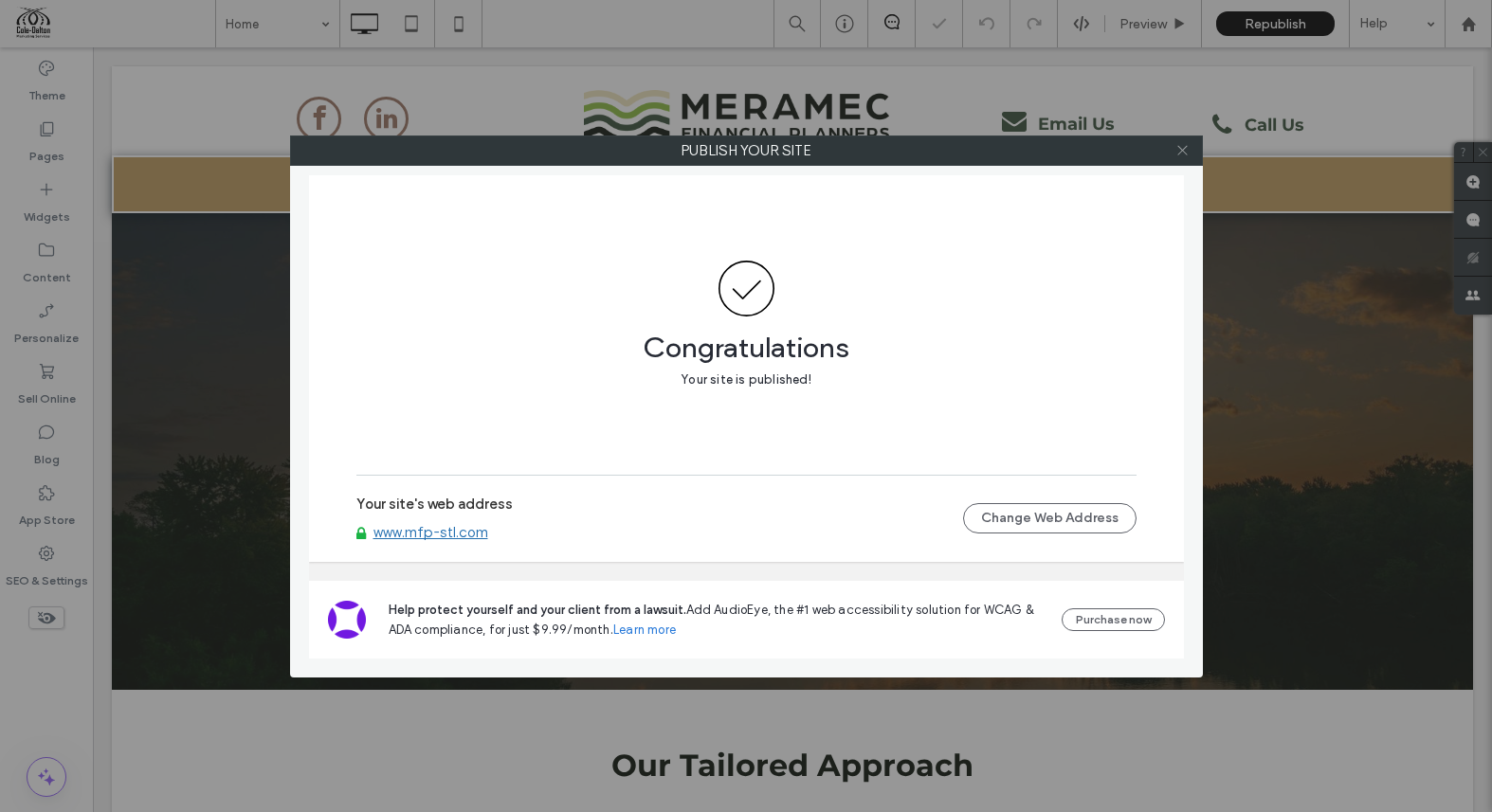 click at bounding box center [1182, 151] 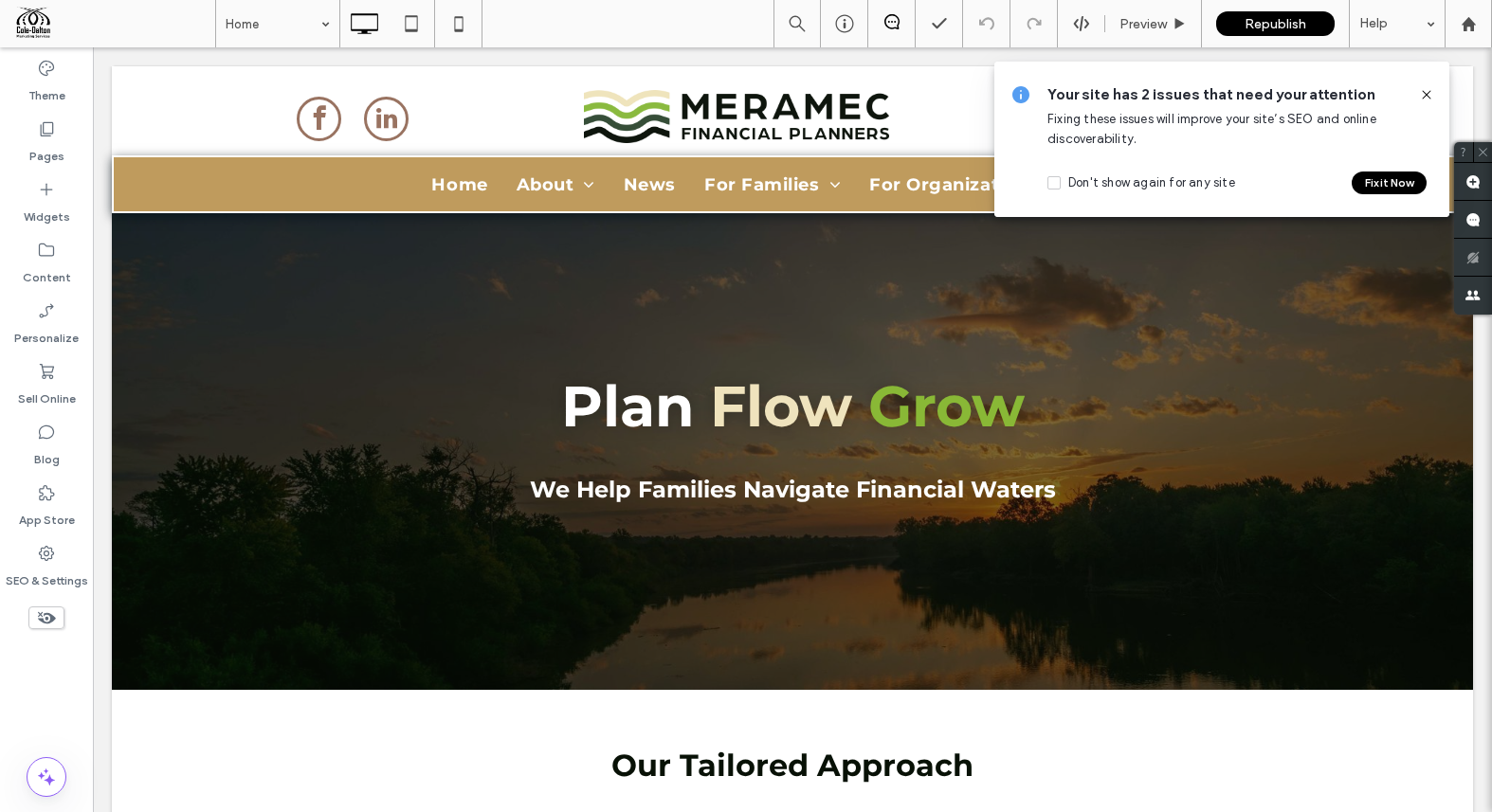 click 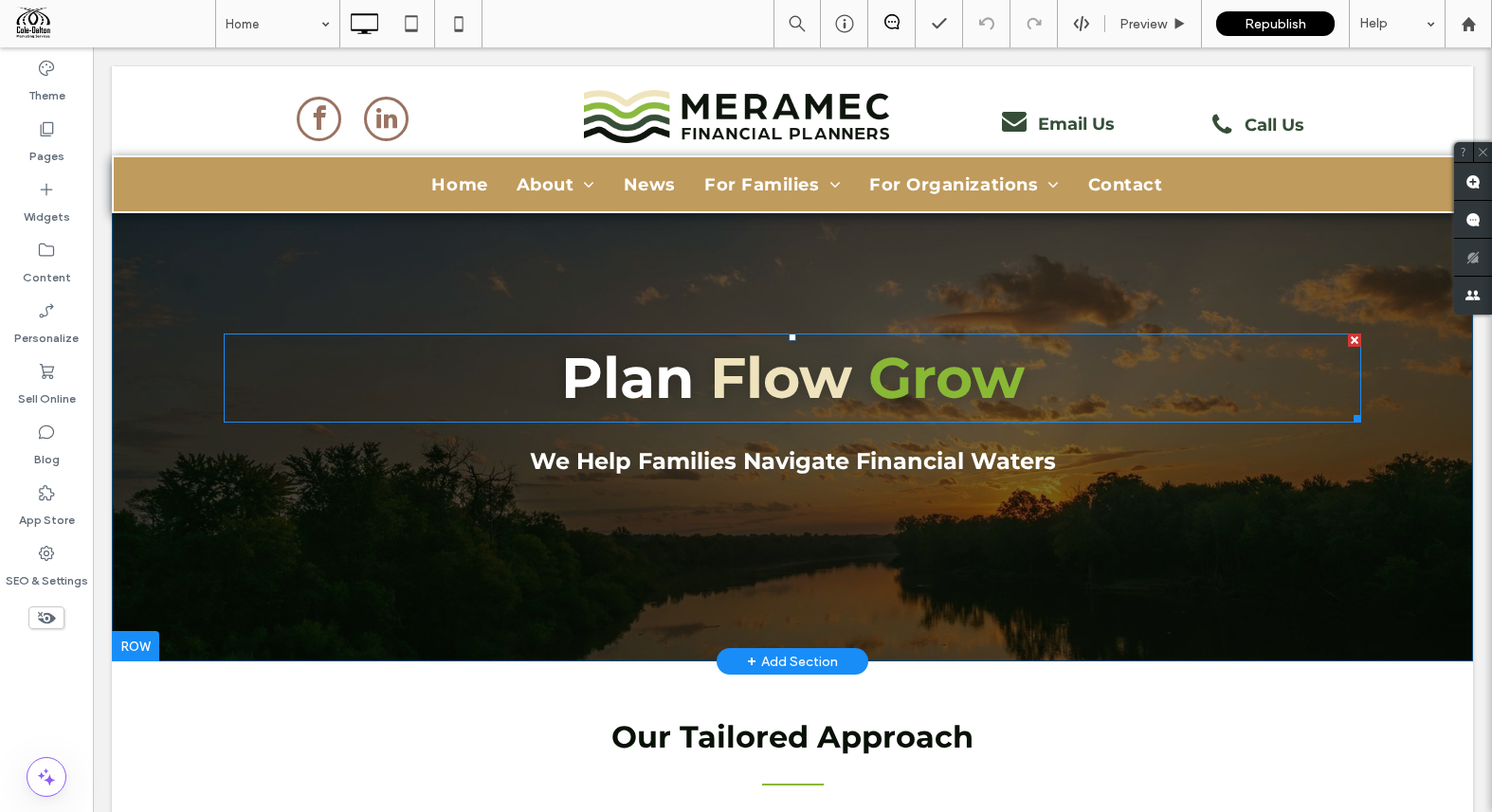 scroll, scrollTop: 0, scrollLeft: 0, axis: both 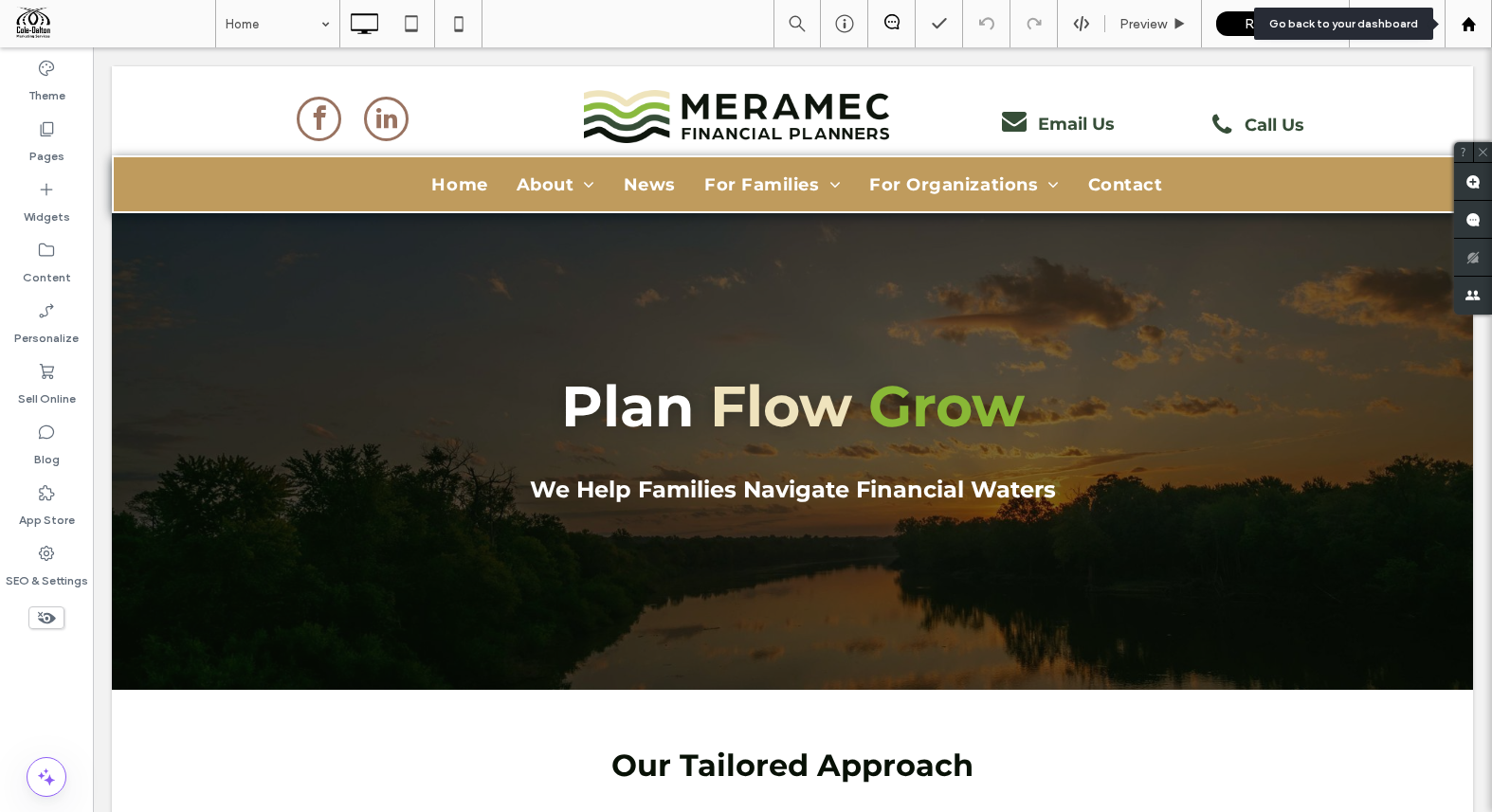 click 